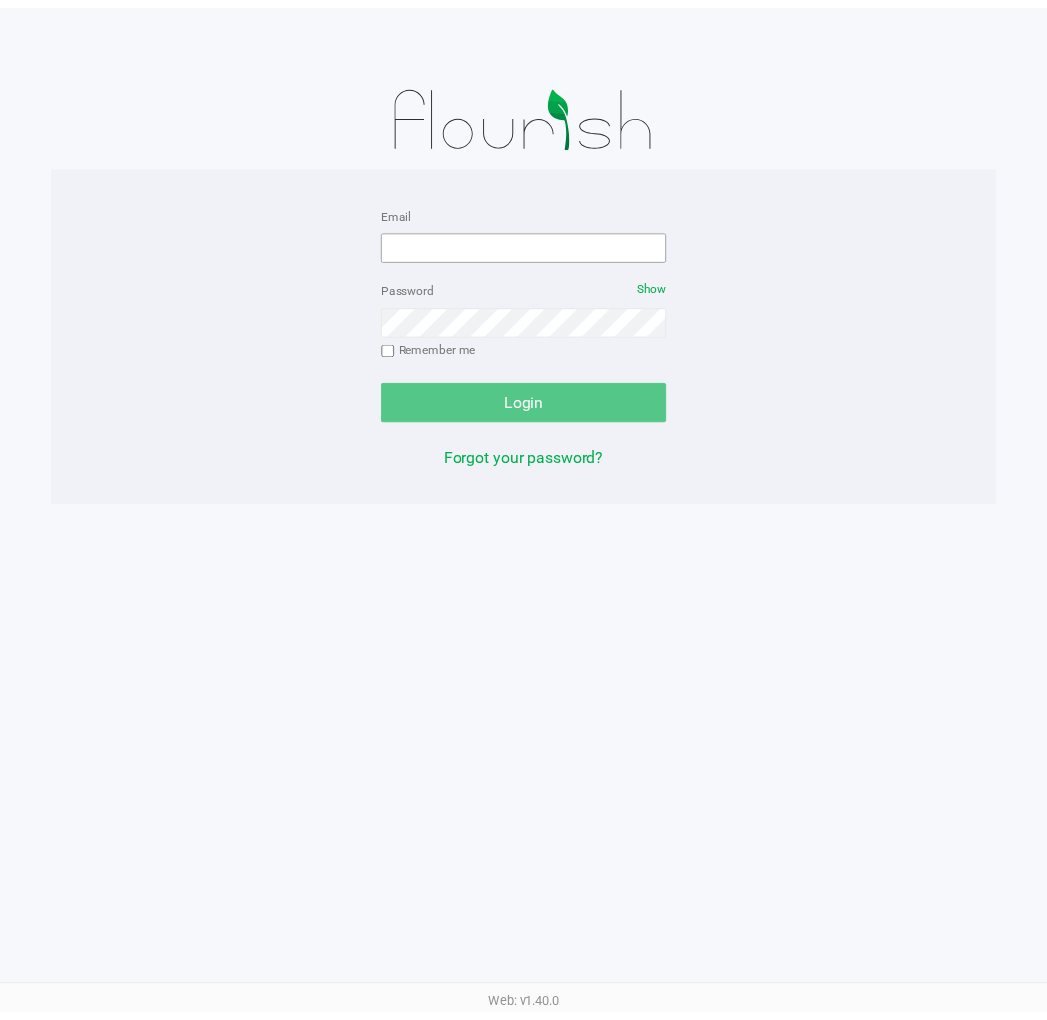 scroll, scrollTop: 0, scrollLeft: 0, axis: both 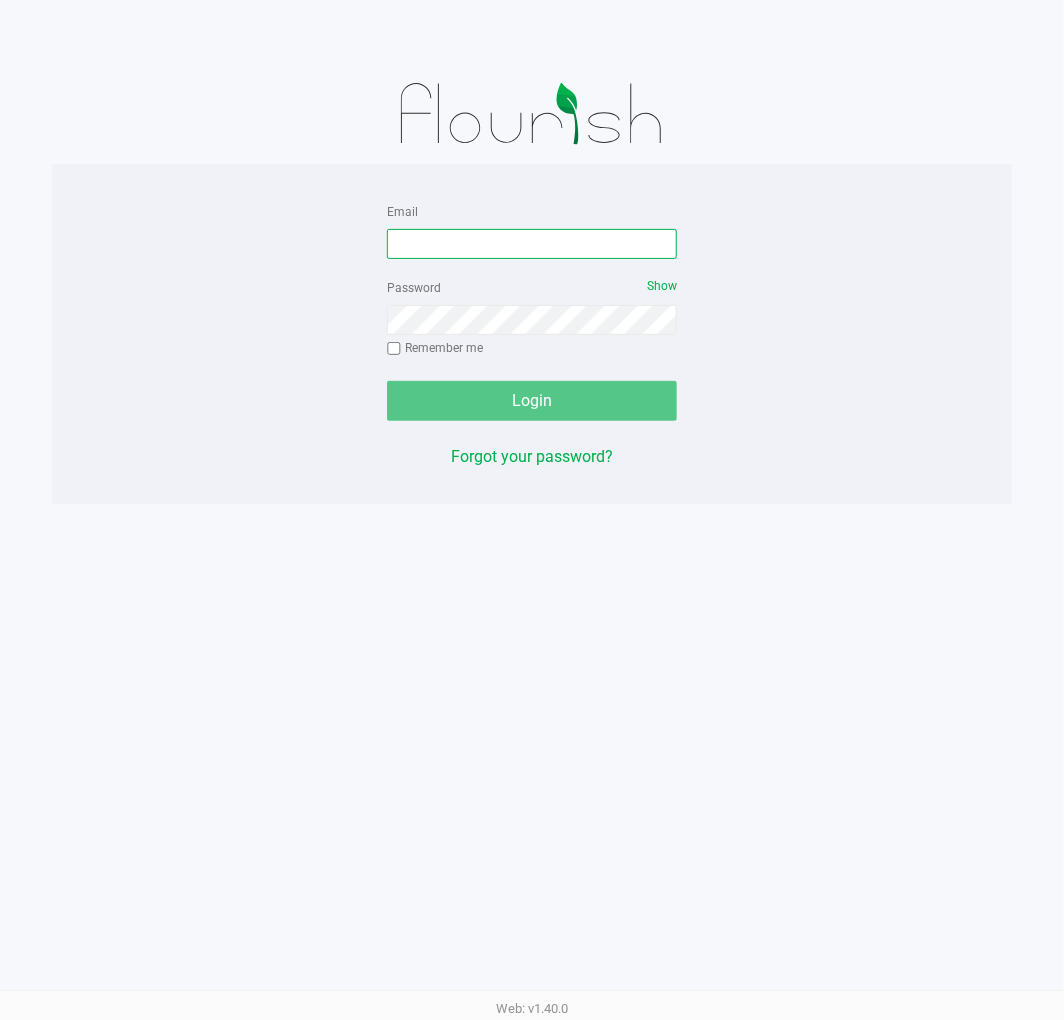 click on "Email" at bounding box center (532, 244) 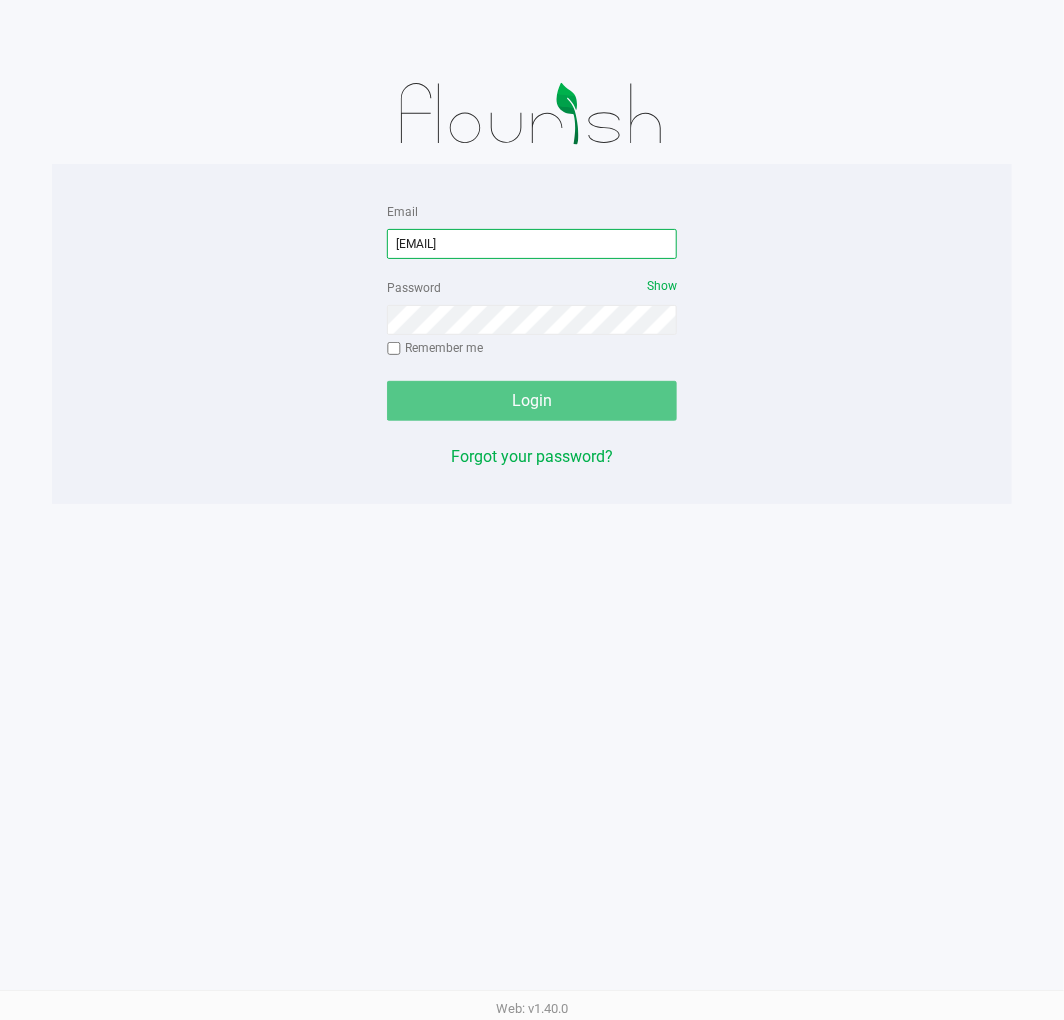type on "[EMAIL]" 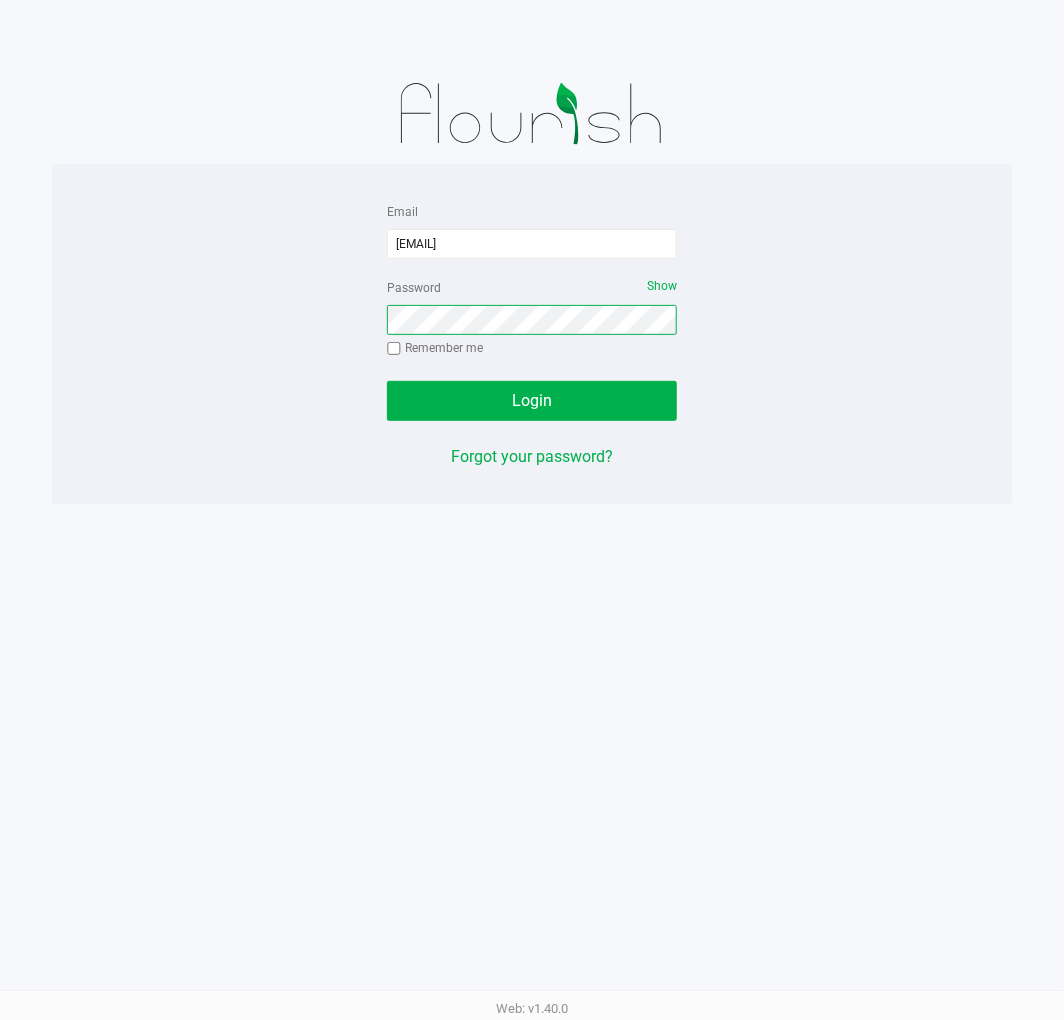click on "Login" 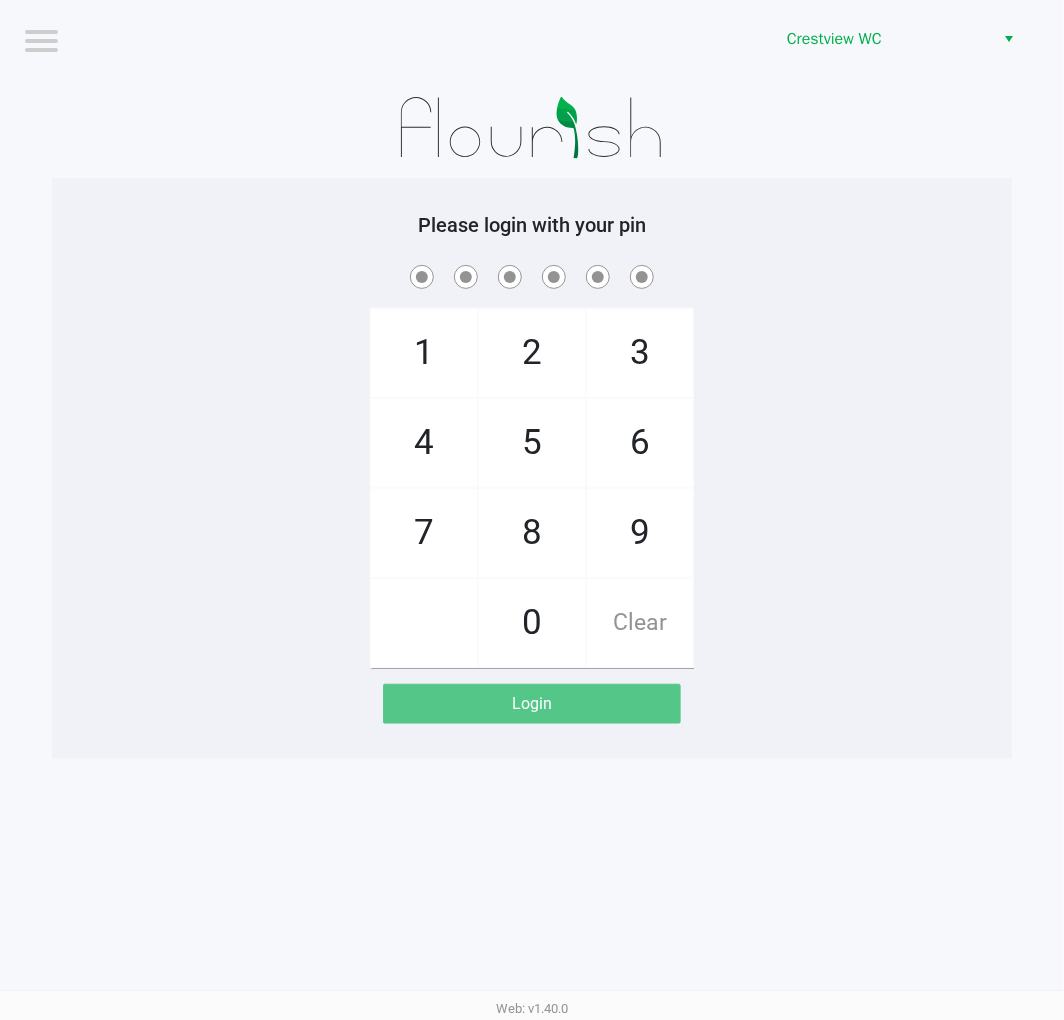 click on "9" 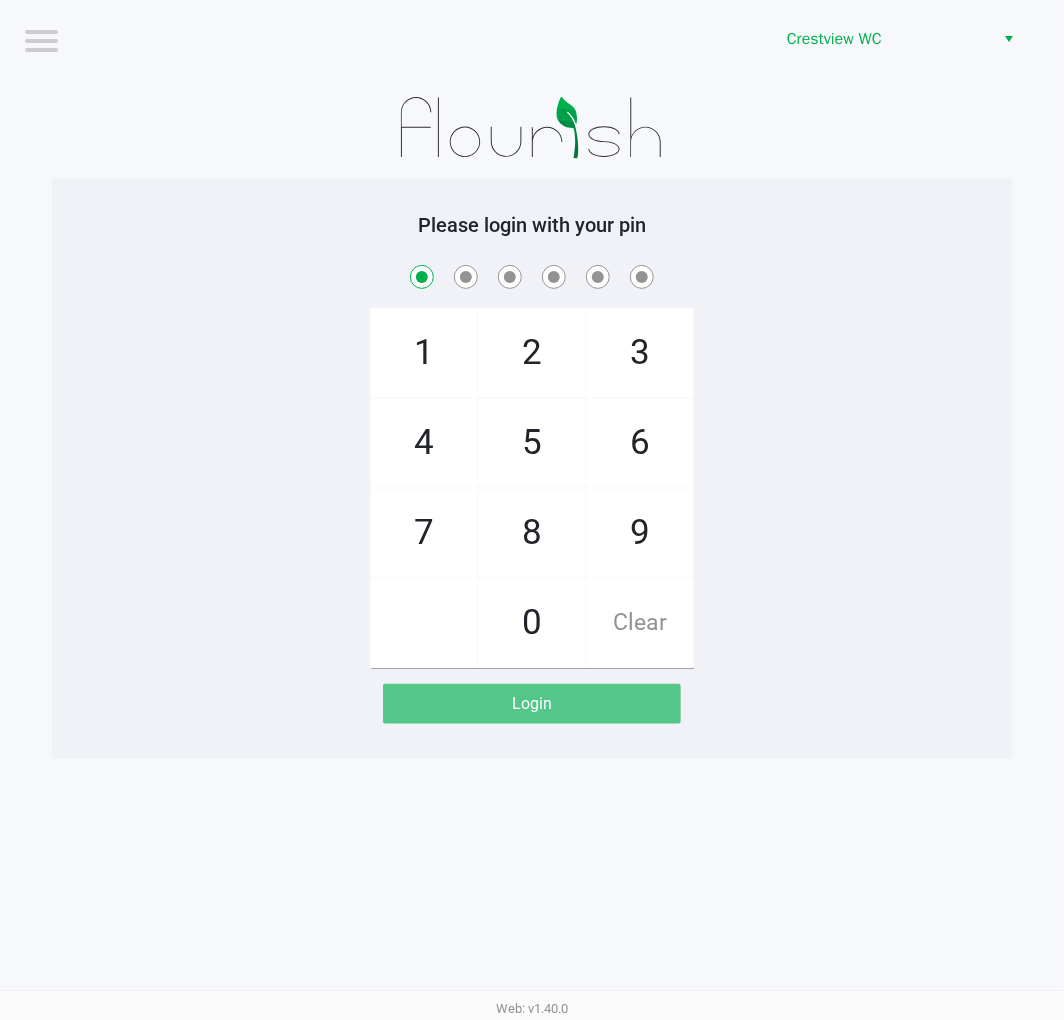 checkbox on "true" 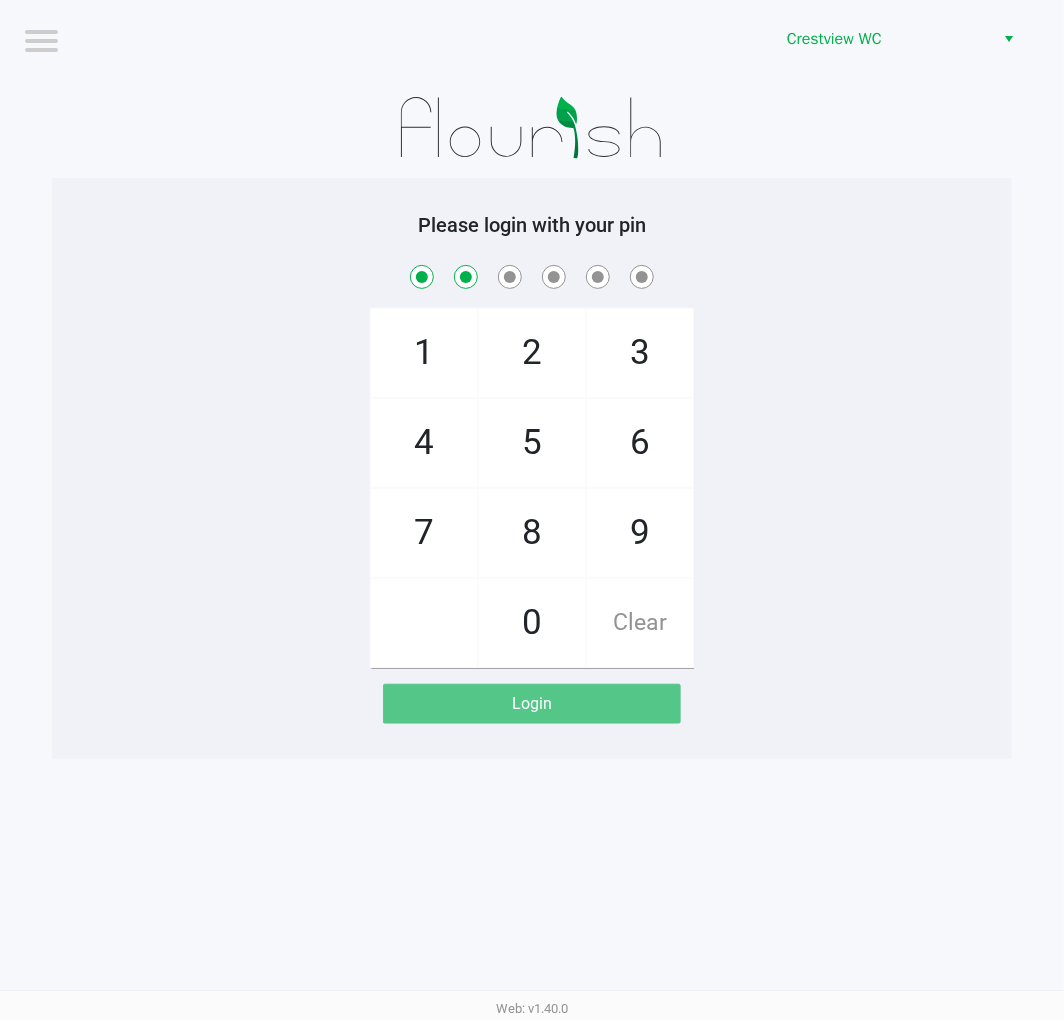 checkbox on "true" 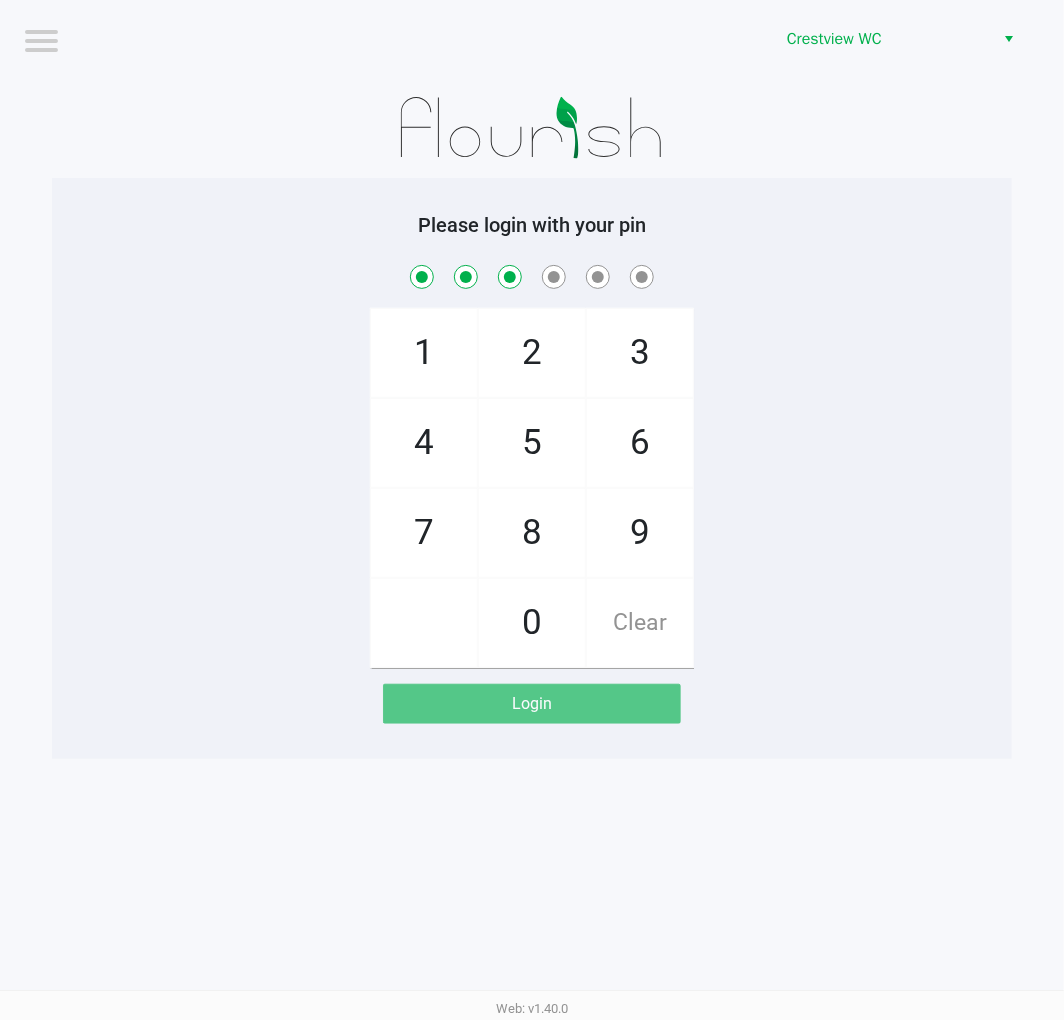 checkbox on "true" 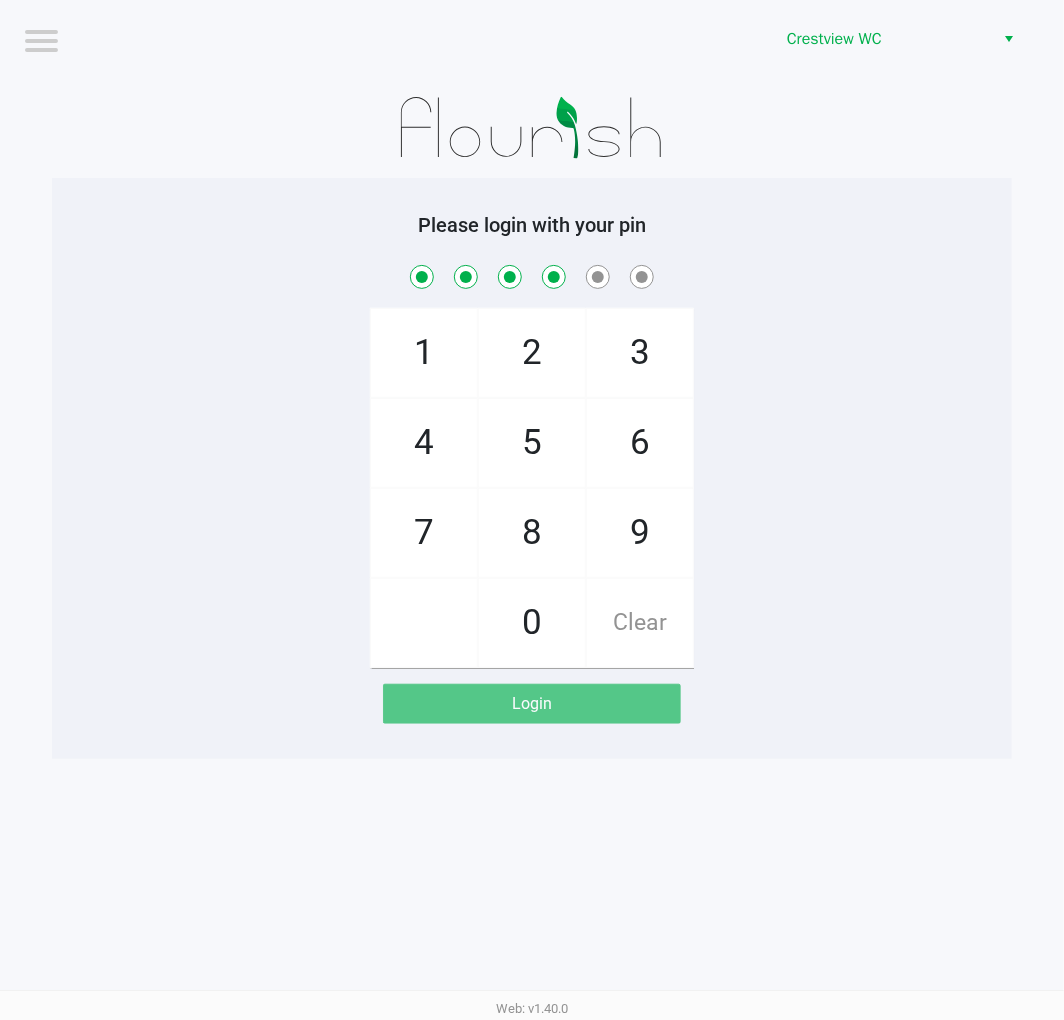 checkbox on "true" 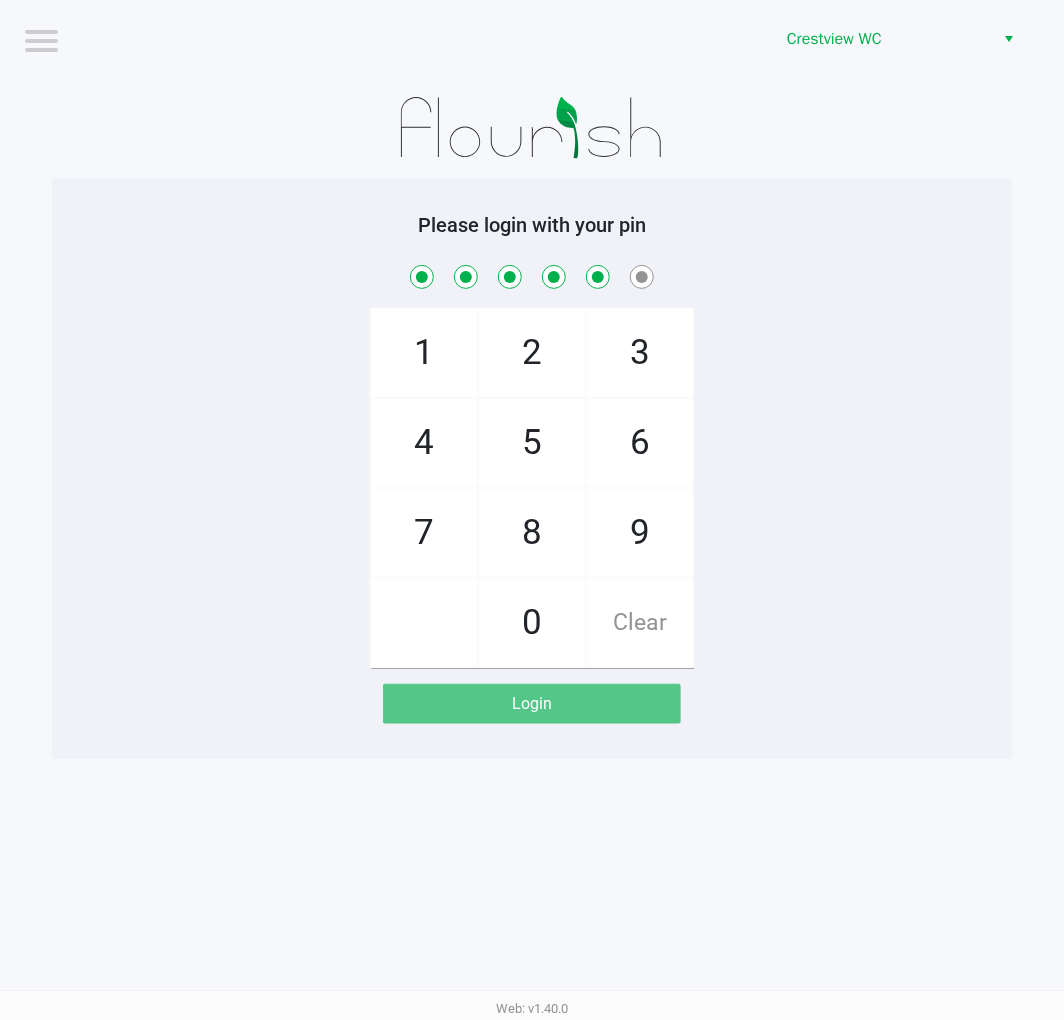 checkbox on "true" 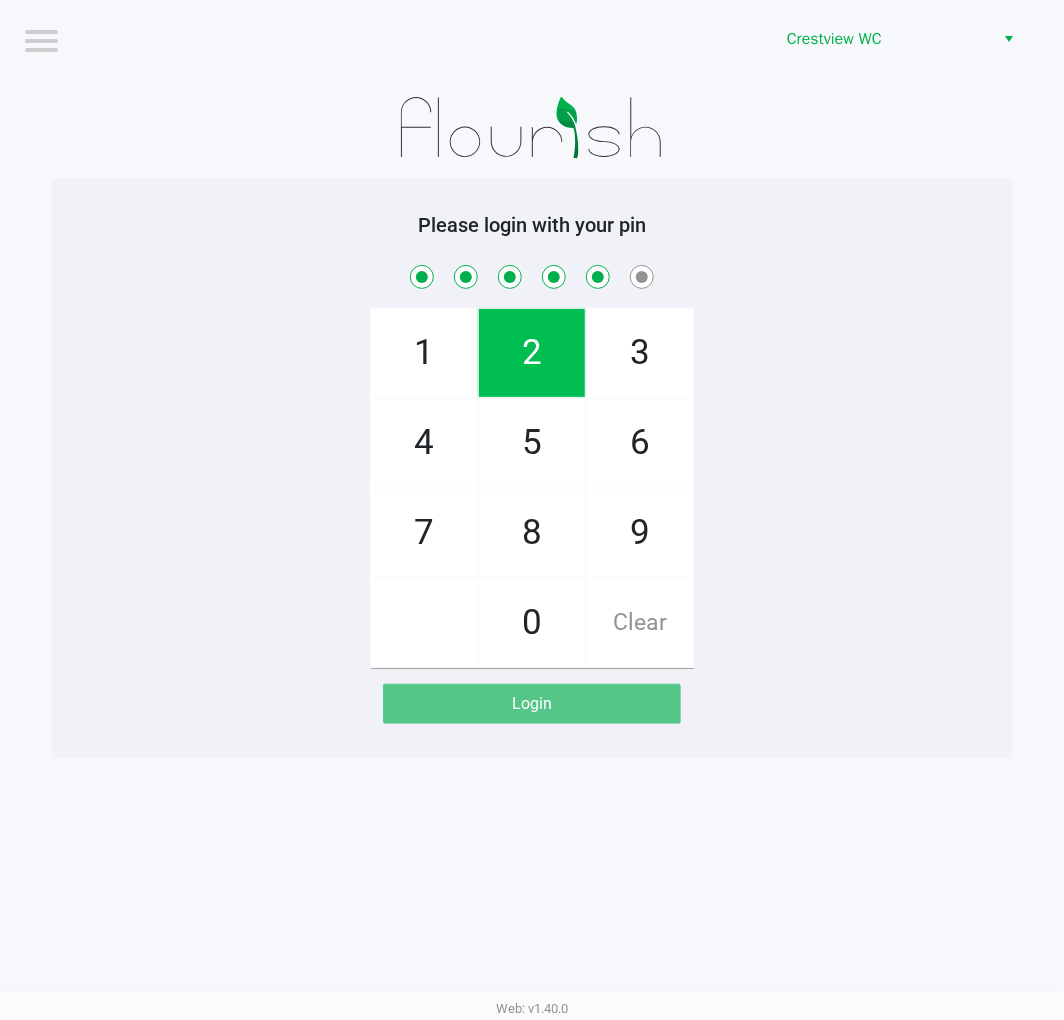 click on "1" 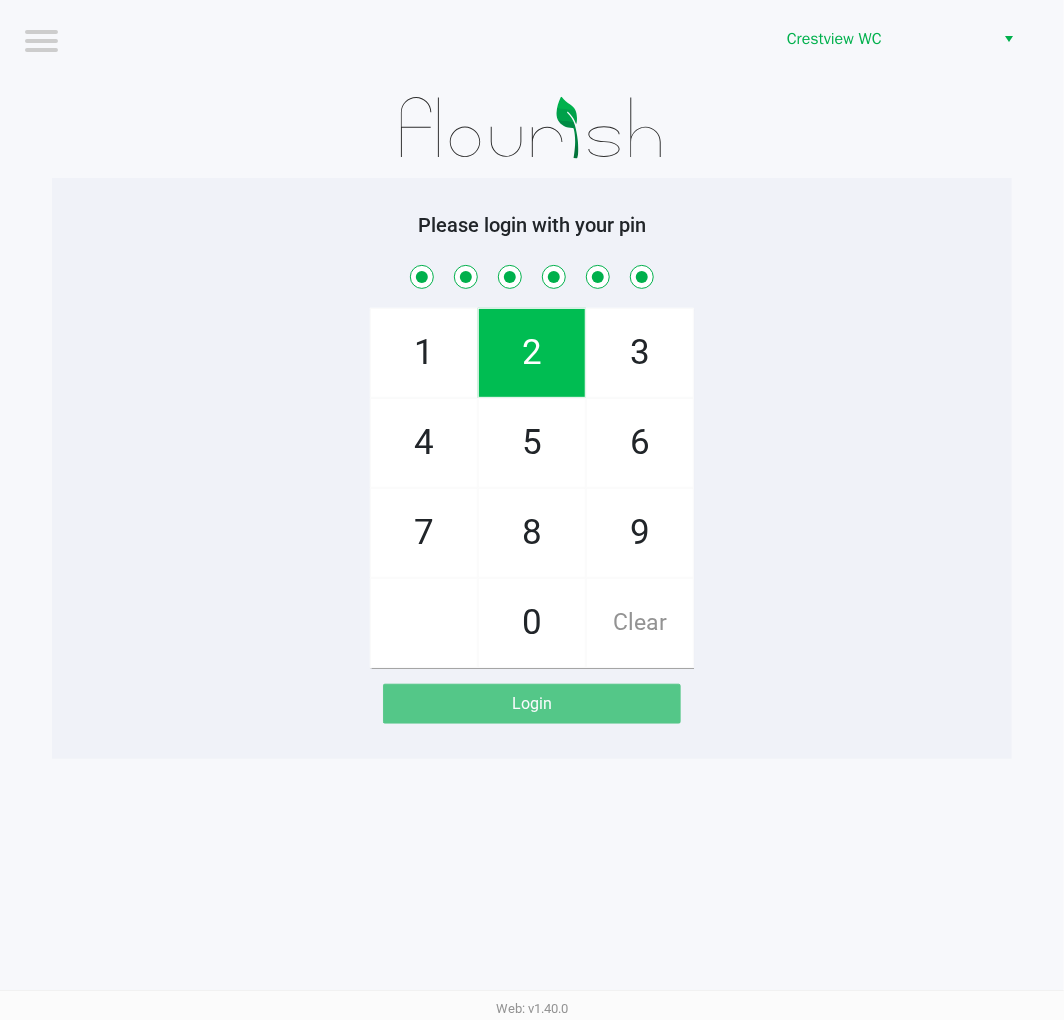 checkbox on "true" 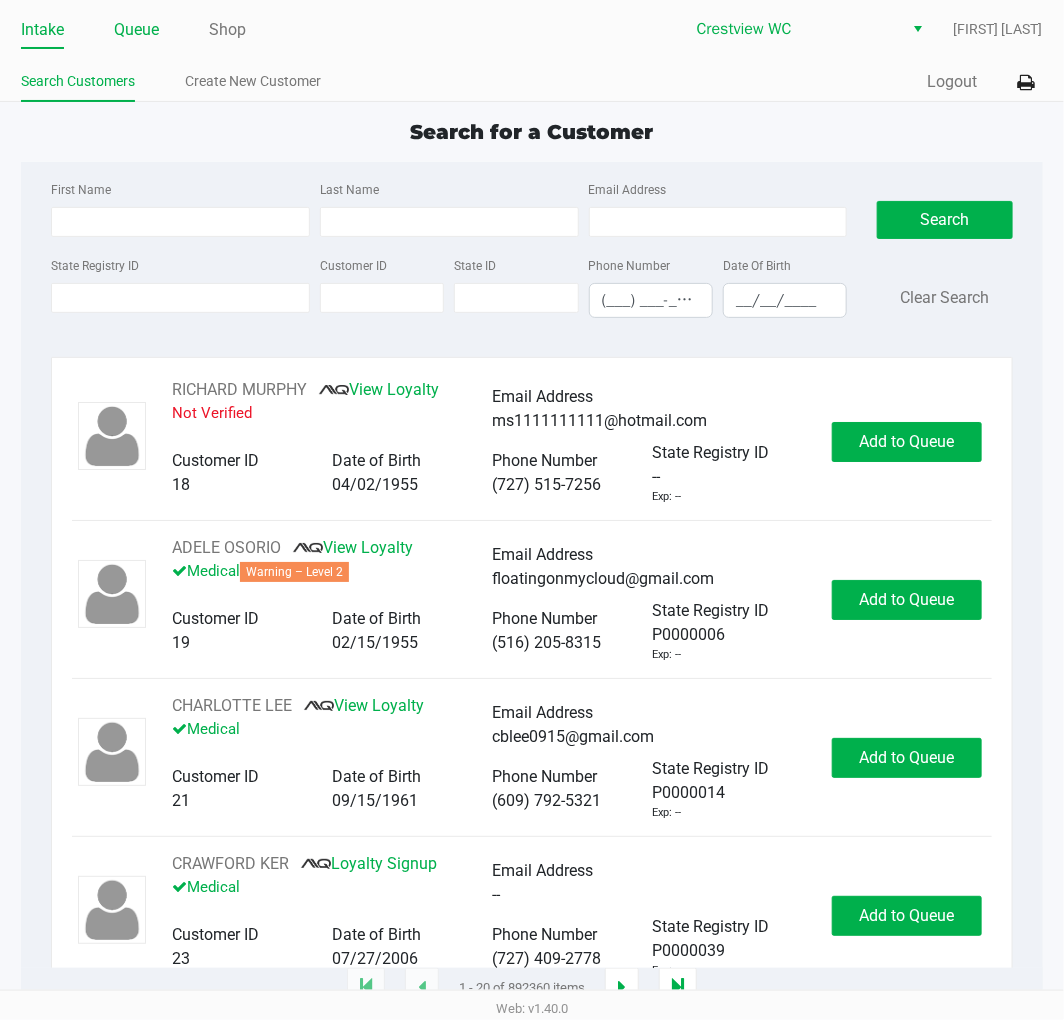 click on "Queue" 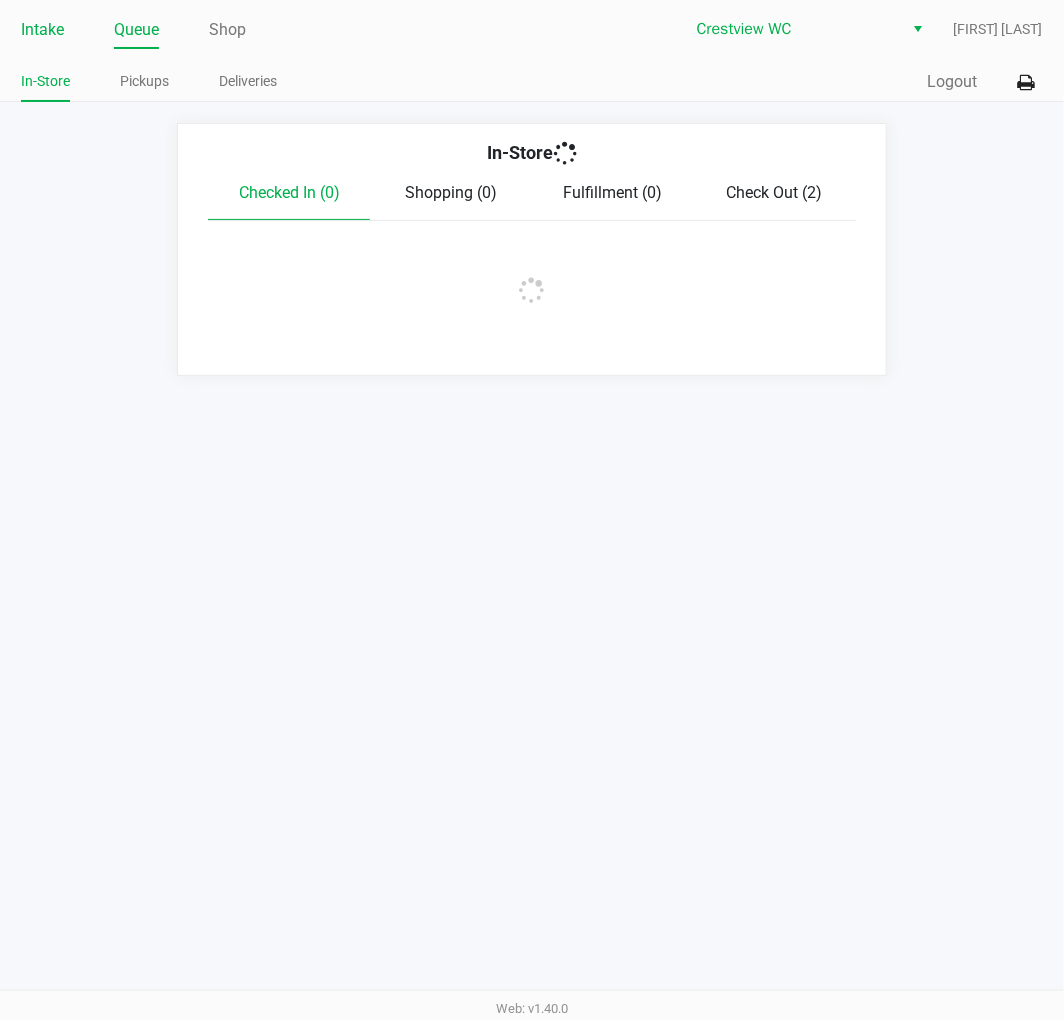 click on "Intake" 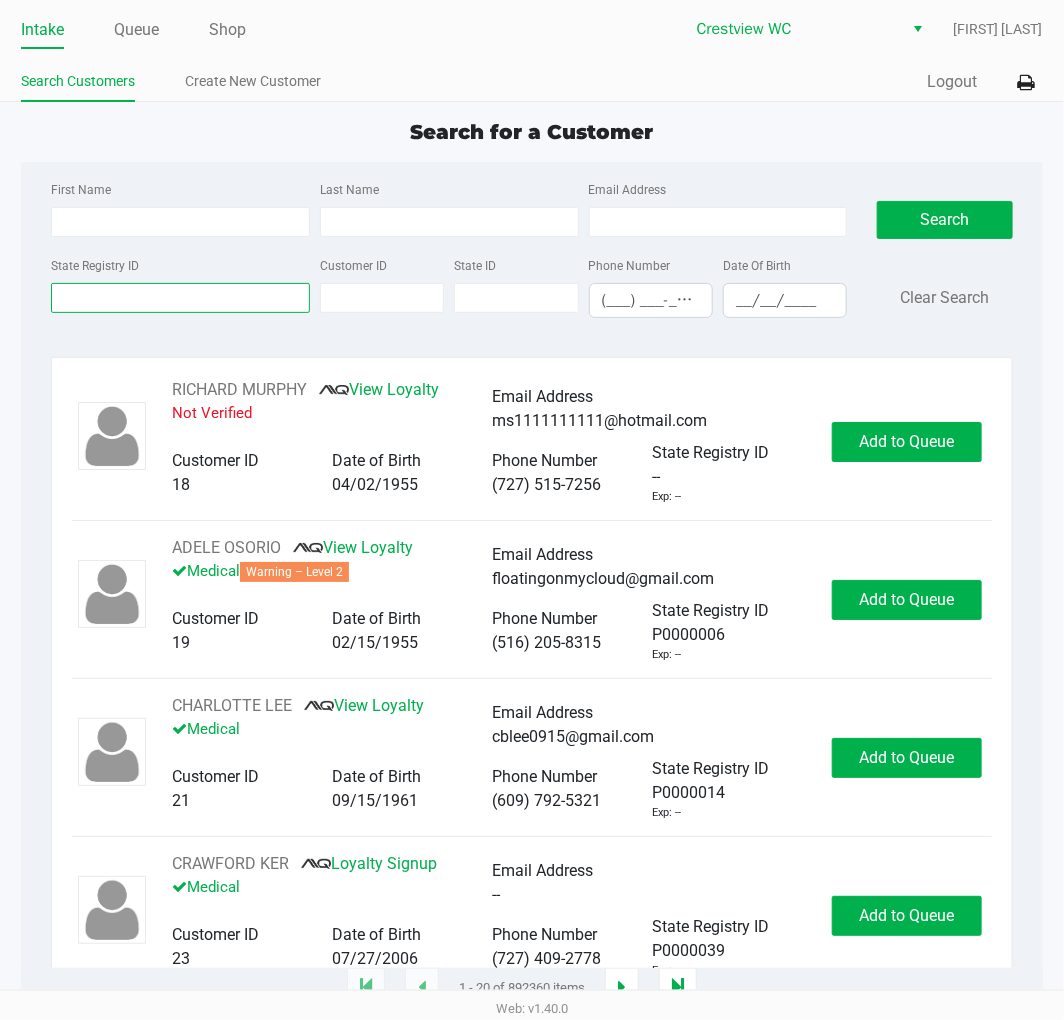 click on "State Registry ID" at bounding box center [180, 298] 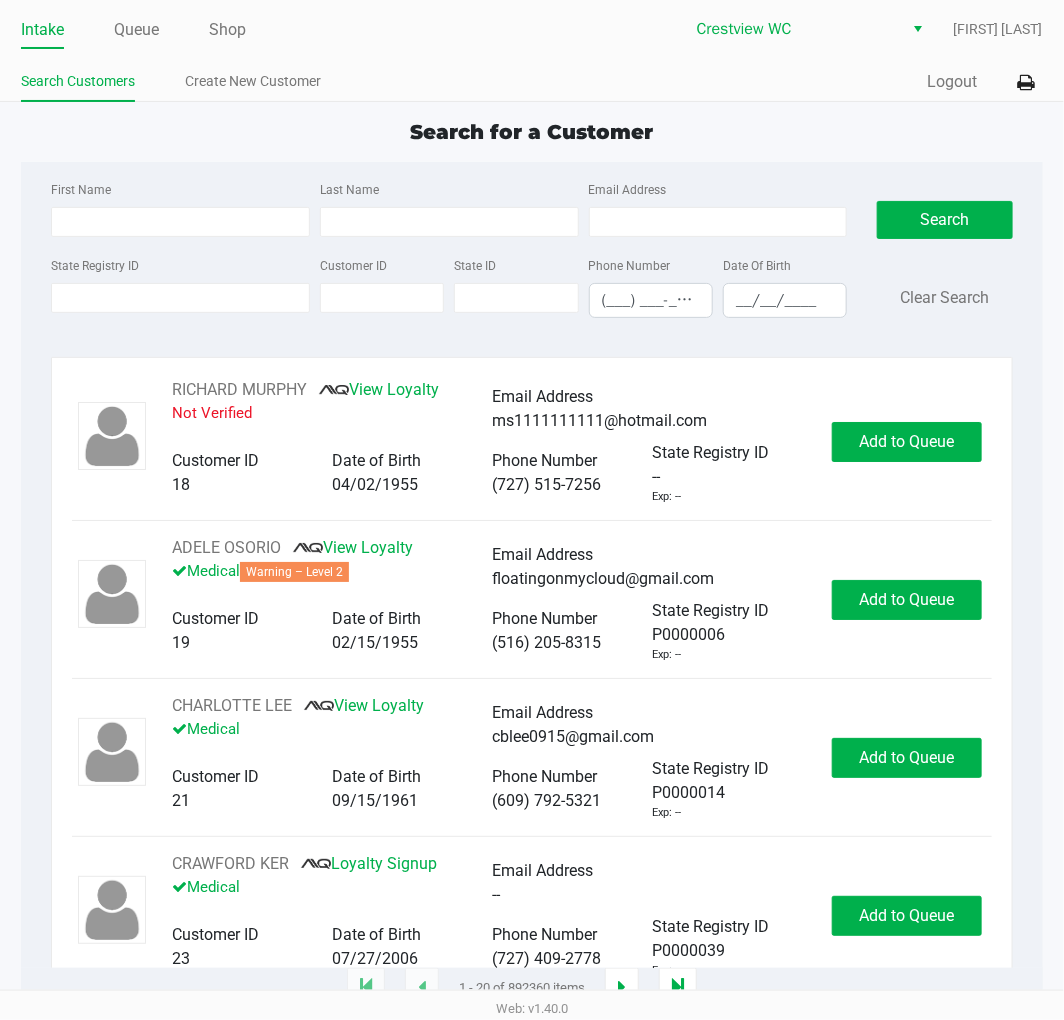 click on "State Registry ID" 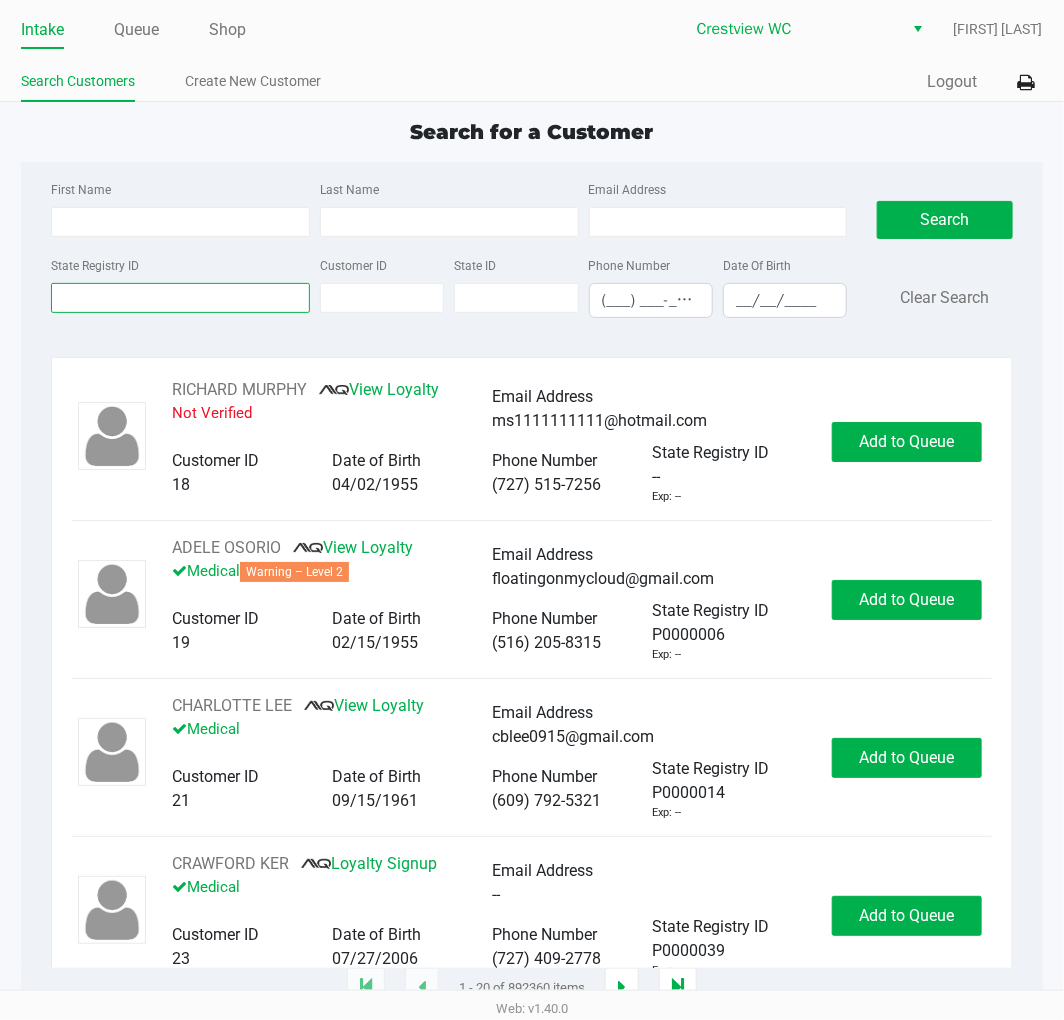 click on "State Registry ID" at bounding box center [180, 298] 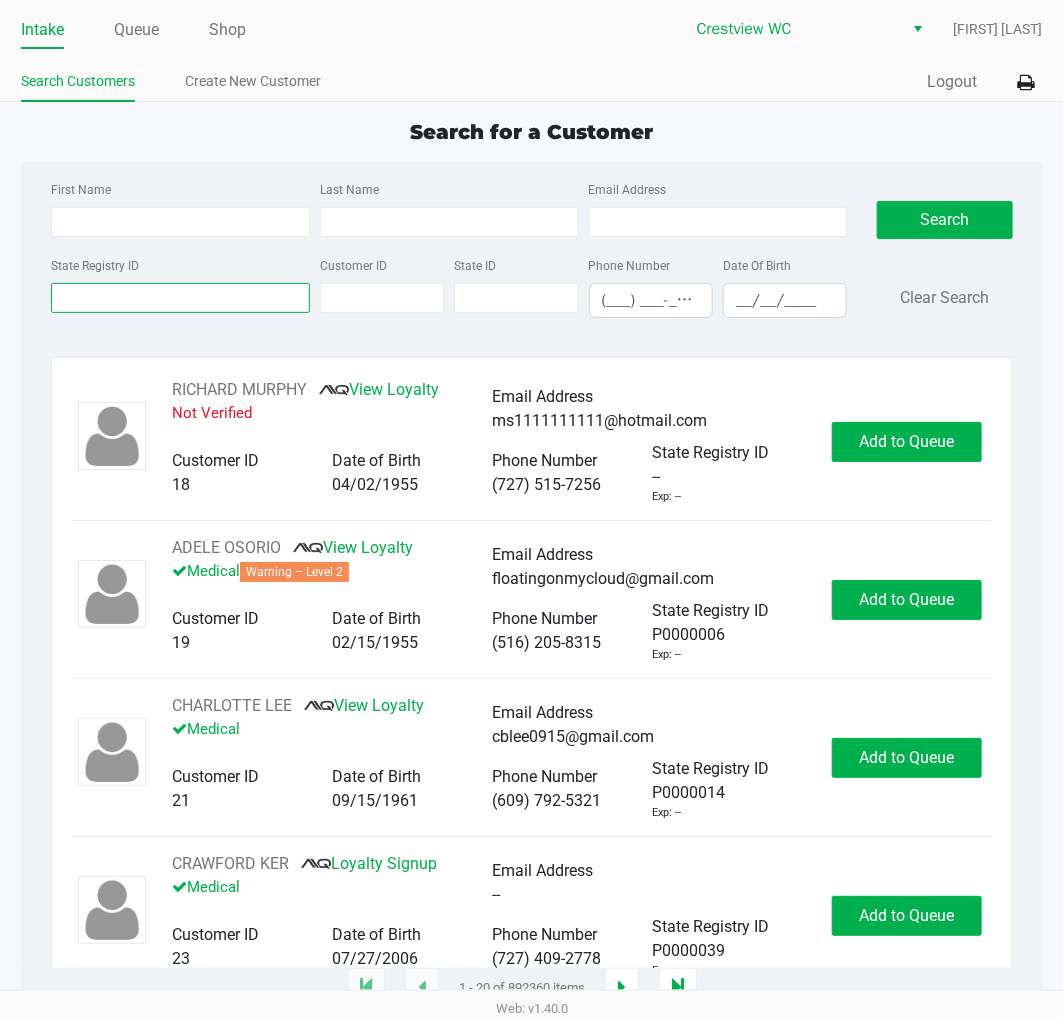 click on "State Registry ID" at bounding box center [180, 298] 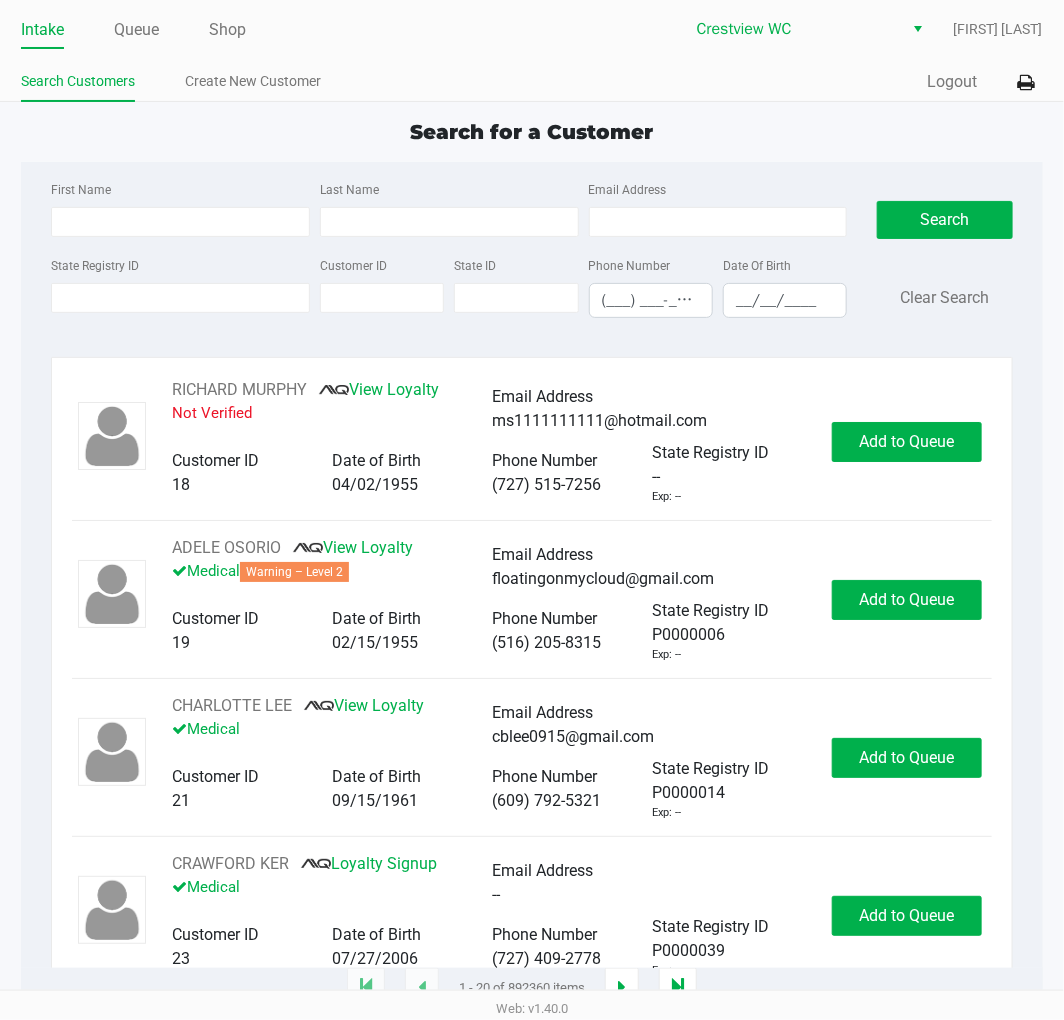 click on "State Registry ID" 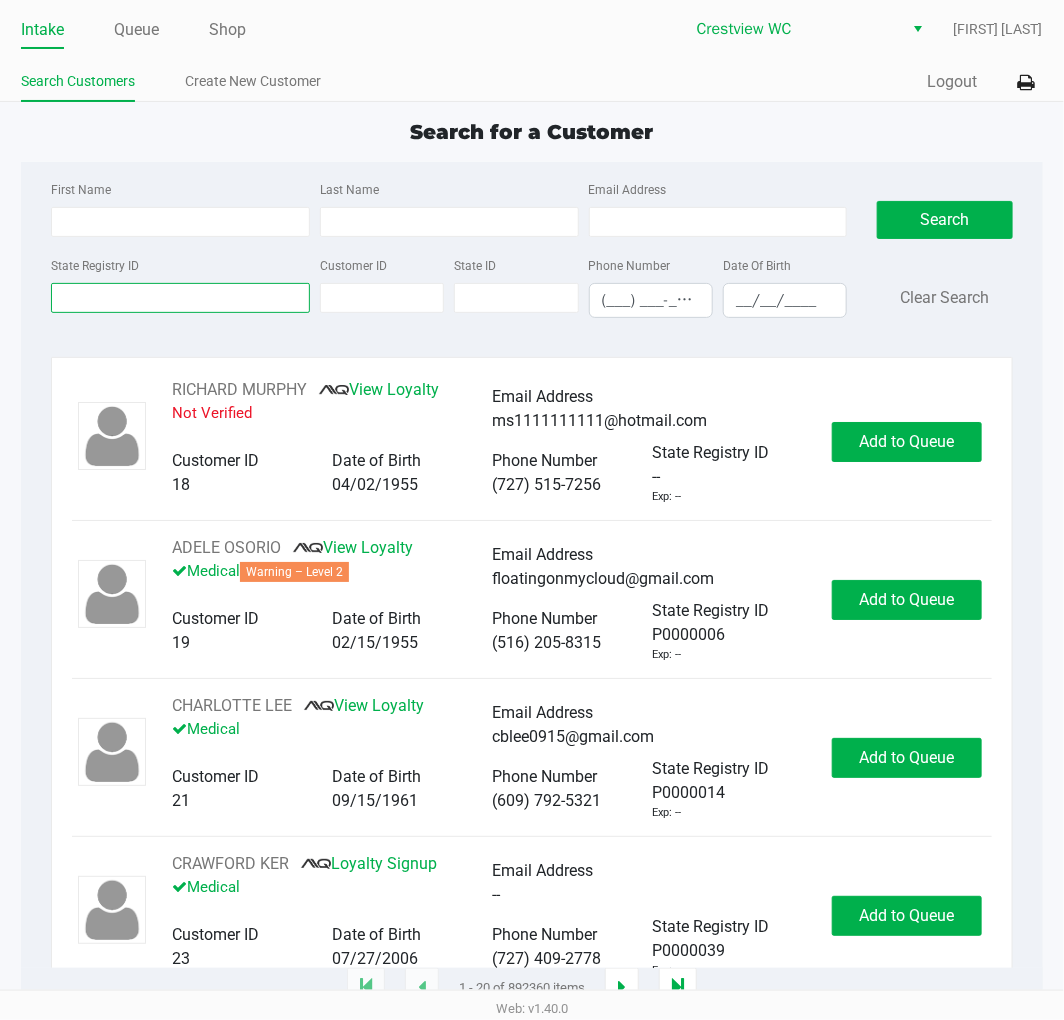 click on "State Registry ID" at bounding box center [180, 298] 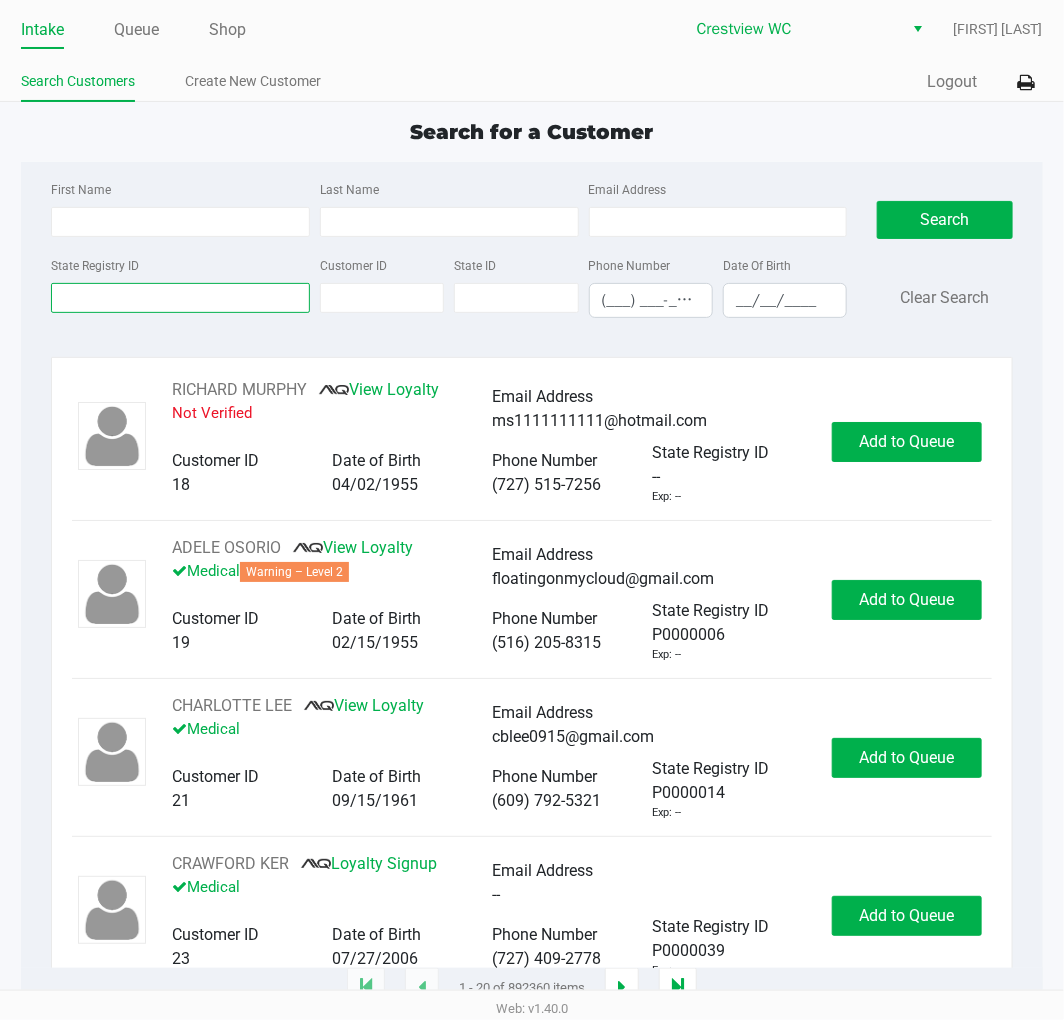 click on "State Registry ID" at bounding box center (180, 298) 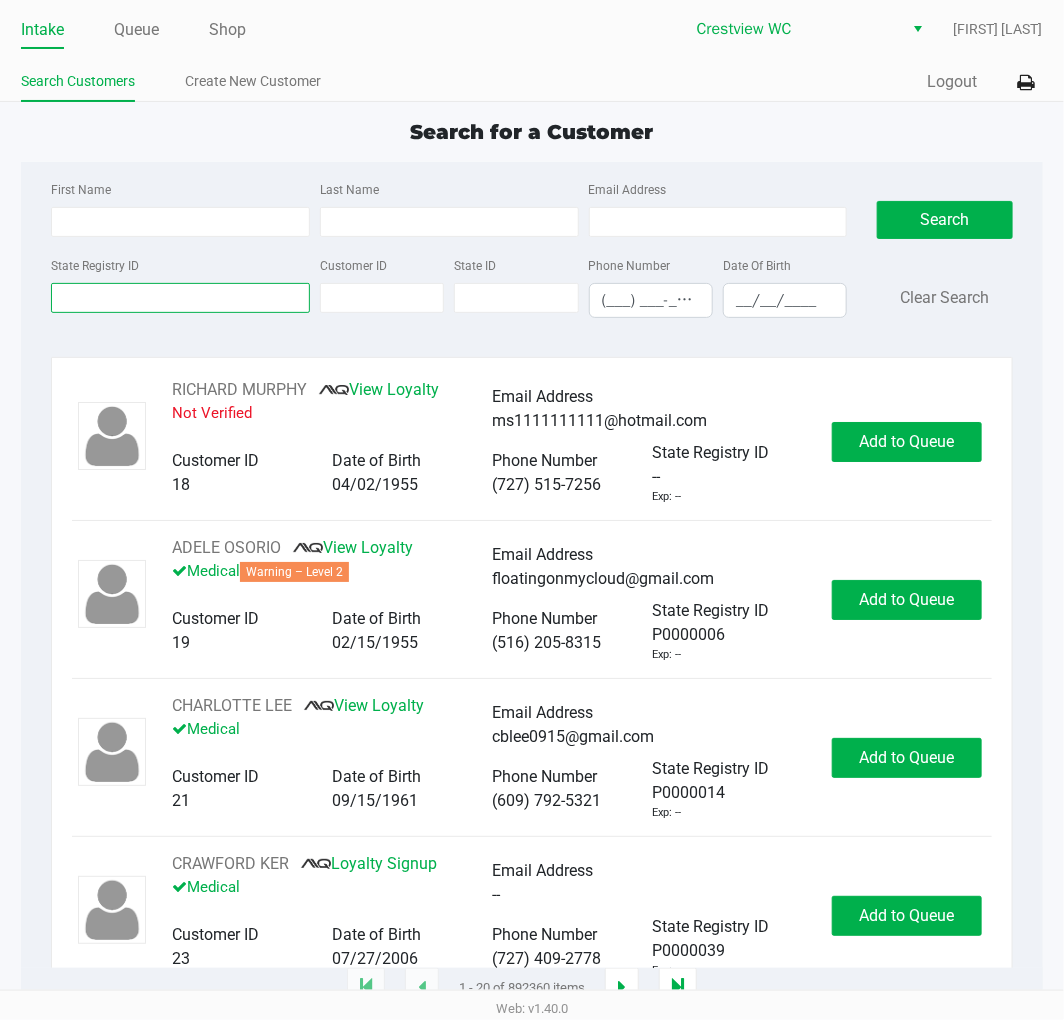 click on "State Registry ID" at bounding box center [180, 298] 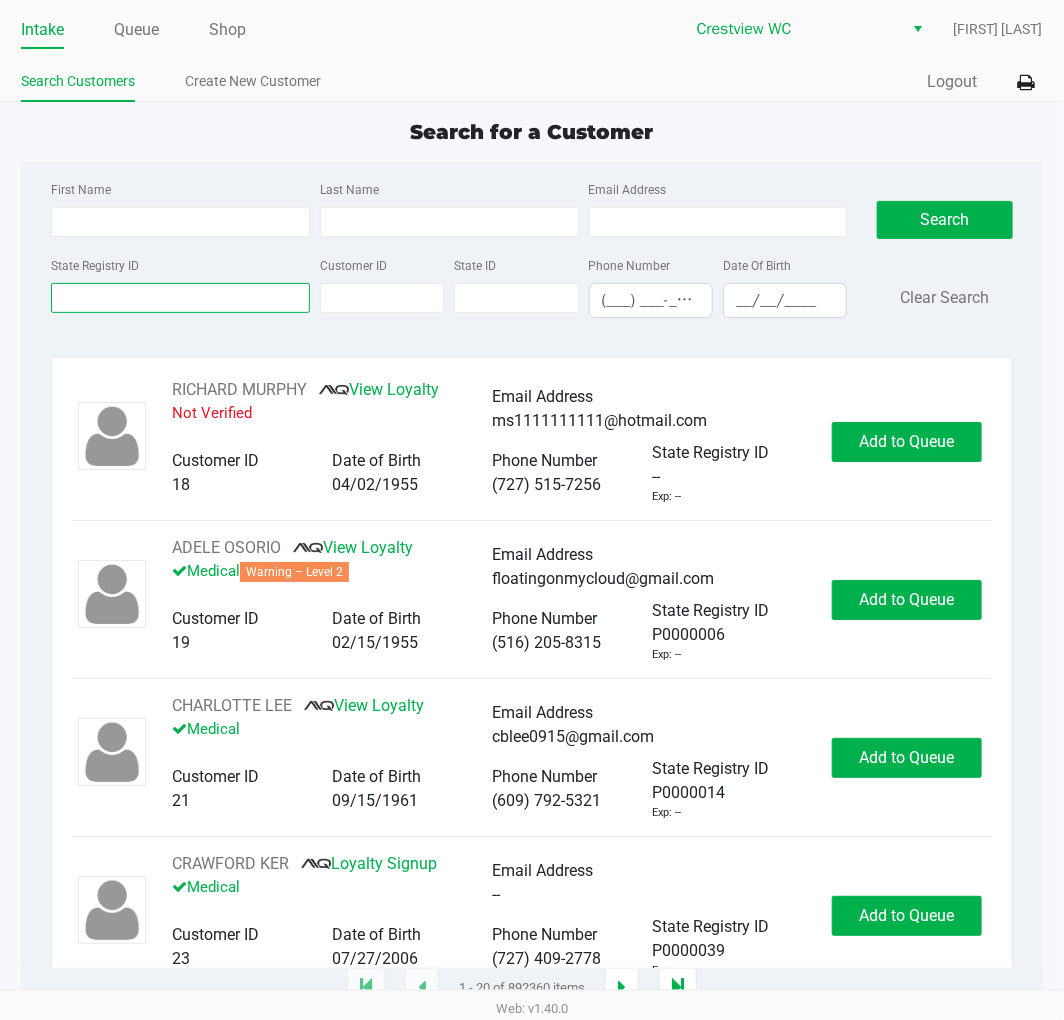 click on "State Registry ID" at bounding box center [180, 298] 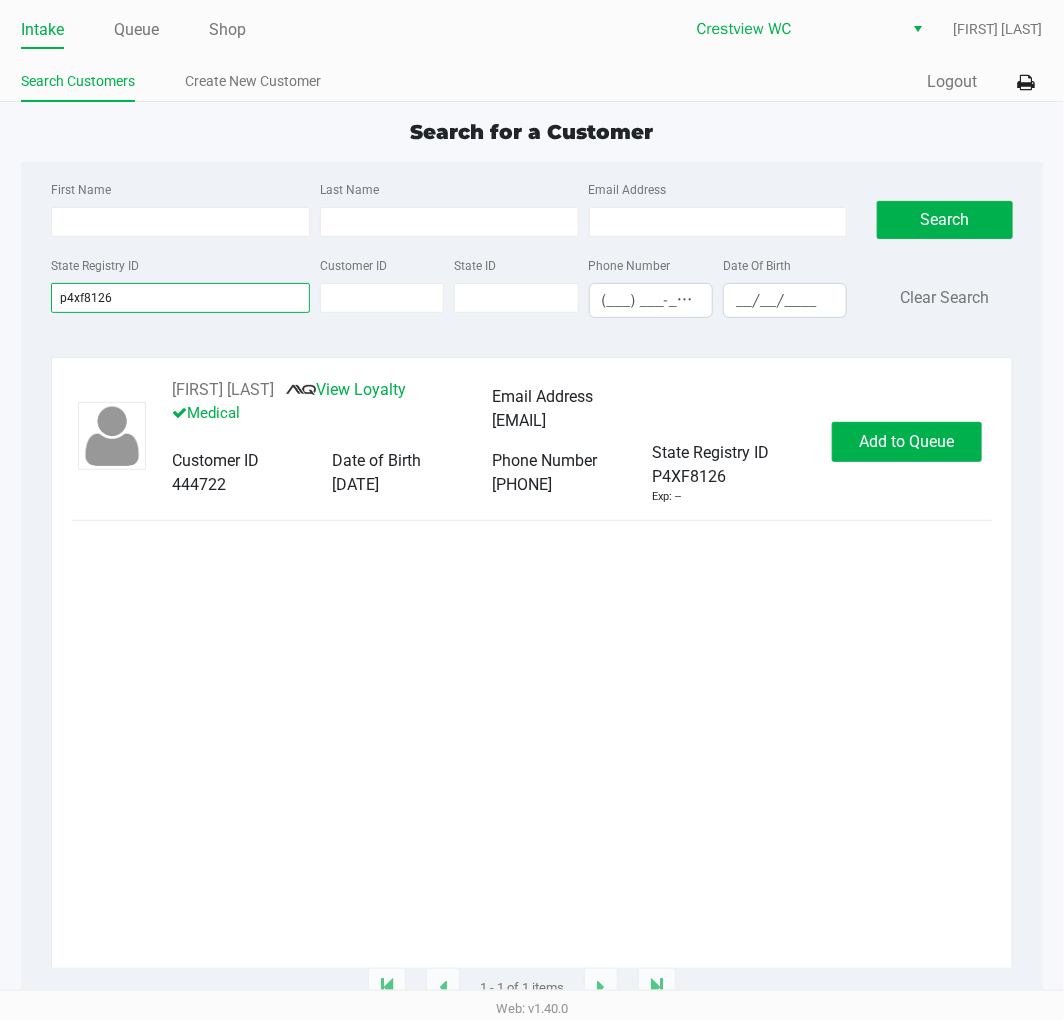 type on "p4xf8126" 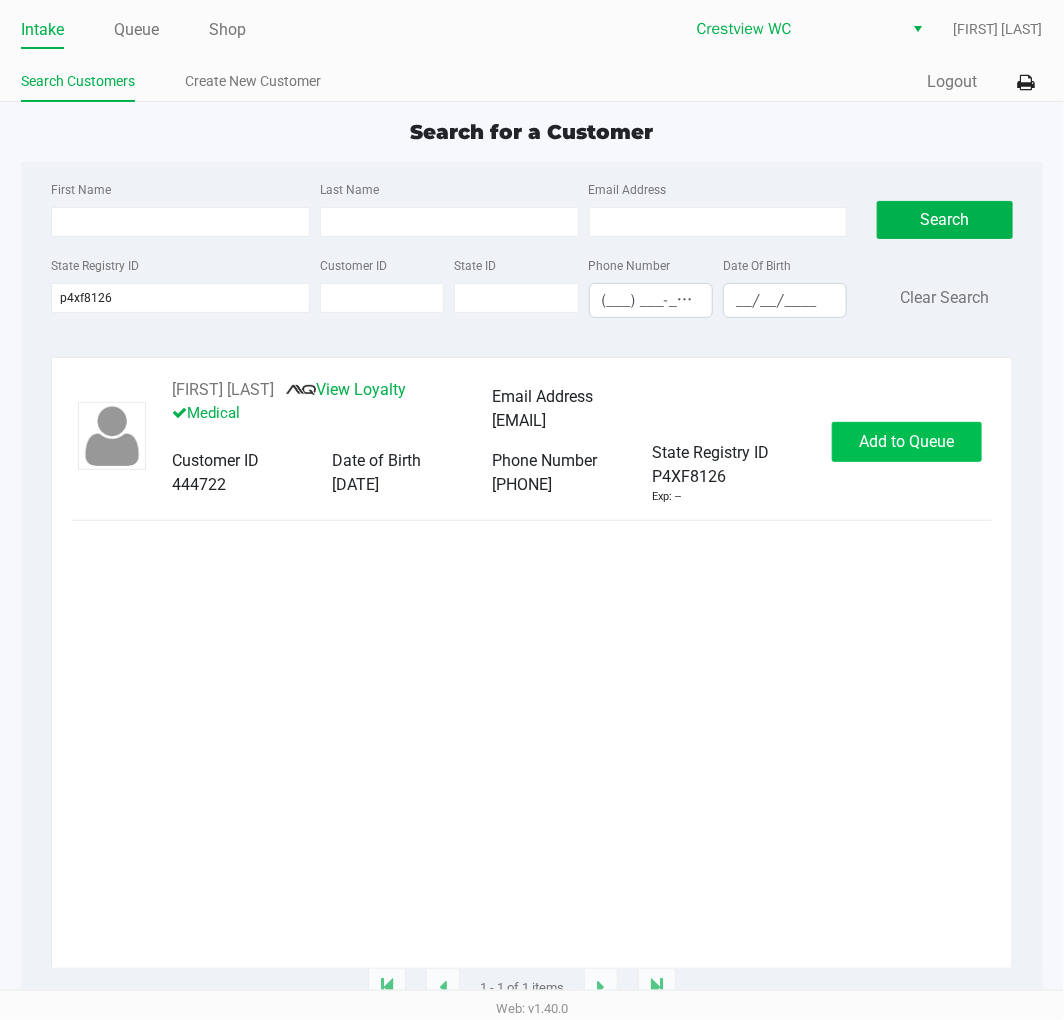 click on "Add to Queue" 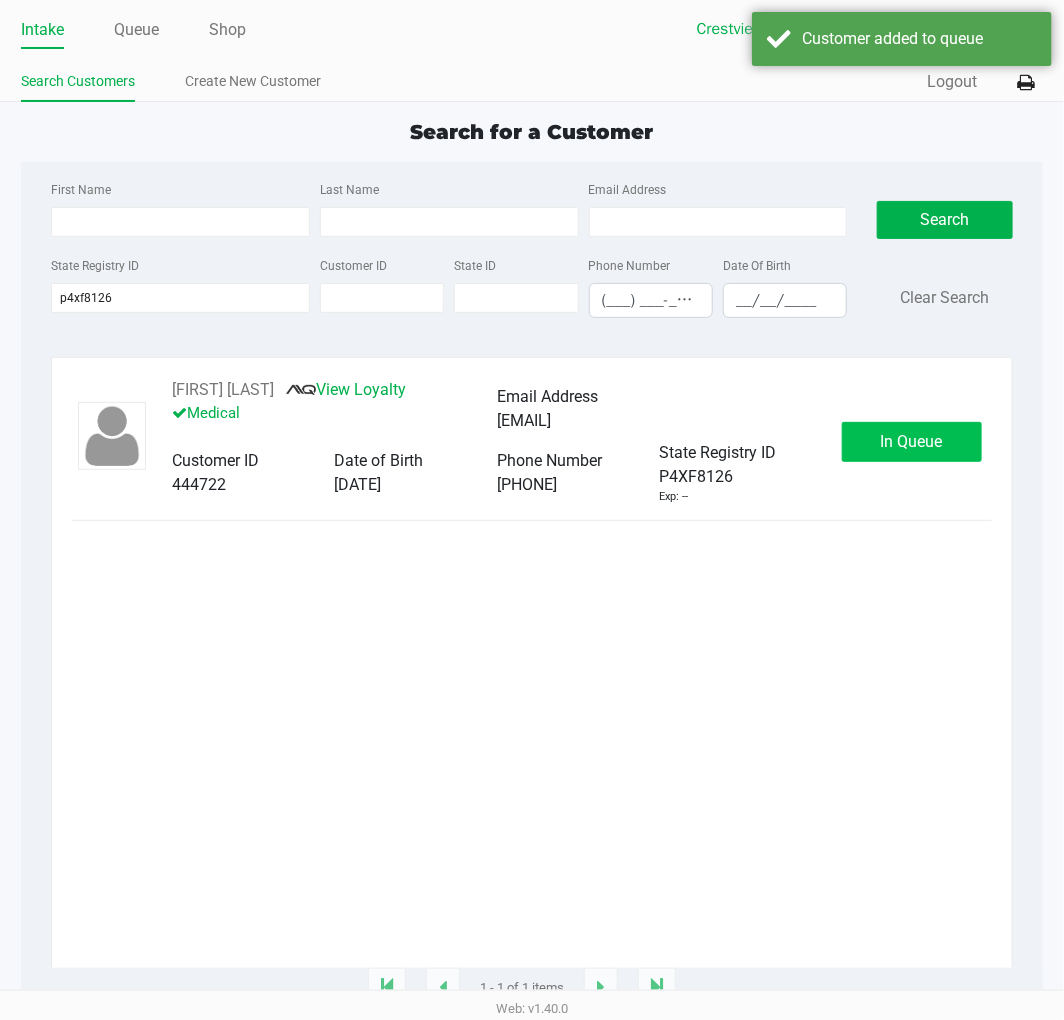 click on "In Queue" 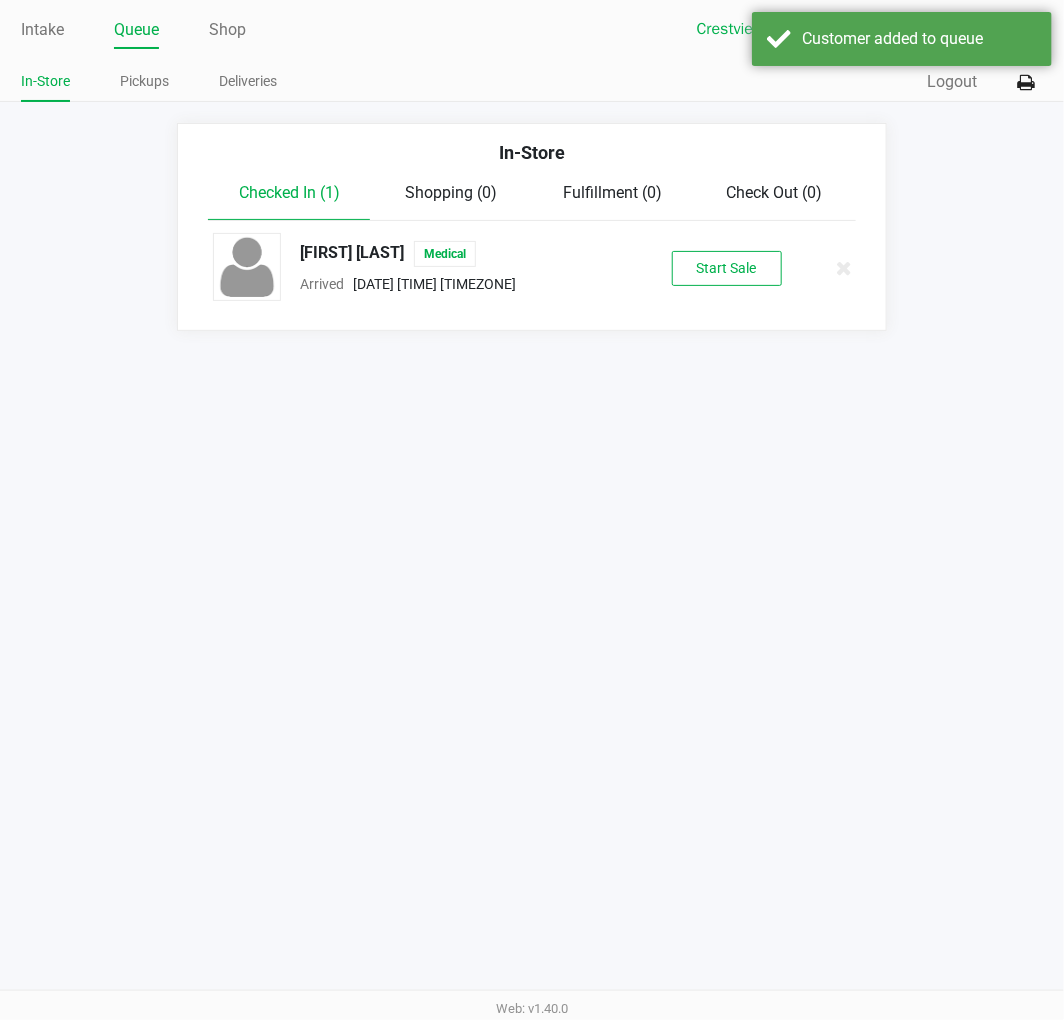 click on "Start Sale" 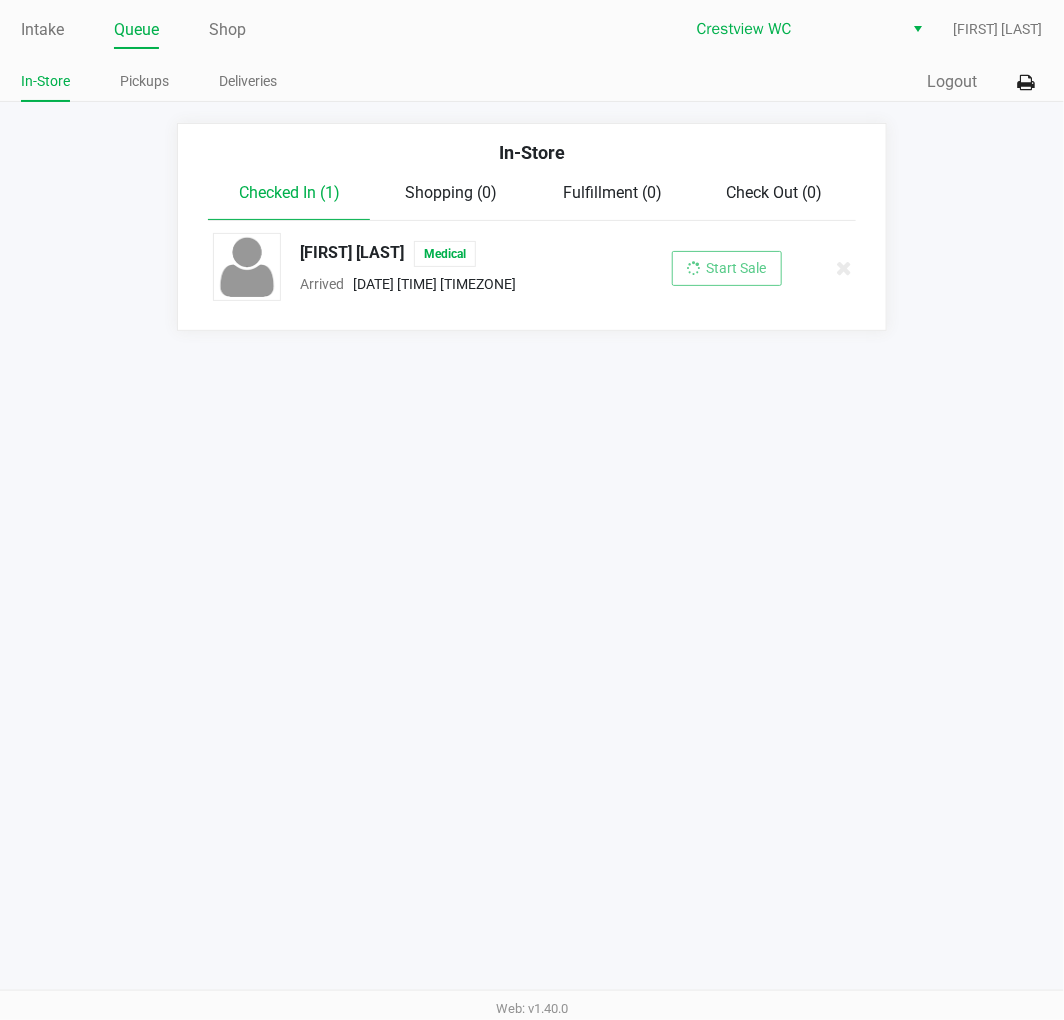 click on "Nate WIMBERLY   Medical  Arrived      Aug 5, 2025 9:57 AM CDT   Start Sale" 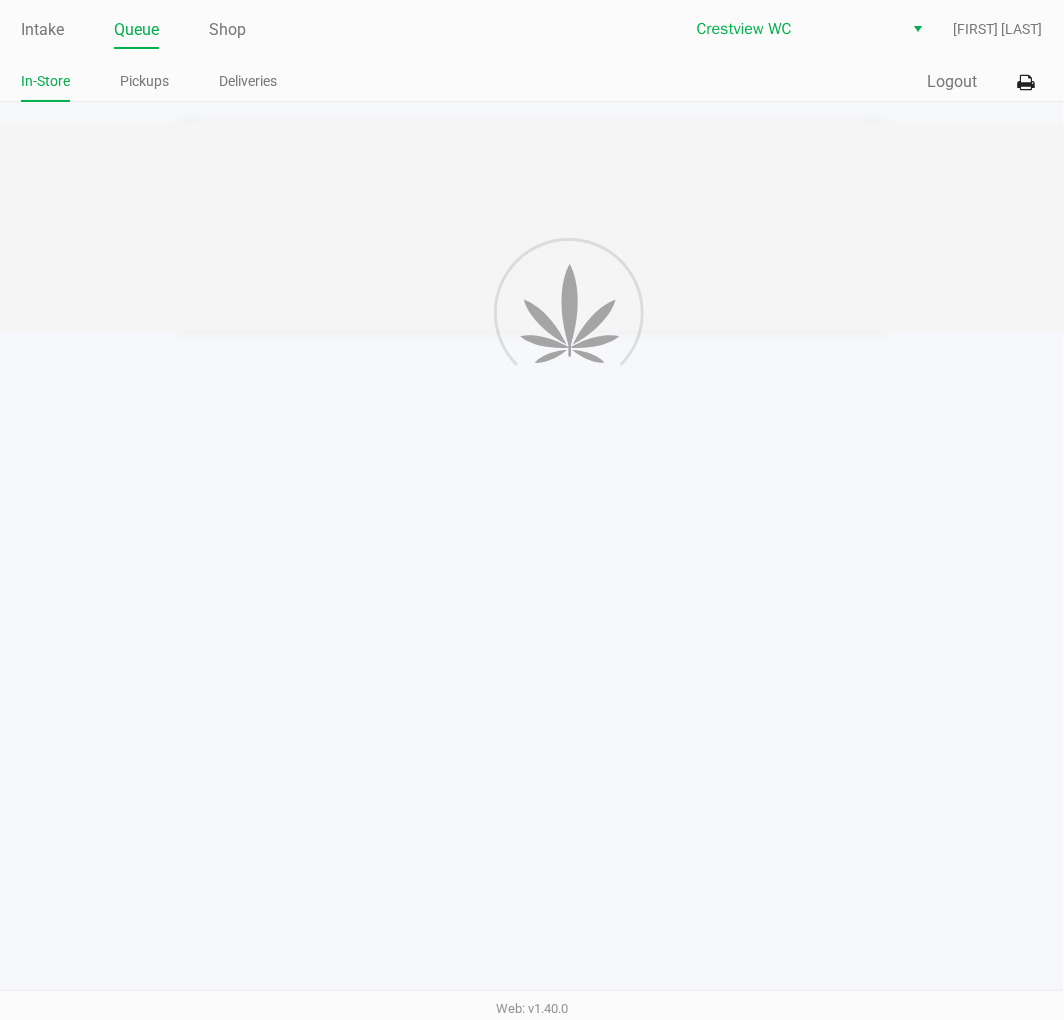 click 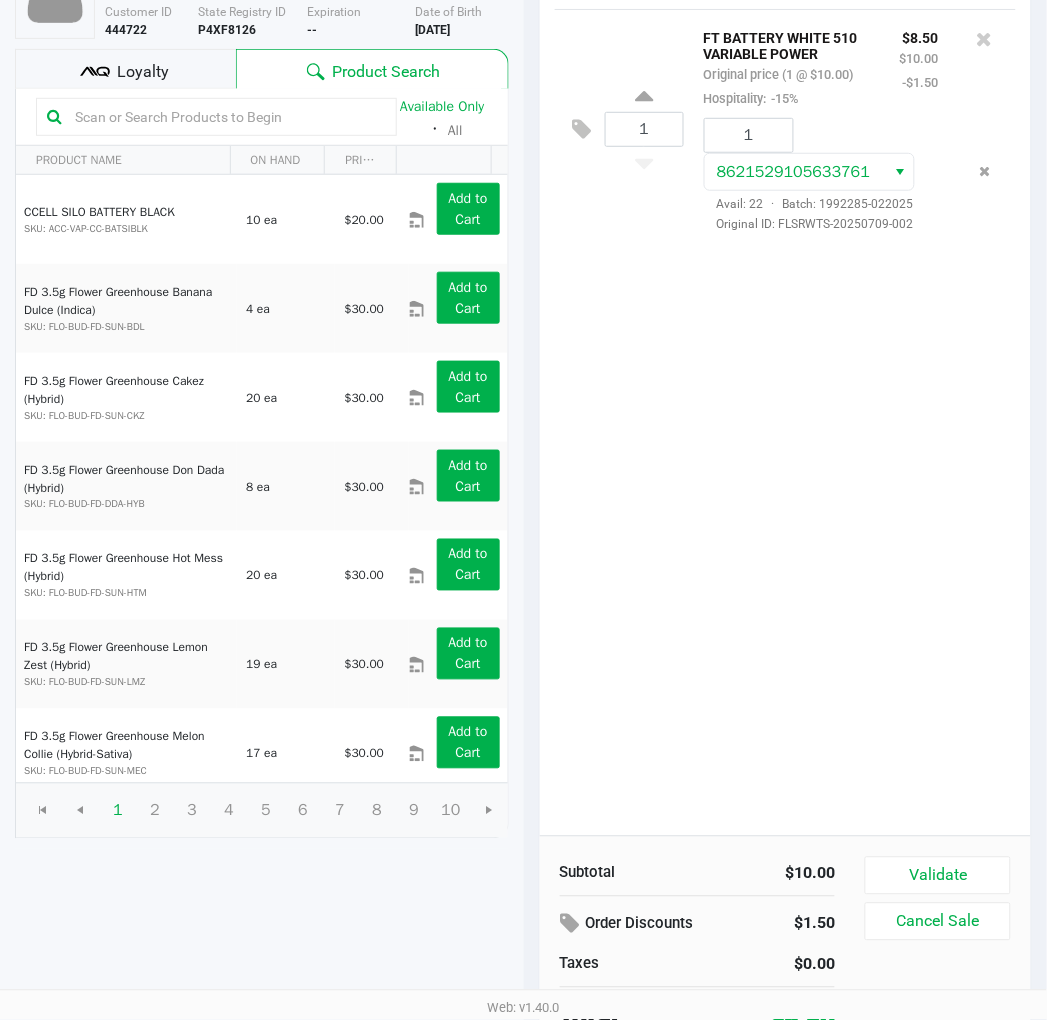 scroll, scrollTop: 206, scrollLeft: 0, axis: vertical 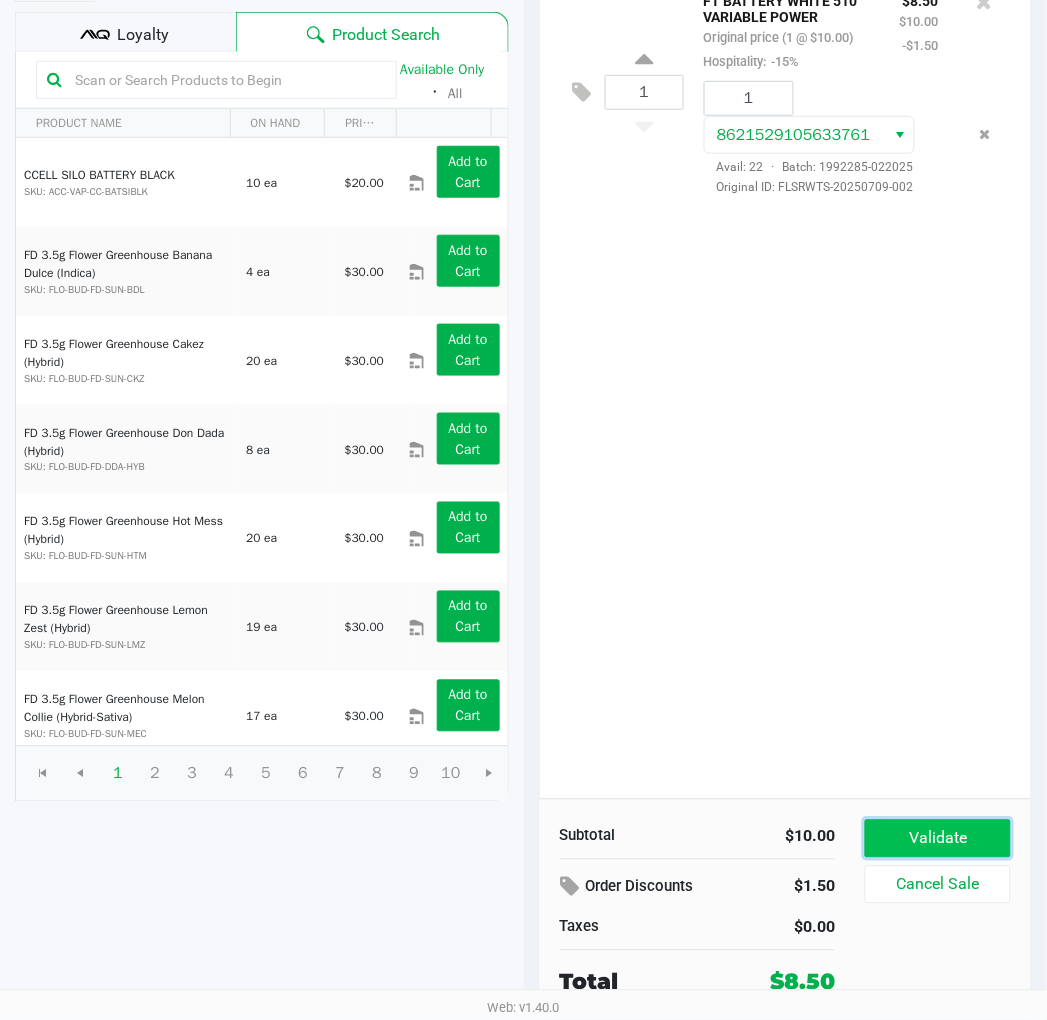 click on "Validate" 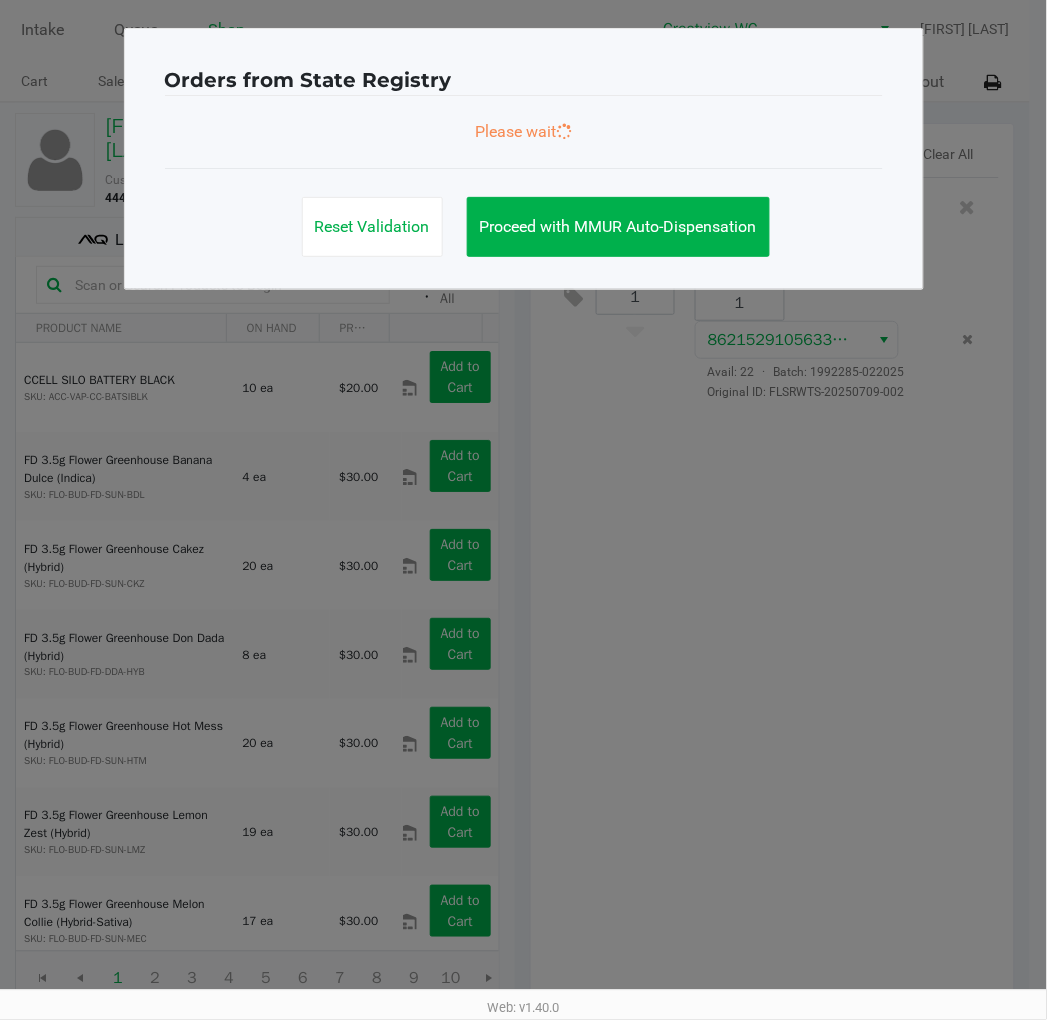 scroll, scrollTop: 0, scrollLeft: 0, axis: both 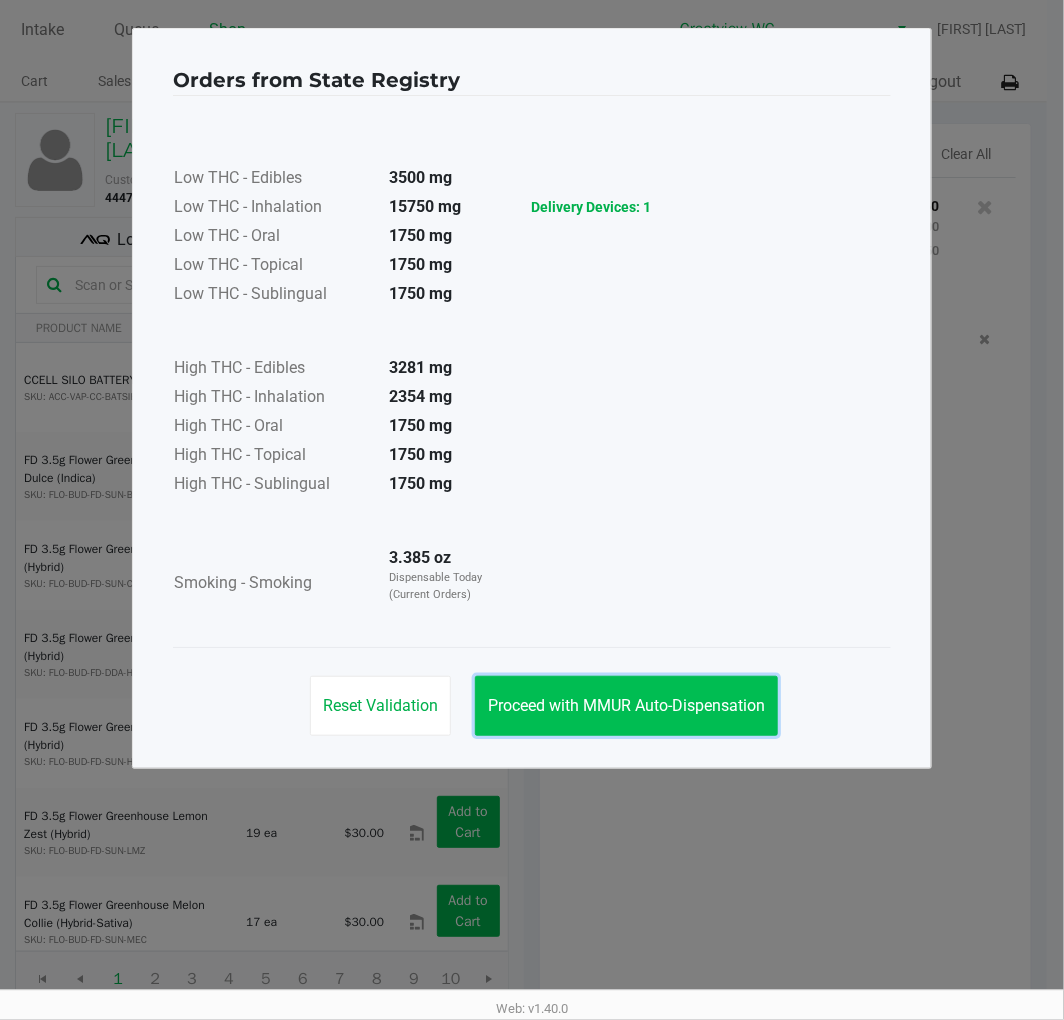 click on "Proceed with MMUR Auto-Dispensation" 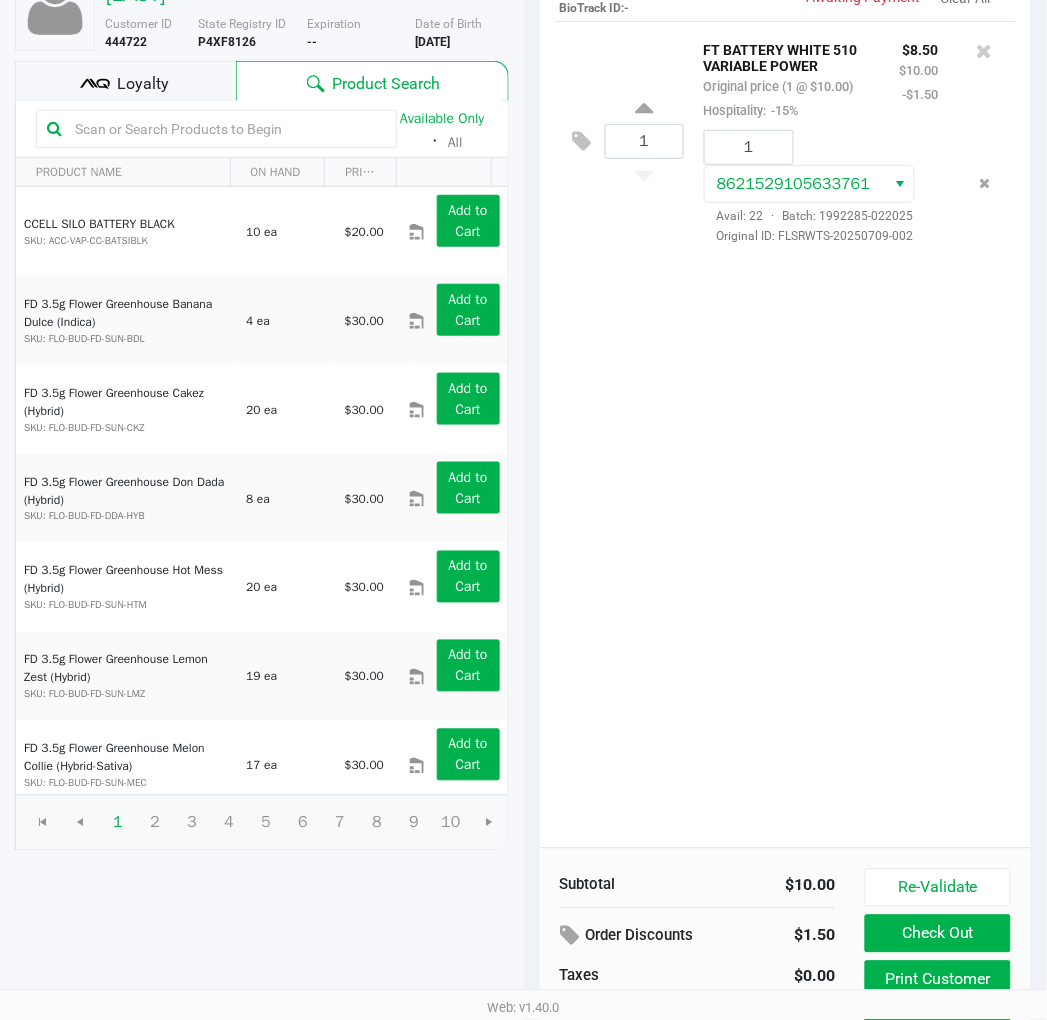 scroll, scrollTop: 227, scrollLeft: 0, axis: vertical 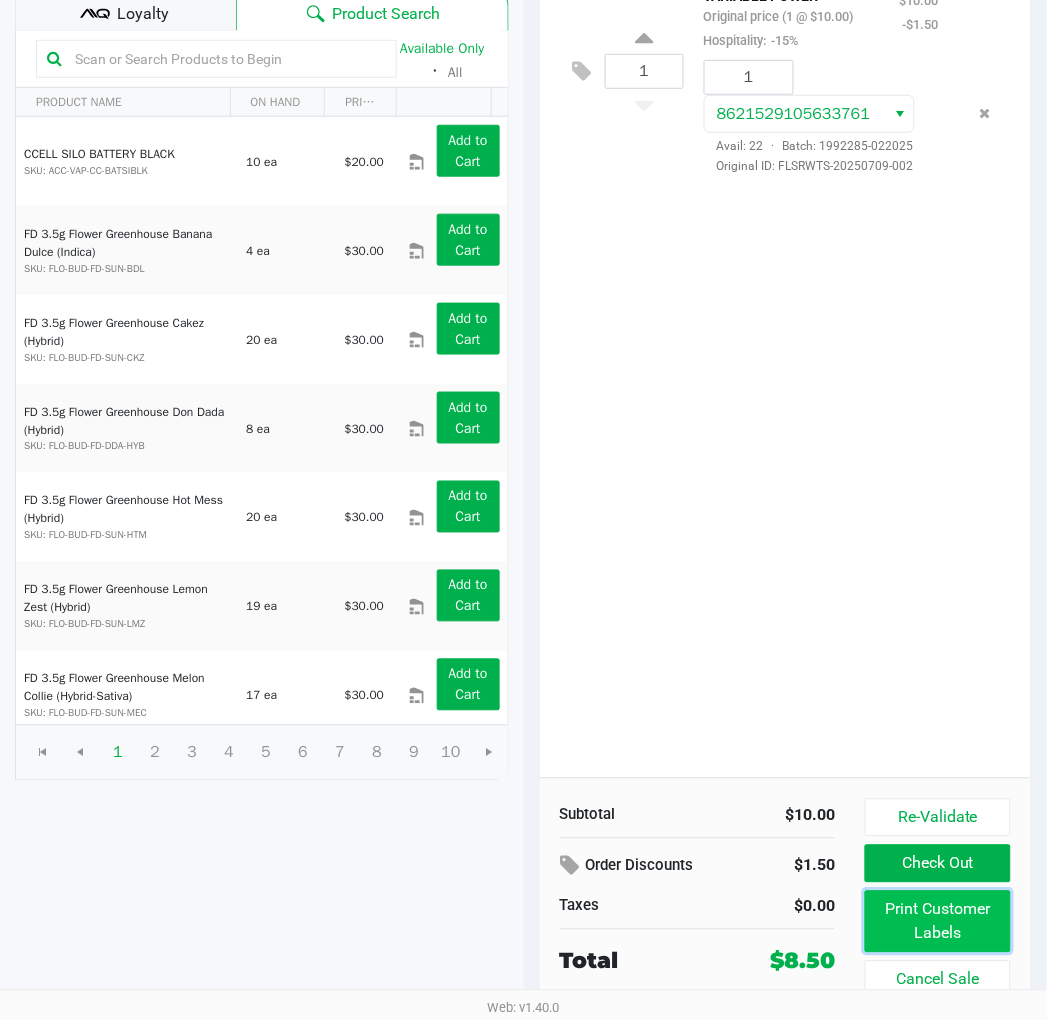 click on "Print Customer Labels" 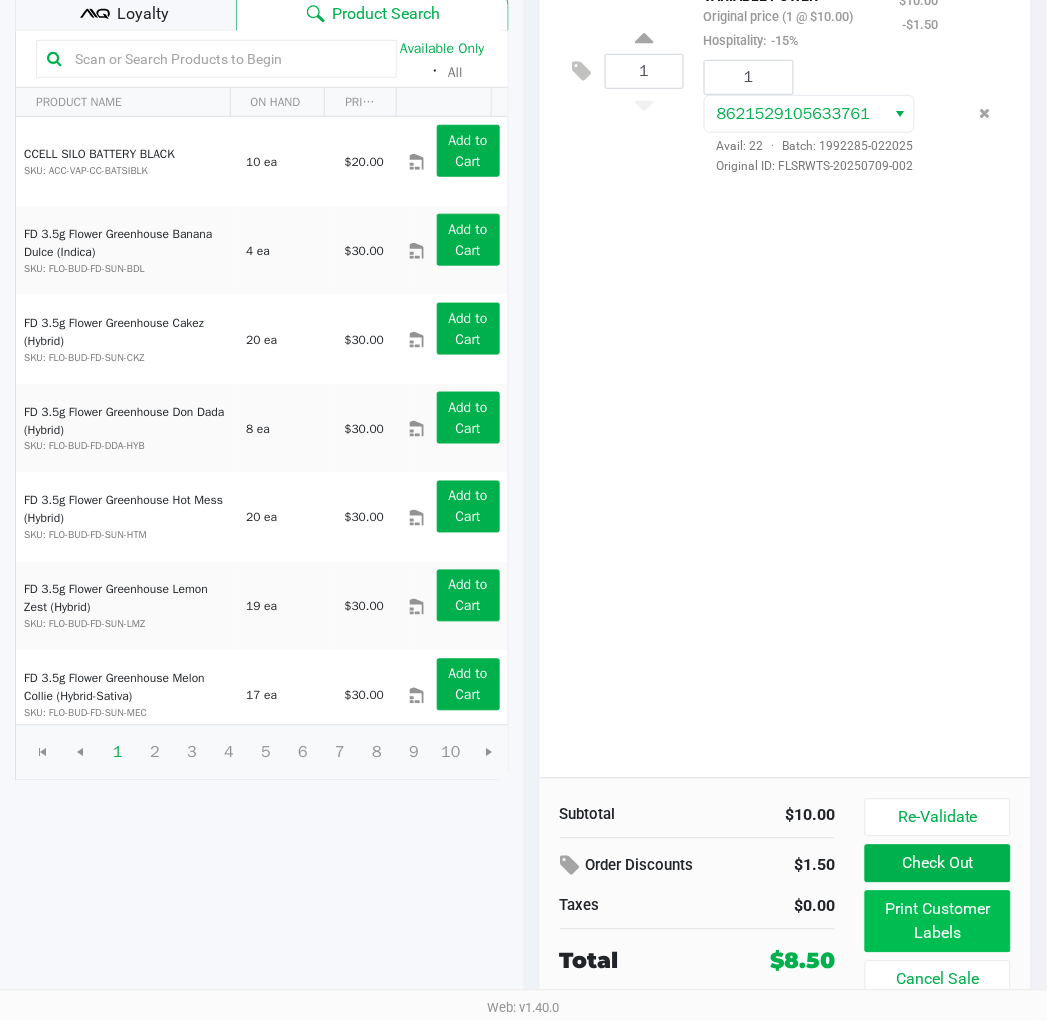 scroll, scrollTop: 0, scrollLeft: 0, axis: both 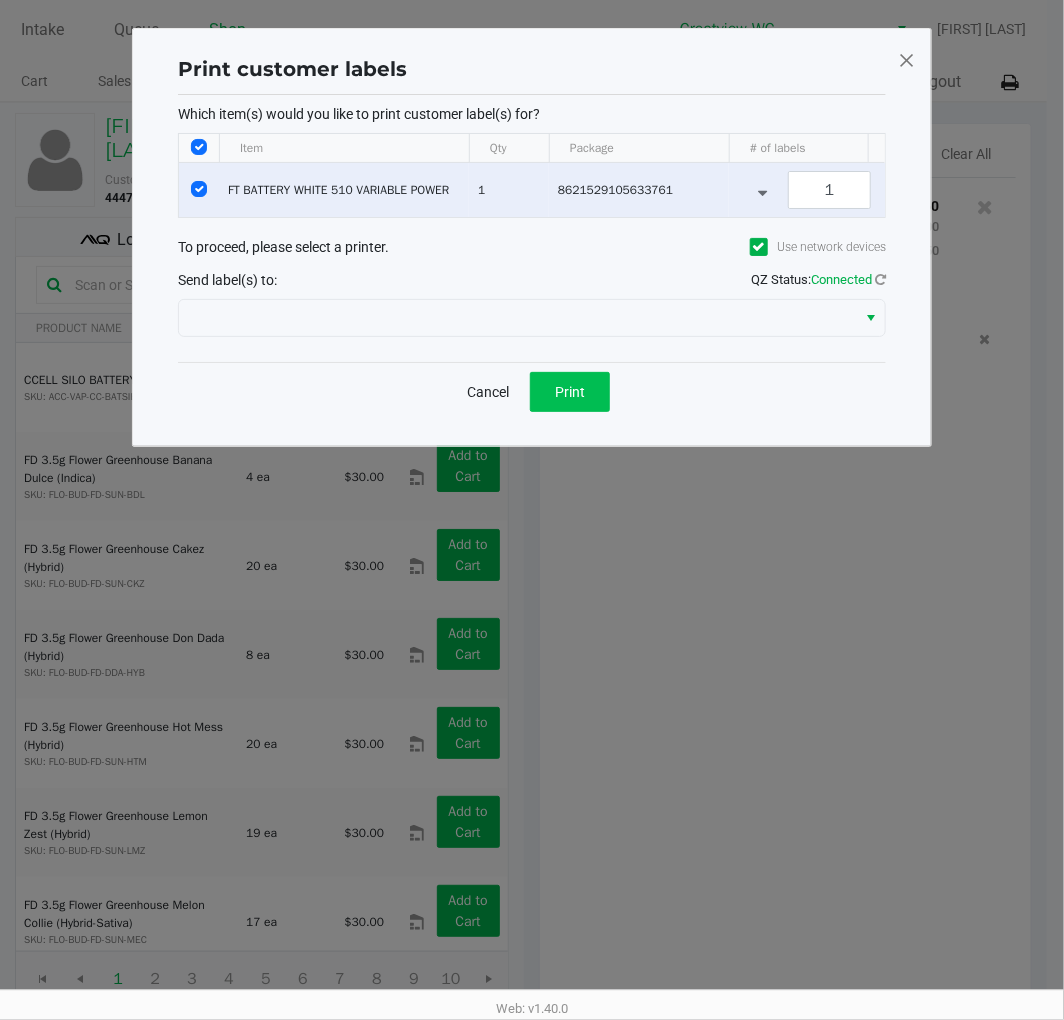click on "Print" 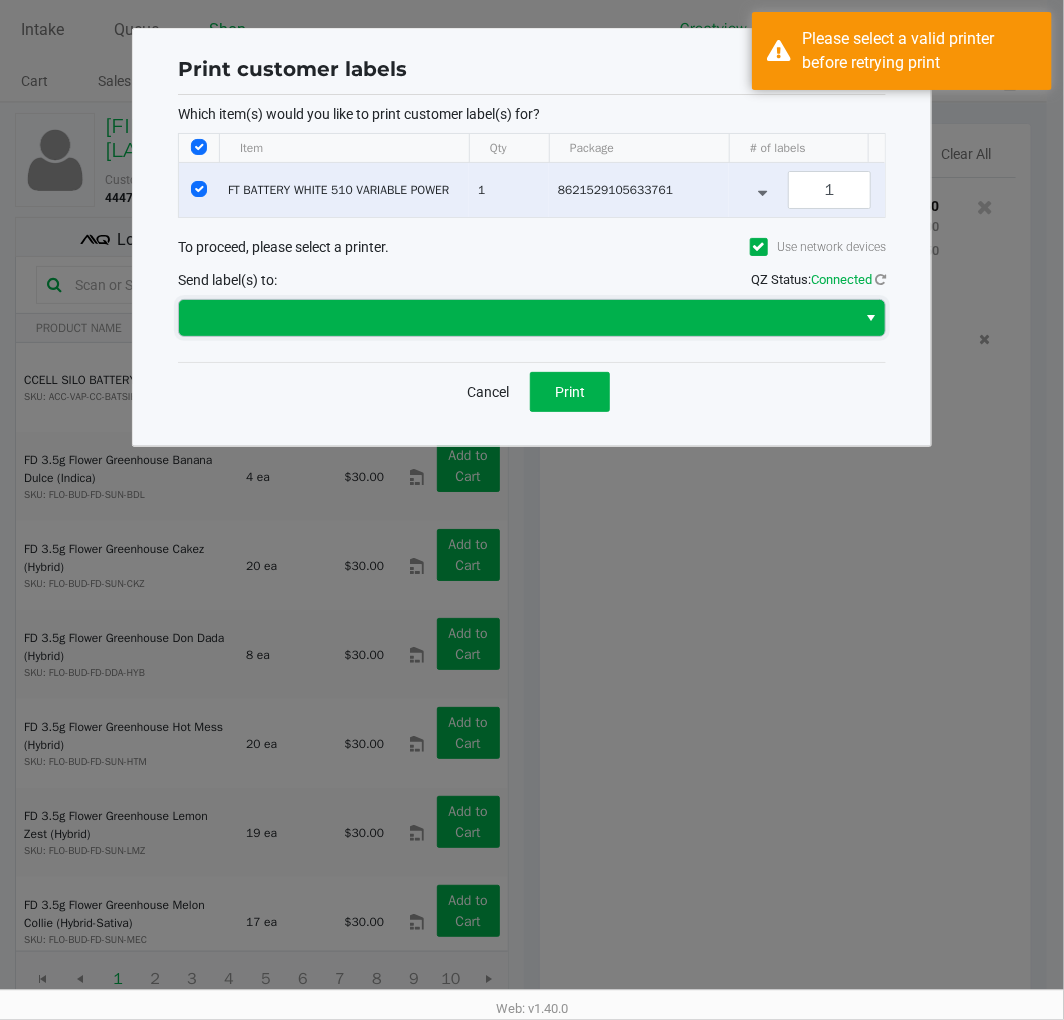 click at bounding box center [517, 318] 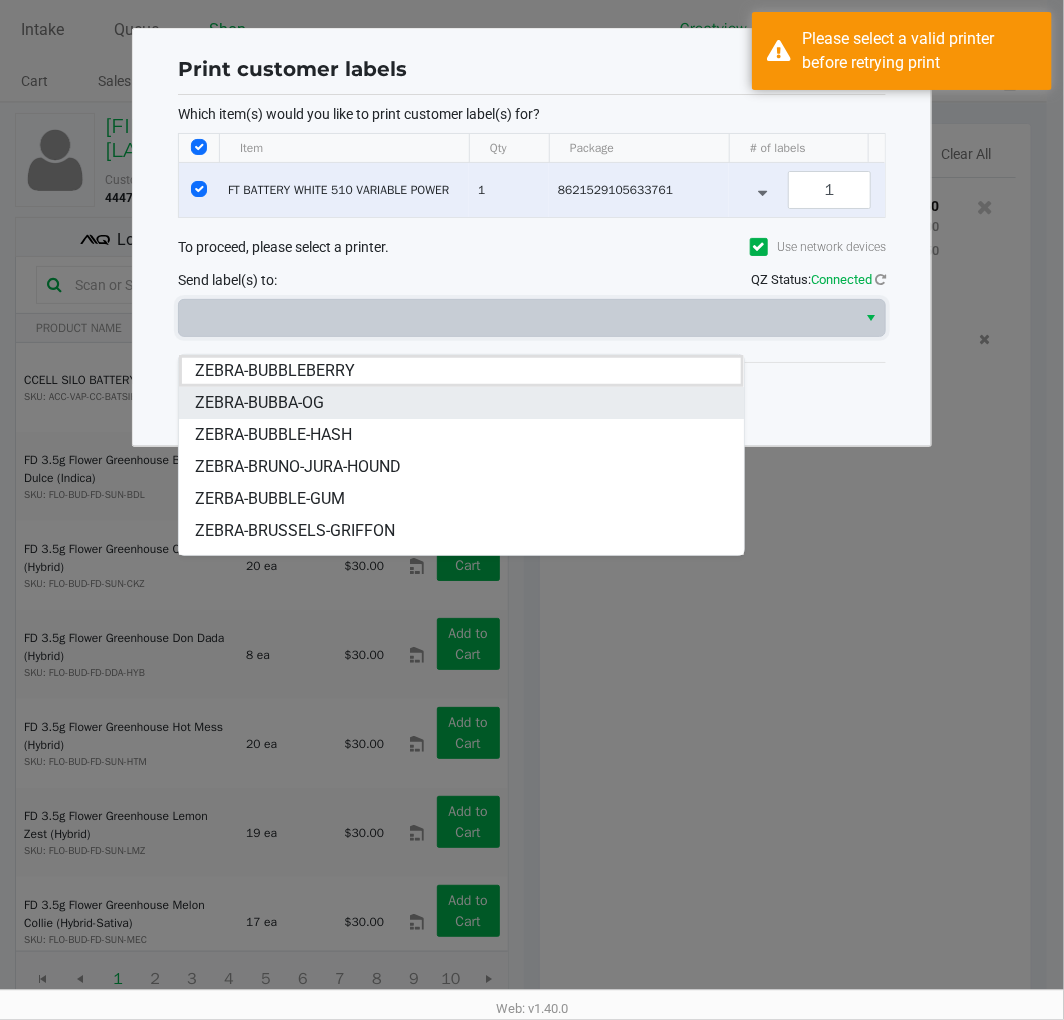click on "ZEBRA-BUBBA-OG" at bounding box center [461, 403] 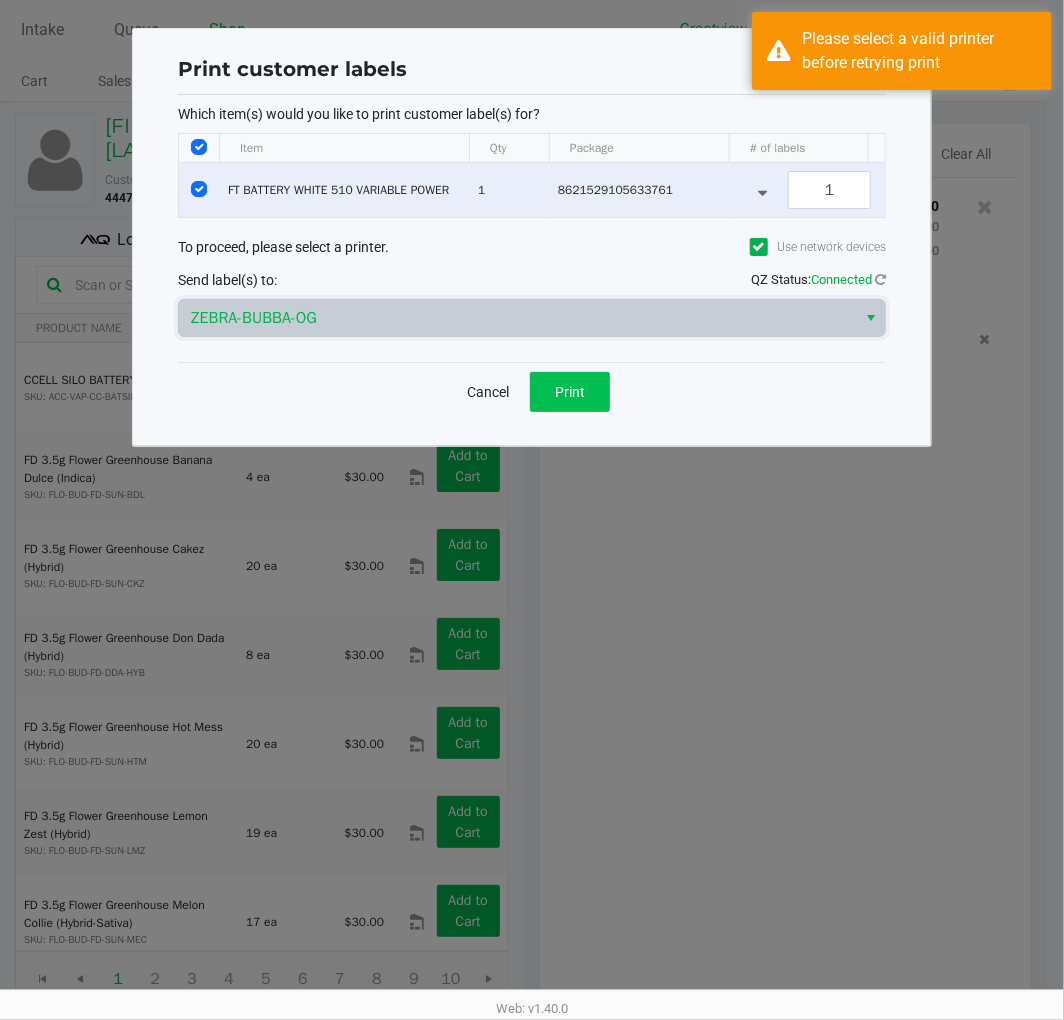 click on "Print" 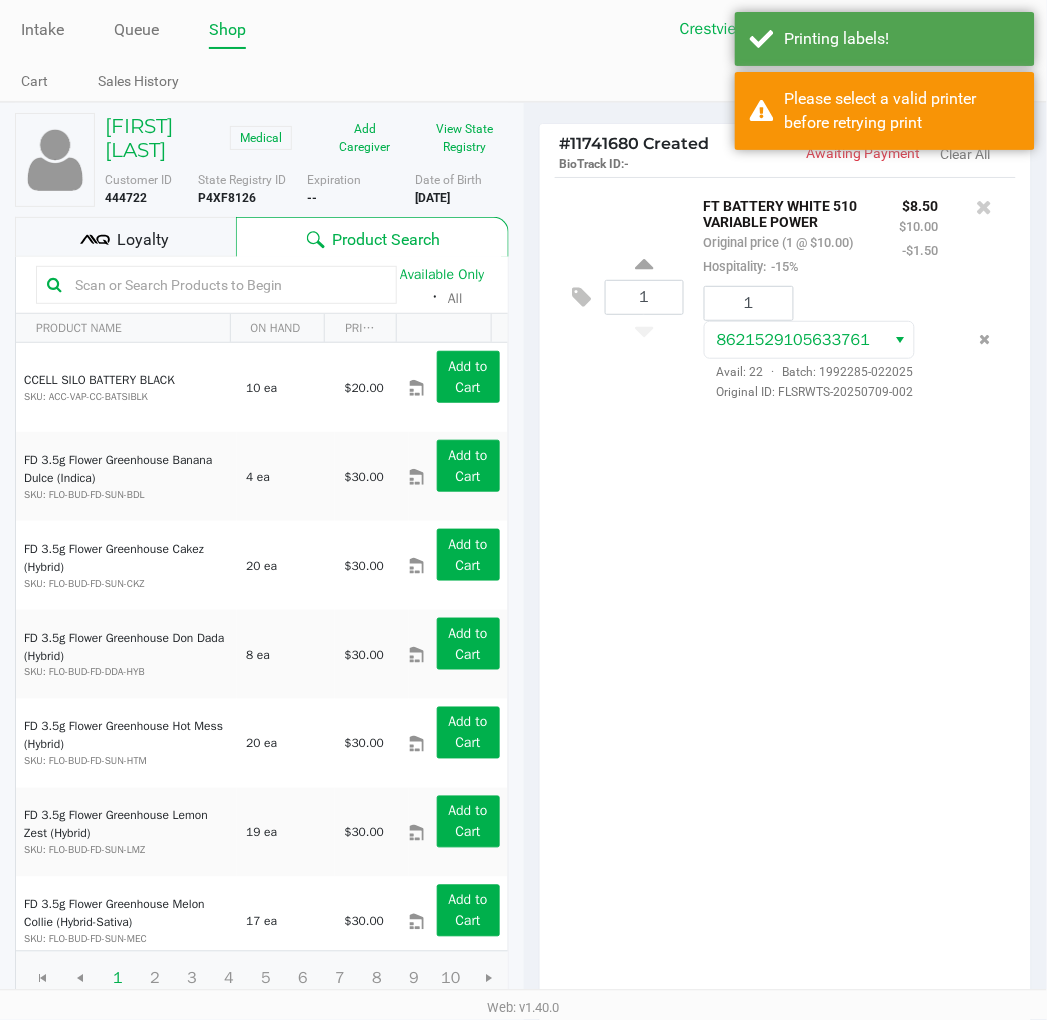 click on "Loyalty" 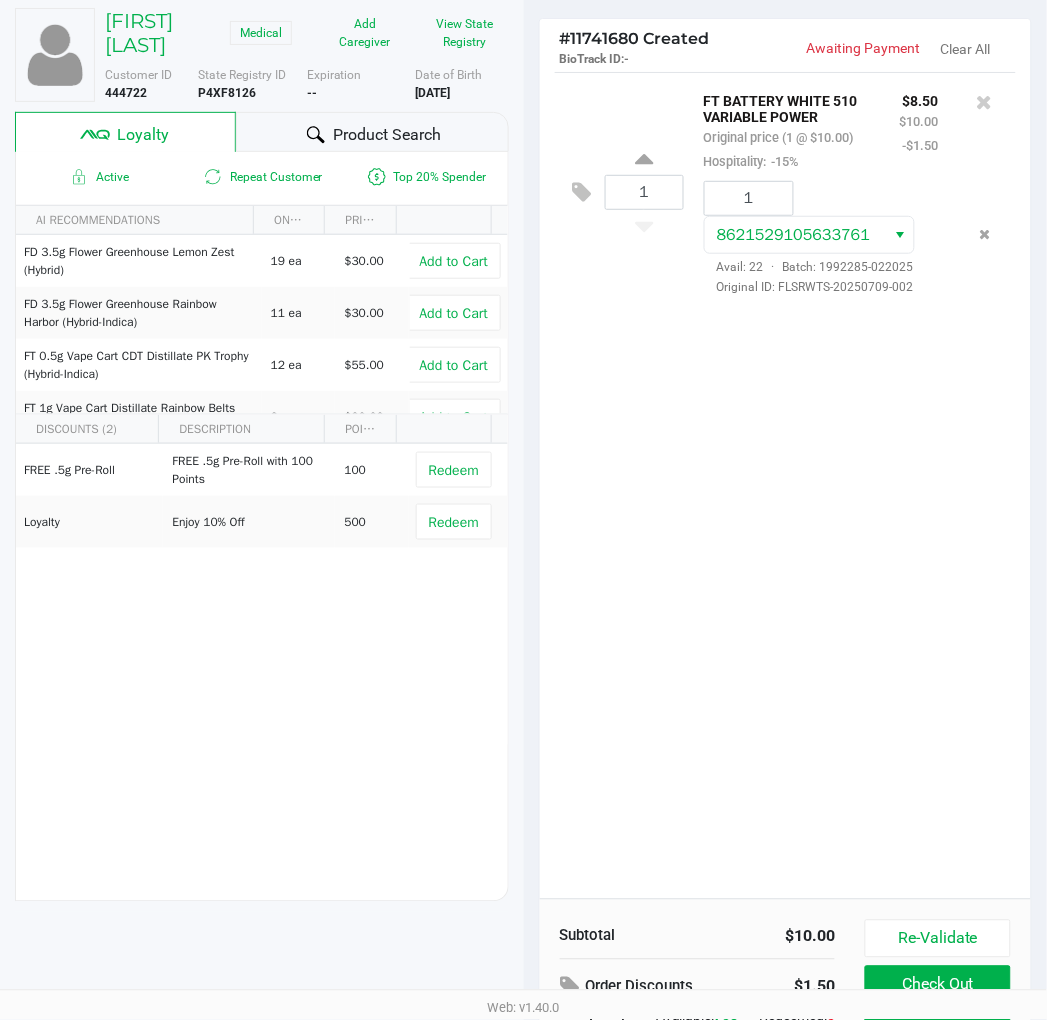 scroll, scrollTop: 248, scrollLeft: 0, axis: vertical 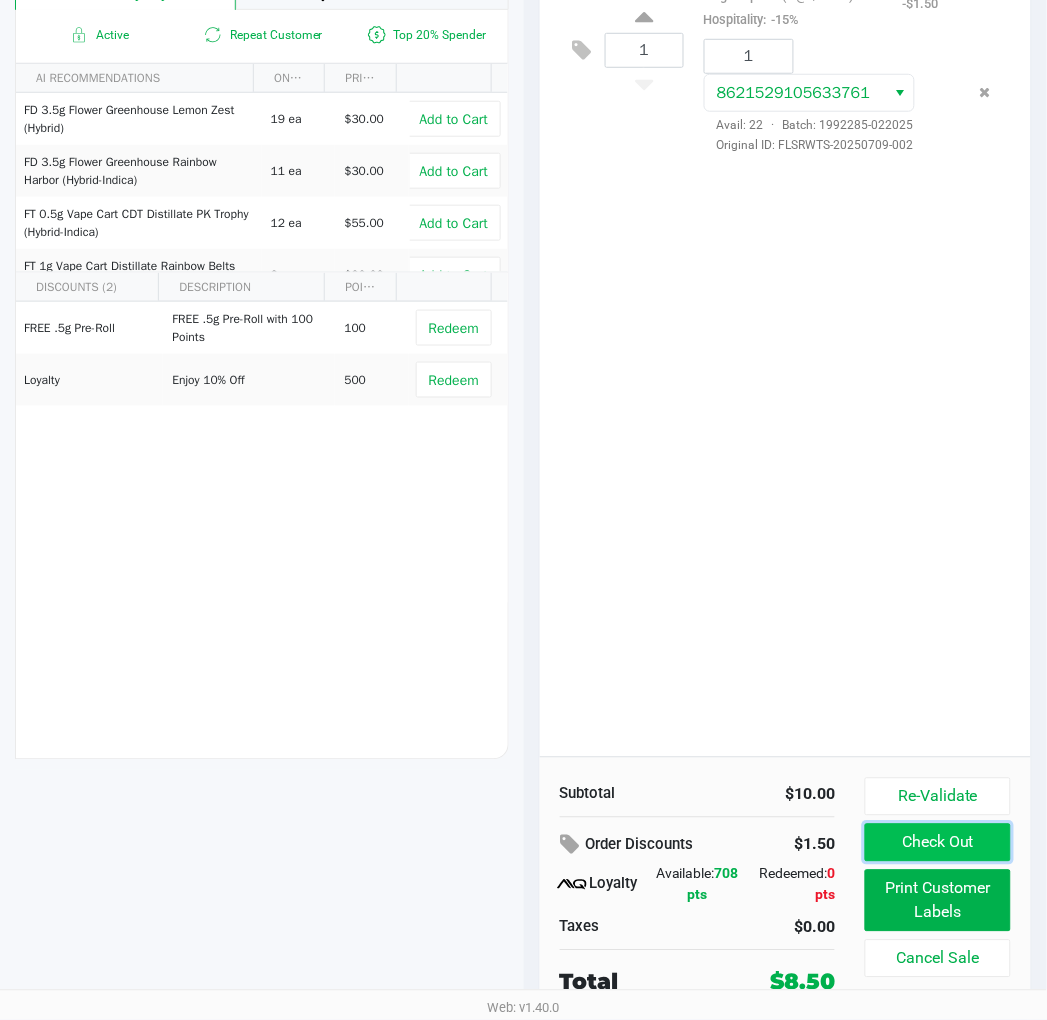 click on "Check Out" 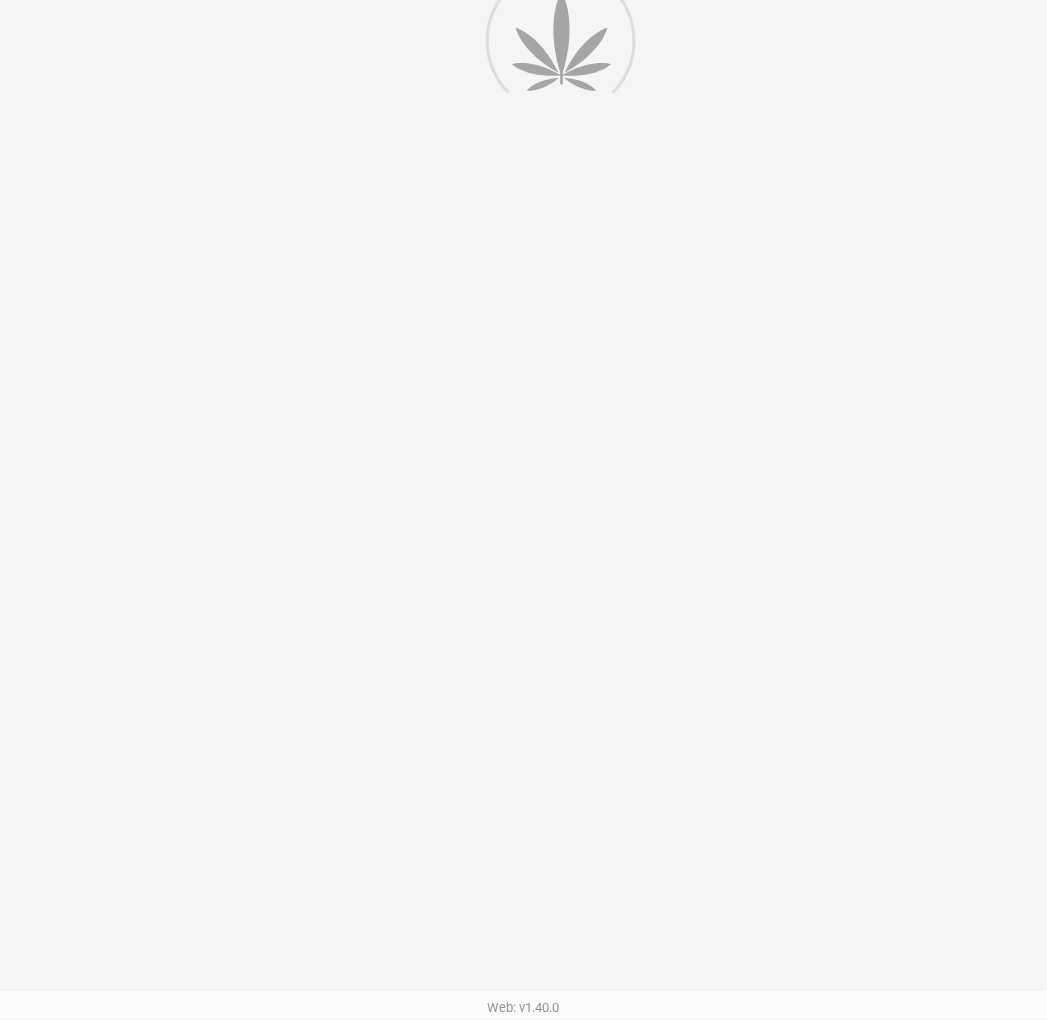 scroll, scrollTop: 0, scrollLeft: 0, axis: both 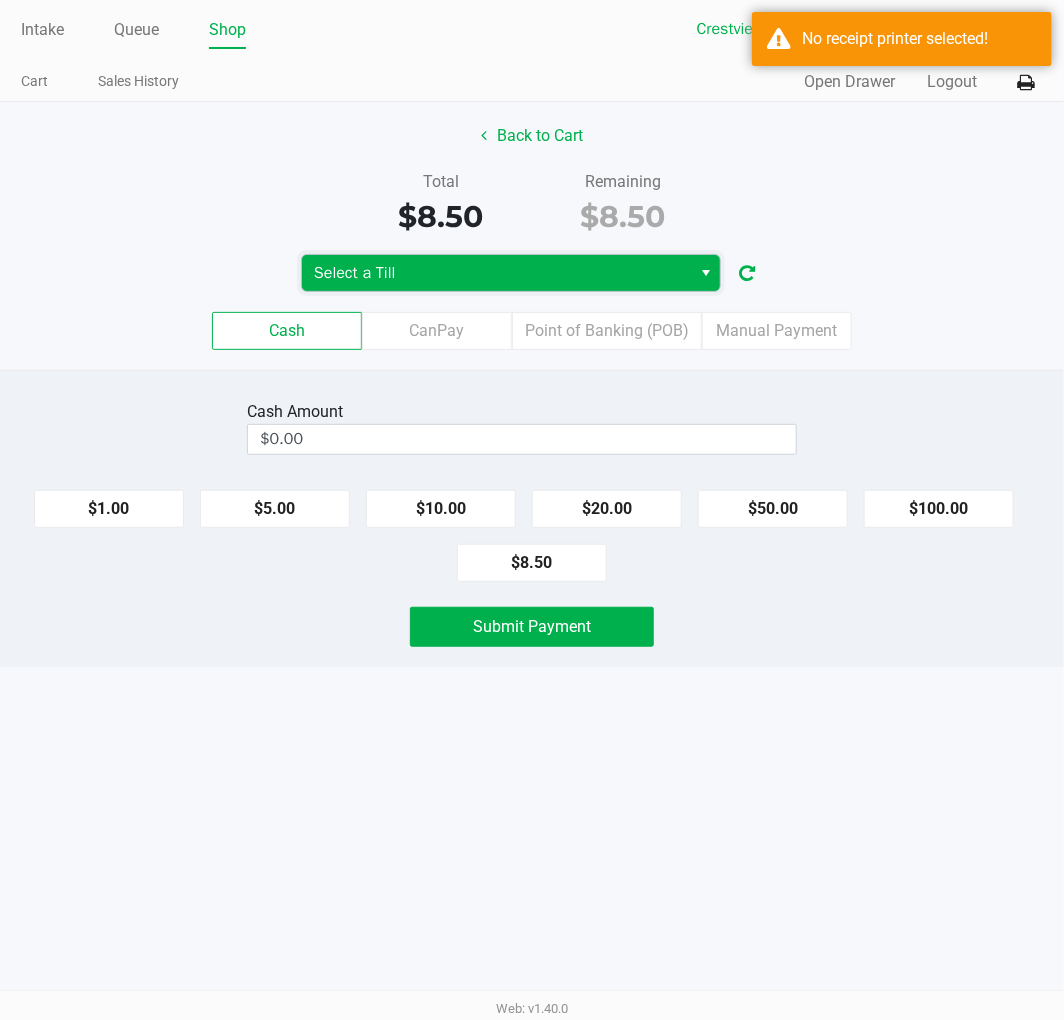 click on "Select a Till" at bounding box center (496, 273) 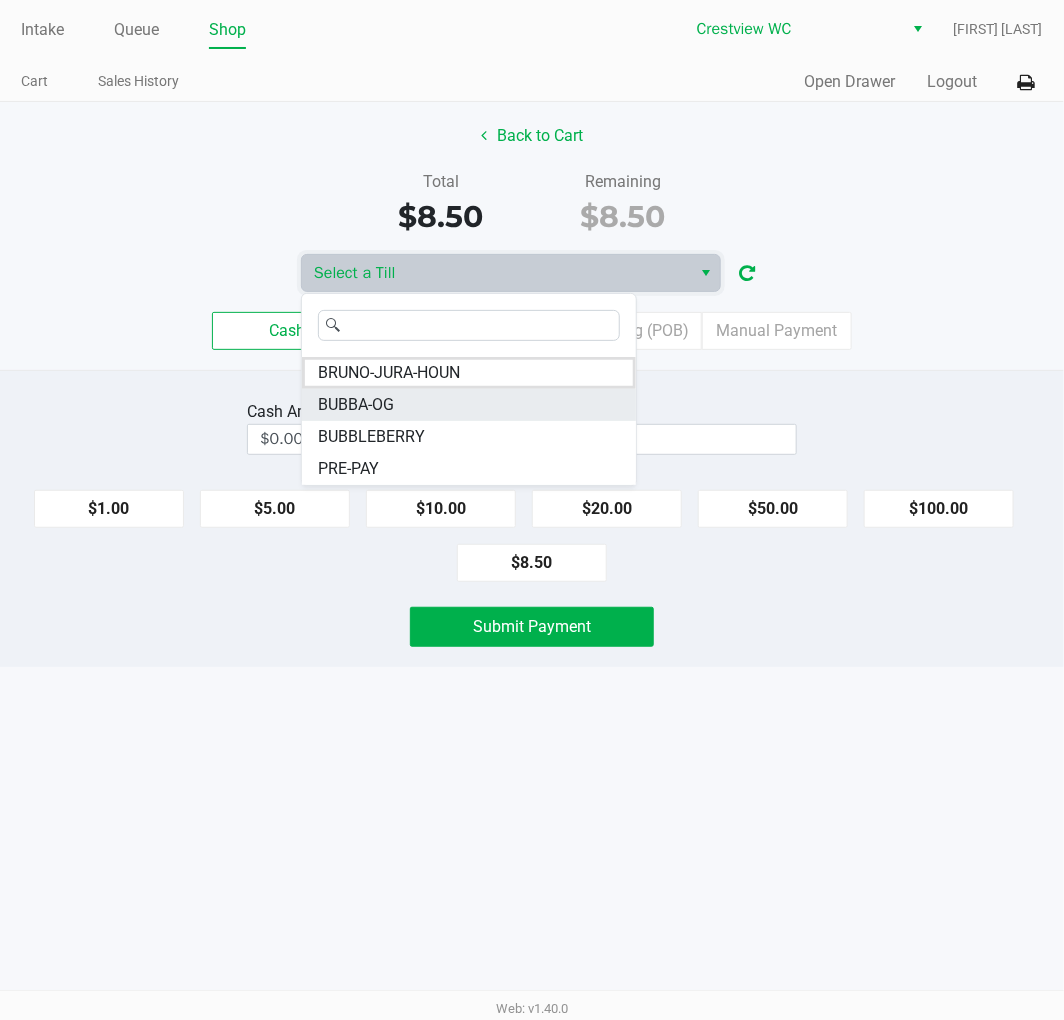 click on "BUBBA-OG" at bounding box center [469, 405] 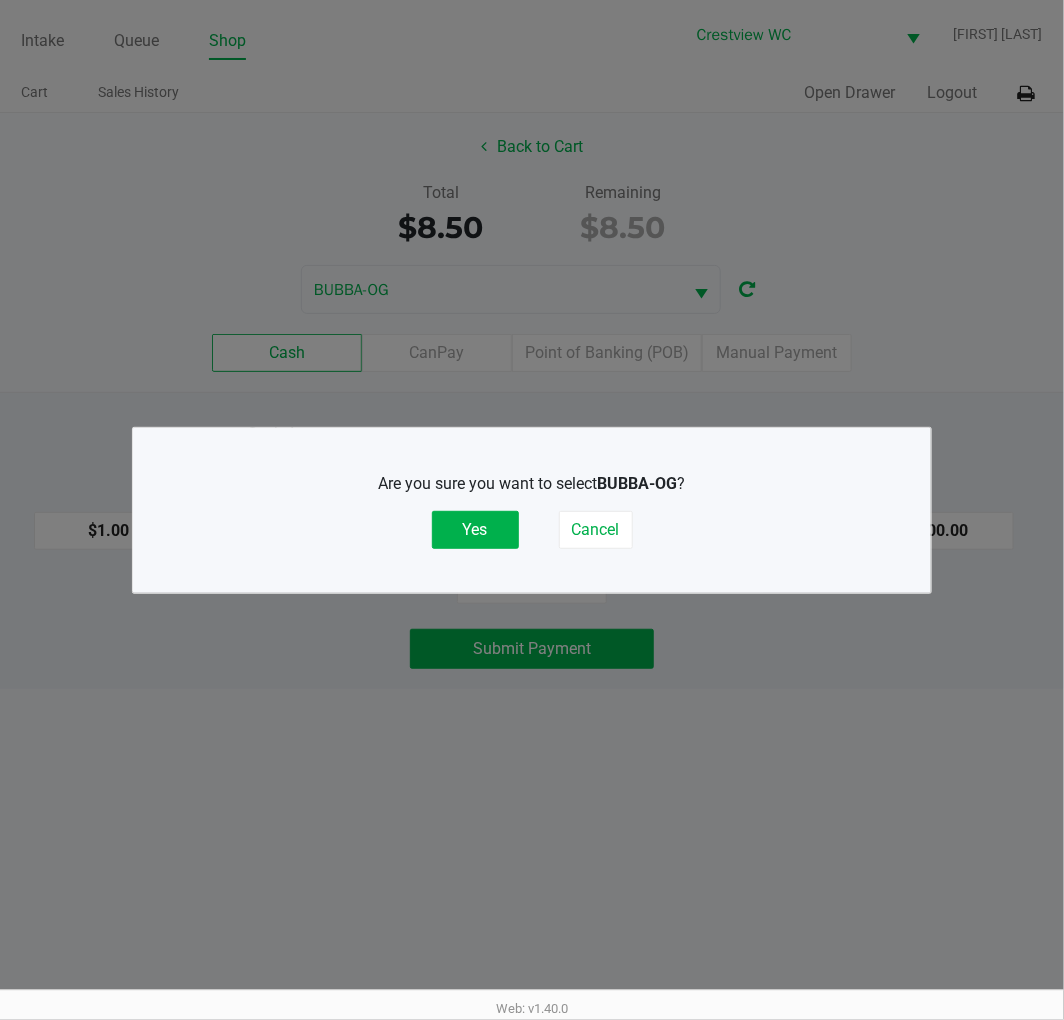 click on "Yes" 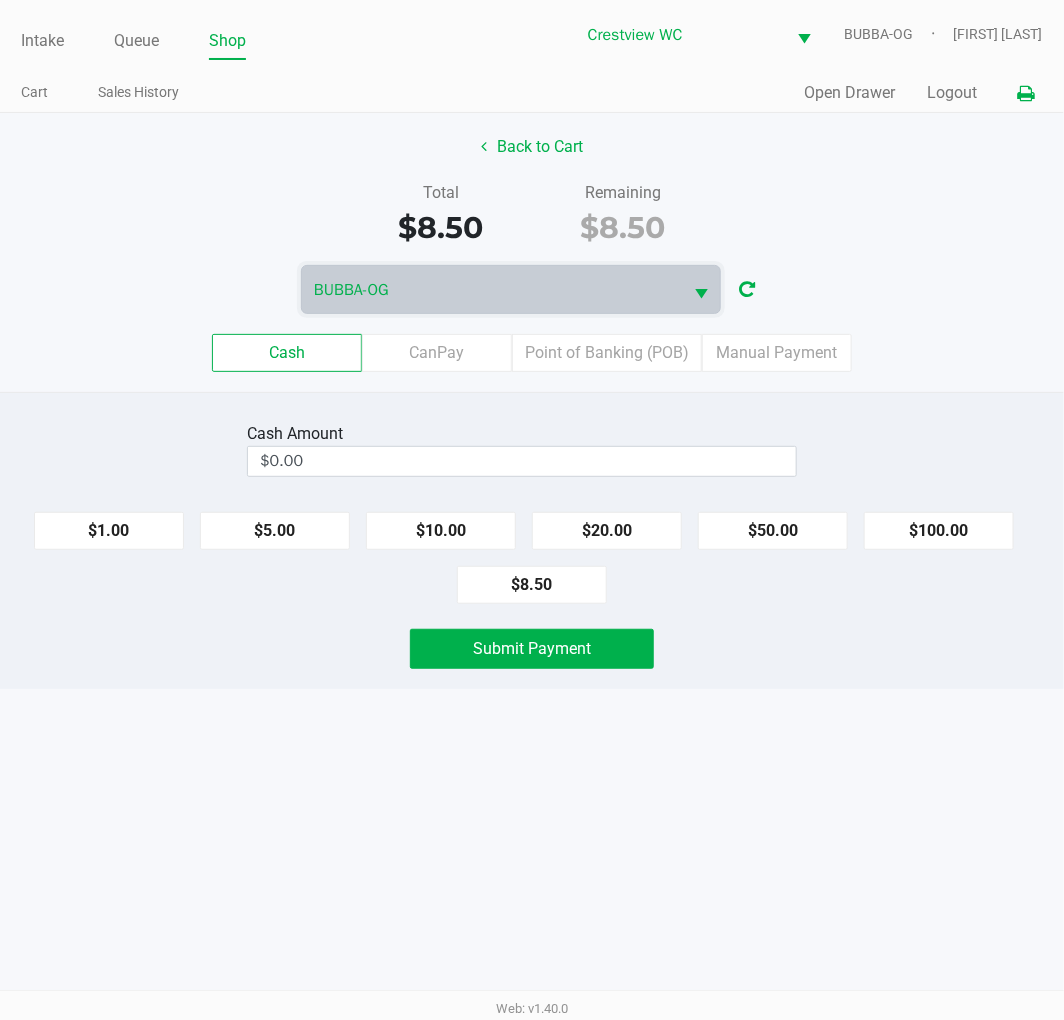 click 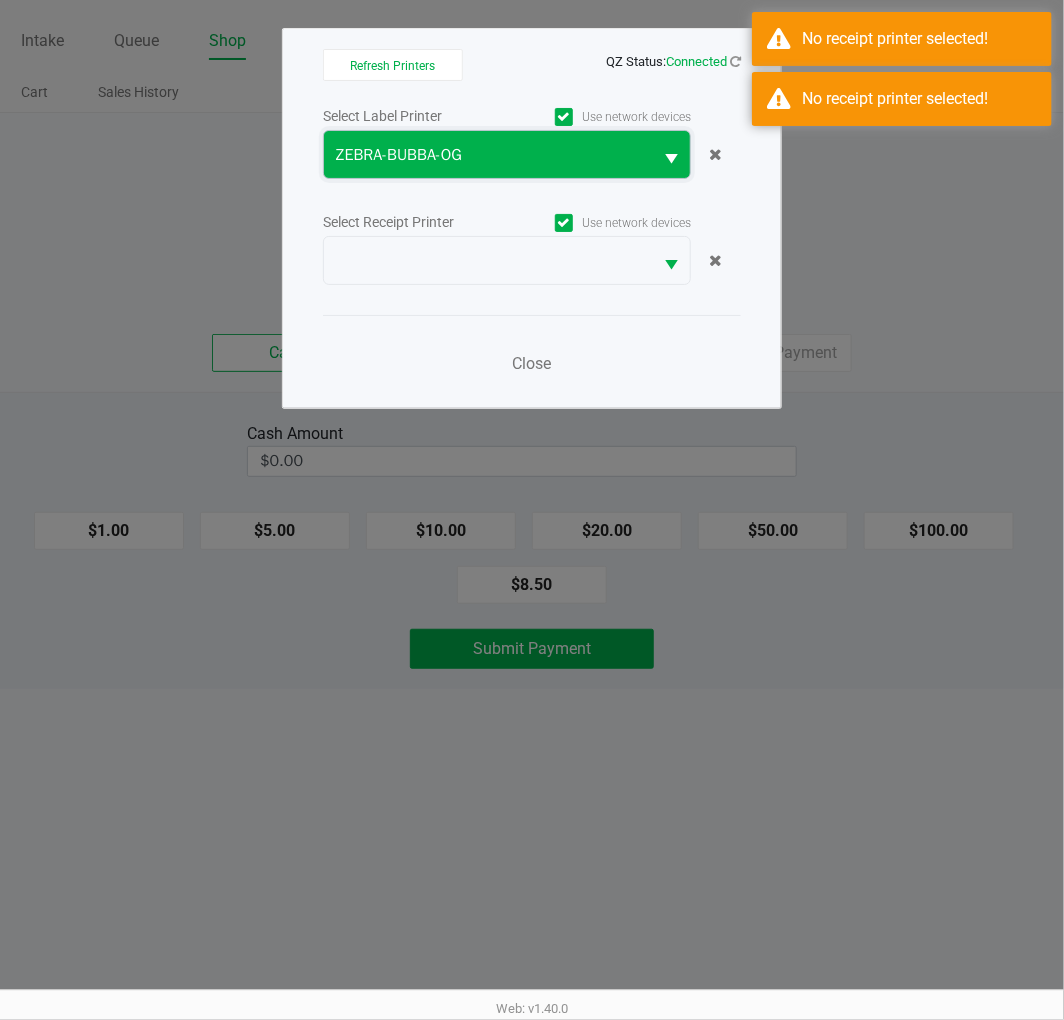 click on "ZEBRA-BUBBA-OG" at bounding box center [488, 155] 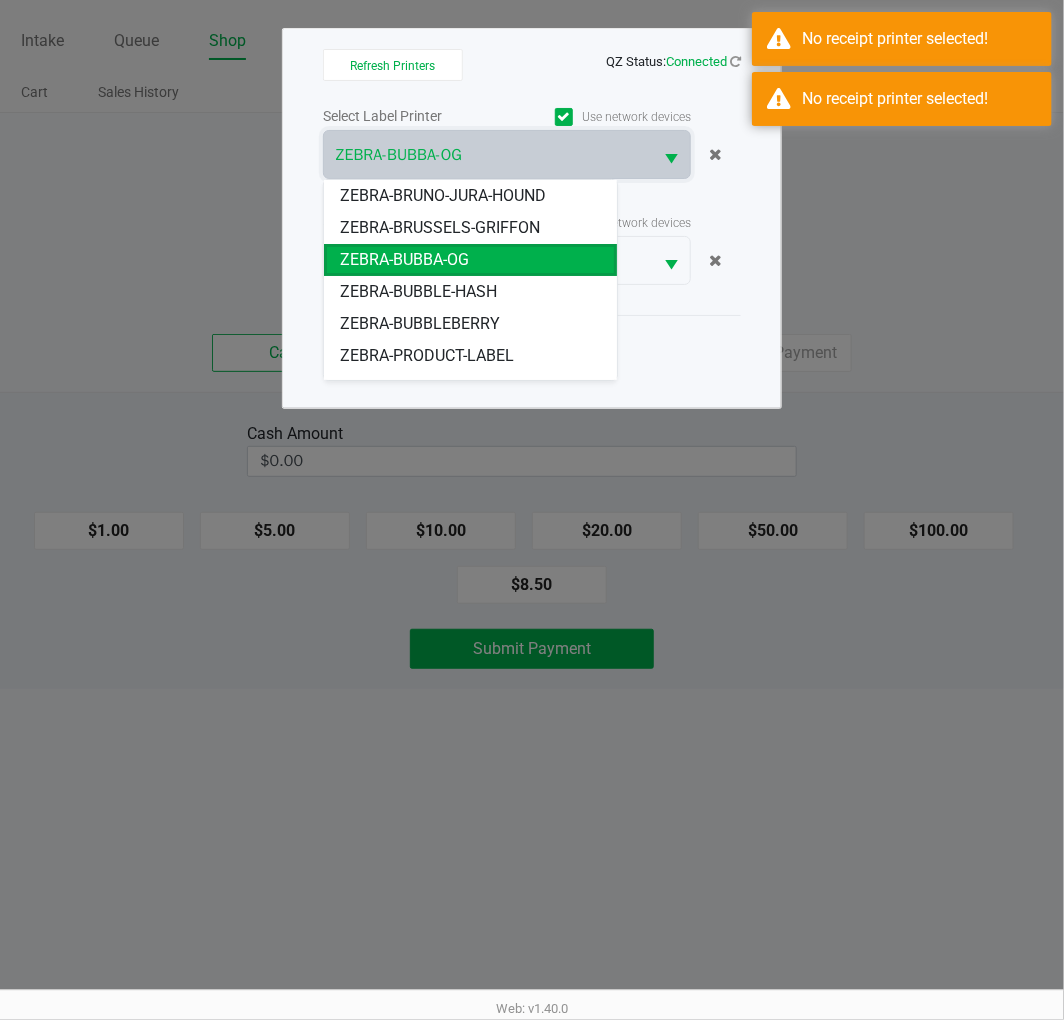 click on "Refresh Printers   QZ Status:   Connected   Select Label Printer   Use network devices  ZEBRA-BUBBA-OG  Select Receipt Printer   Use network devices   Close" 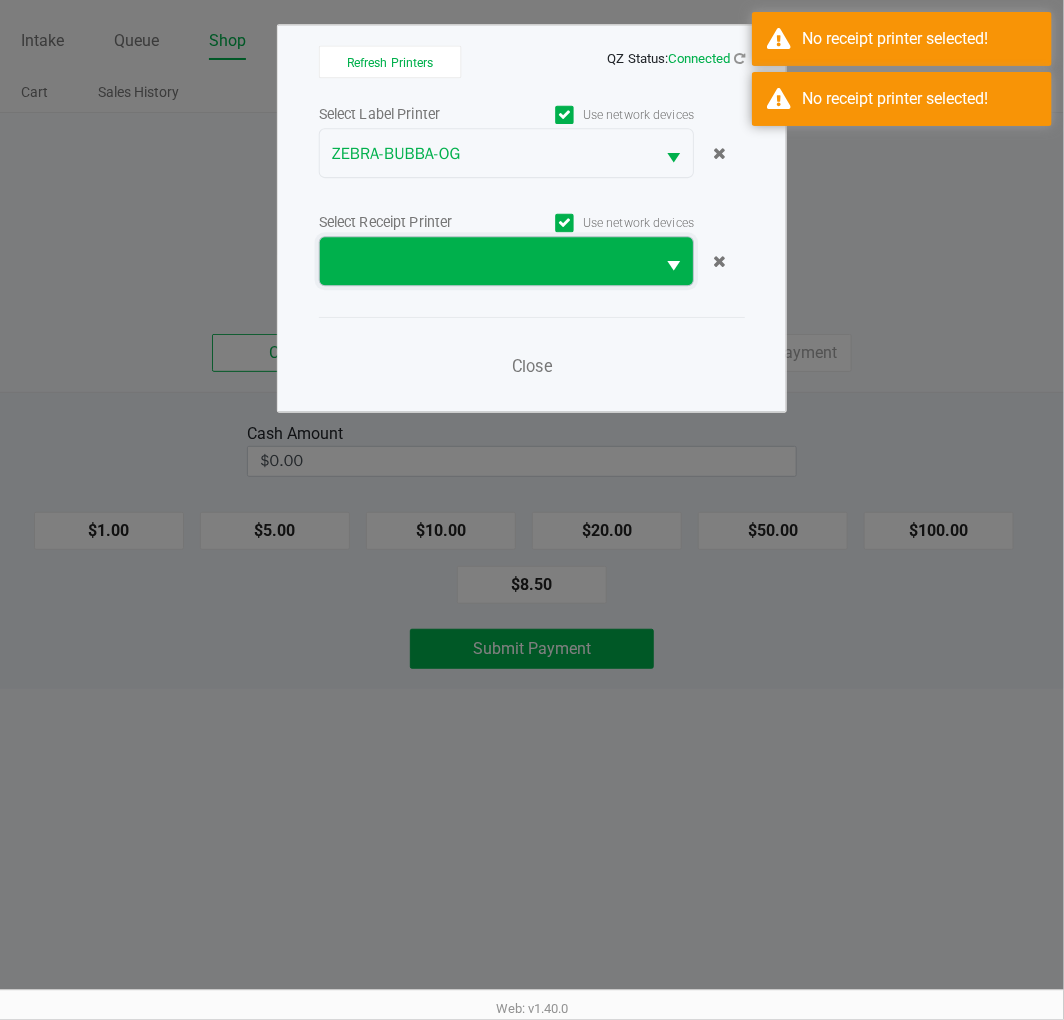 click at bounding box center [487, 261] 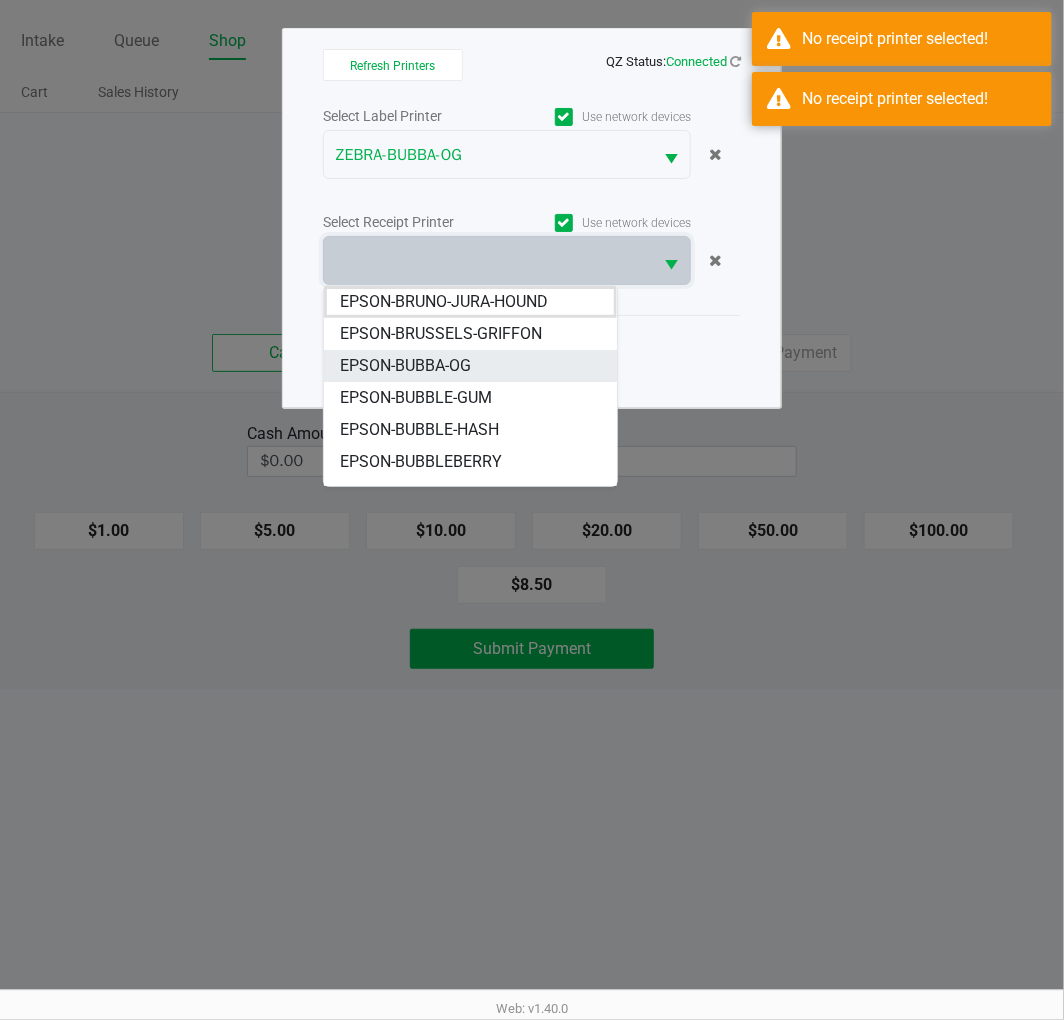 click on "EPSON-BUBBA-OG" at bounding box center [470, 366] 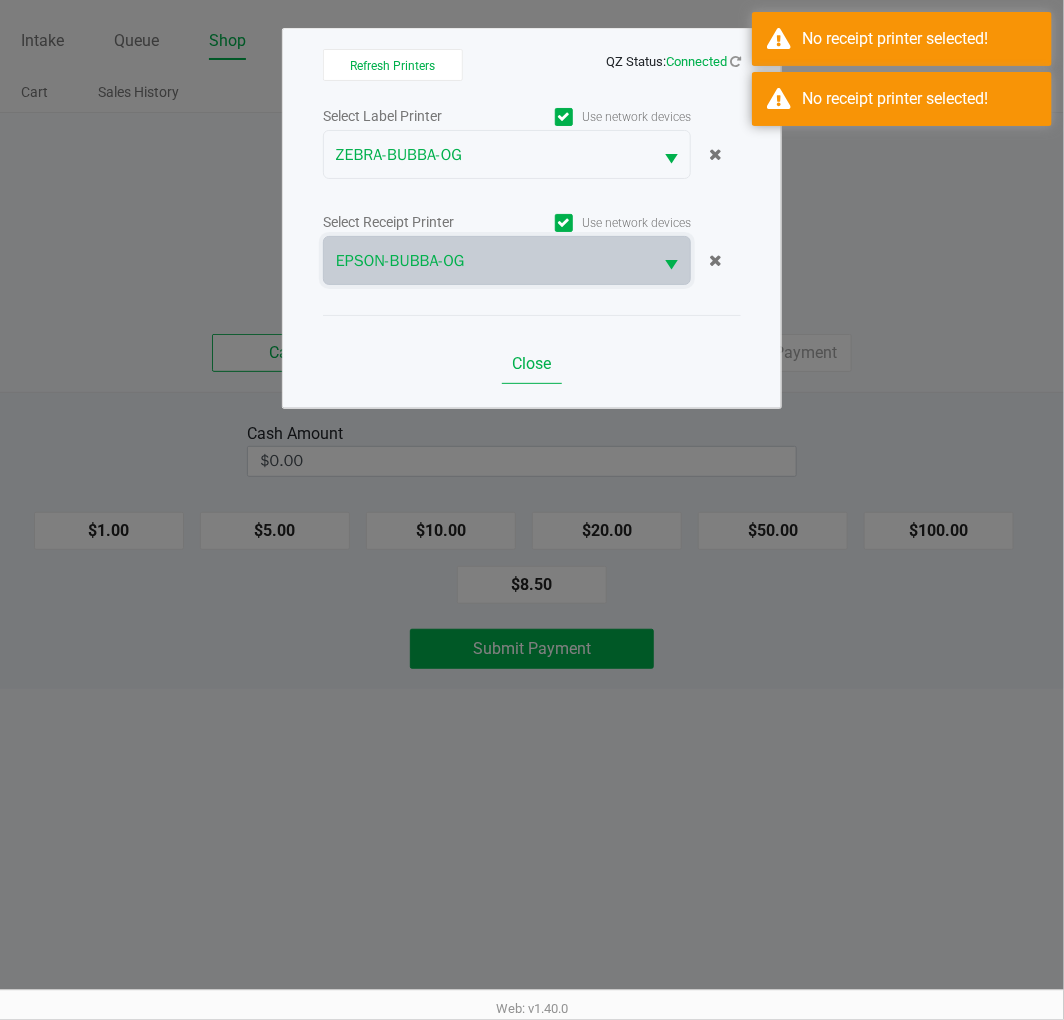click on "Close" 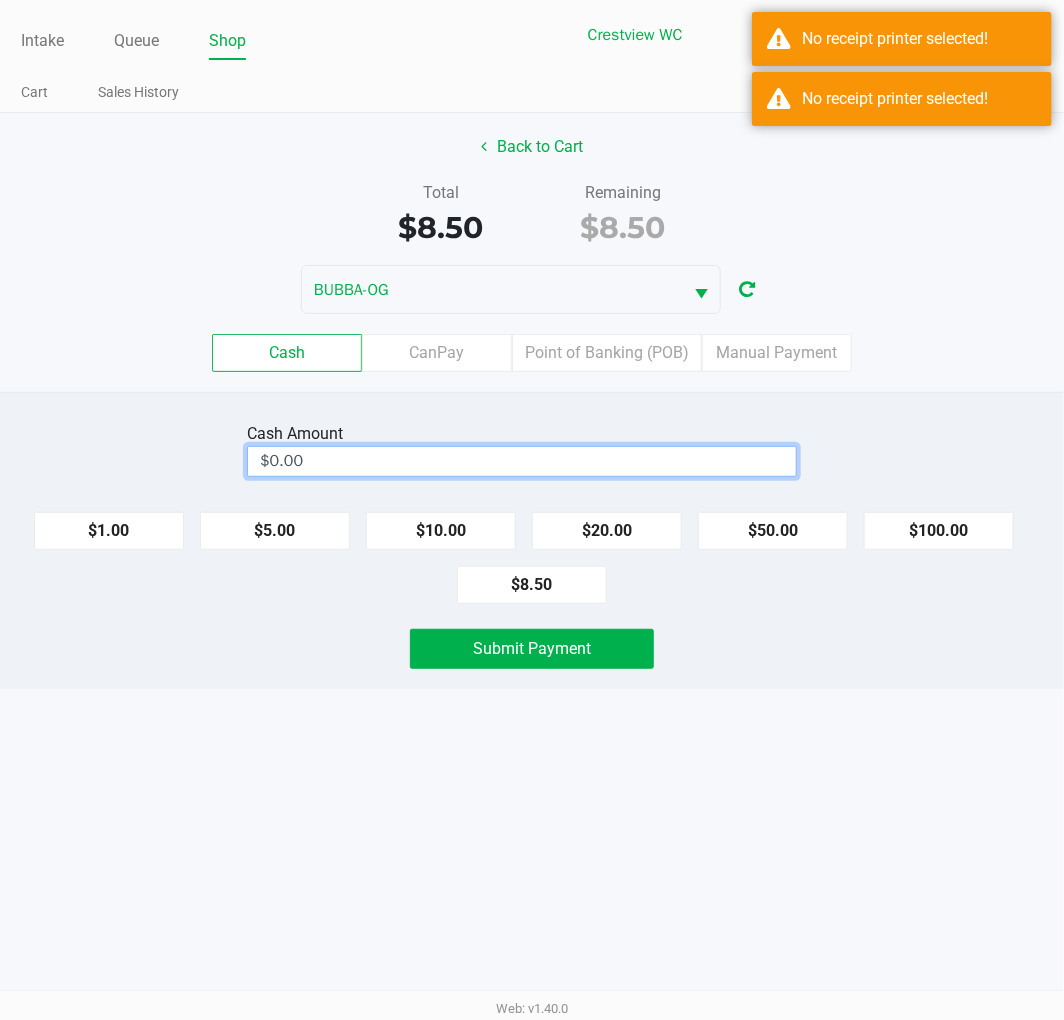 click on "$0.00" at bounding box center [522, 461] 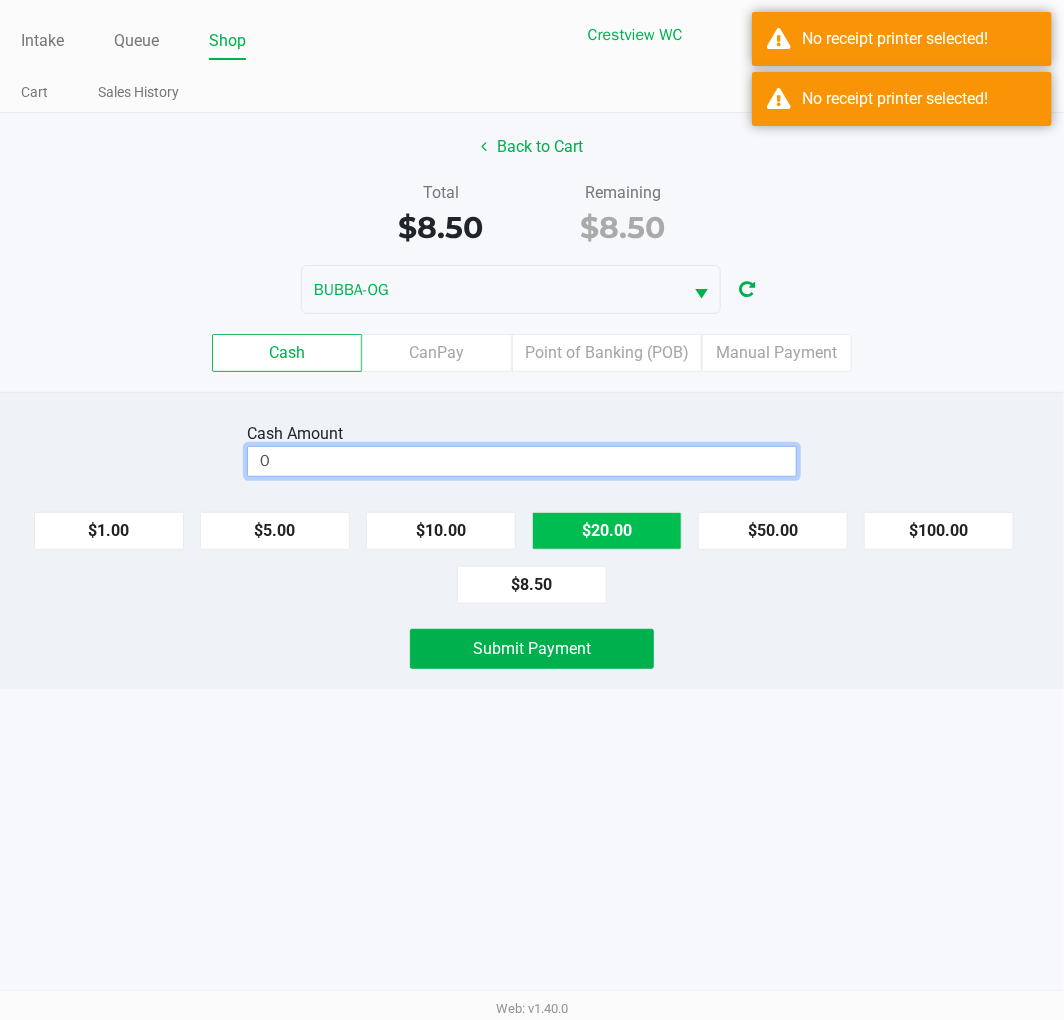 click on "$20.00" 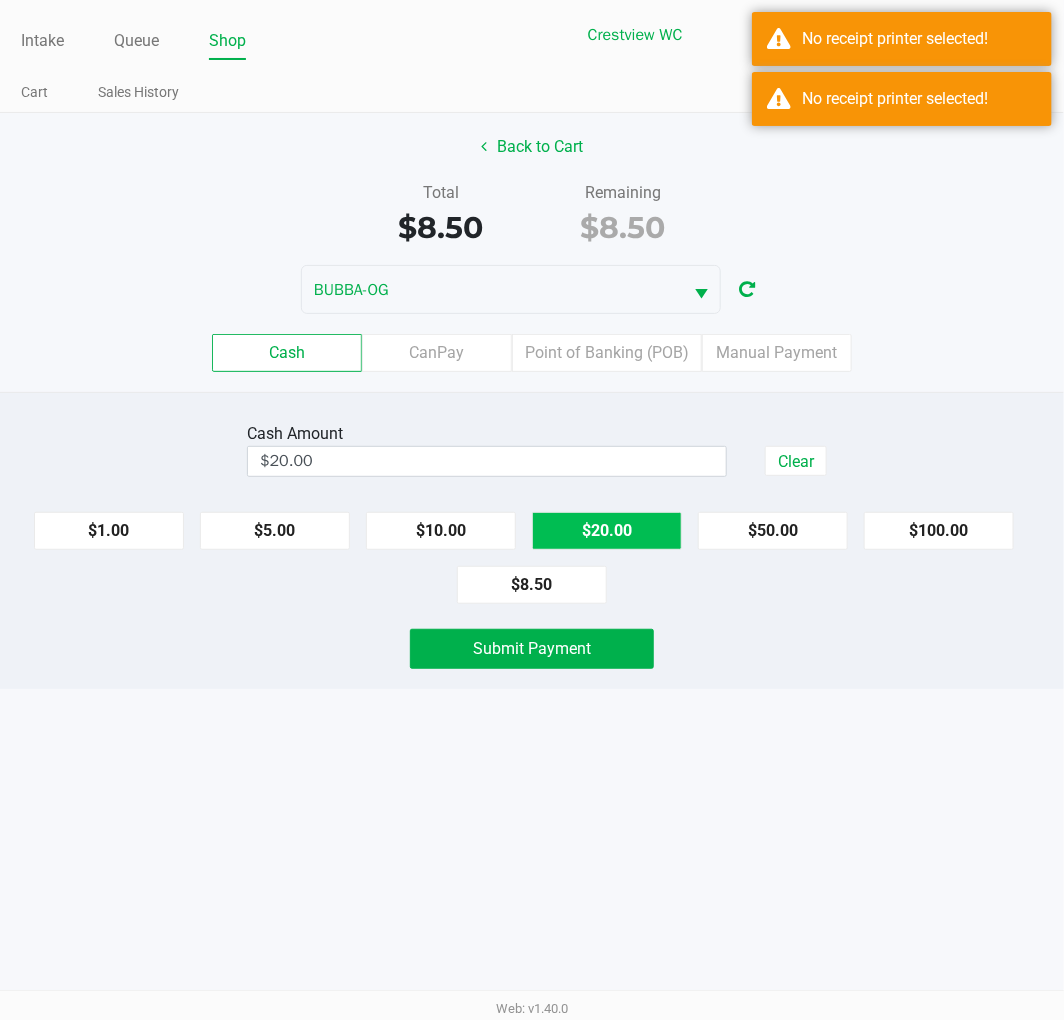 click on "Submit Payment" 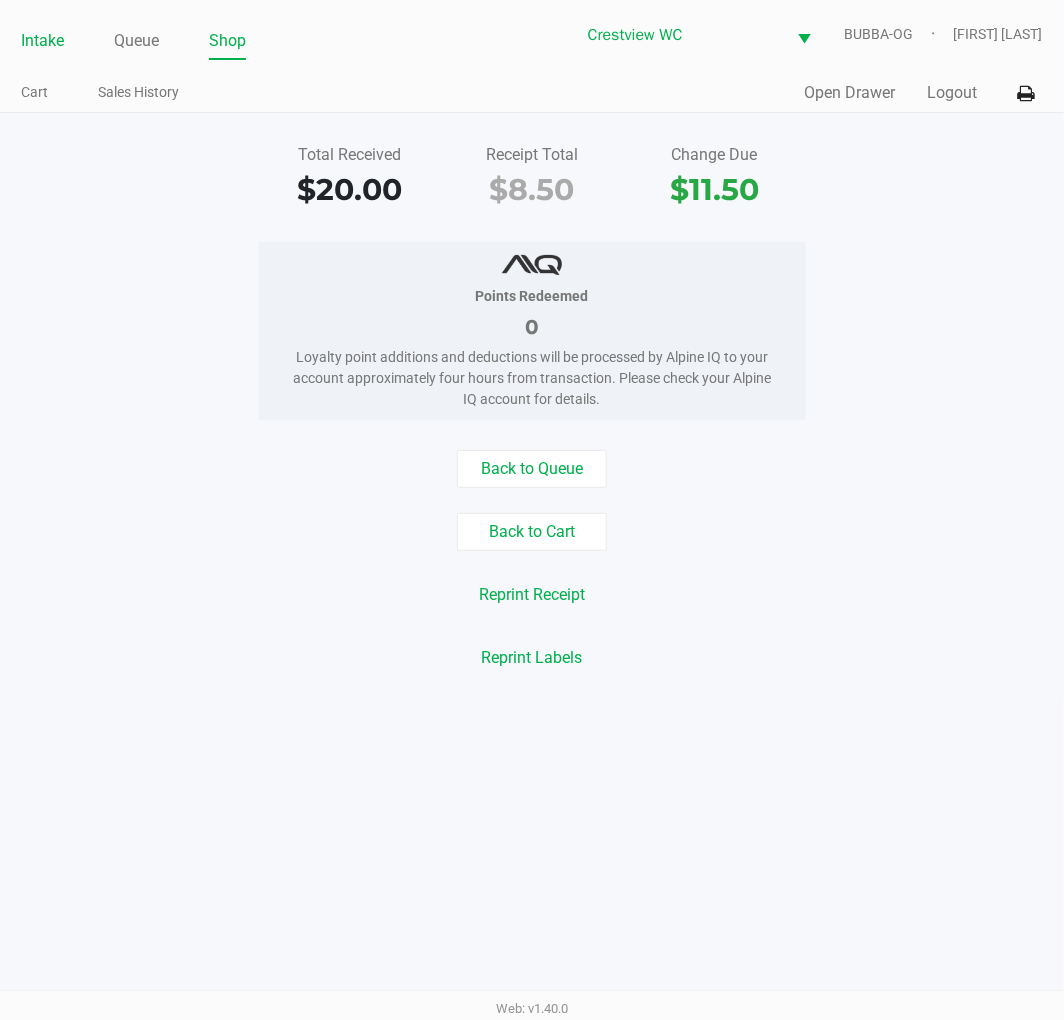 click on "Intake" 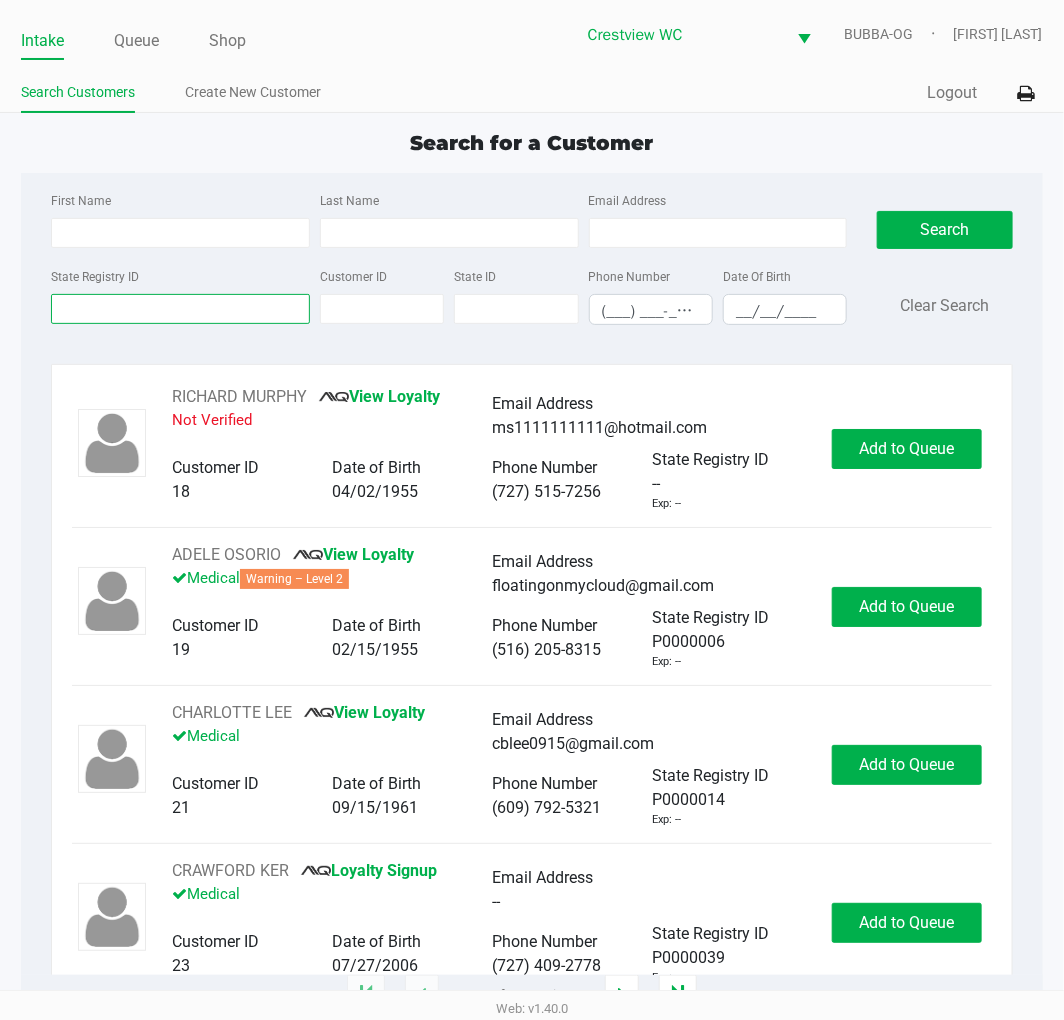 click on "State Registry ID" at bounding box center [180, 309] 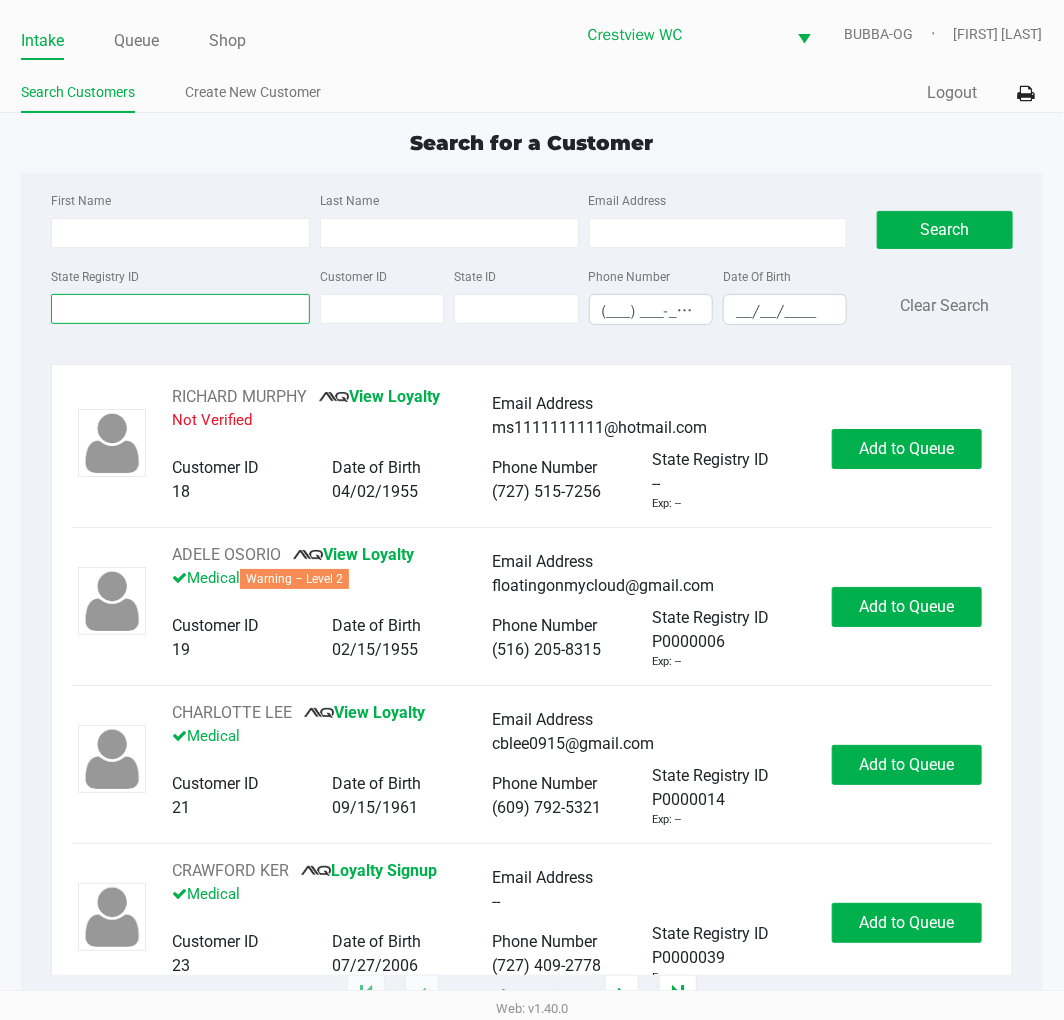 click on "State Registry ID" at bounding box center [180, 309] 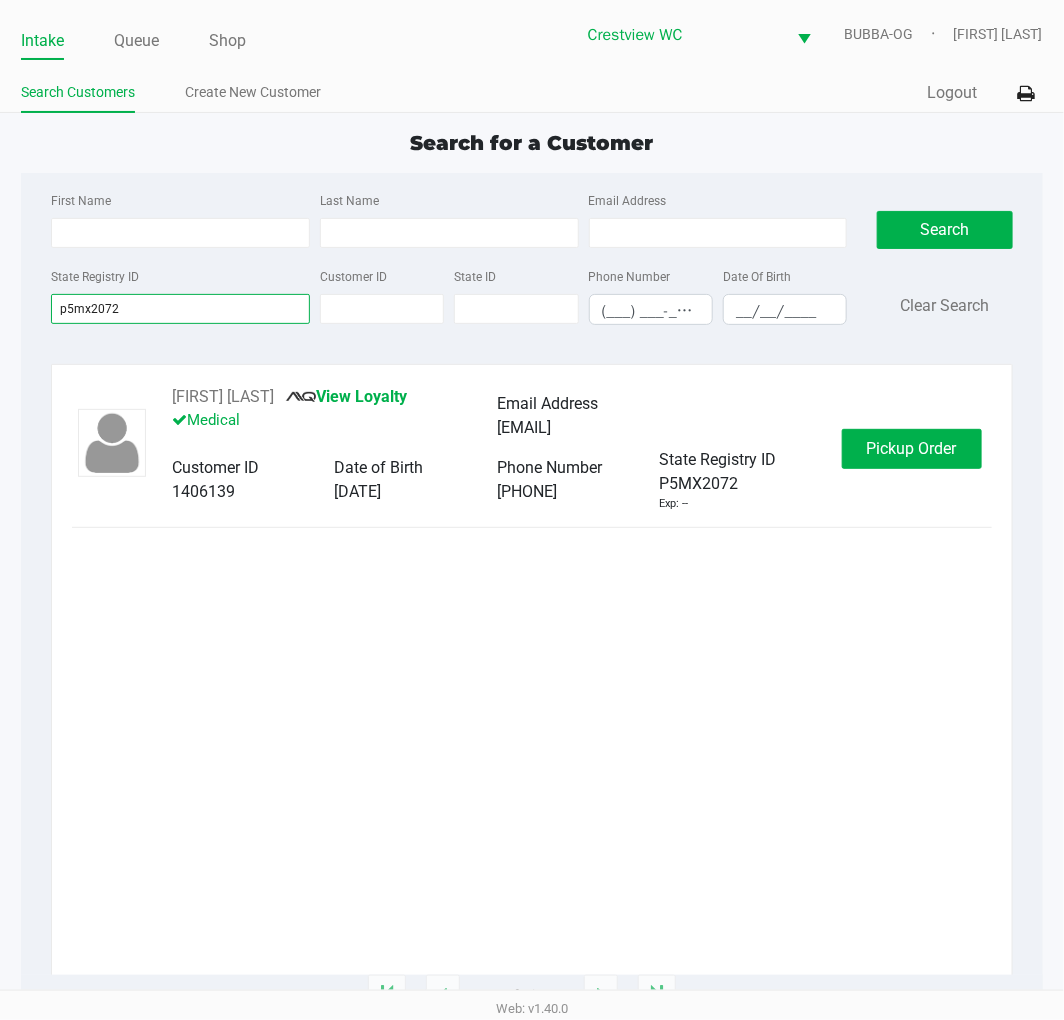type on "p5mx2072" 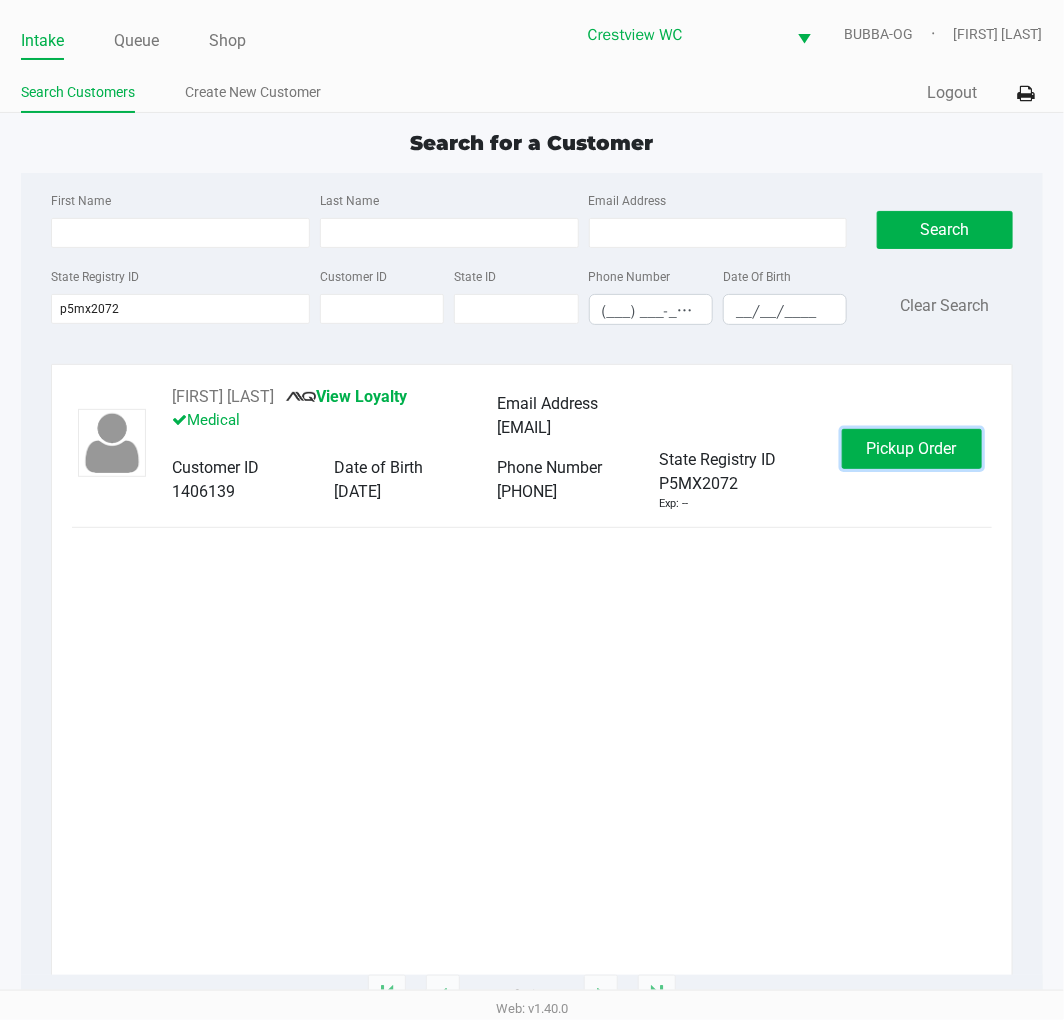 click on "Pickup Order" 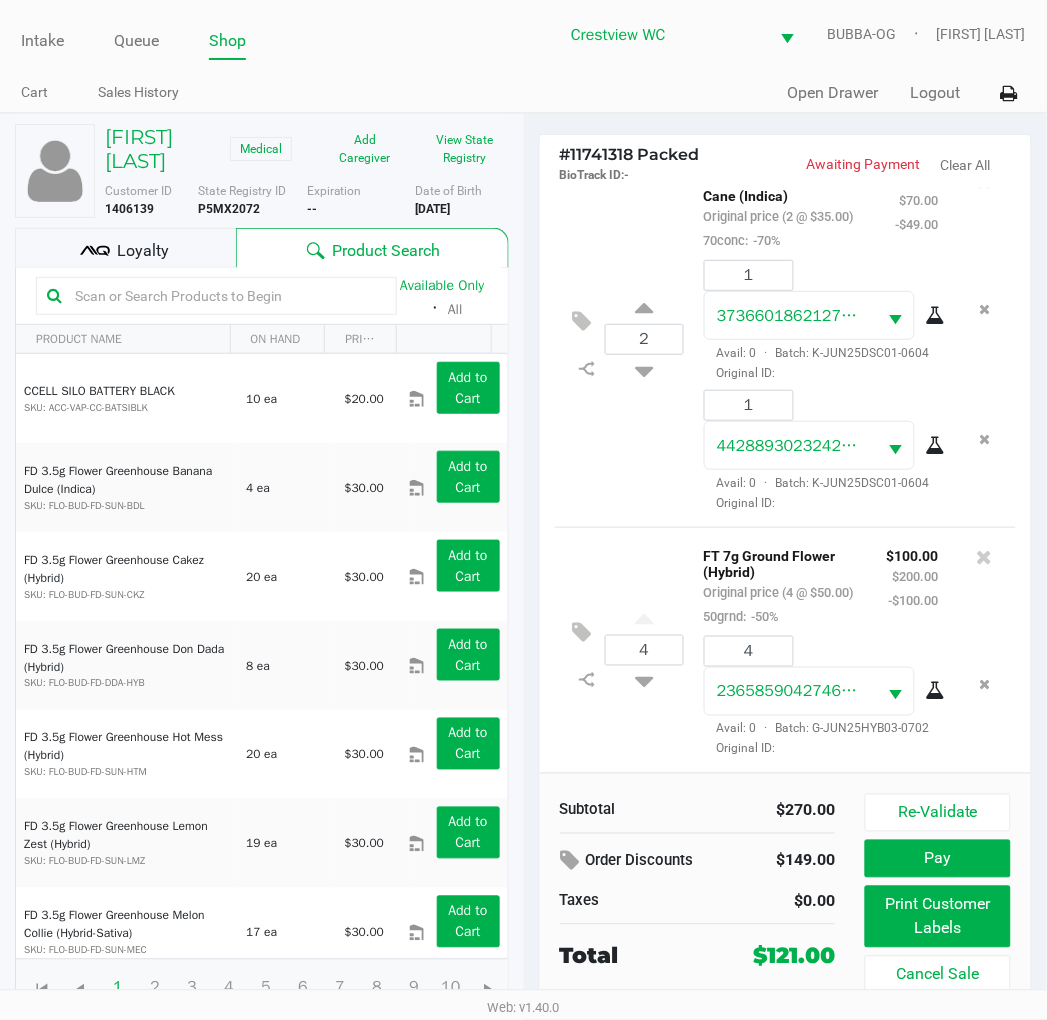 scroll, scrollTop: 160, scrollLeft: 0, axis: vertical 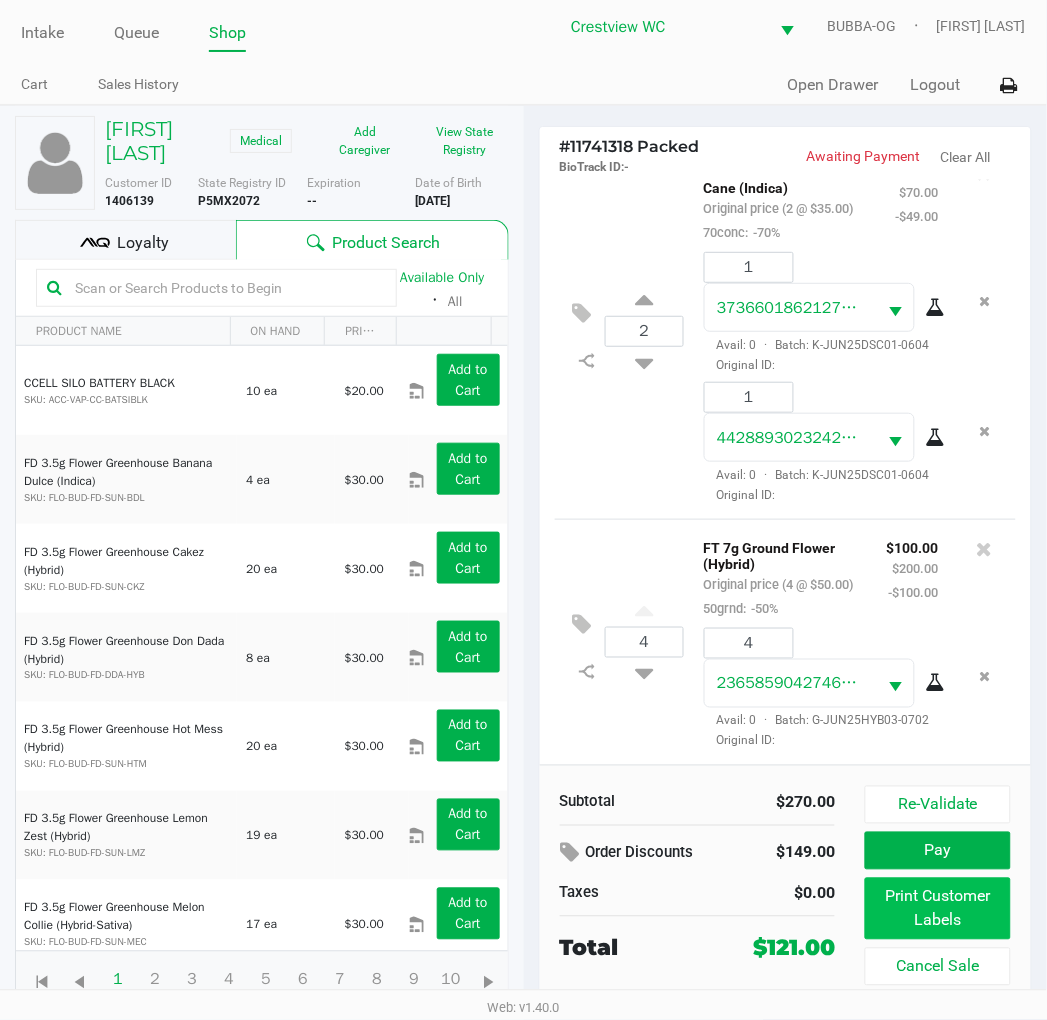 click on "Print Customer Labels" 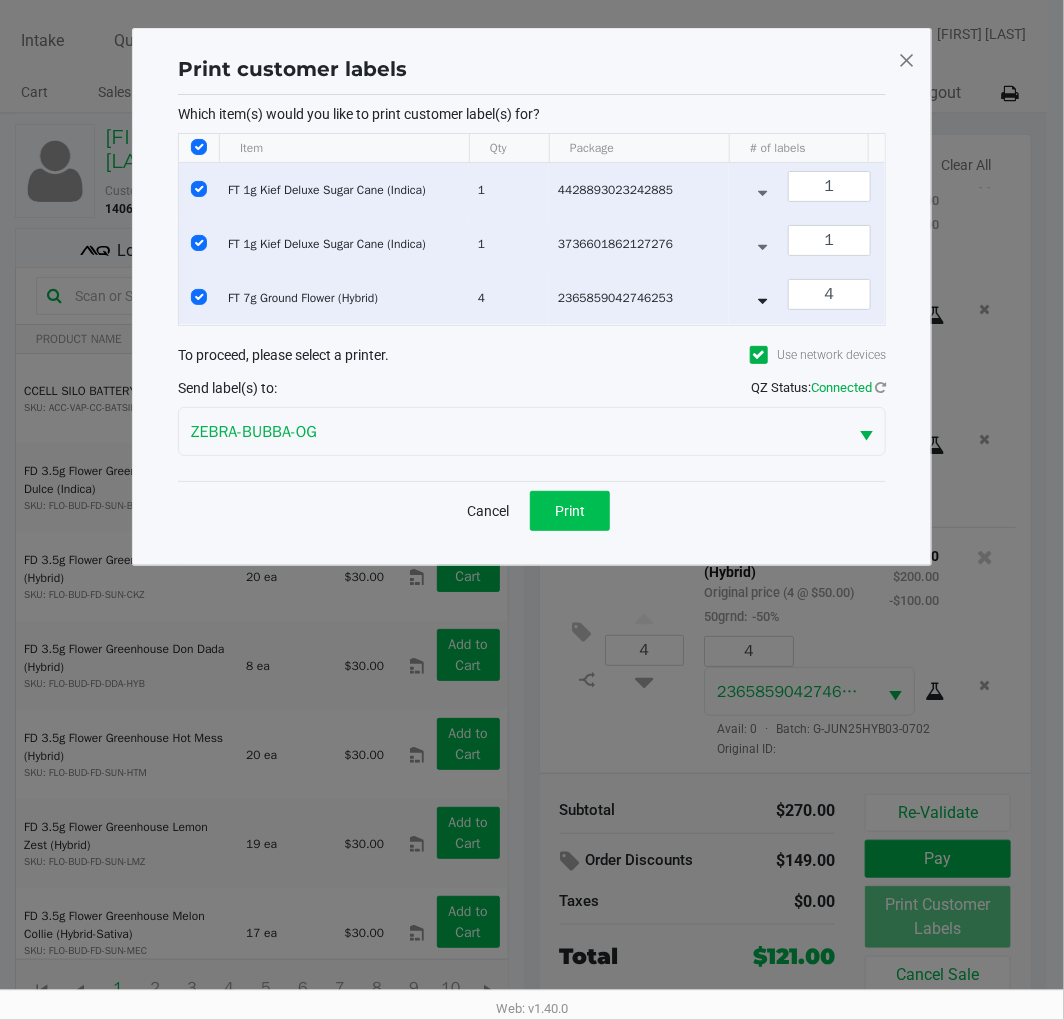 click on "Print" 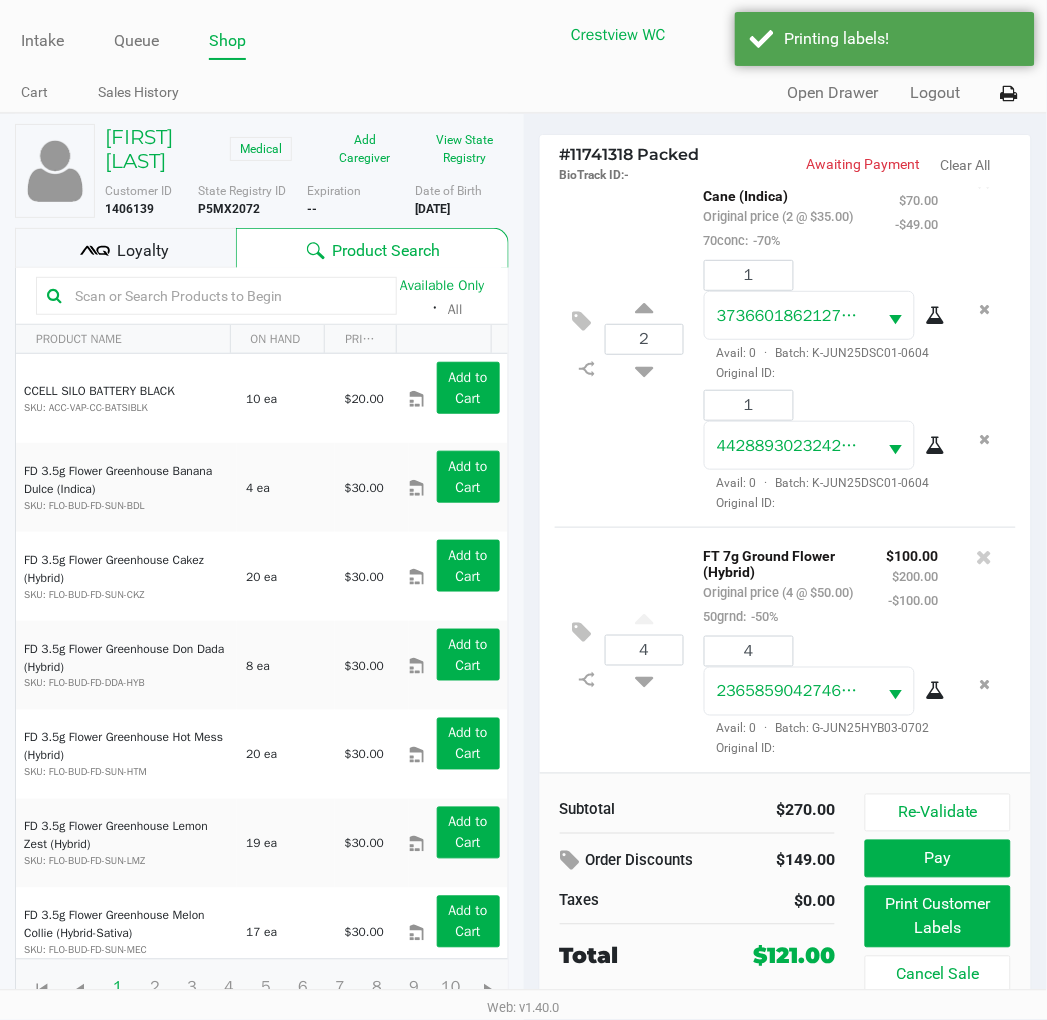 click on "Loyalty" 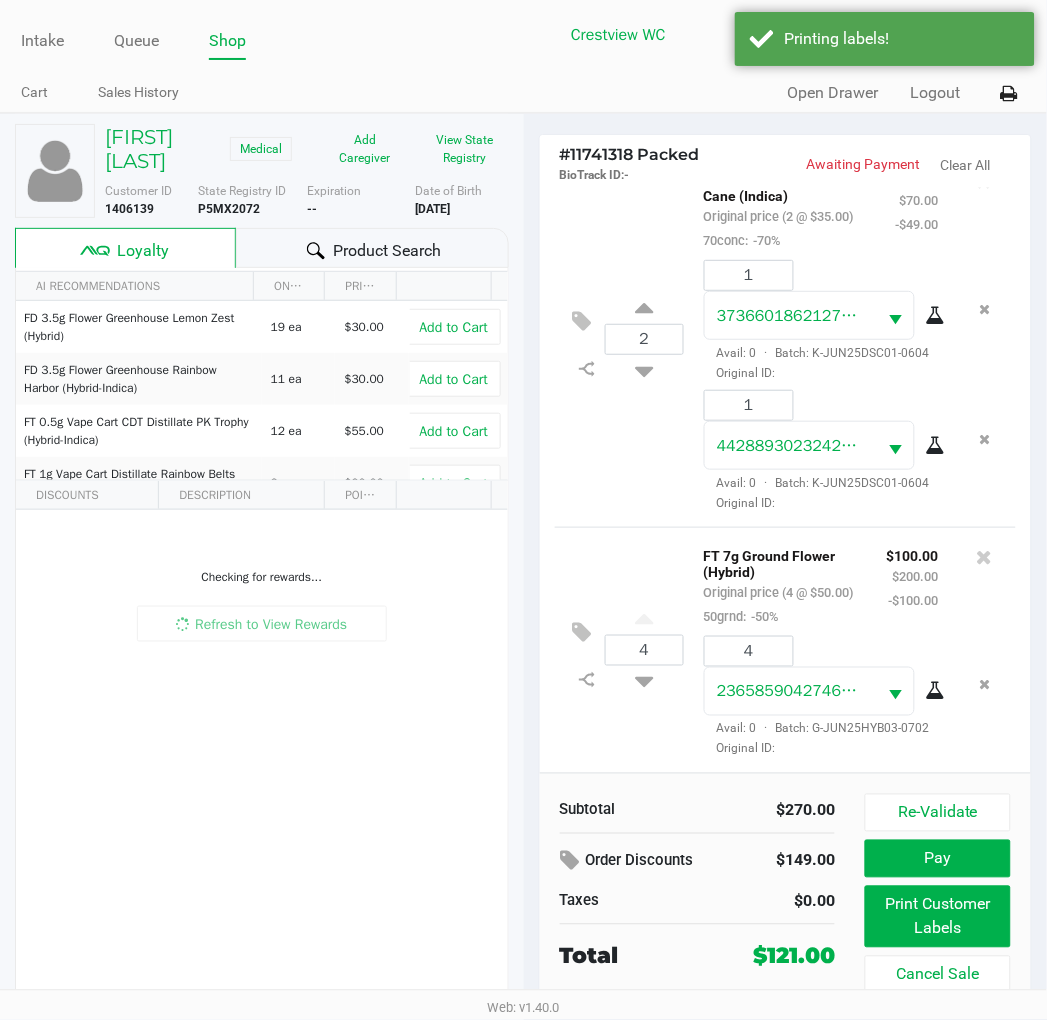 scroll, scrollTop: 32, scrollLeft: 0, axis: vertical 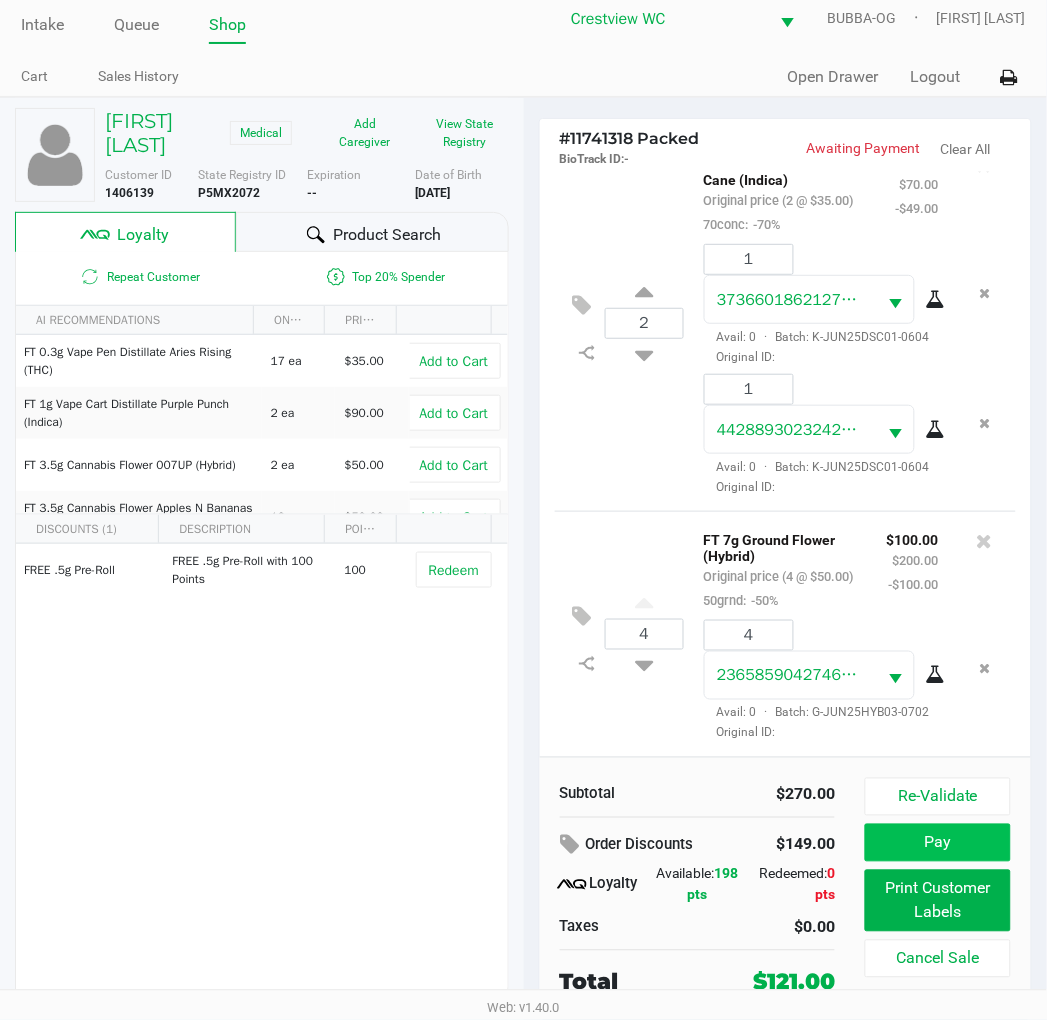 click on "Pay" 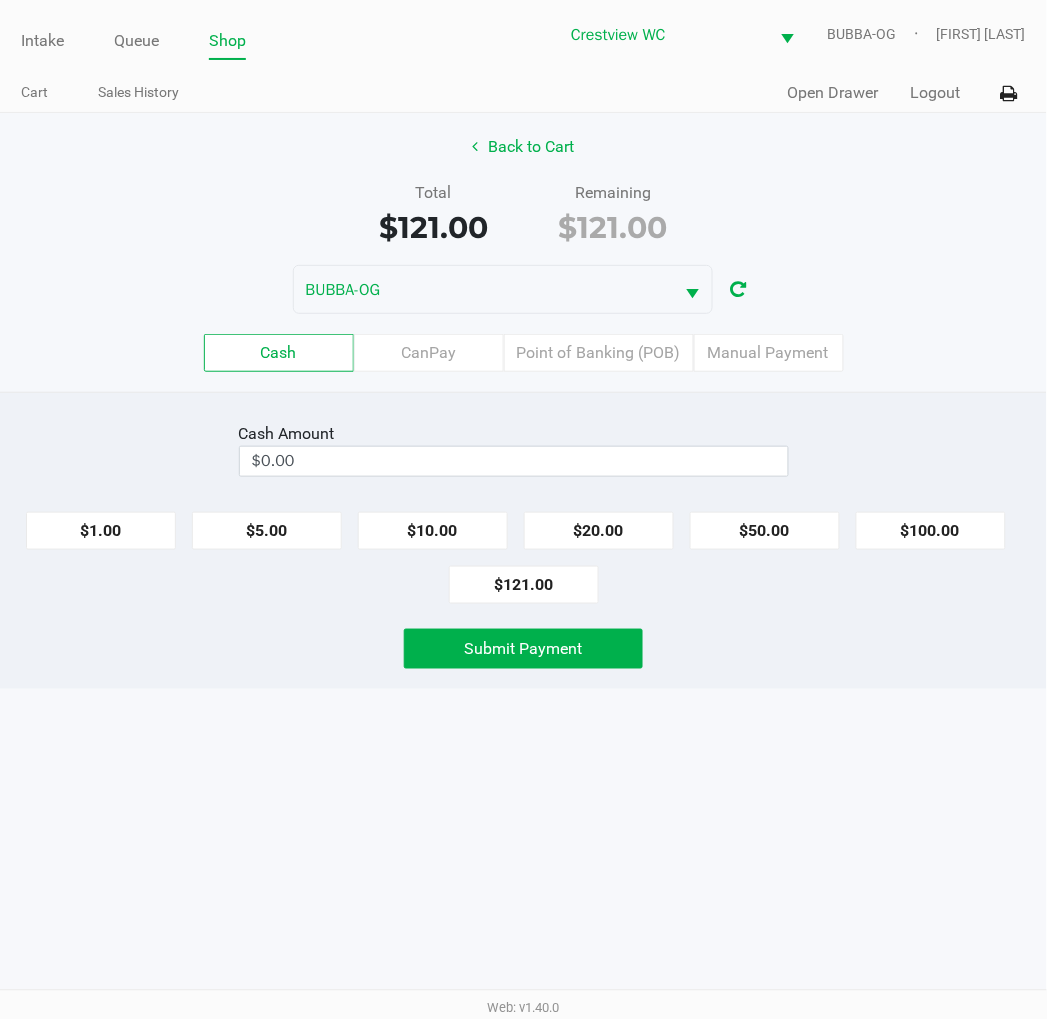 scroll, scrollTop: 0, scrollLeft: 0, axis: both 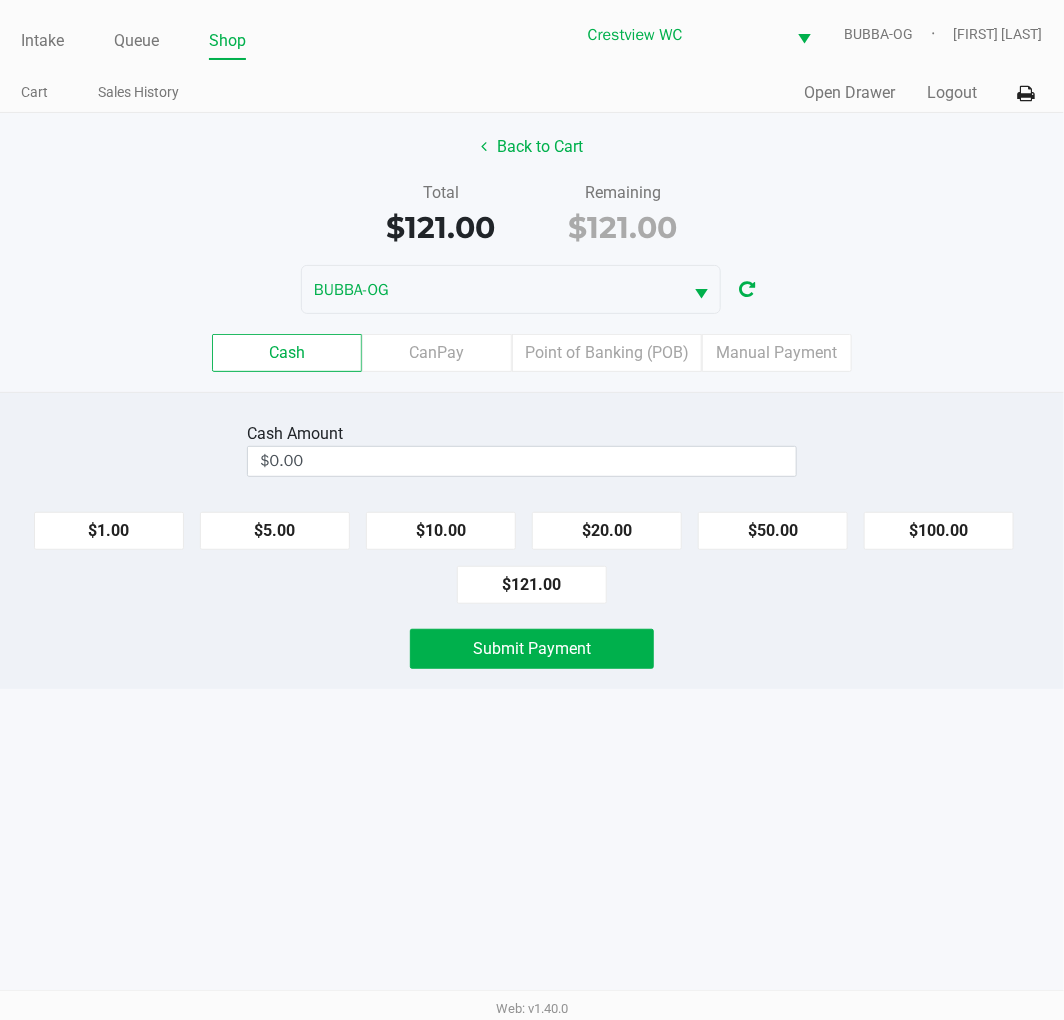 click on "Point of Banking (POB)" 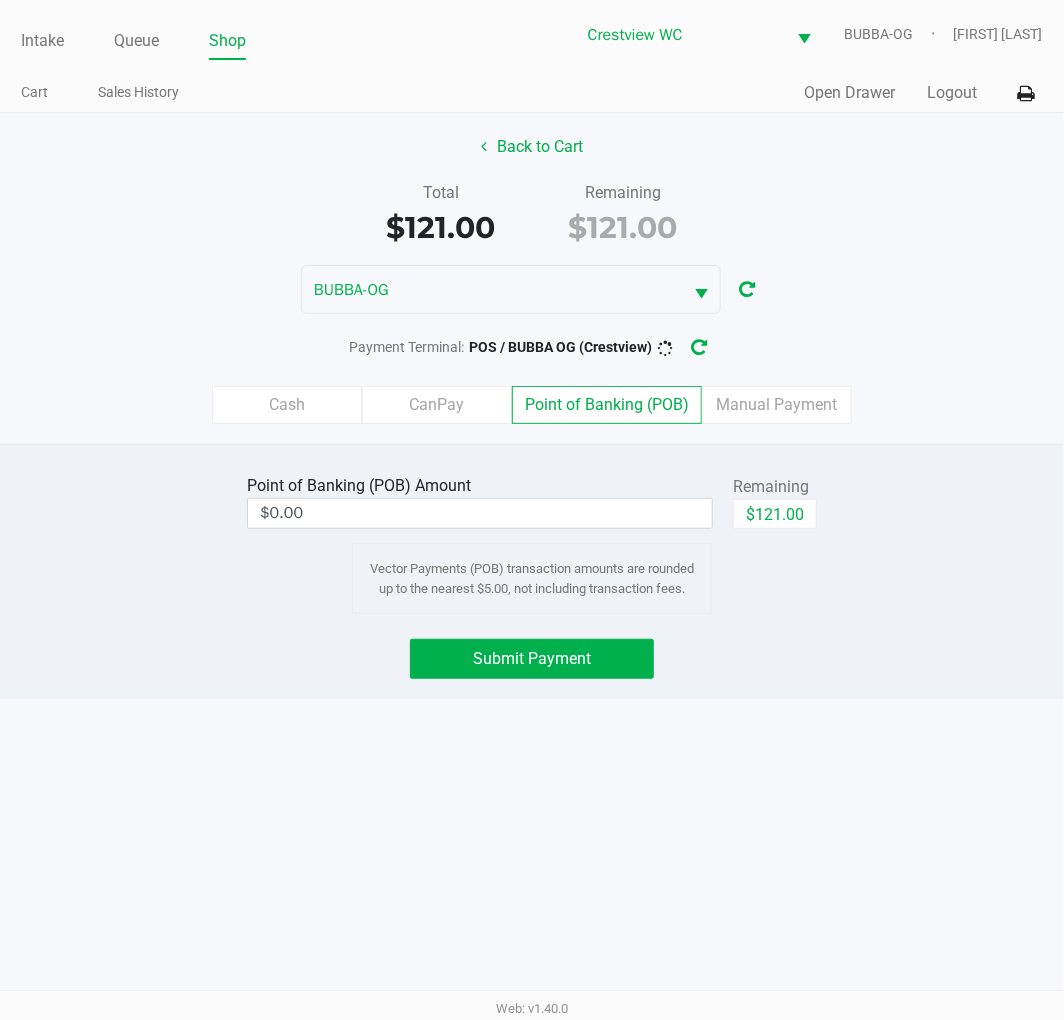 click on "Point of Banking (POB)  Amount  $0.00" 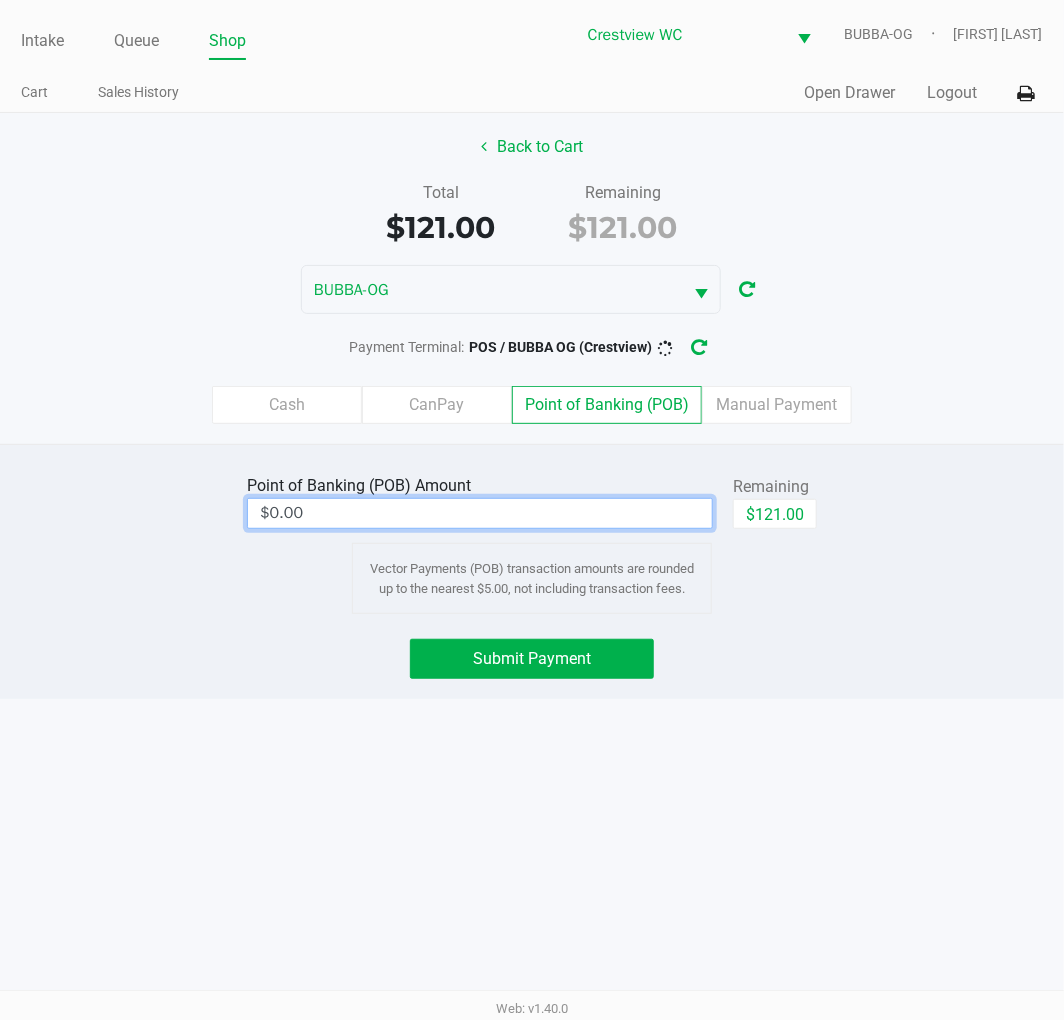 click on "$0.00" at bounding box center (480, 513) 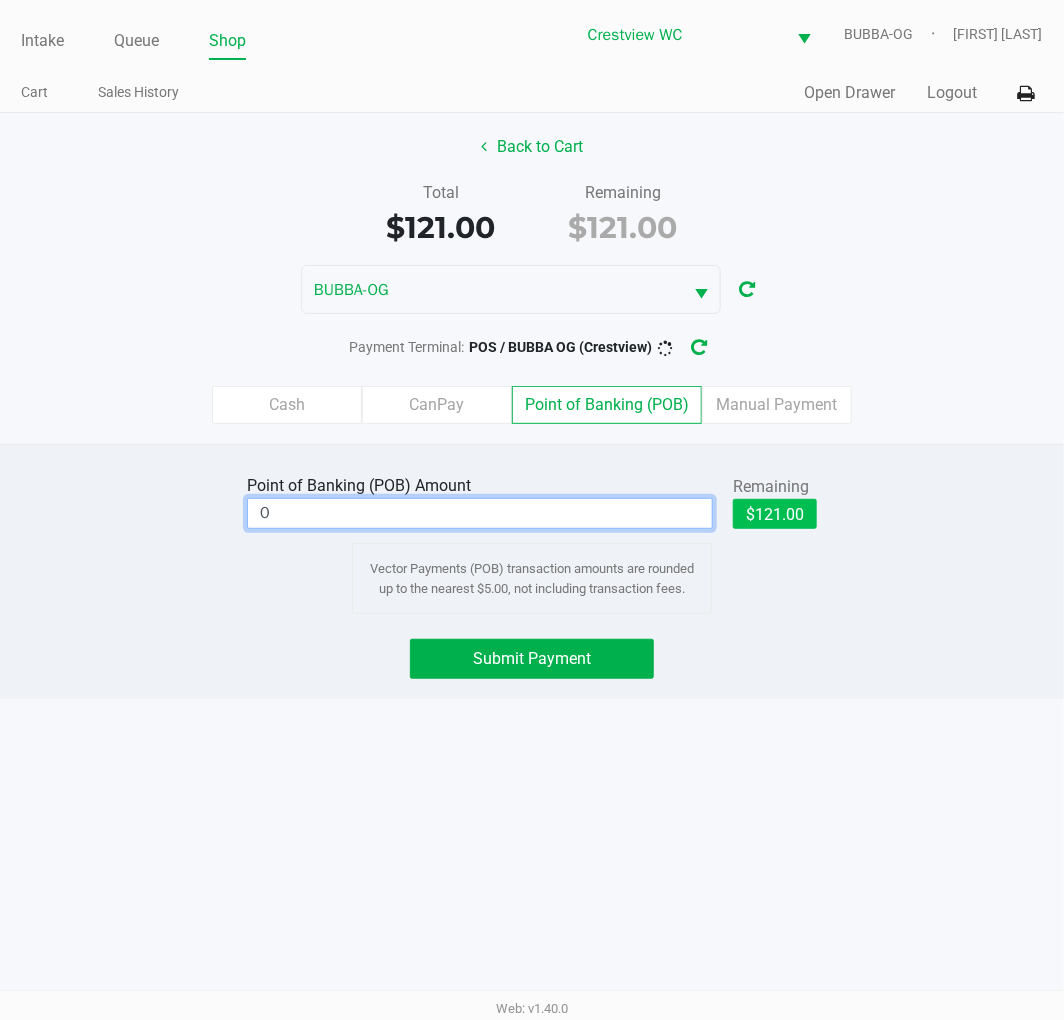 click on "$121.00" 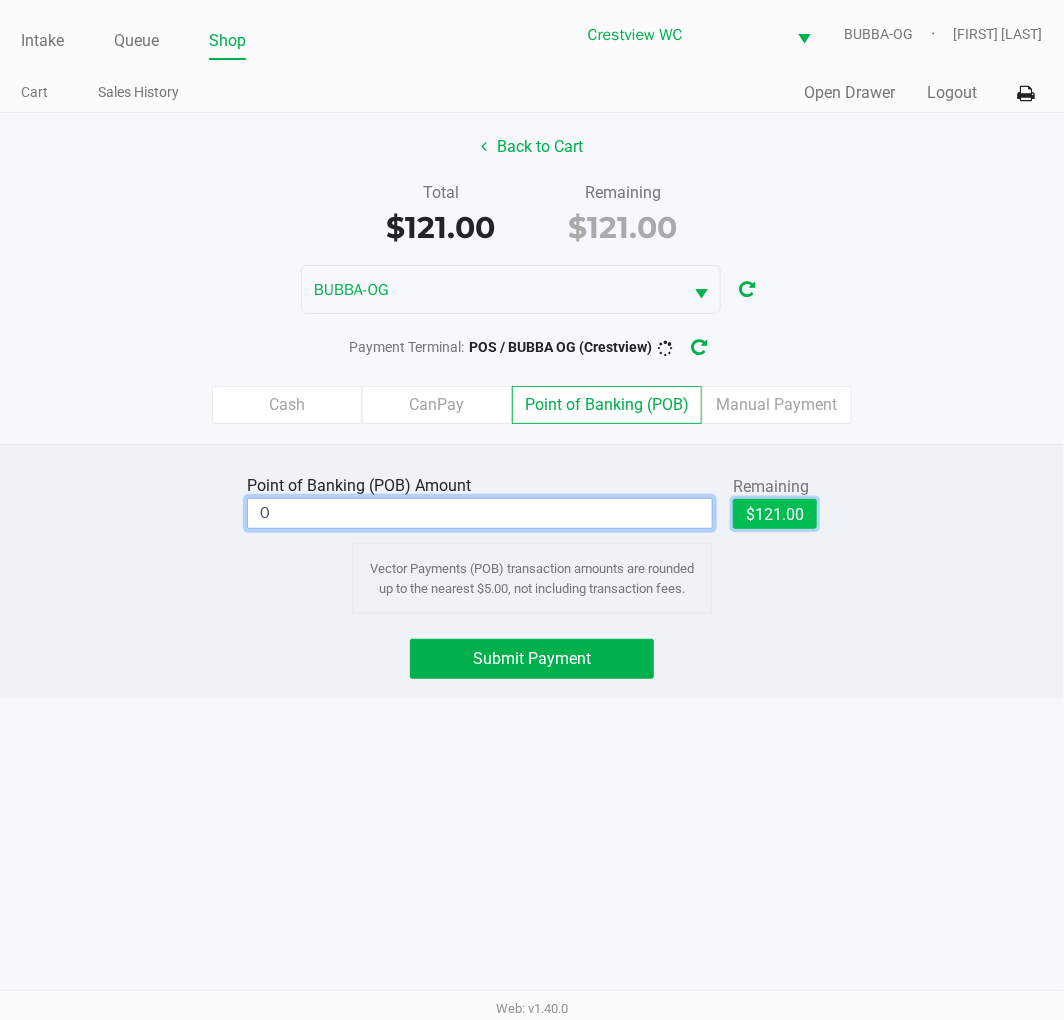 type on "$121.00" 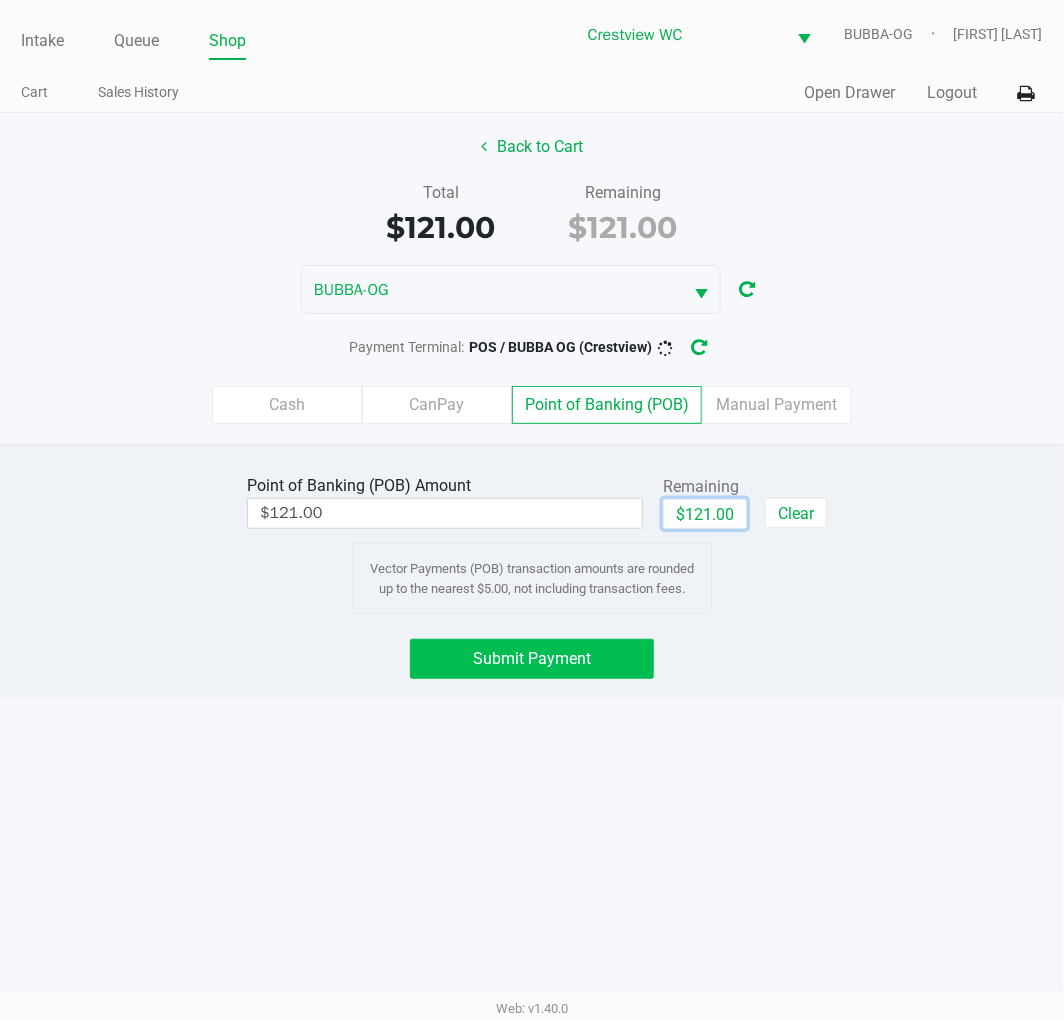 click on "Submit Payment" 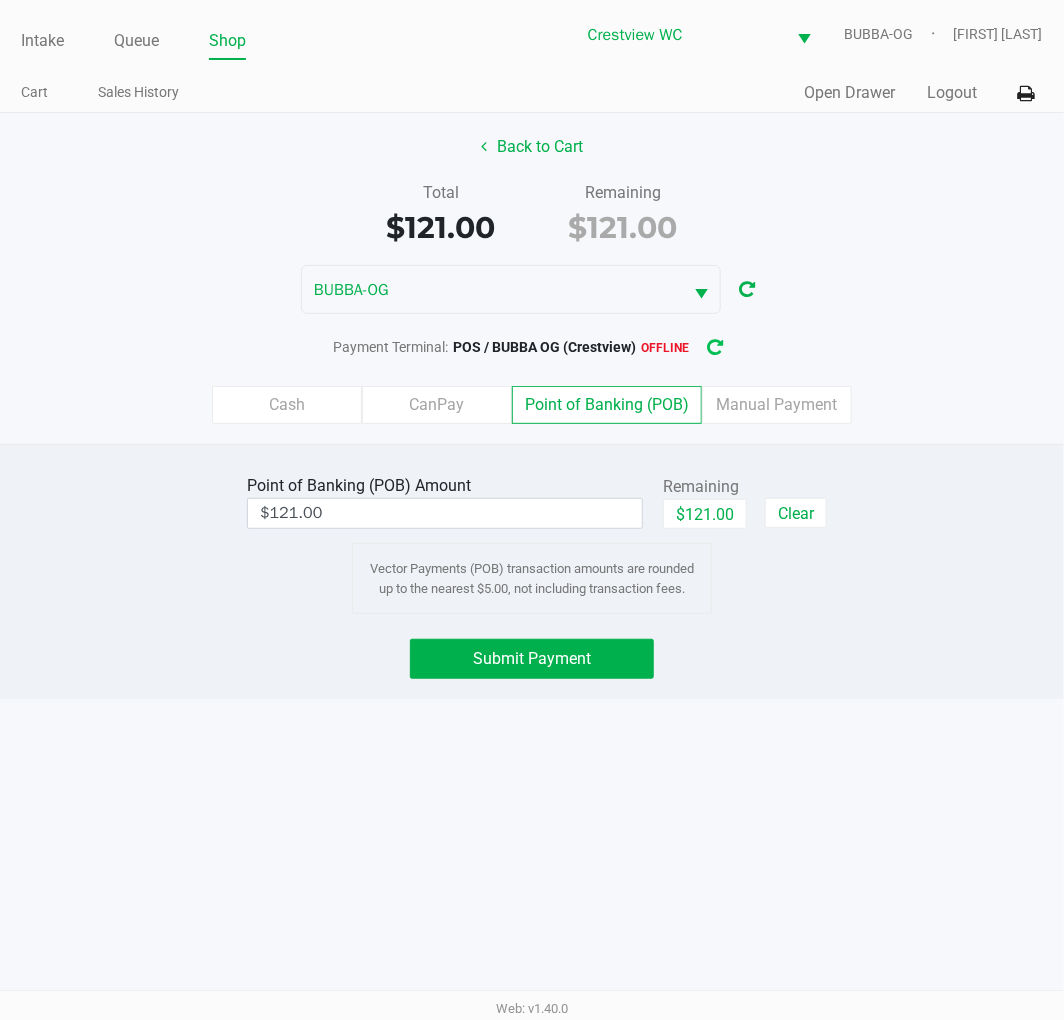 click 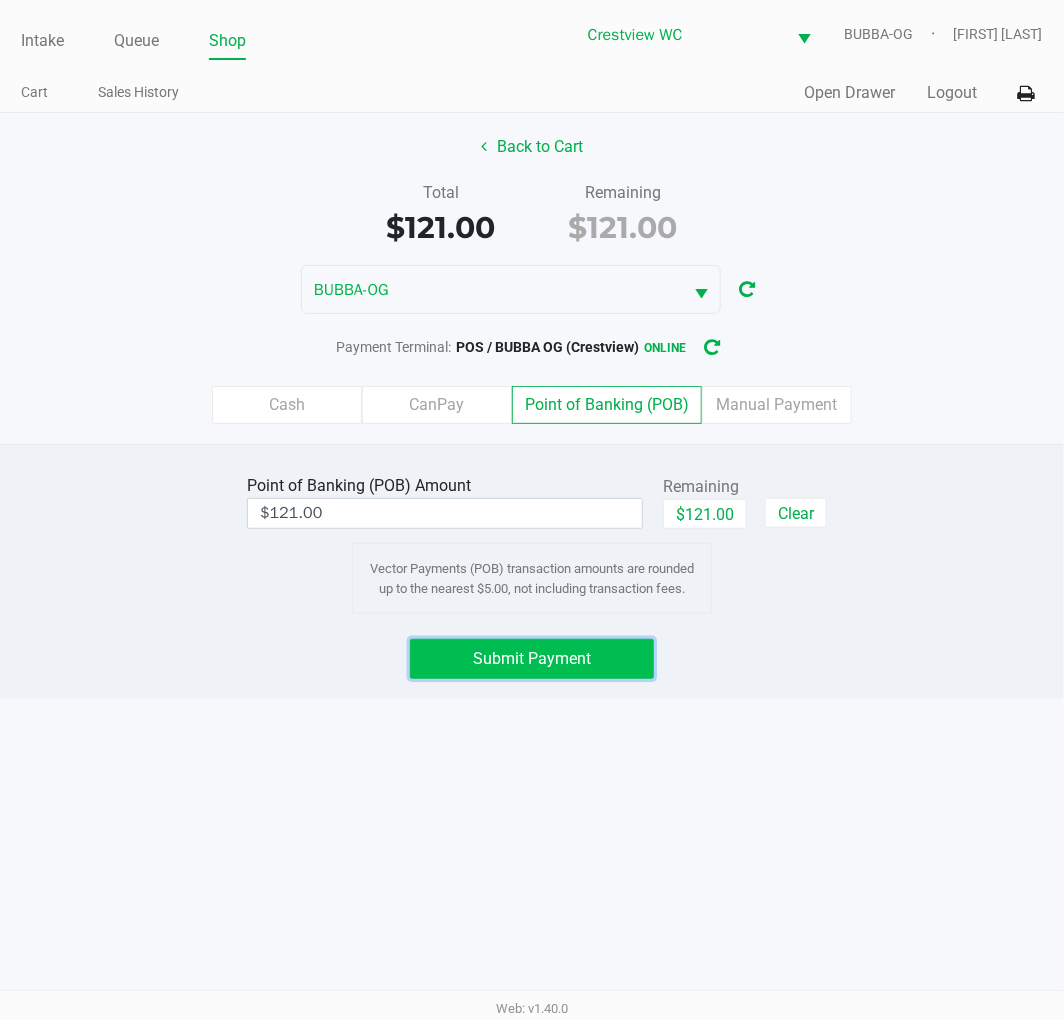 click on "Submit Payment" 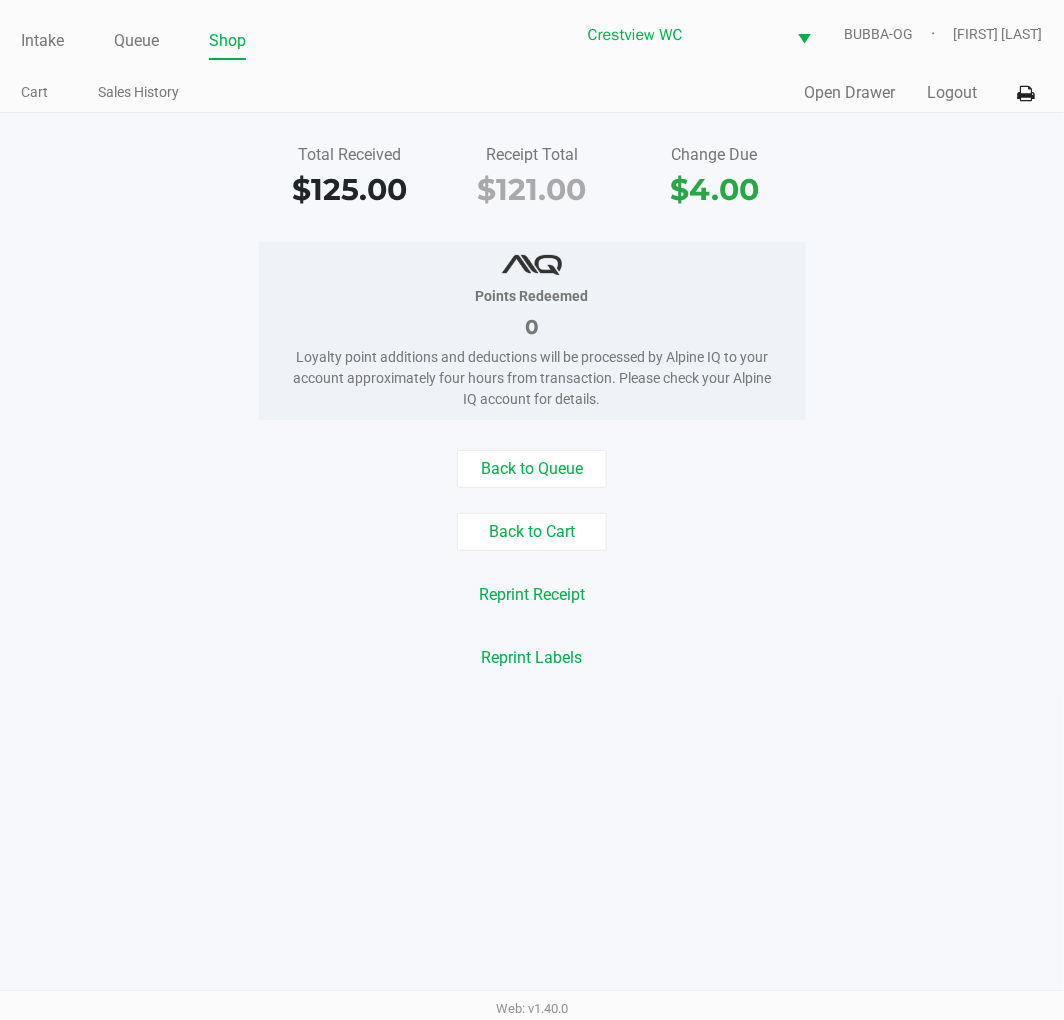 click on "Intake" 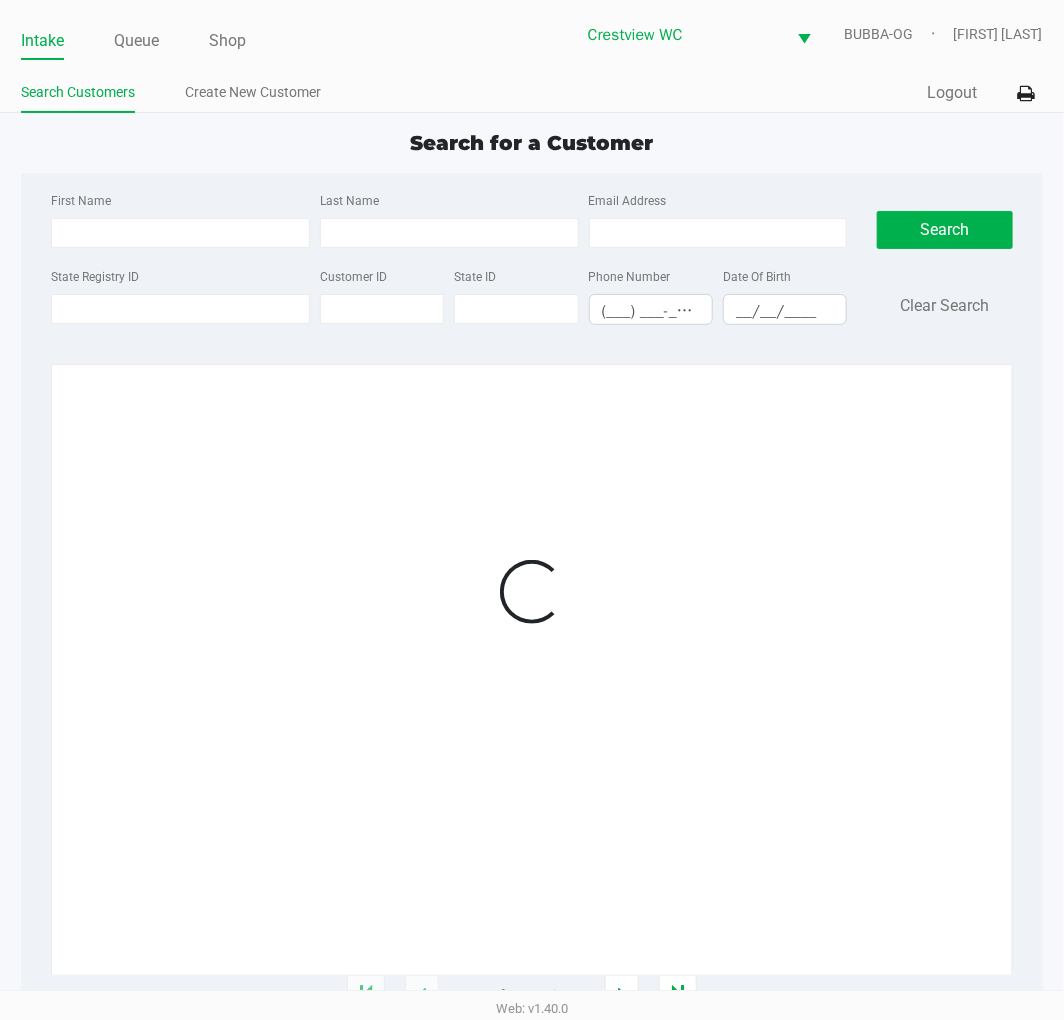 click on "State Registry ID" 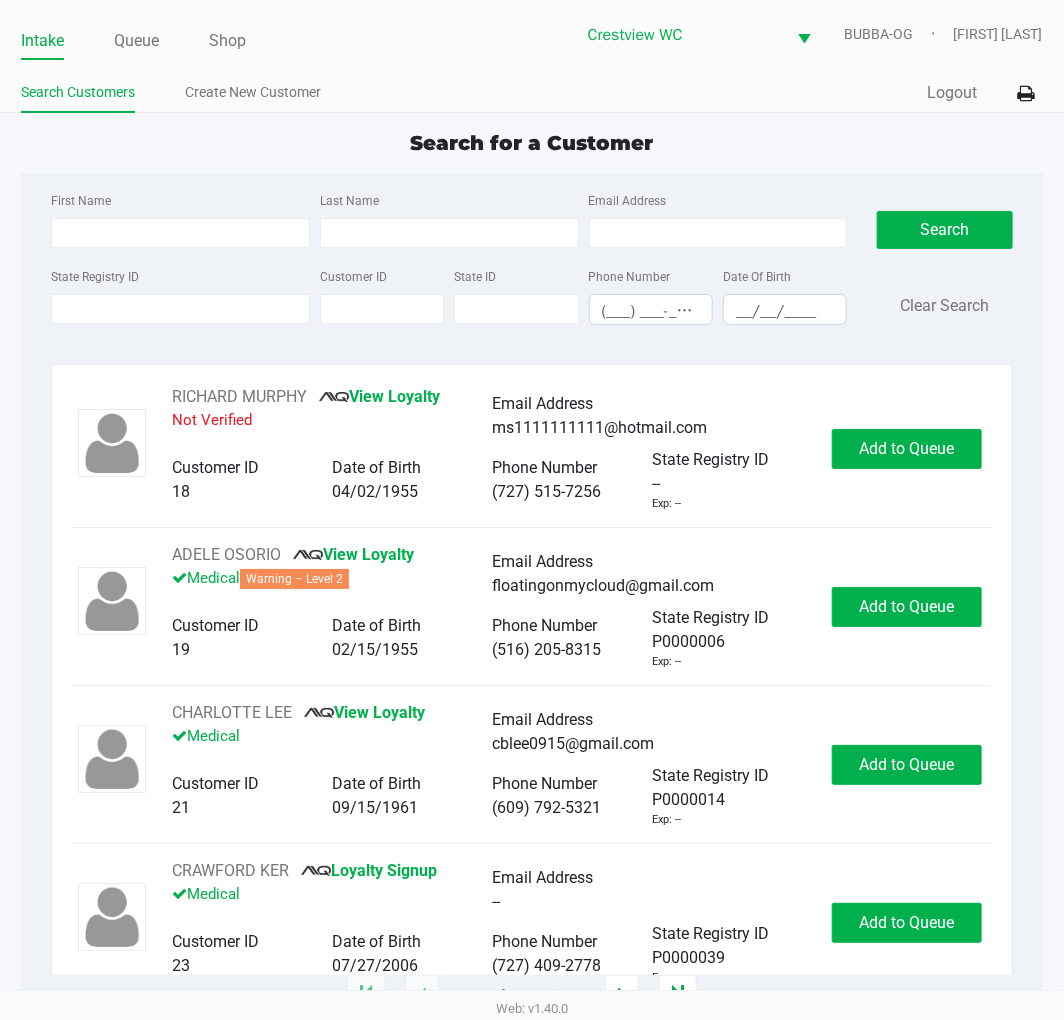 click on "State Registry ID" 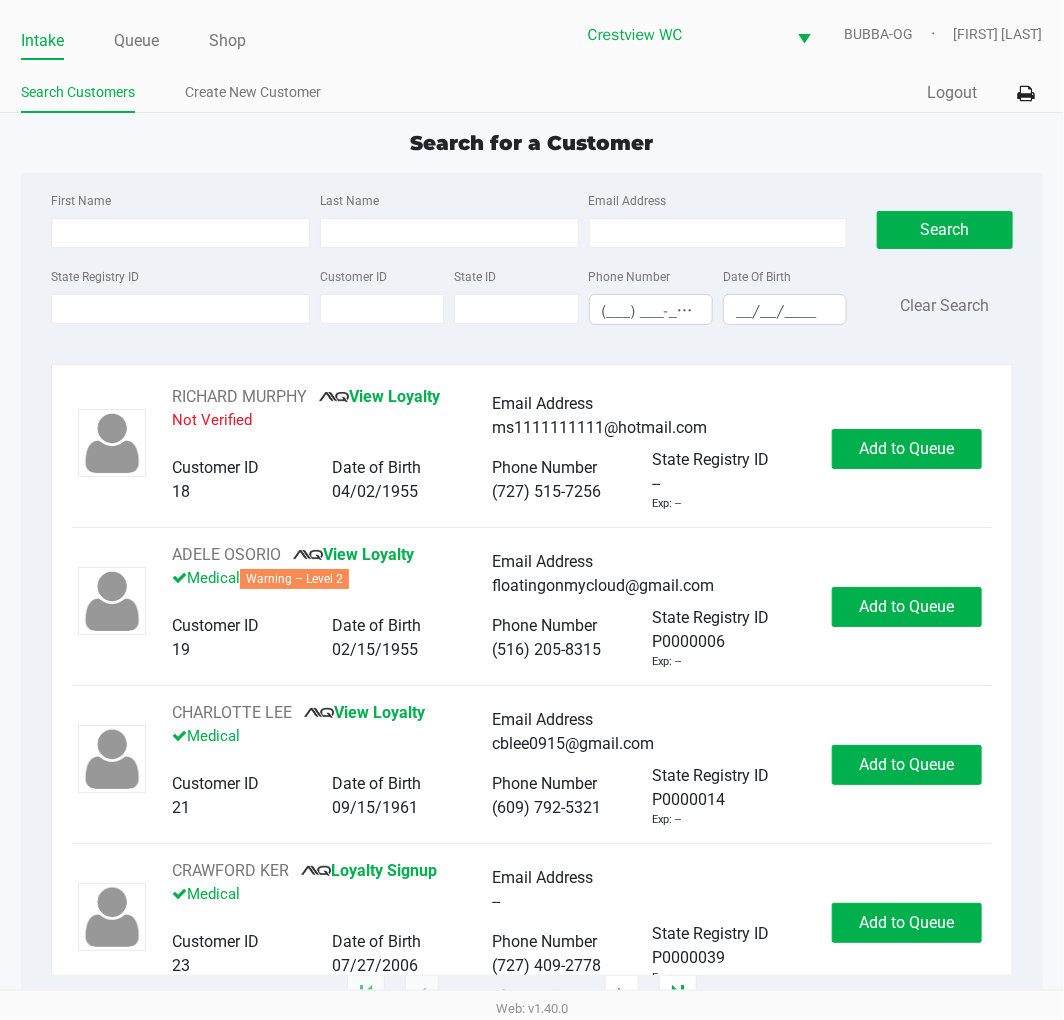 drag, startPoint x: 77, startPoint y: 280, endPoint x: 104, endPoint y: 267, distance: 29.966648 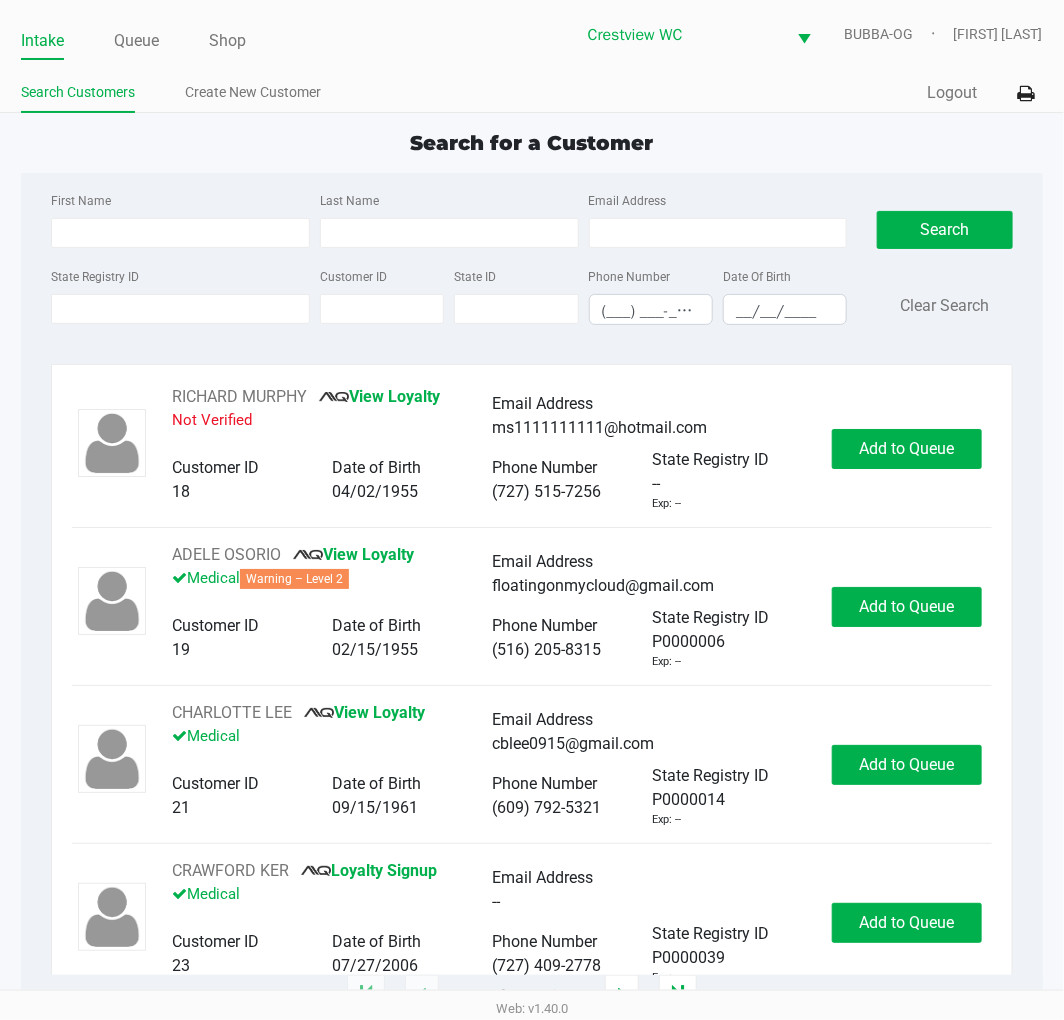 click on "State Registry ID" 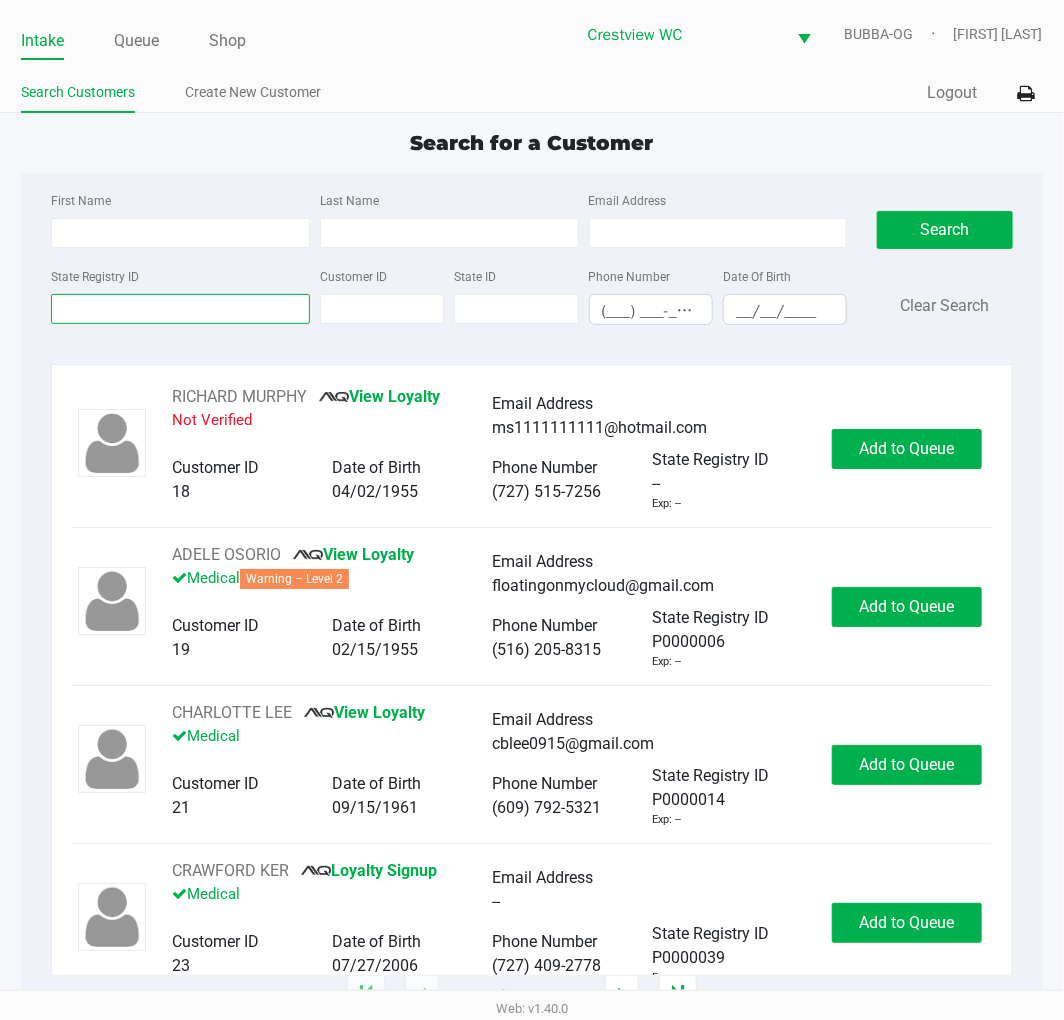 click on "State Registry ID" at bounding box center (180, 309) 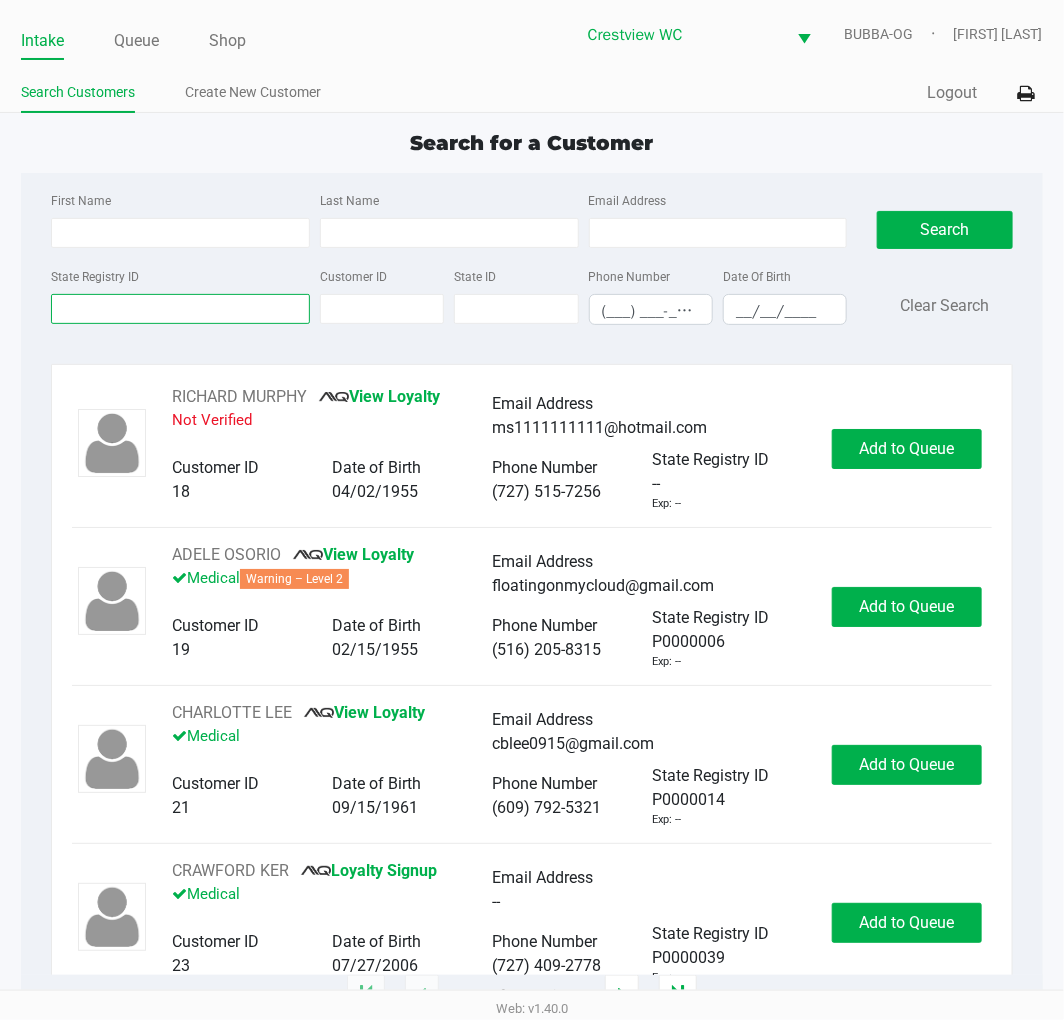 click on "State Registry ID" at bounding box center [180, 309] 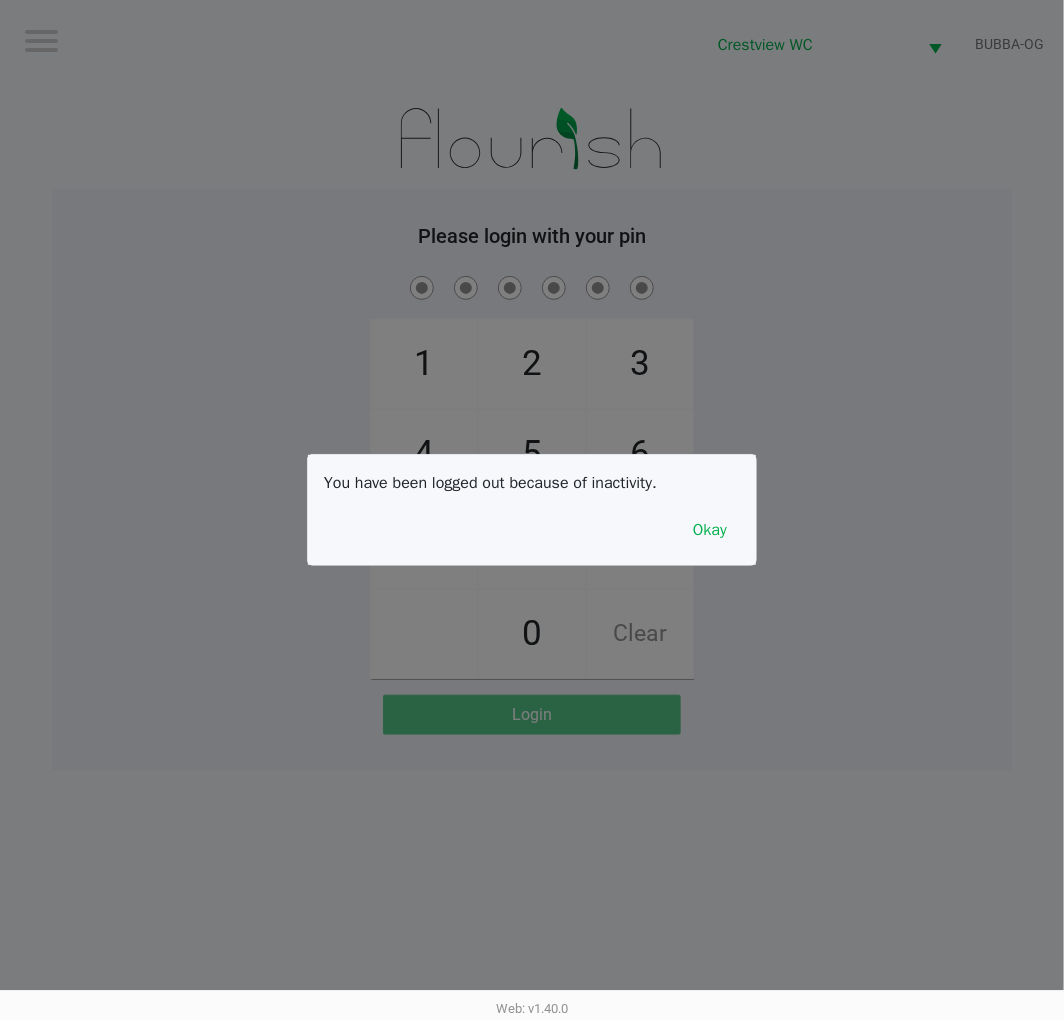 click on "You have been logged out because of inactivity. Okay" at bounding box center [532, 510] 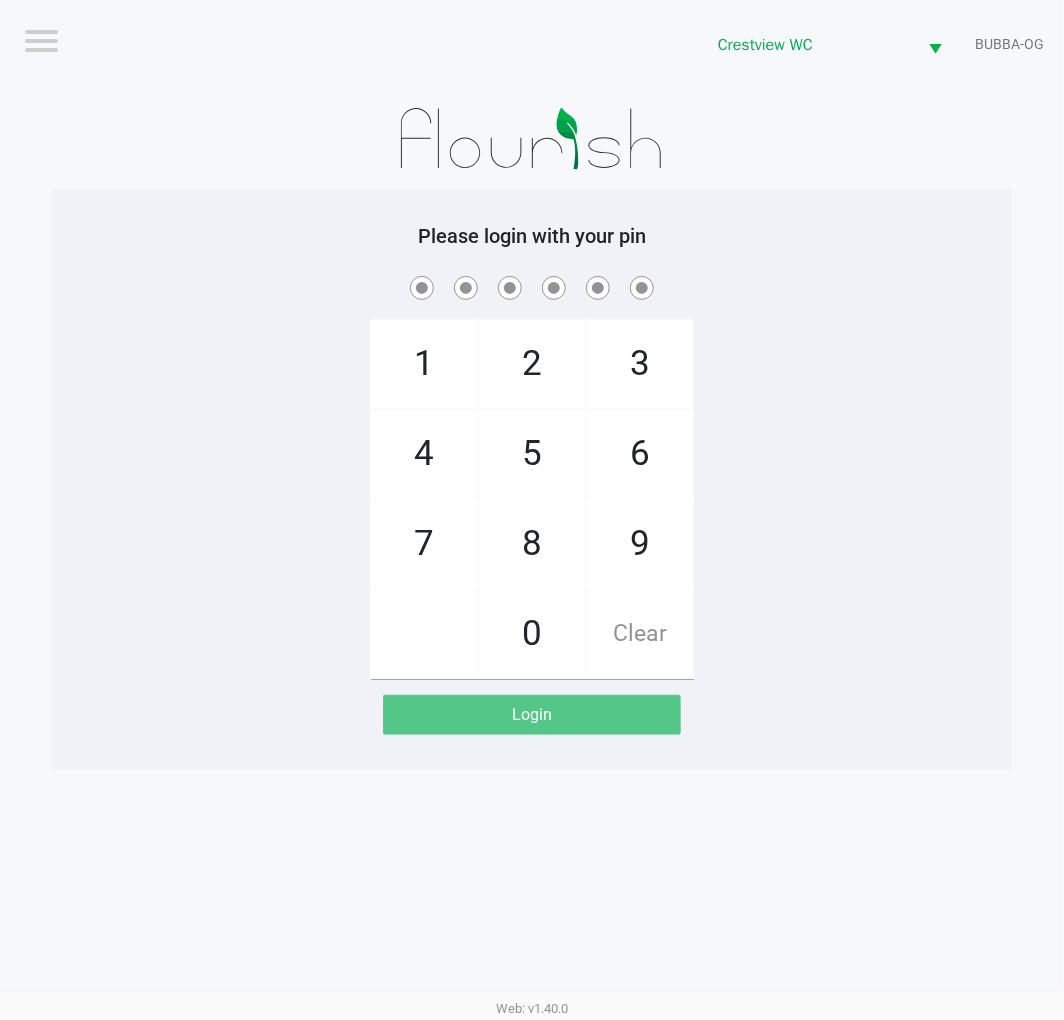 click on "9" 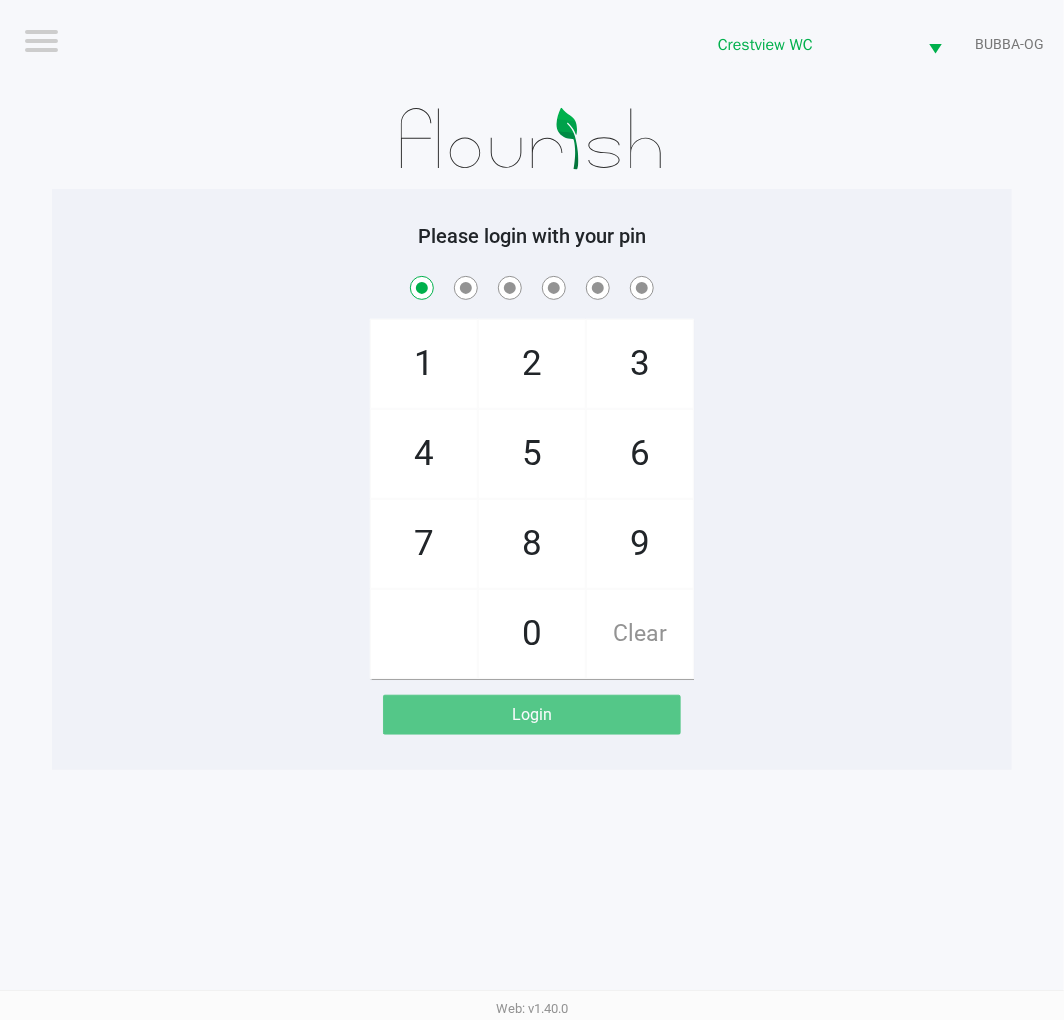checkbox on "true" 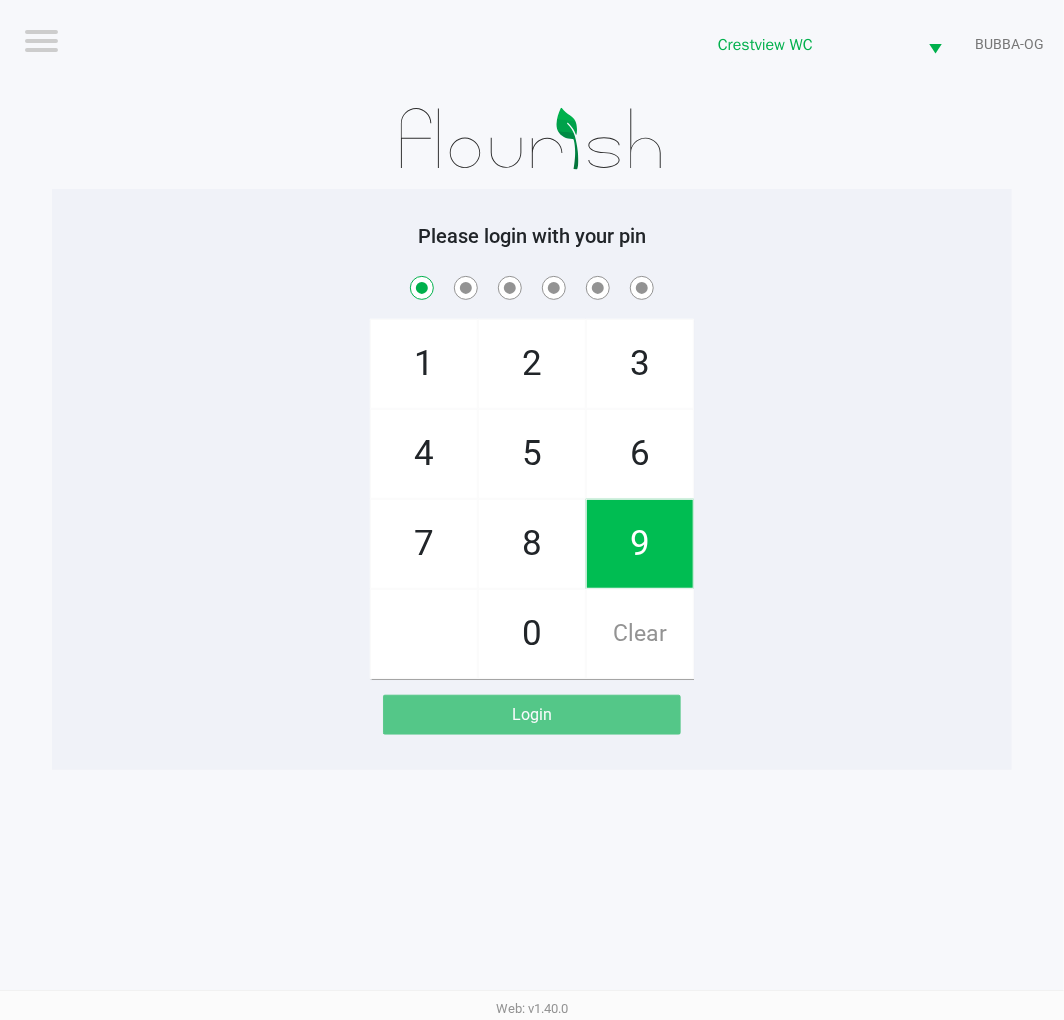 click on "2" 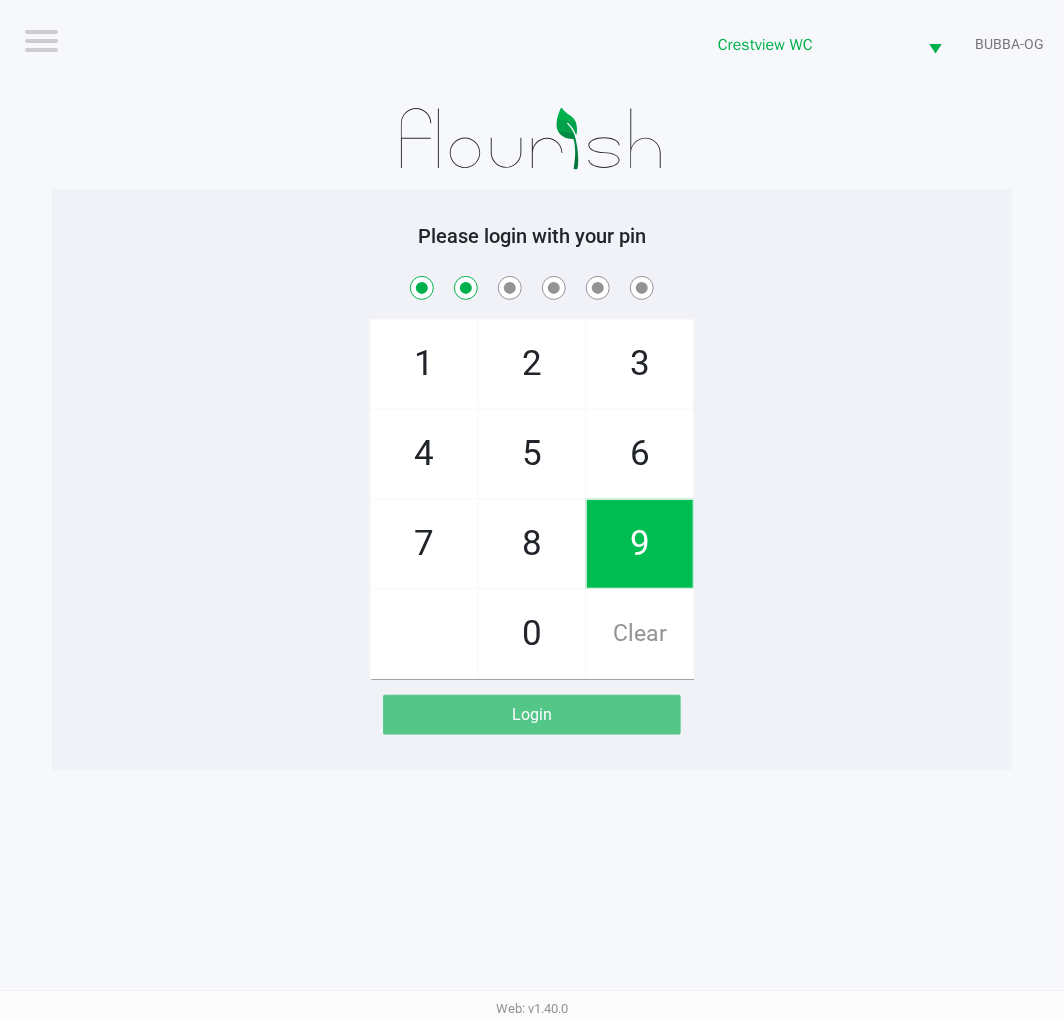 checkbox on "true" 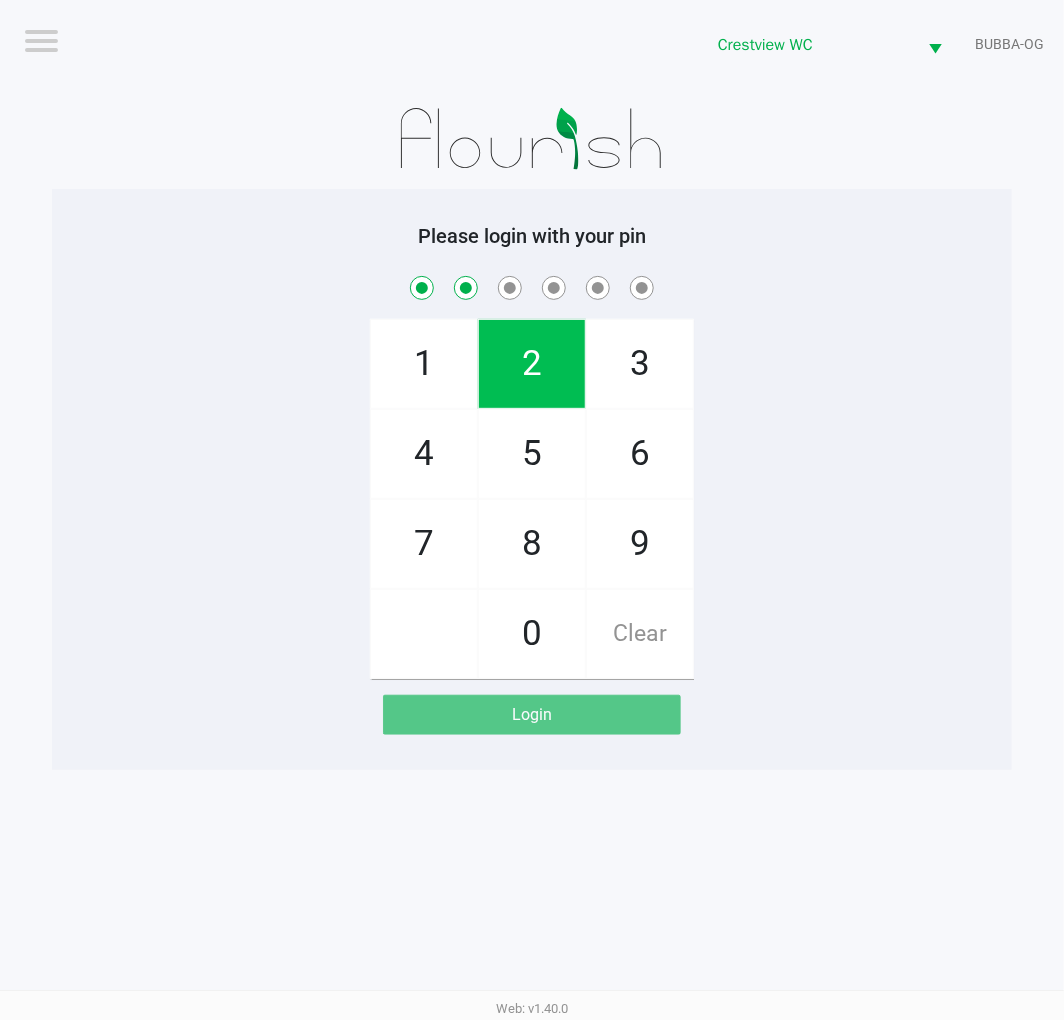 click on "2" 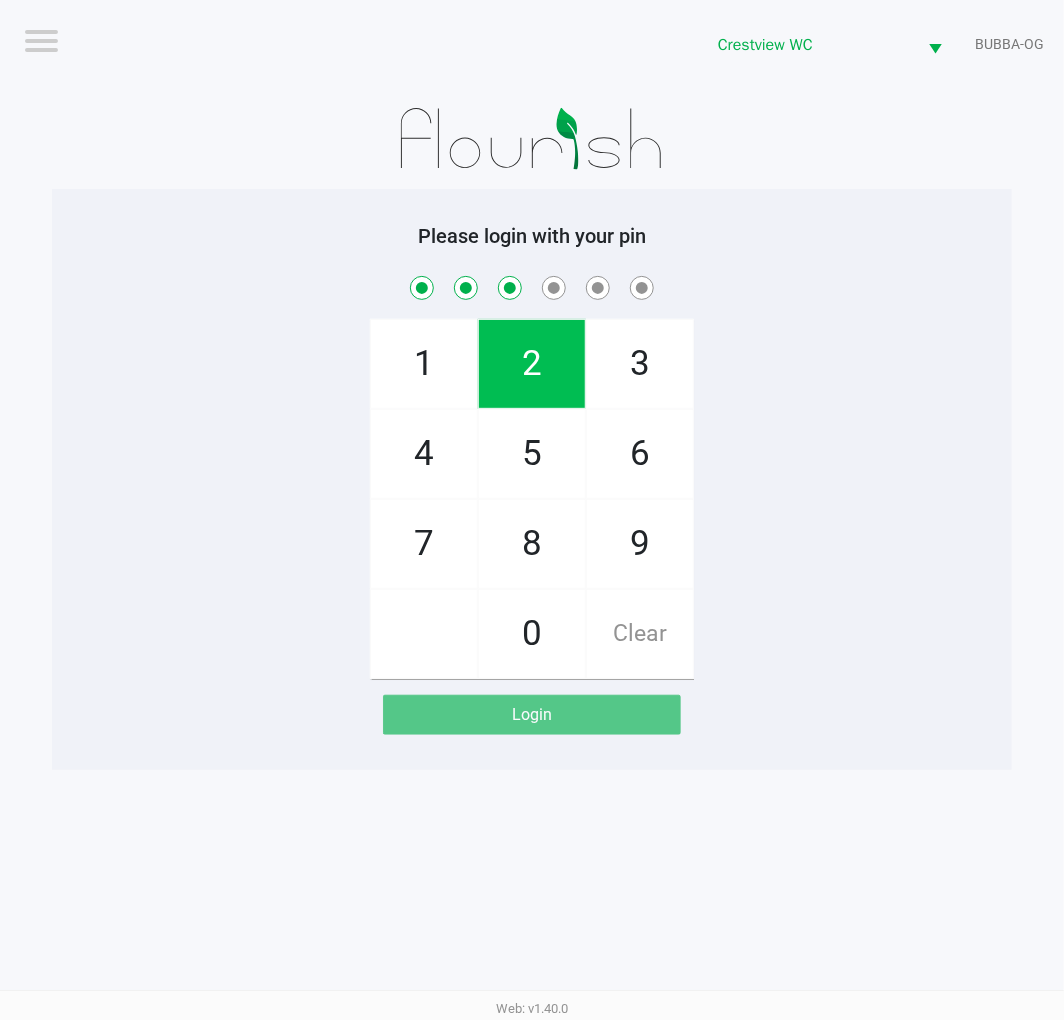 checkbox on "true" 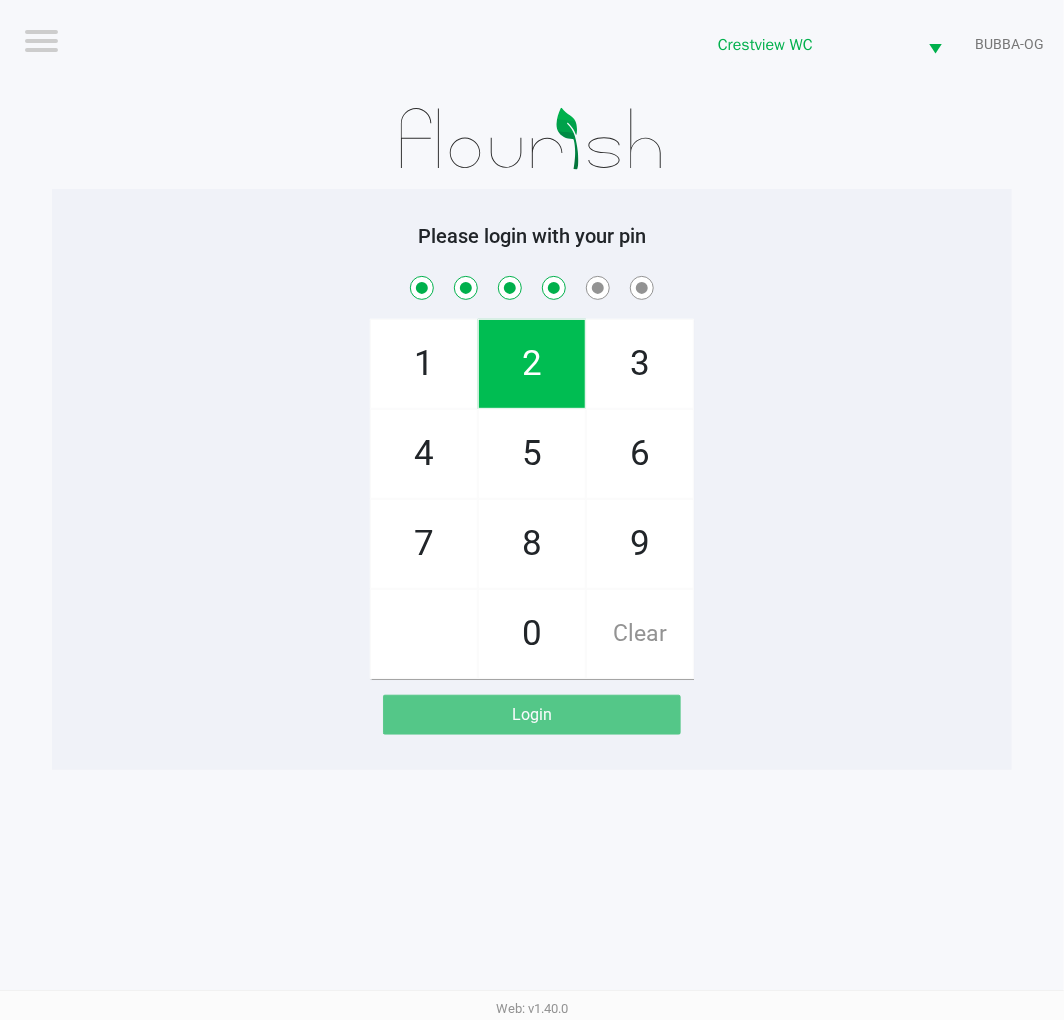 checkbox on "true" 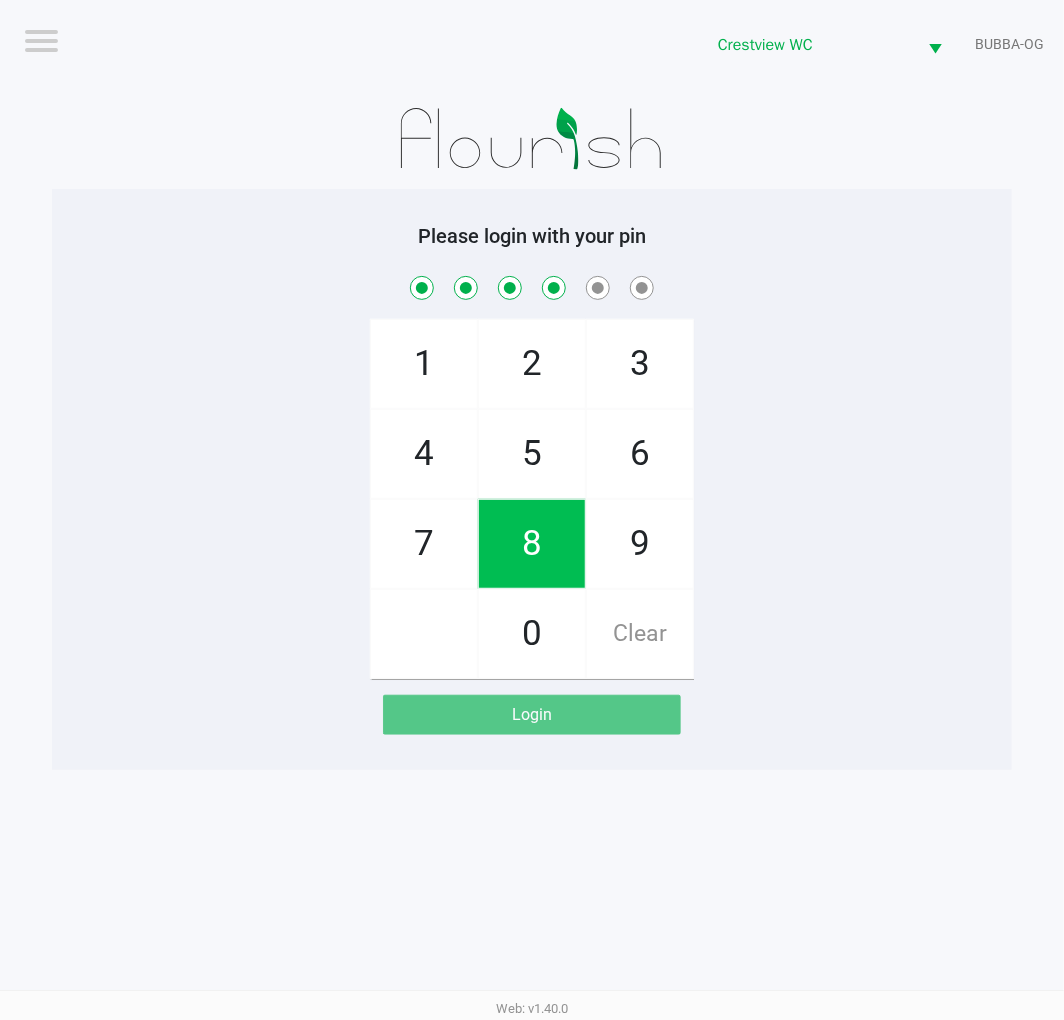 click on "2" 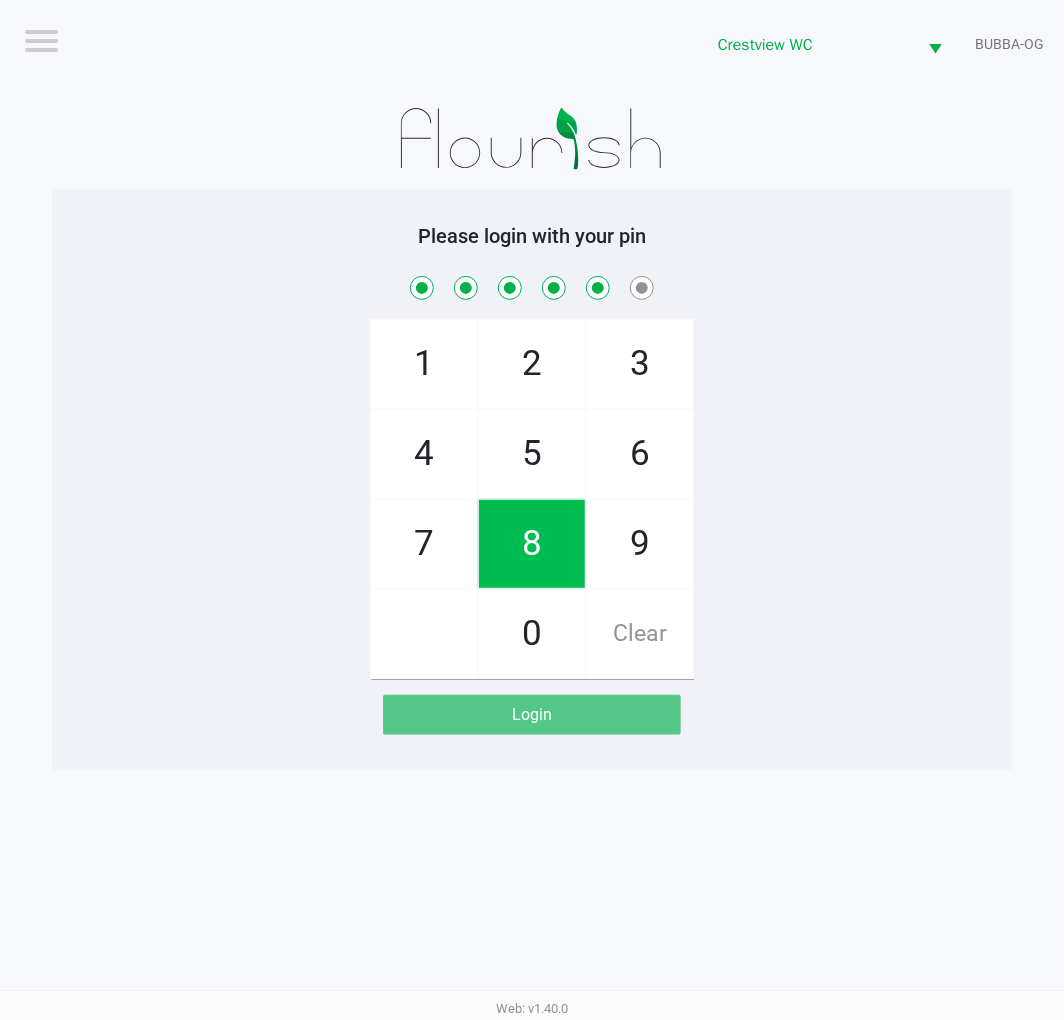 checkbox on "true" 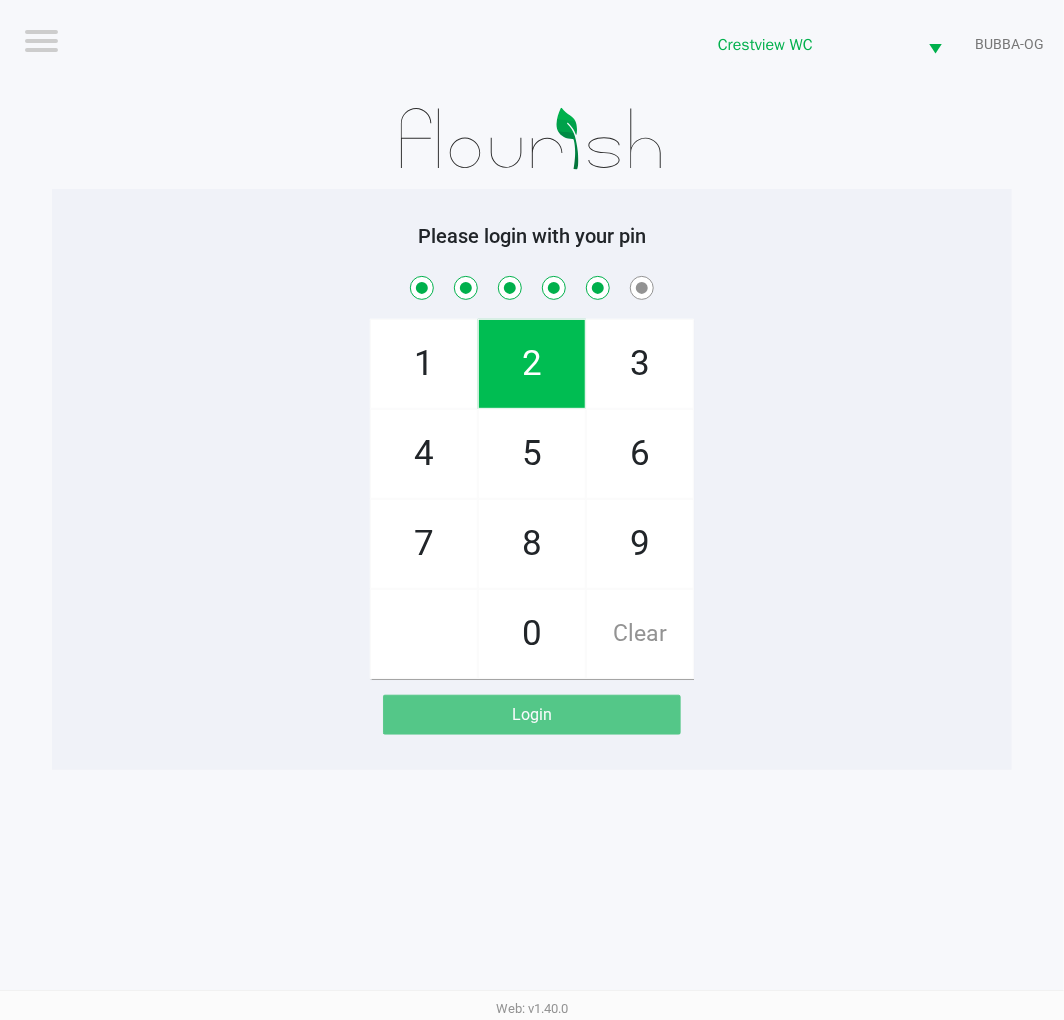 click on "1" 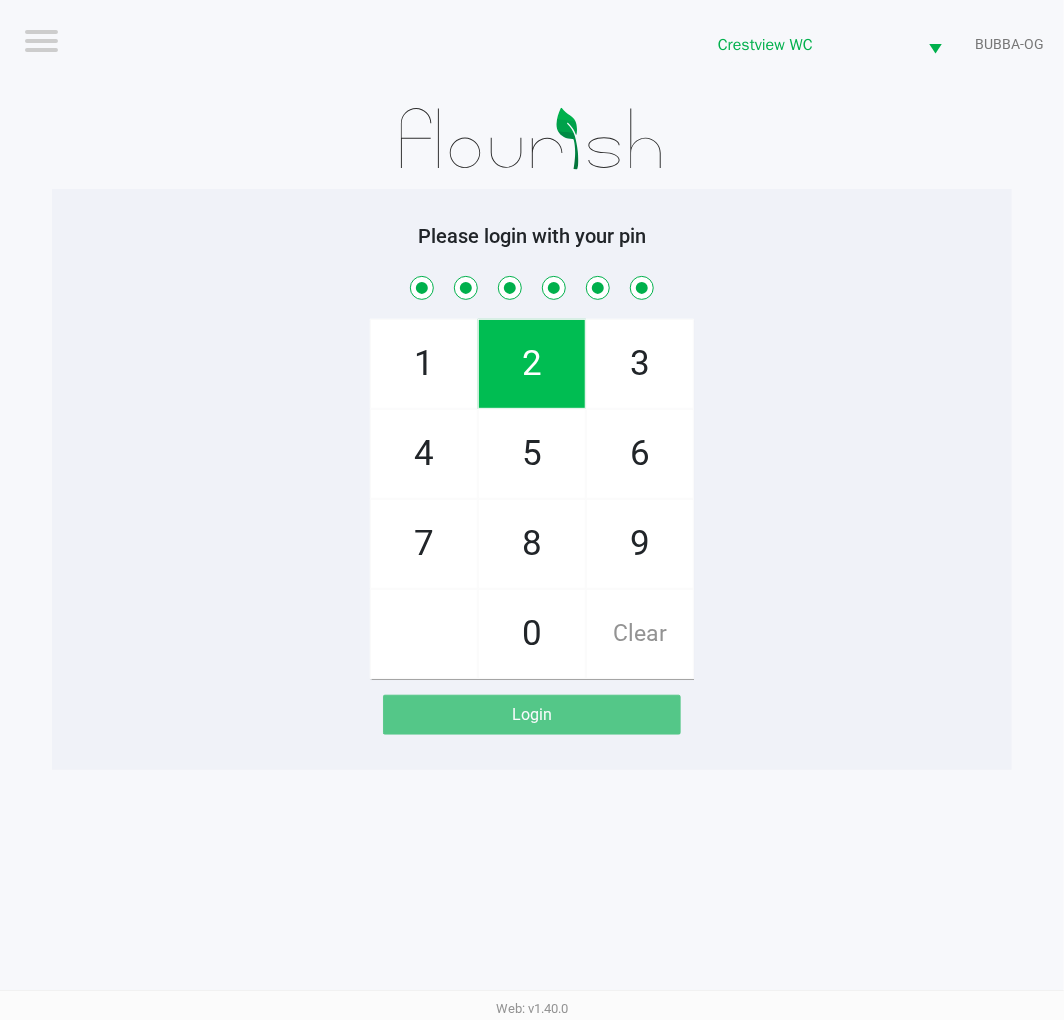 checkbox on "true" 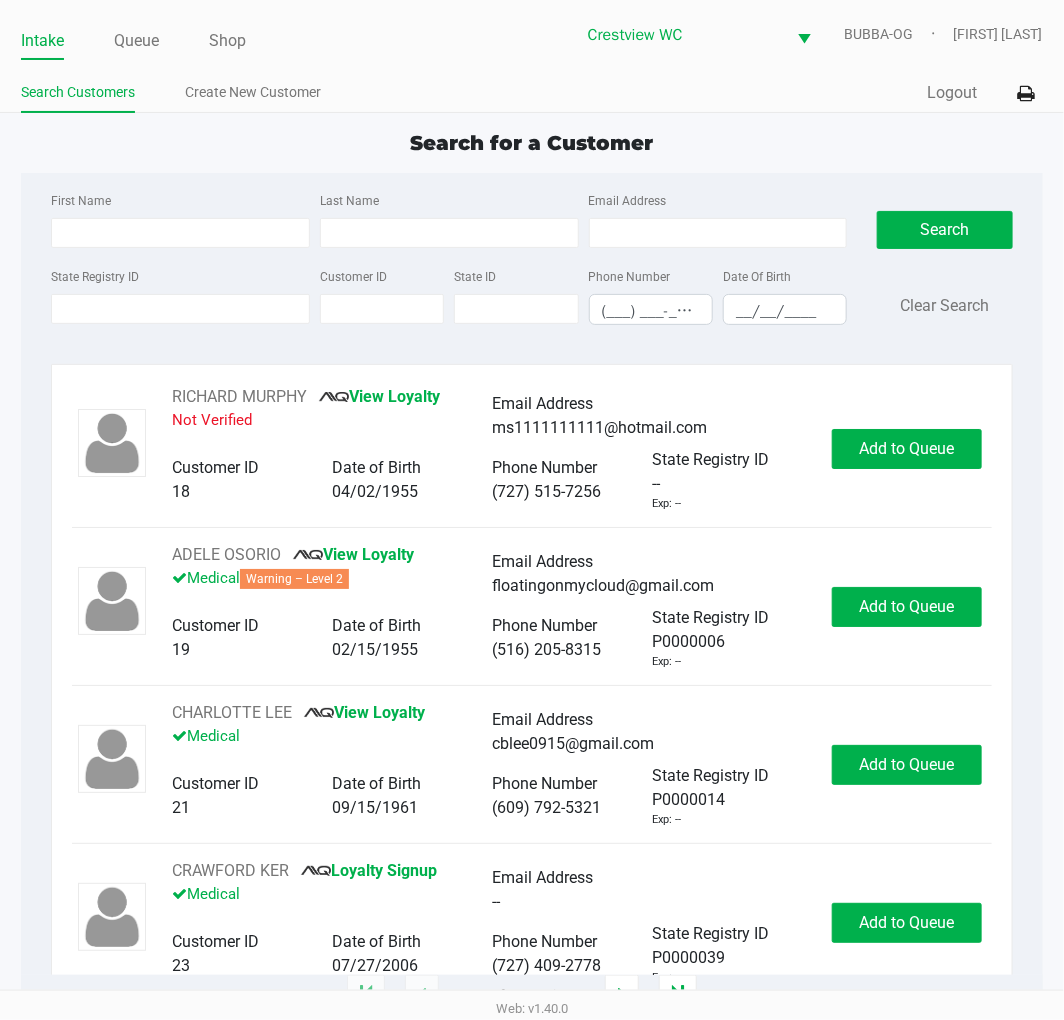 click on "State Registry ID" 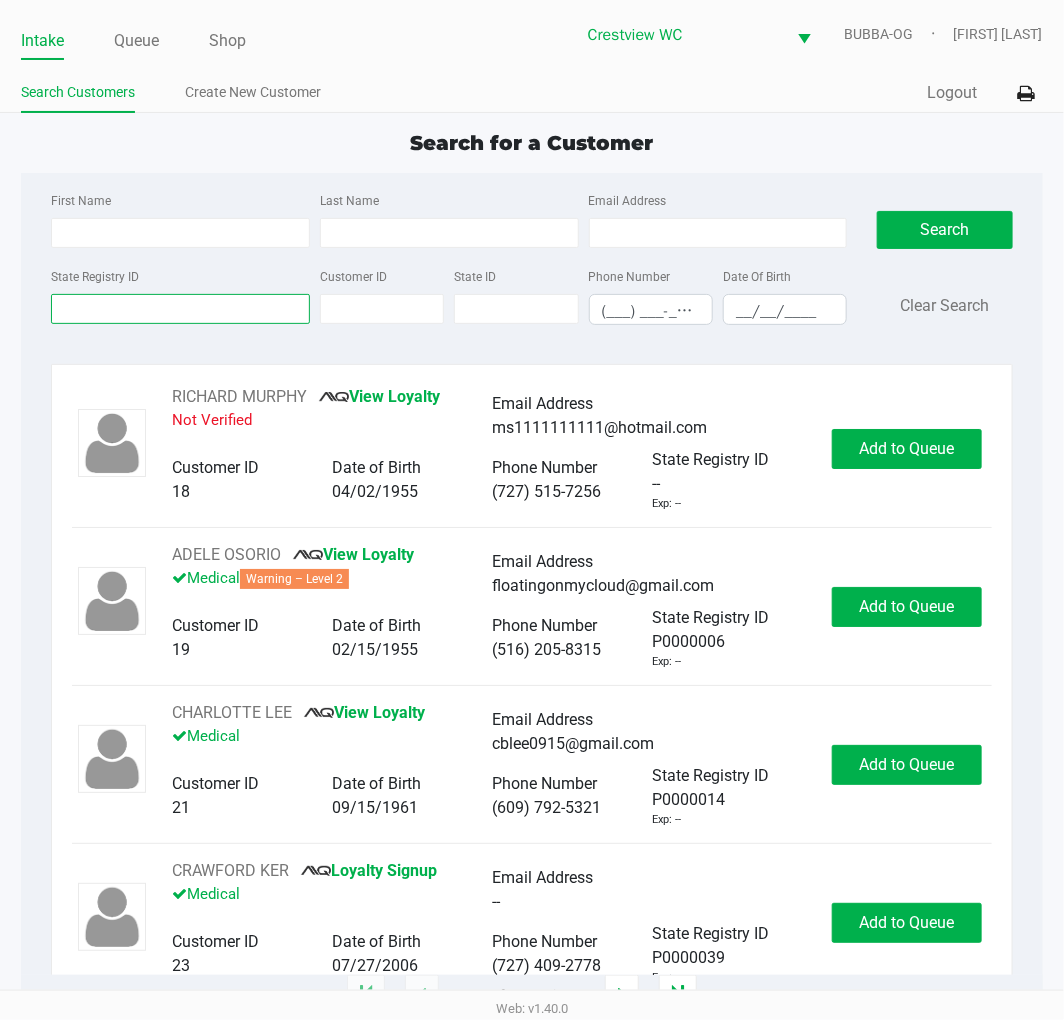 click on "State Registry ID" at bounding box center [180, 309] 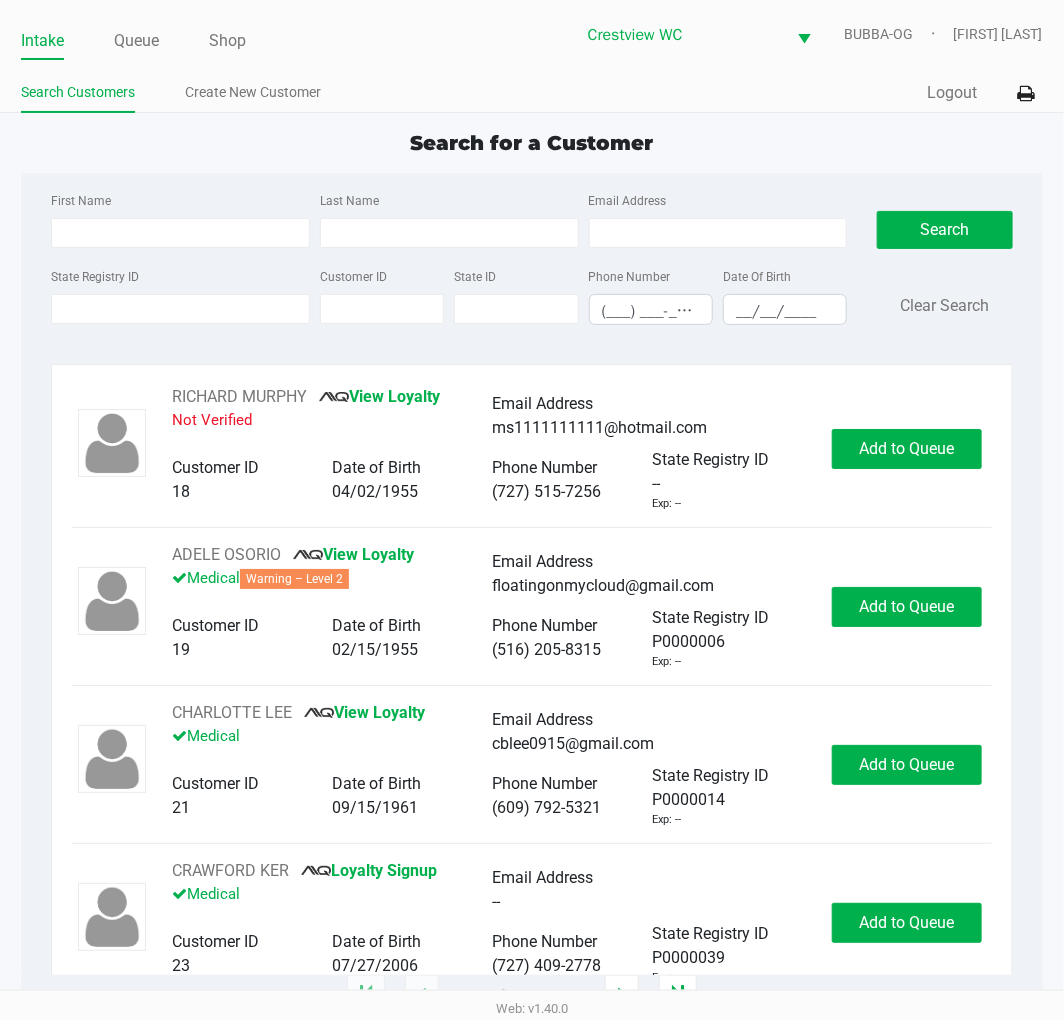 click on "State Registry ID" 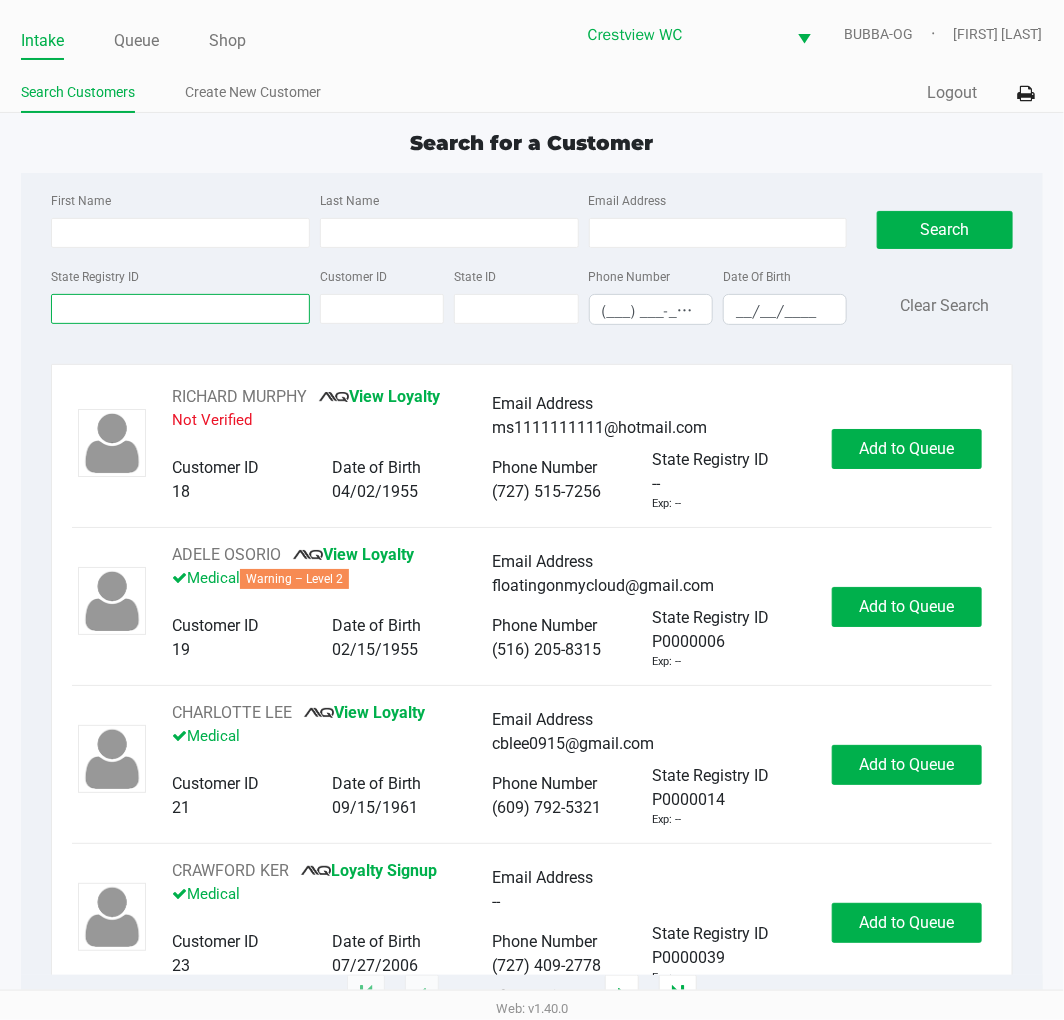 click on "State Registry ID" at bounding box center (180, 309) 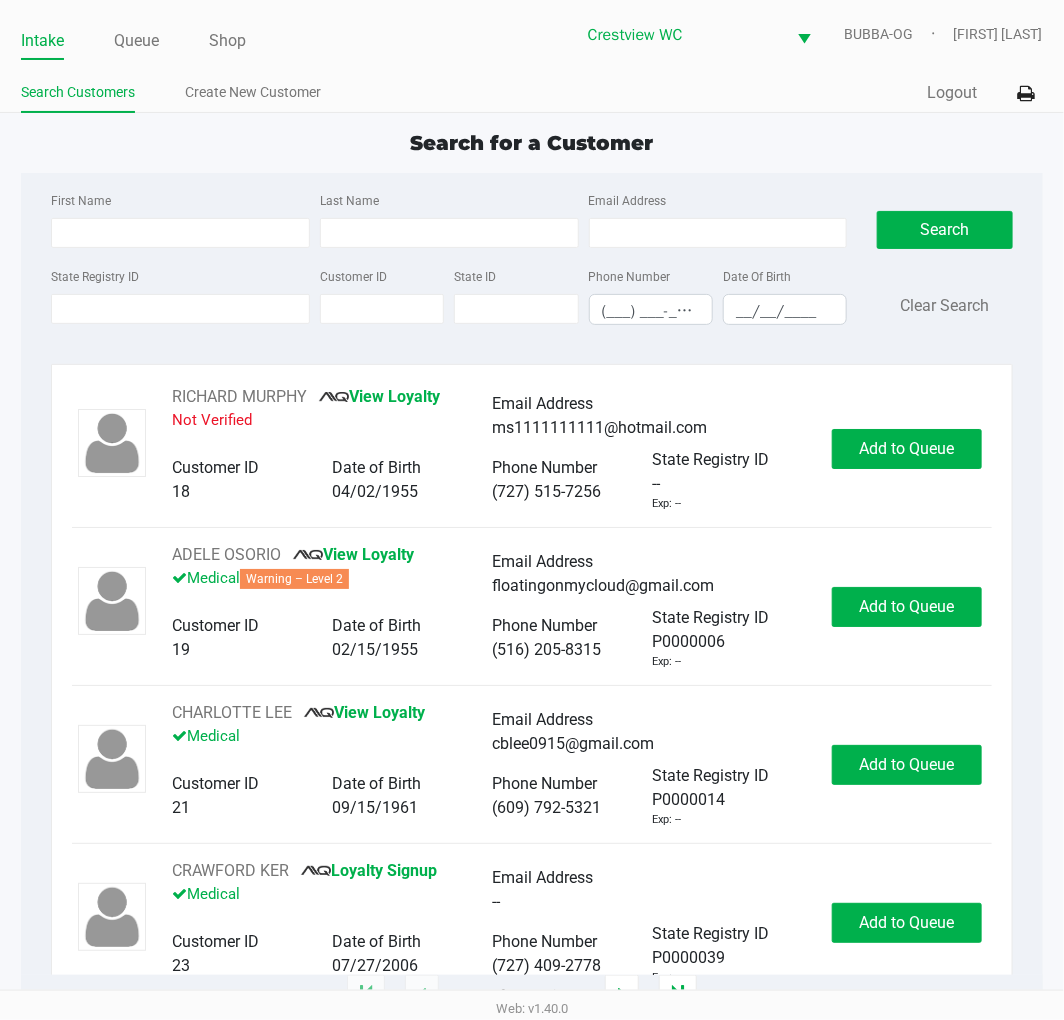 click on "State Registry ID" 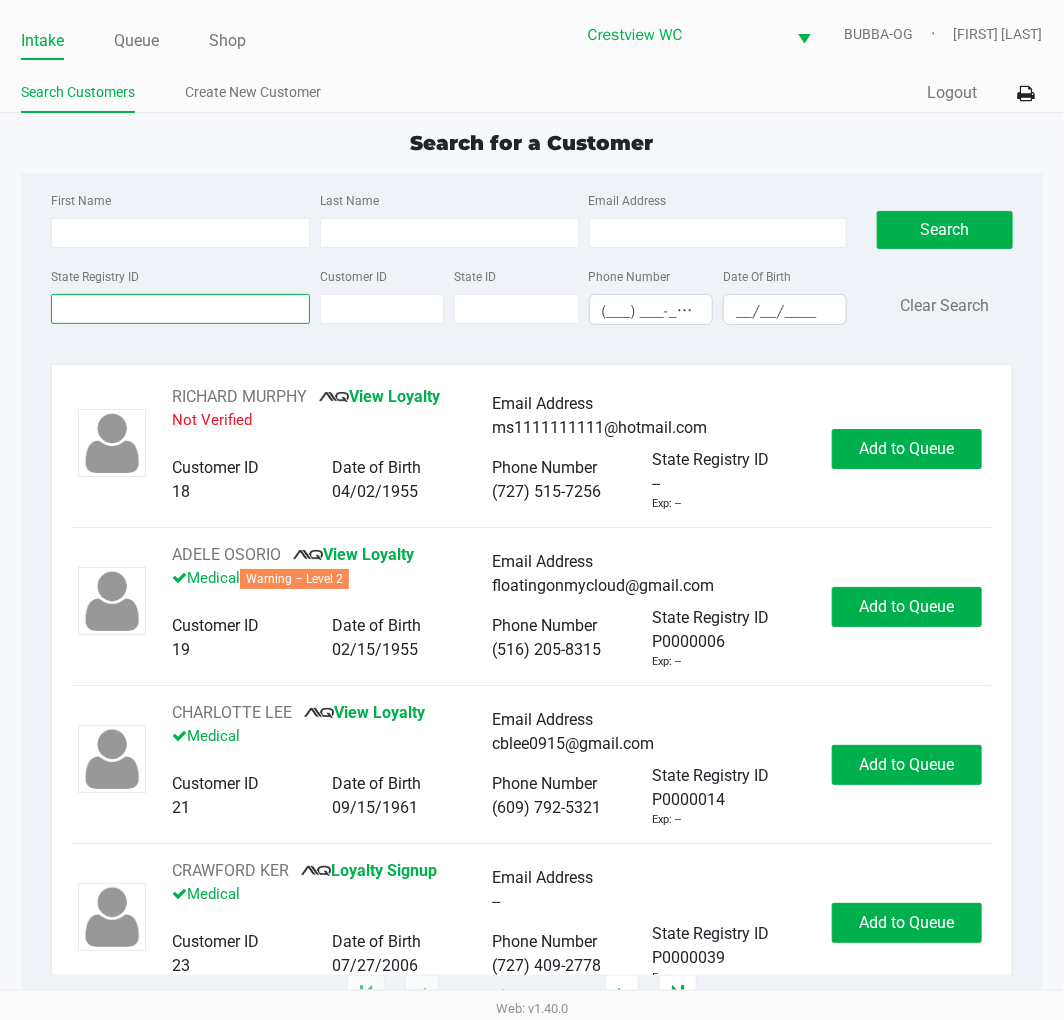 click on "State Registry ID" at bounding box center (180, 309) 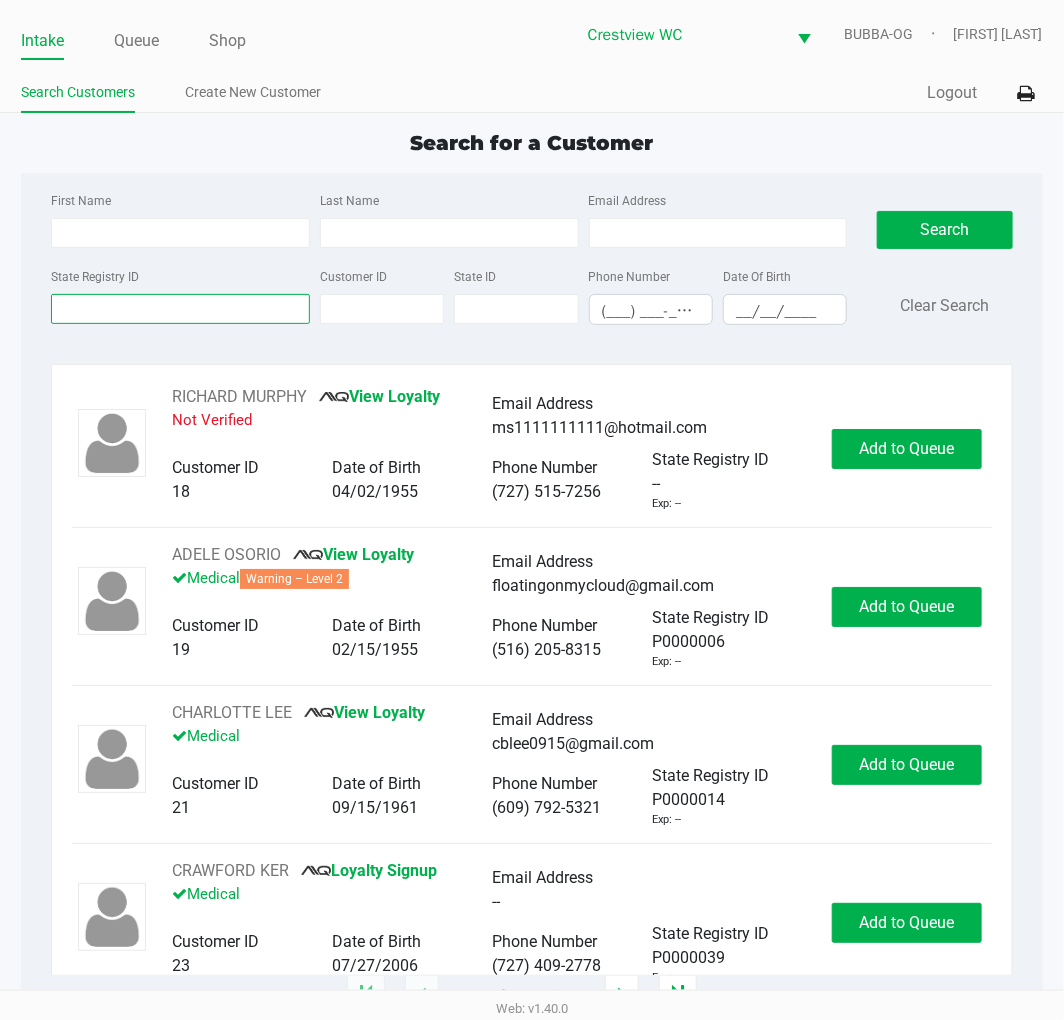 click on "State Registry ID" at bounding box center [180, 309] 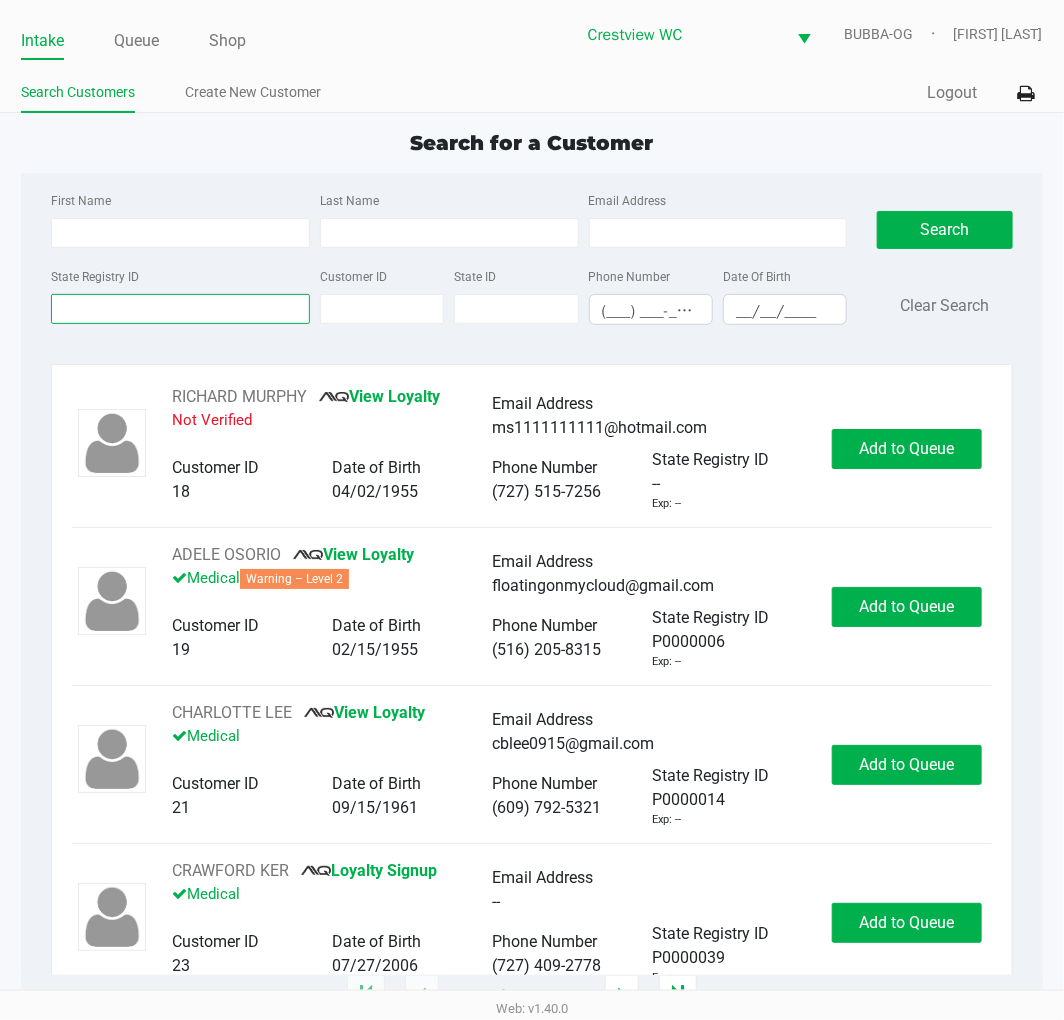 click on "State Registry ID" at bounding box center (180, 309) 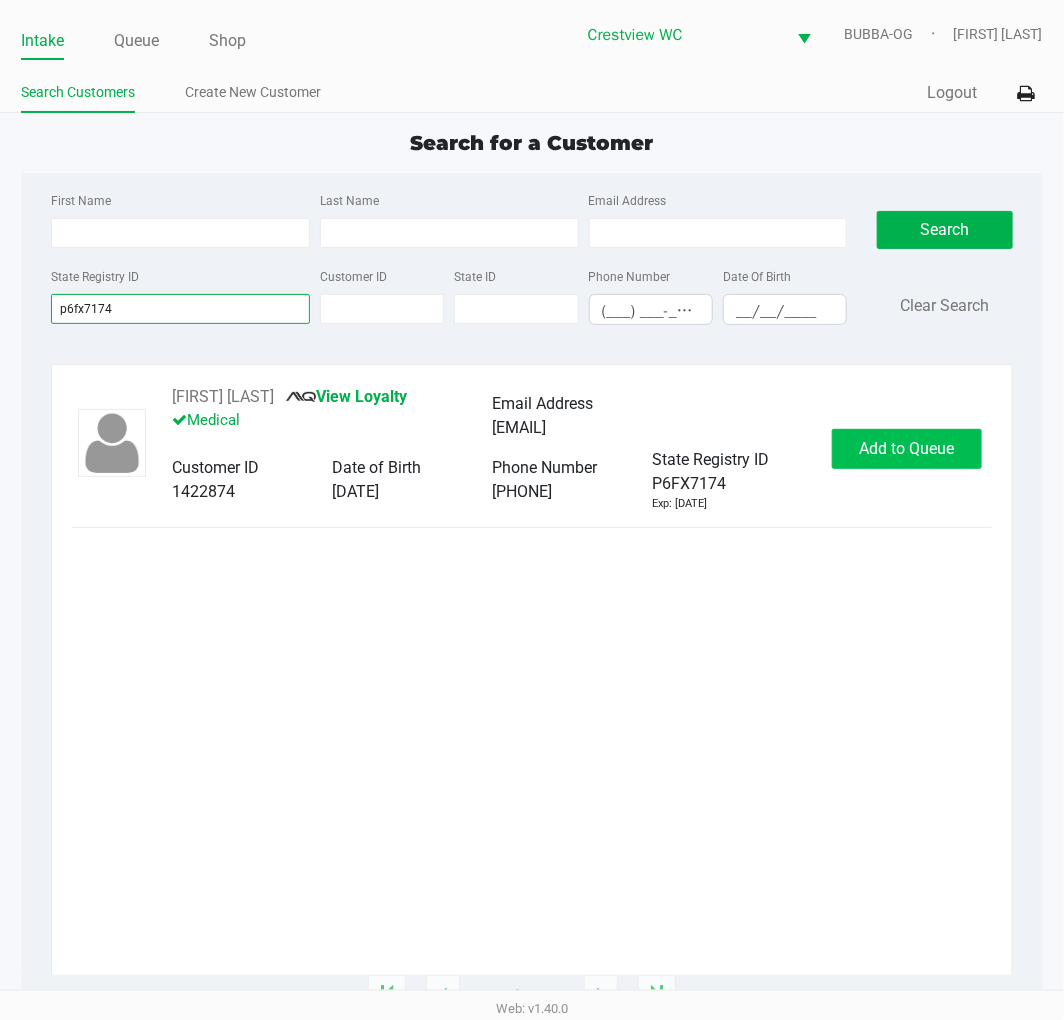 type on "p6fx7174" 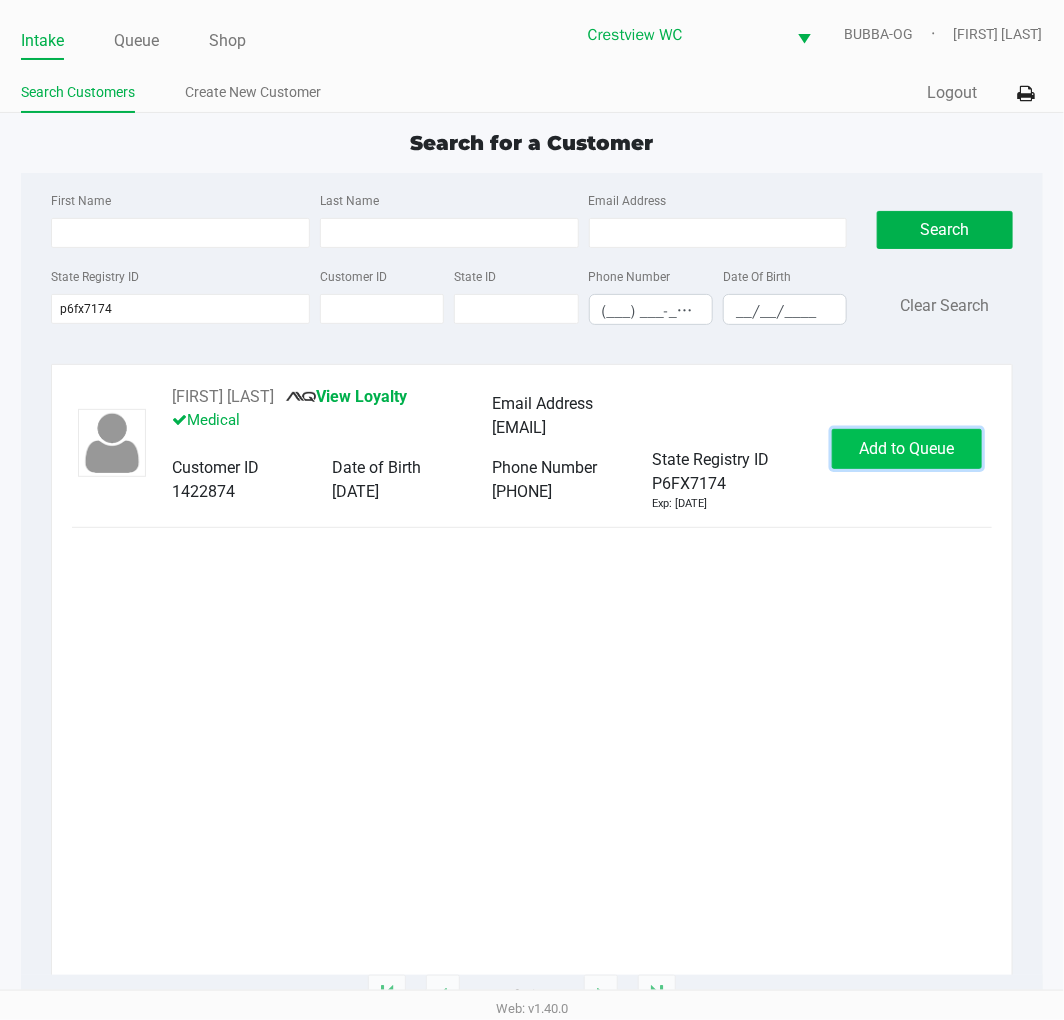 click on "Add to Queue" 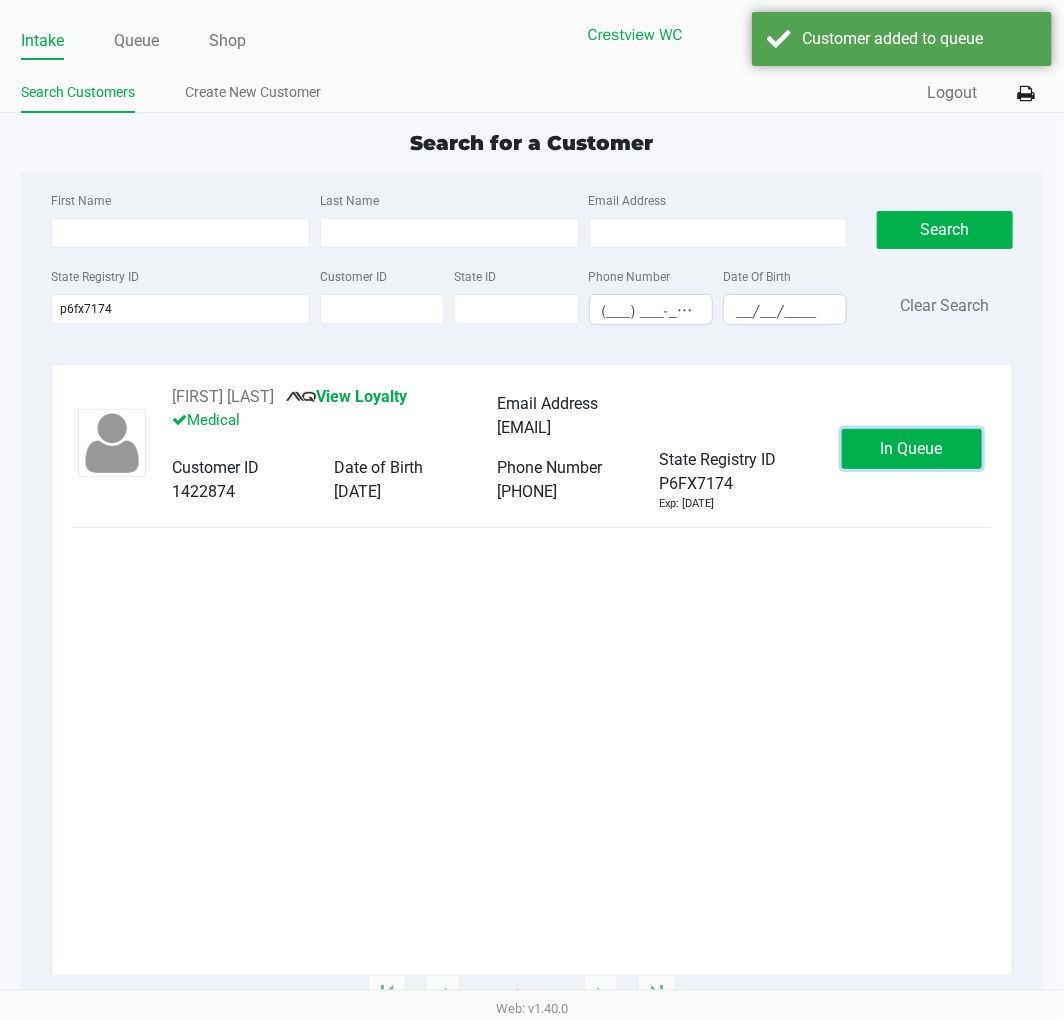 click on "In Queue" 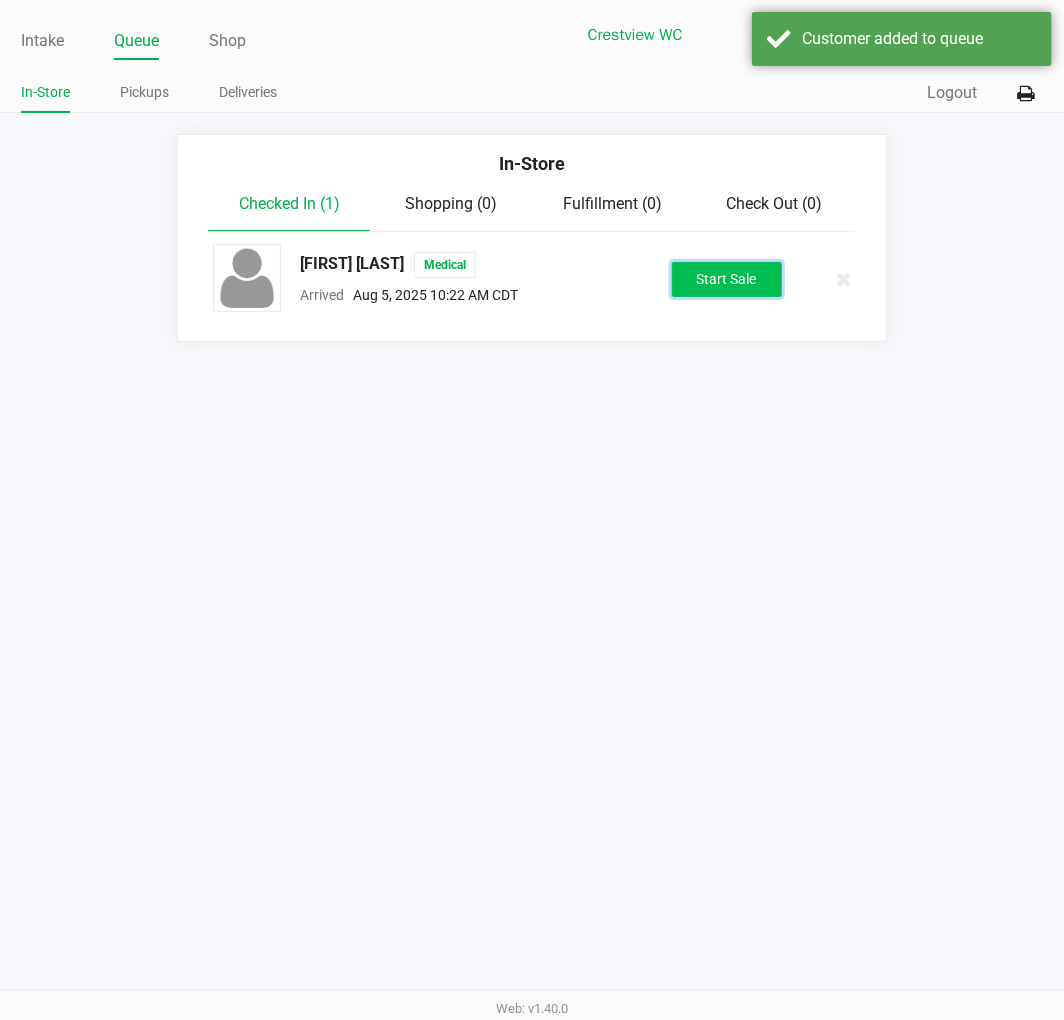 click on "Start Sale" 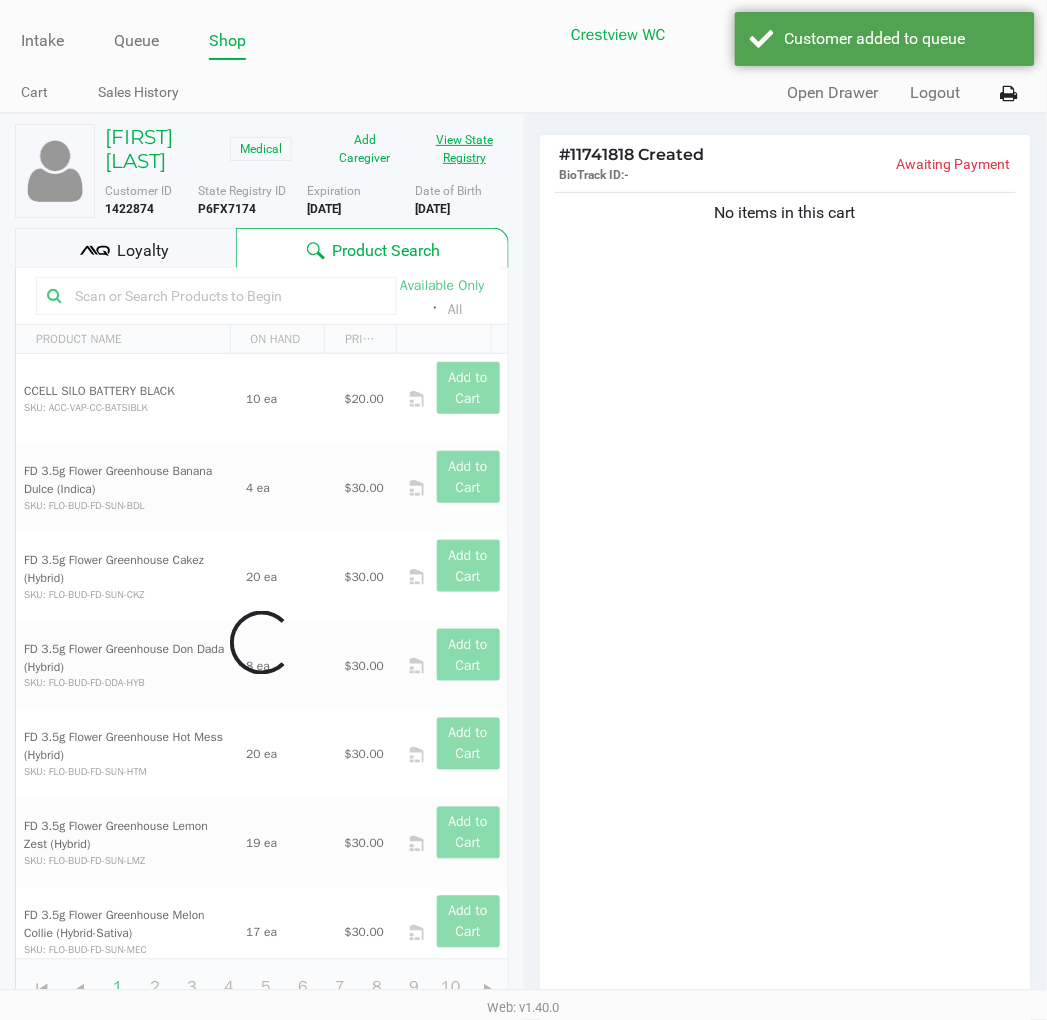 click on "View State Registry" 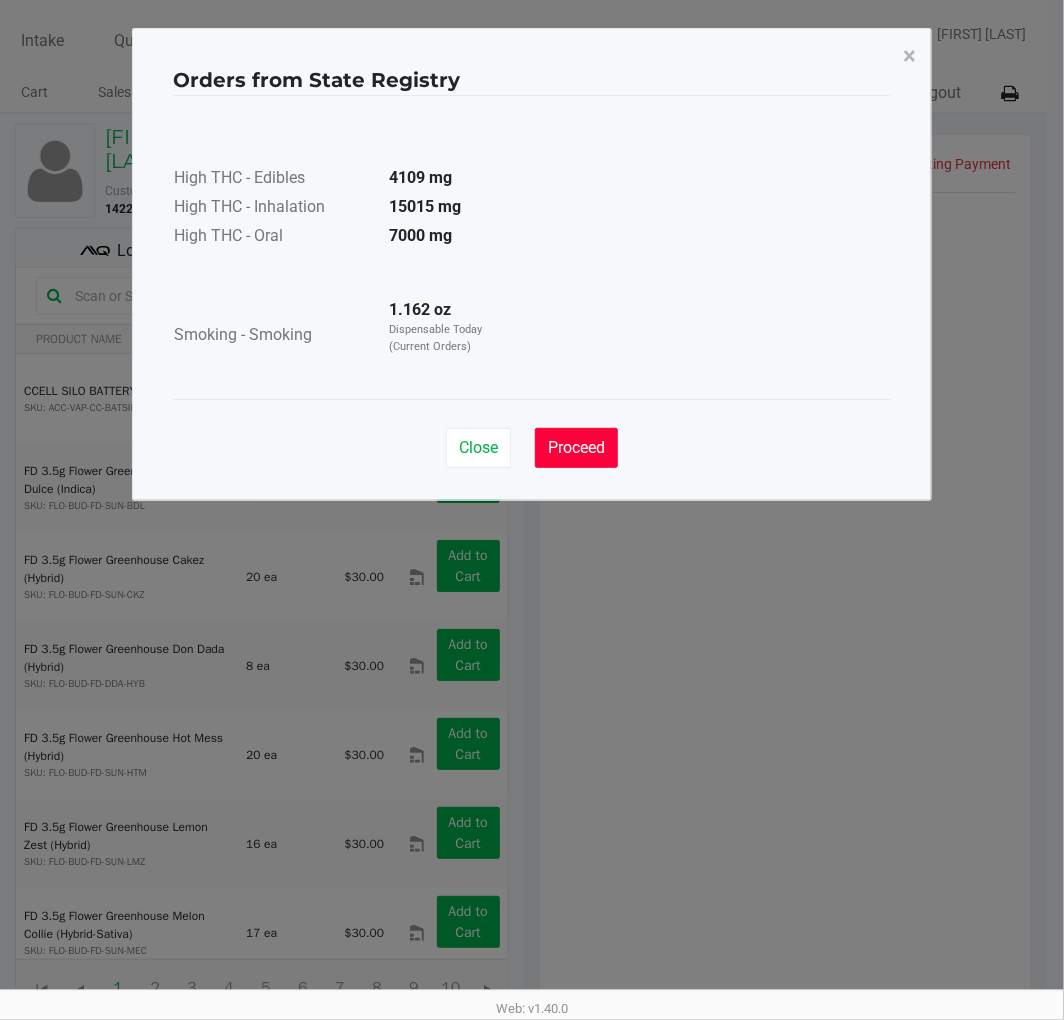 click on "Proceed" 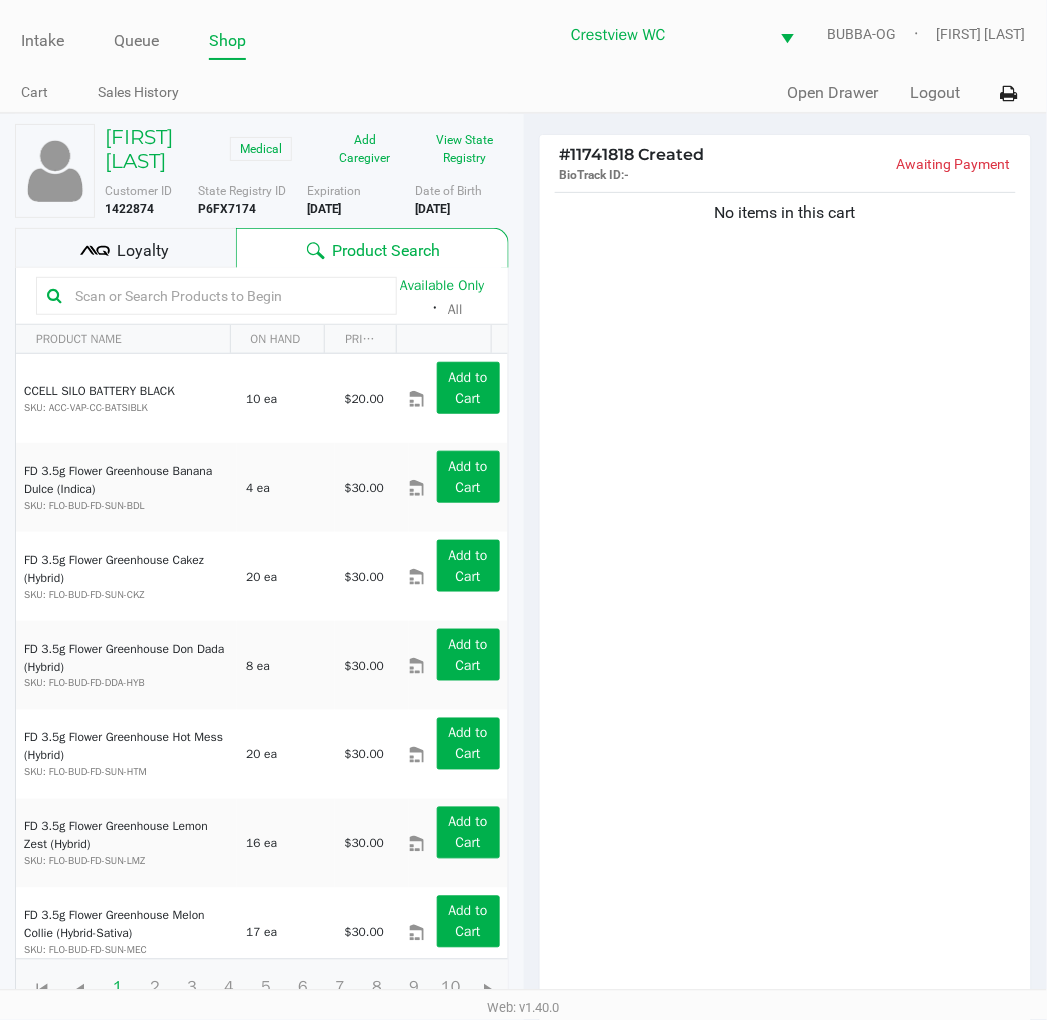 click on "Loyalty" 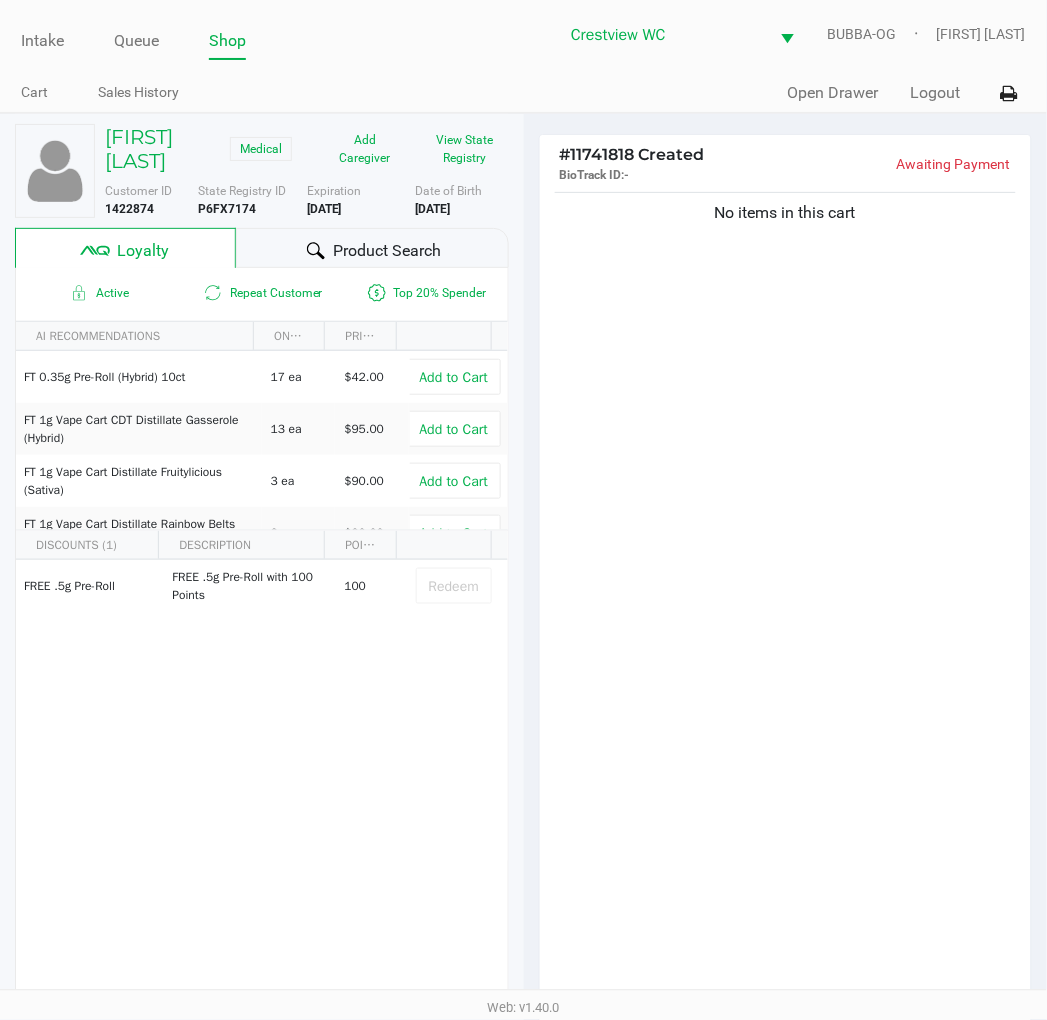 click on "No items in this cart" 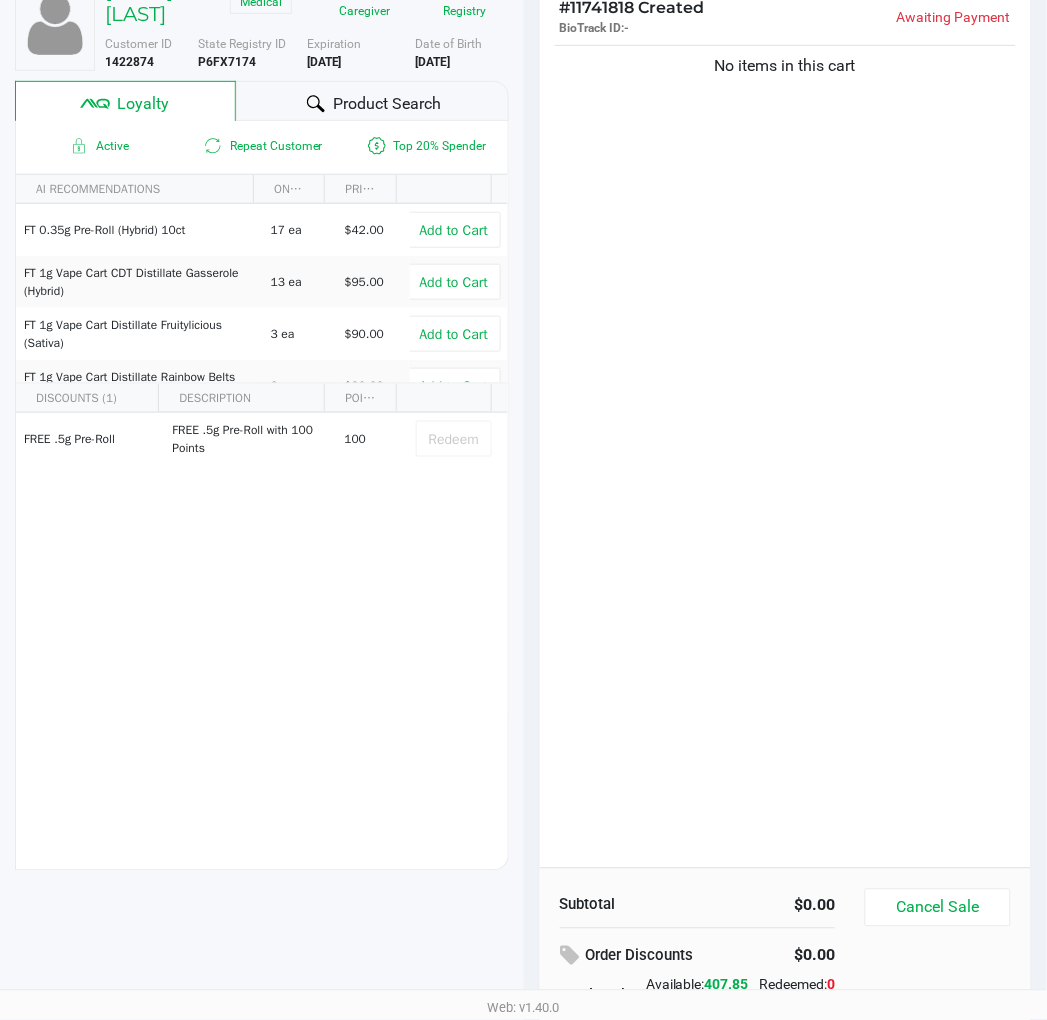 scroll, scrollTop: 111, scrollLeft: 0, axis: vertical 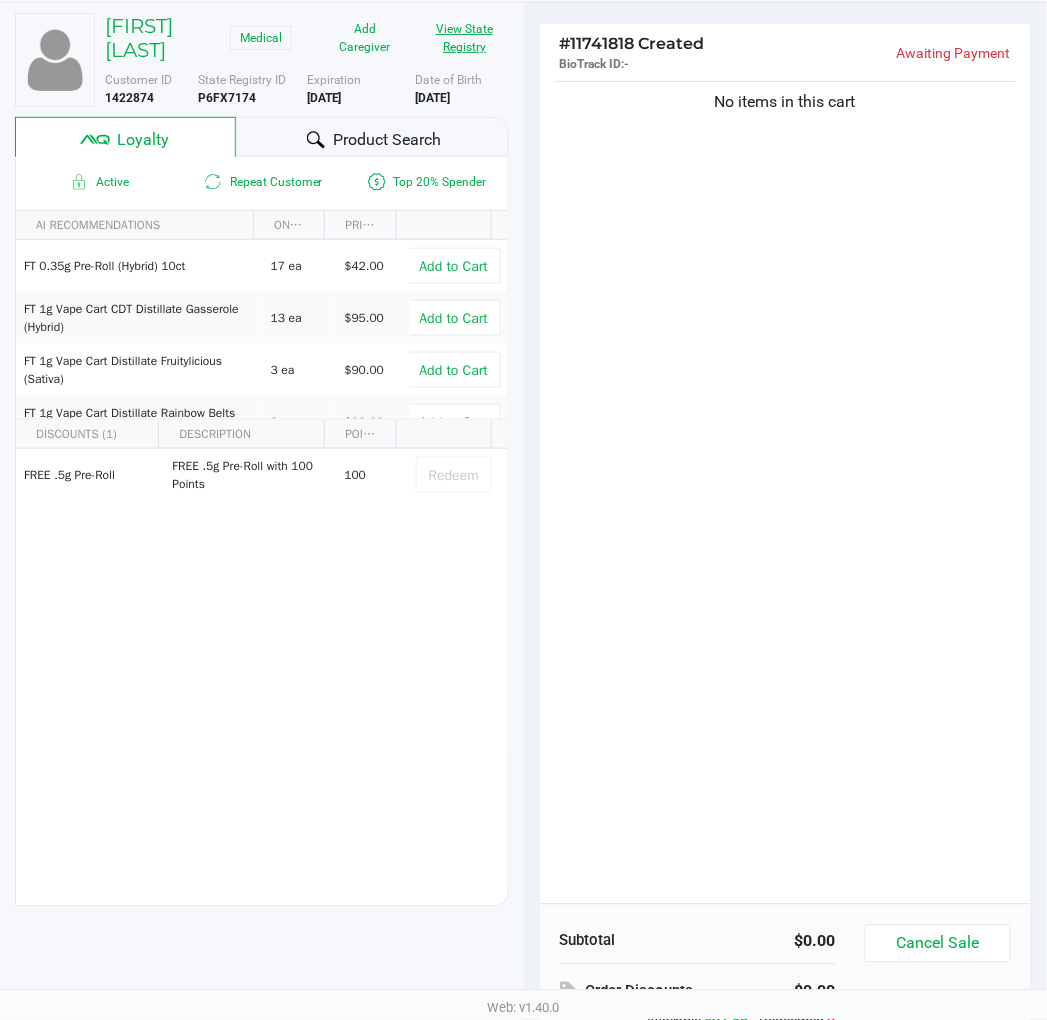 click on "View State Registry" 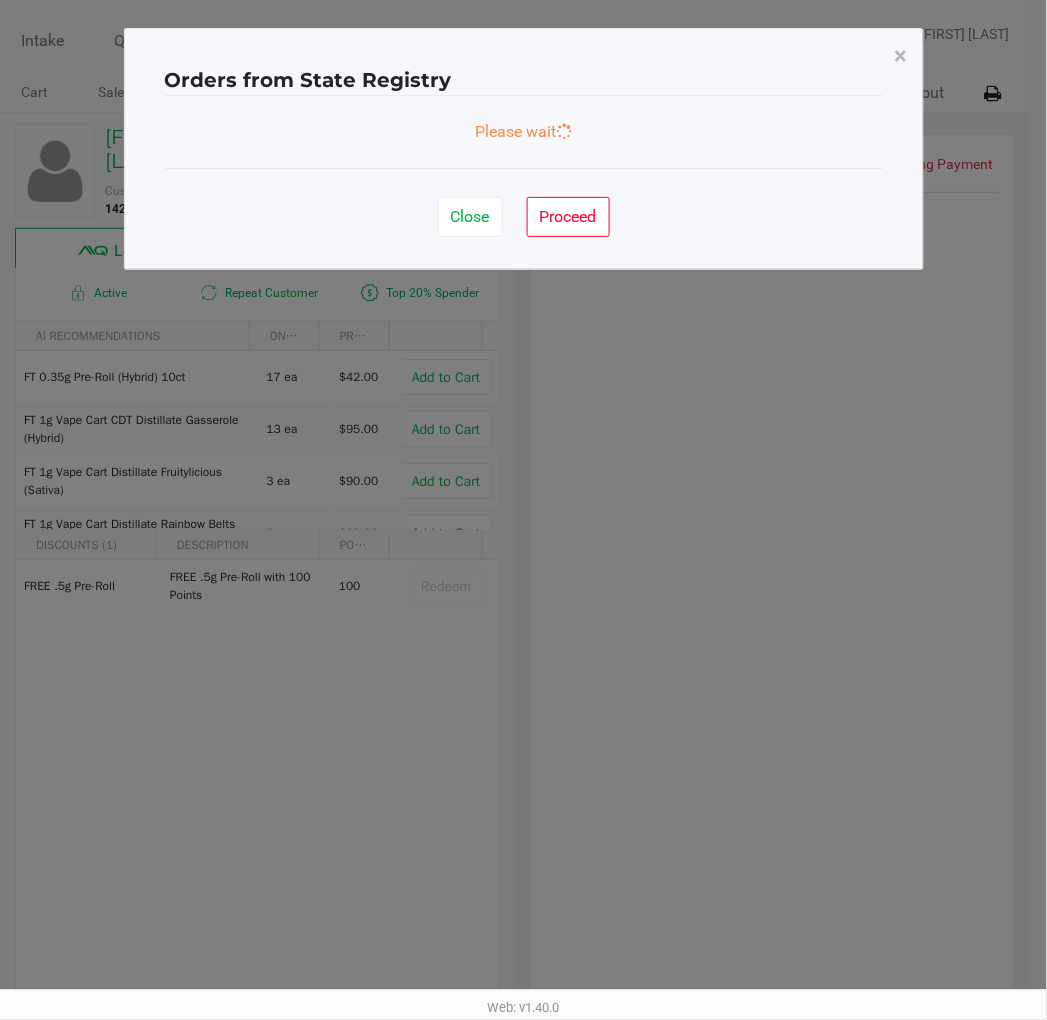 scroll, scrollTop: 0, scrollLeft: 0, axis: both 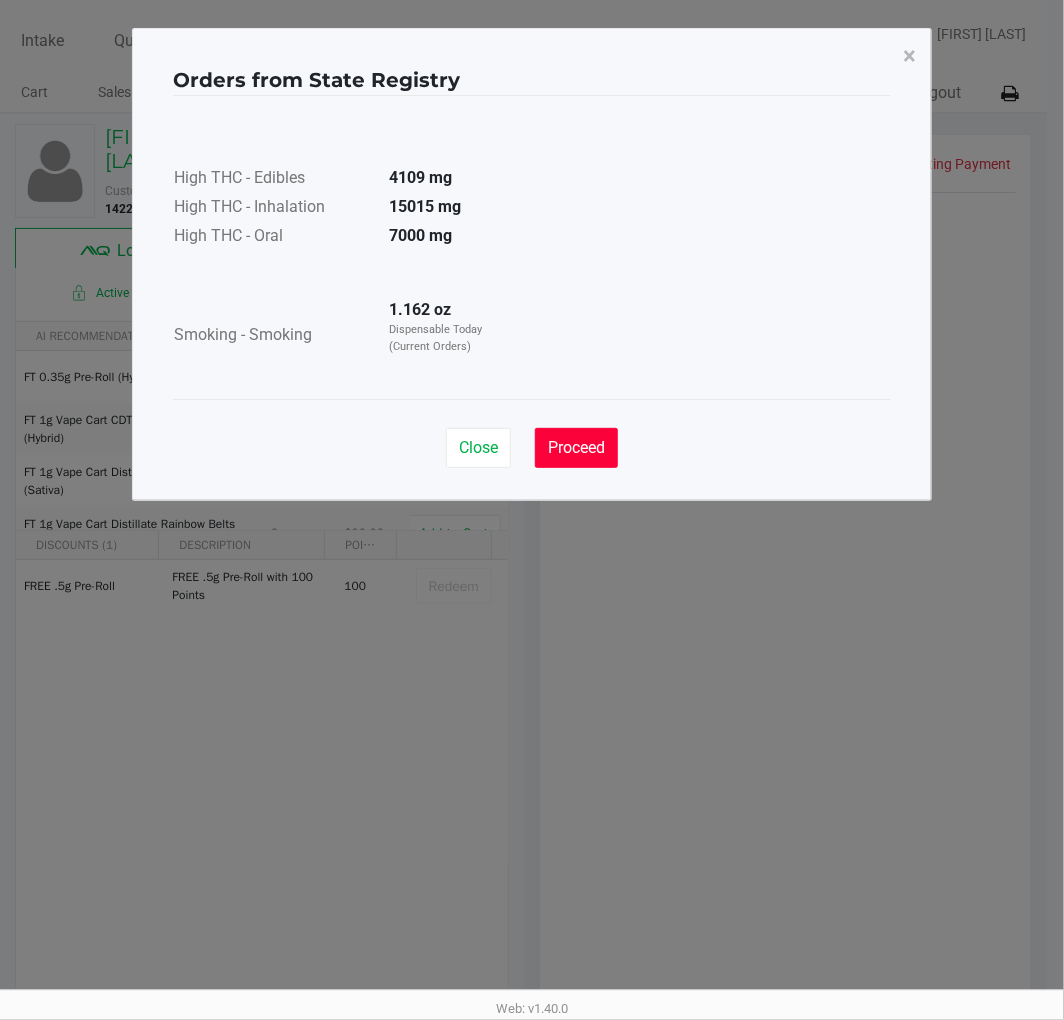 click on "Close   Proceed" 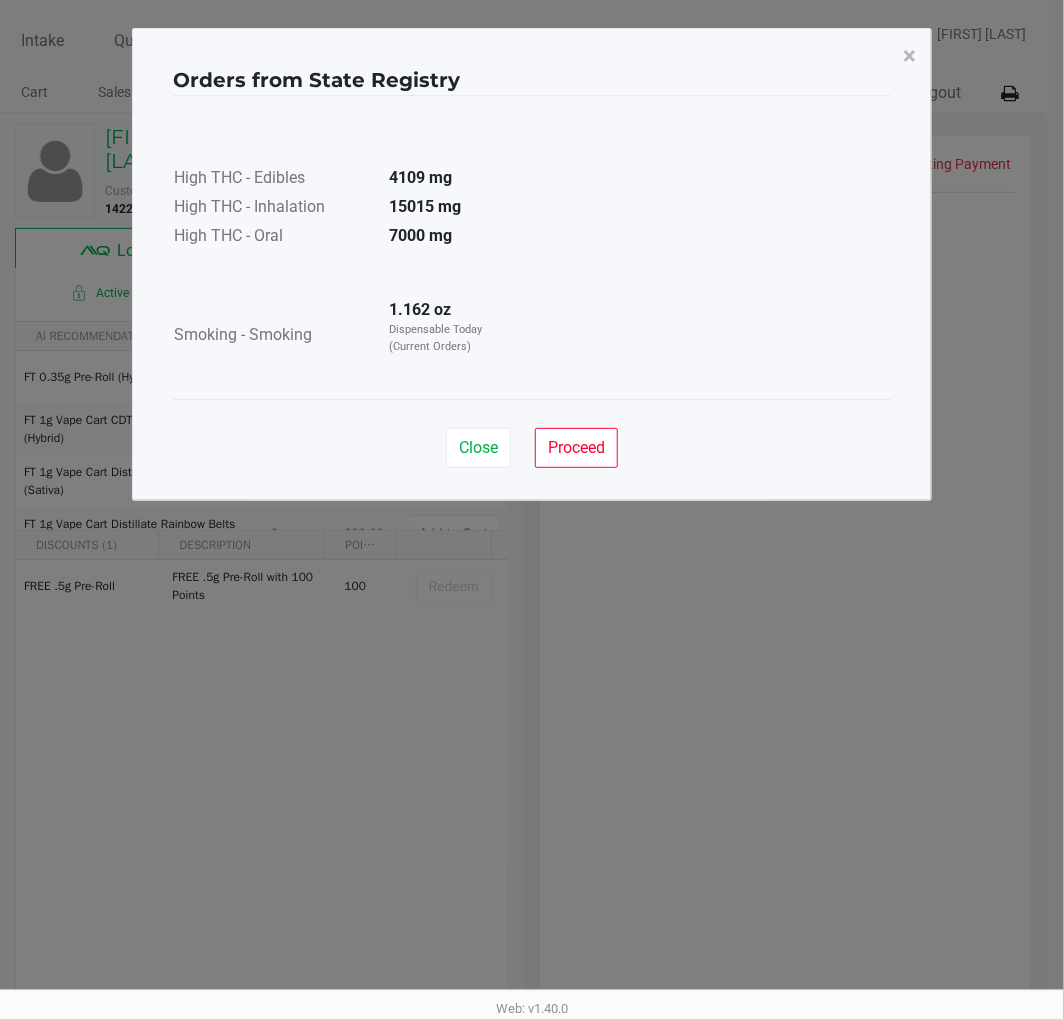 click on "Close   Proceed" 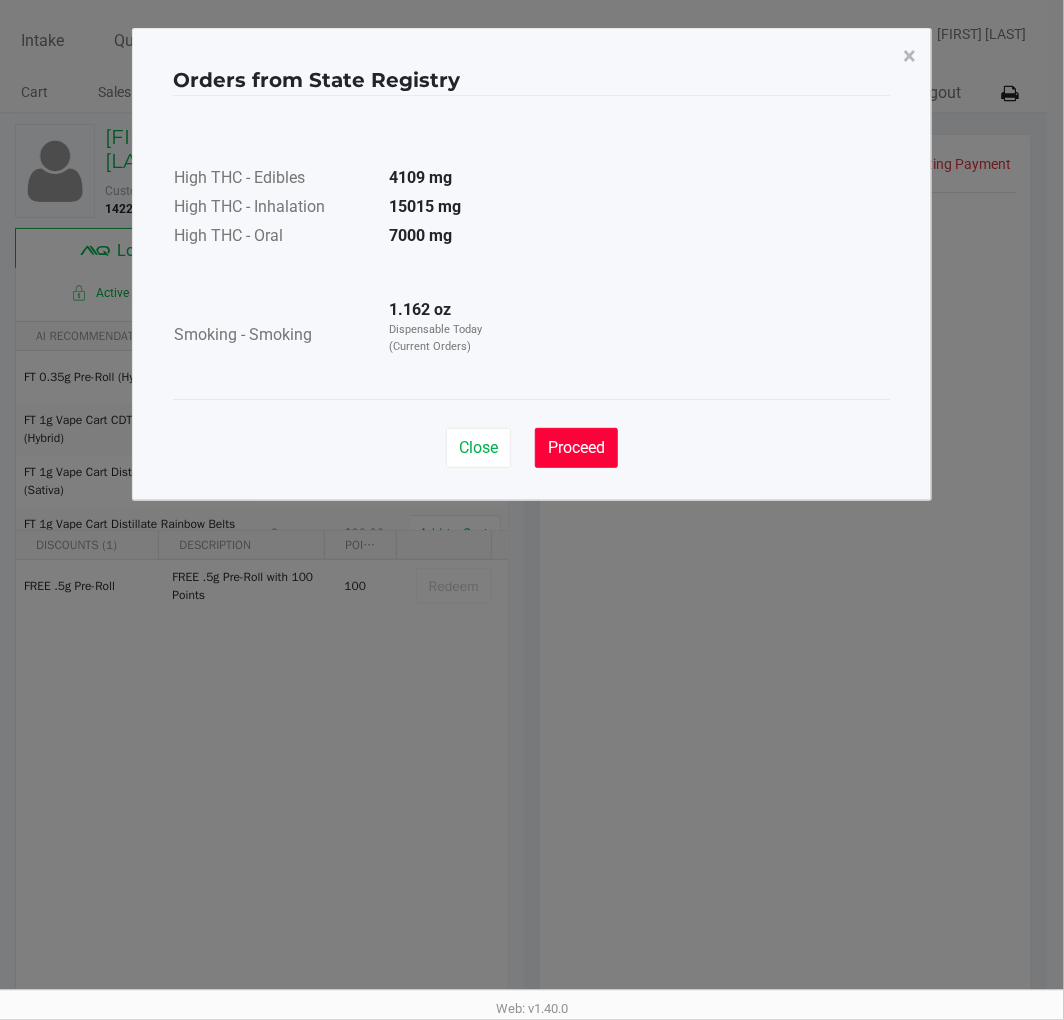 click on "Proceed" 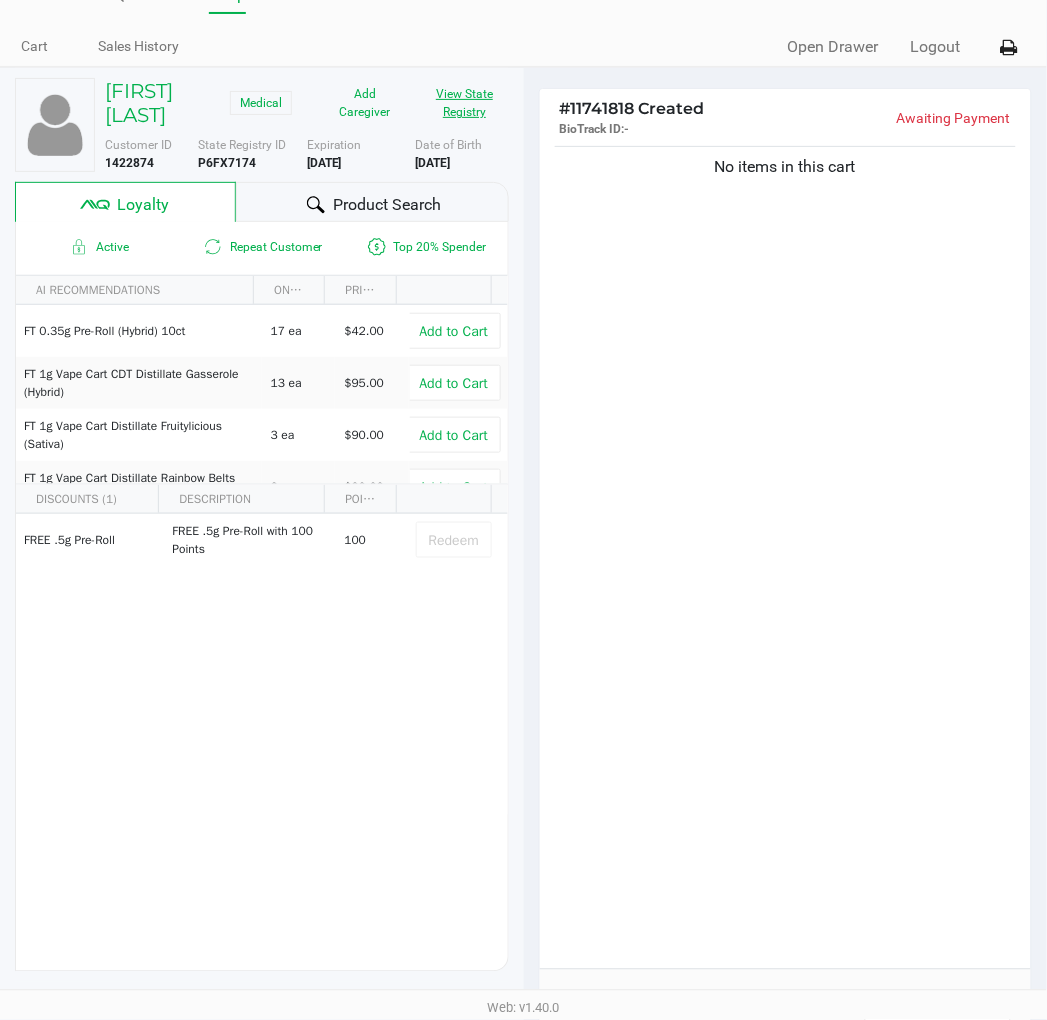 scroll, scrollTop: 56, scrollLeft: 0, axis: vertical 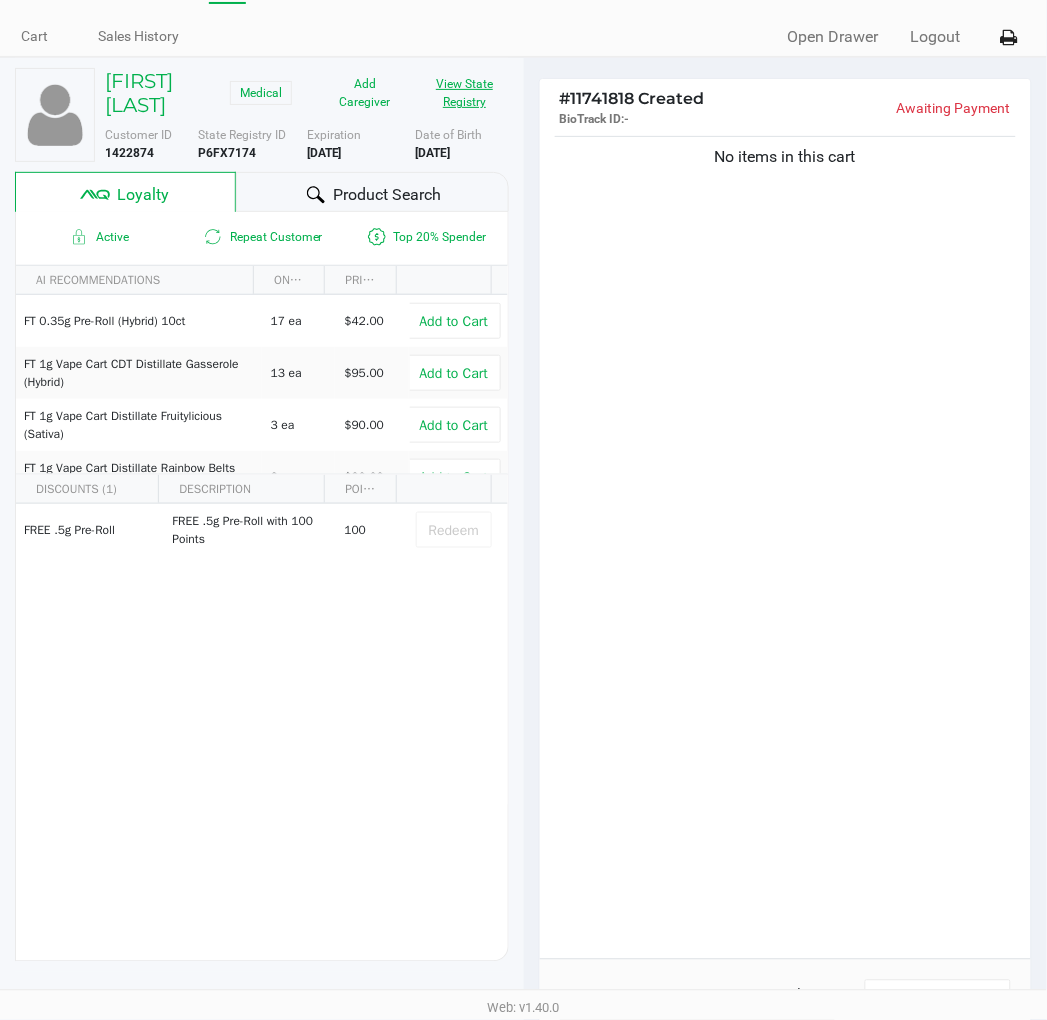 type 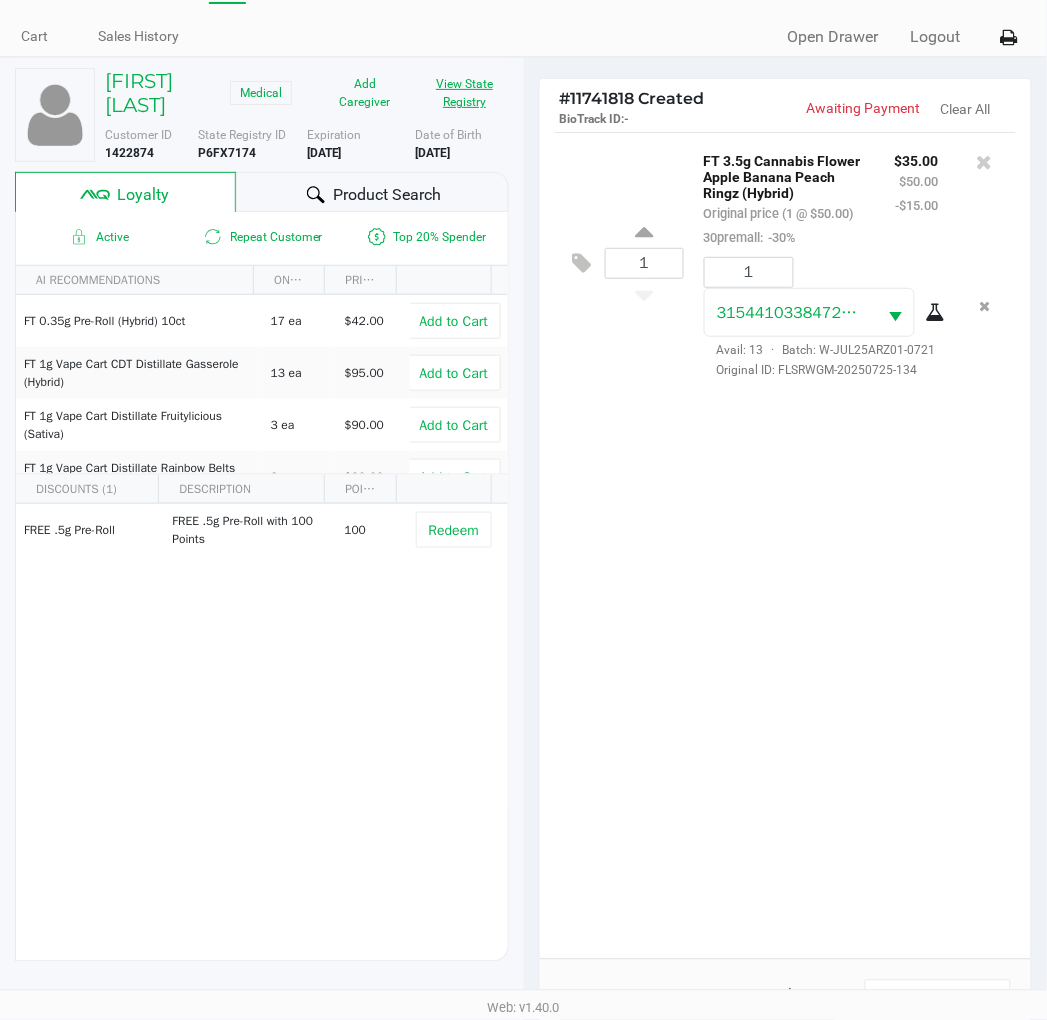 scroll, scrollTop: 258, scrollLeft: 0, axis: vertical 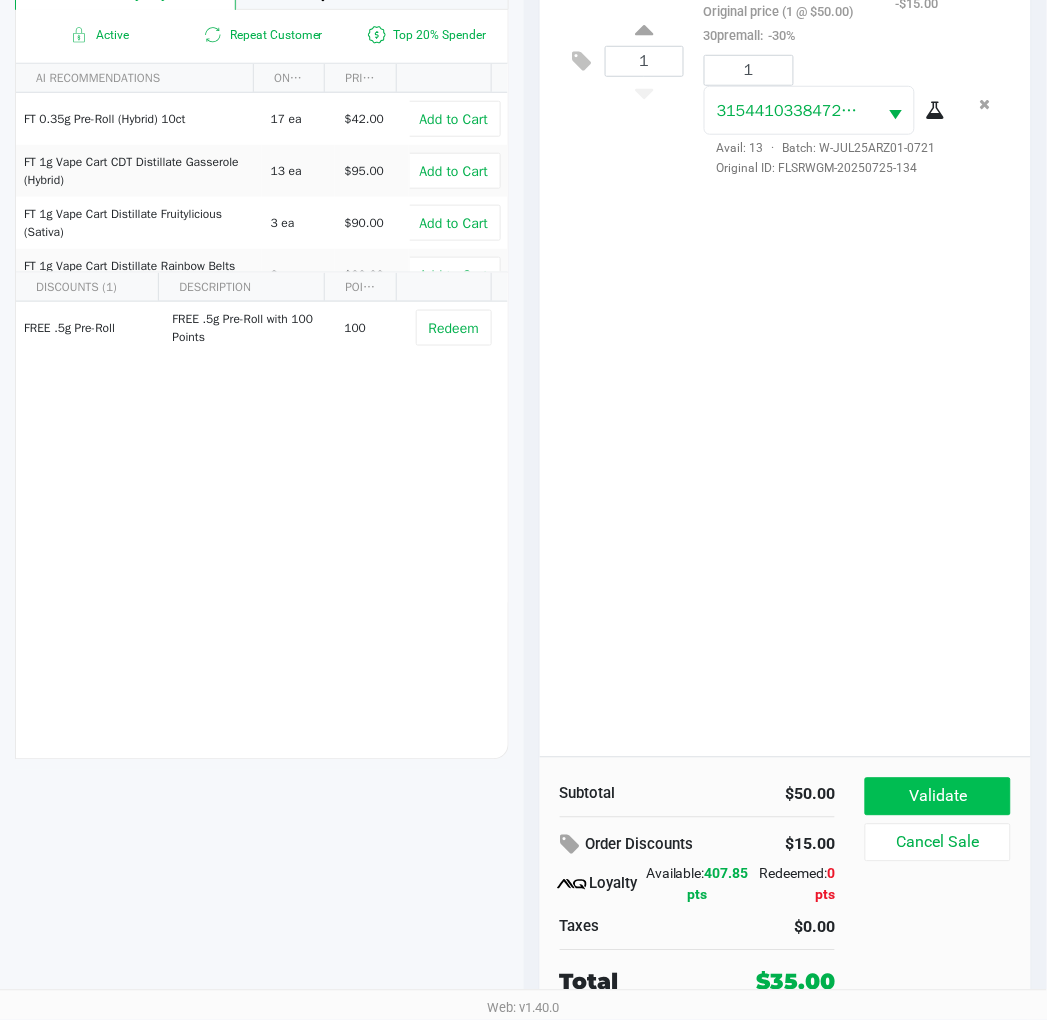 click on "Validate" 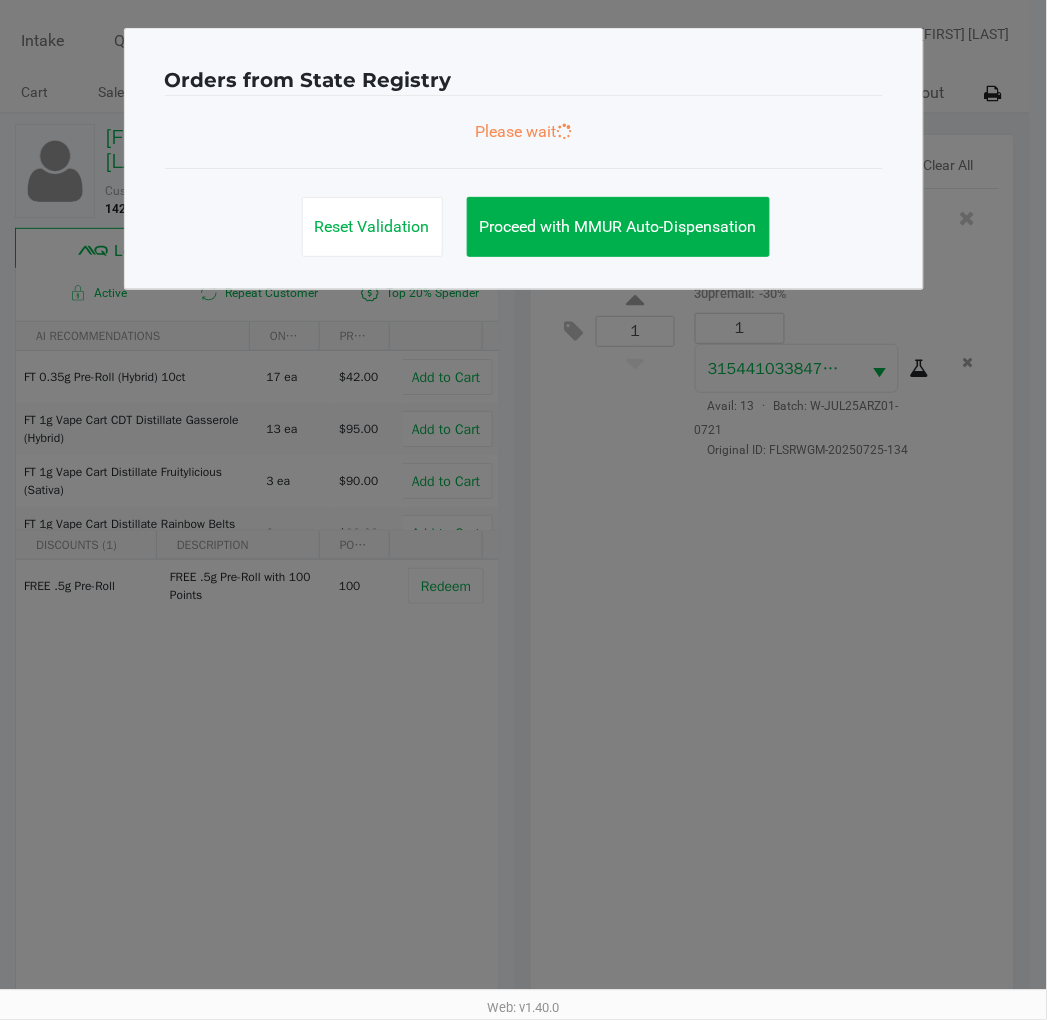 scroll, scrollTop: 0, scrollLeft: 0, axis: both 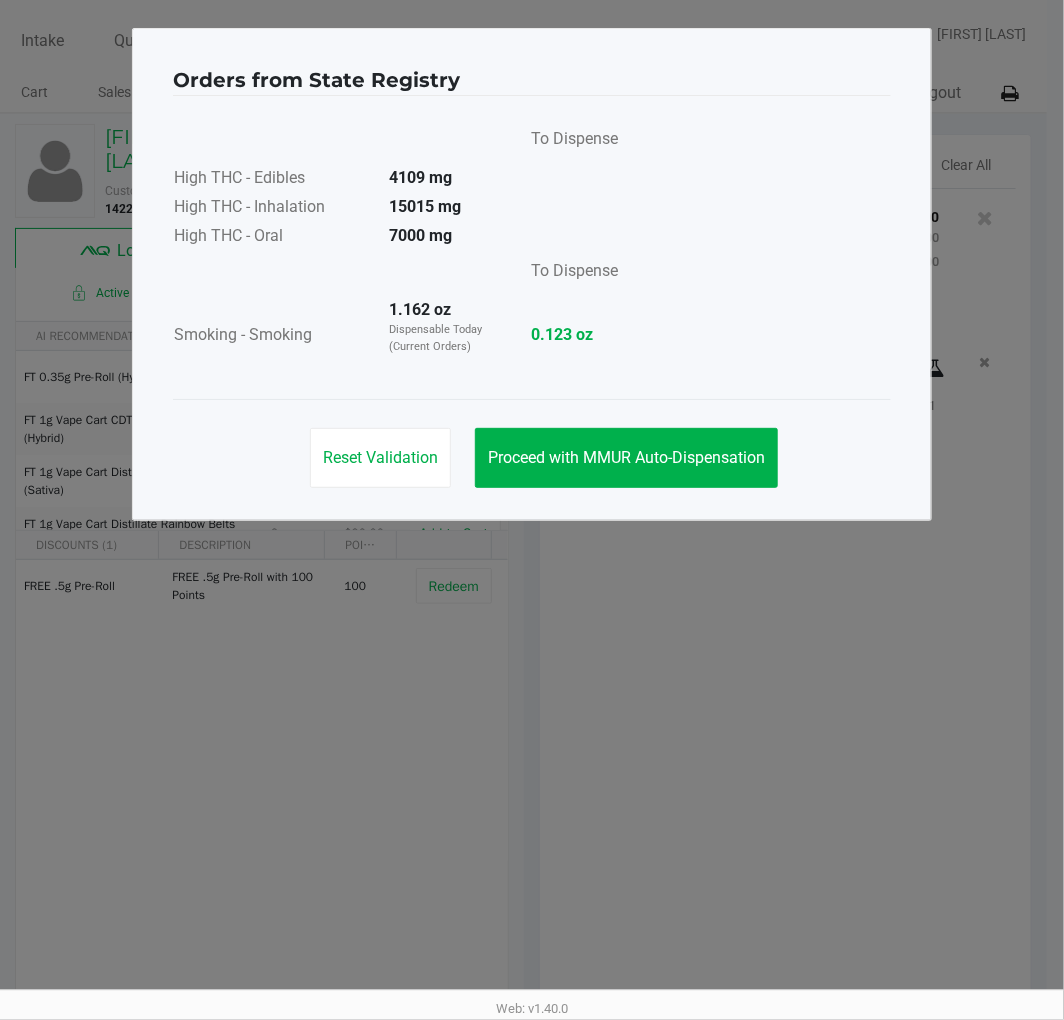click on "Proceed with MMUR Auto-Dispensation" 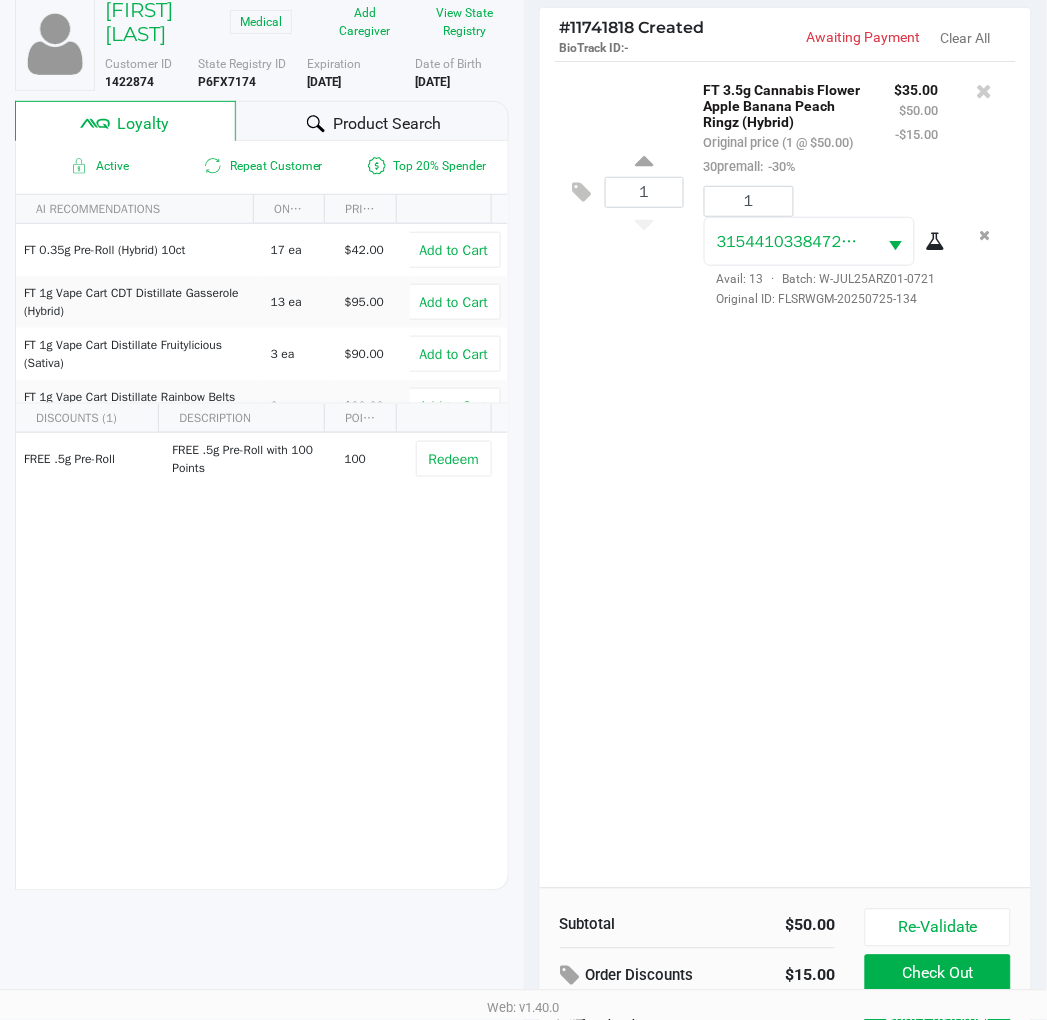 scroll, scrollTop: 258, scrollLeft: 0, axis: vertical 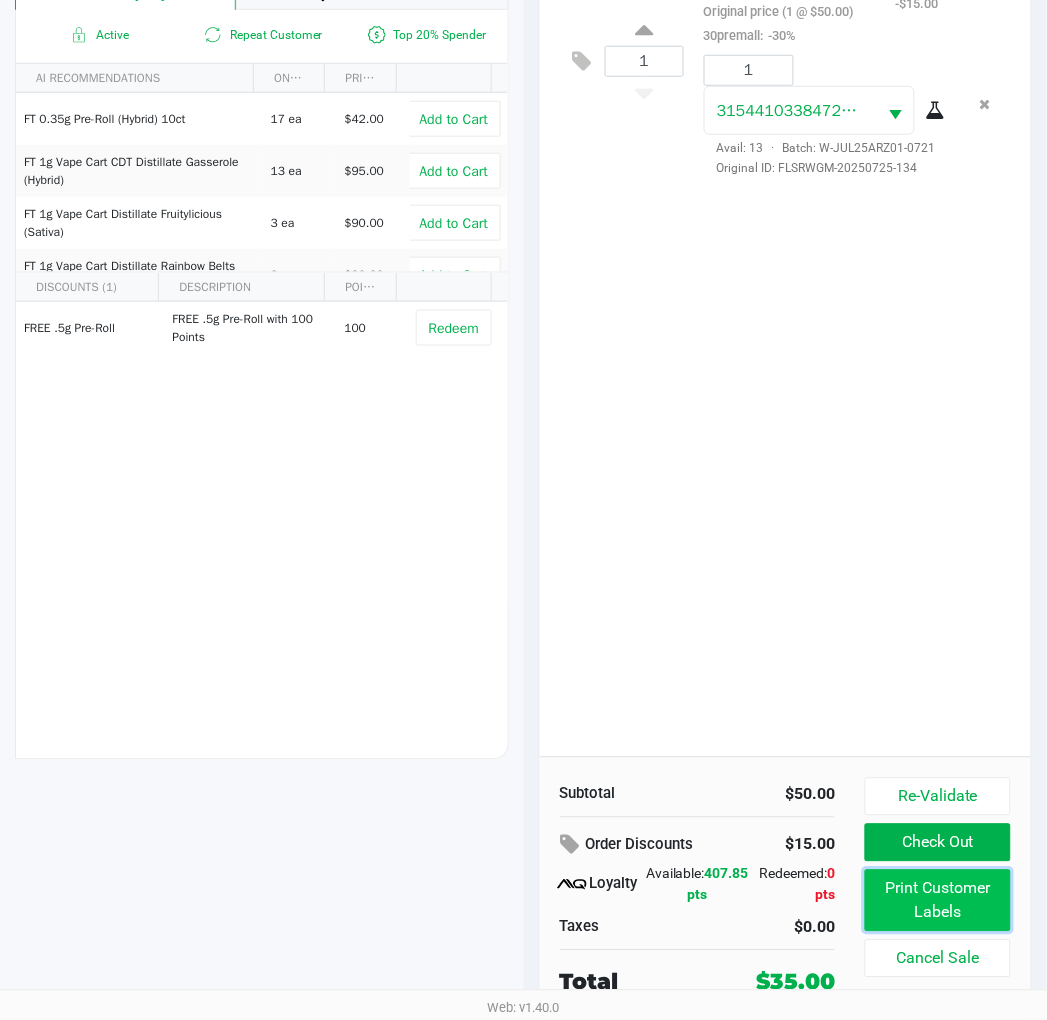 click on "Print Customer Labels" 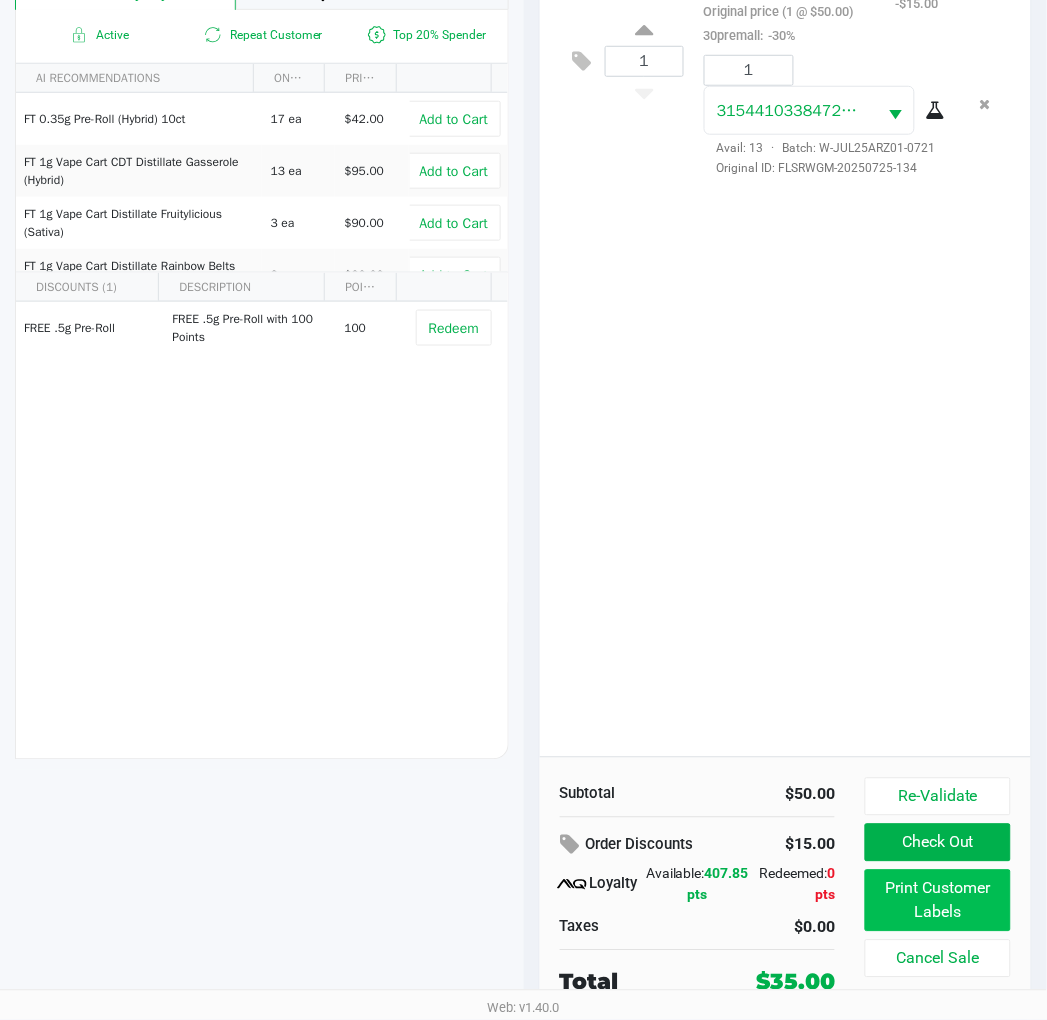 scroll, scrollTop: 0, scrollLeft: 0, axis: both 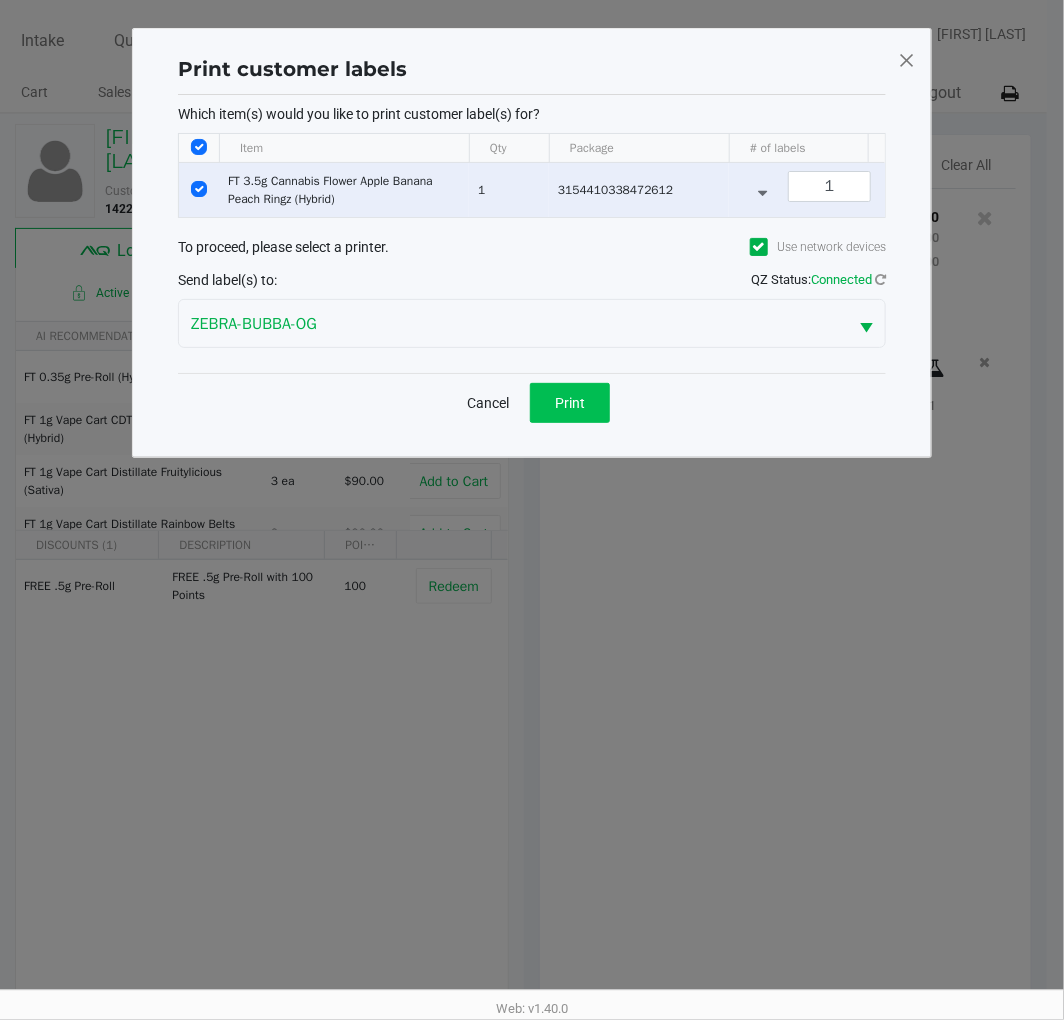 click on "Print" 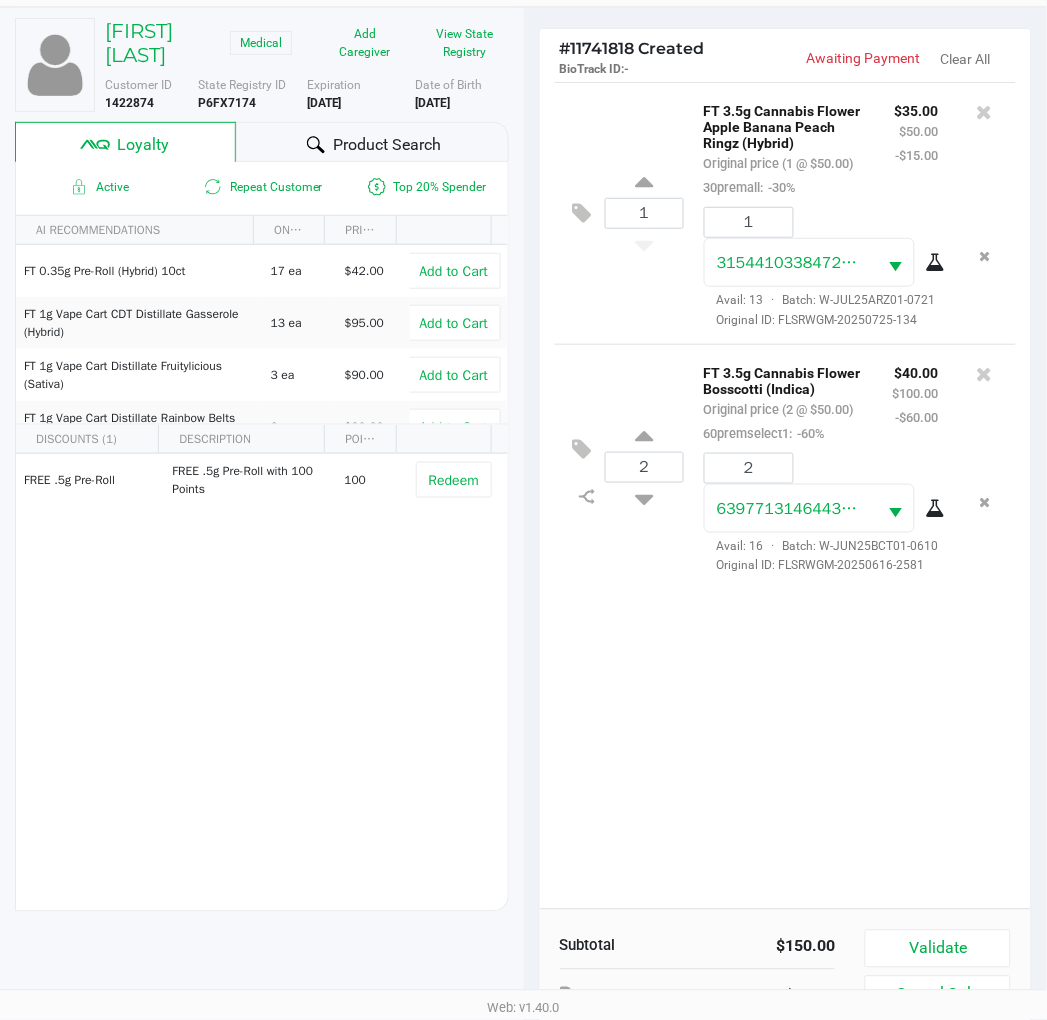scroll, scrollTop: 258, scrollLeft: 0, axis: vertical 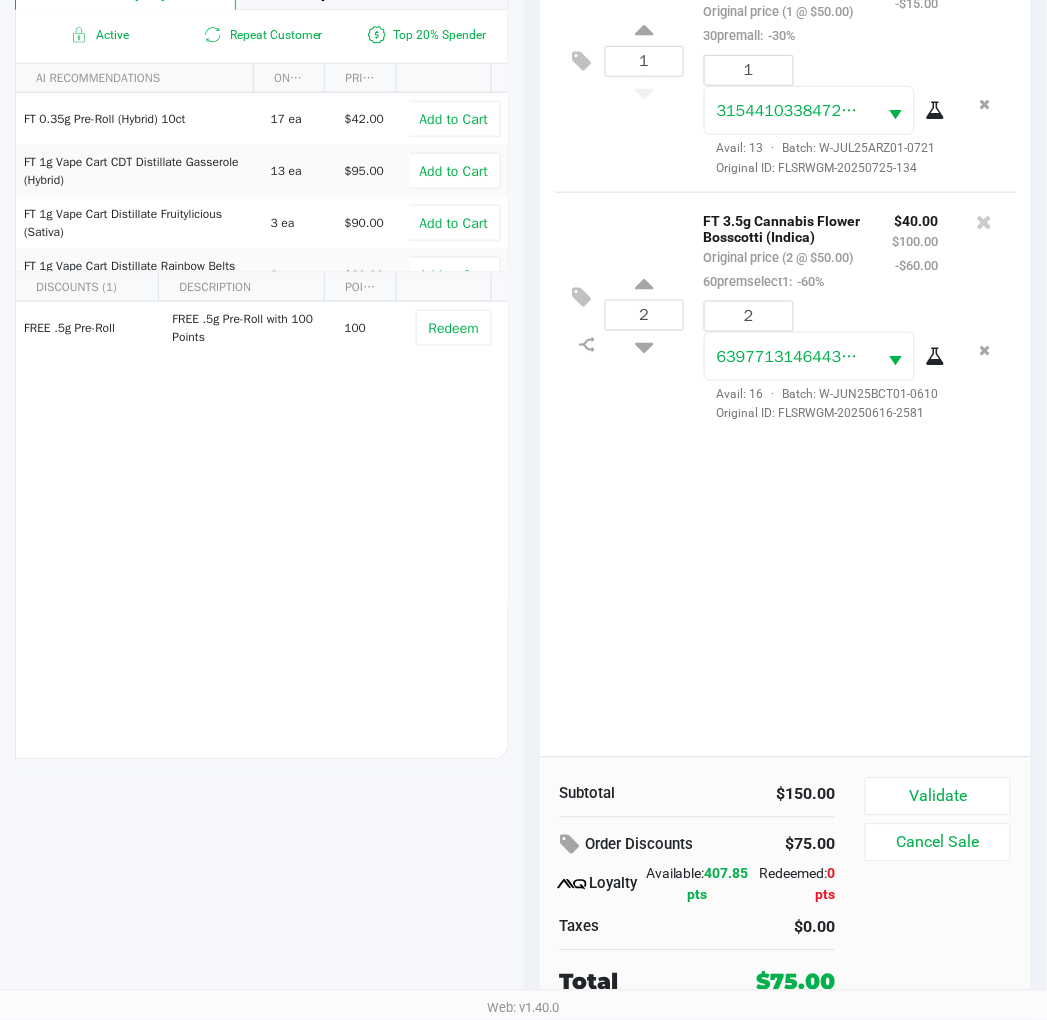 click on "Validate" 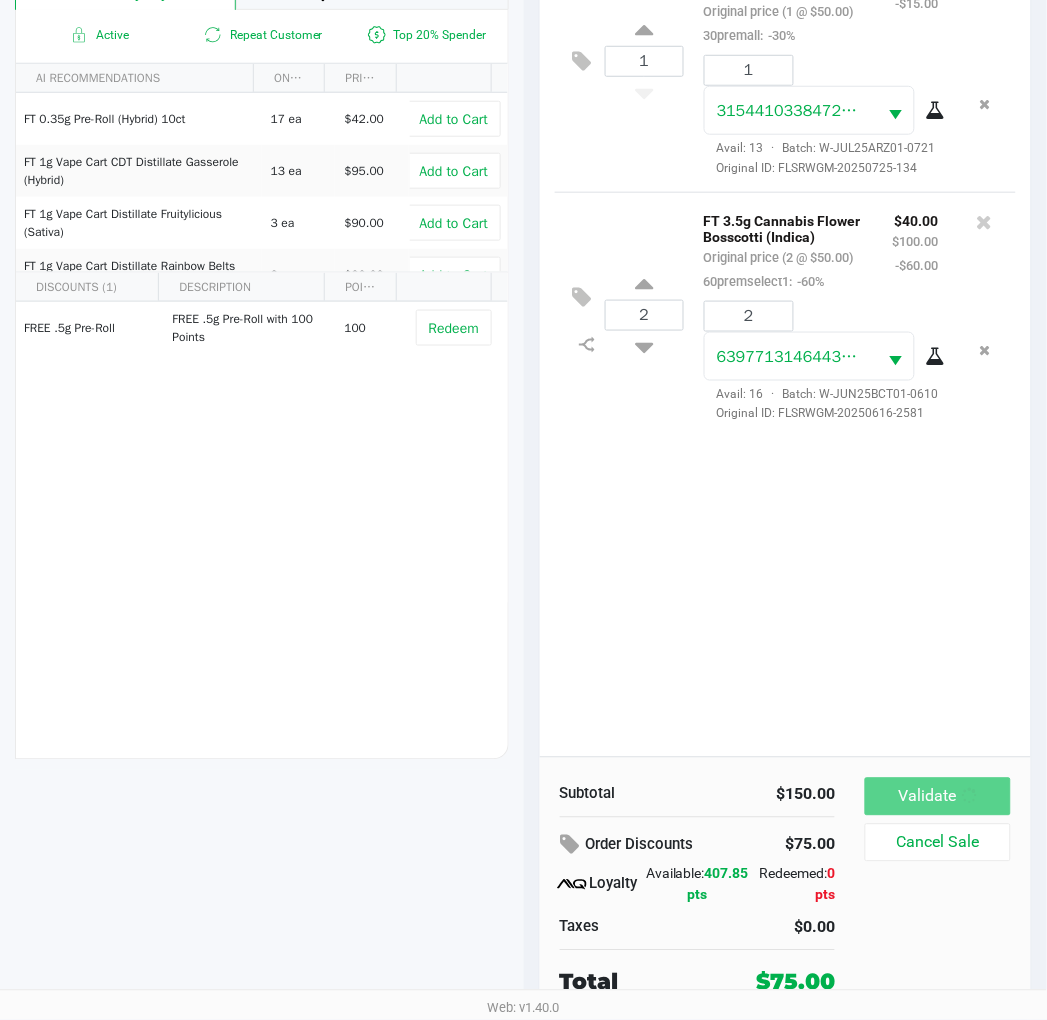 scroll, scrollTop: 0, scrollLeft: 0, axis: both 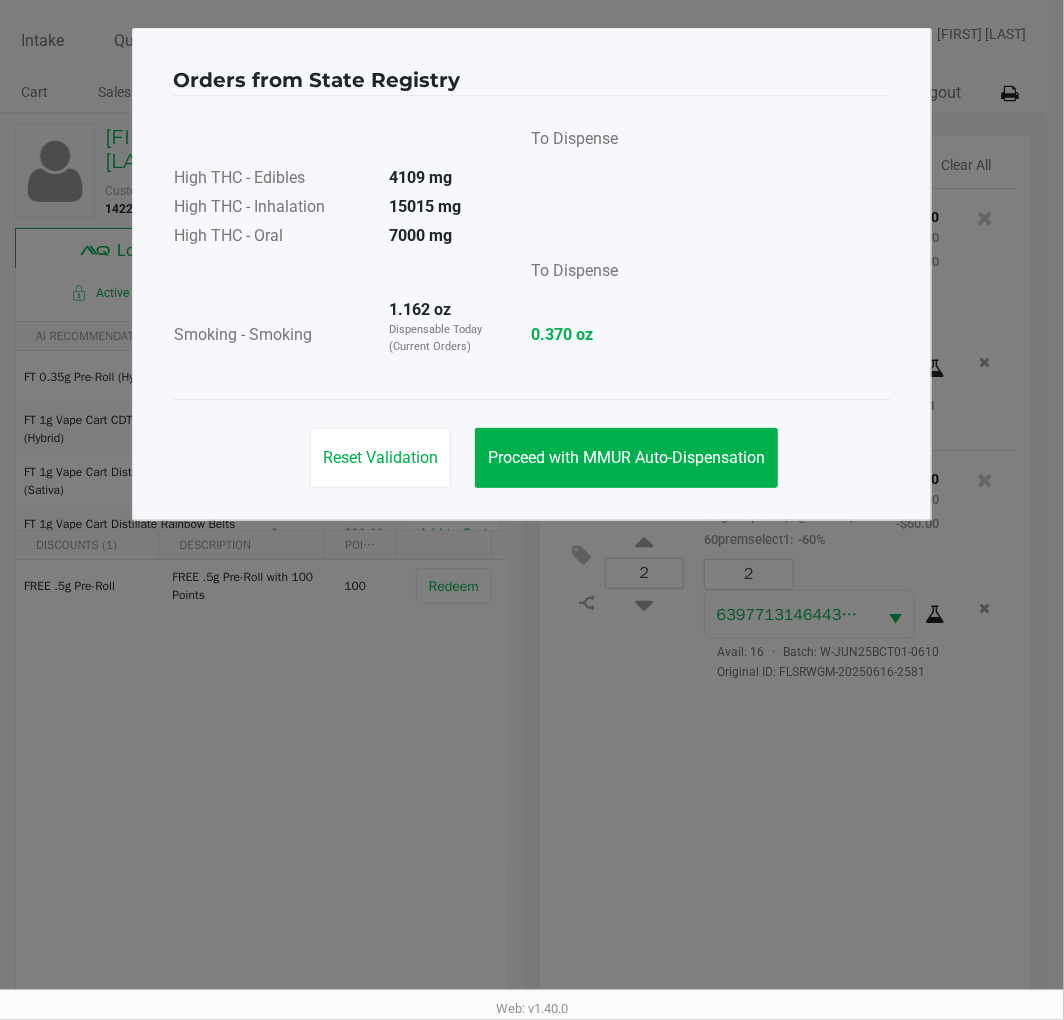 click on "Proceed with MMUR Auto-Dispensation" 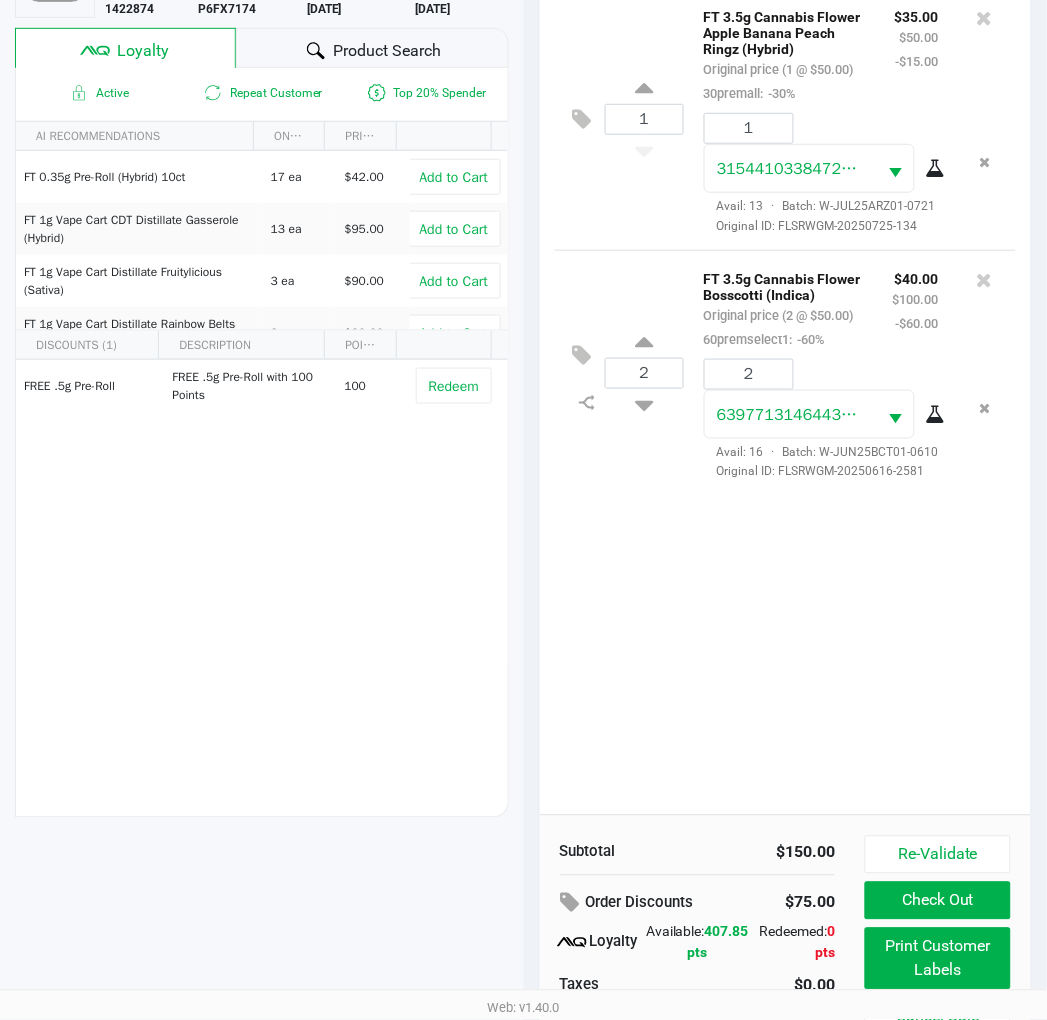 scroll, scrollTop: 258, scrollLeft: 0, axis: vertical 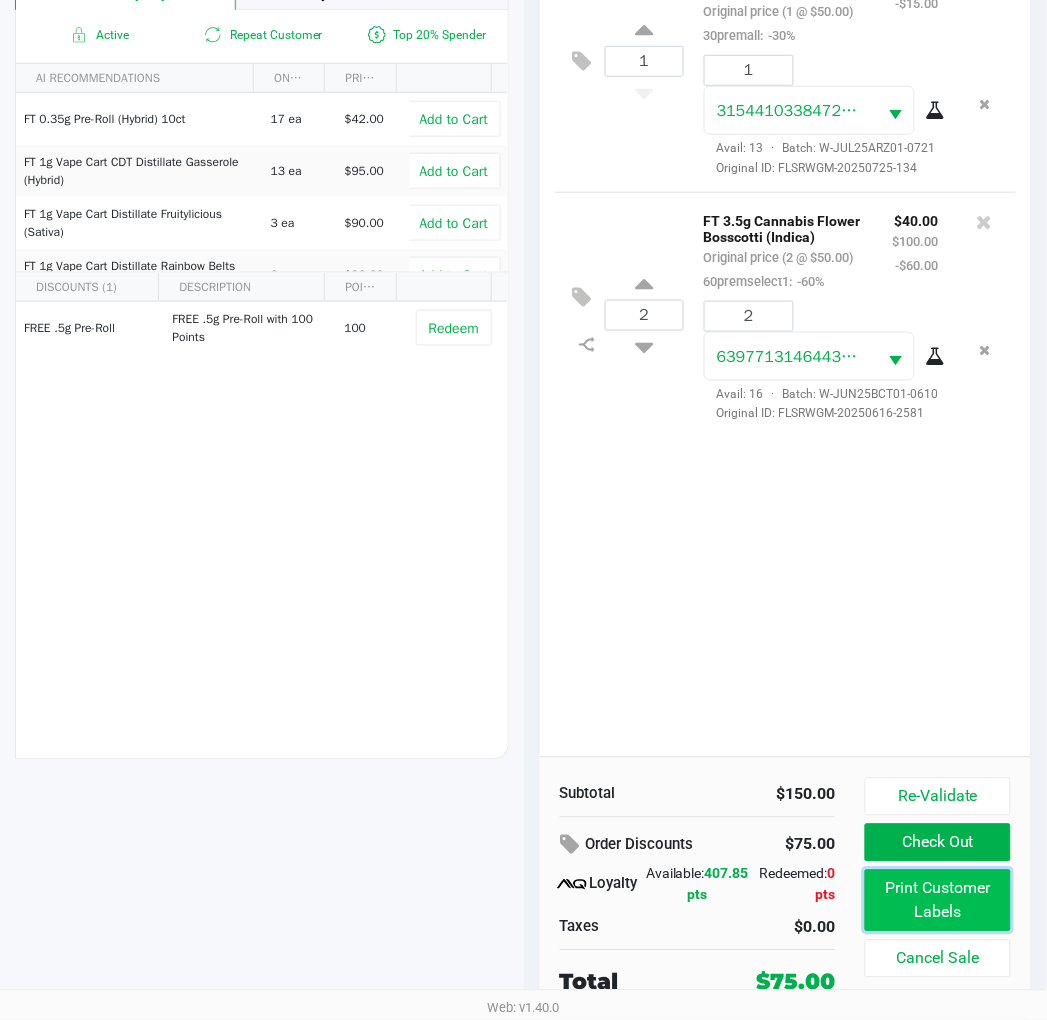 click on "Print Customer Labels" 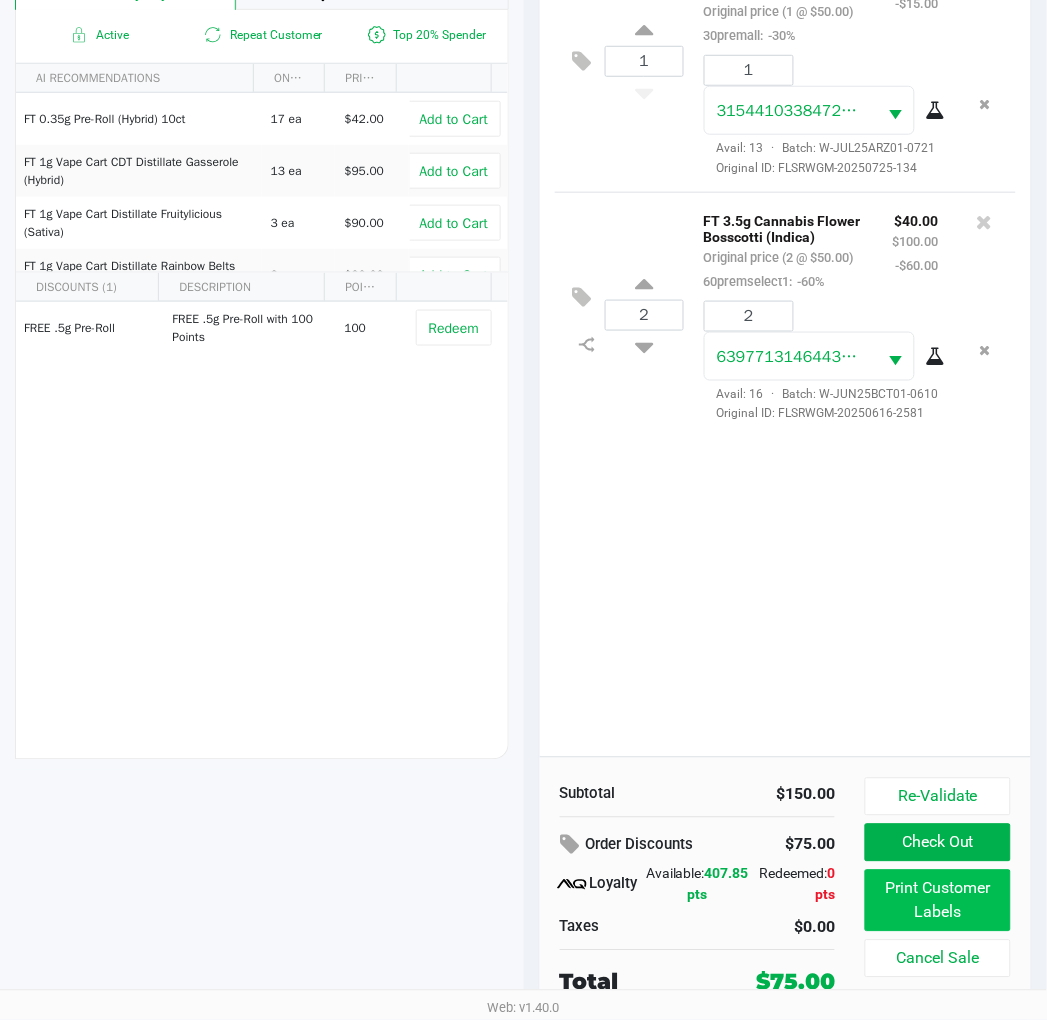 scroll, scrollTop: 0, scrollLeft: 0, axis: both 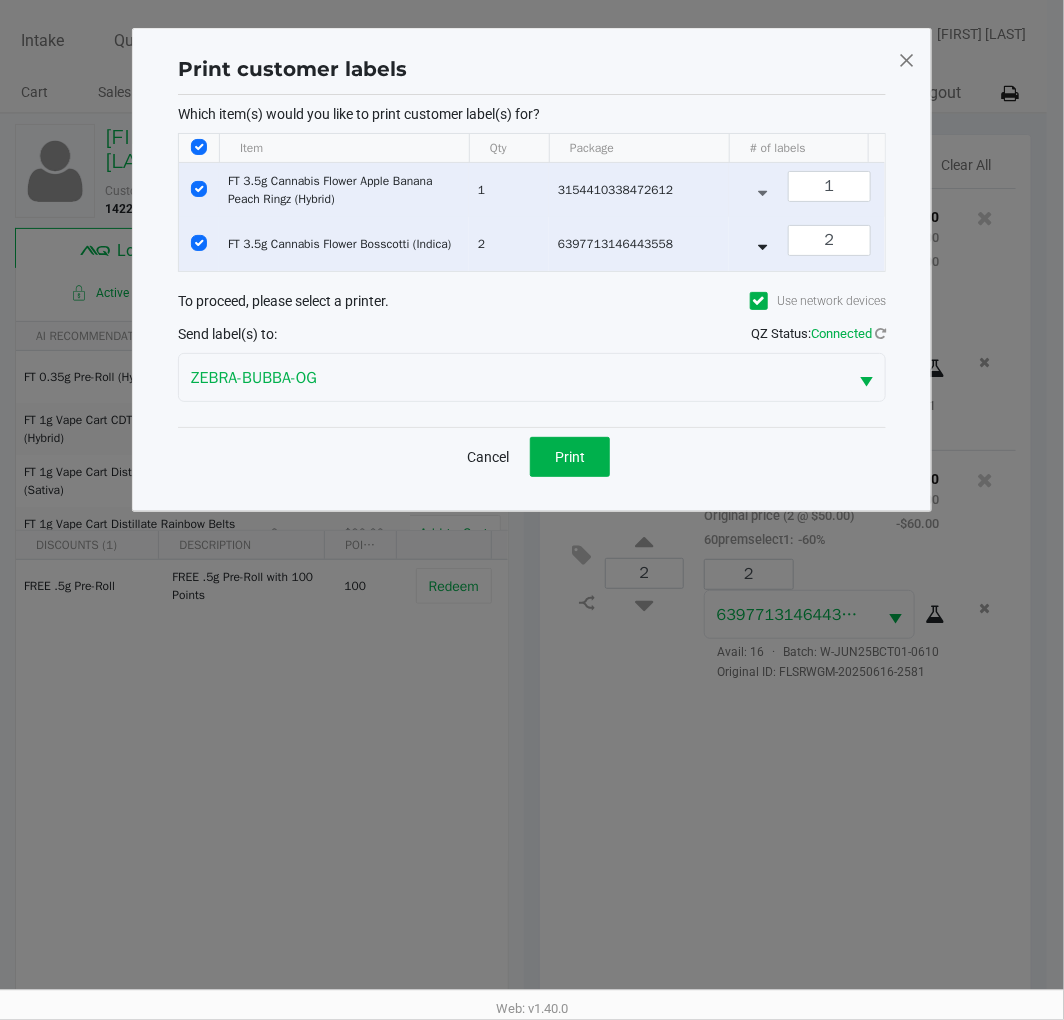 click at bounding box center (199, 189) 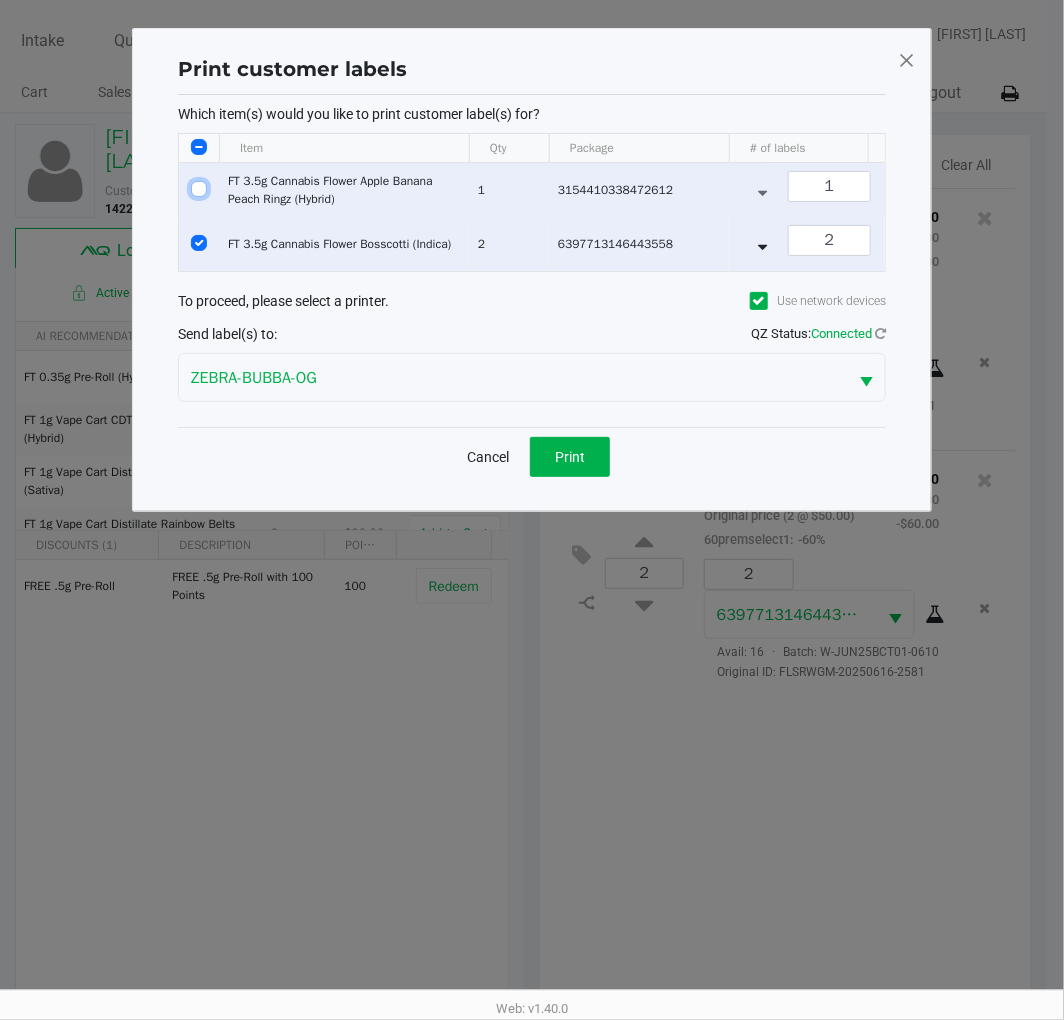 checkbox on "false" 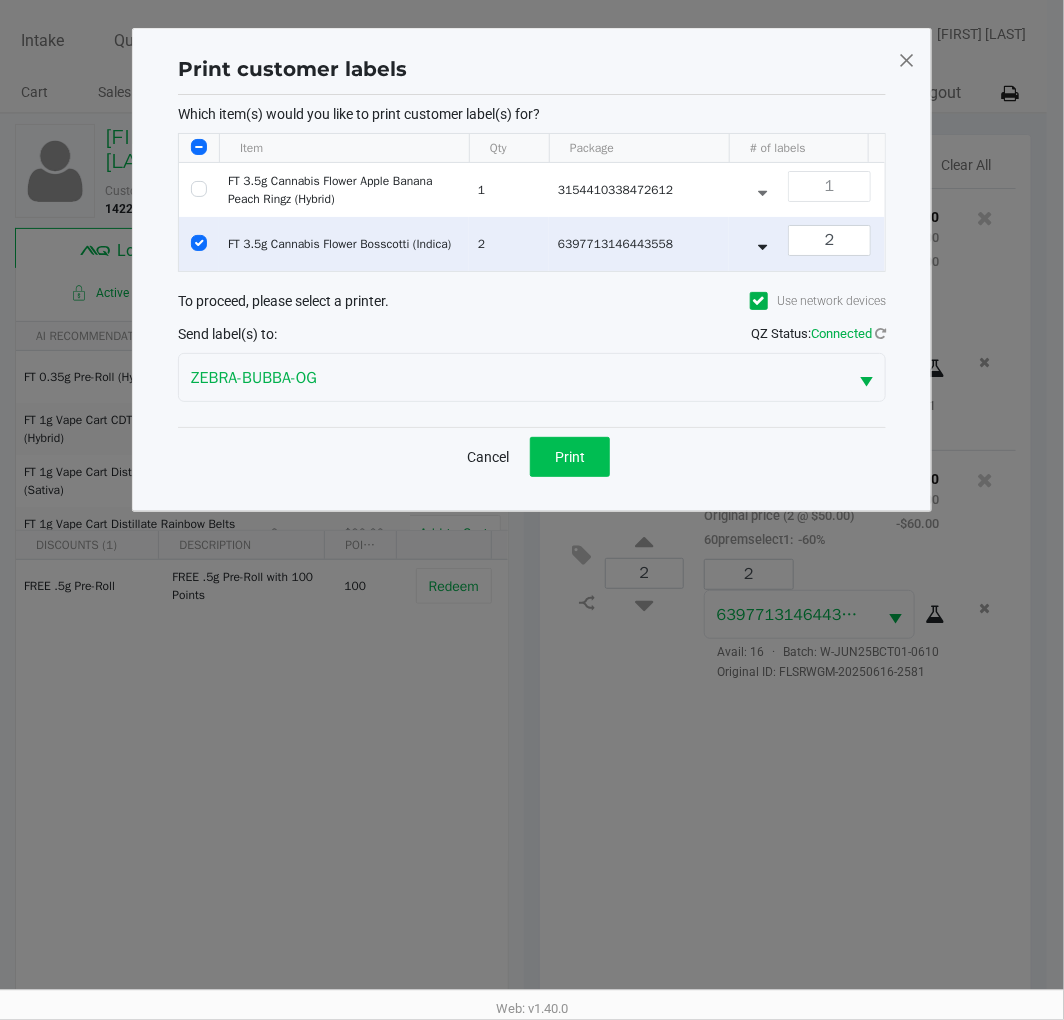 click on "Print" 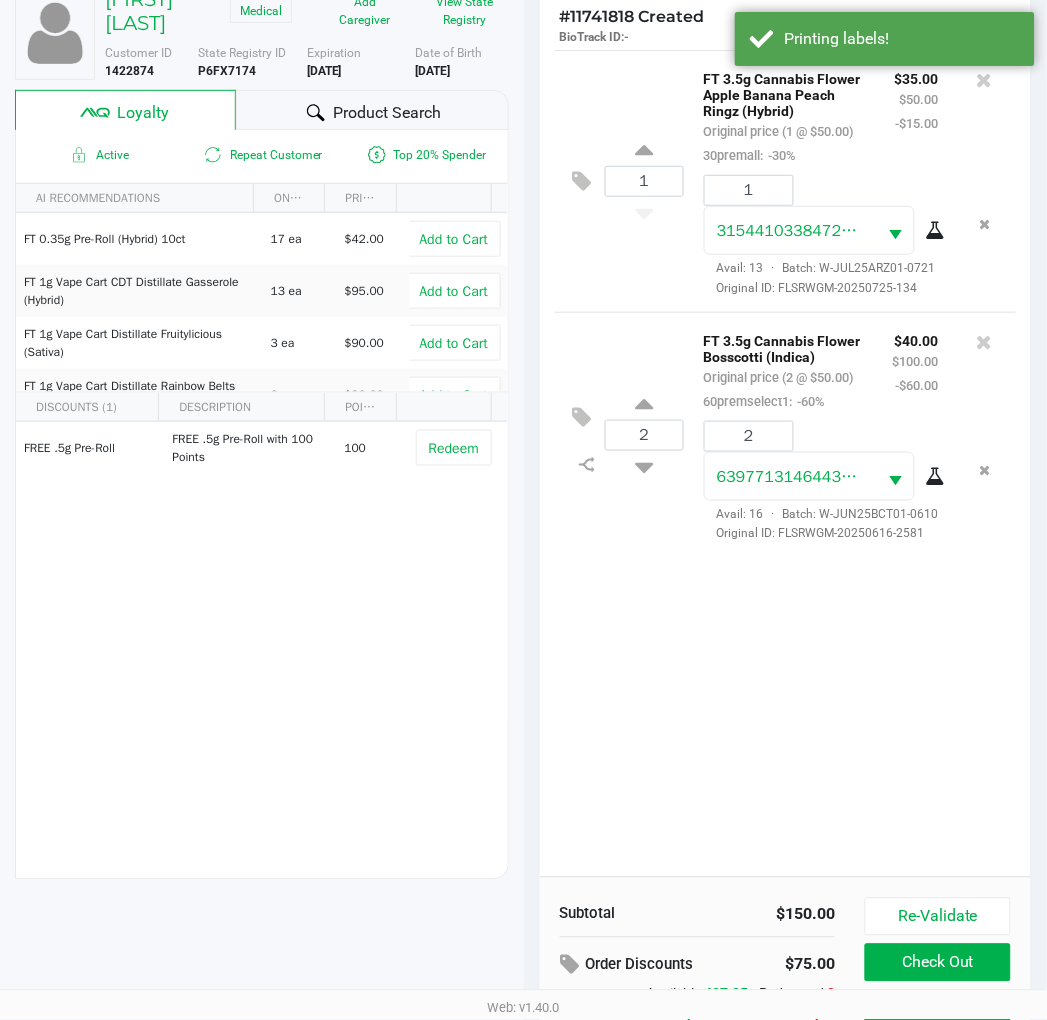 scroll, scrollTop: 258, scrollLeft: 0, axis: vertical 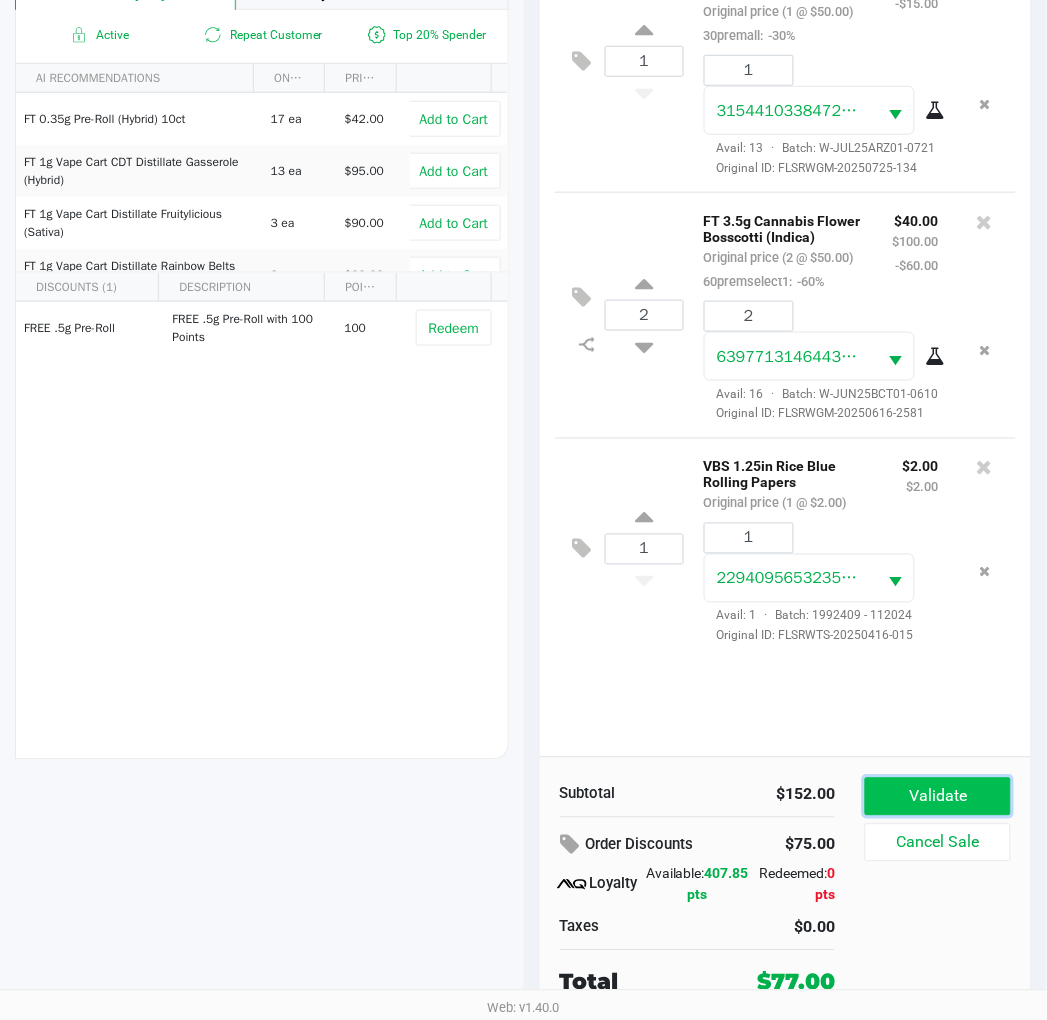 click on "Validate" 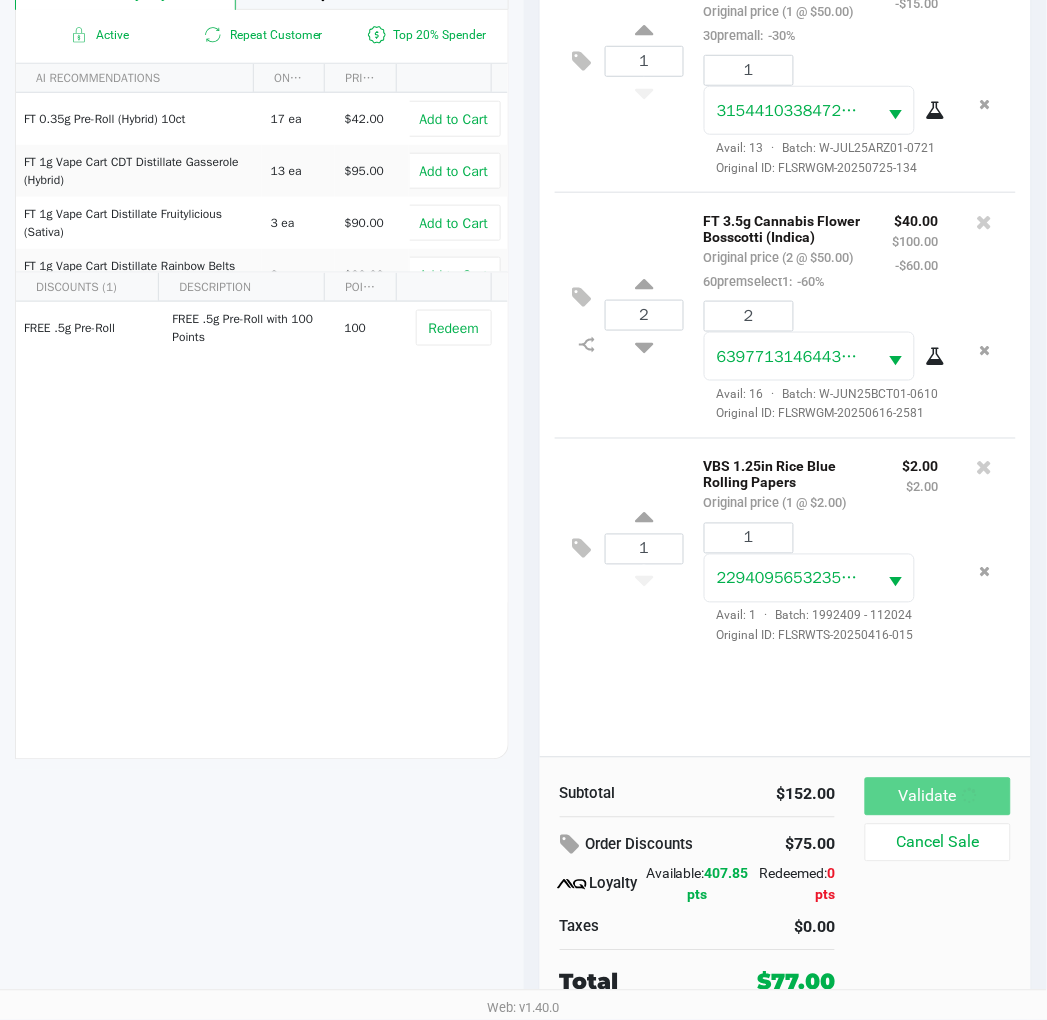 scroll, scrollTop: 0, scrollLeft: 0, axis: both 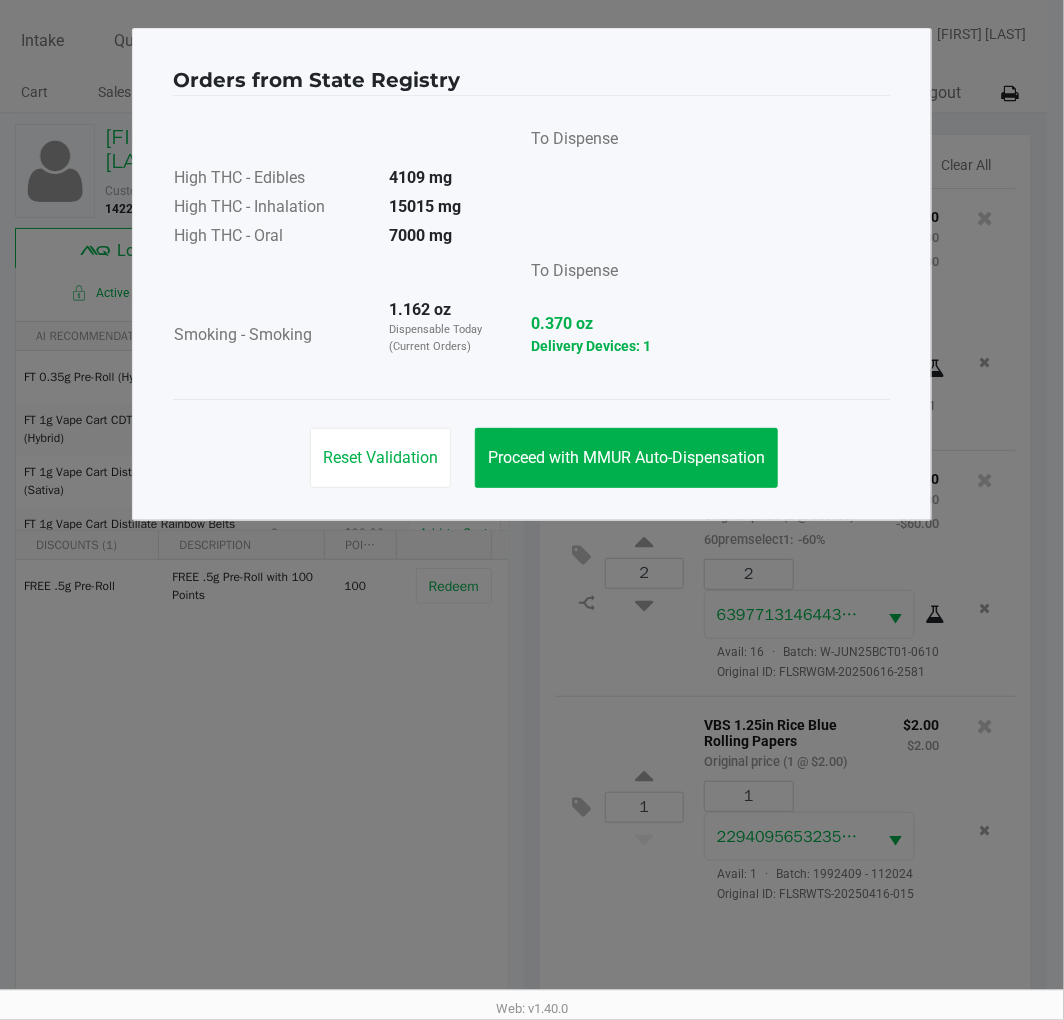 click on "Proceed with MMUR Auto-Dispensation" 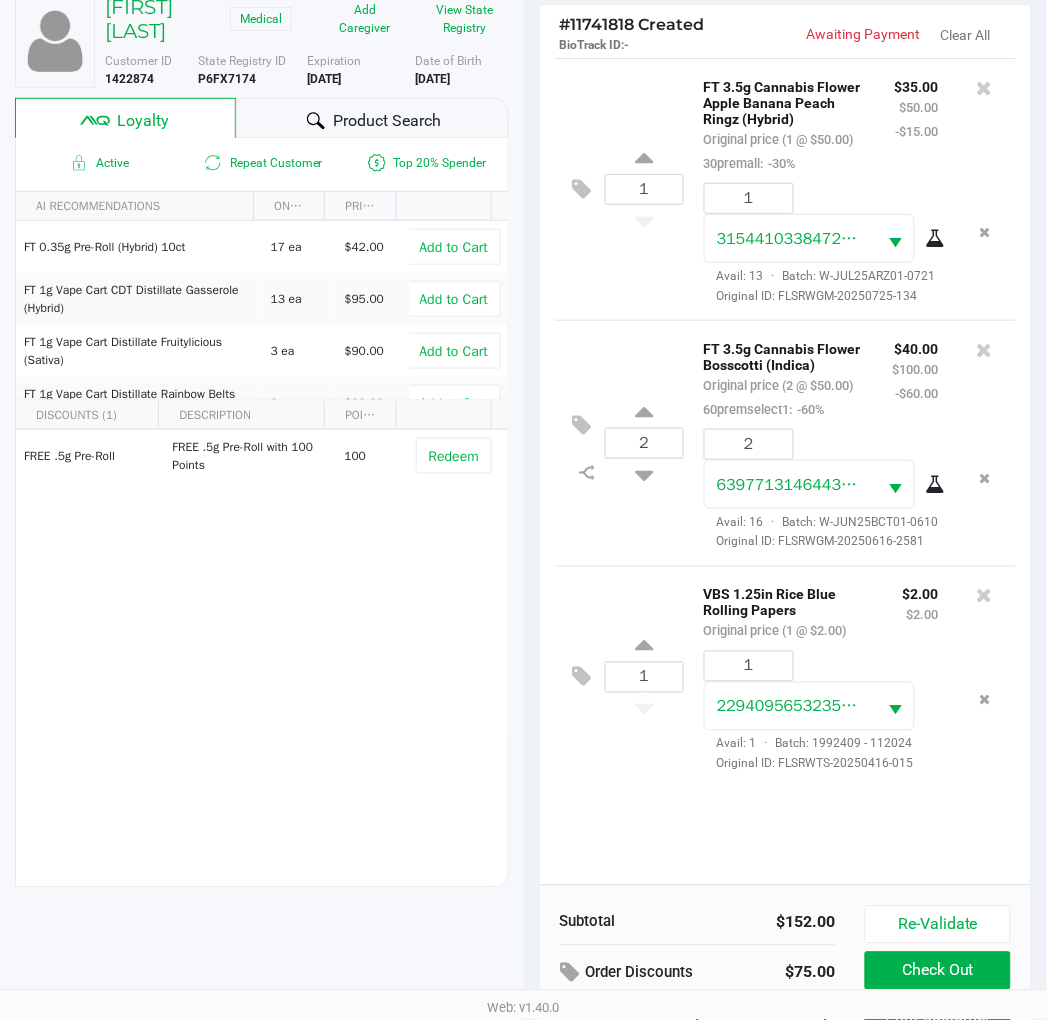 scroll, scrollTop: 258, scrollLeft: 0, axis: vertical 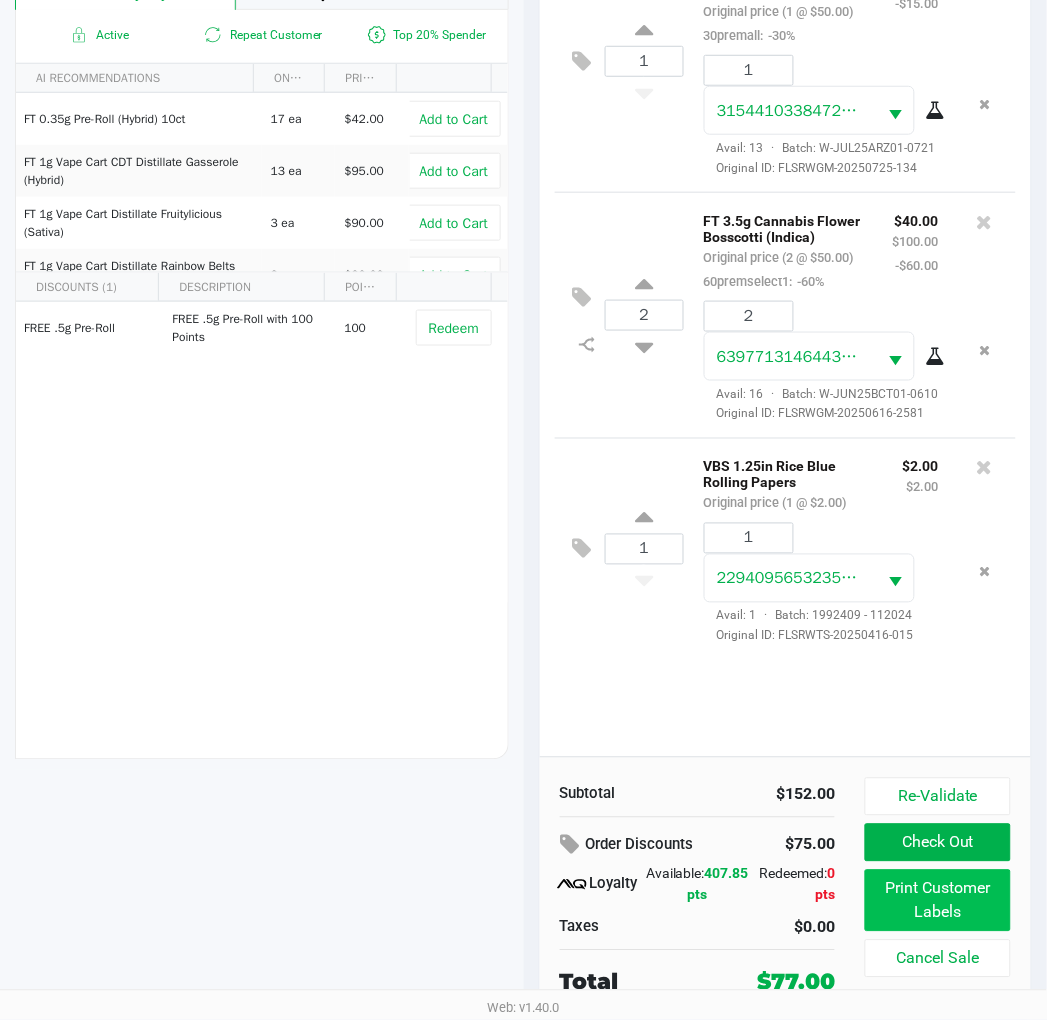 click on "Print Customer Labels" 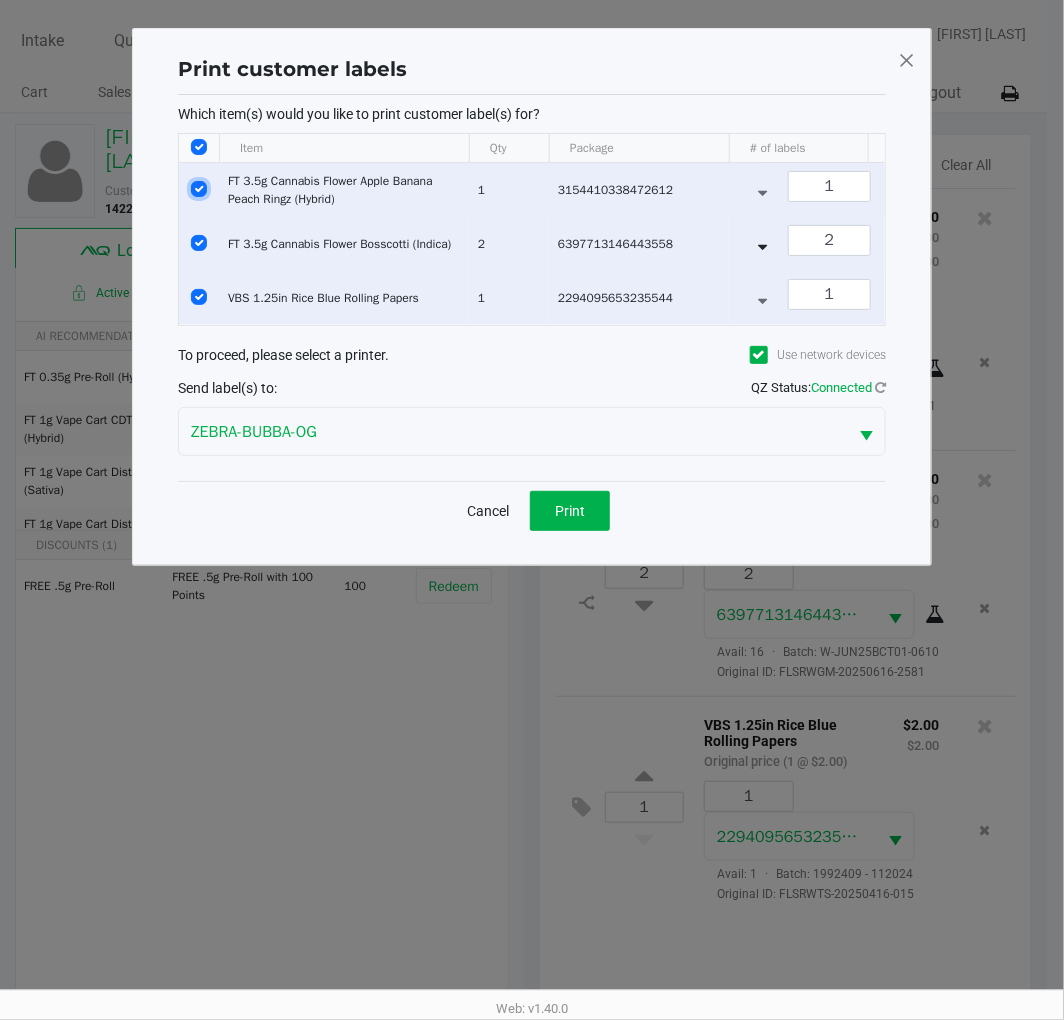click at bounding box center [199, 189] 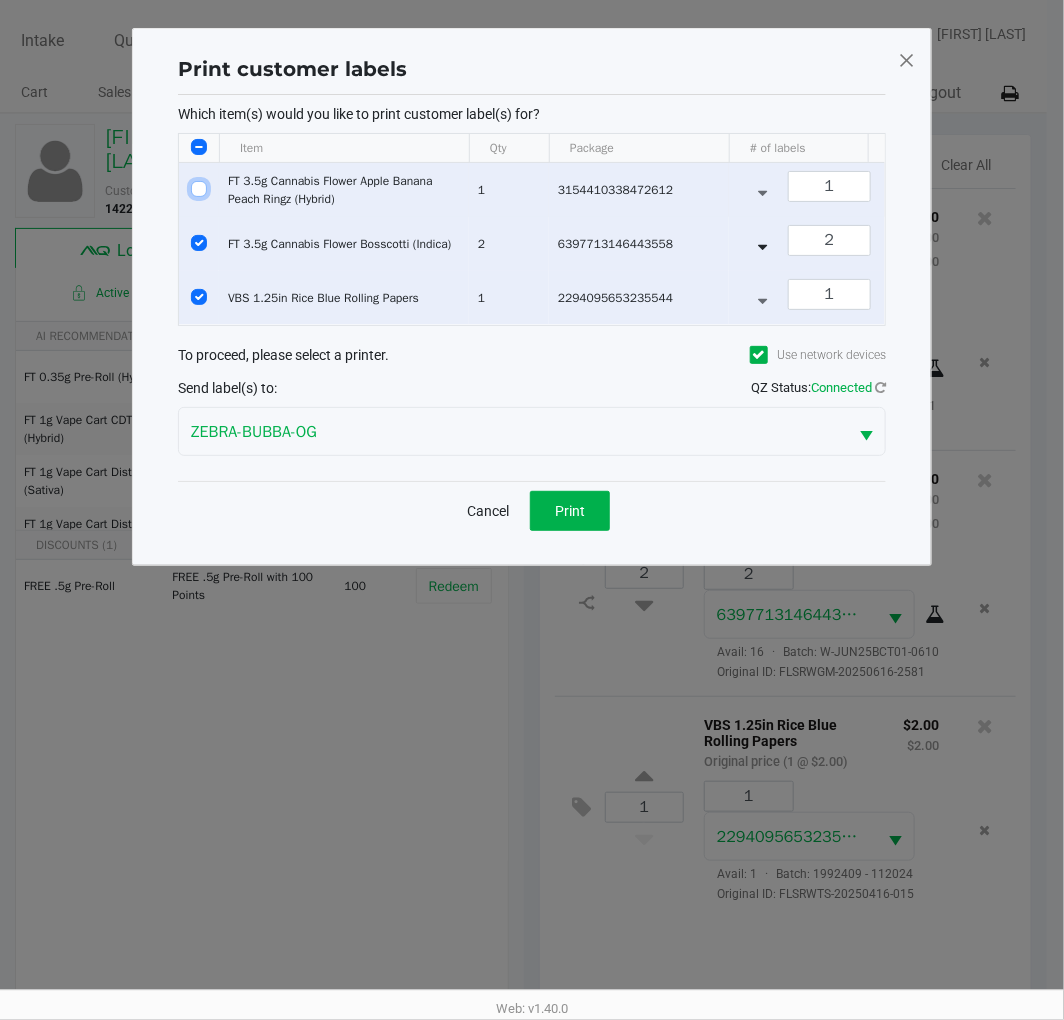 checkbox on "false" 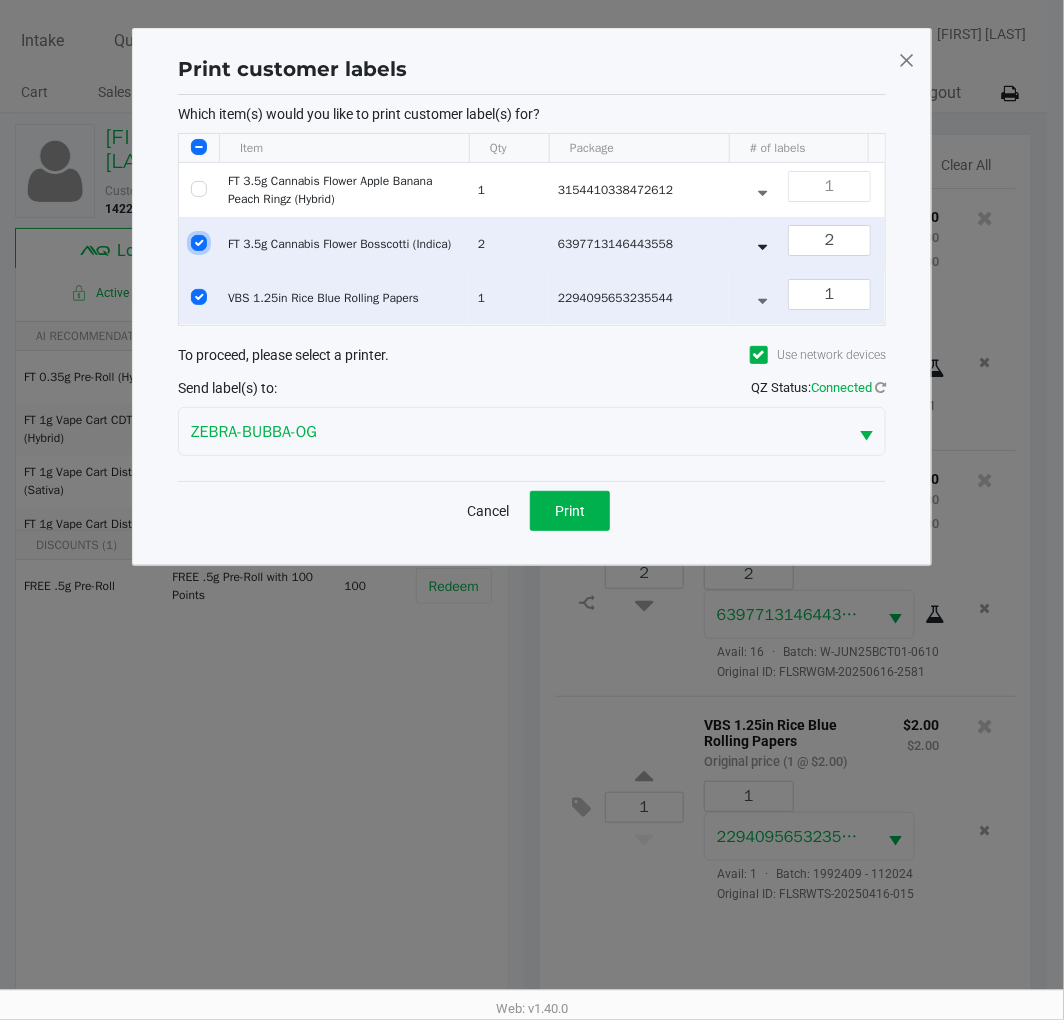 click at bounding box center (199, 243) 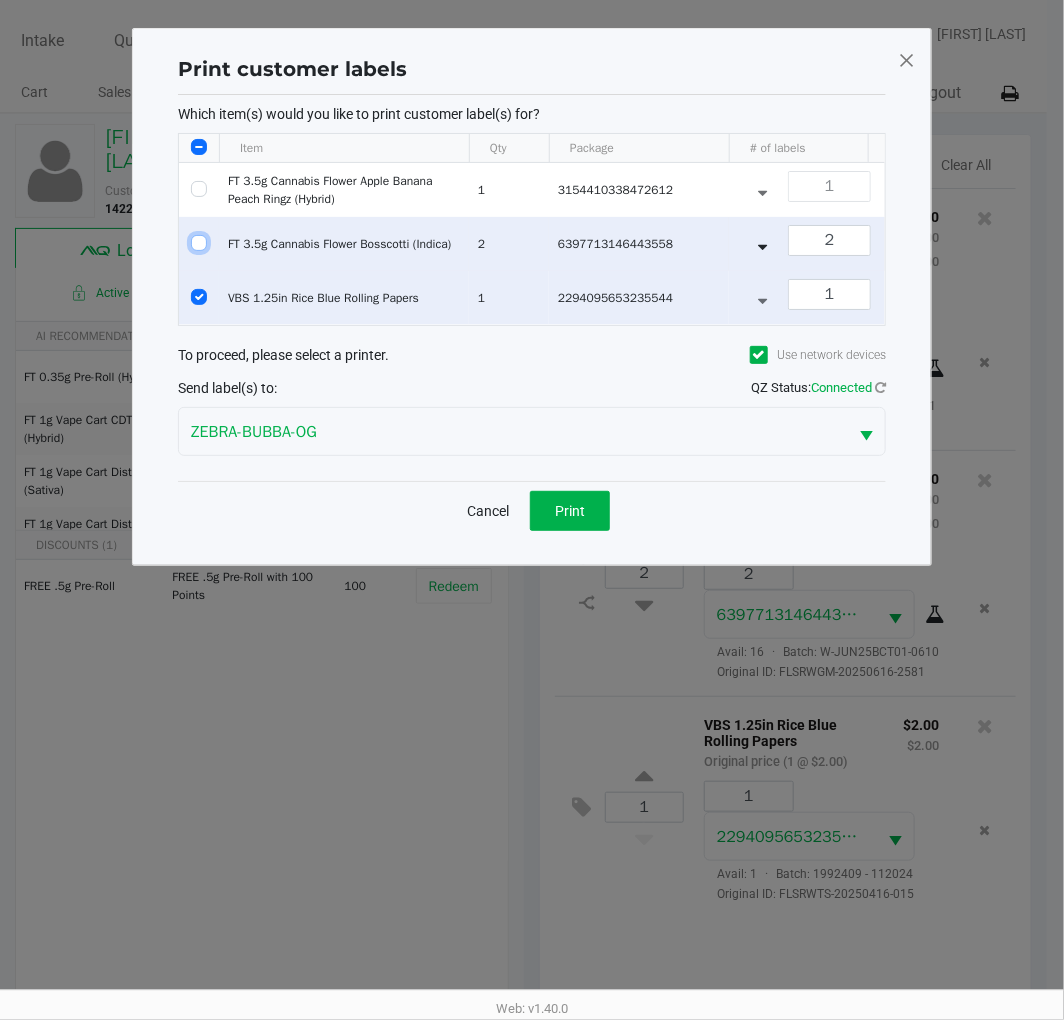 checkbox on "false" 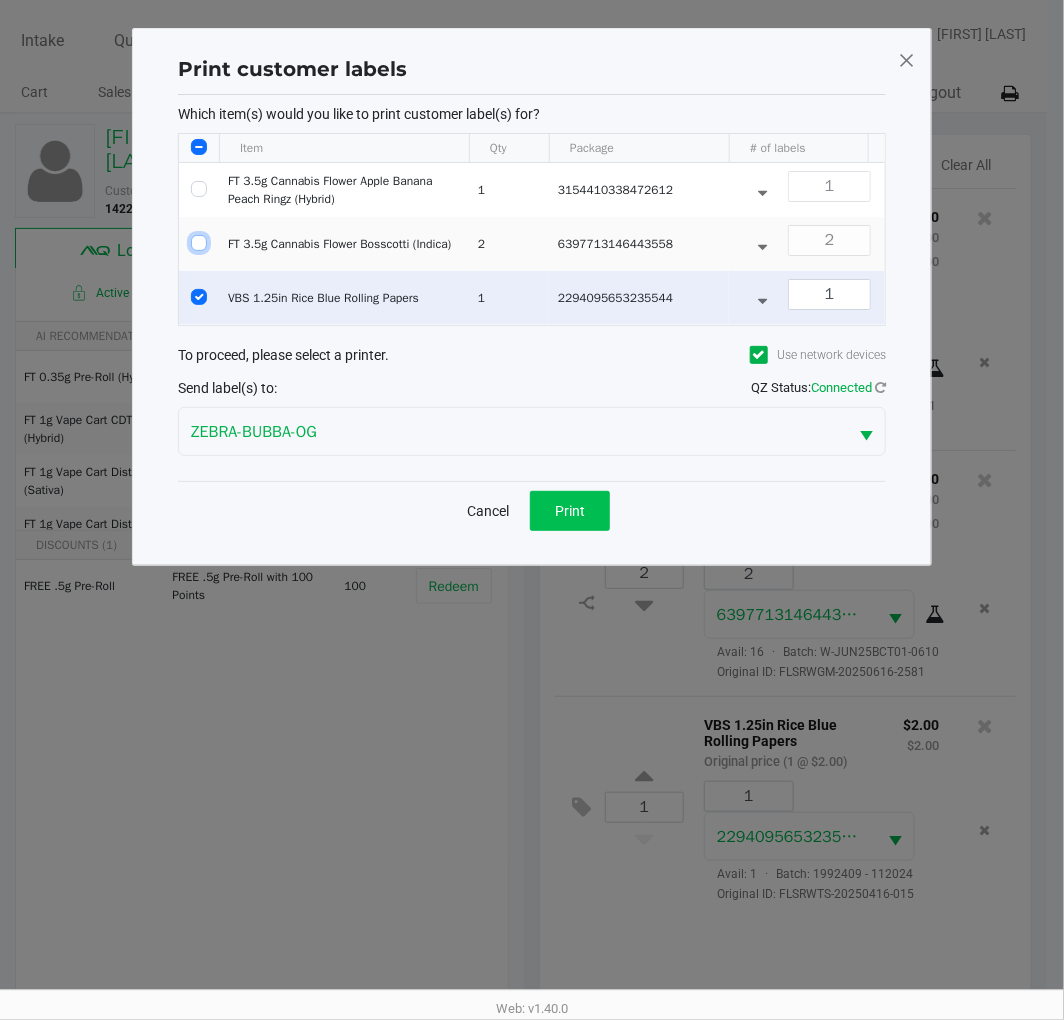 click on "Print" 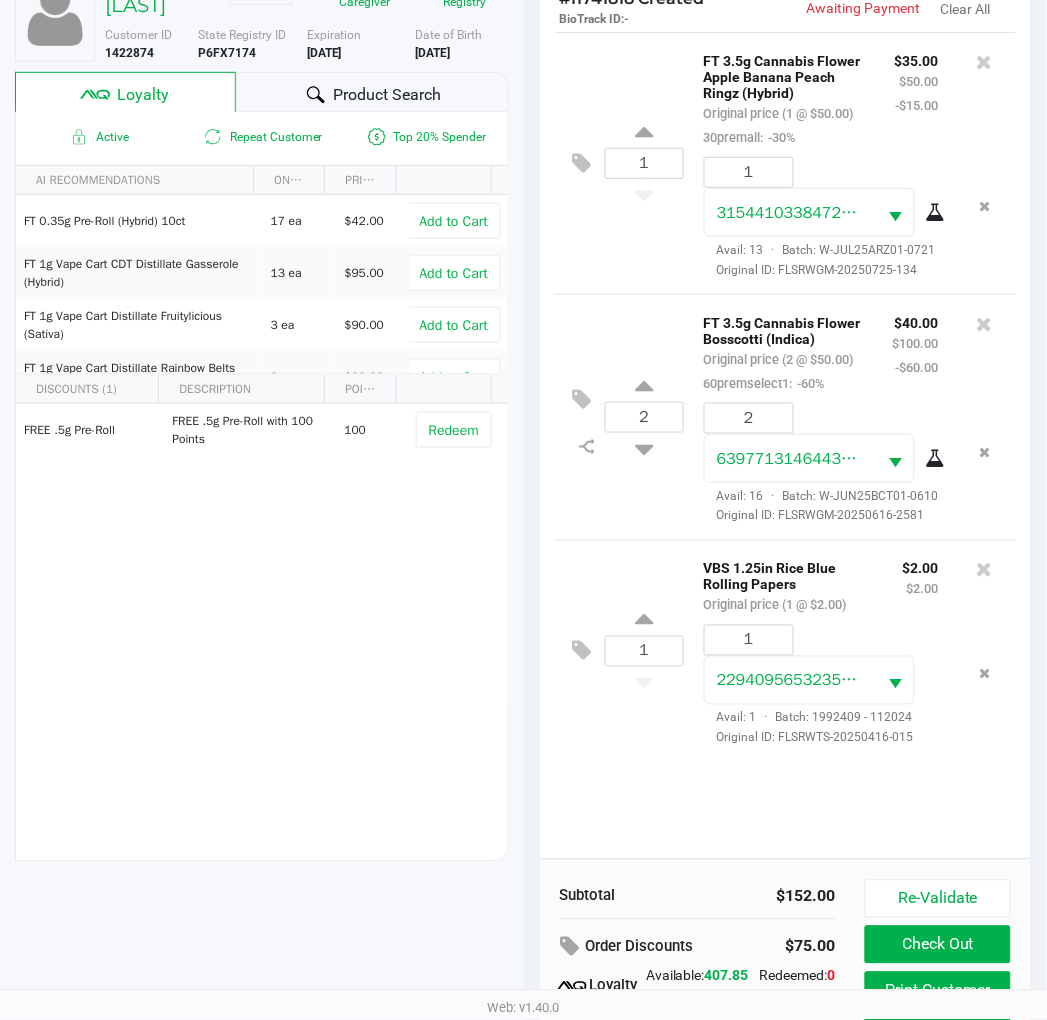 scroll, scrollTop: 0, scrollLeft: 0, axis: both 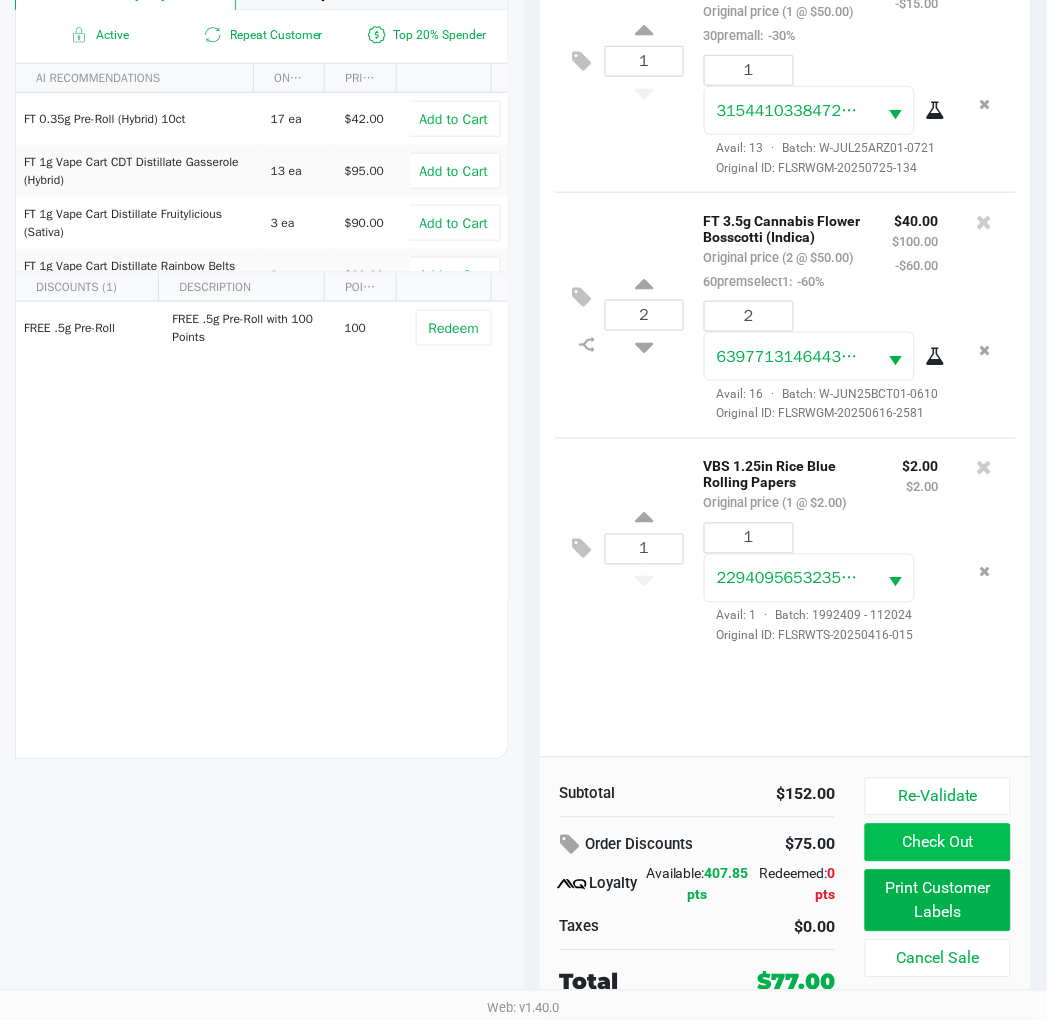 click on "Check Out" 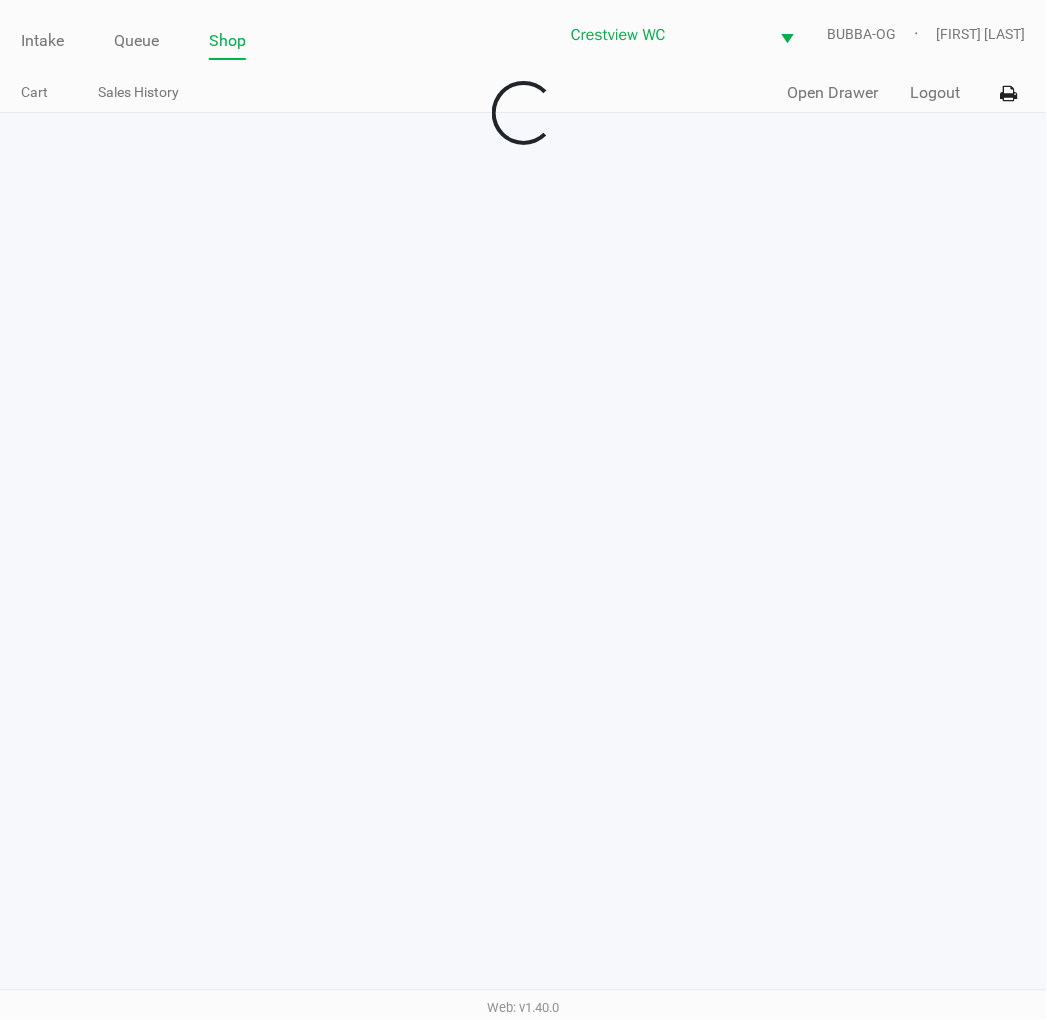 scroll, scrollTop: 0, scrollLeft: 0, axis: both 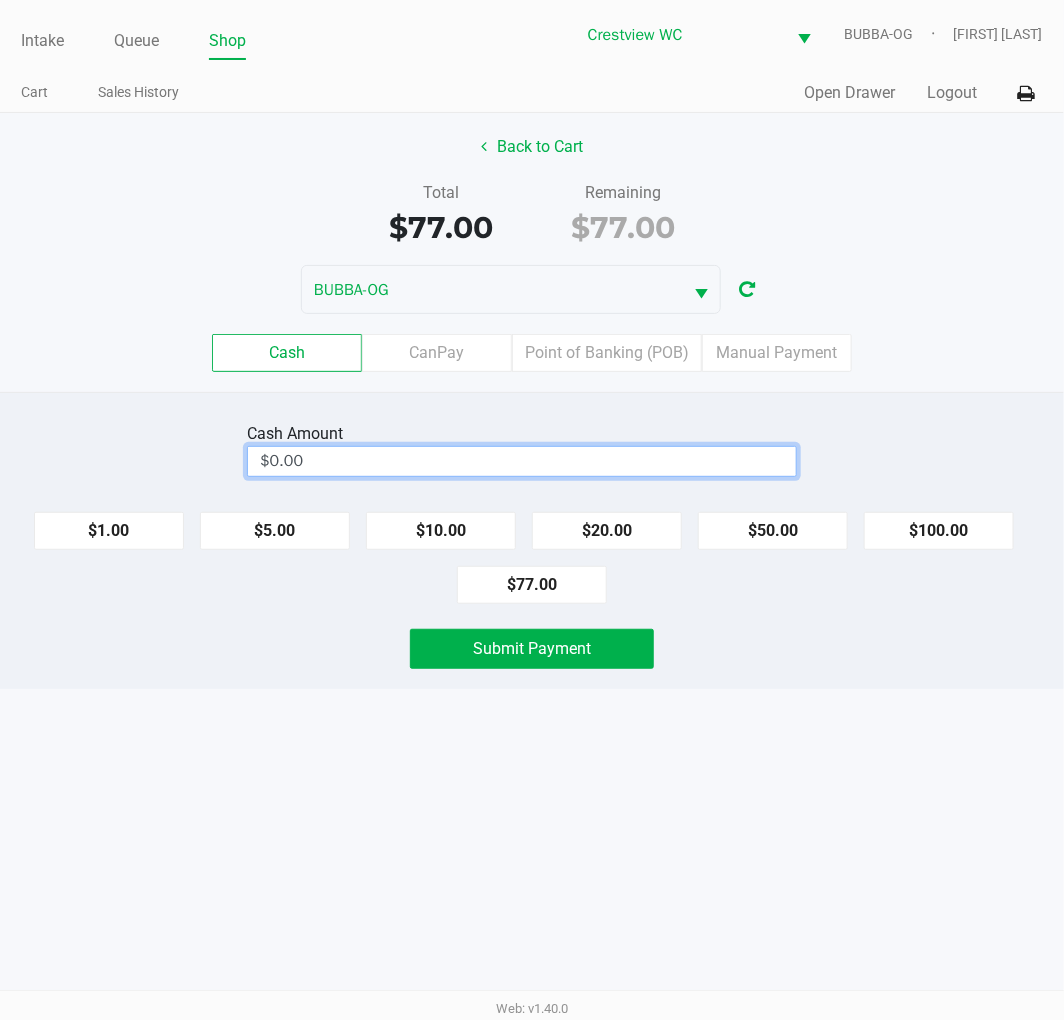 click on "$0.00" at bounding box center [522, 461] 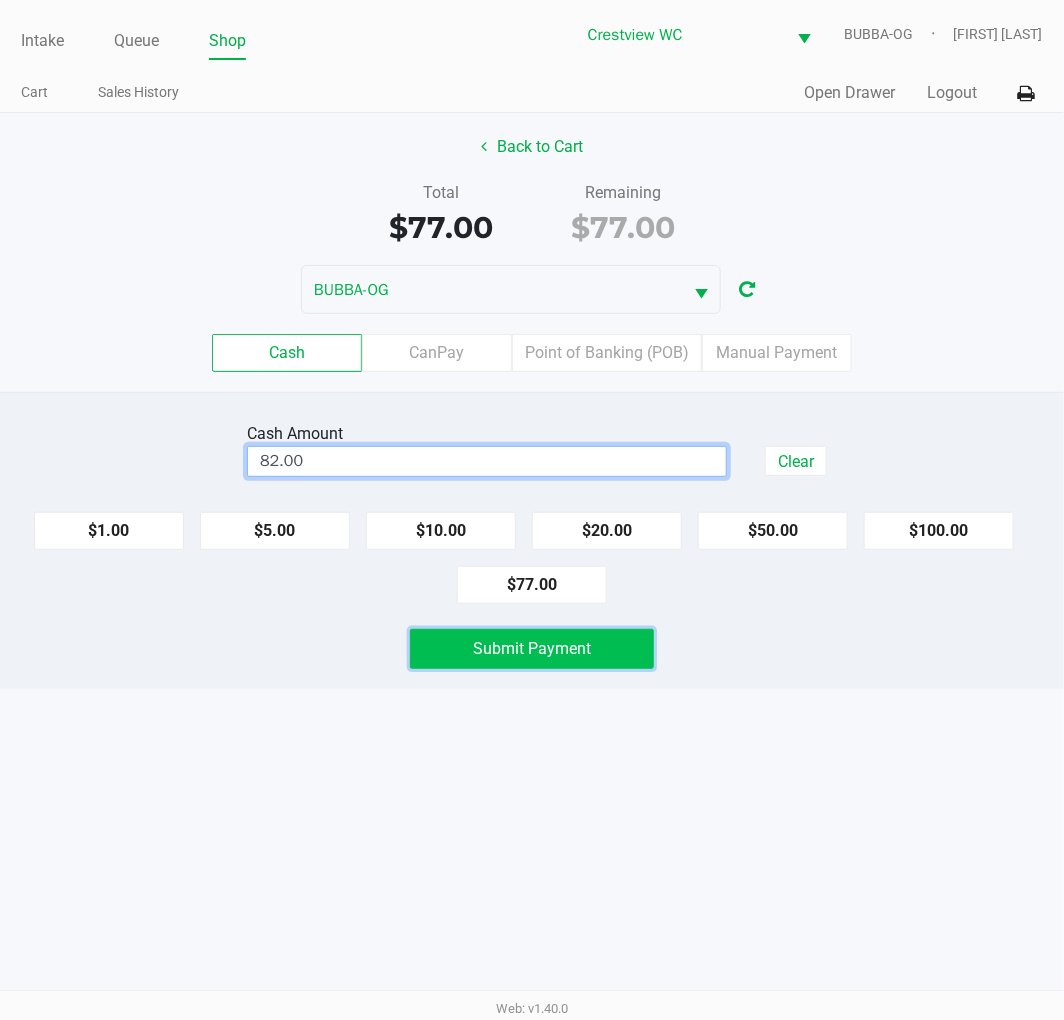 click on "Submit Payment" 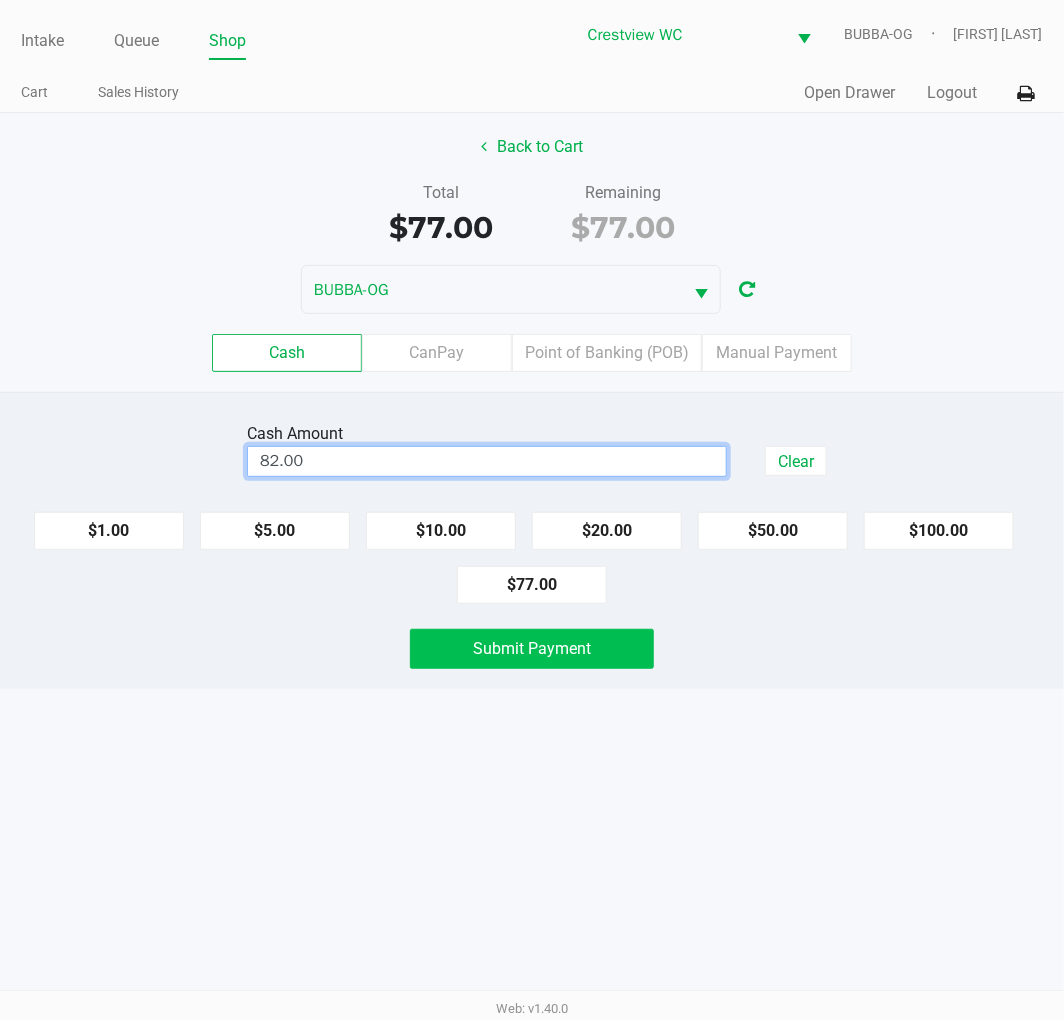 type on "$82.00" 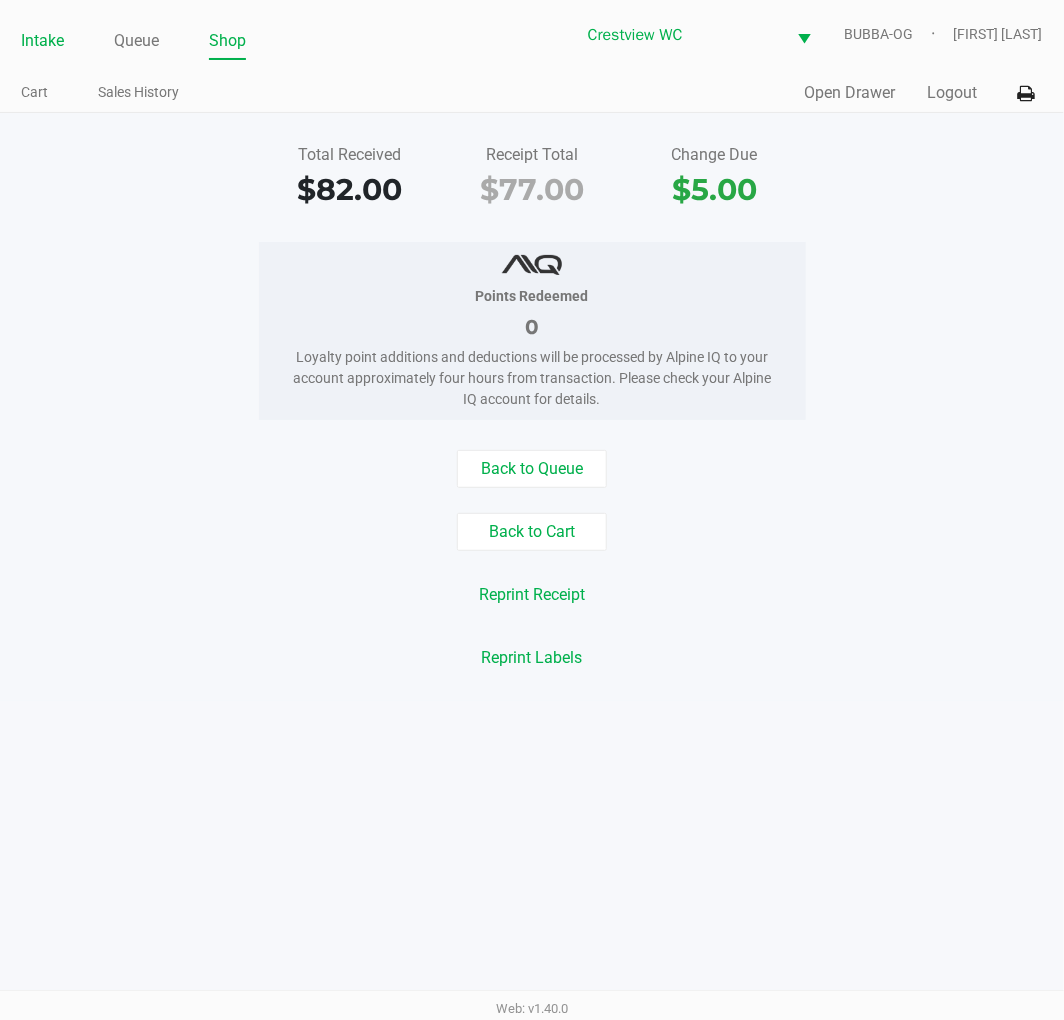 click on "Intake" 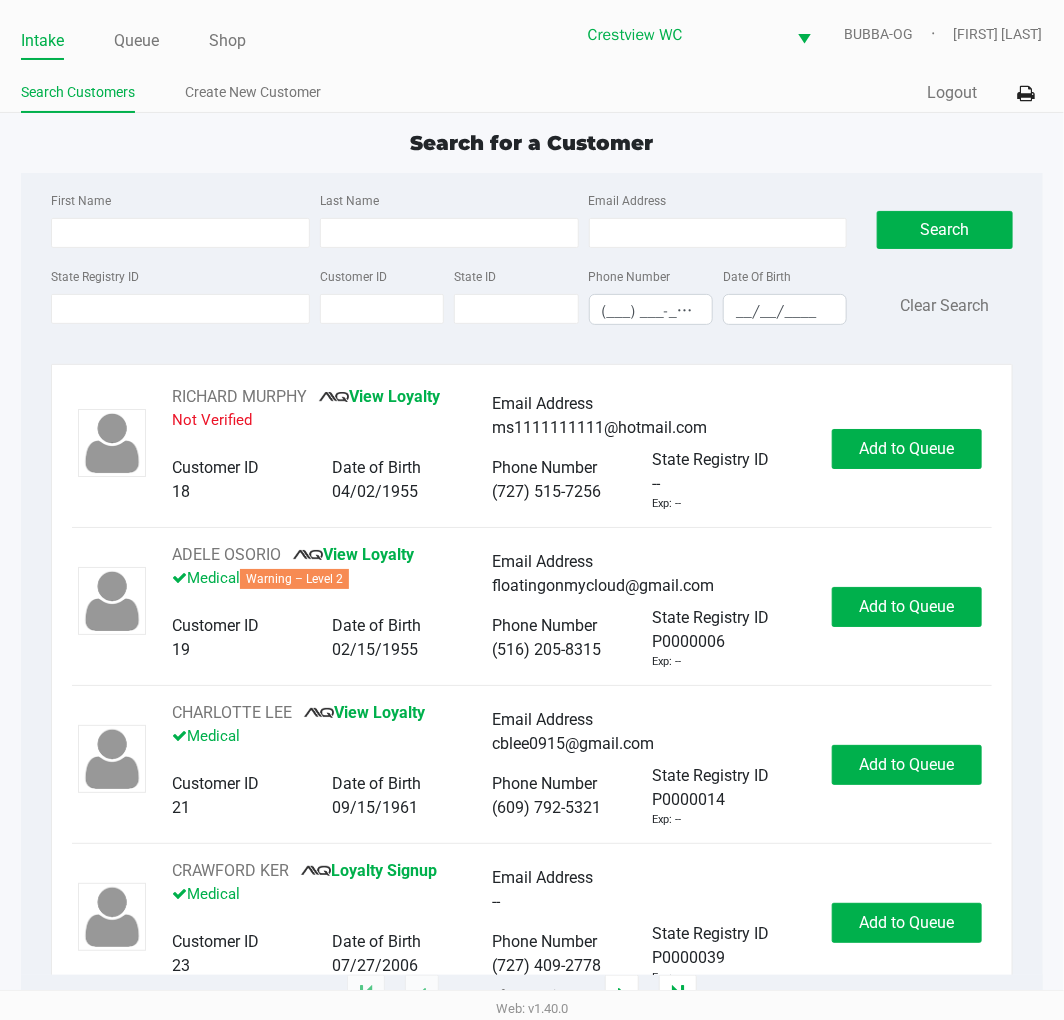 click on "State Registry ID" 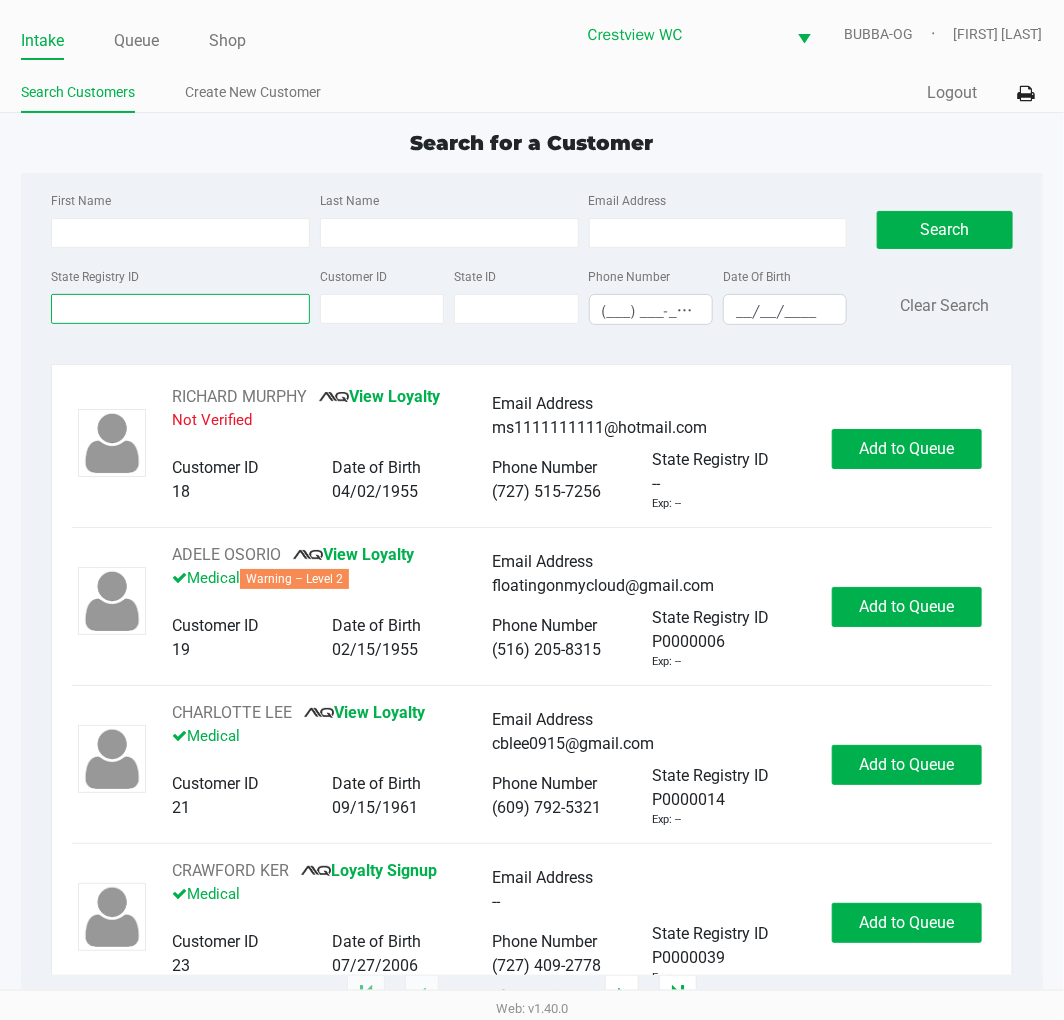 click on "State Registry ID" at bounding box center [180, 309] 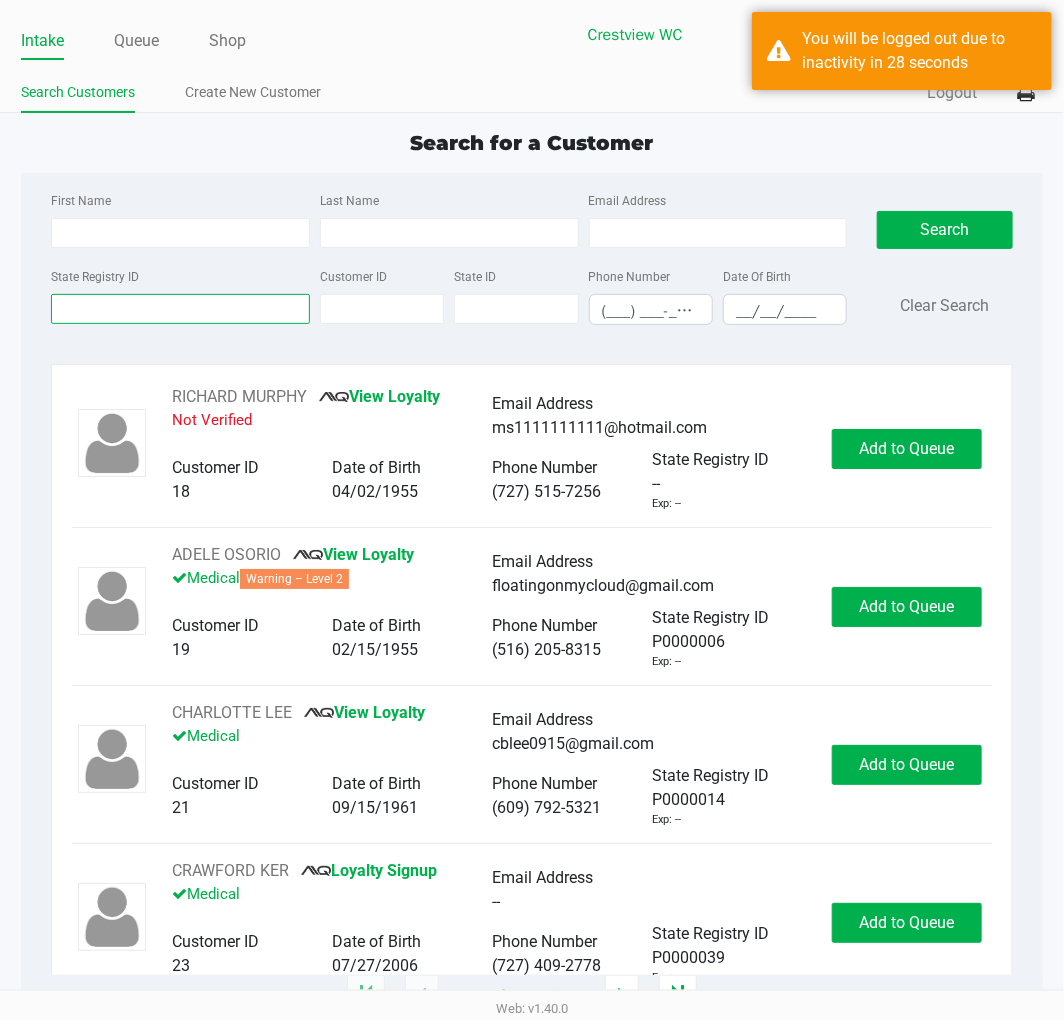 click on "State Registry ID" at bounding box center (180, 309) 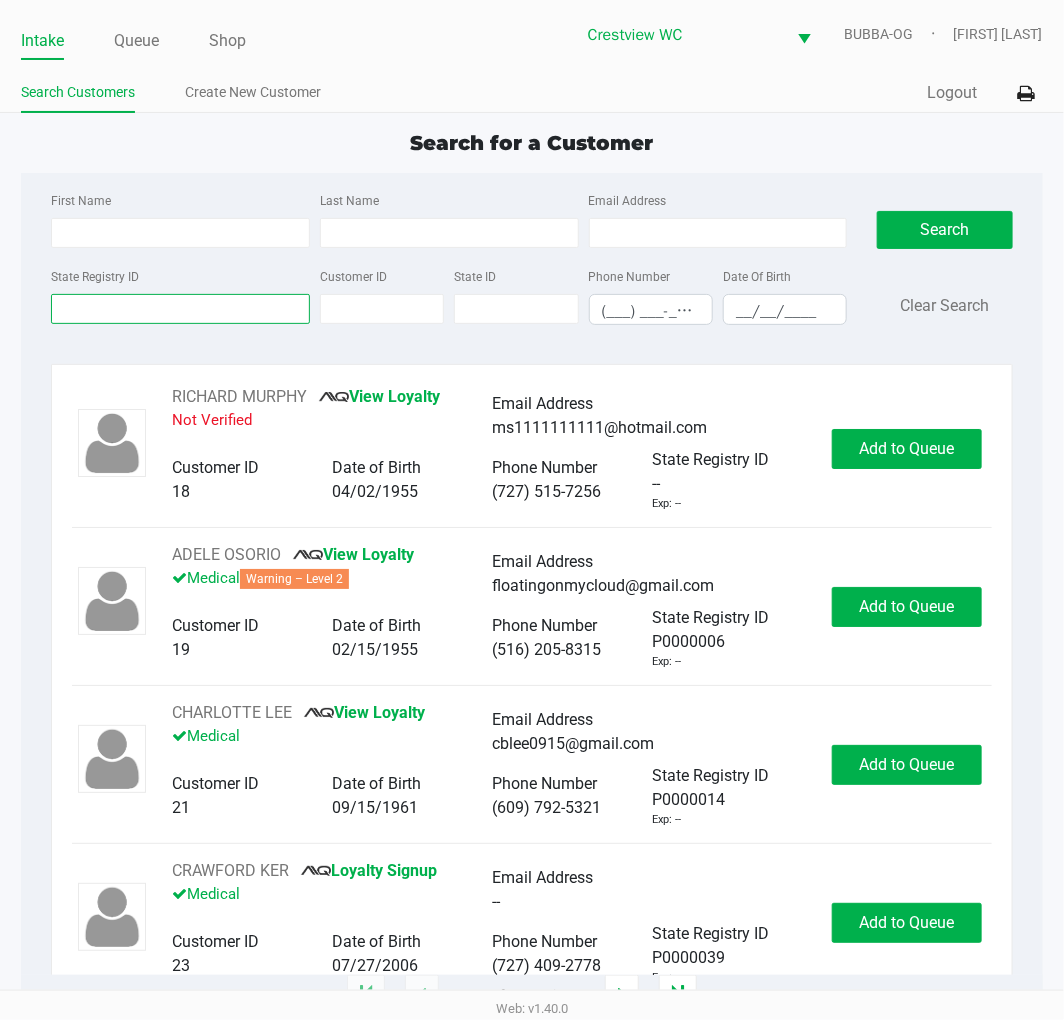 click on "State Registry ID" at bounding box center [180, 309] 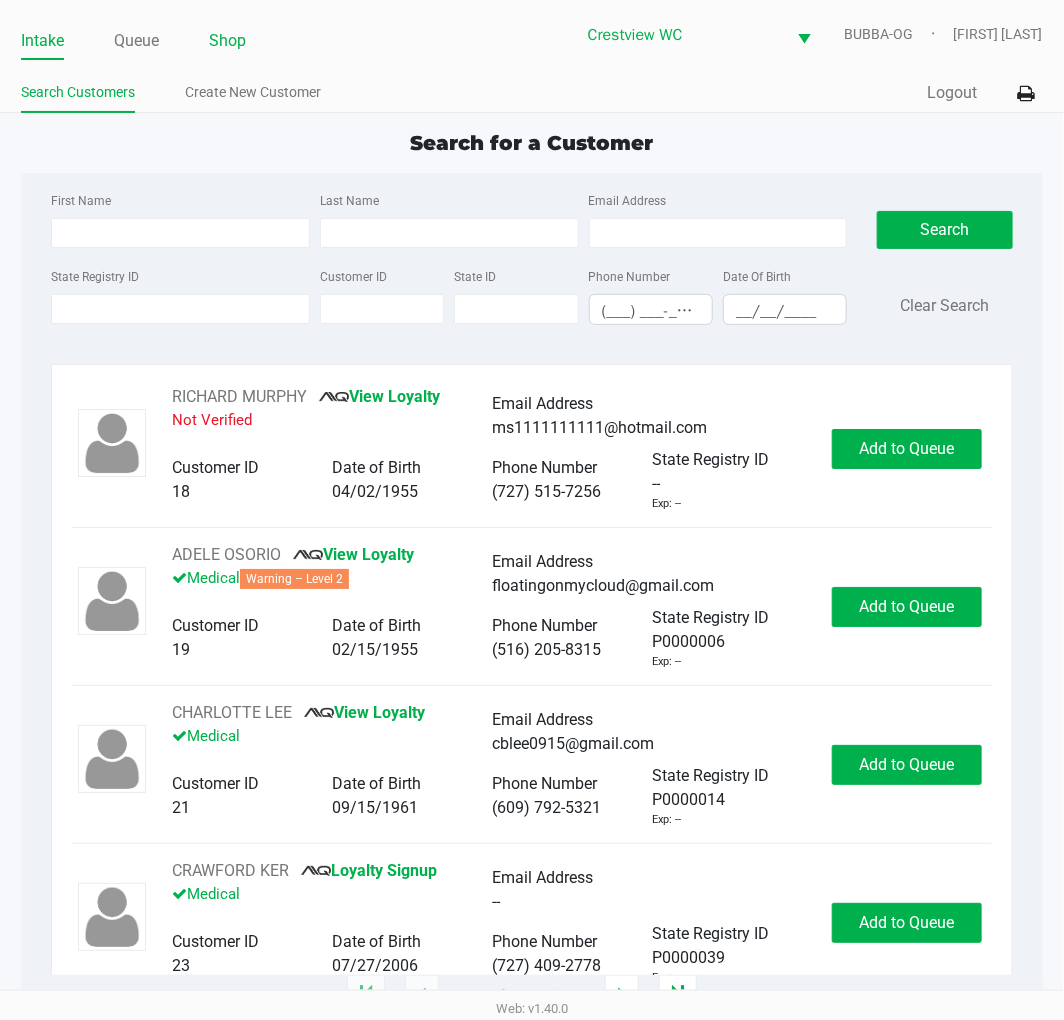 click on "Shop" 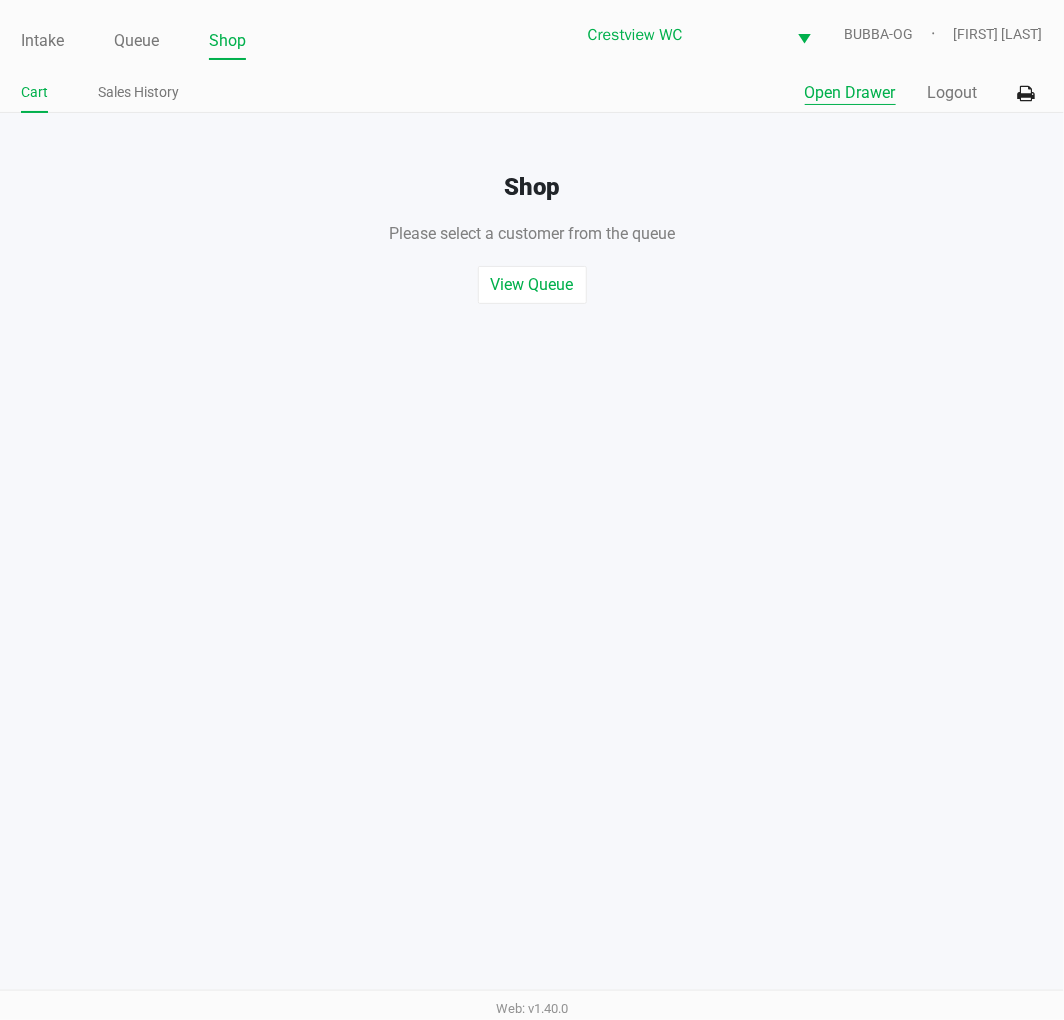 click on "Open Drawer" 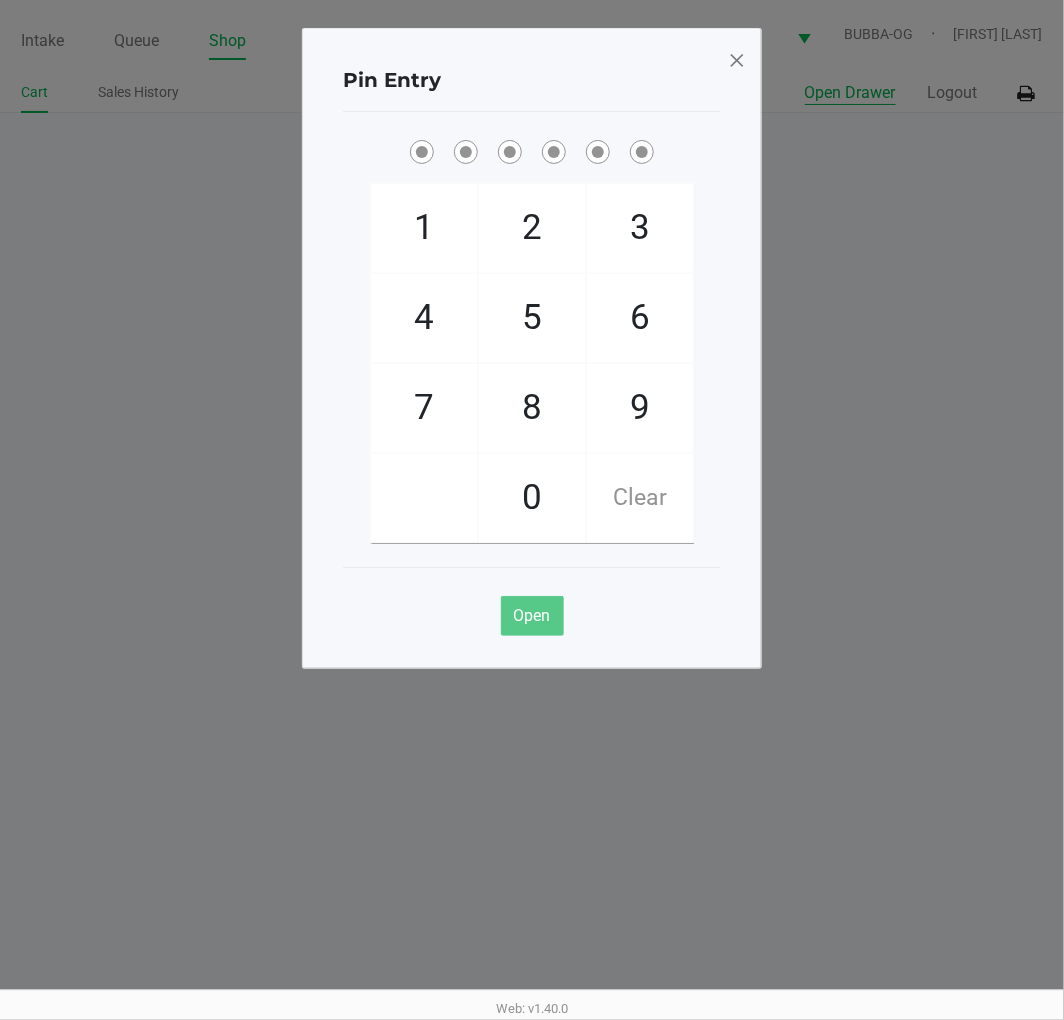 click on "9" 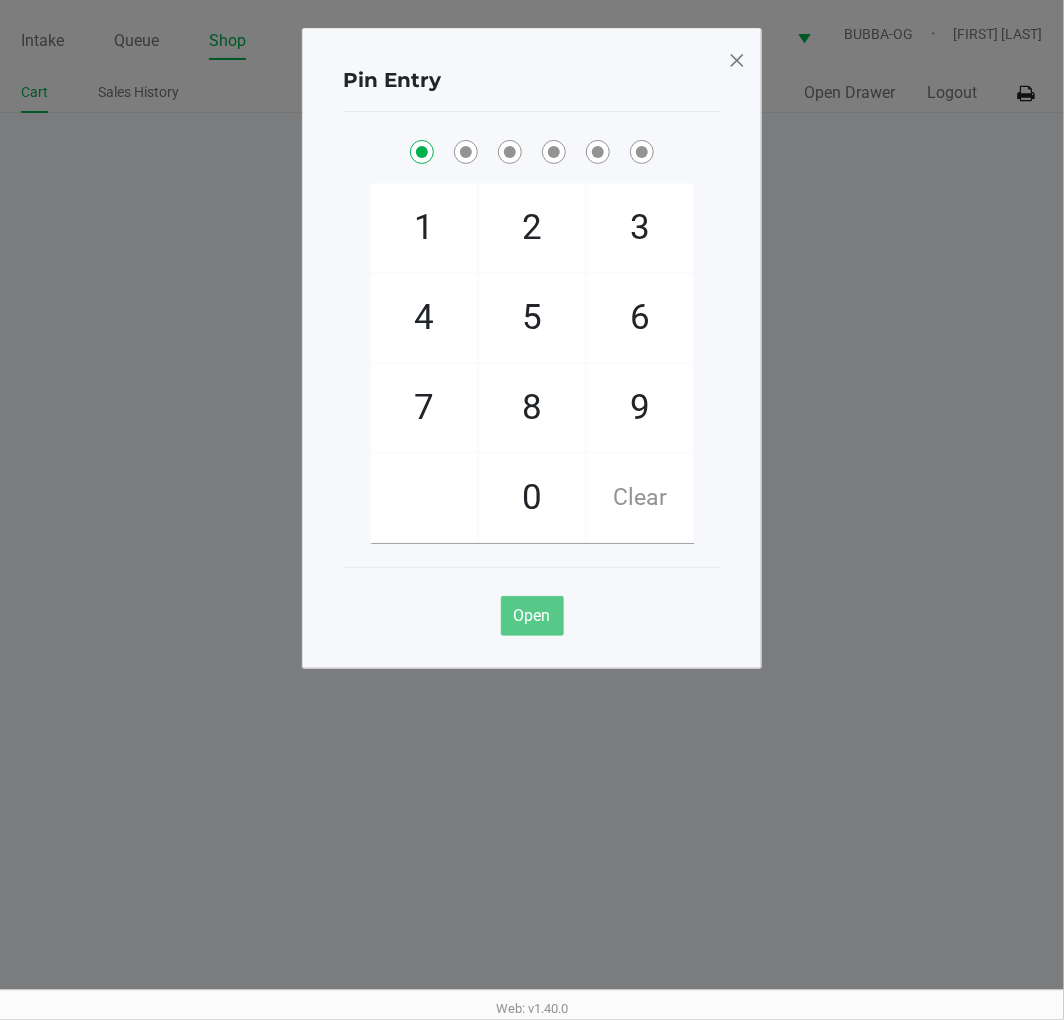 checkbox on "true" 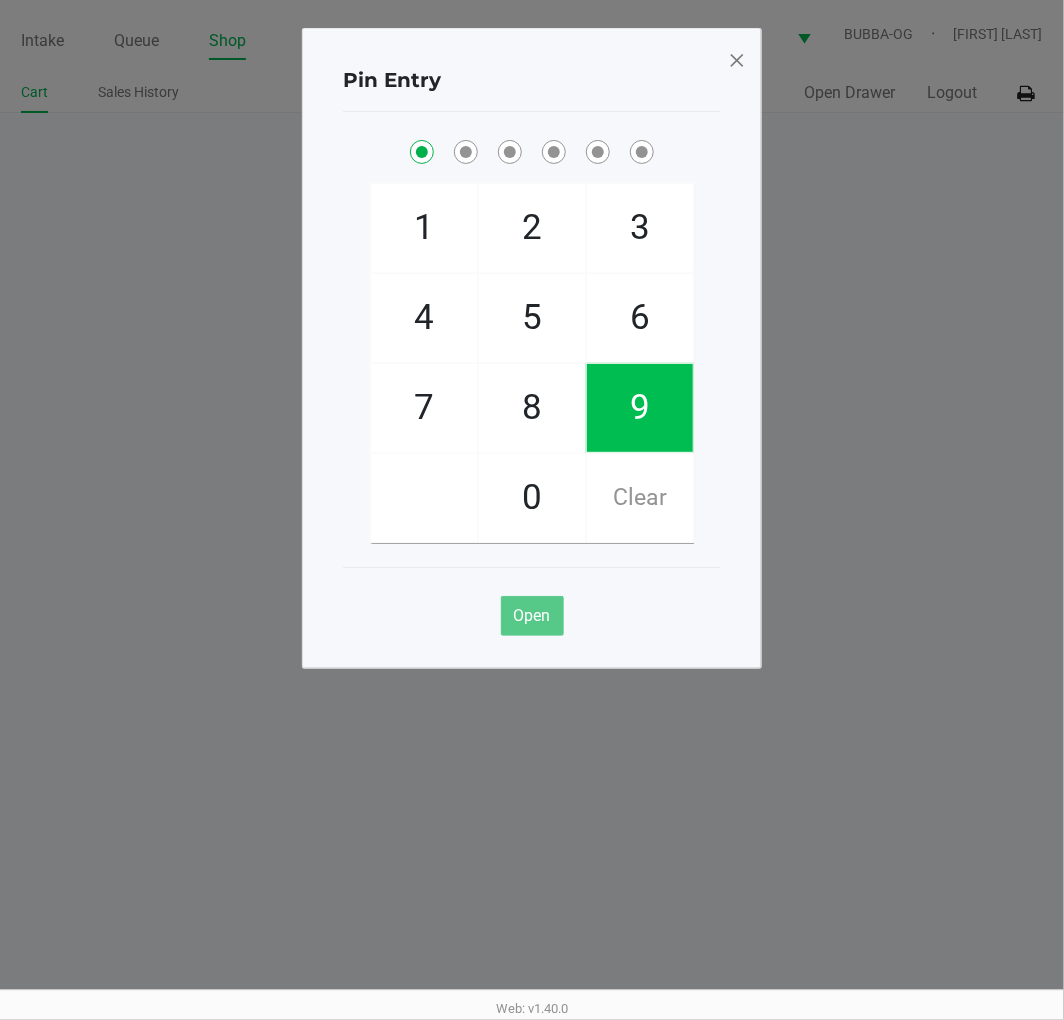 click on "2" 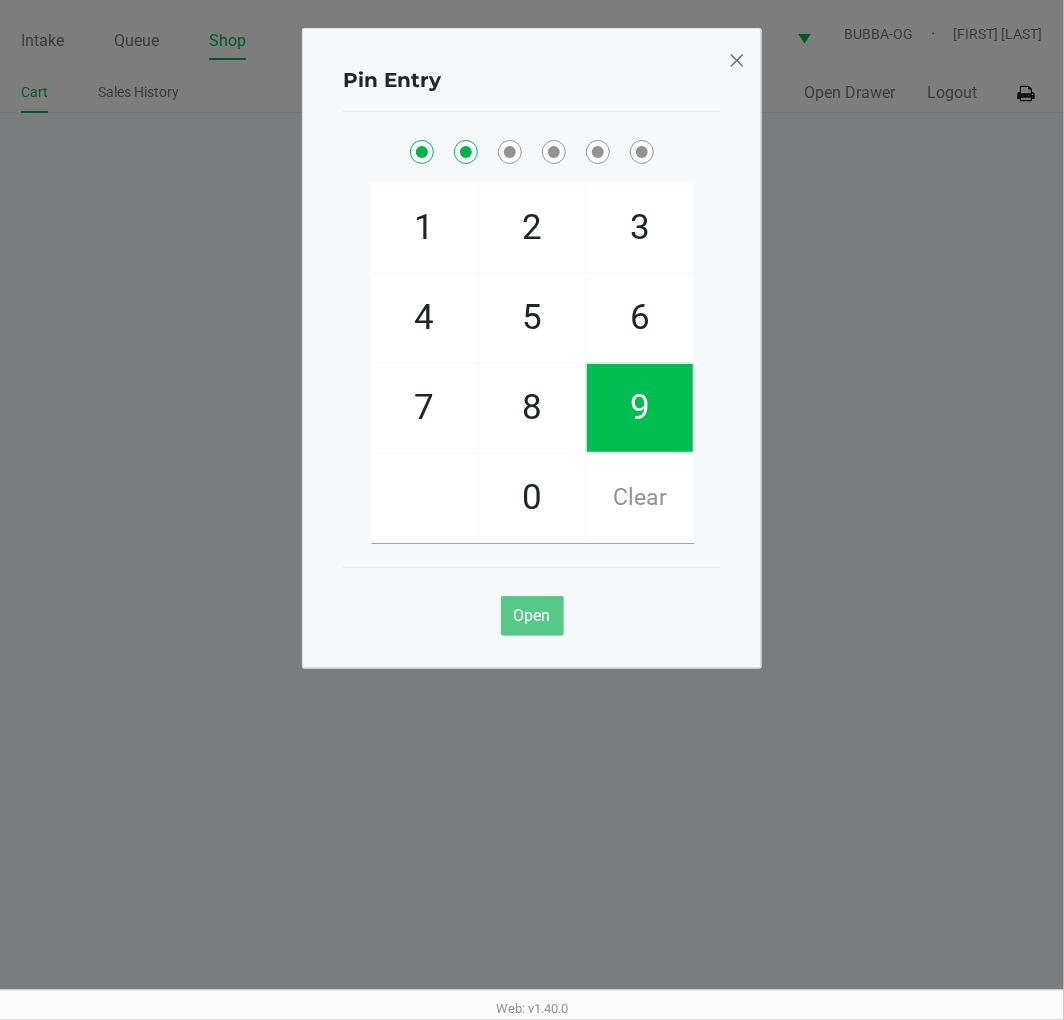 checkbox on "true" 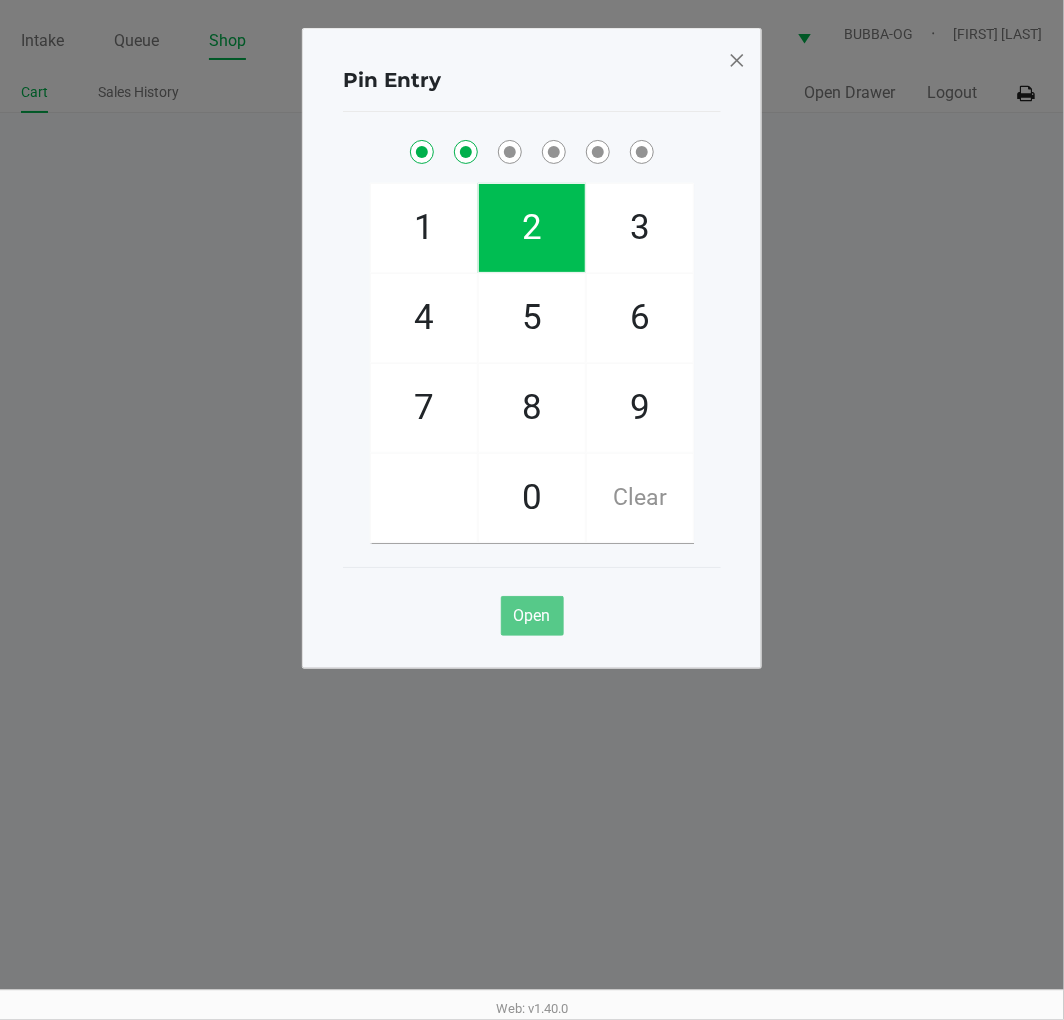 click on "2" 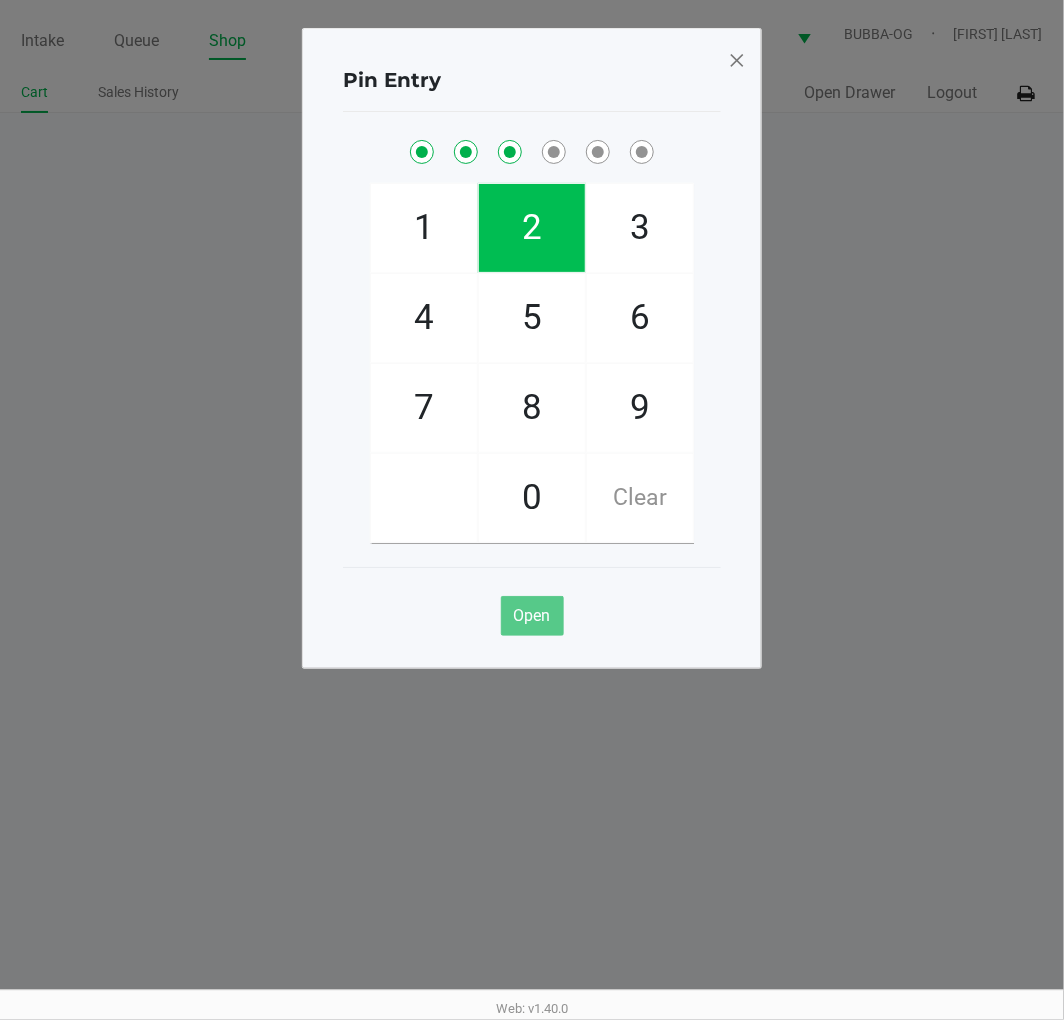 checkbox on "true" 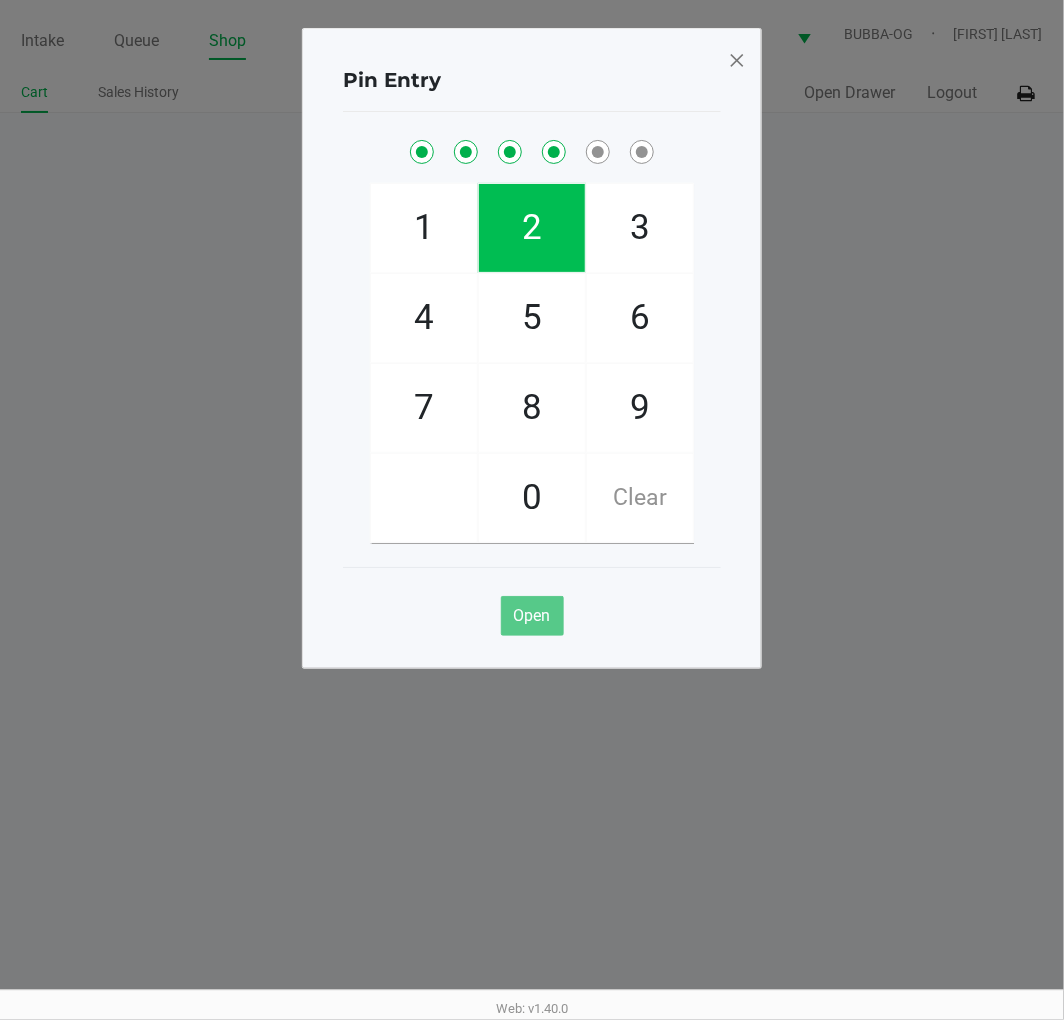checkbox on "true" 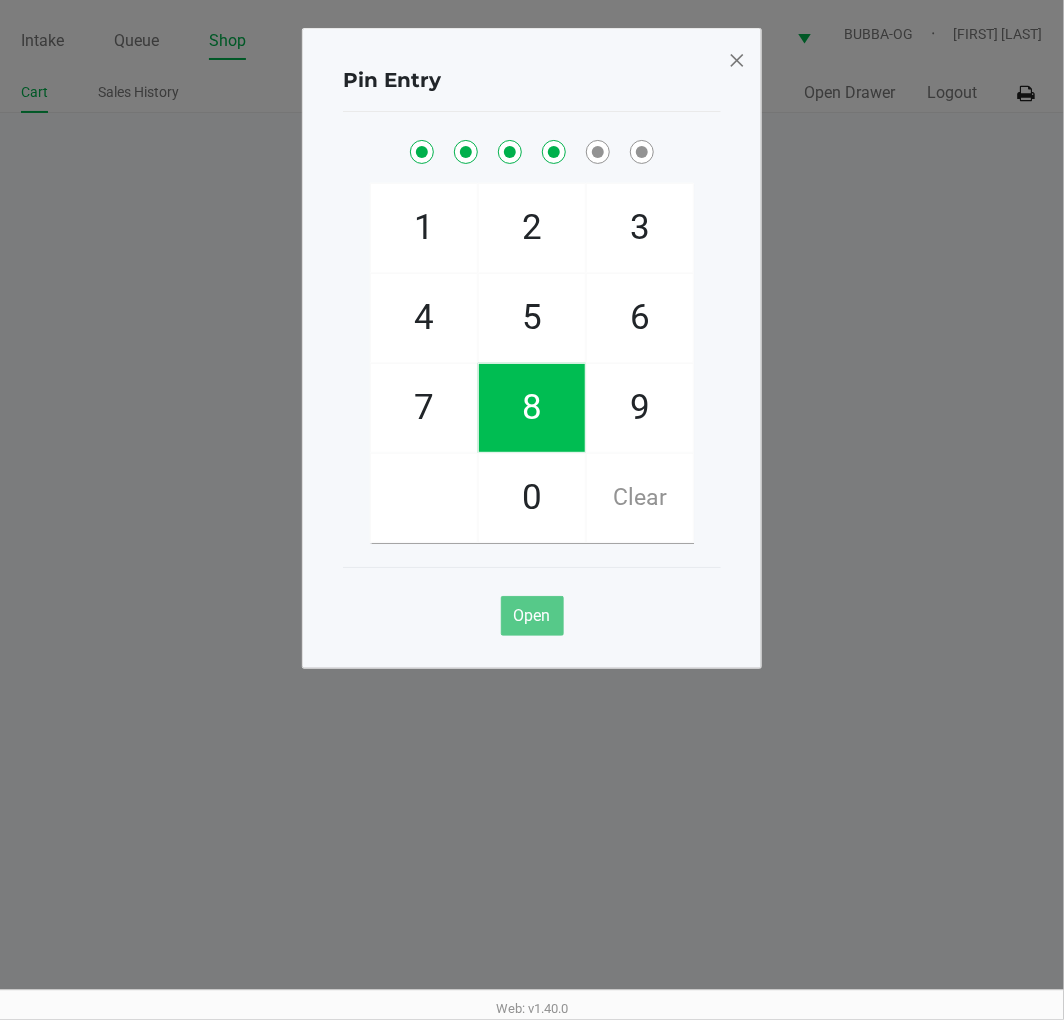 click on "2" 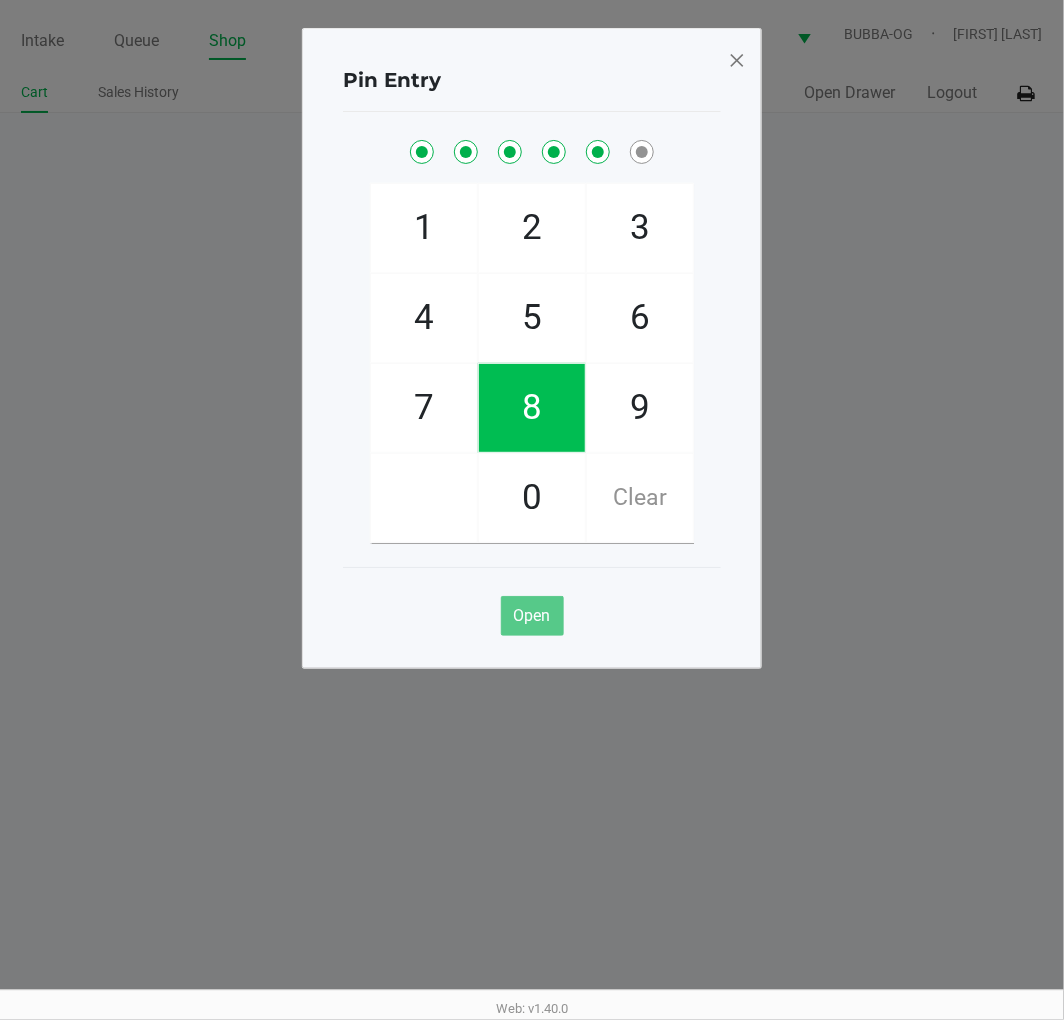 checkbox on "true" 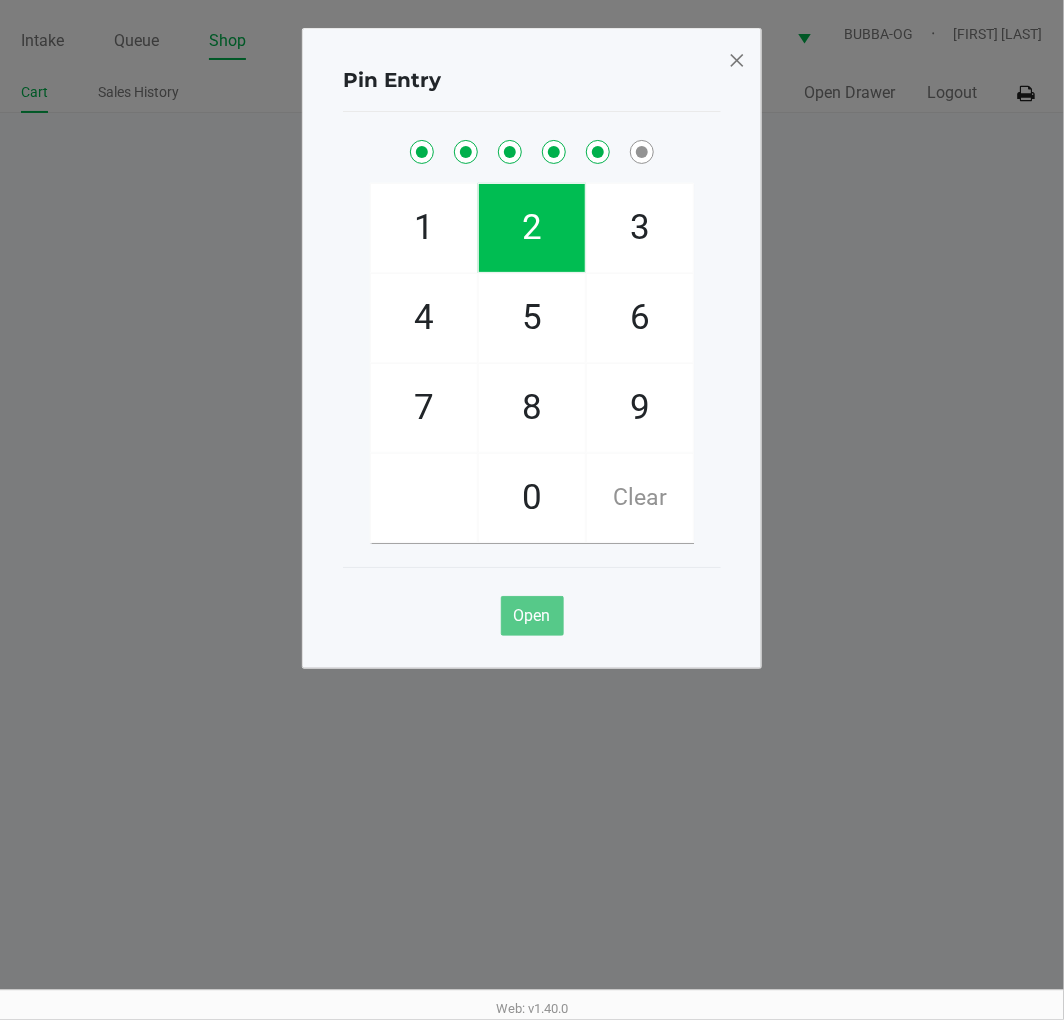 click on "1" 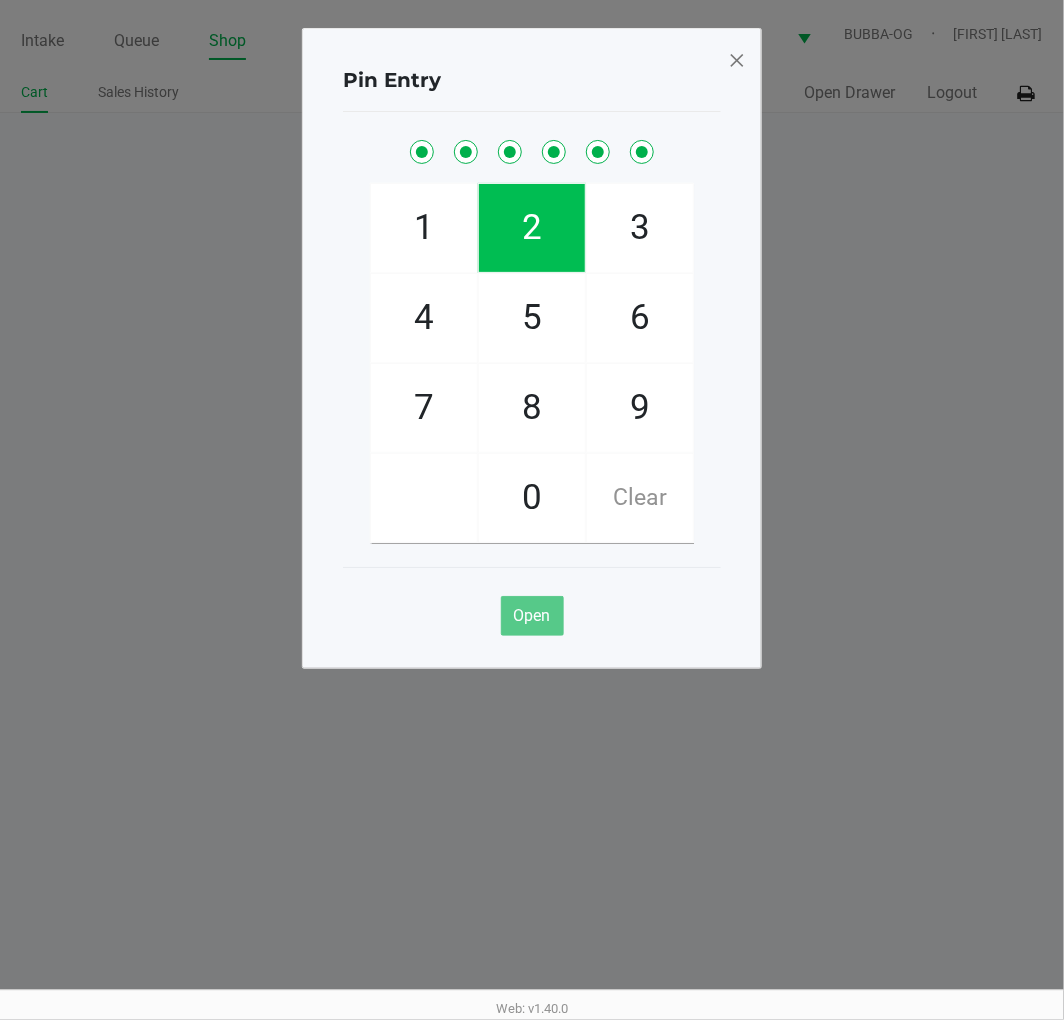 checkbox on "true" 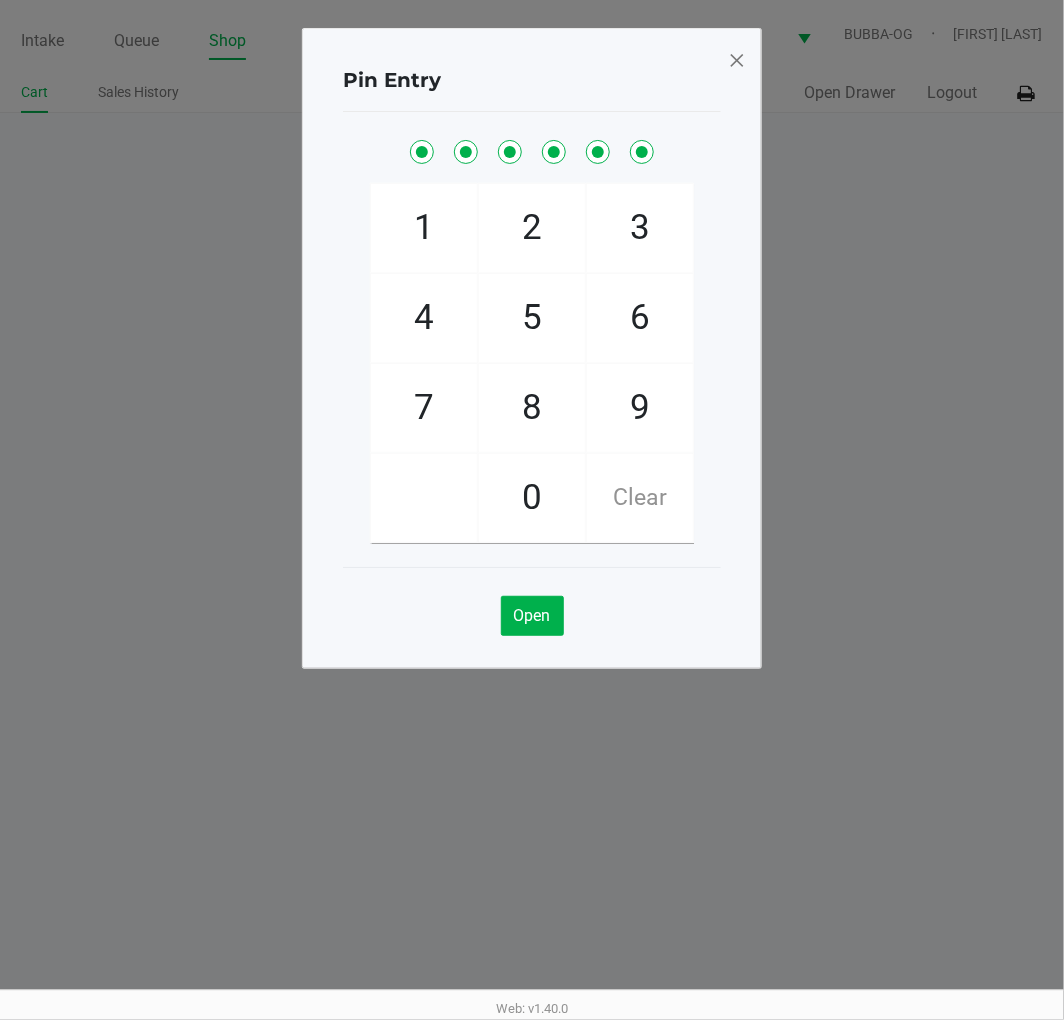 click on "1" 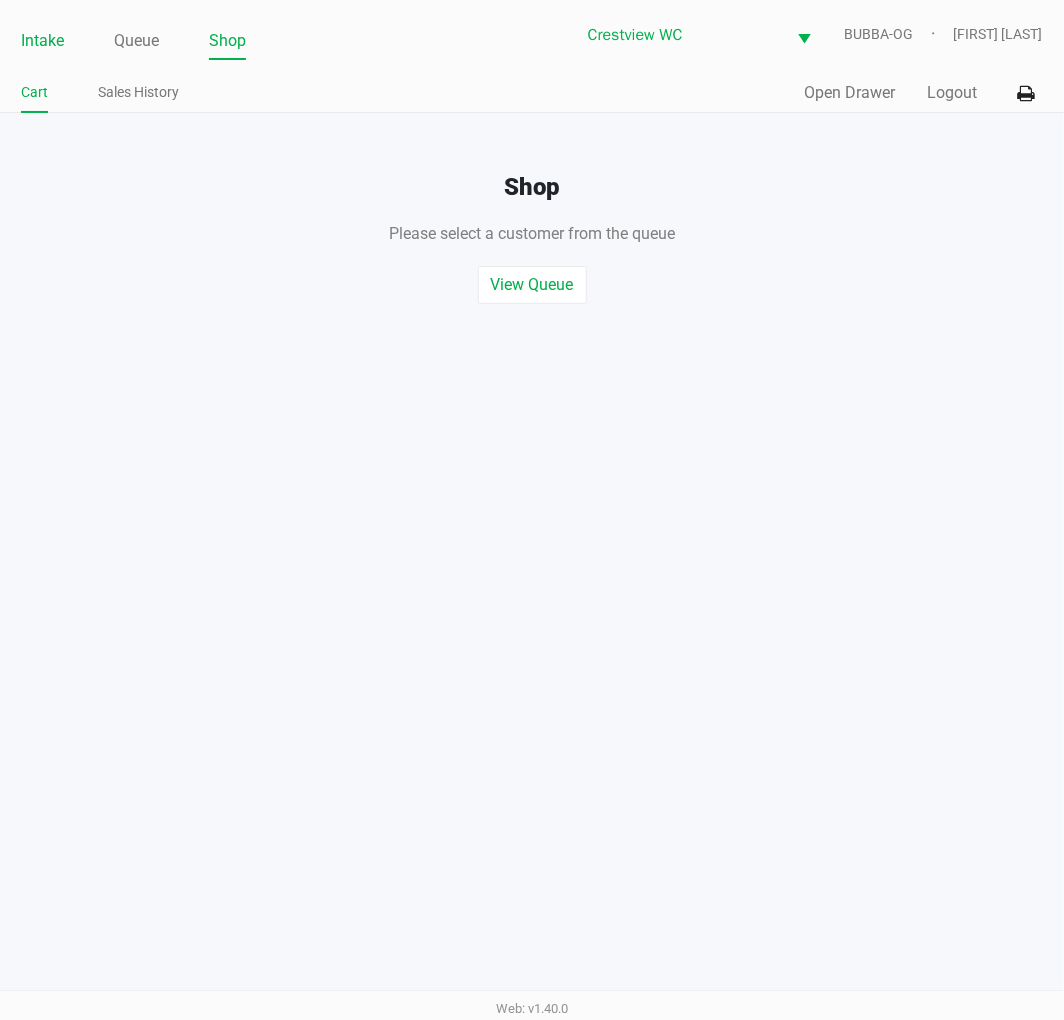 click on "Intake" 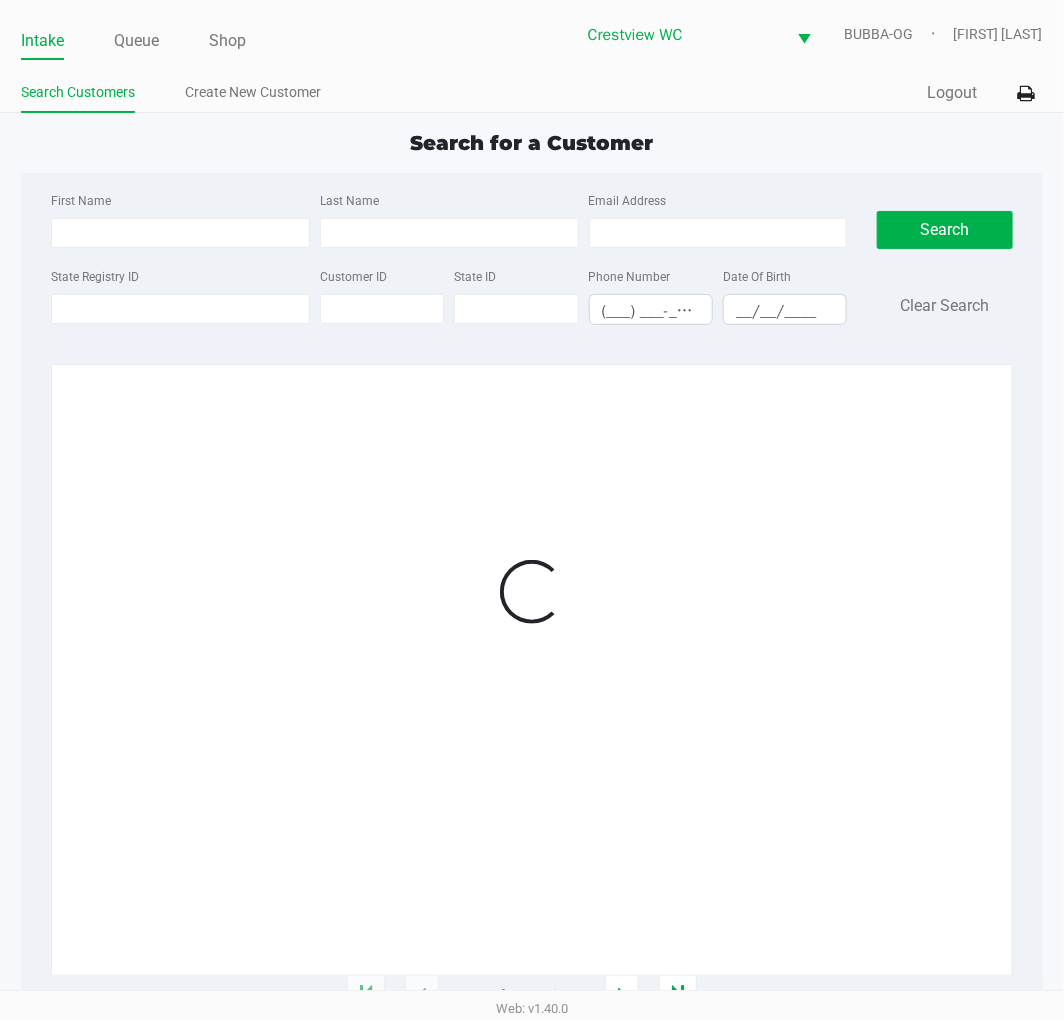 click on "State Registry ID" 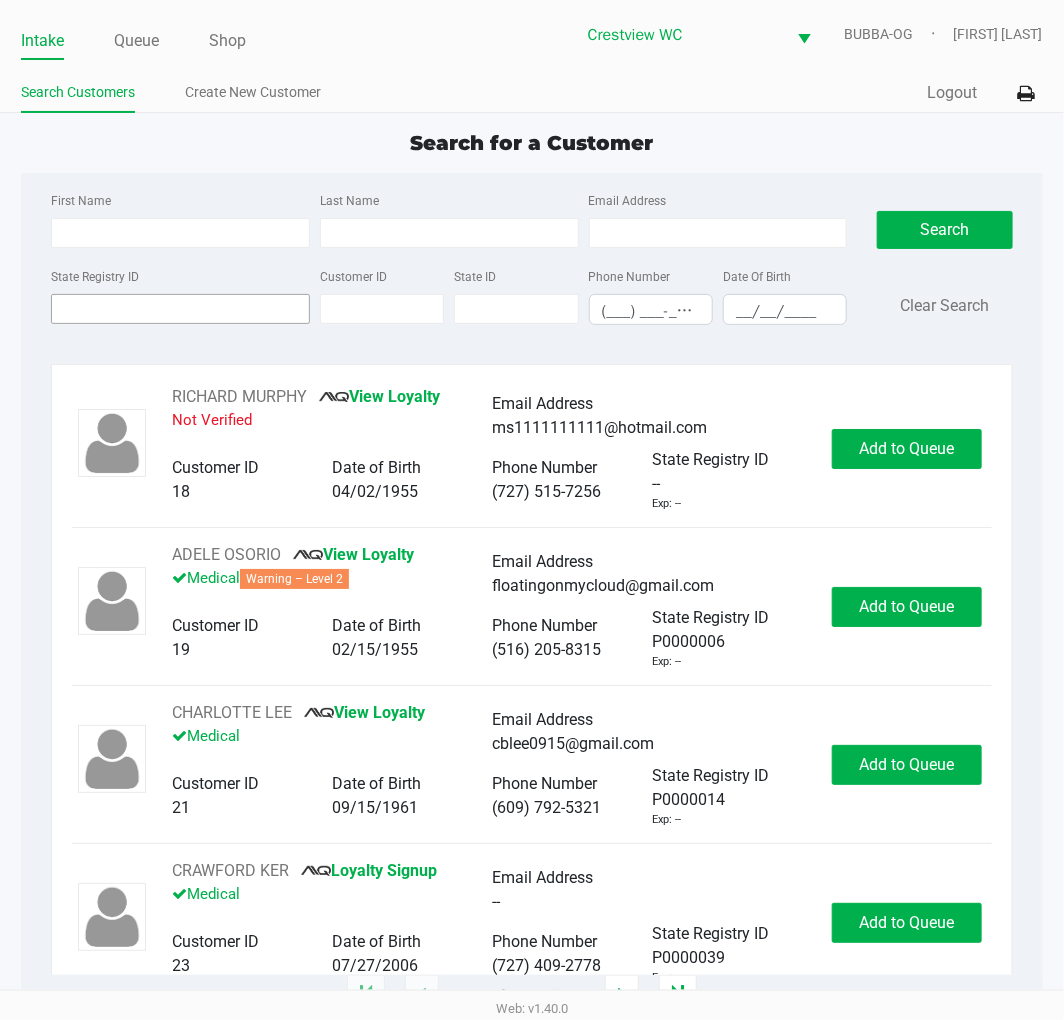 click on "State Registry ID" 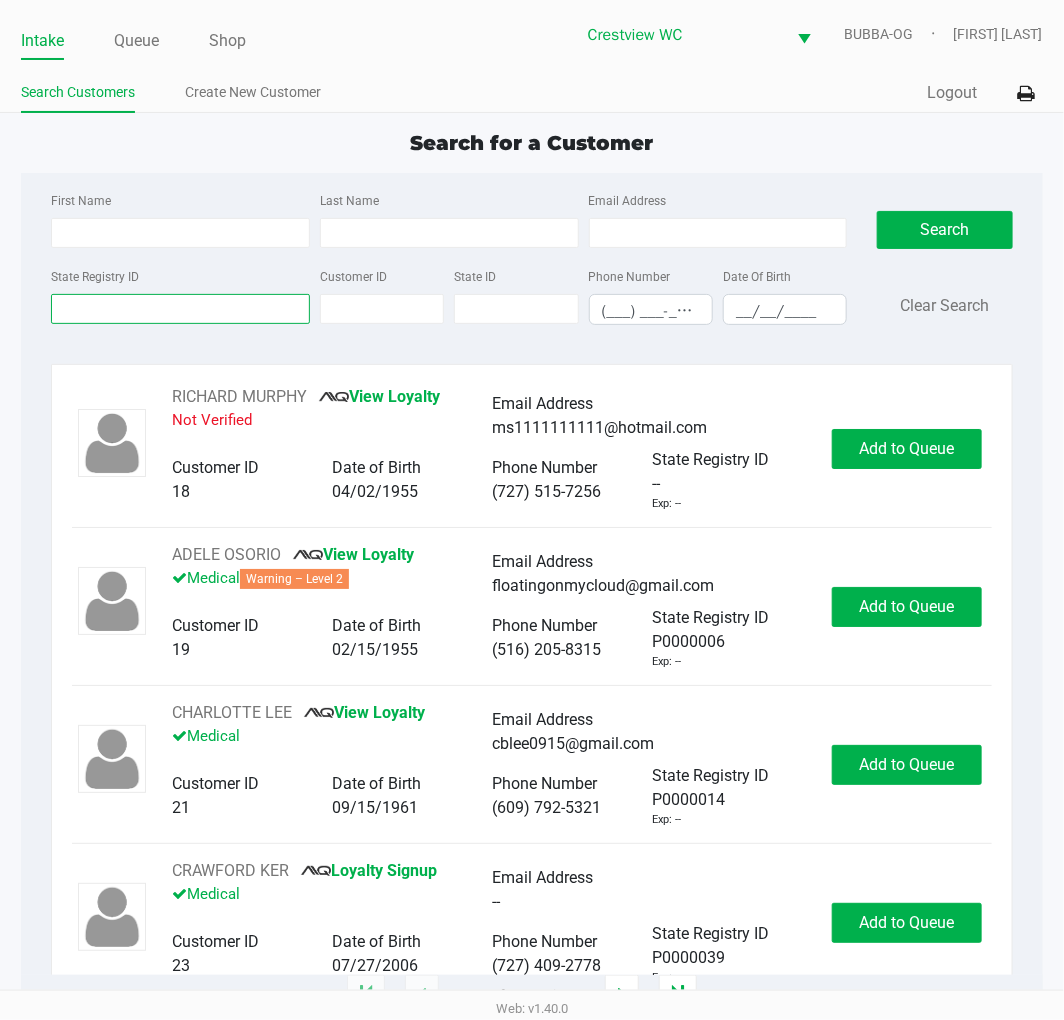 click on "State Registry ID" at bounding box center (180, 309) 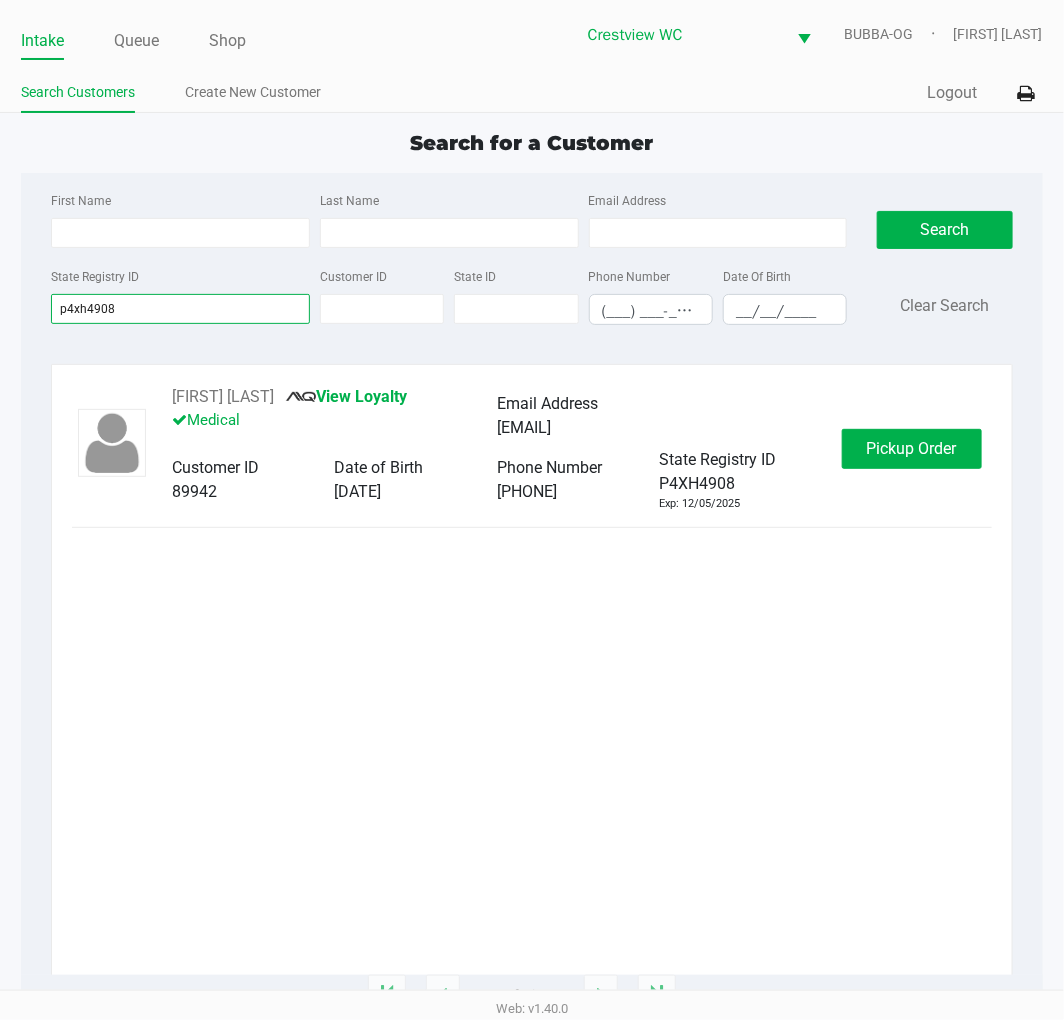 type on "p4xh4908" 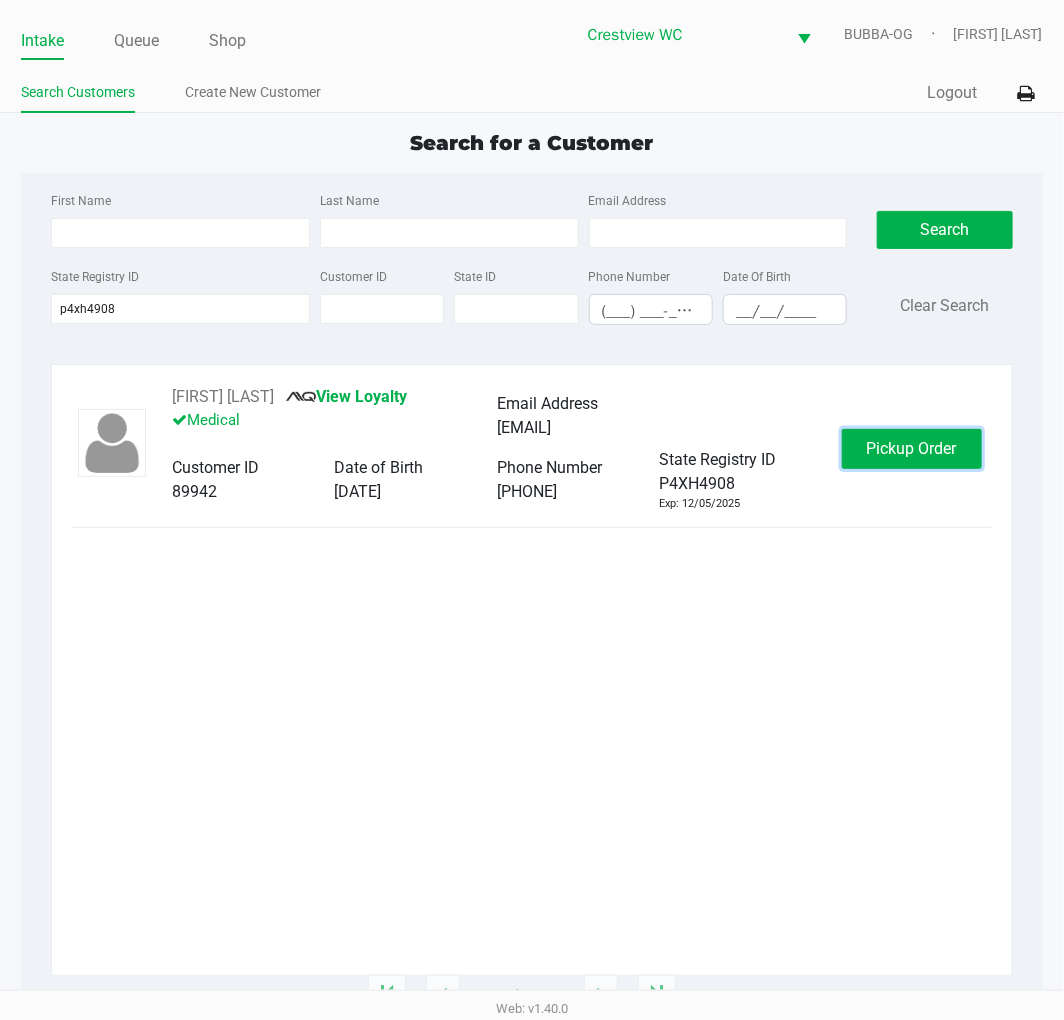click on "Pickup Order" 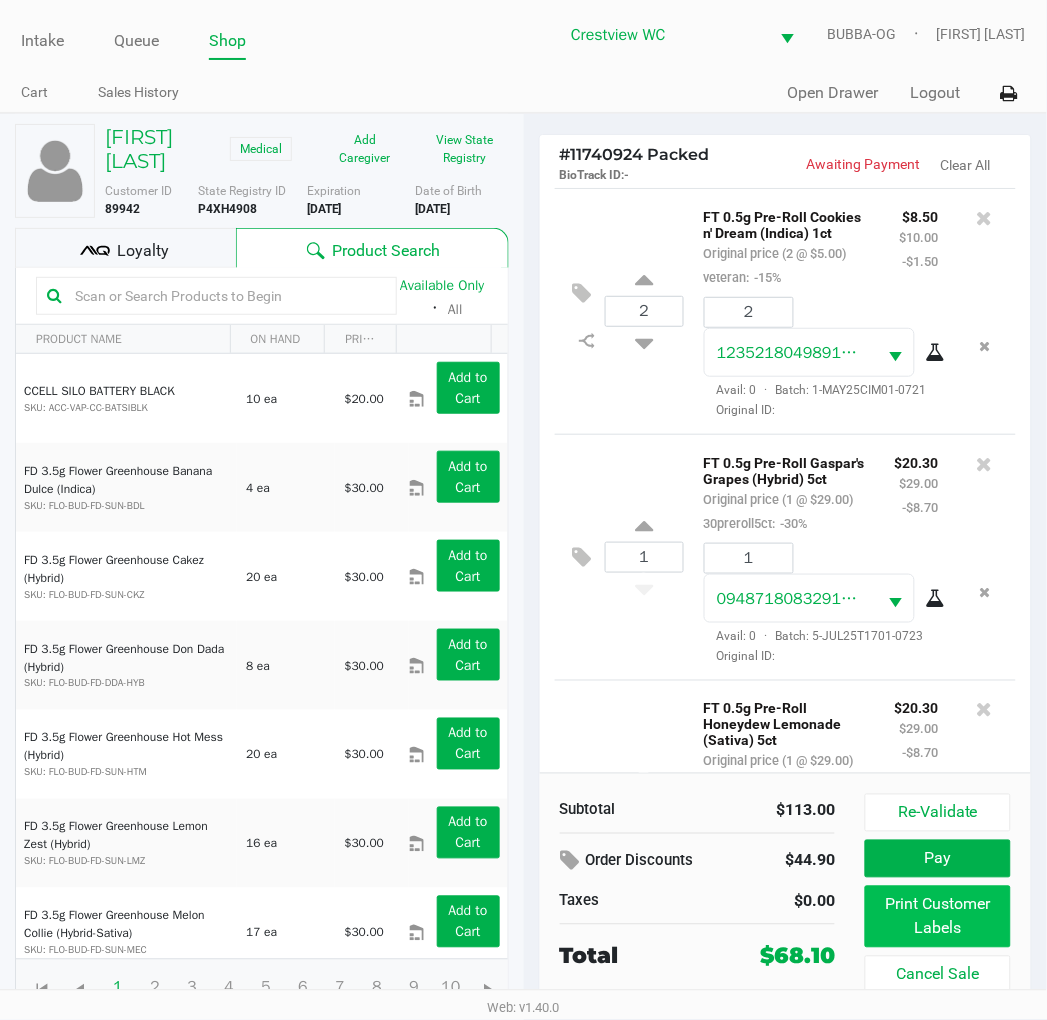 click on "Print Customer Labels" 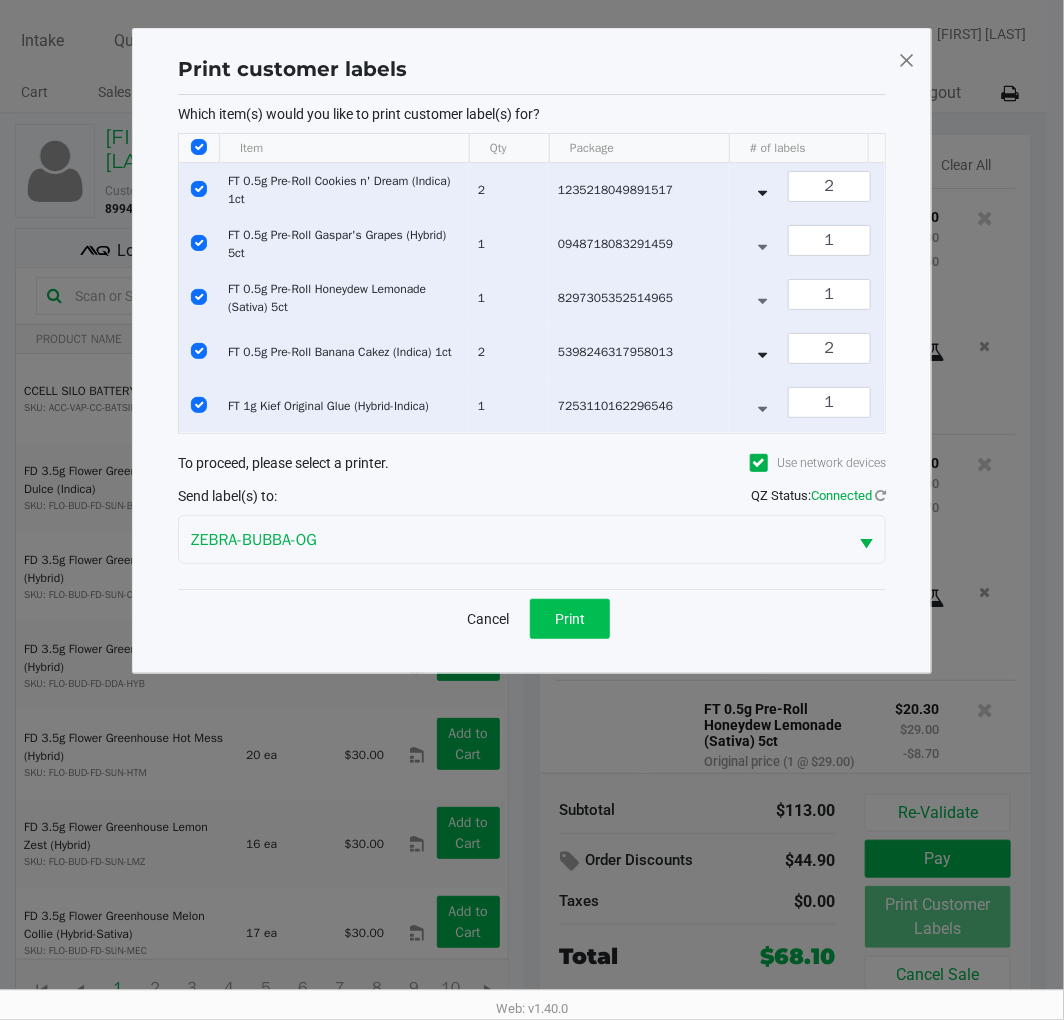 click on "Print" 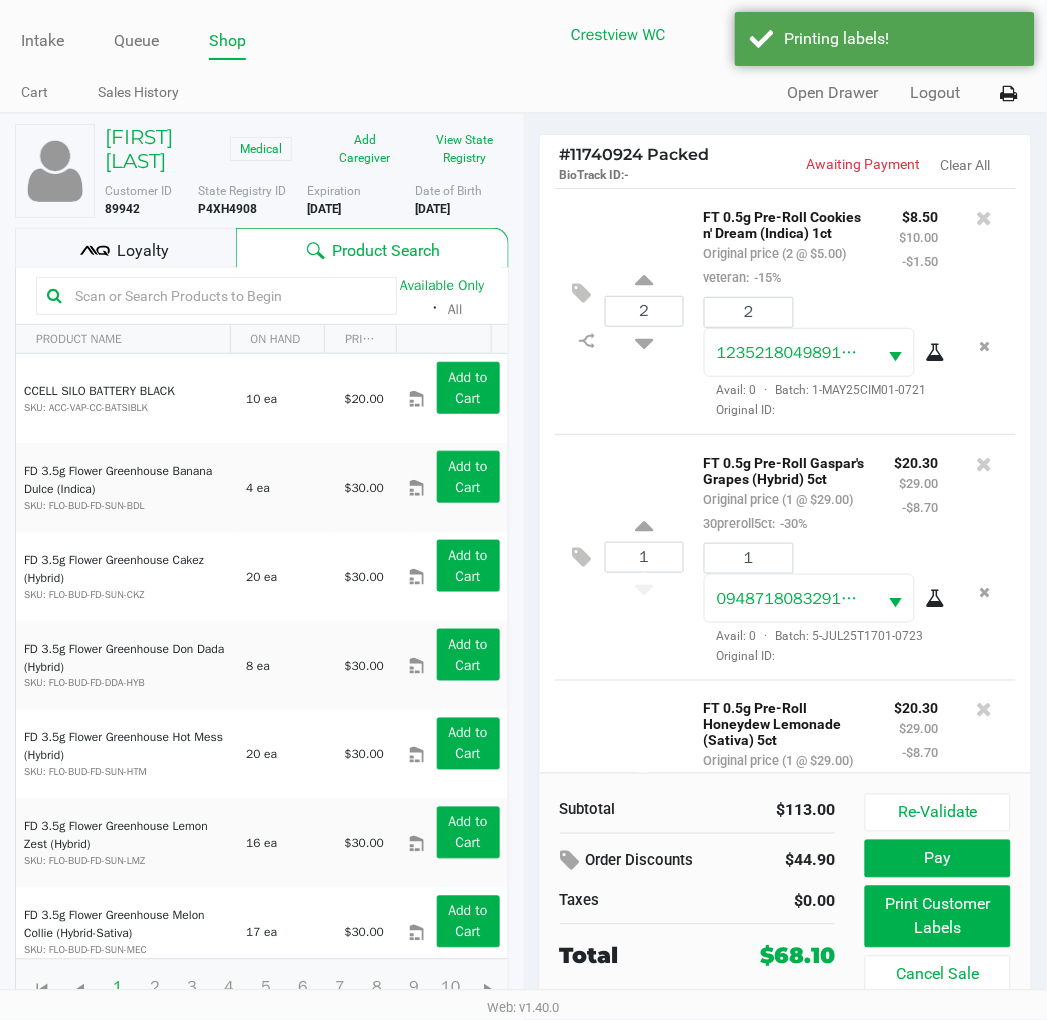 click on "Loyalty" 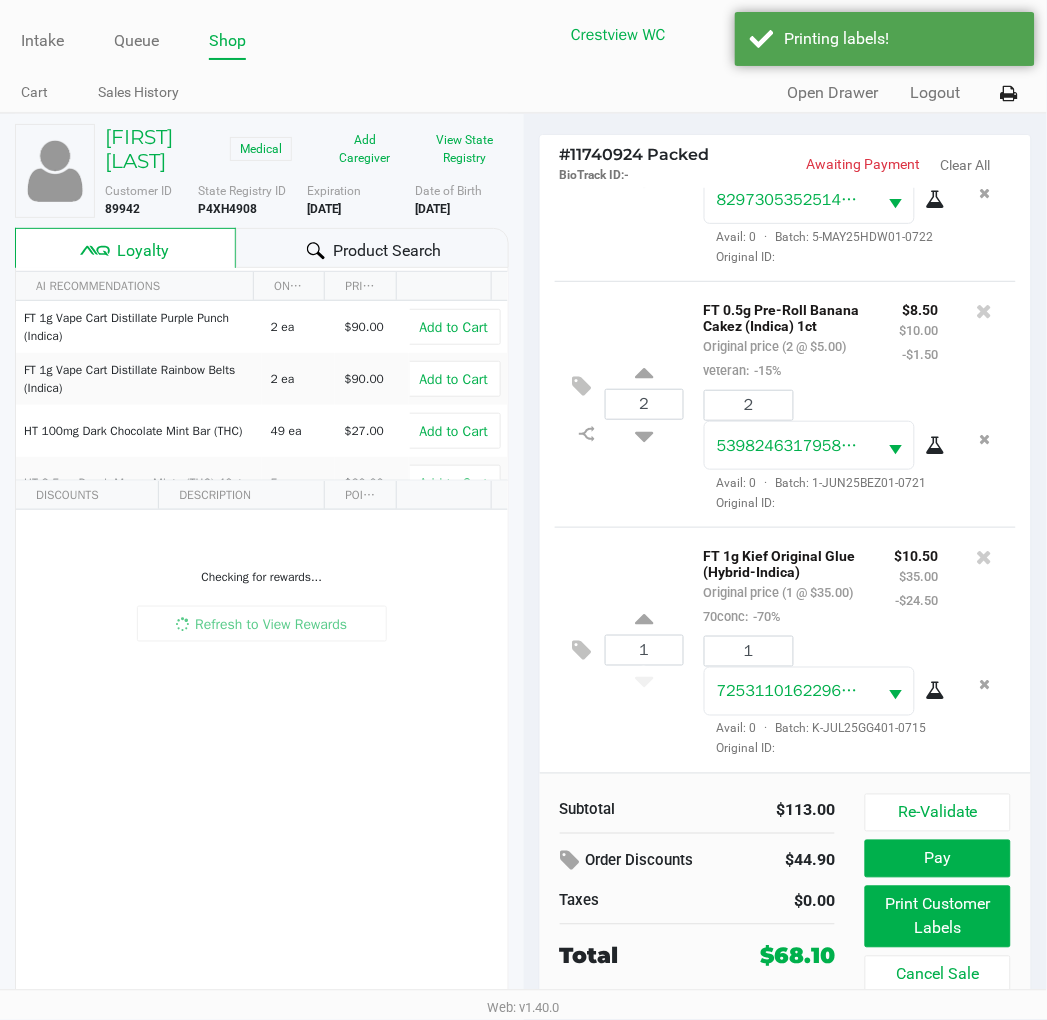 scroll, scrollTop: 911, scrollLeft: 0, axis: vertical 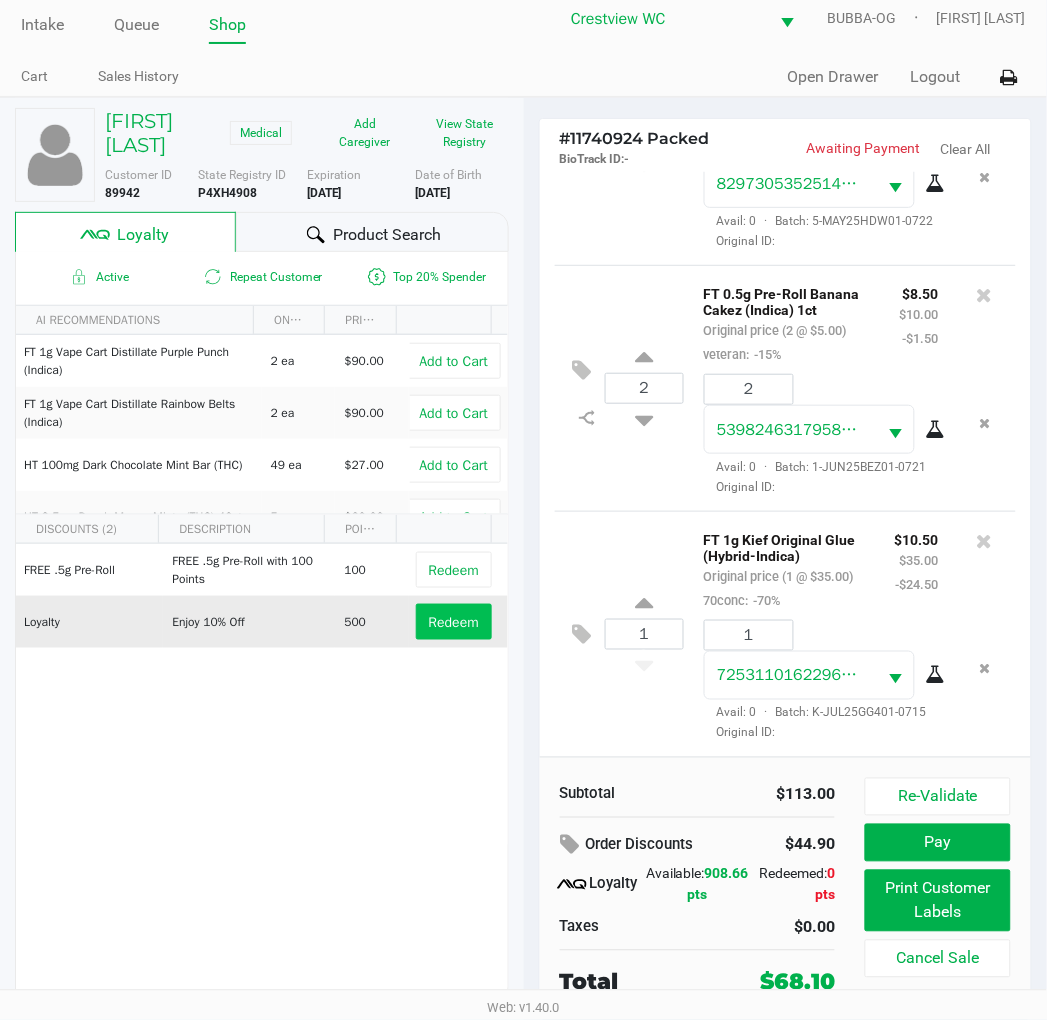 click on "Redeem" 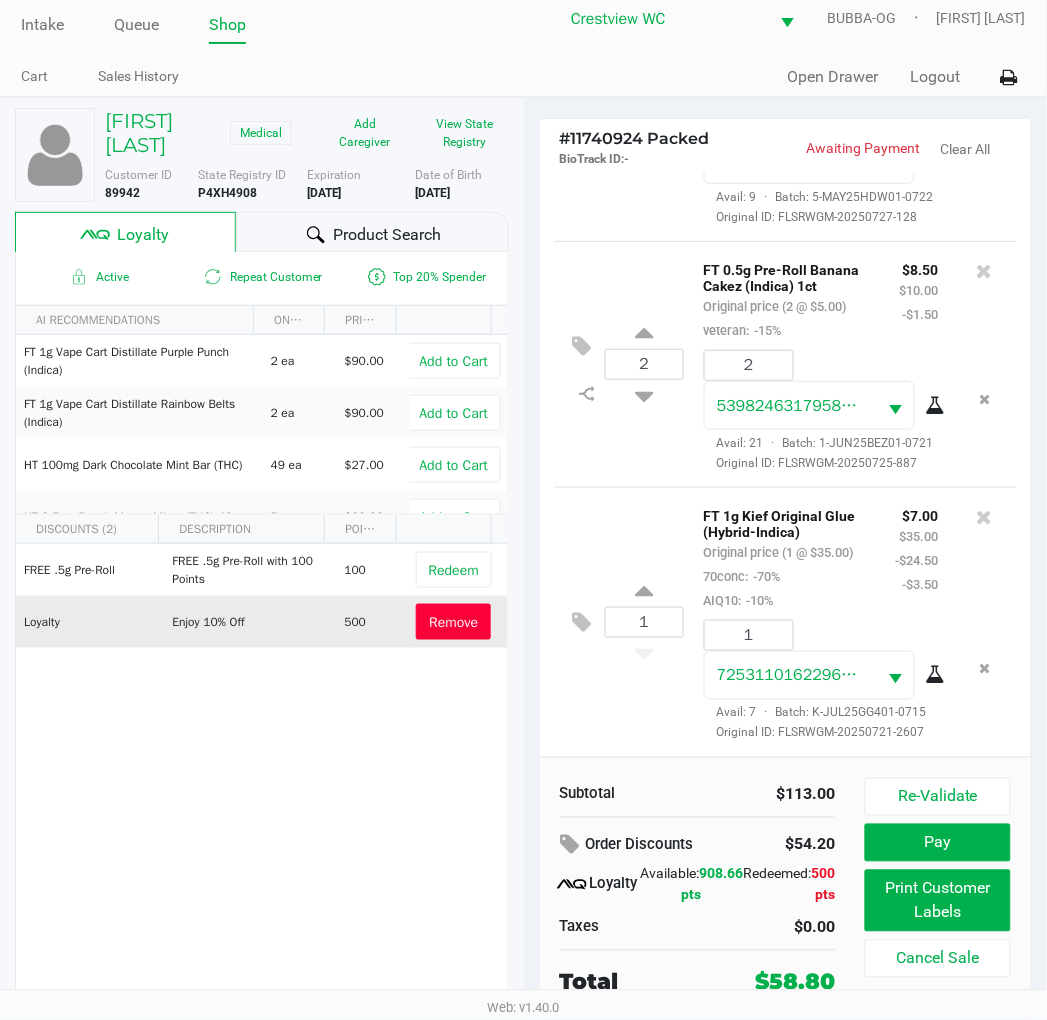 scroll, scrollTop: 983, scrollLeft: 0, axis: vertical 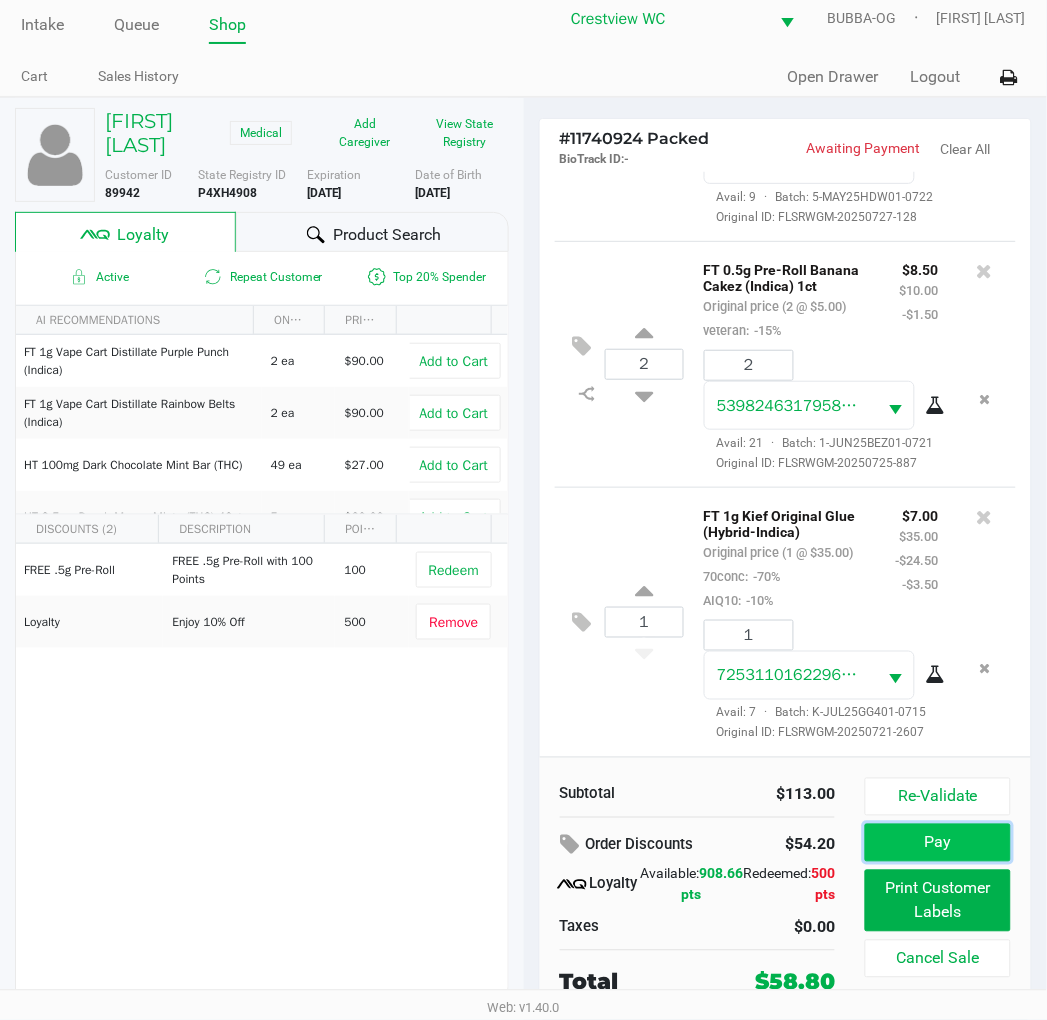 click on "Pay" 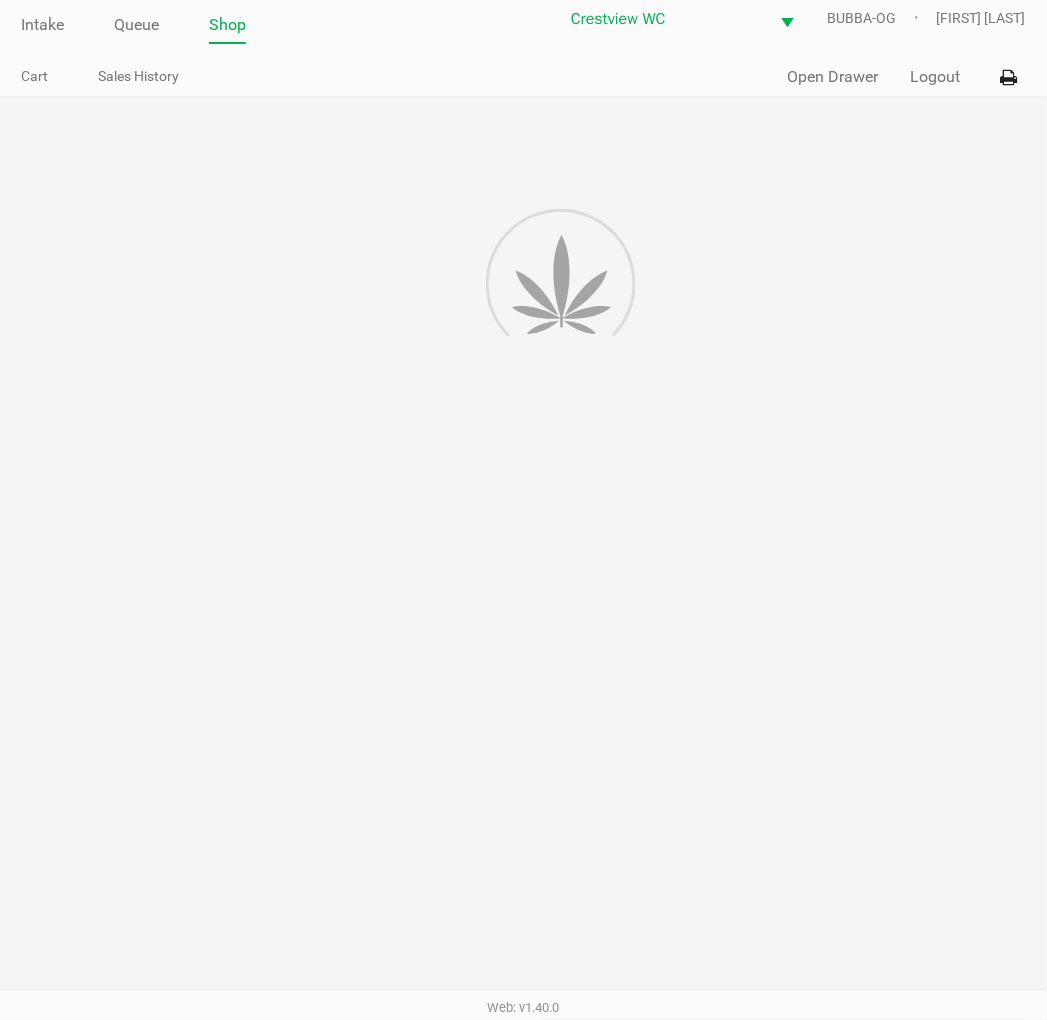 scroll, scrollTop: 0, scrollLeft: 0, axis: both 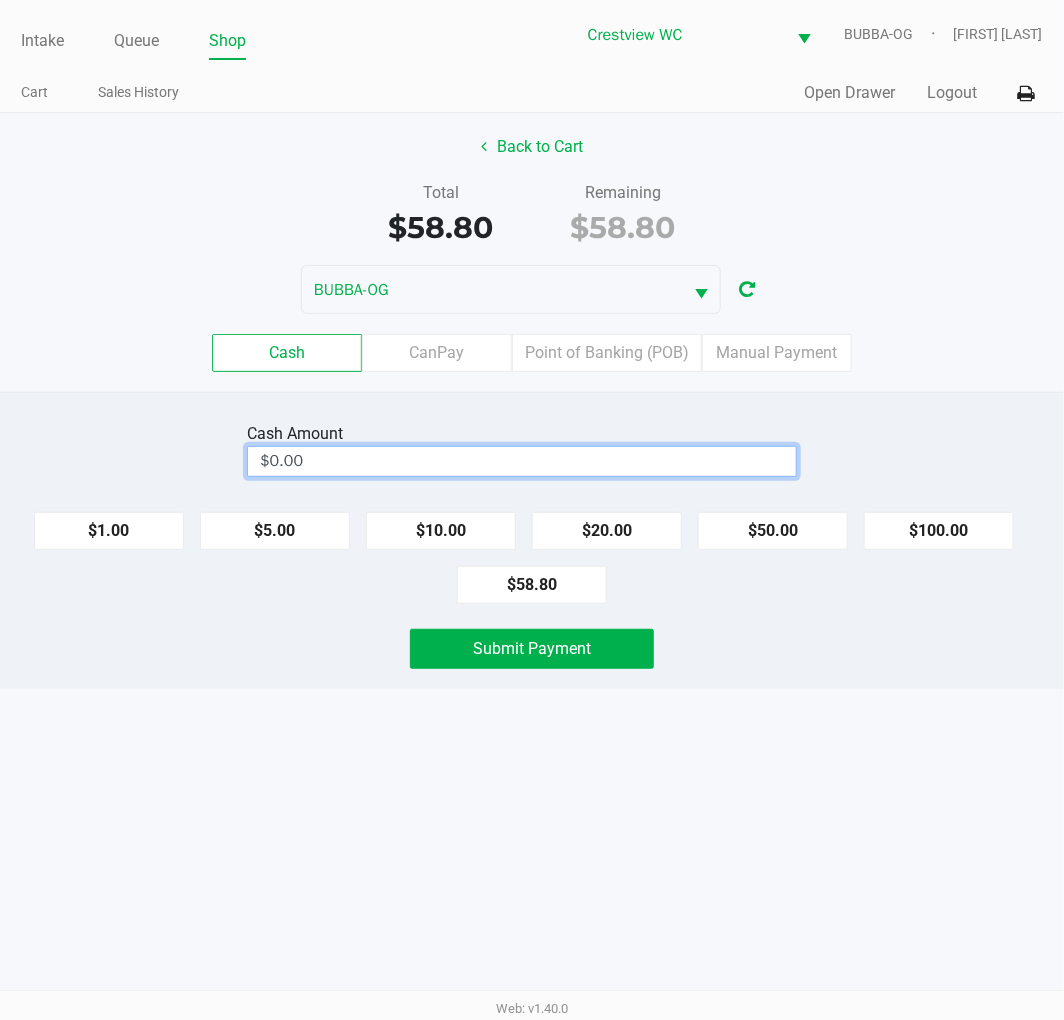 click on "$0.00" at bounding box center (522, 461) 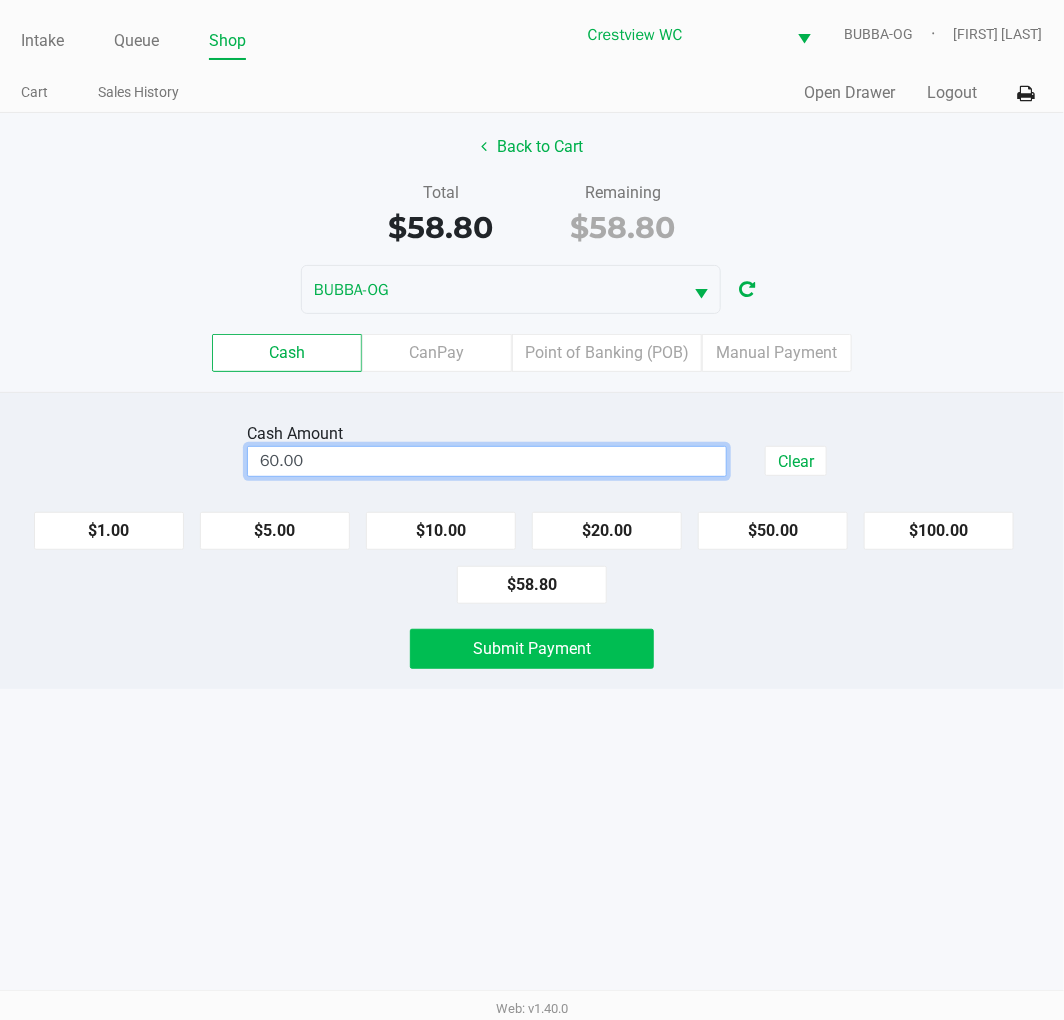 click on "Submit Payment" 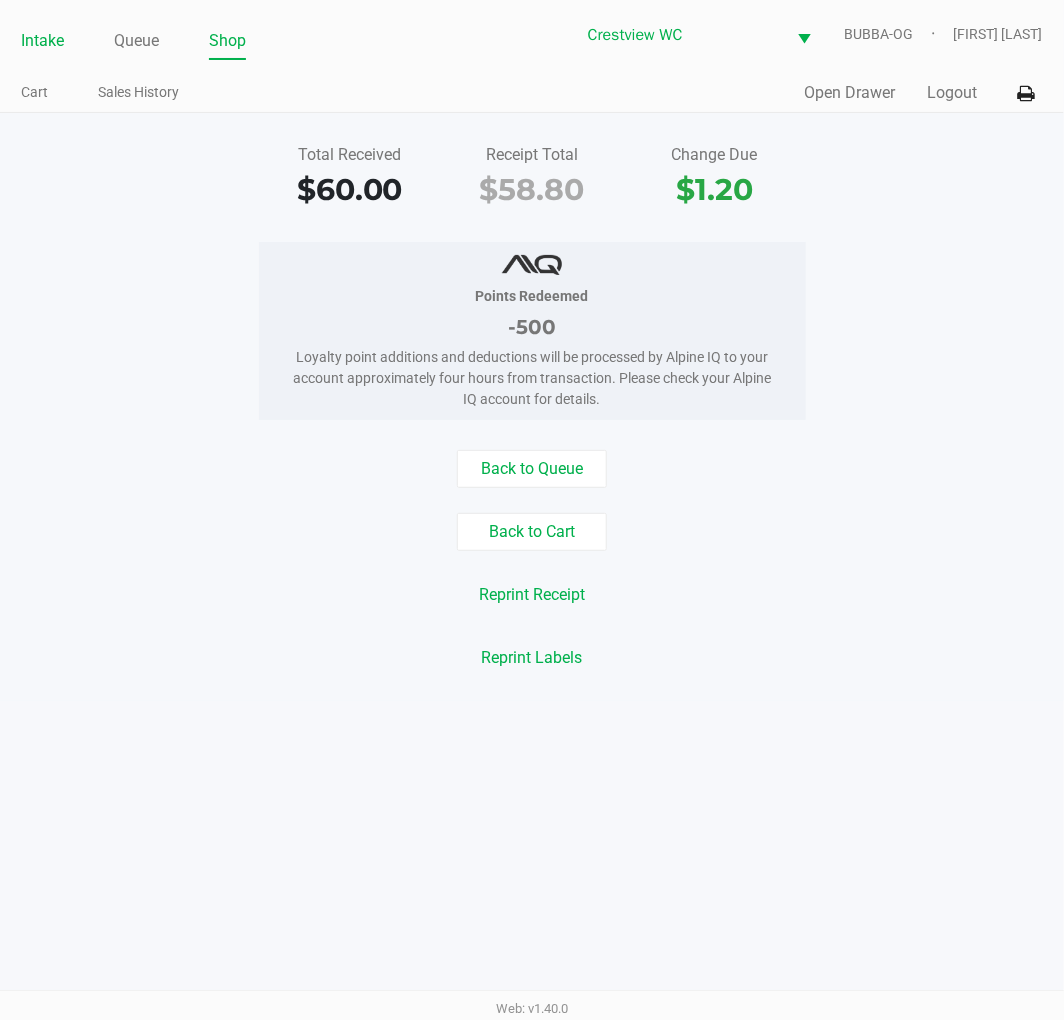 click on "Intake" 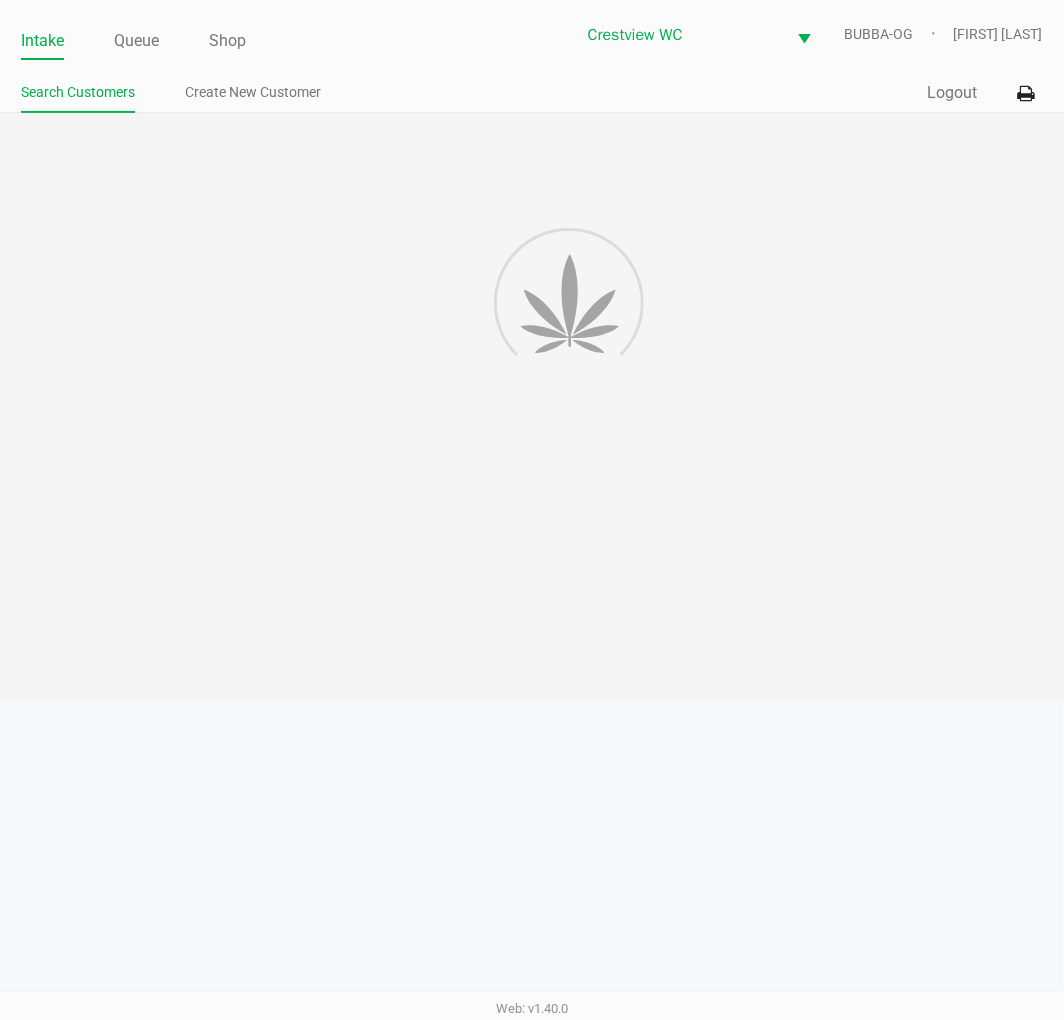 click on "Intake" 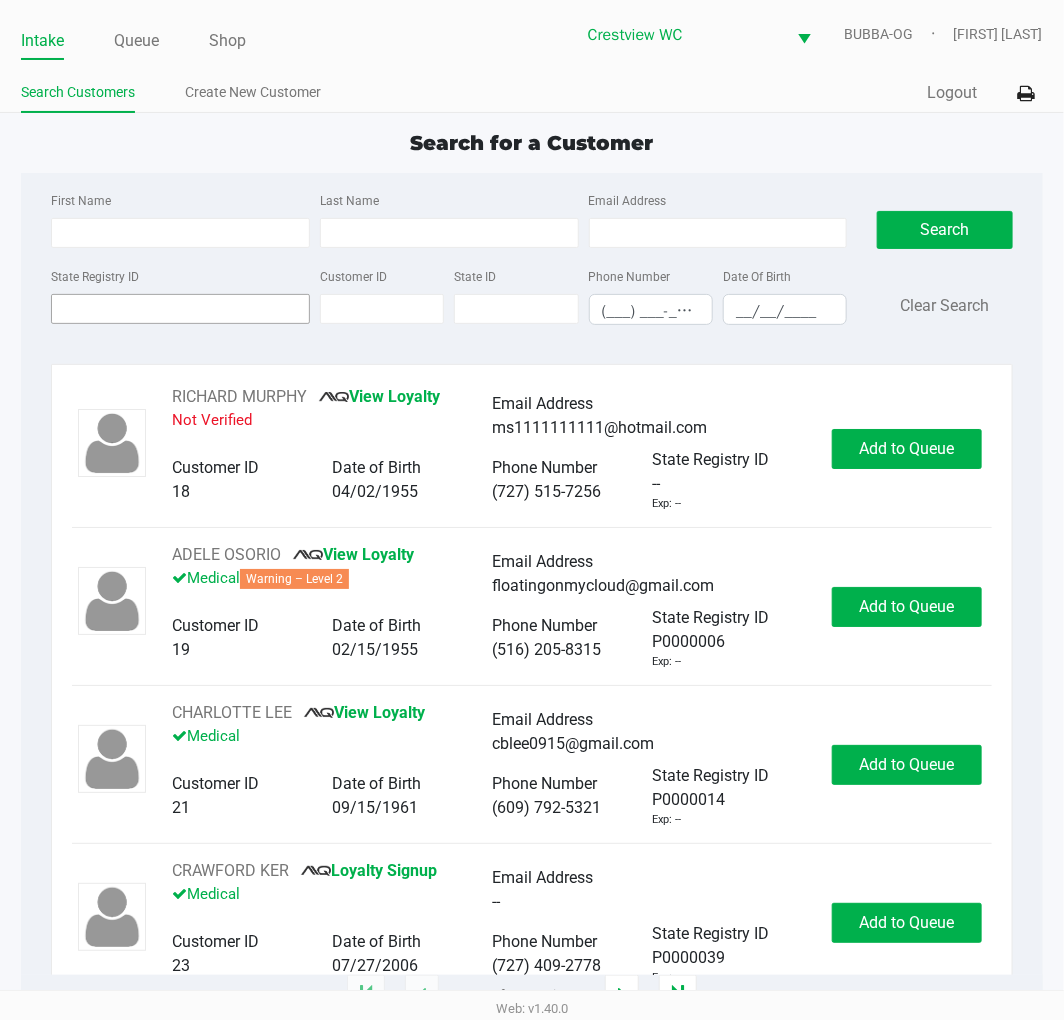 click on "State Registry ID" at bounding box center [180, 309] 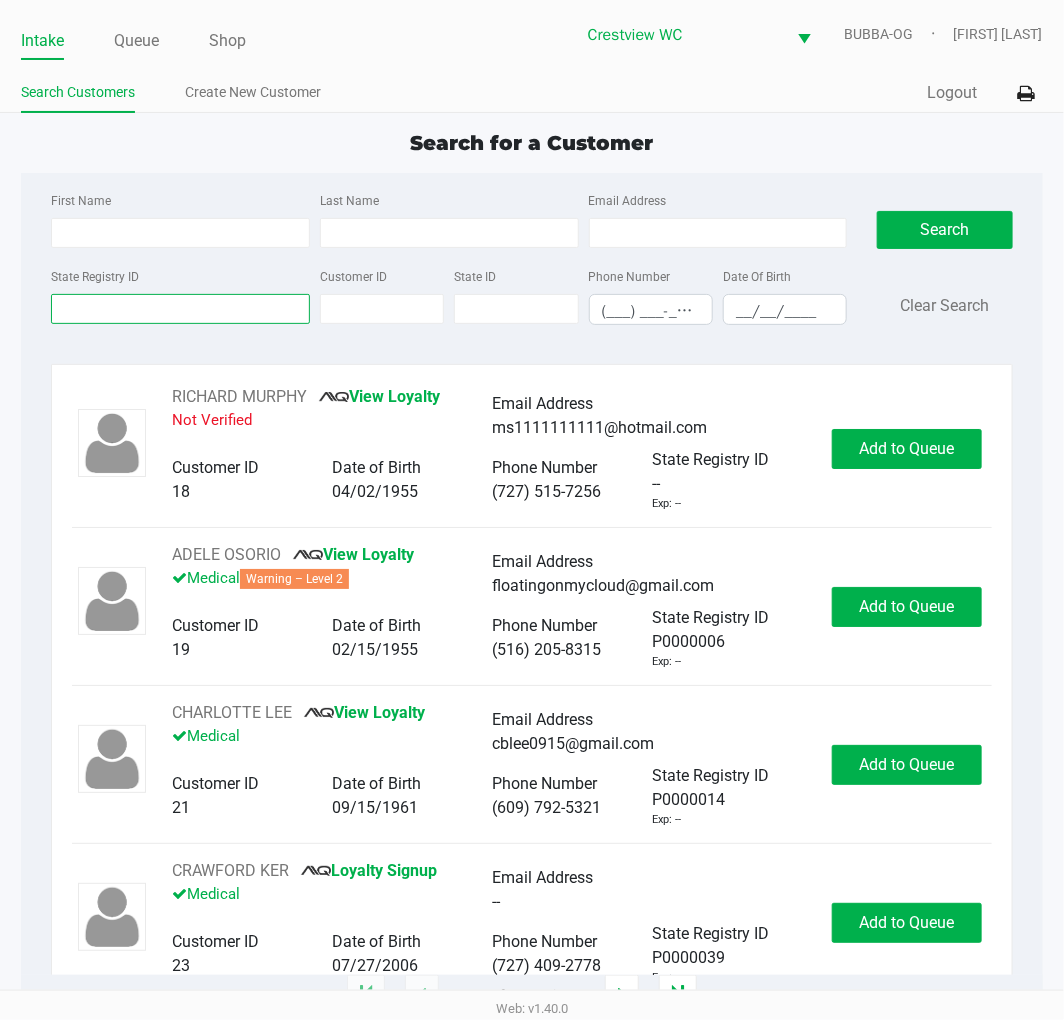 click on "State Registry ID" at bounding box center (180, 309) 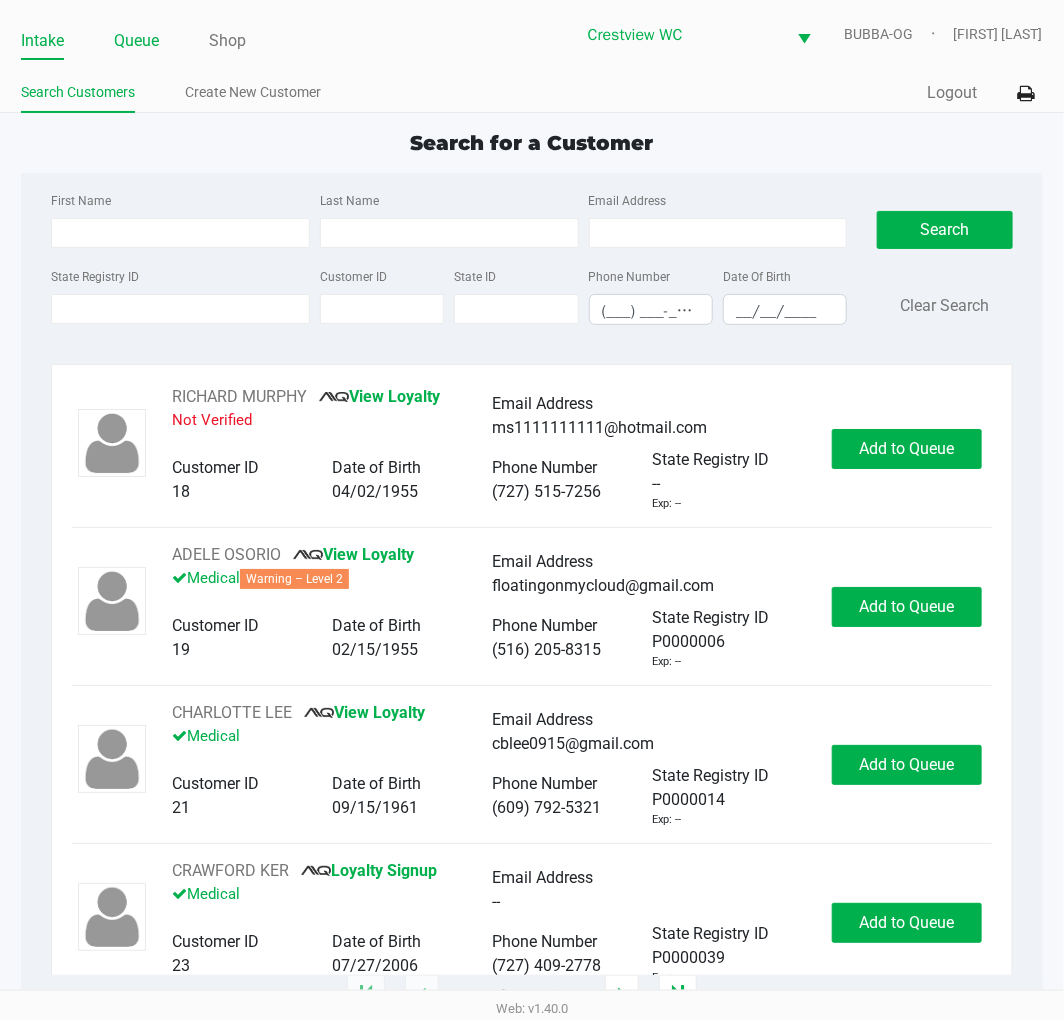 click on "Queue" 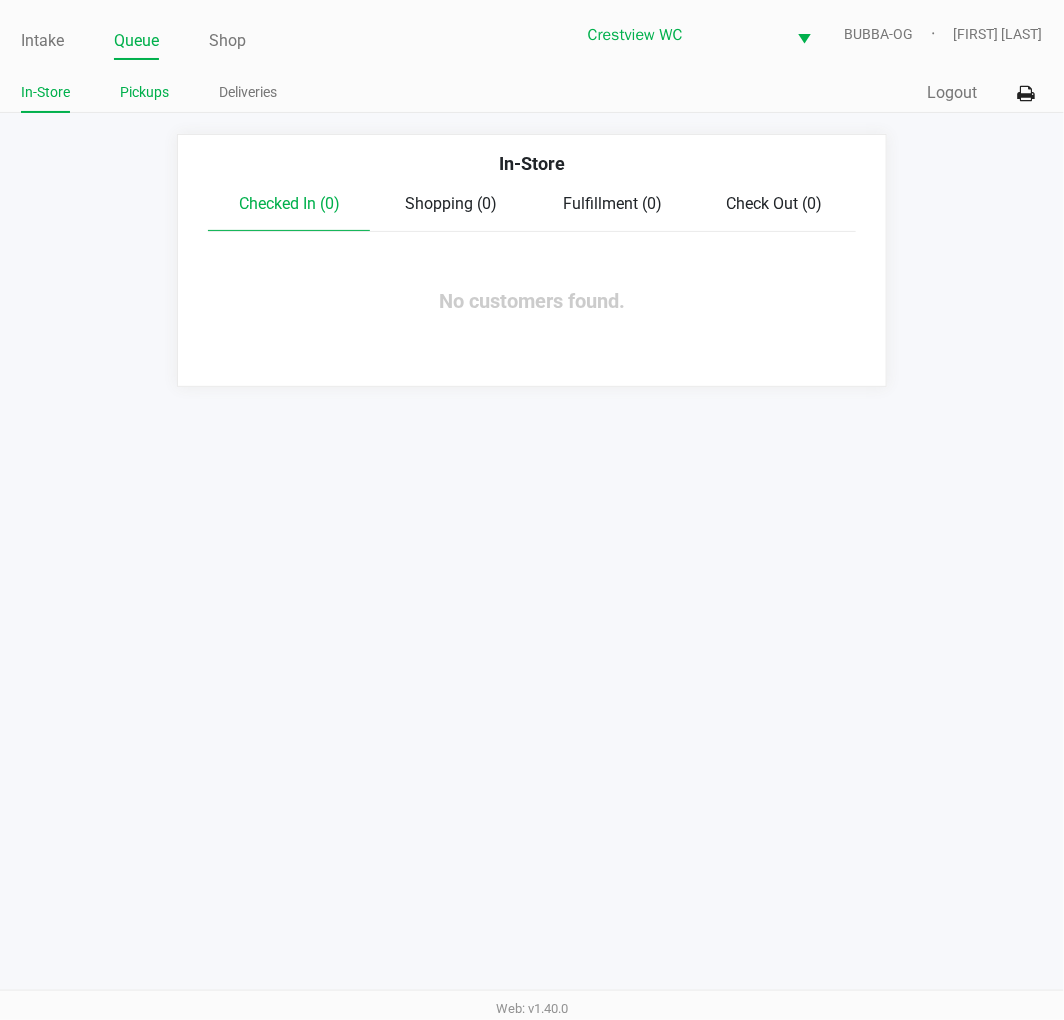 click on "Pickups" 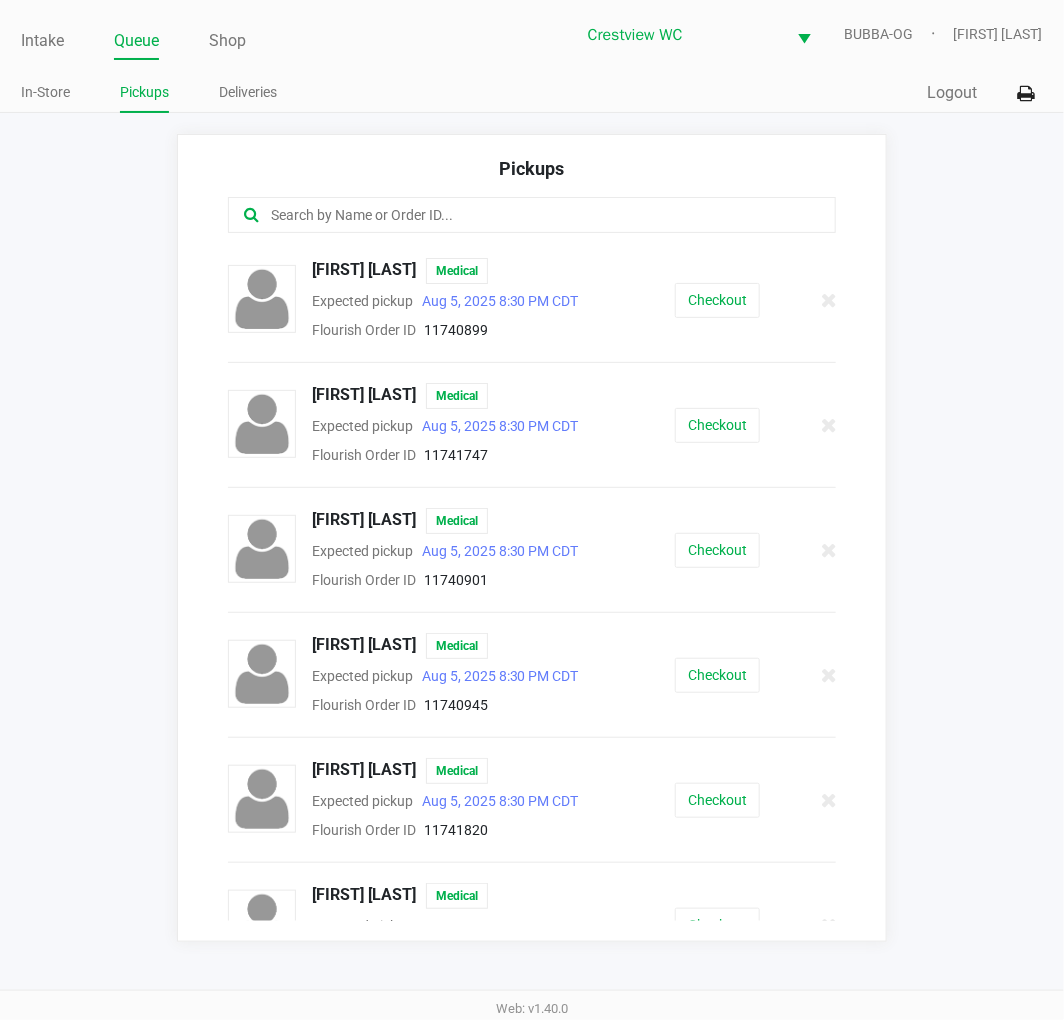 click 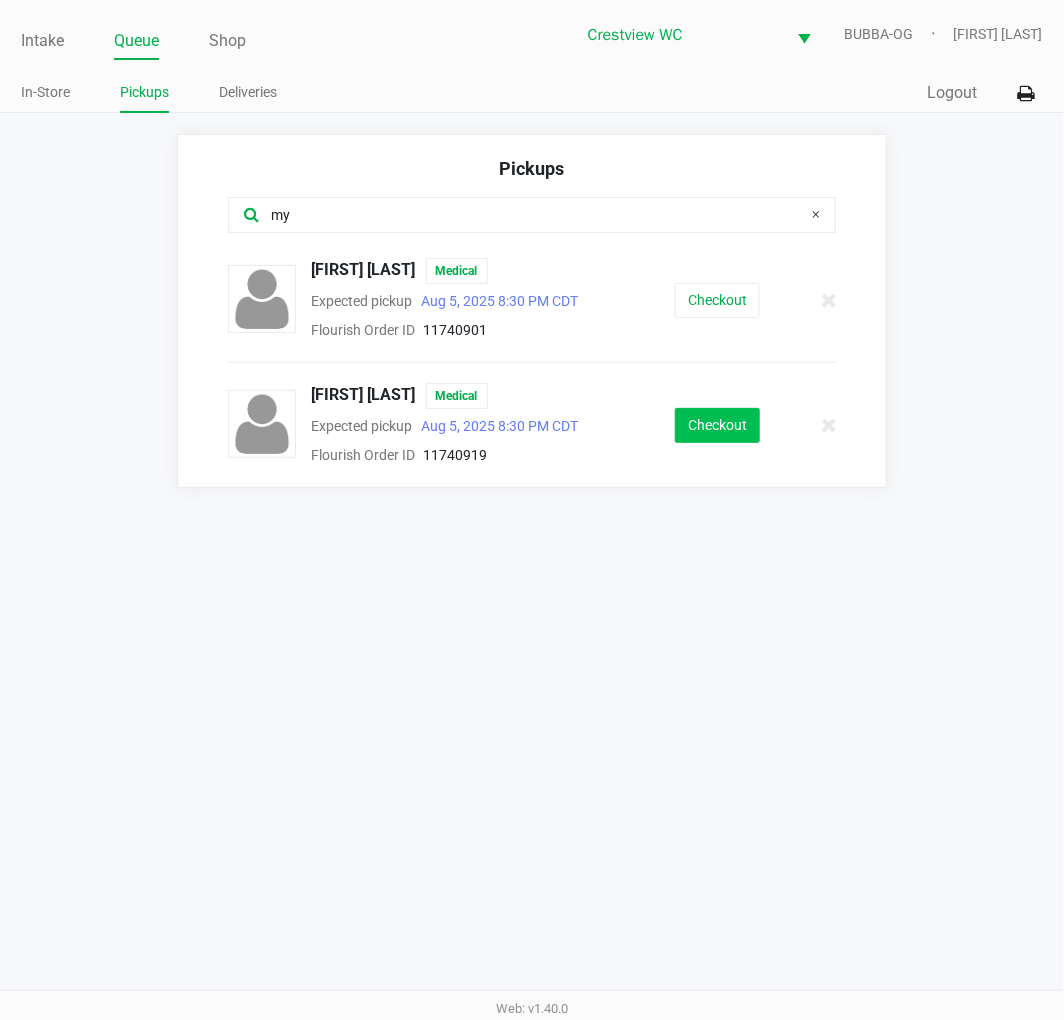 type on "my" 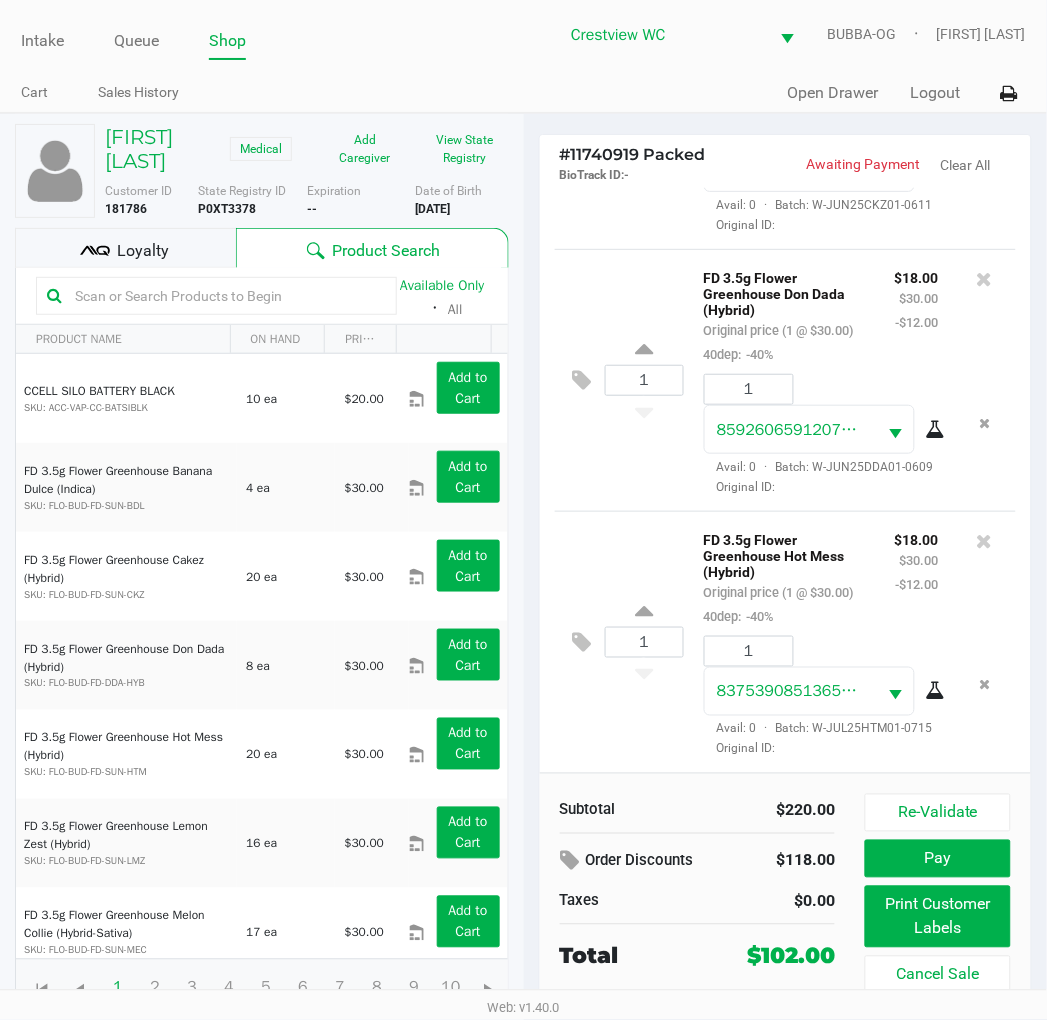 scroll, scrollTop: 975, scrollLeft: 0, axis: vertical 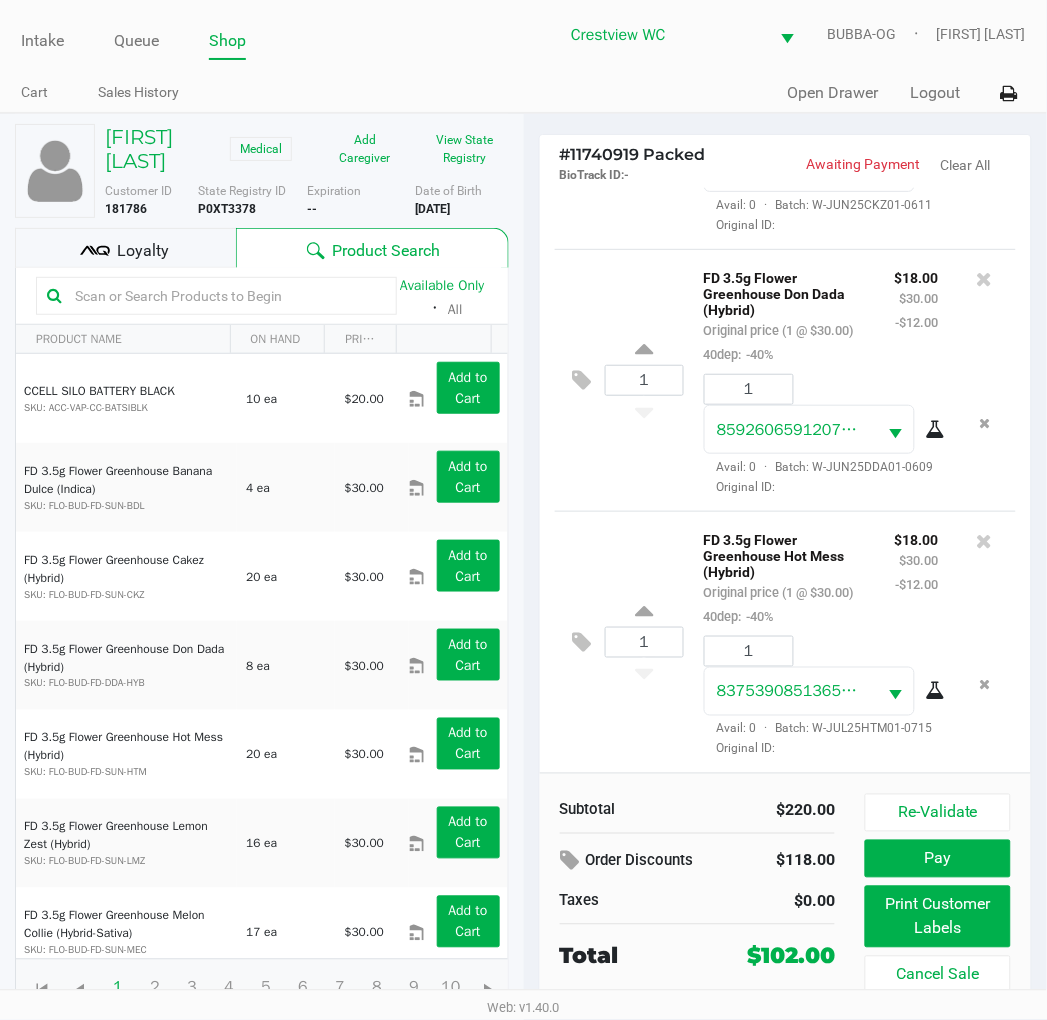 click on "Print Customer Labels" 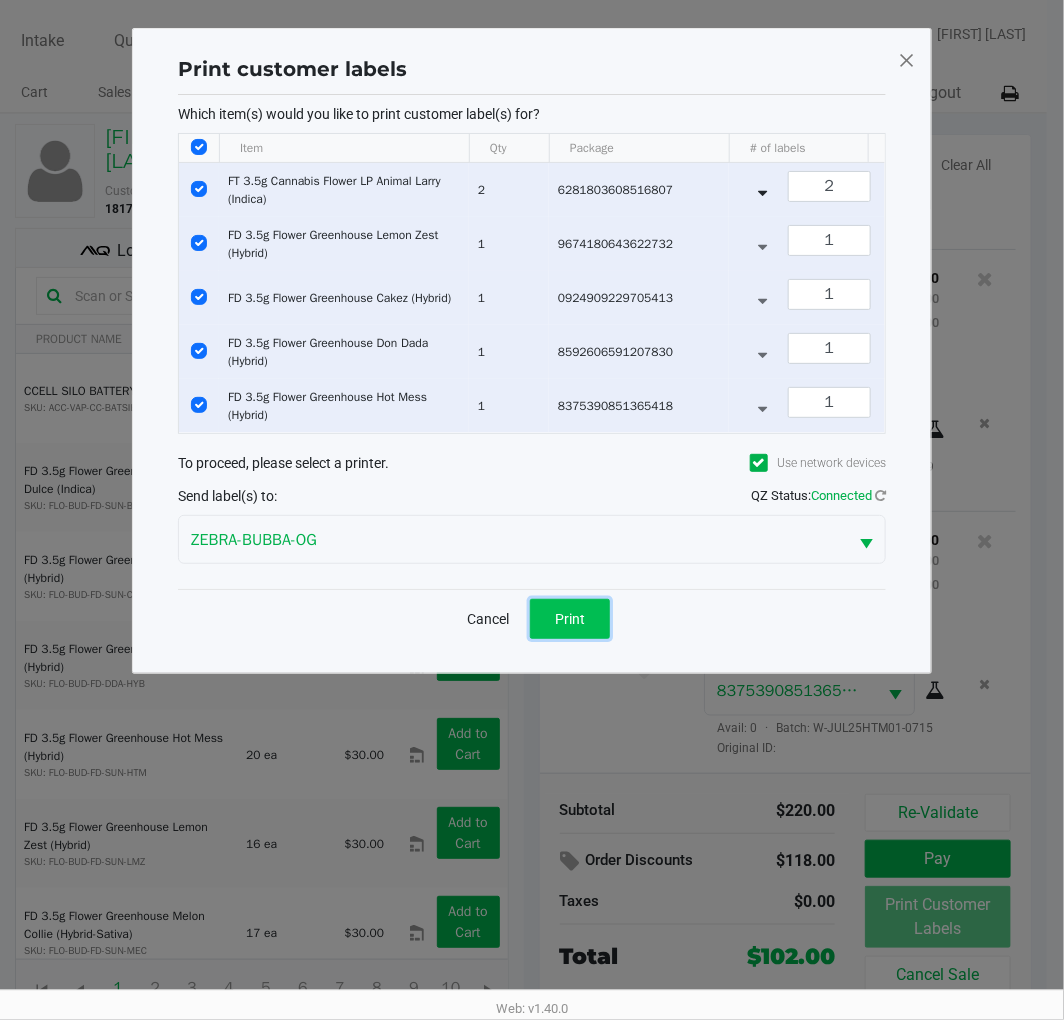 click on "Print" 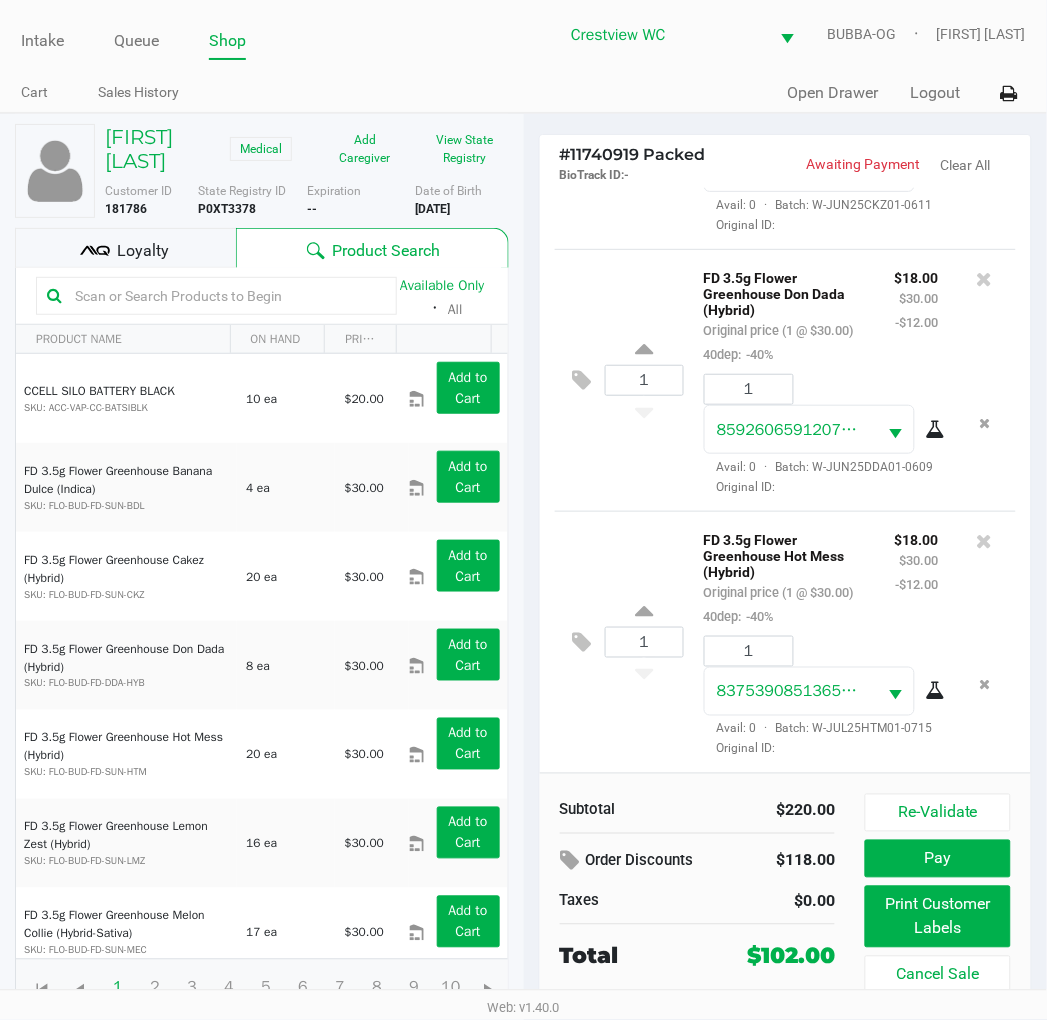 click on "Loyalty" 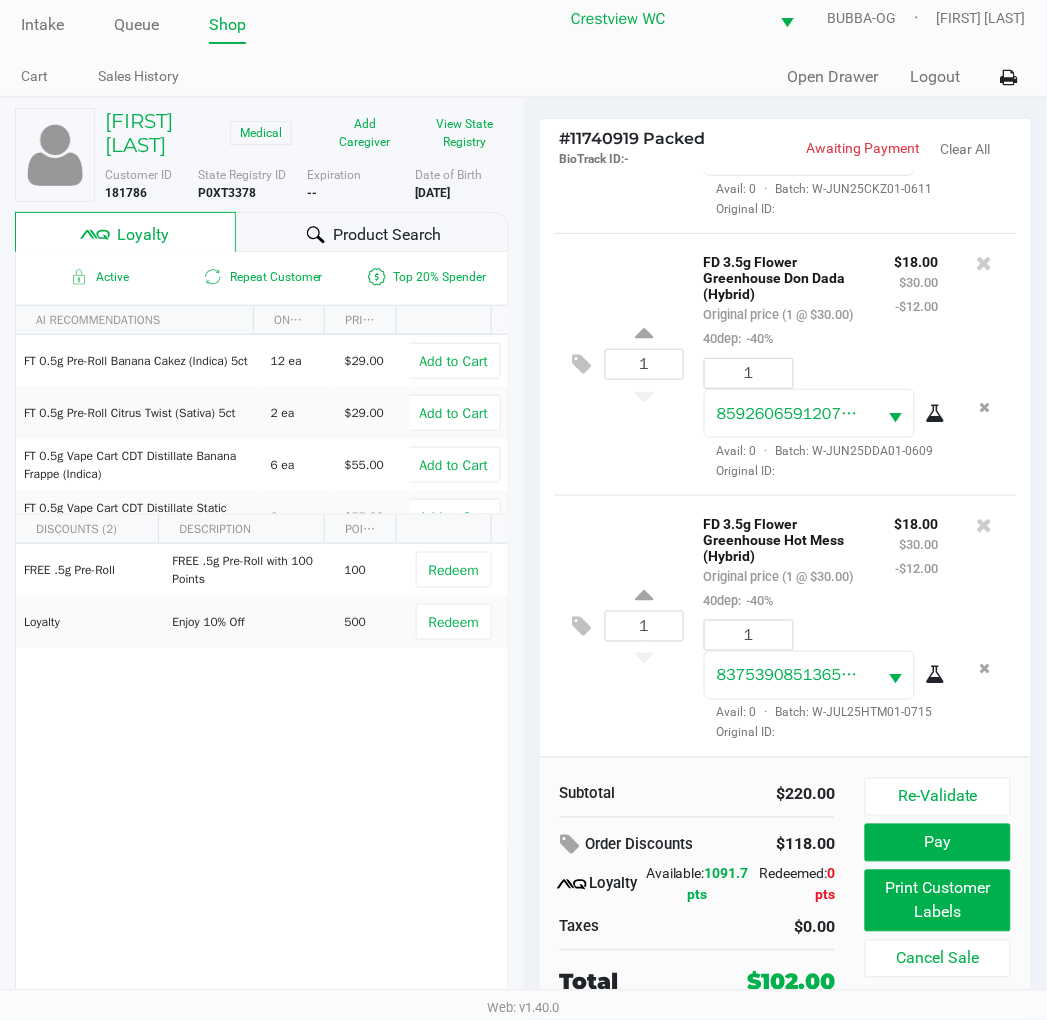 scroll, scrollTop: 32, scrollLeft: 0, axis: vertical 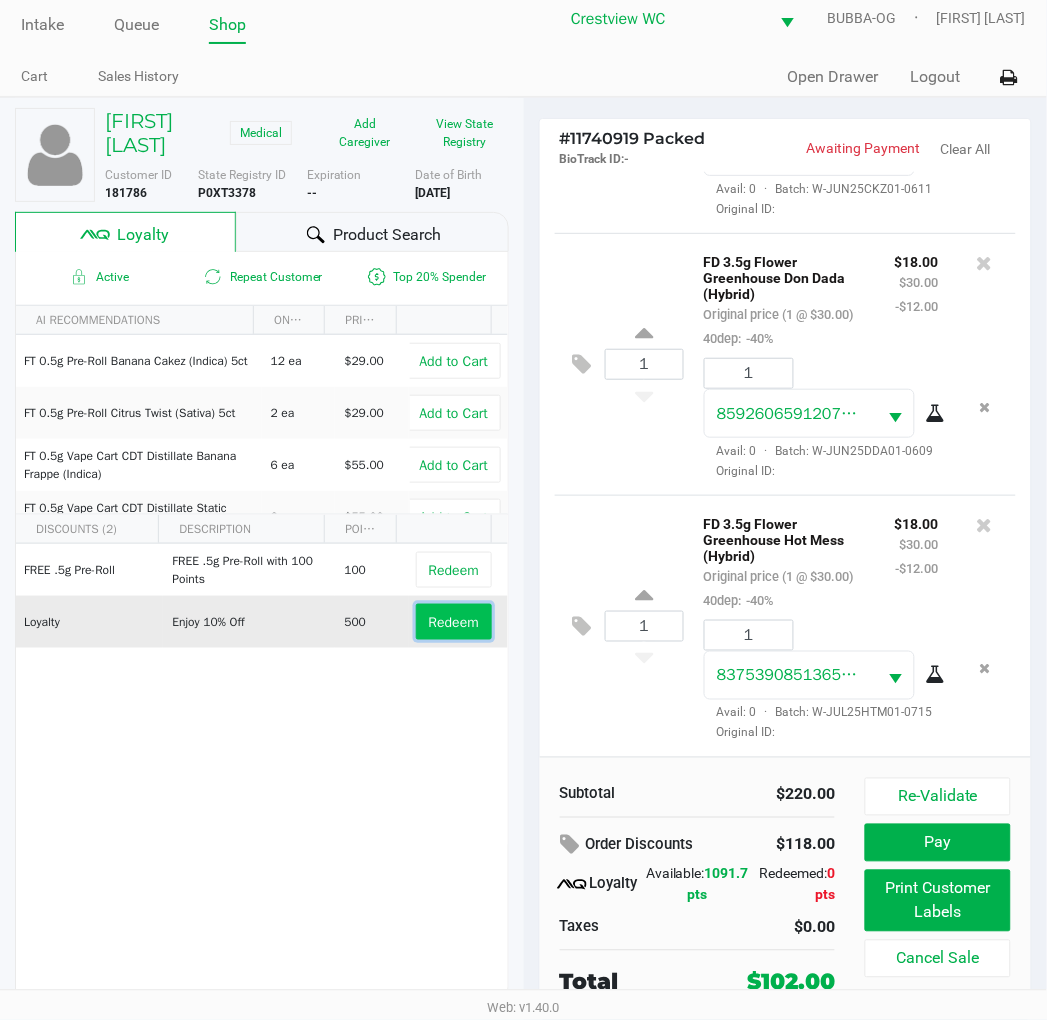 click on "Redeem" 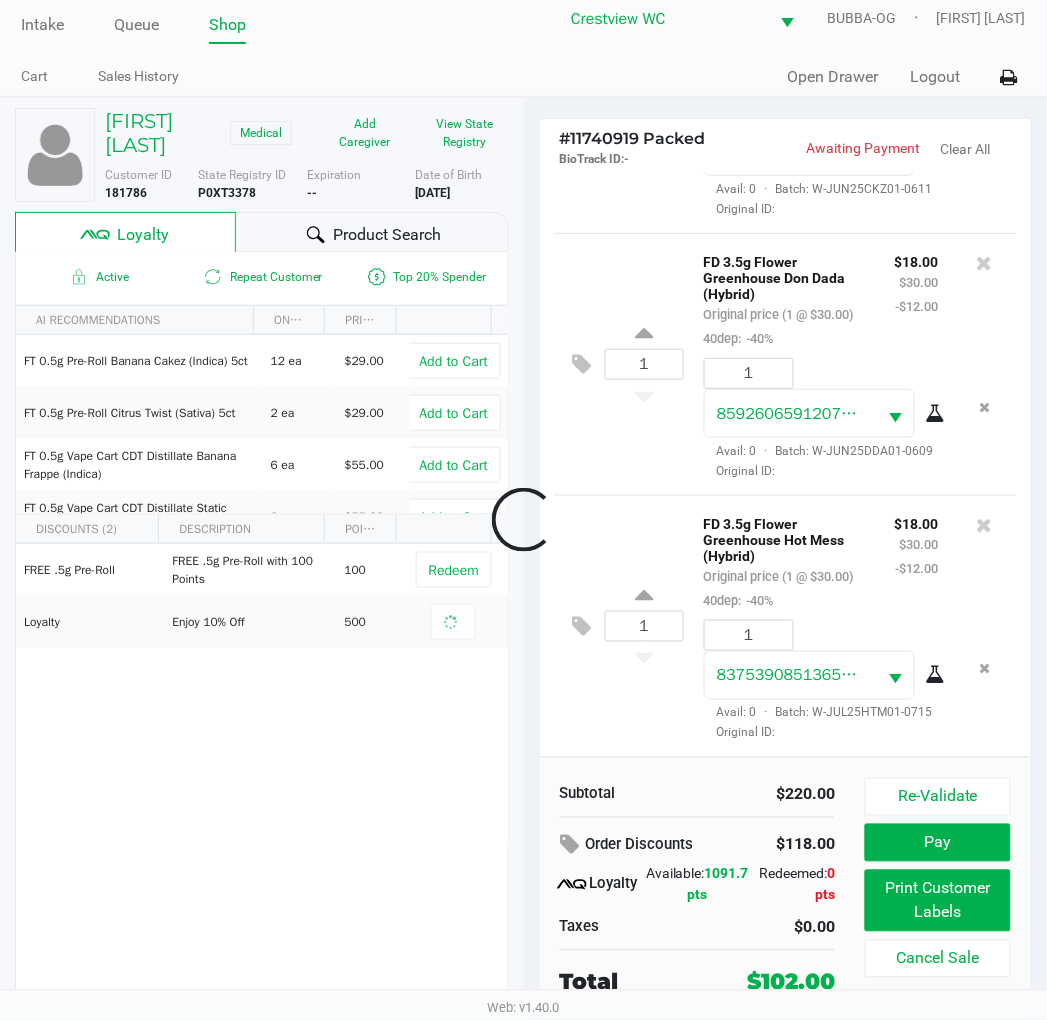 click 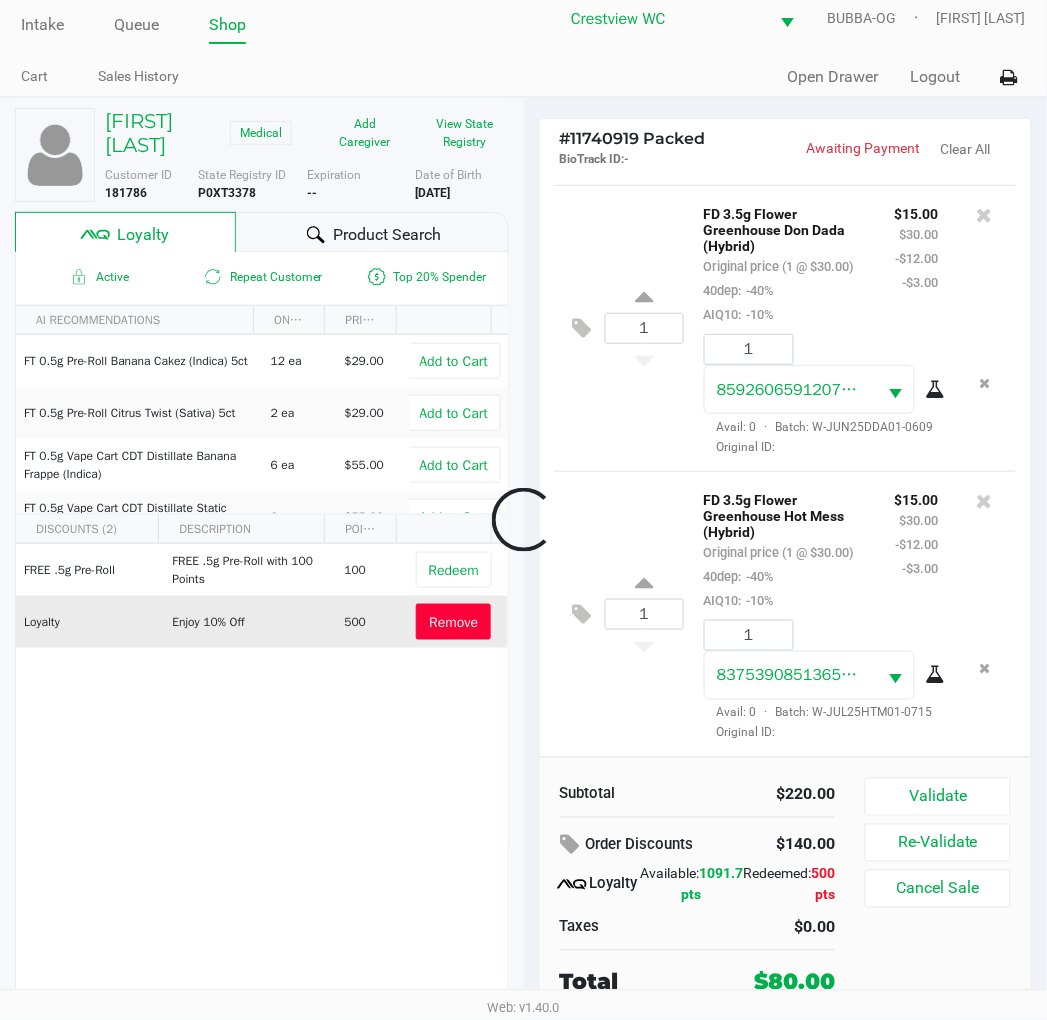 scroll, scrollTop: 1096, scrollLeft: 0, axis: vertical 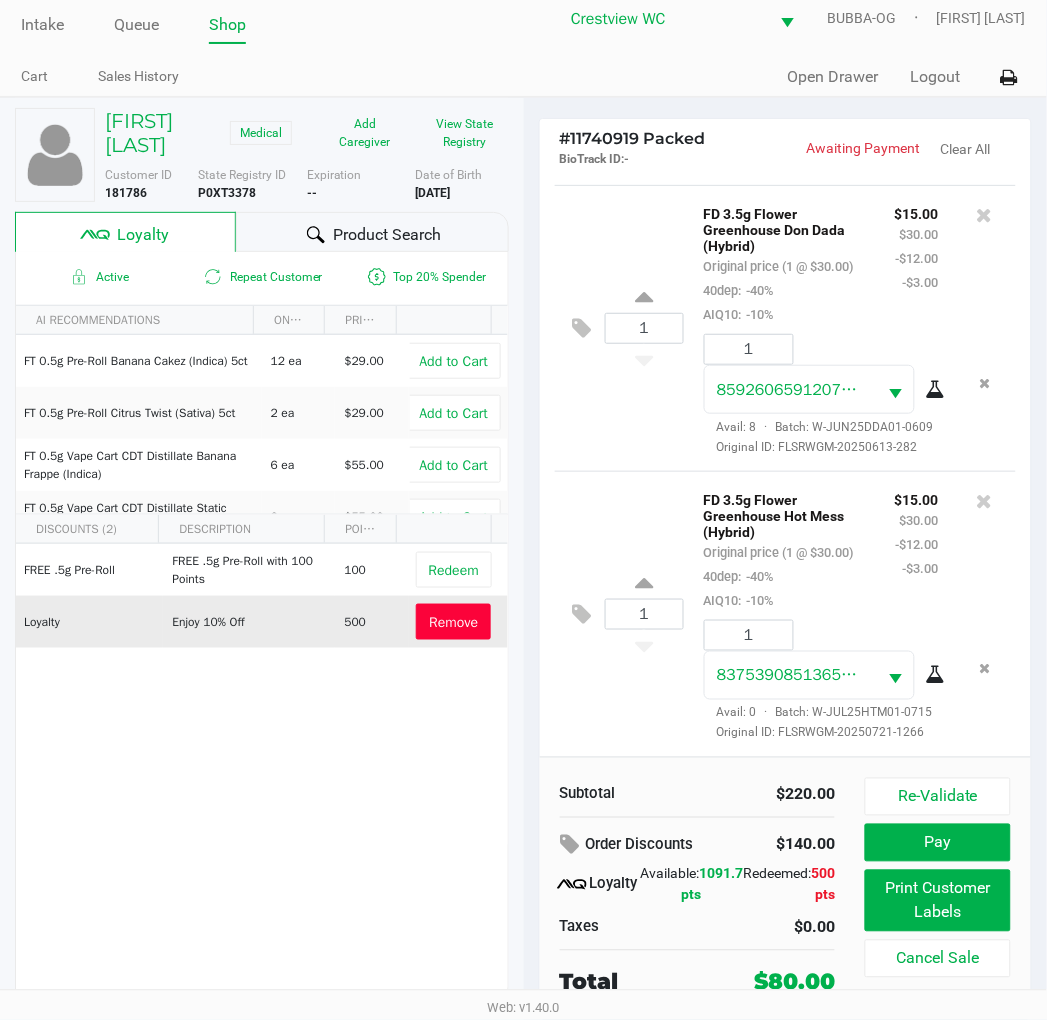 click on "Remove" 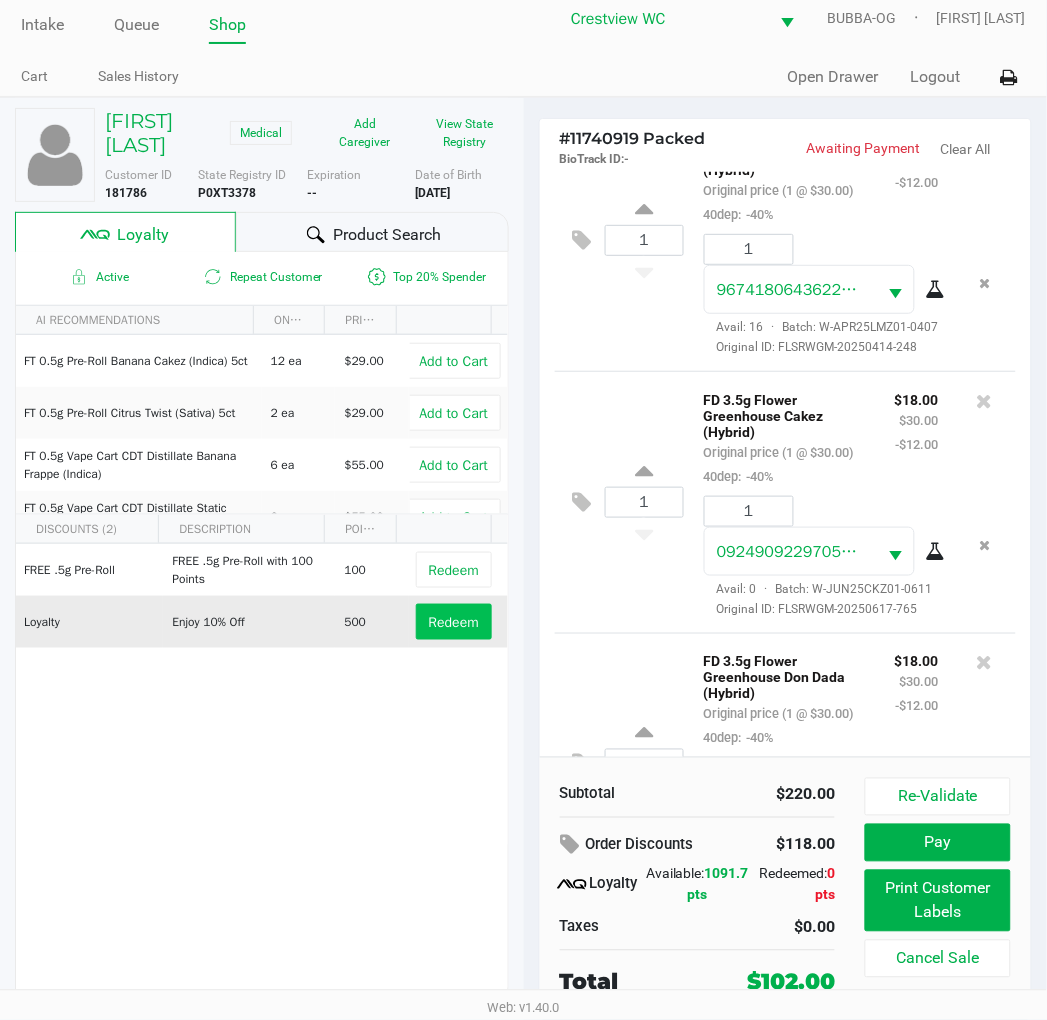 scroll, scrollTop: 0, scrollLeft: 0, axis: both 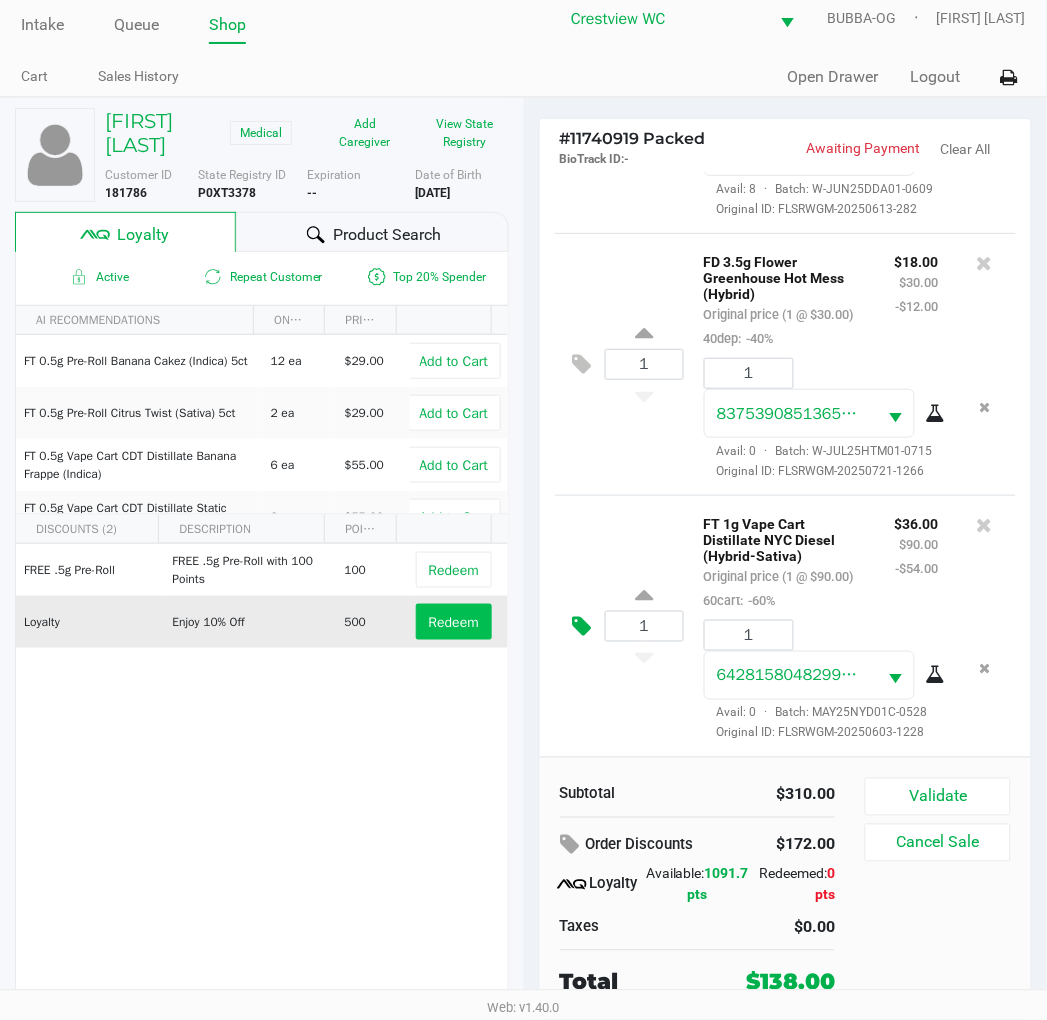 click 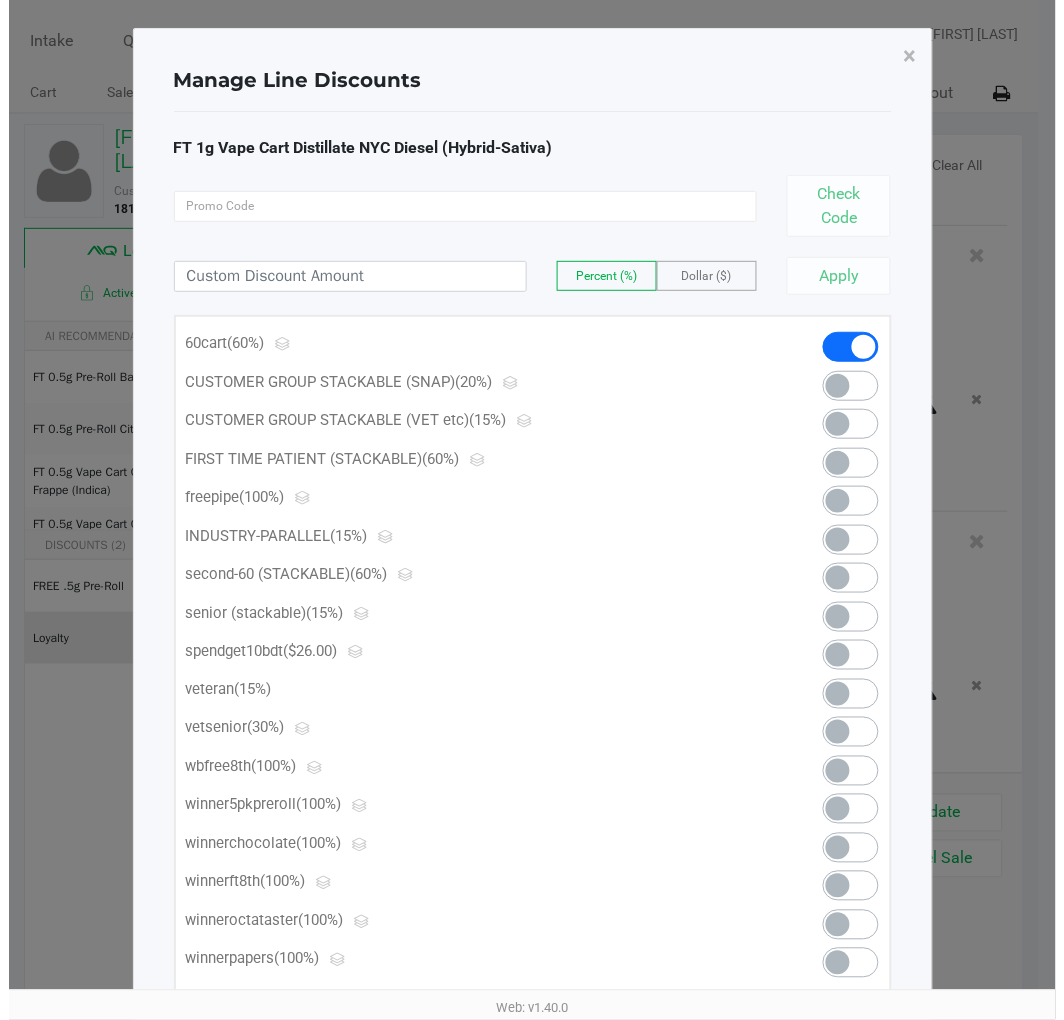 scroll, scrollTop: 0, scrollLeft: 0, axis: both 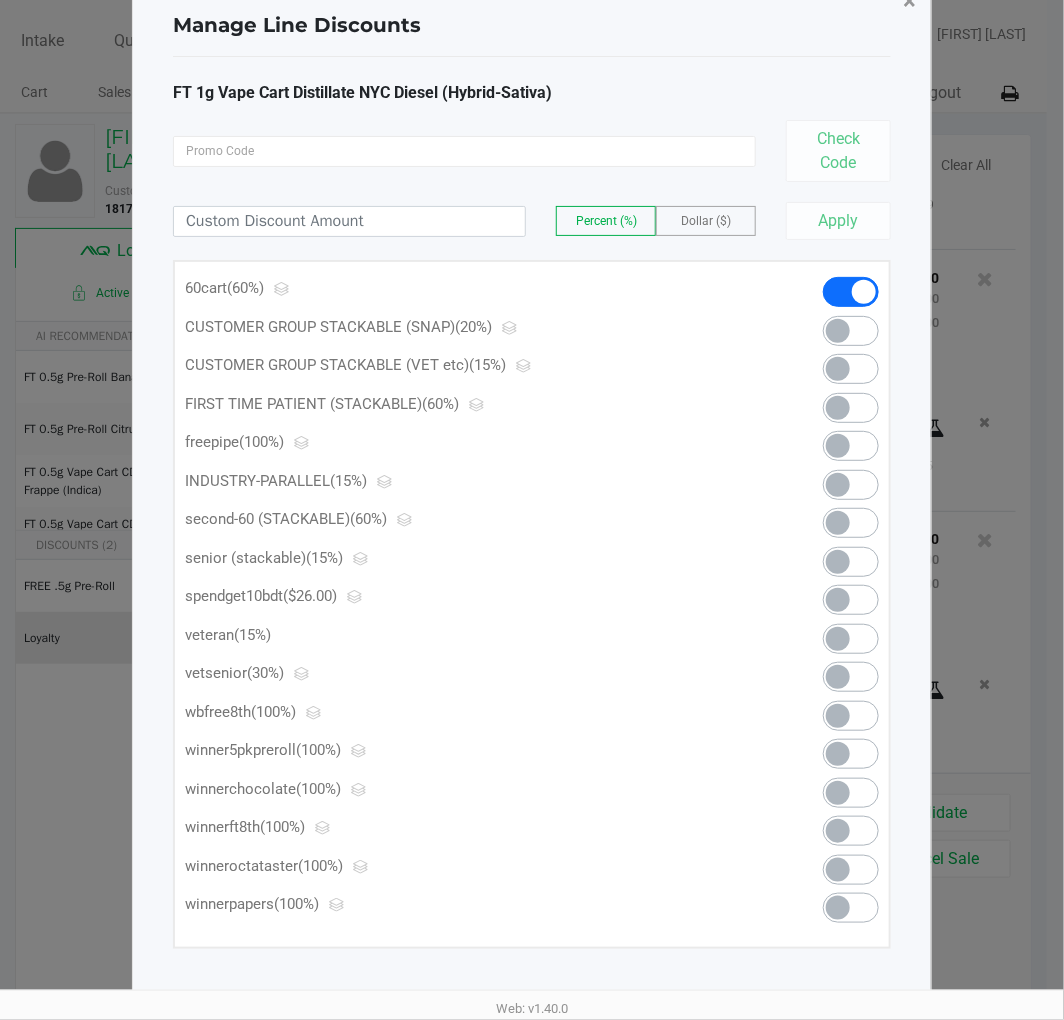 click on "×" 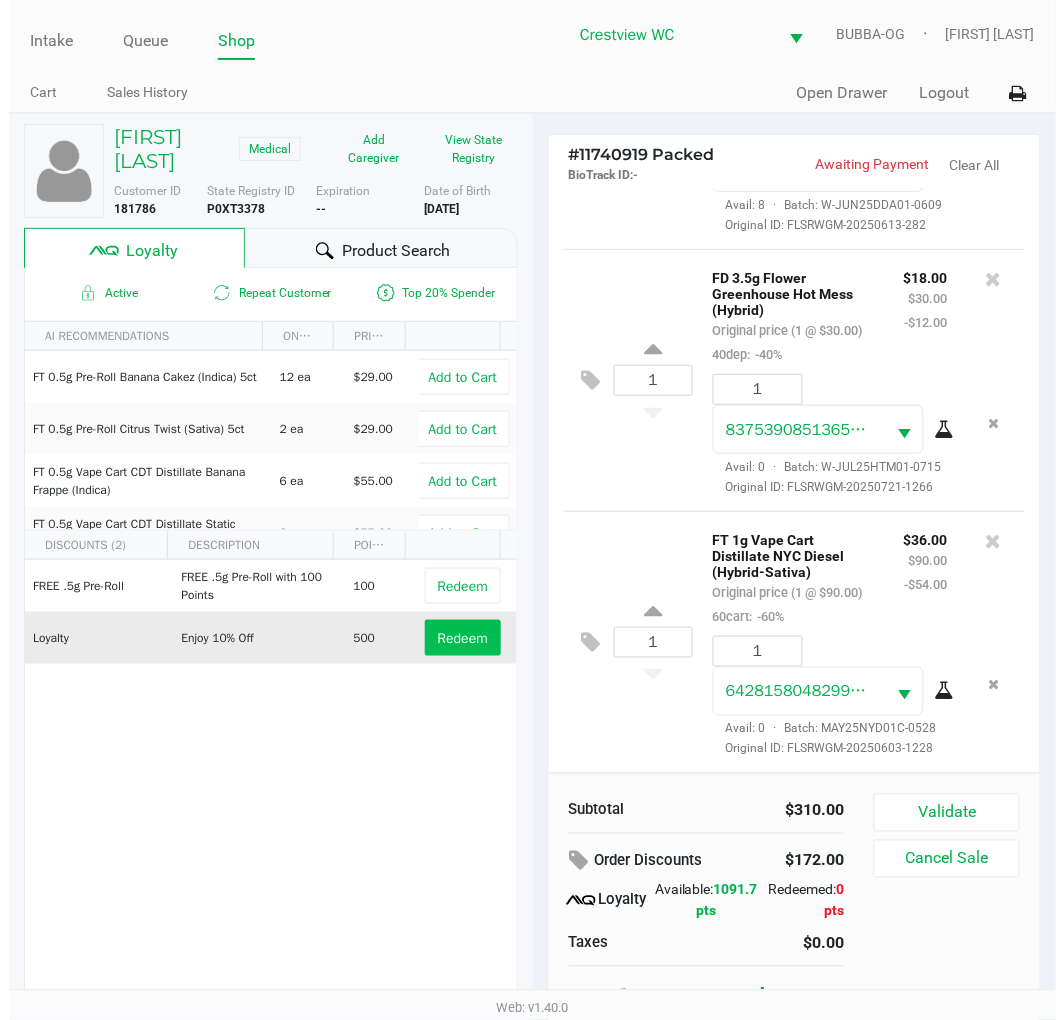 scroll, scrollTop: 1288, scrollLeft: 0, axis: vertical 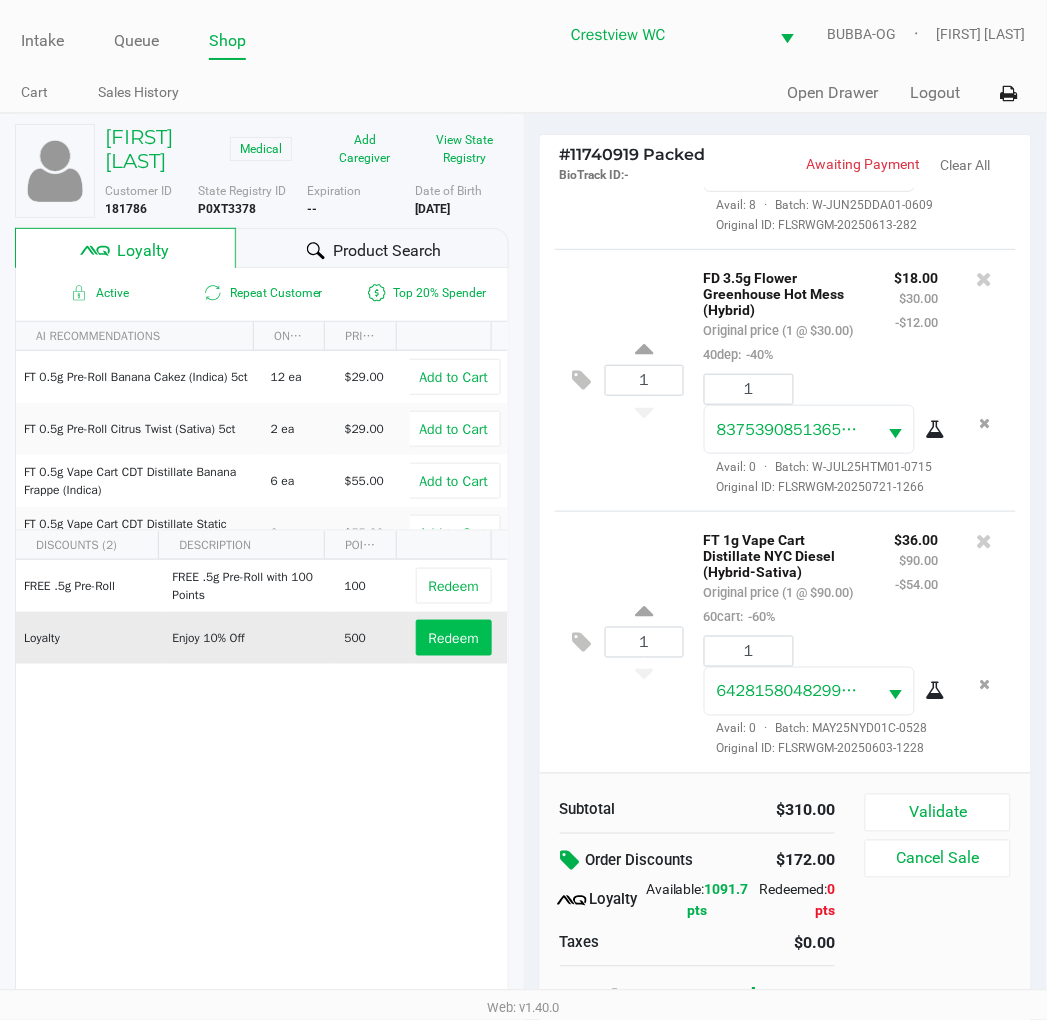 click 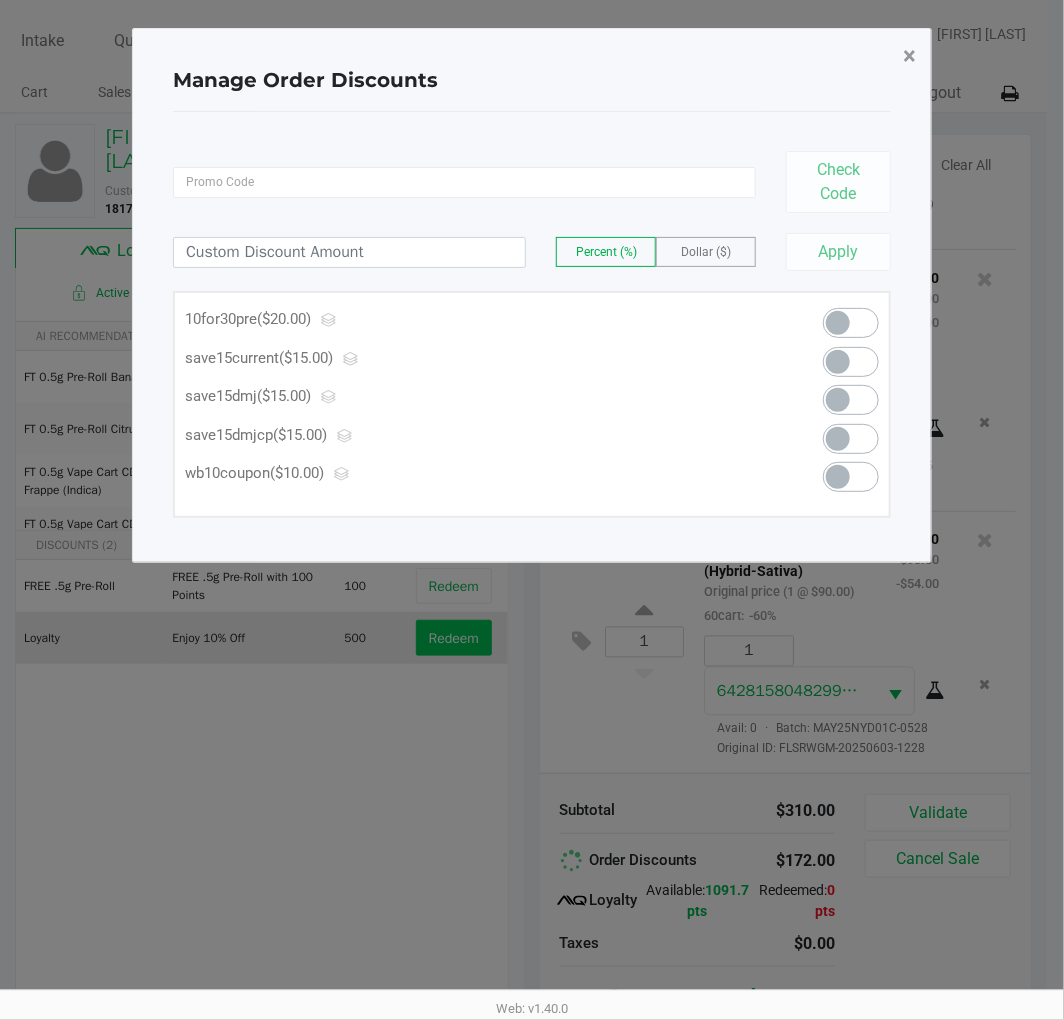 click on "×" 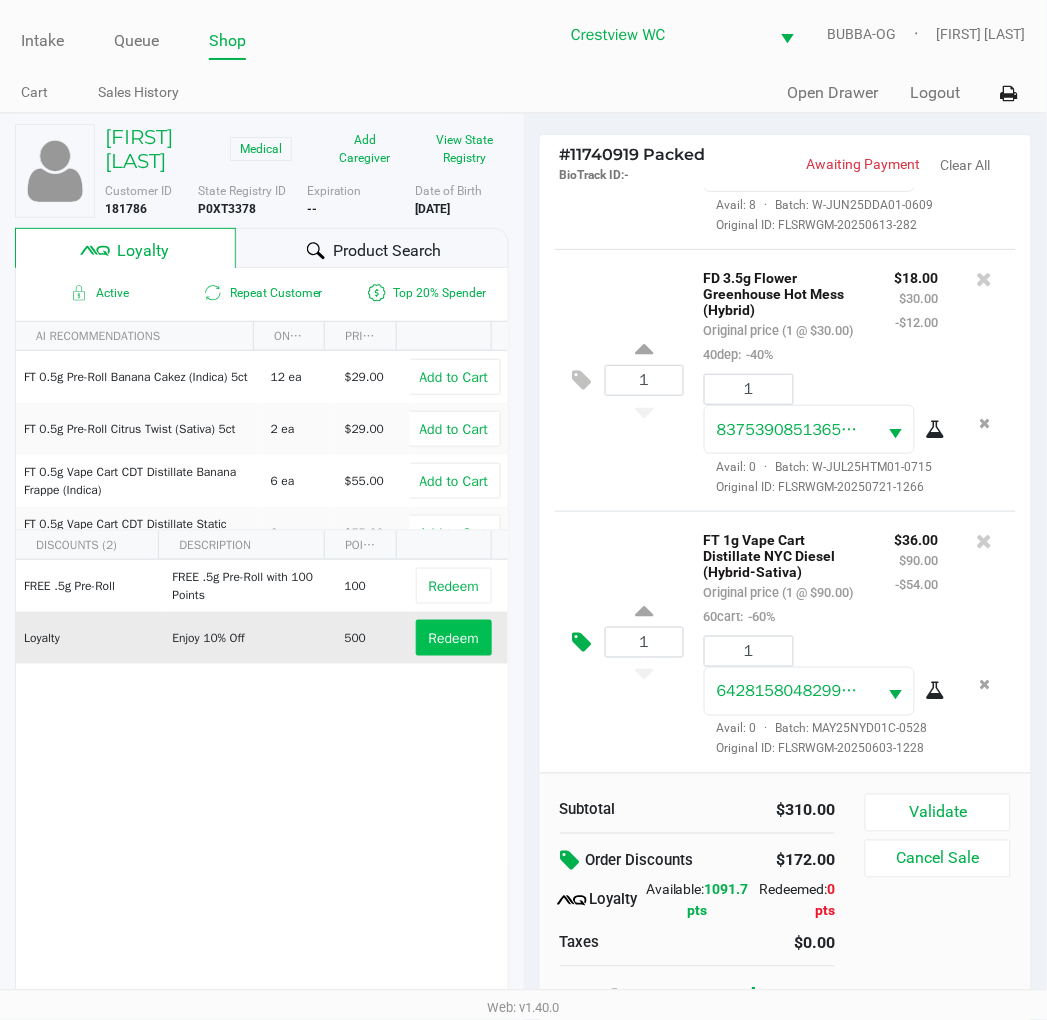 click 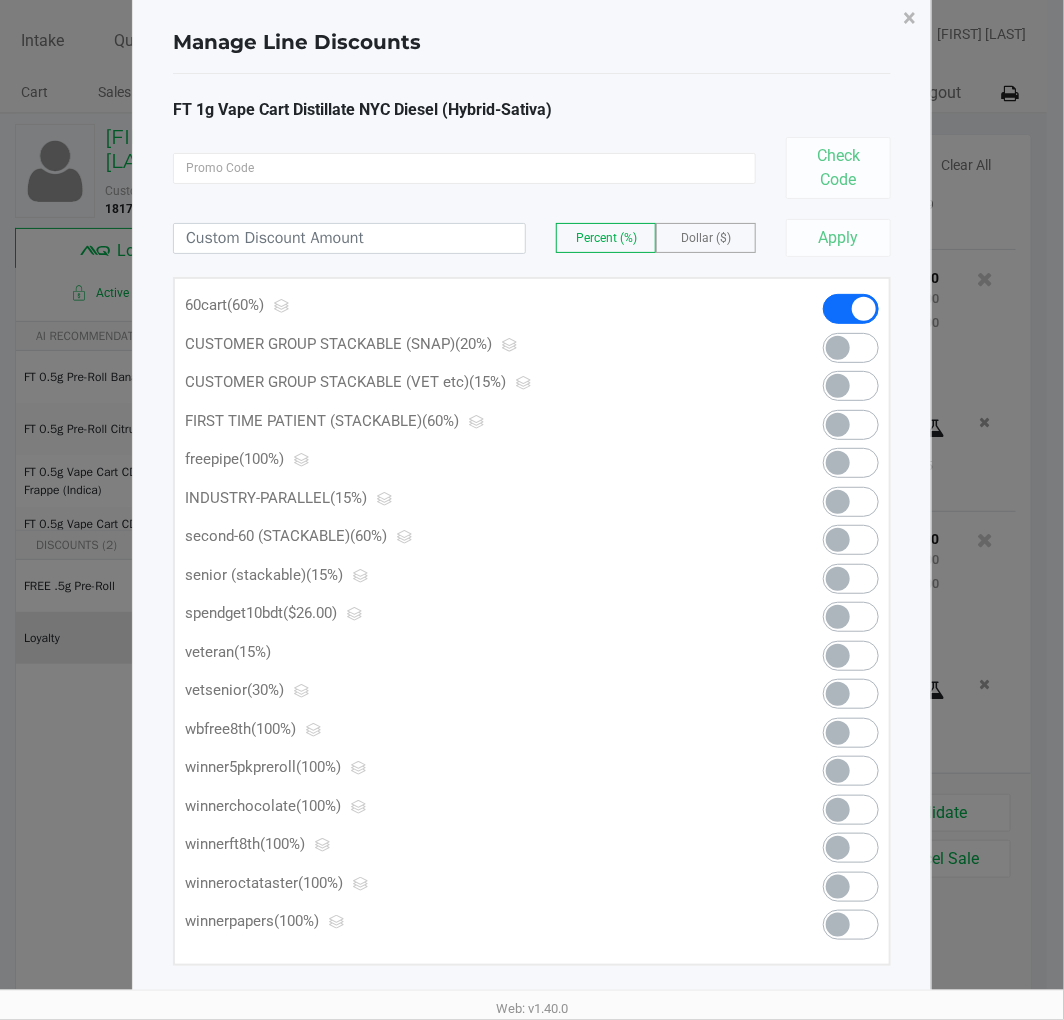 scroll, scrollTop: 55, scrollLeft: 0, axis: vertical 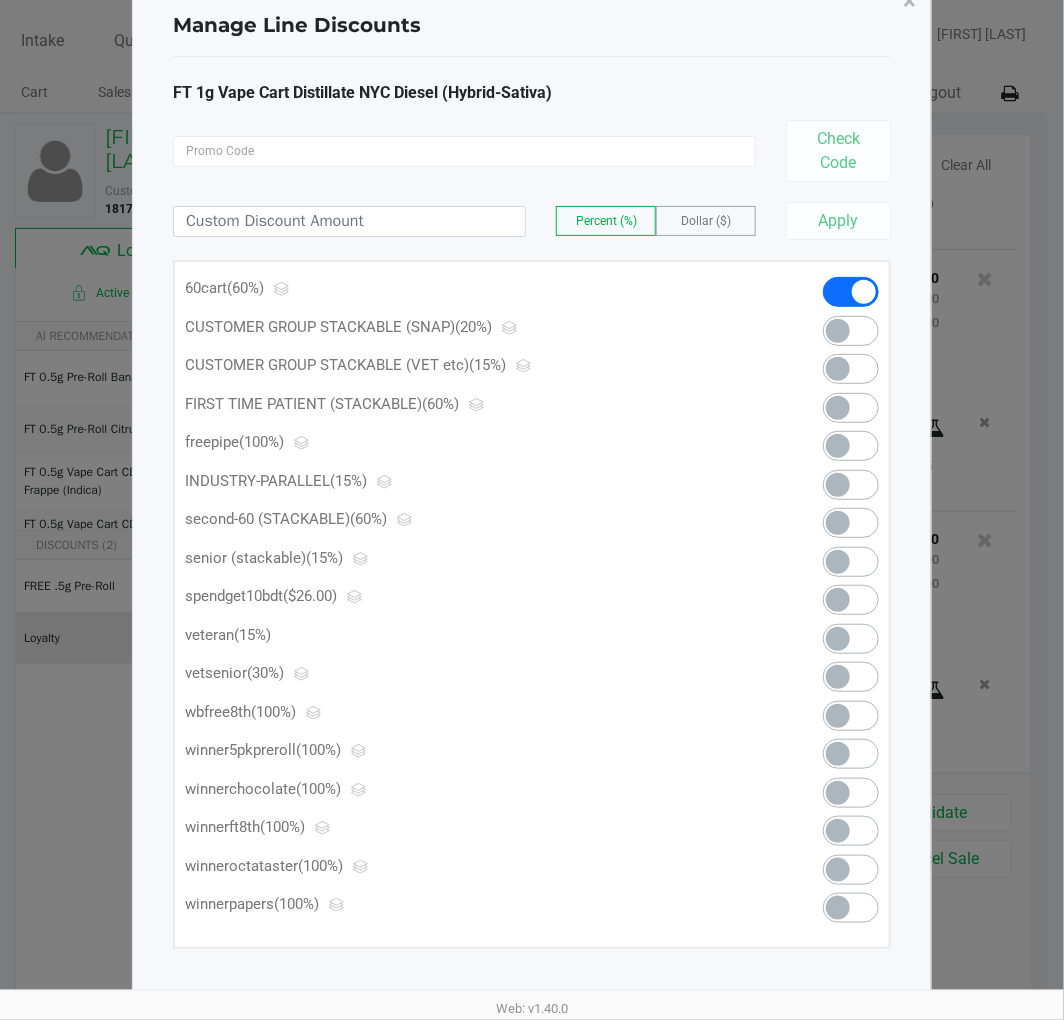 click 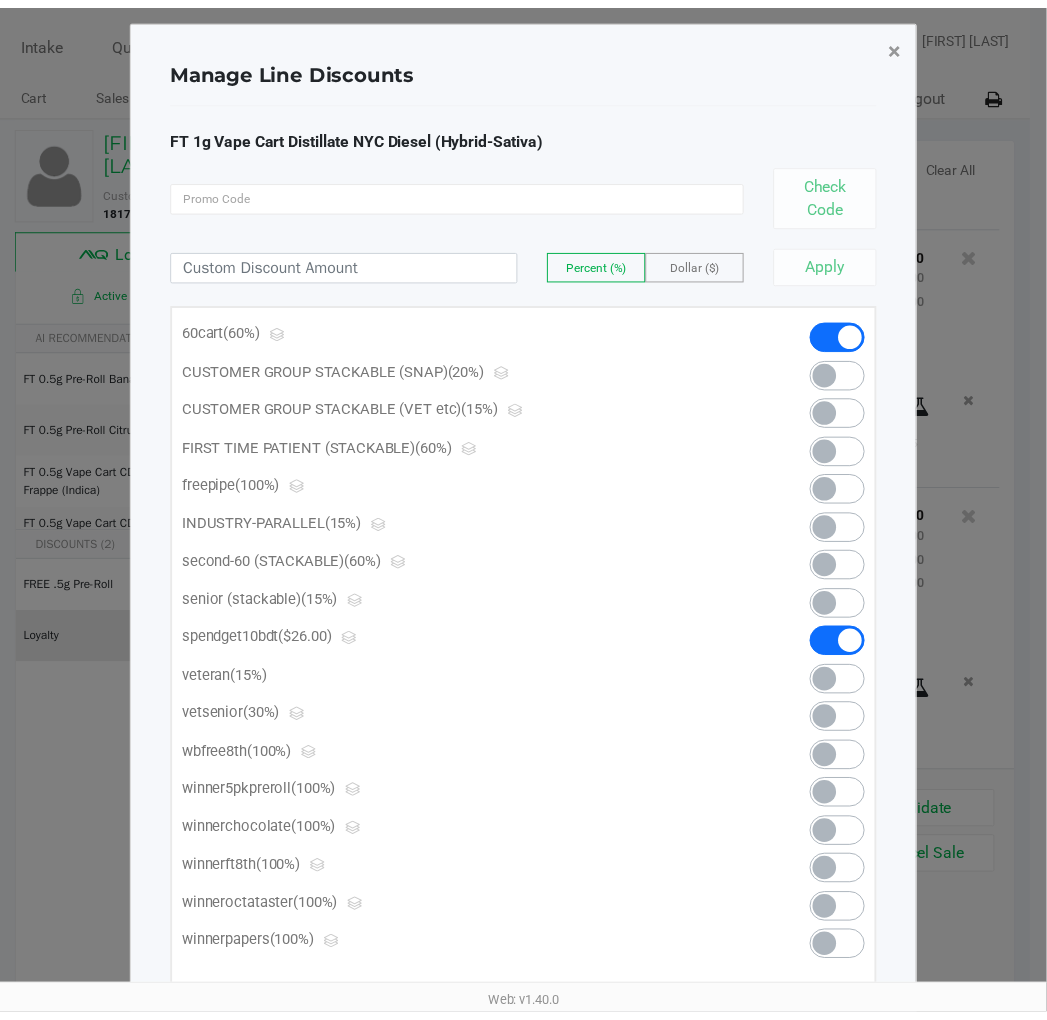 scroll, scrollTop: 0, scrollLeft: 0, axis: both 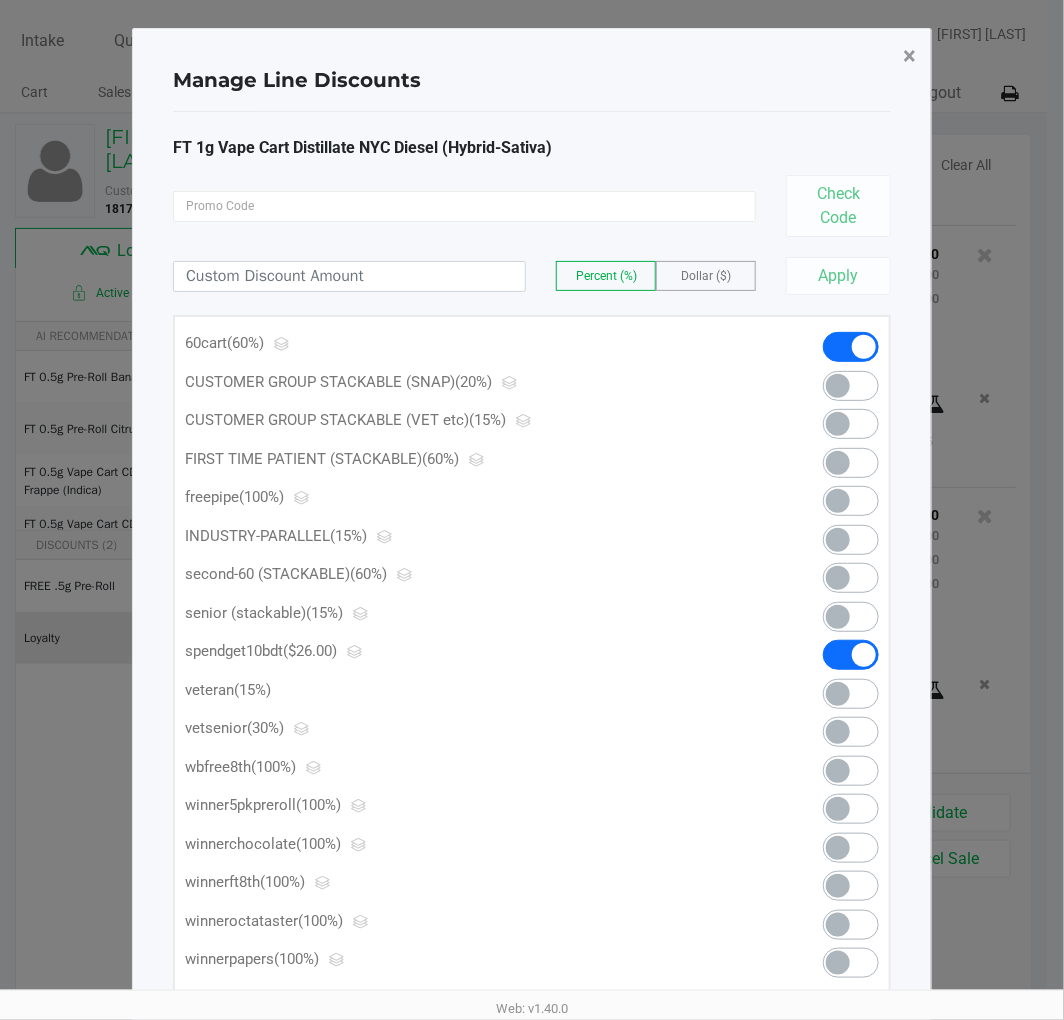 click on "×" 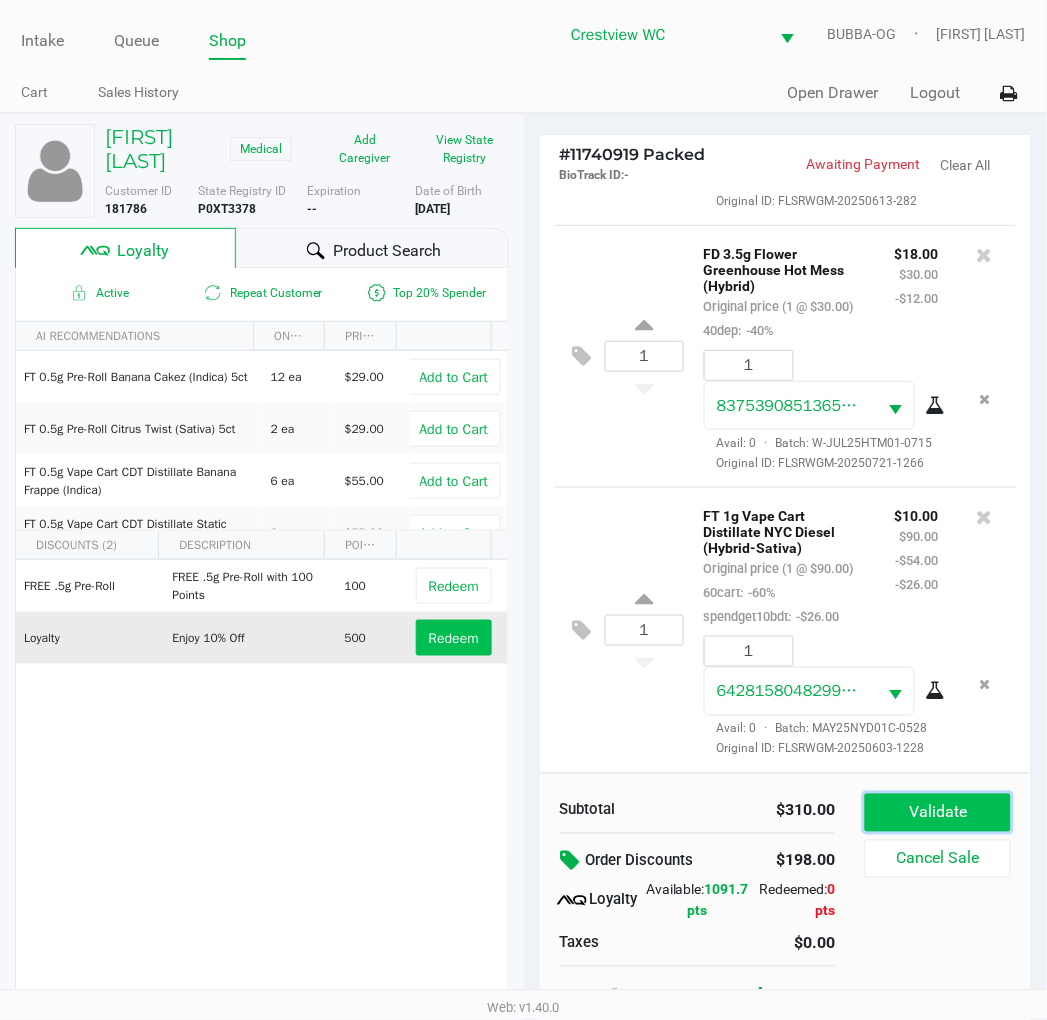 click on "Validate" 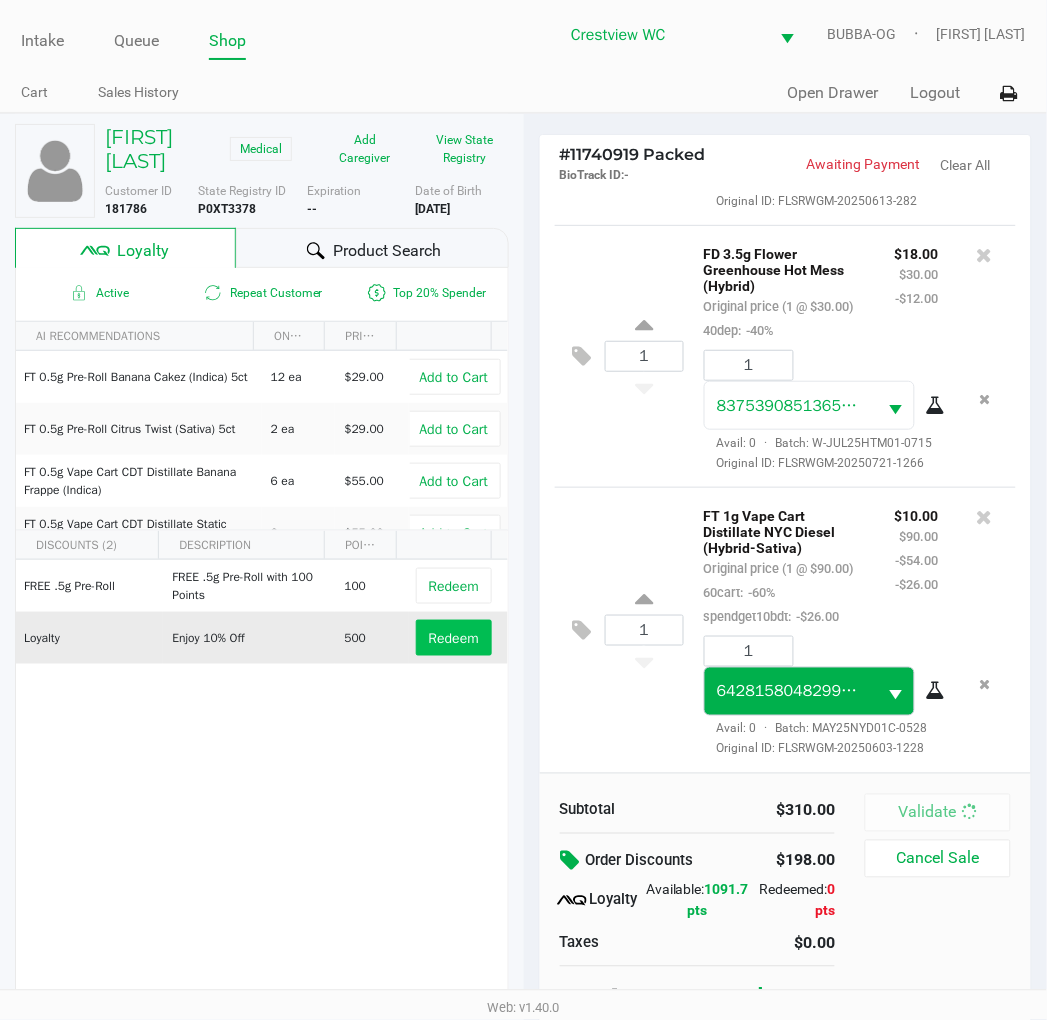 scroll, scrollTop: 1312, scrollLeft: 0, axis: vertical 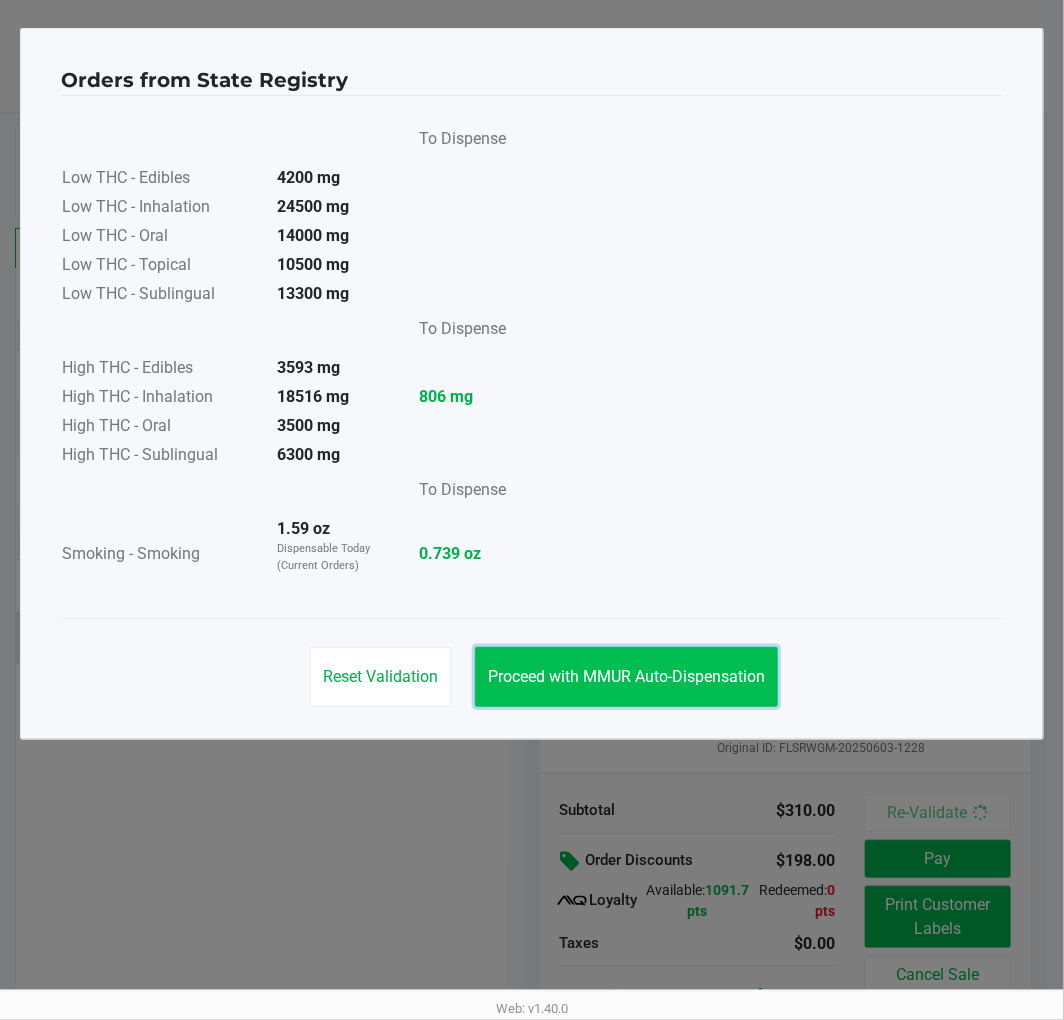 click on "Proceed with MMUR Auto-Dispensation" 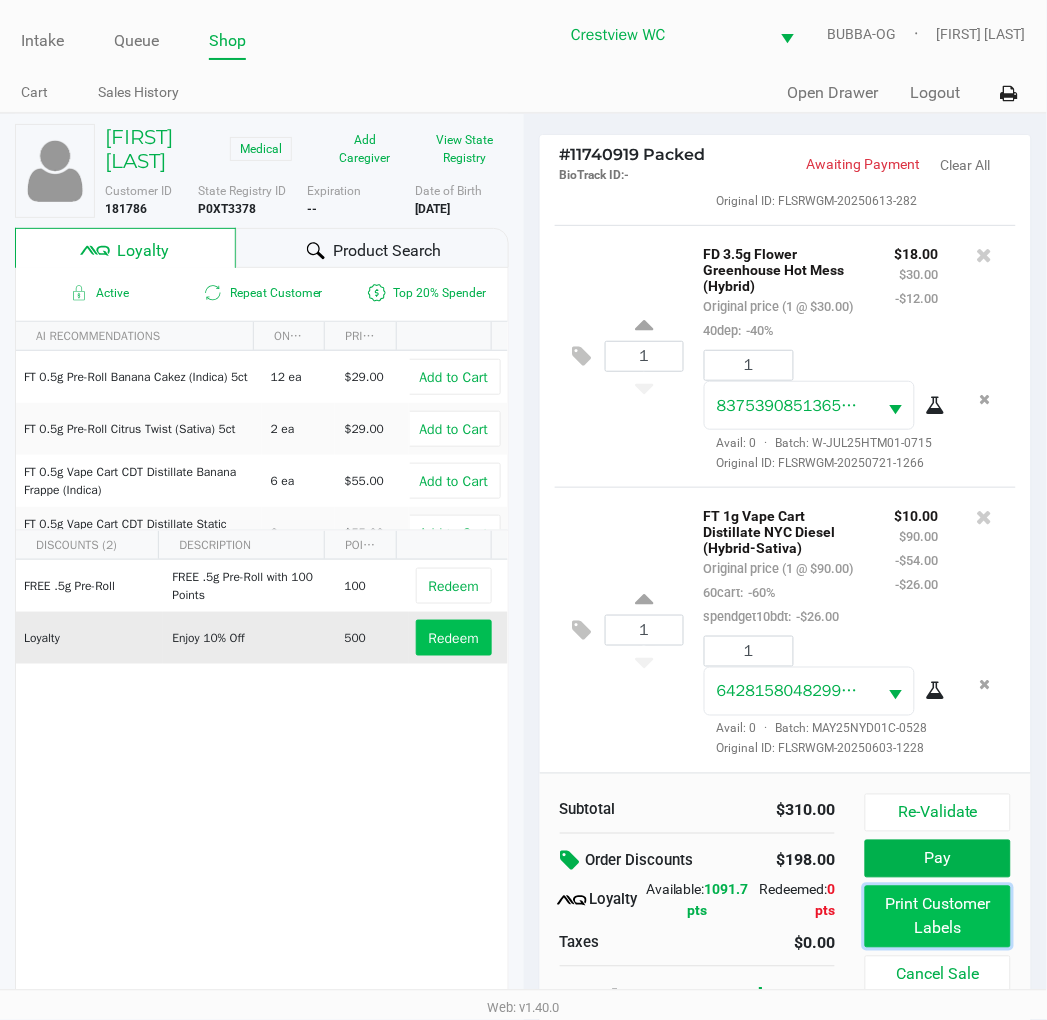 click on "Print Customer Labels" 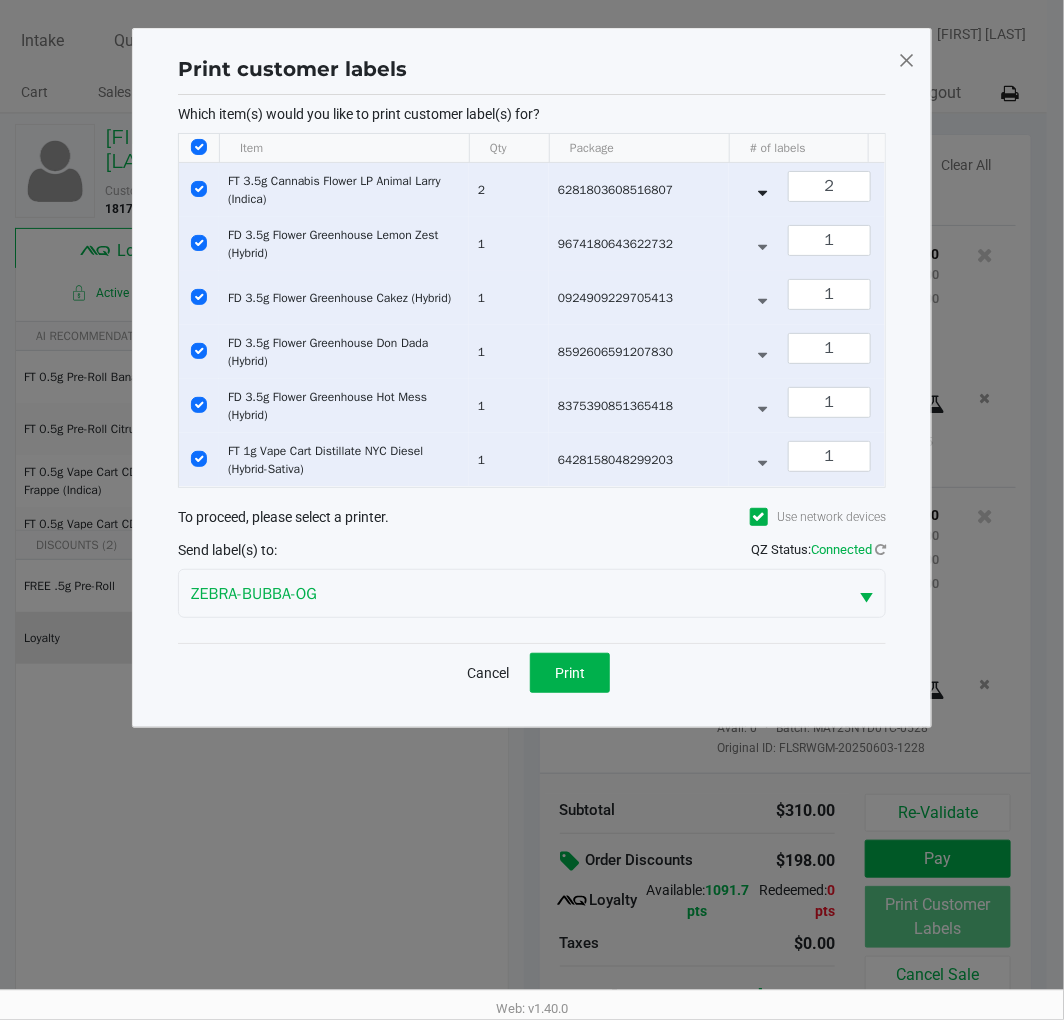 click 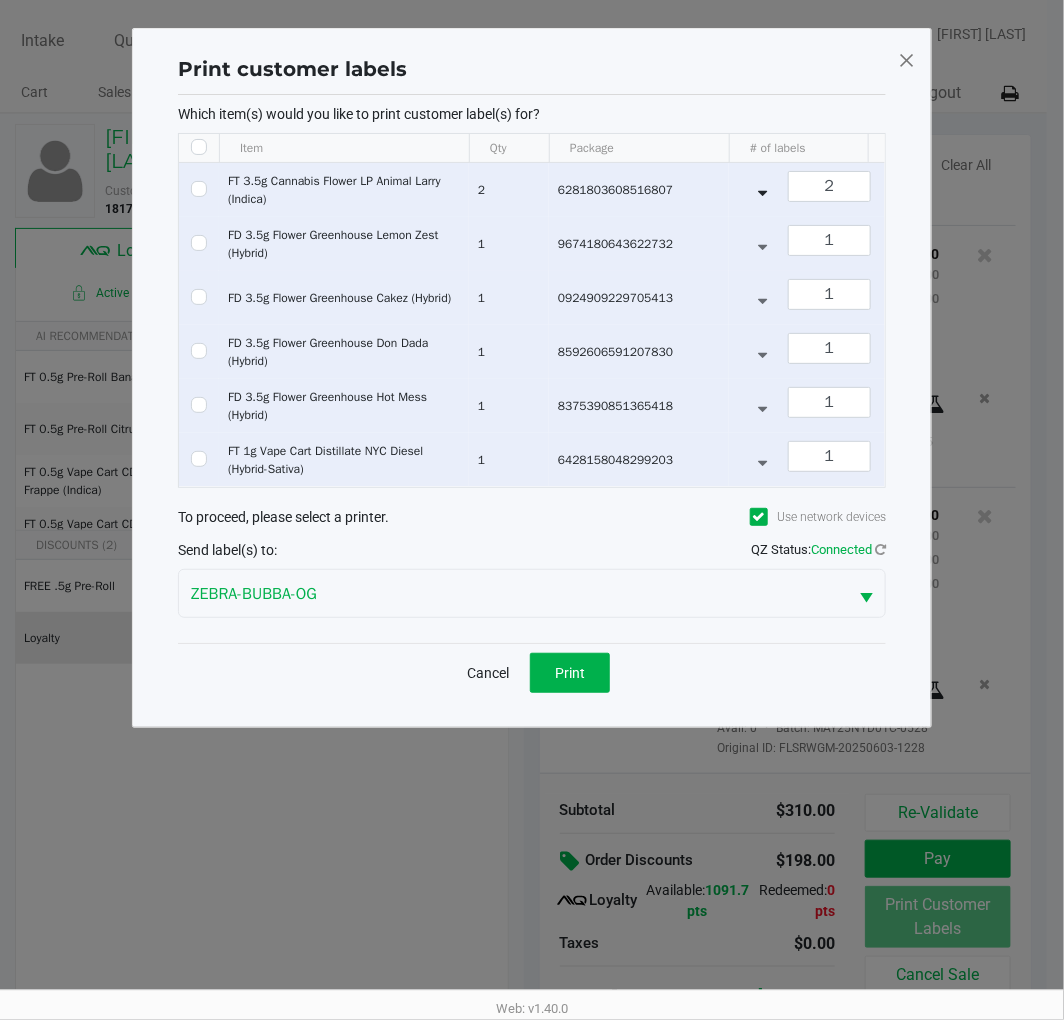 checkbox on "false" 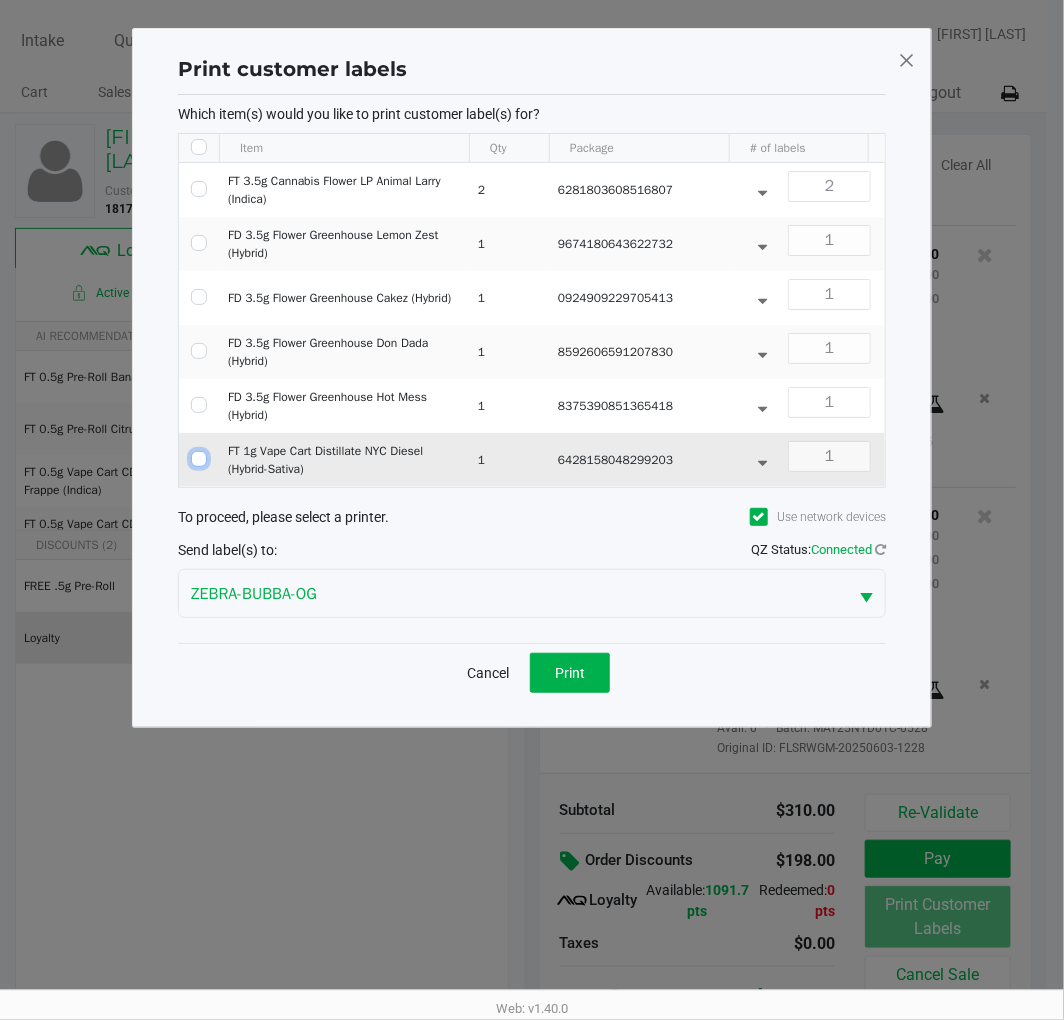 click at bounding box center (199, 459) 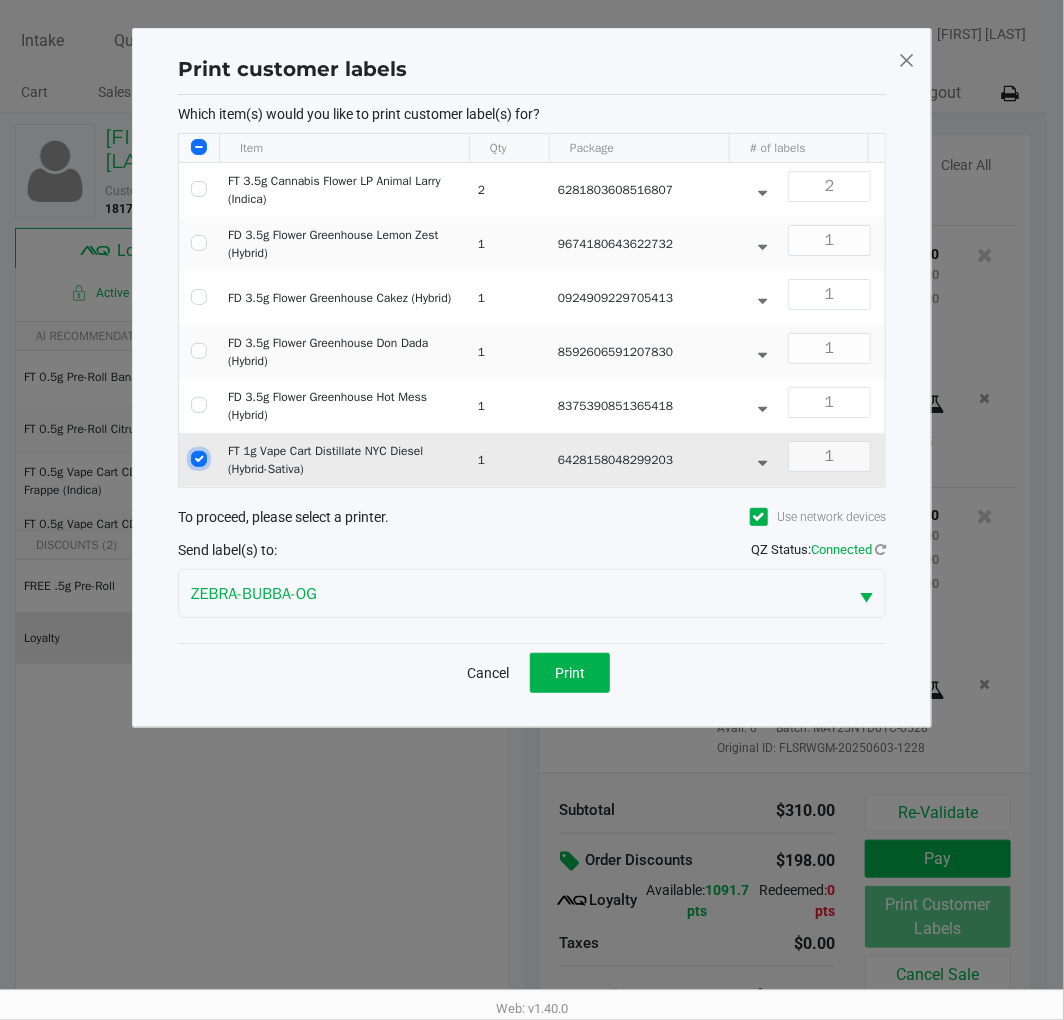 checkbox on "true" 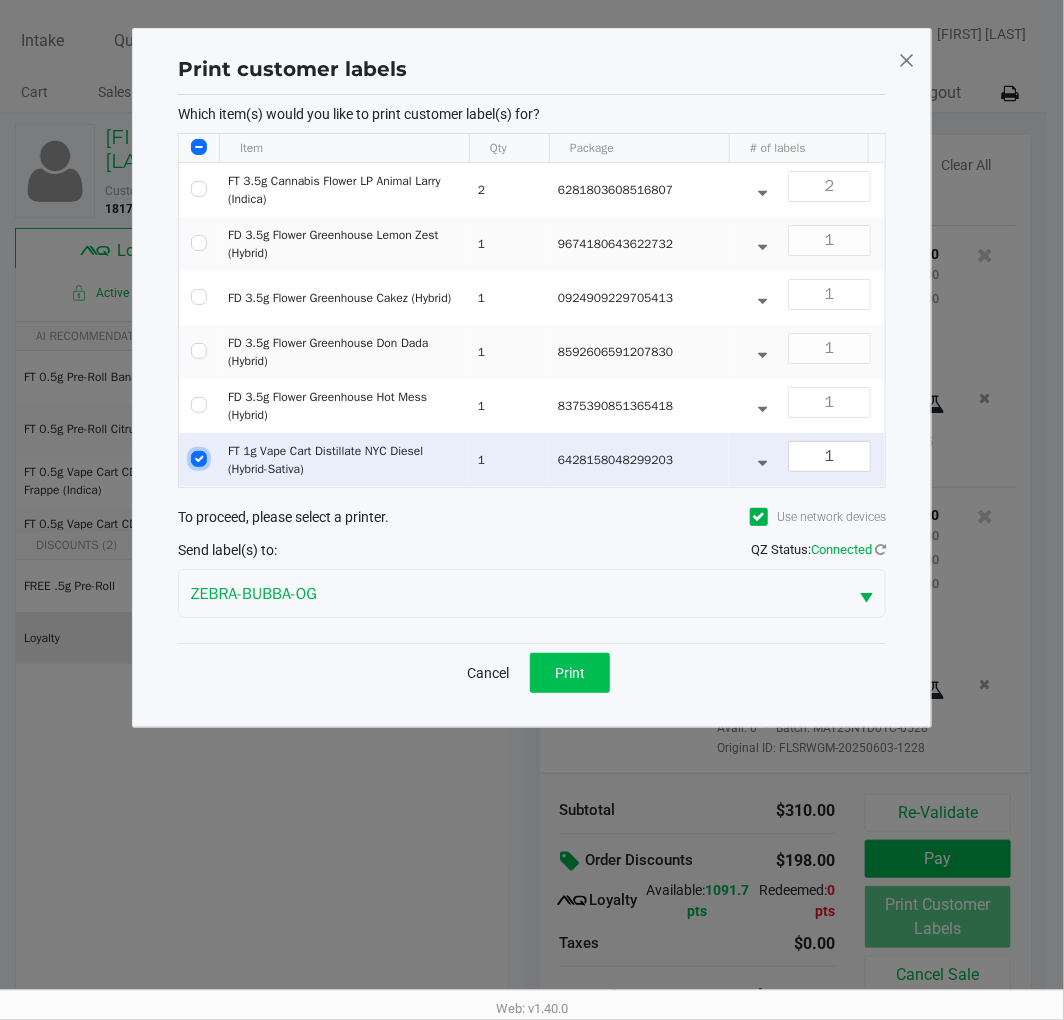 click on "Print" 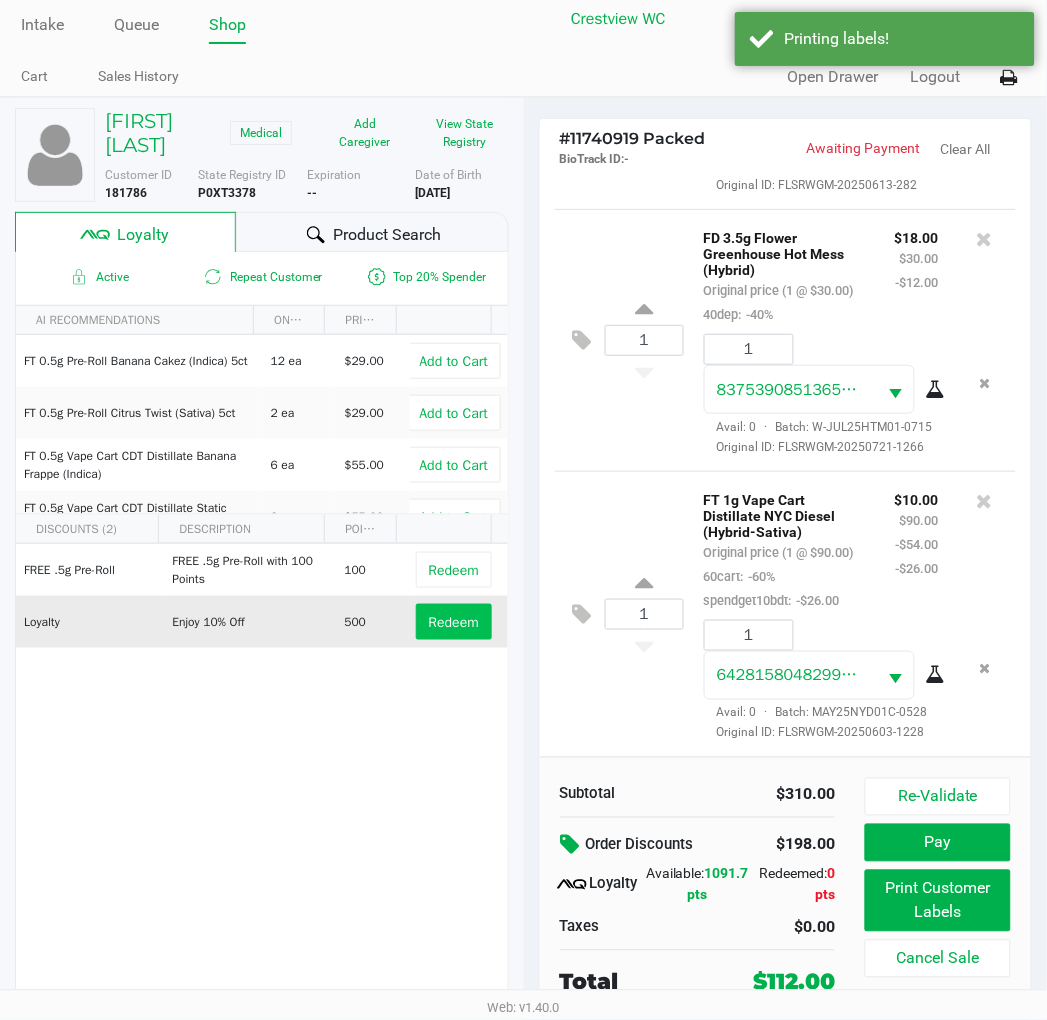 scroll, scrollTop: 32, scrollLeft: 0, axis: vertical 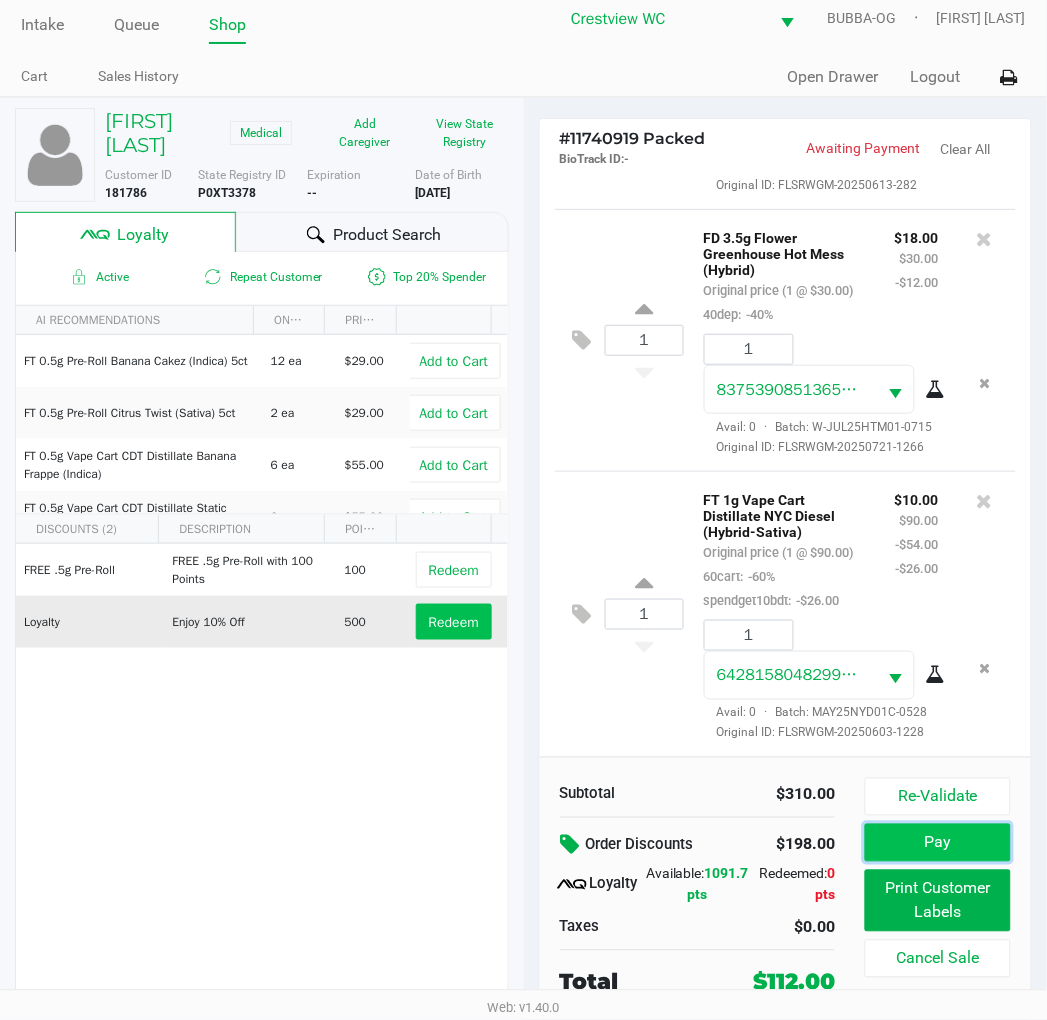 click on "Pay" 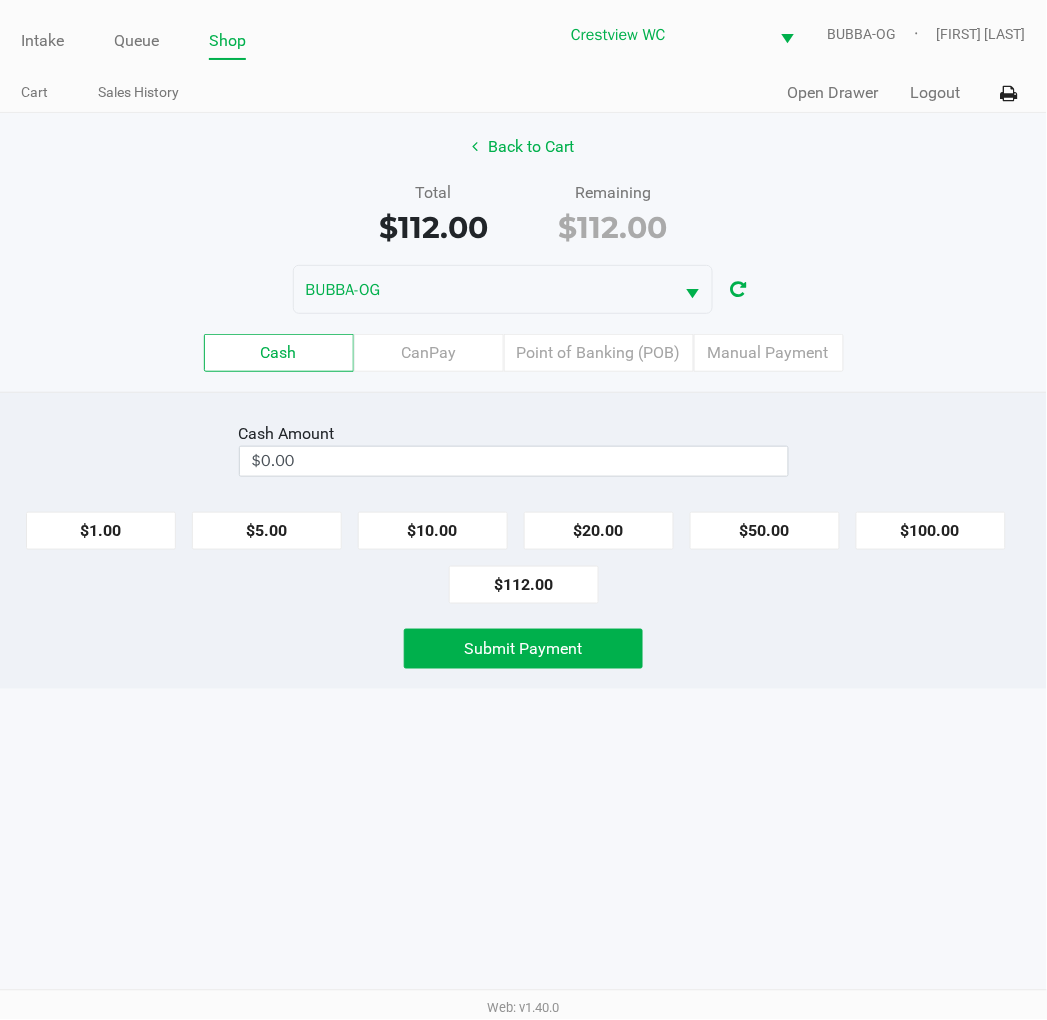 scroll, scrollTop: 0, scrollLeft: 0, axis: both 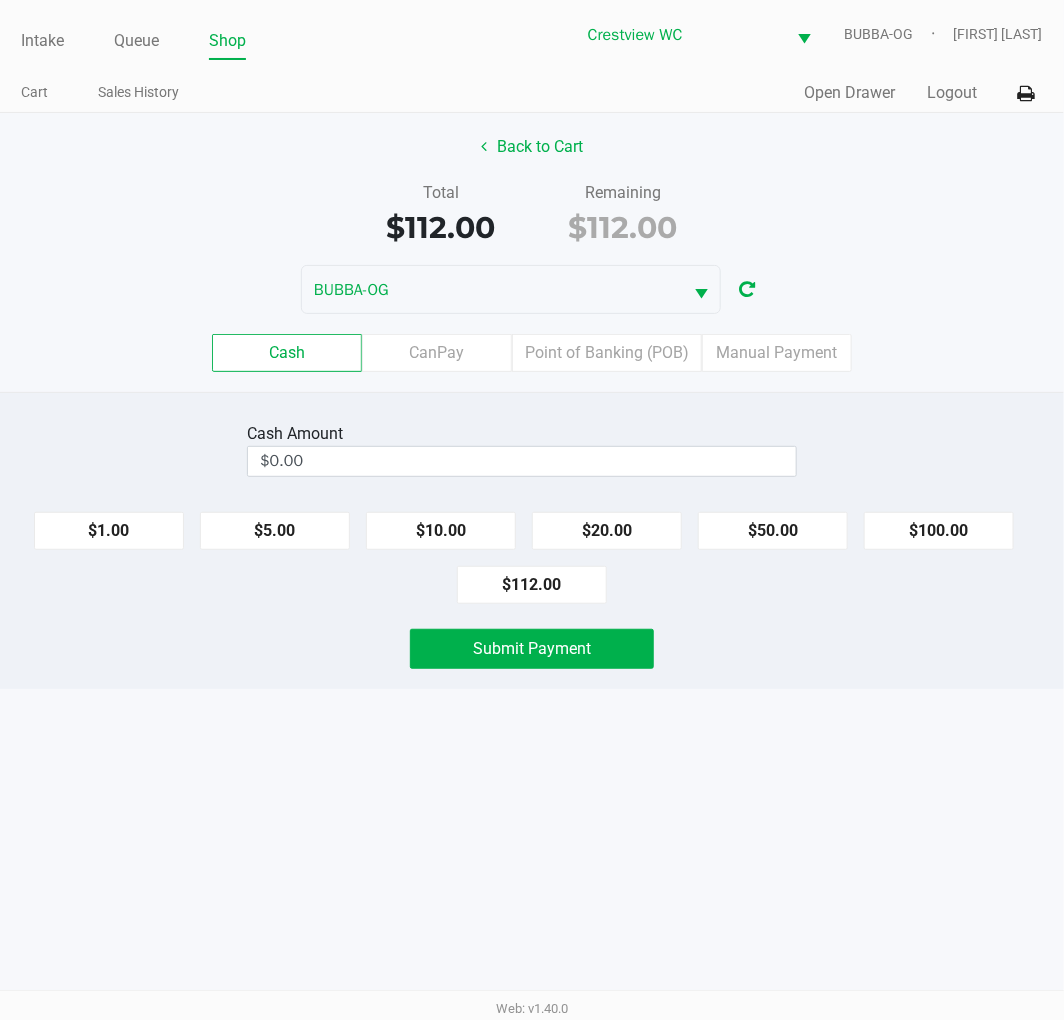 click on "Point of Banking (POB)" 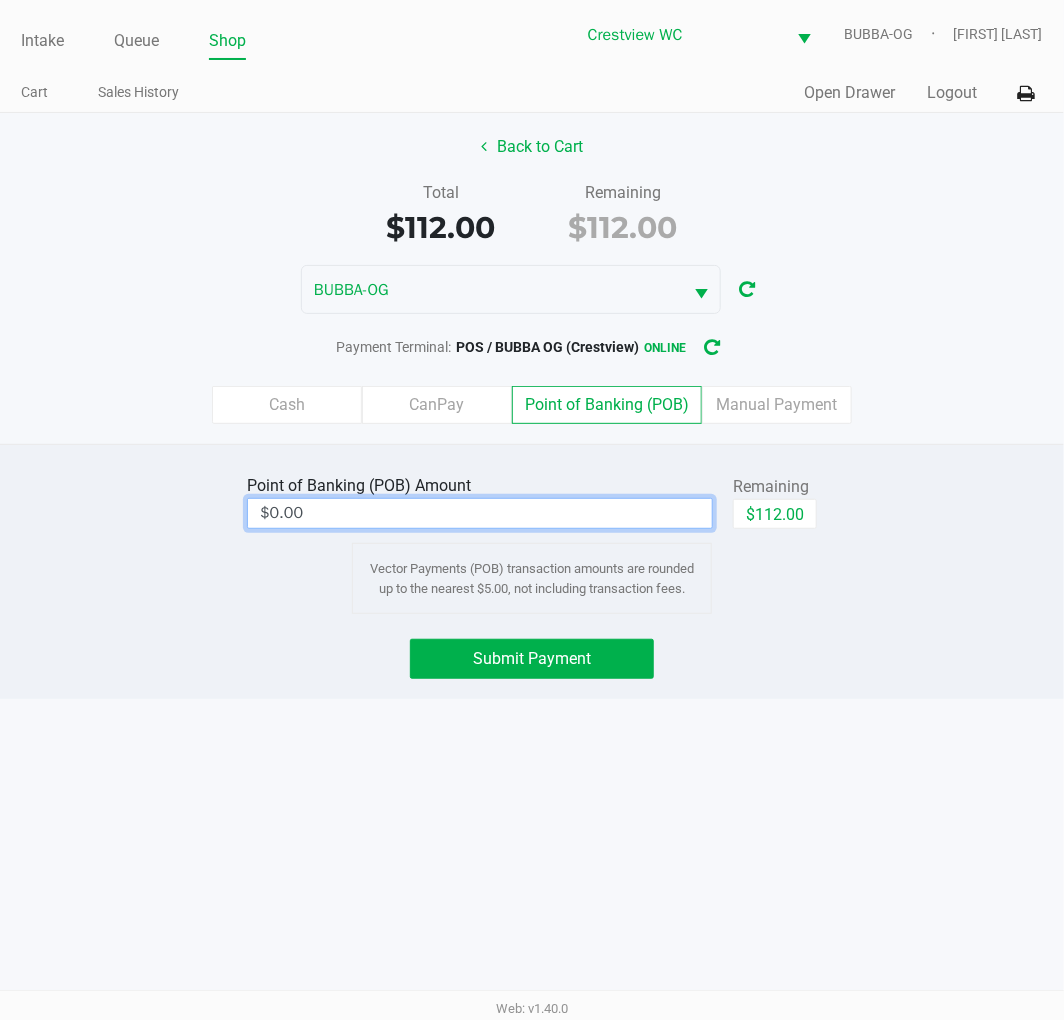 click on "$0.00" at bounding box center (480, 513) 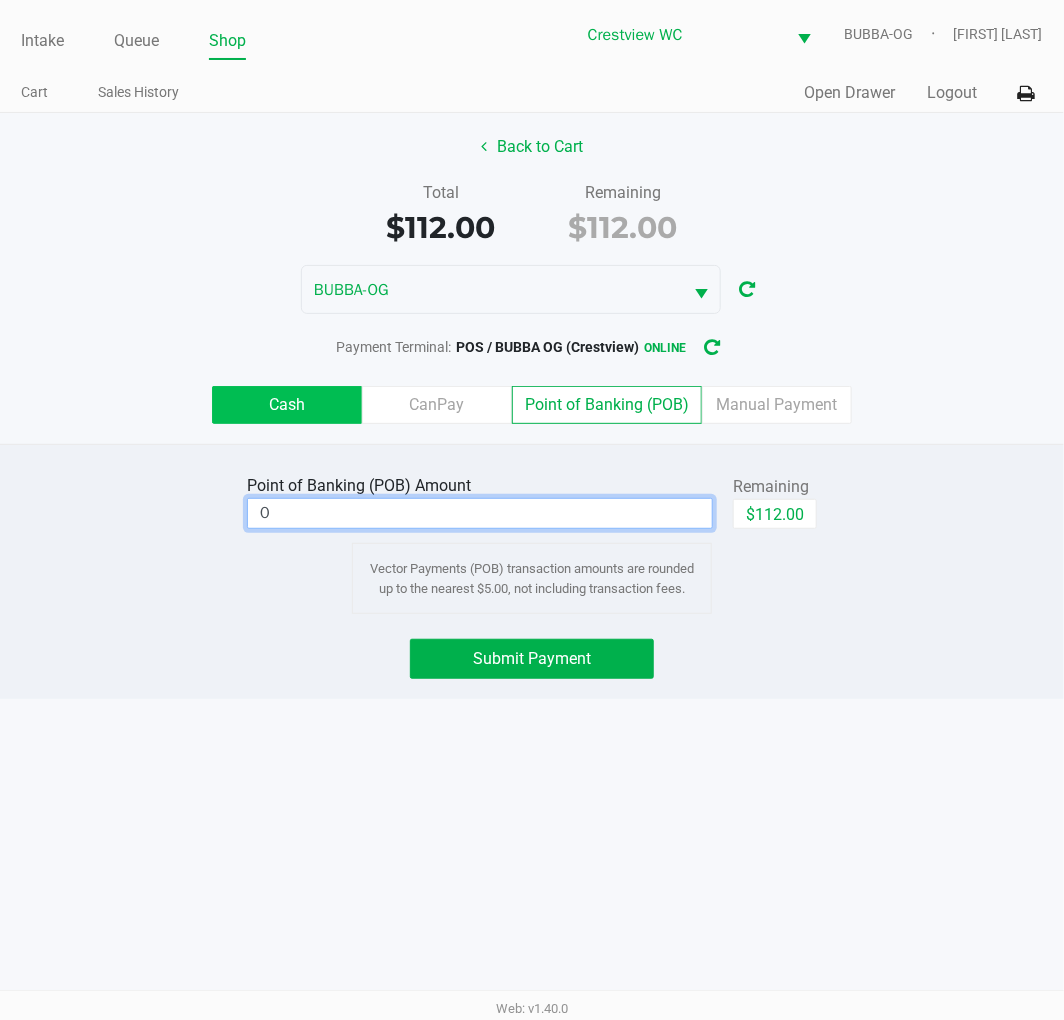 click on "Cash" 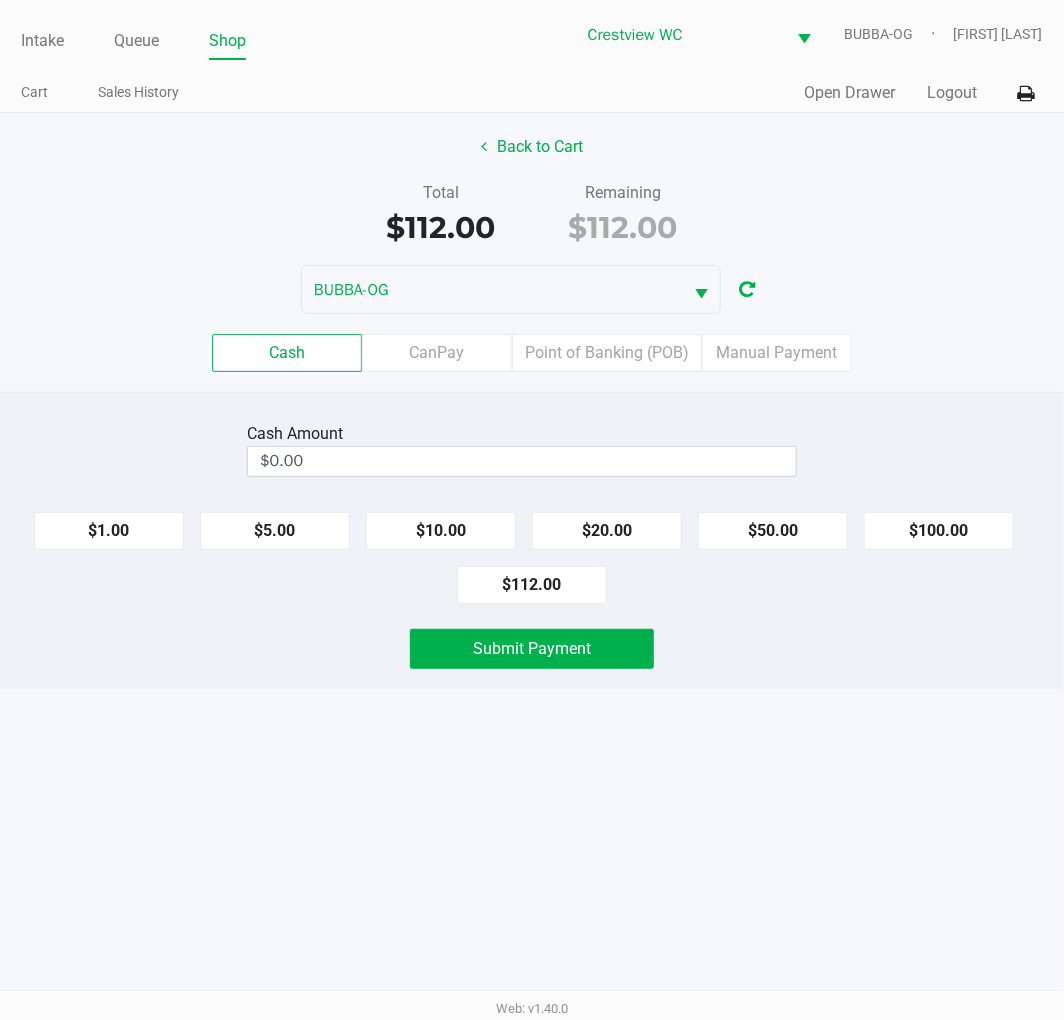 click on "$0.00" at bounding box center [522, 461] 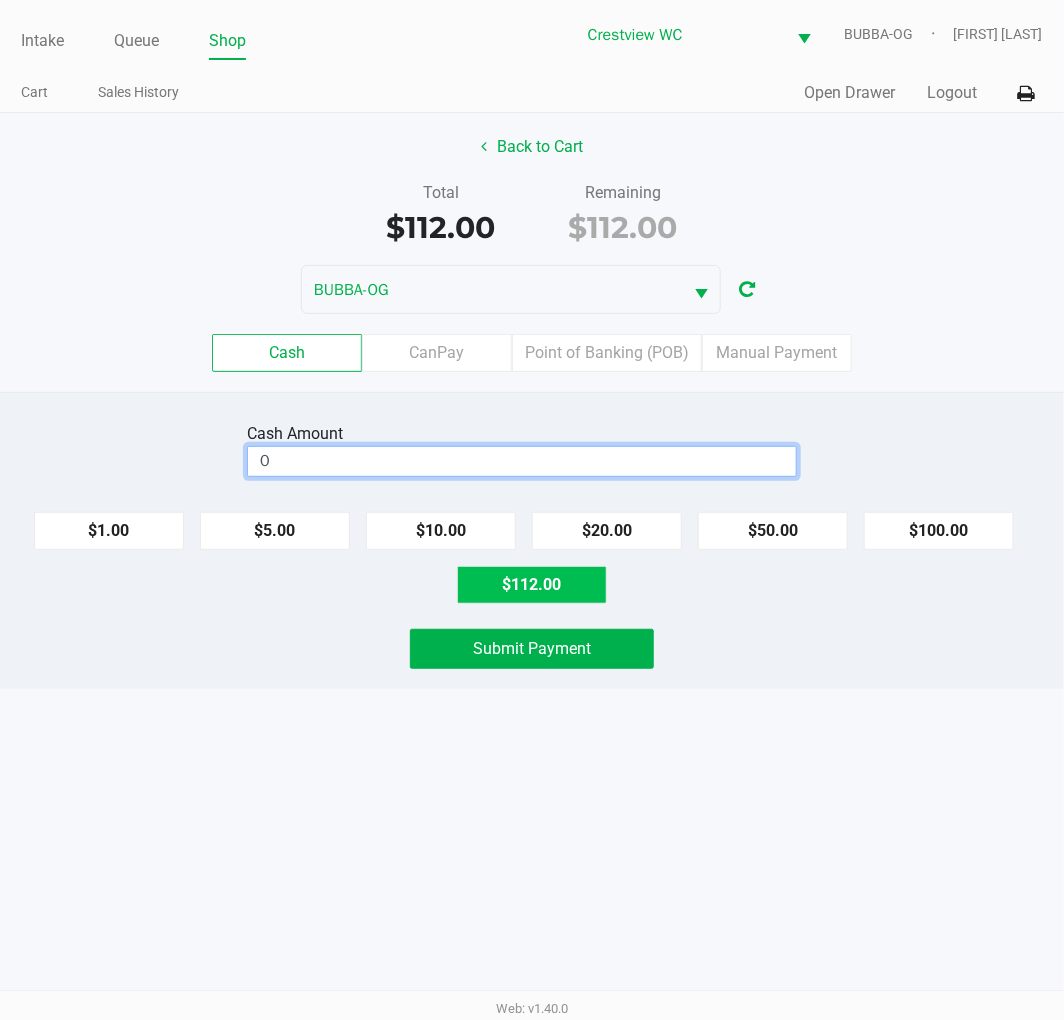 click on "$112.00" 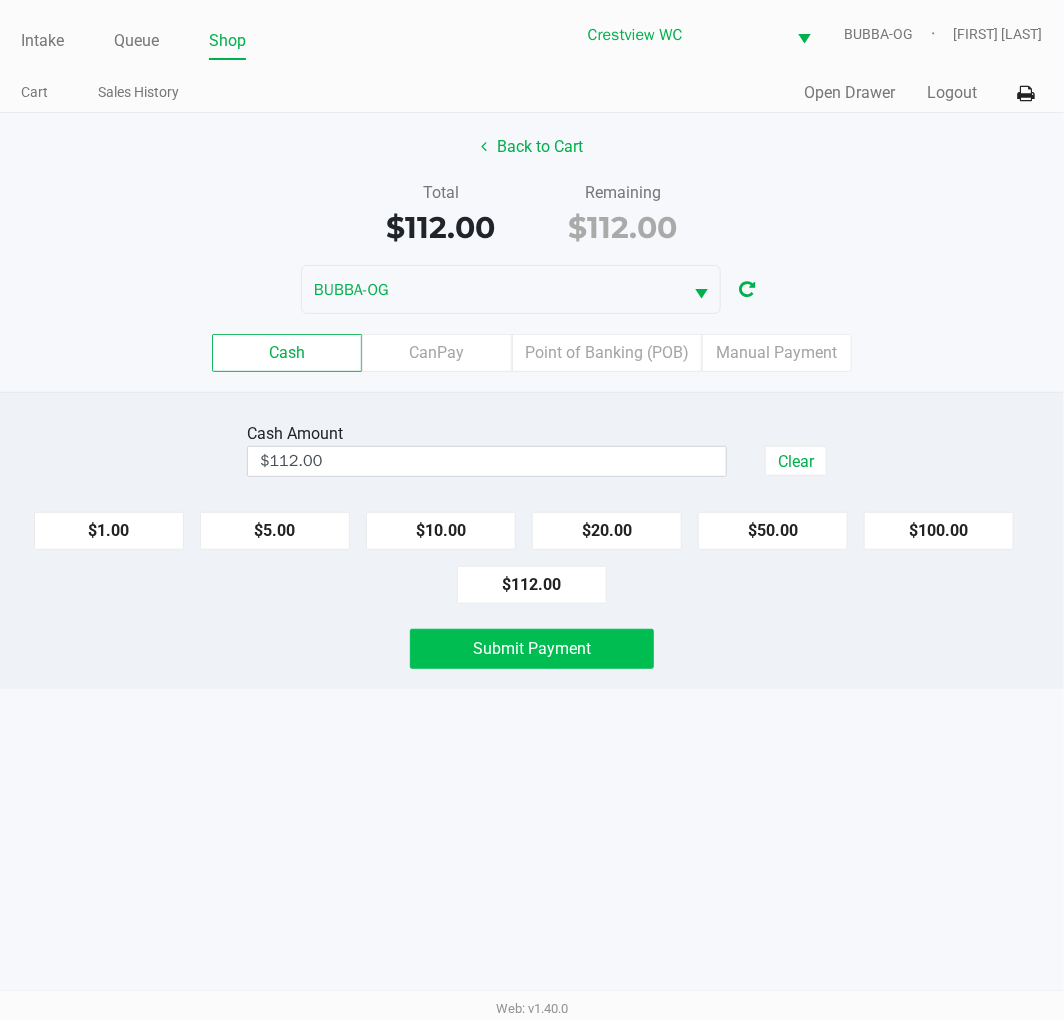 click on "Submit Payment" 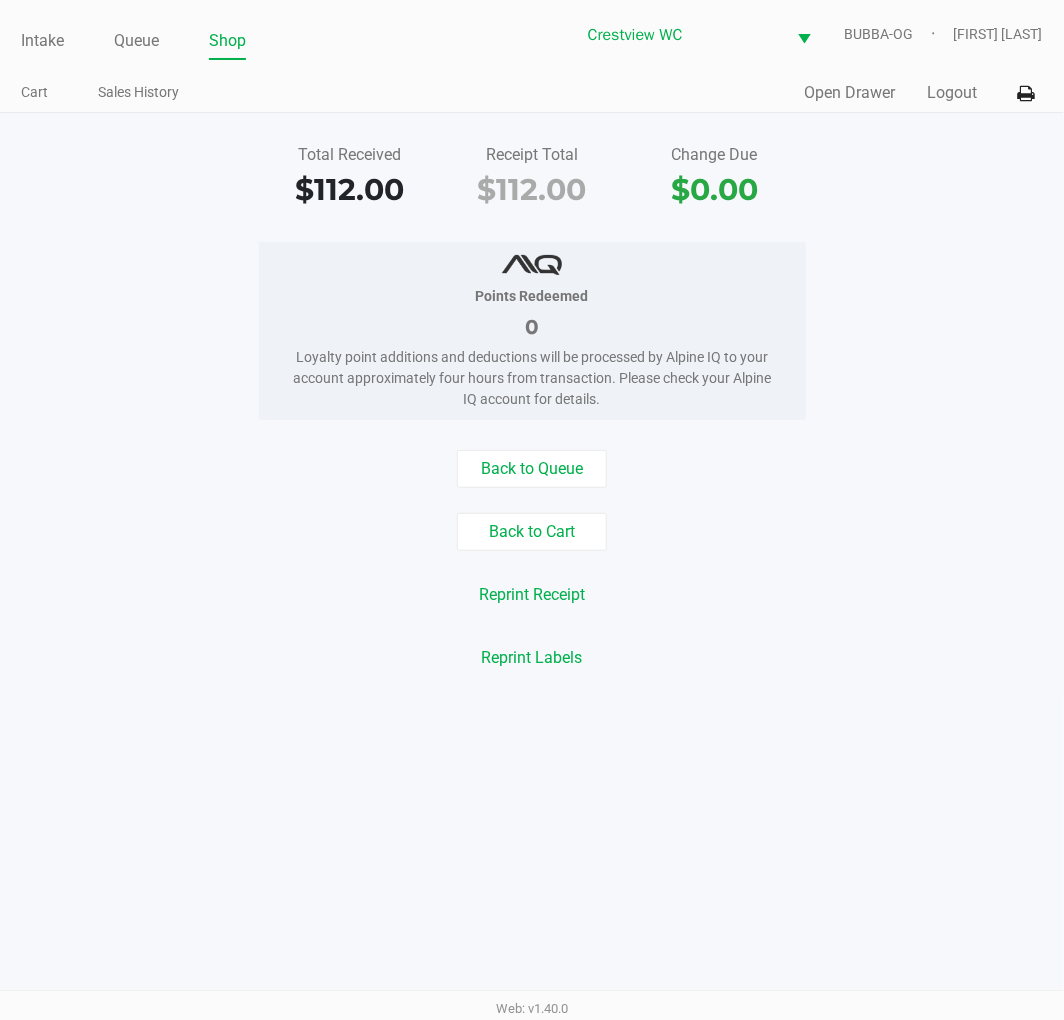 click on "Intake" 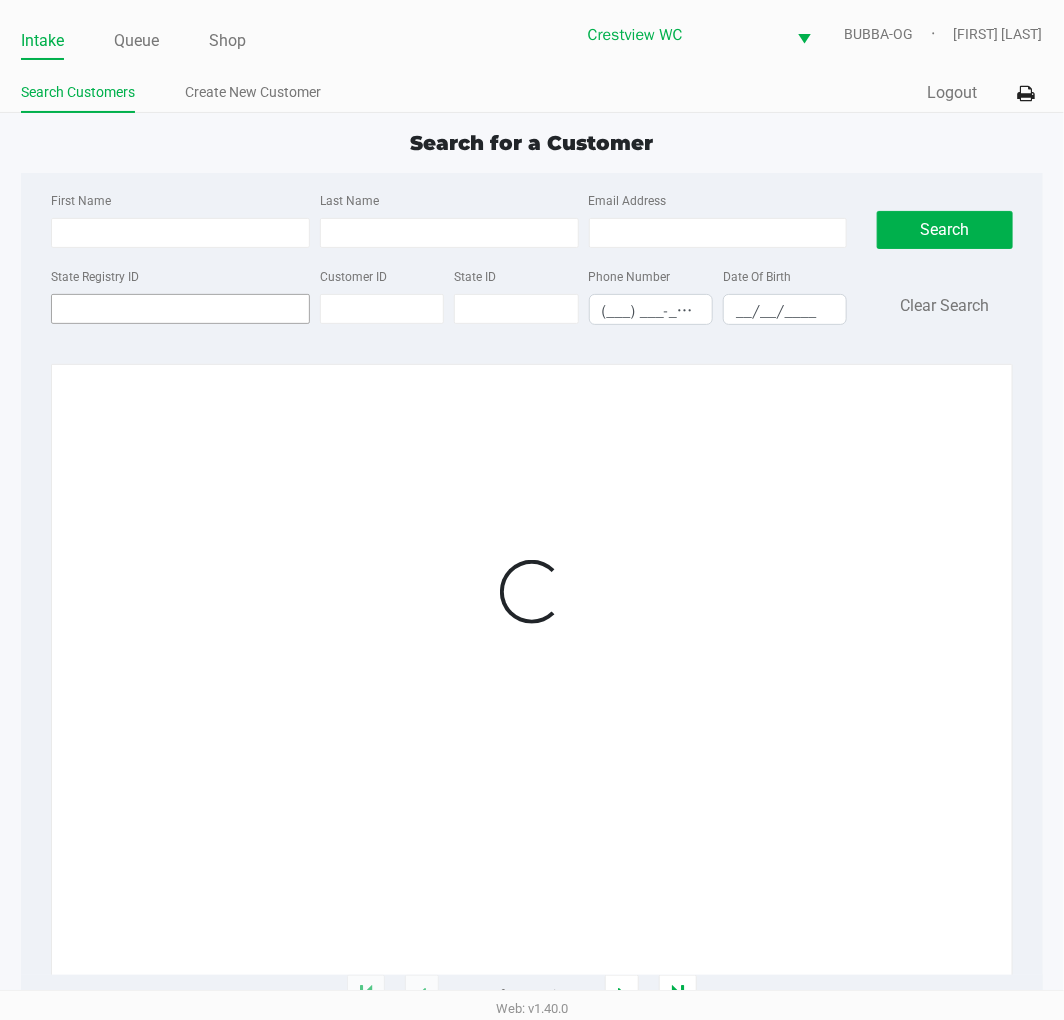 click on "State Registry ID" at bounding box center (180, 309) 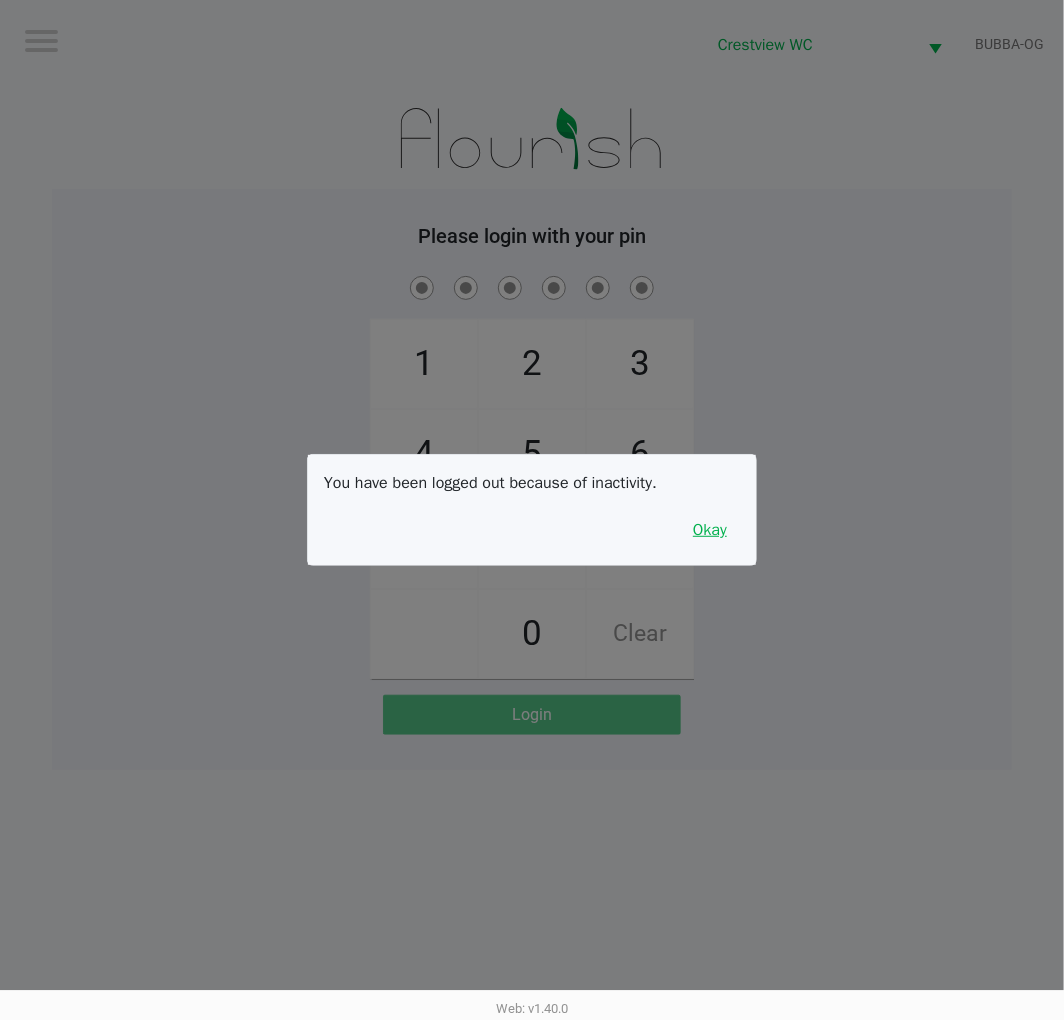click on "Okay" at bounding box center [710, 530] 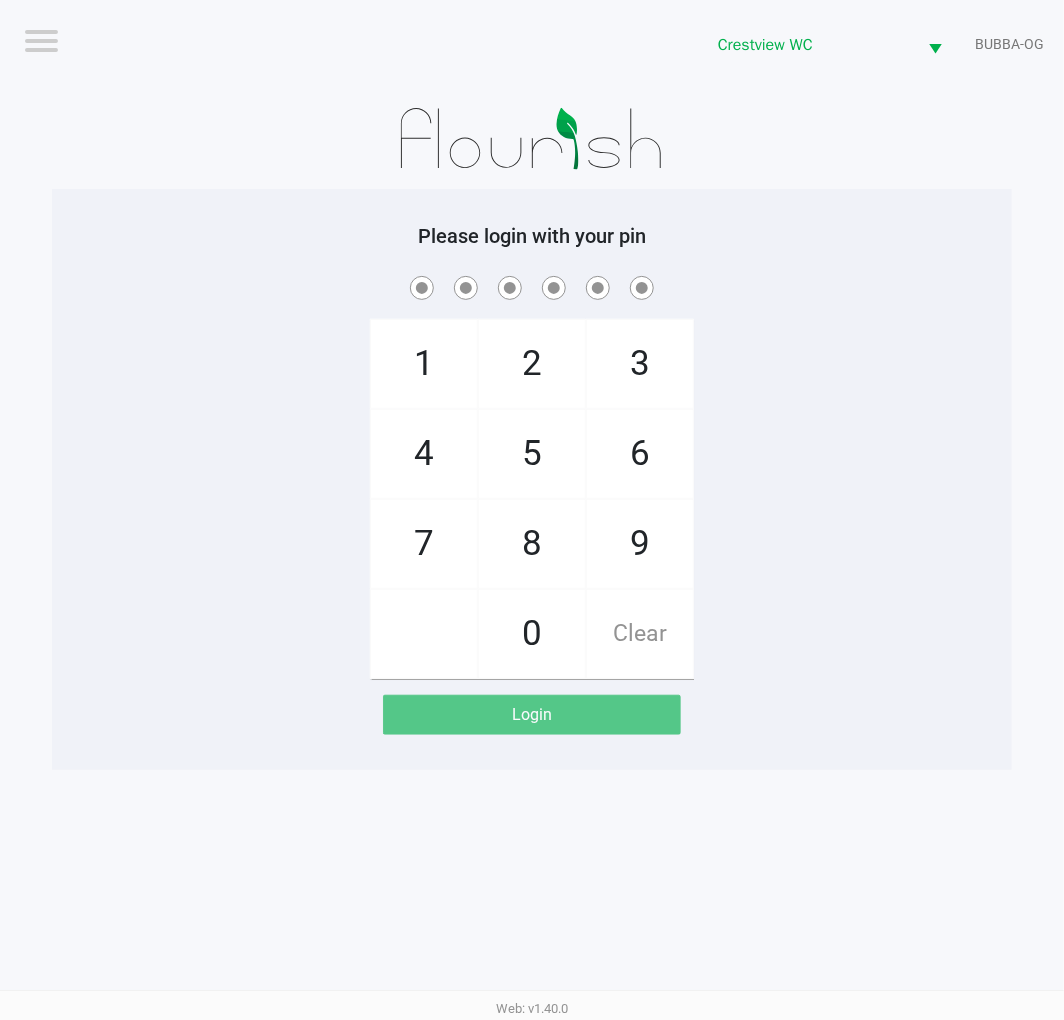 click on "9" 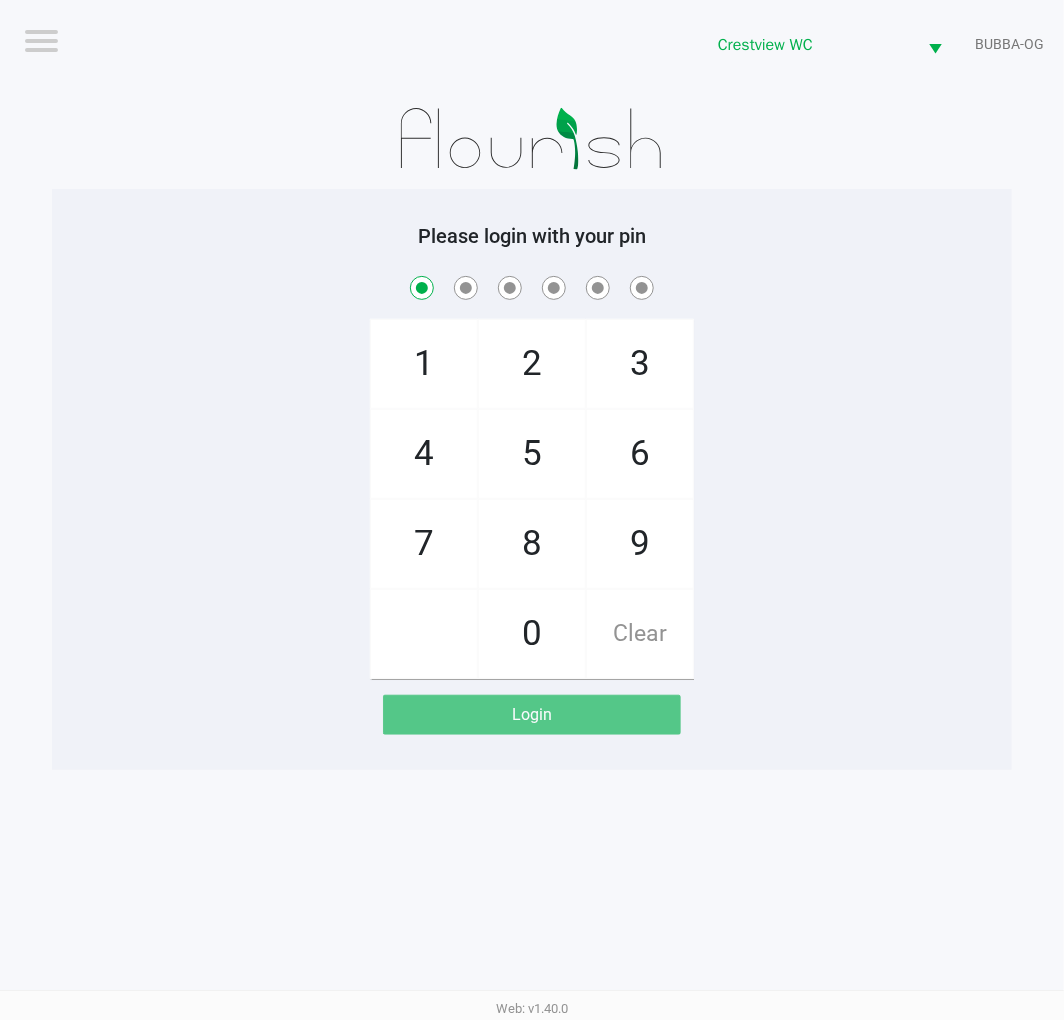 checkbox on "true" 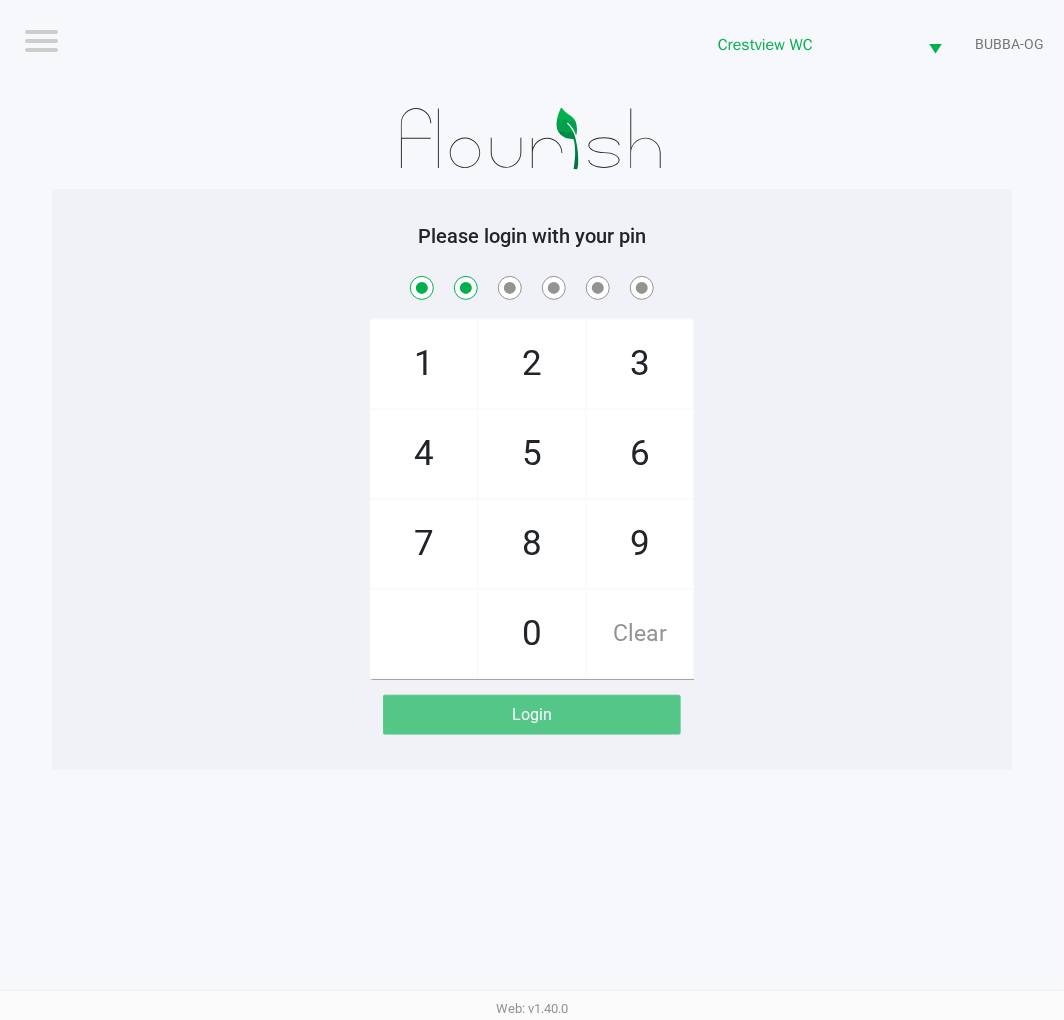 checkbox on "true" 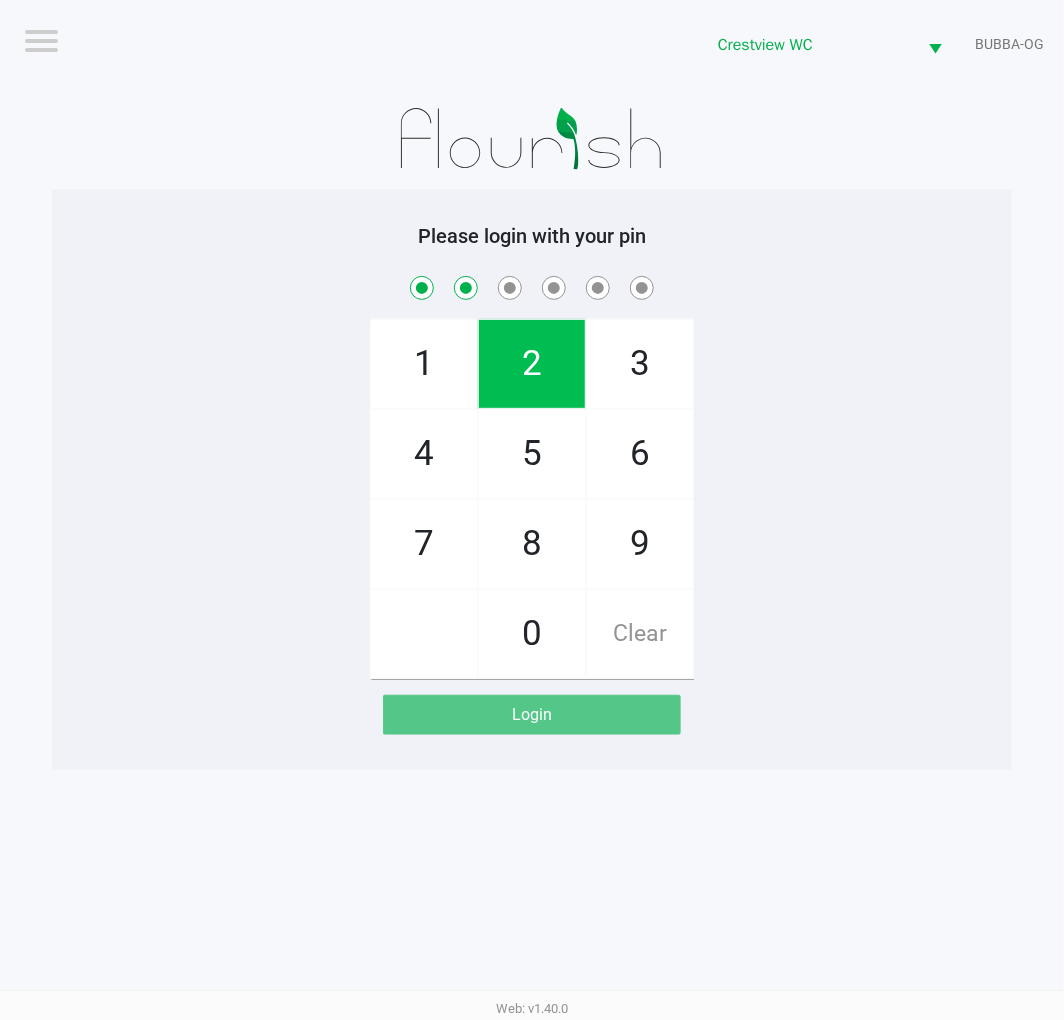 click on "2" 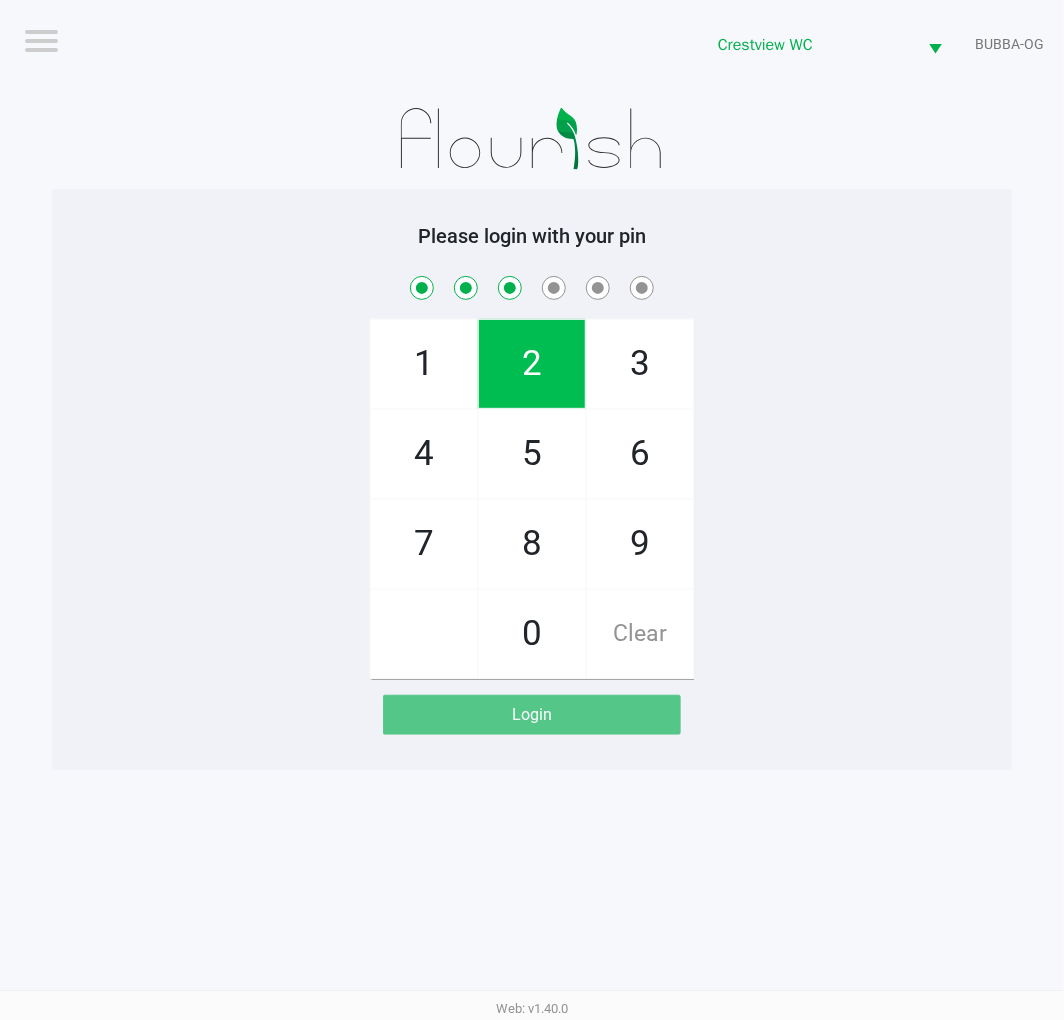 checkbox on "true" 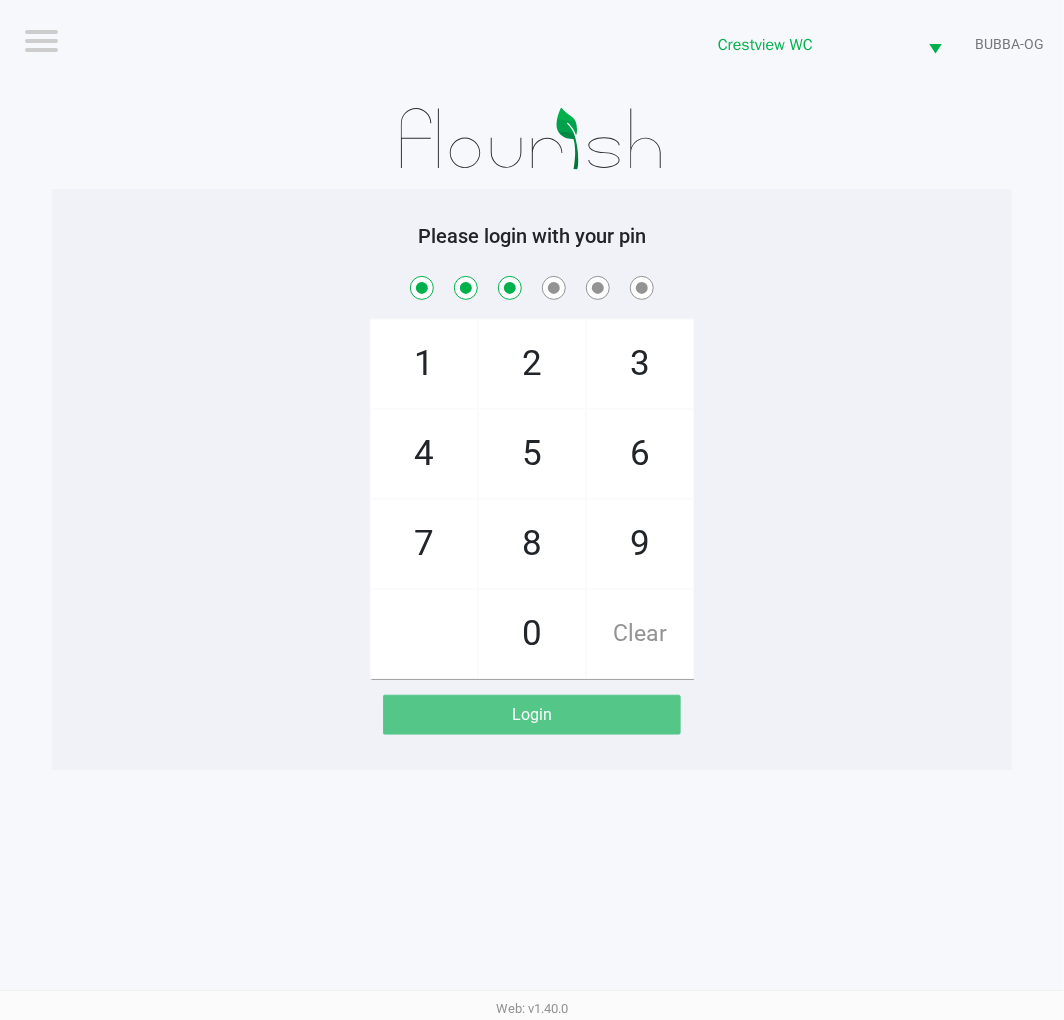 click on "8" 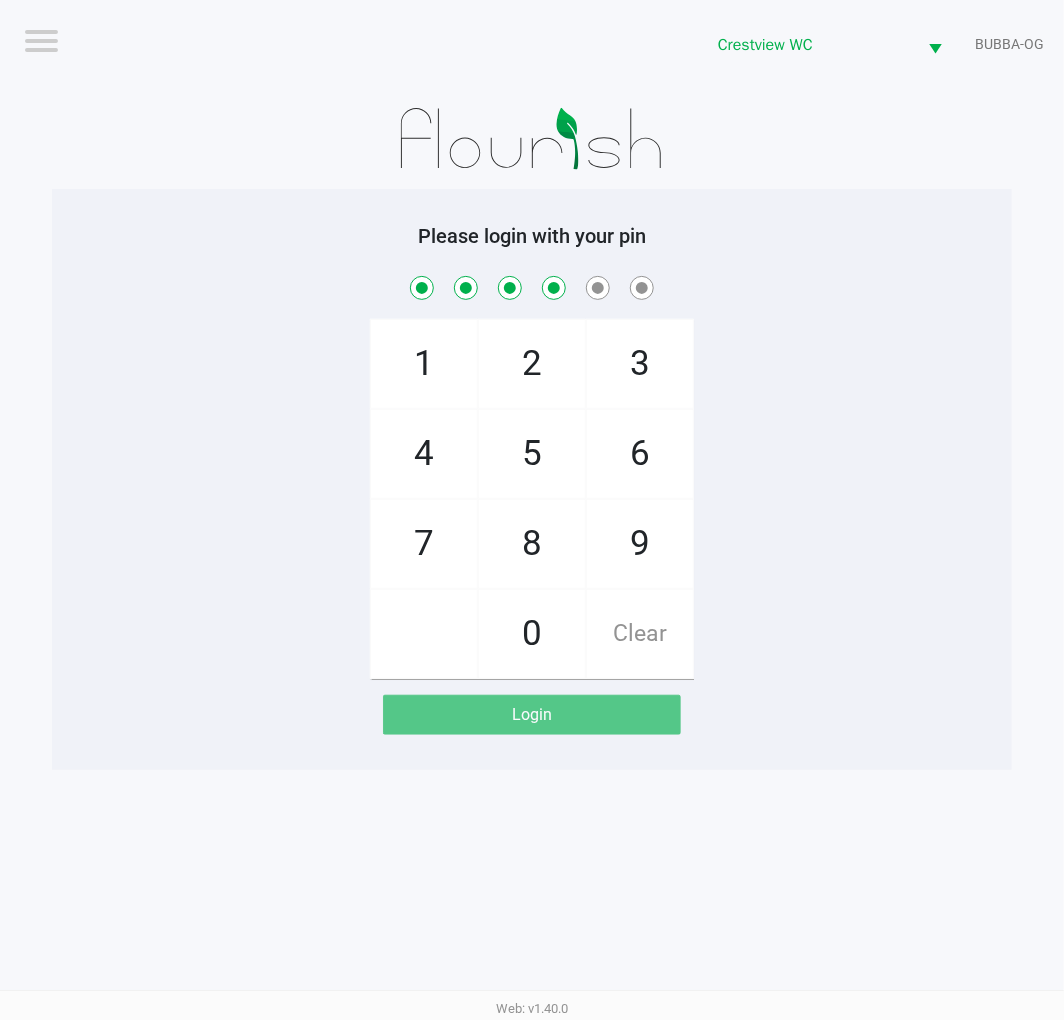 checkbox on "true" 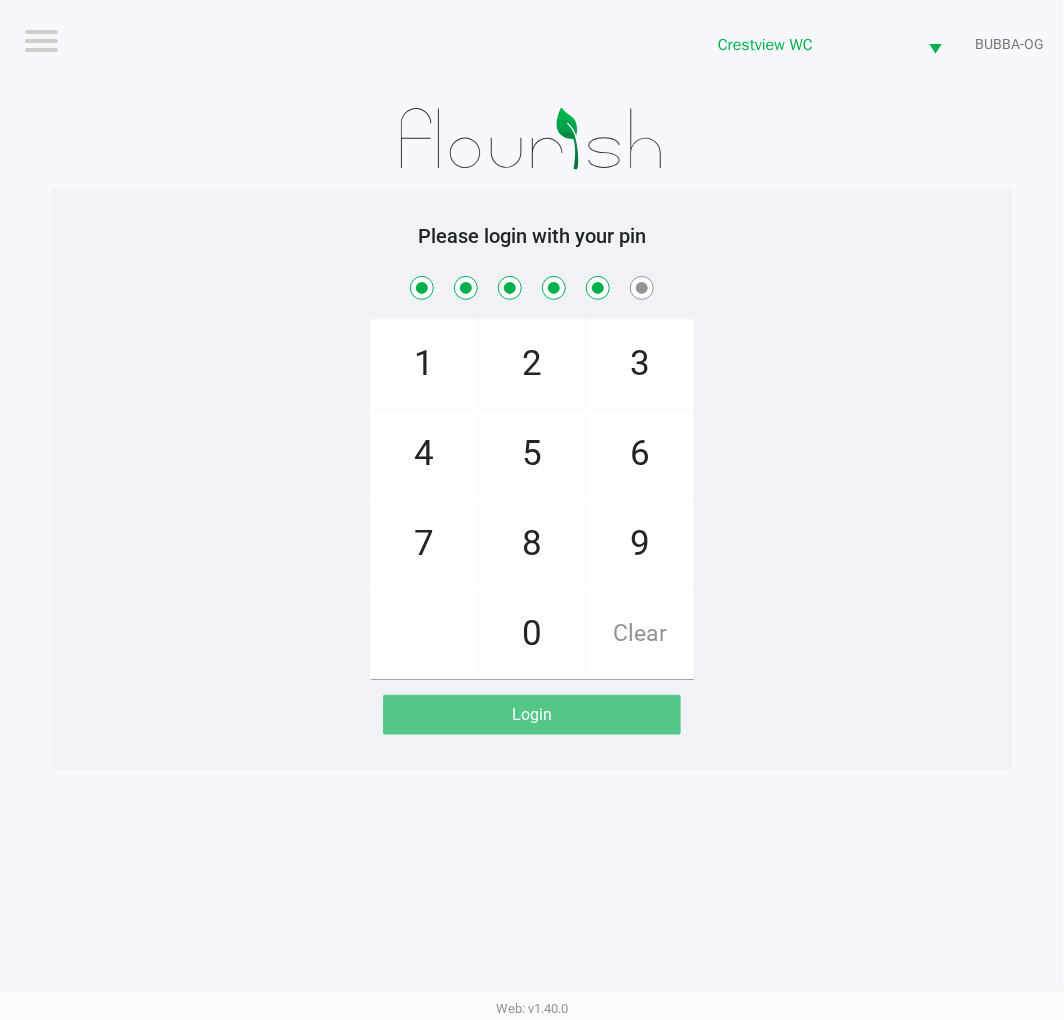 checkbox on "true" 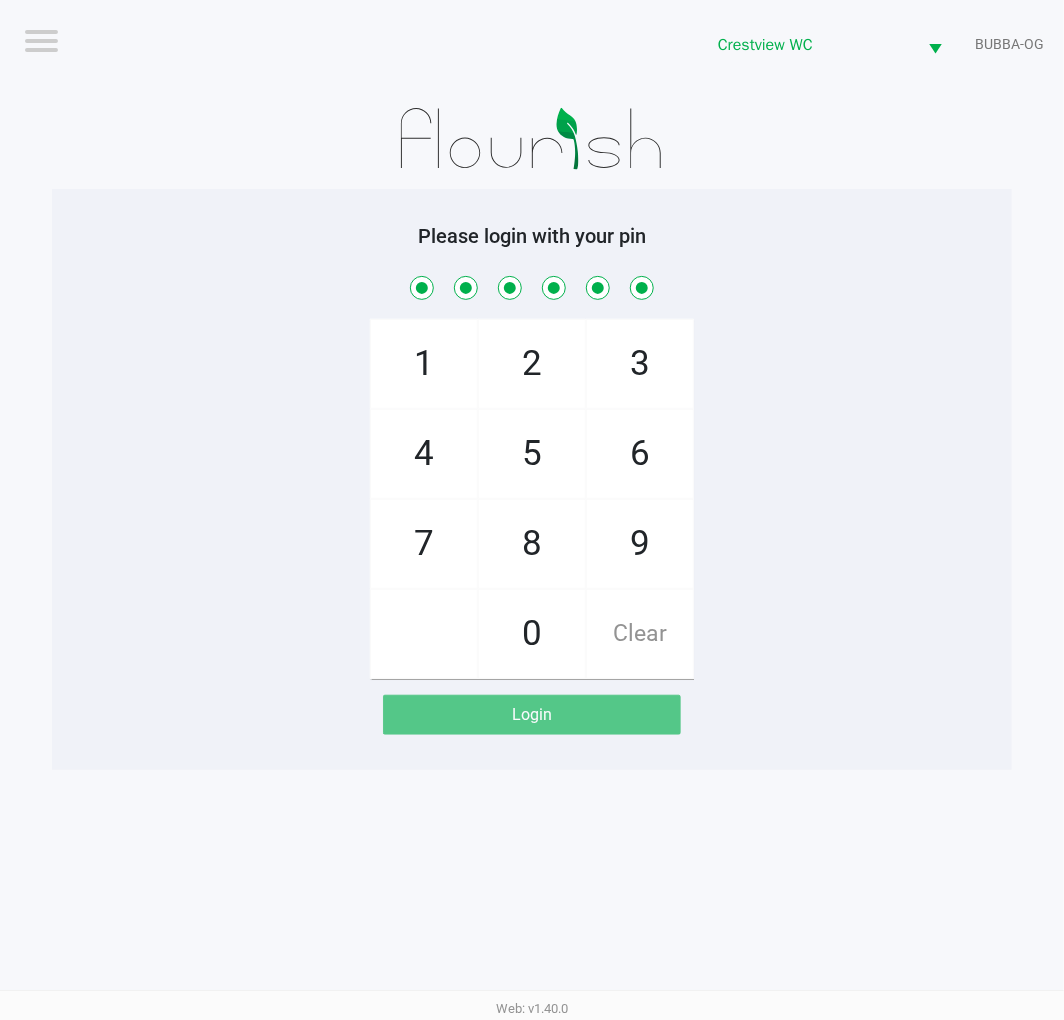 checkbox on "true" 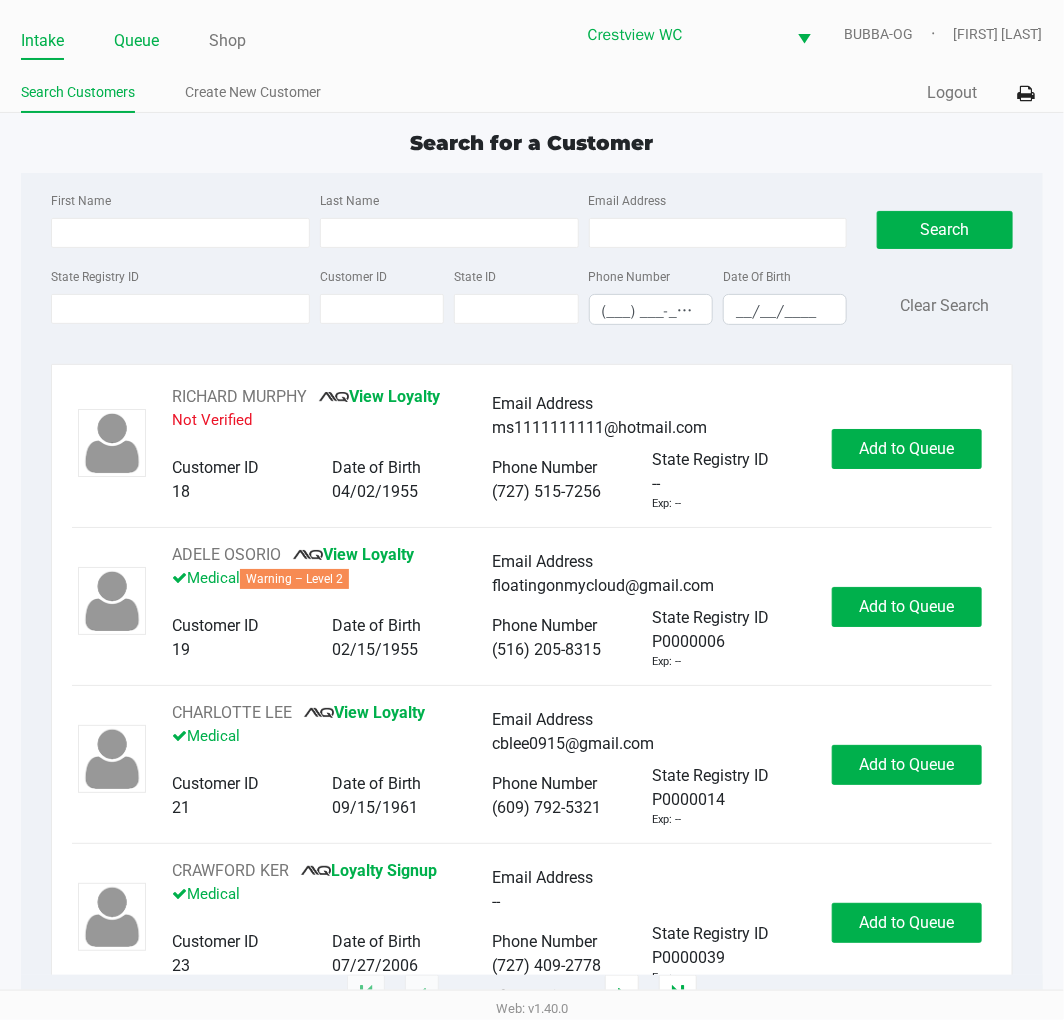 click on "Queue" 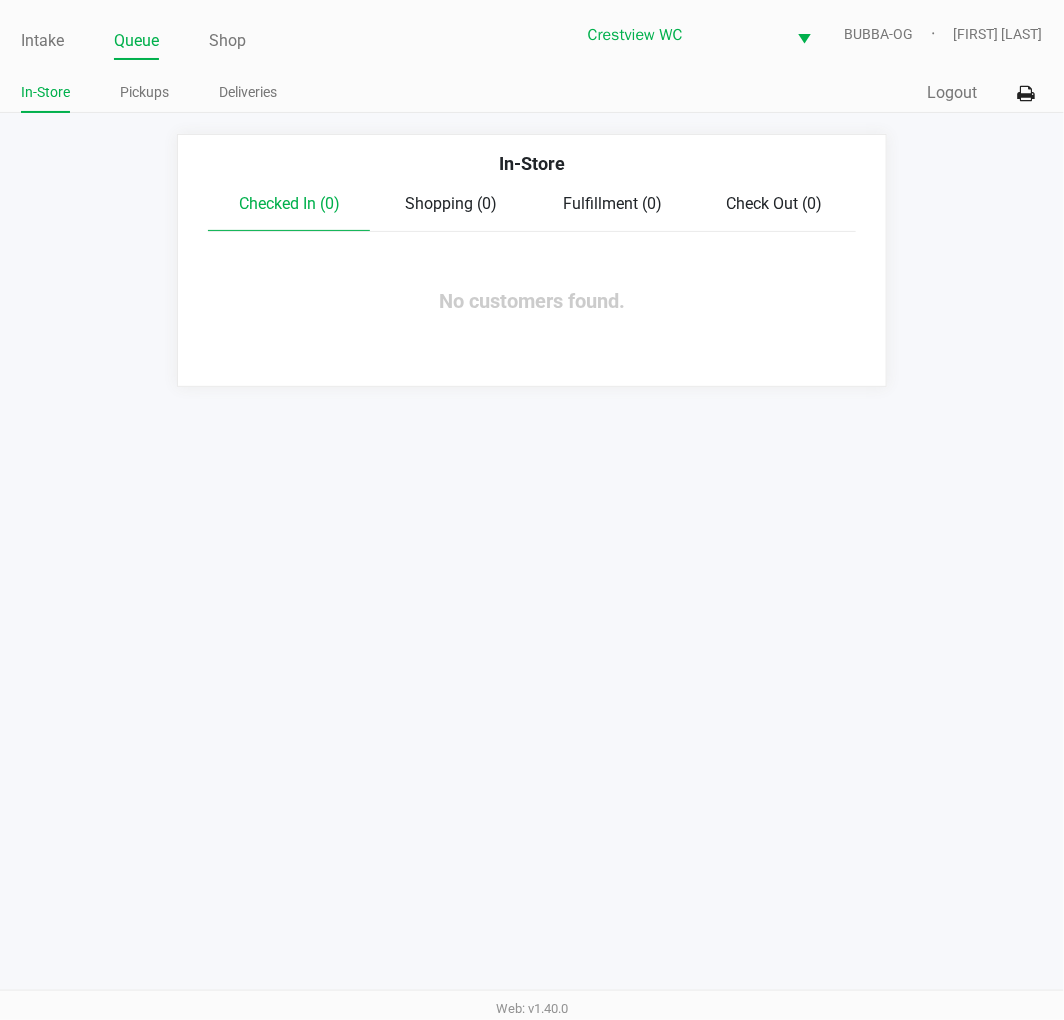 click on "Pickups" 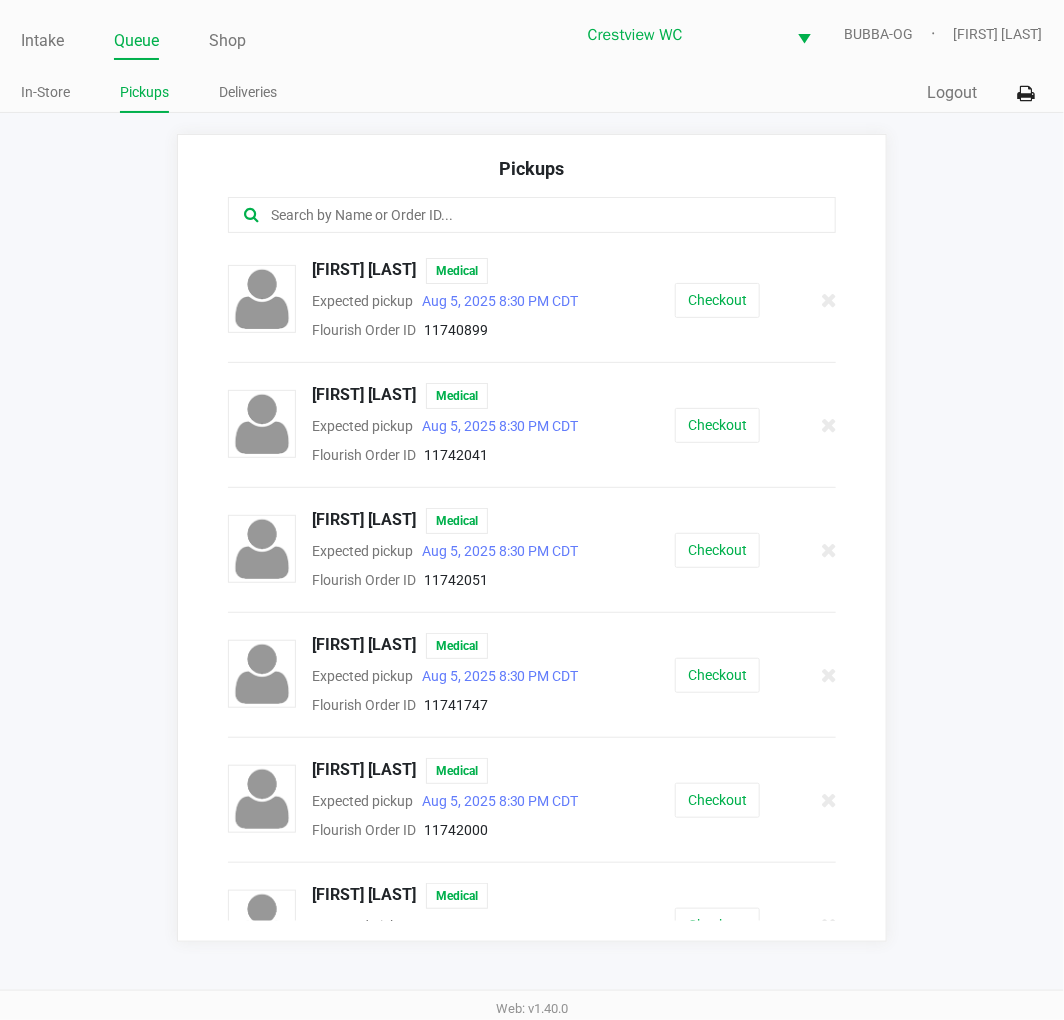 click 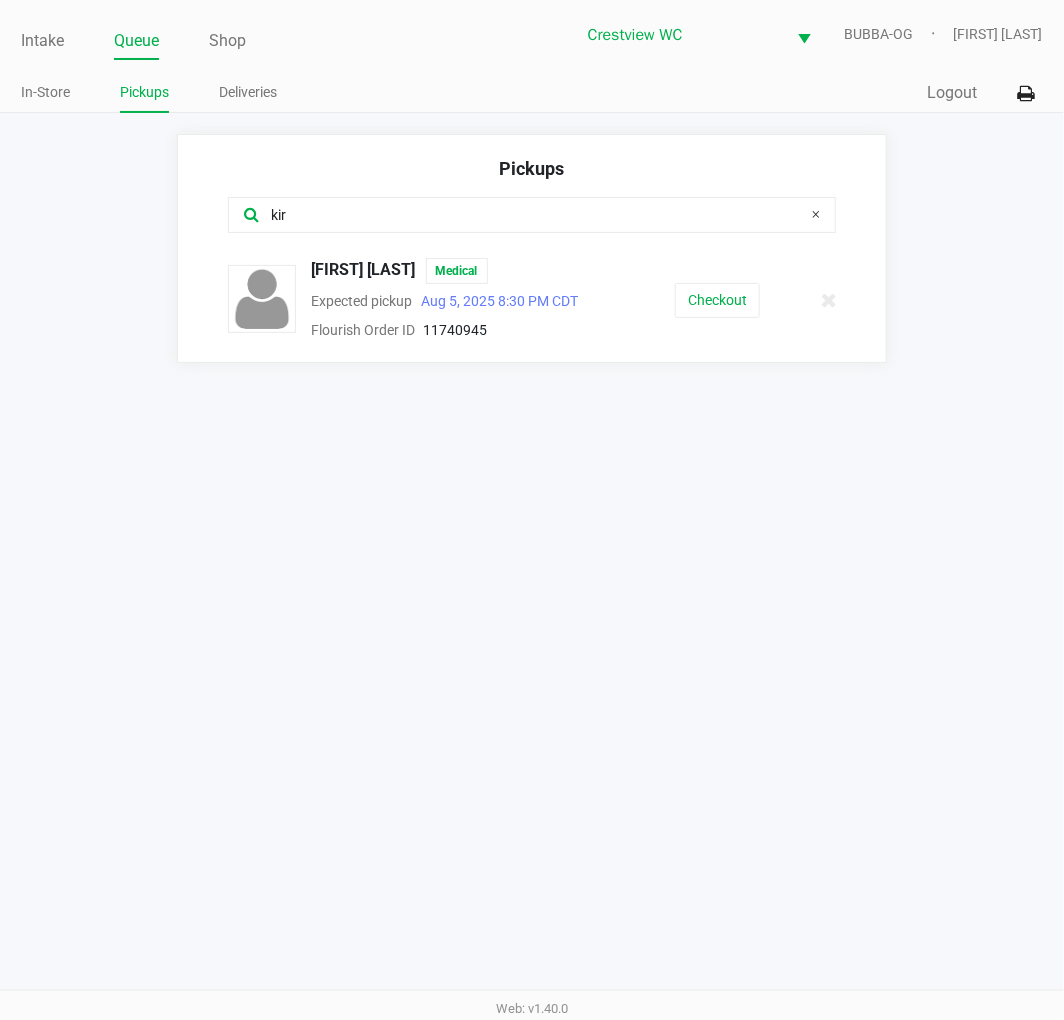 type on "kir" 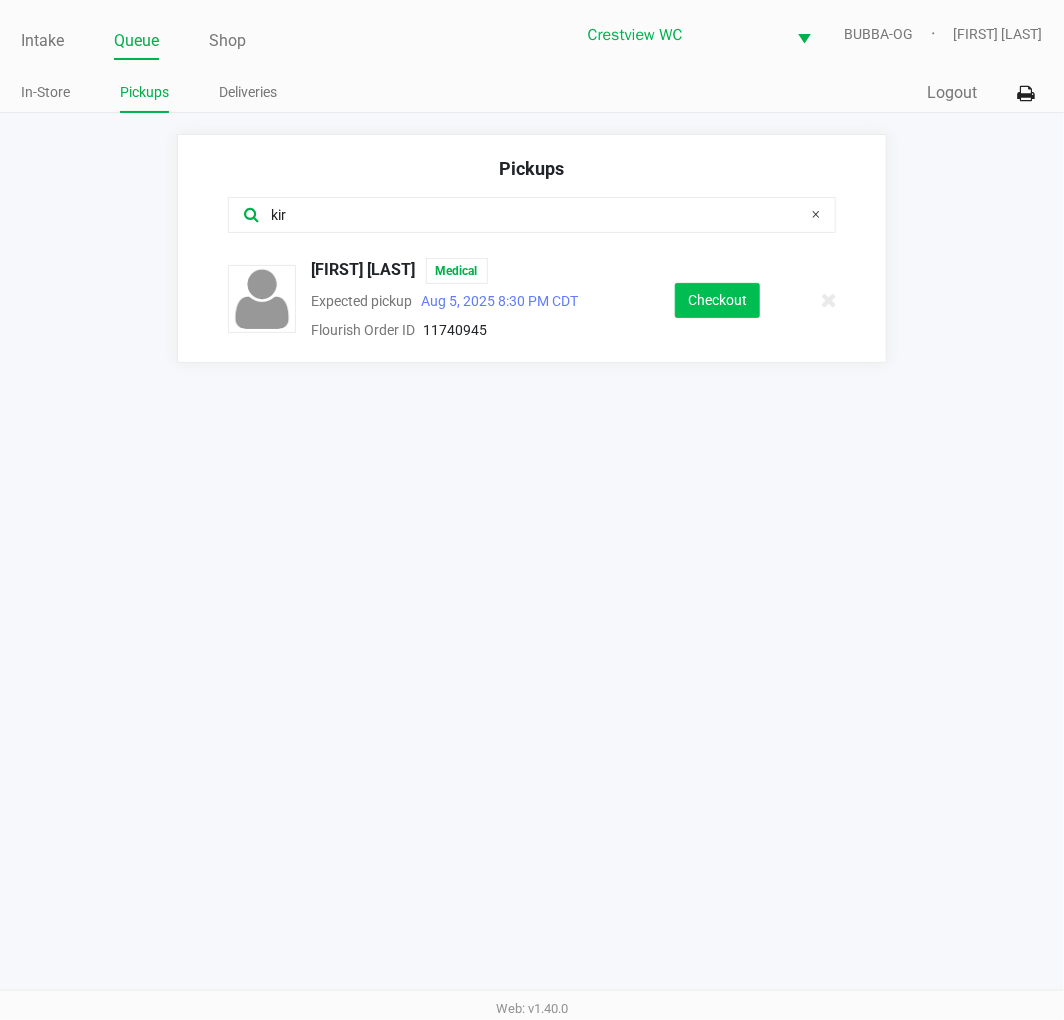 click on "Checkout" 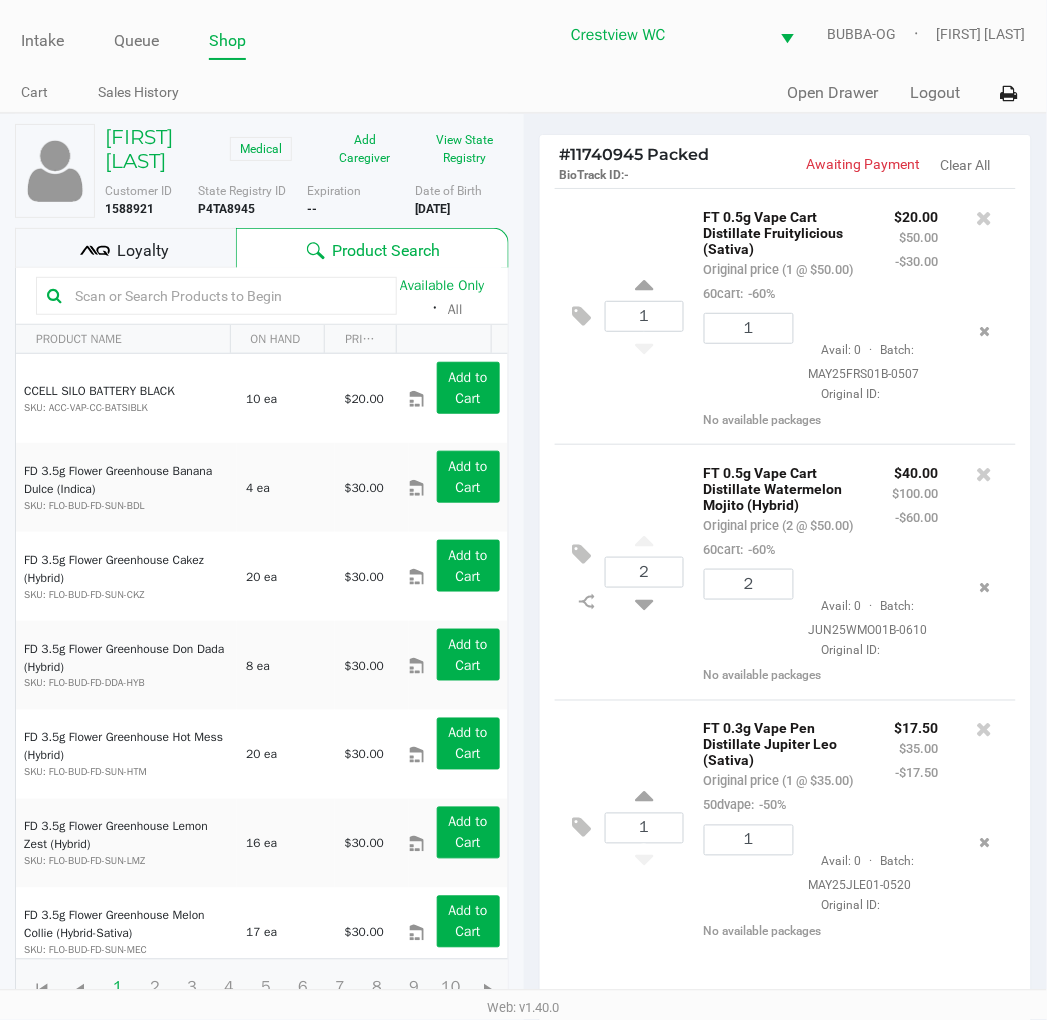 click 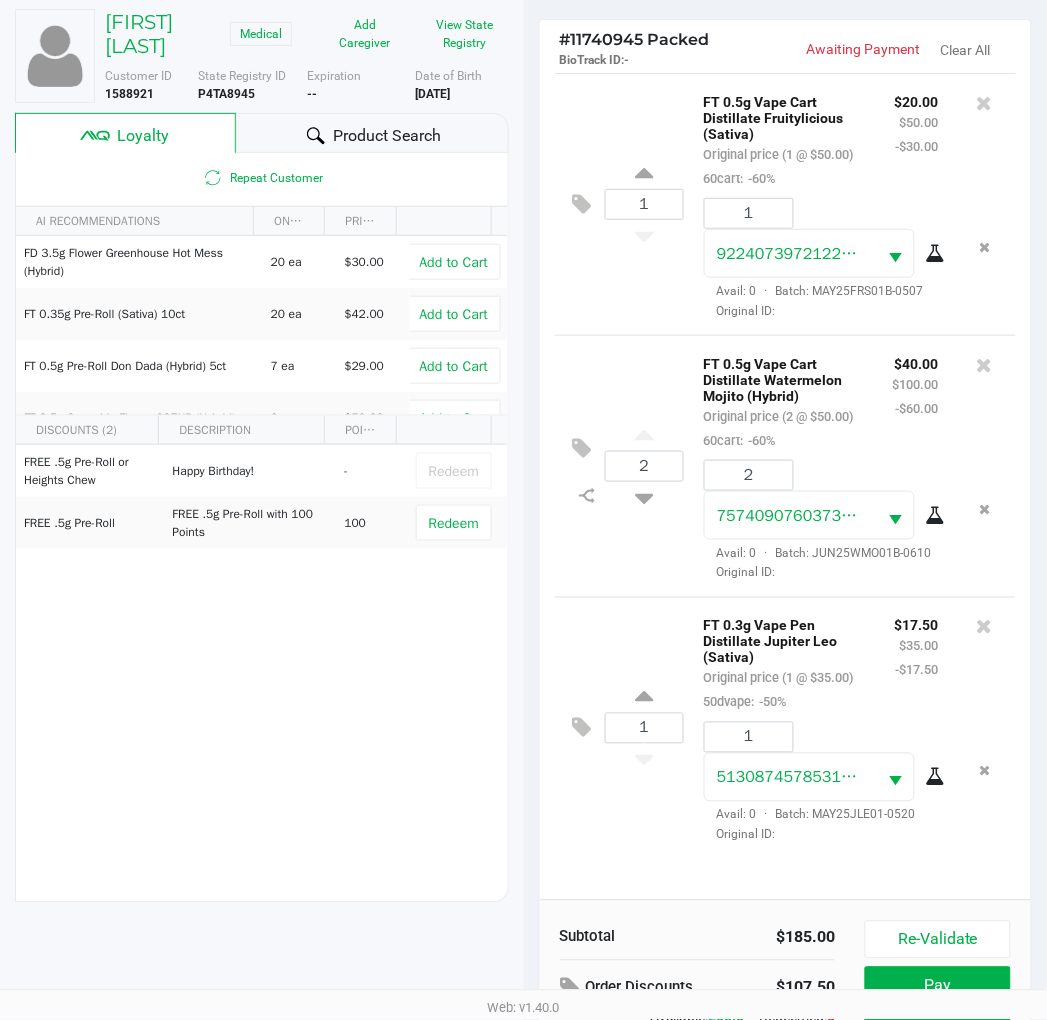 scroll, scrollTop: 258, scrollLeft: 0, axis: vertical 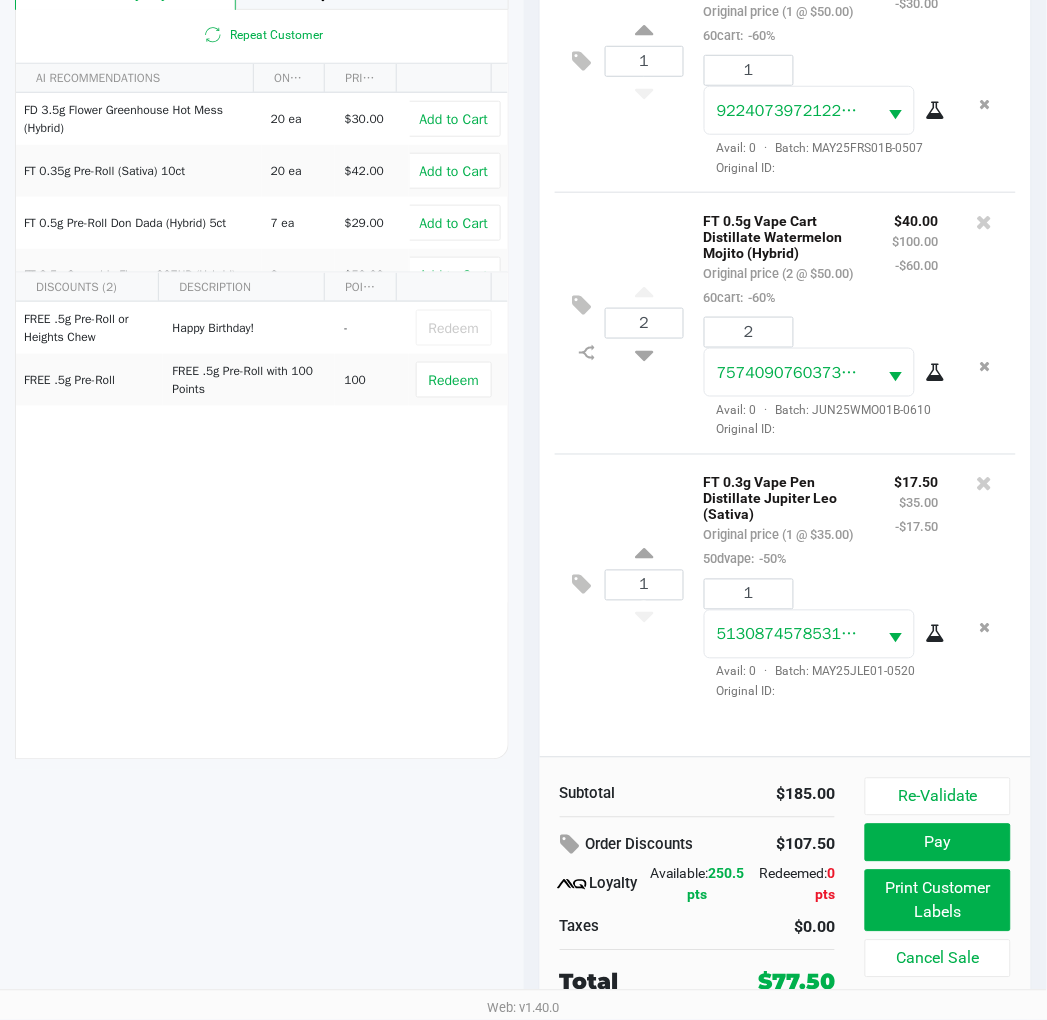click on "Print Customer Labels" 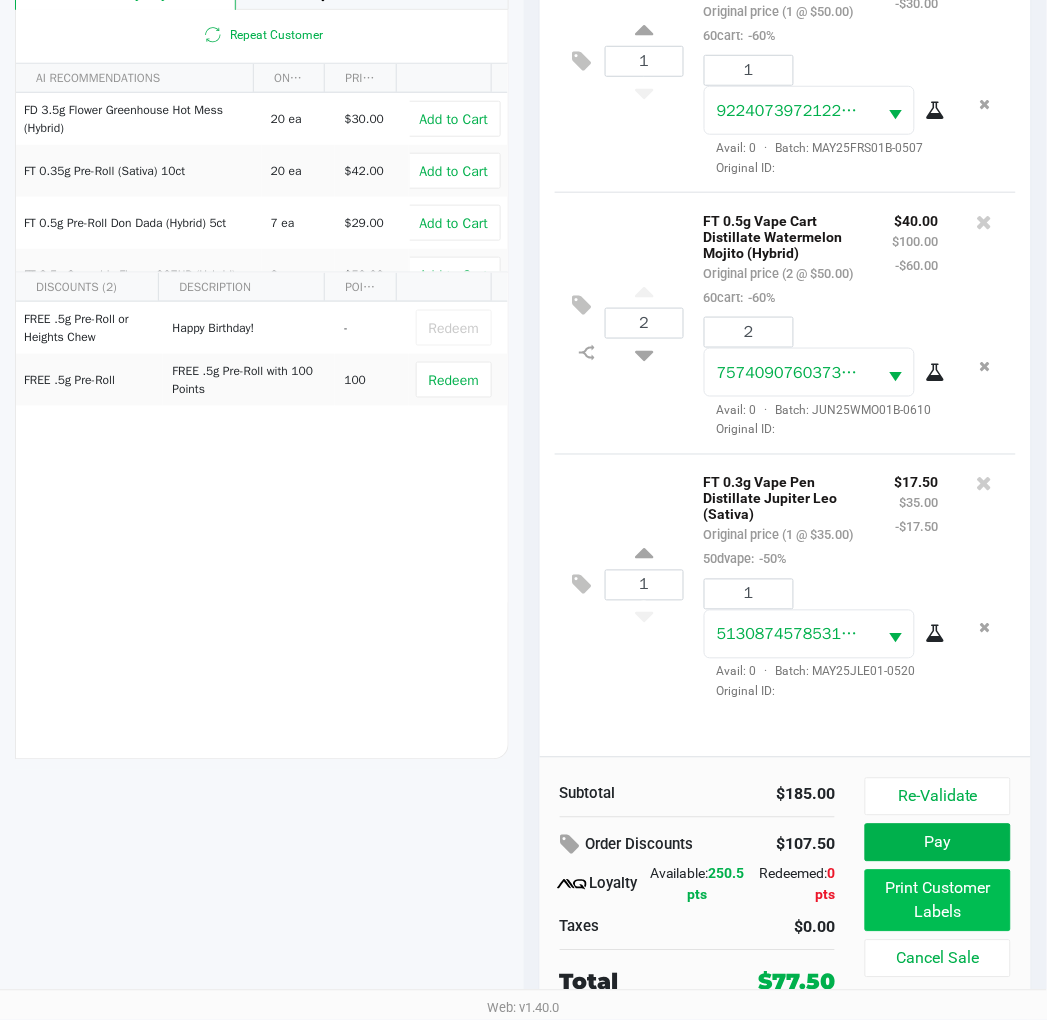 scroll, scrollTop: 0, scrollLeft: 0, axis: both 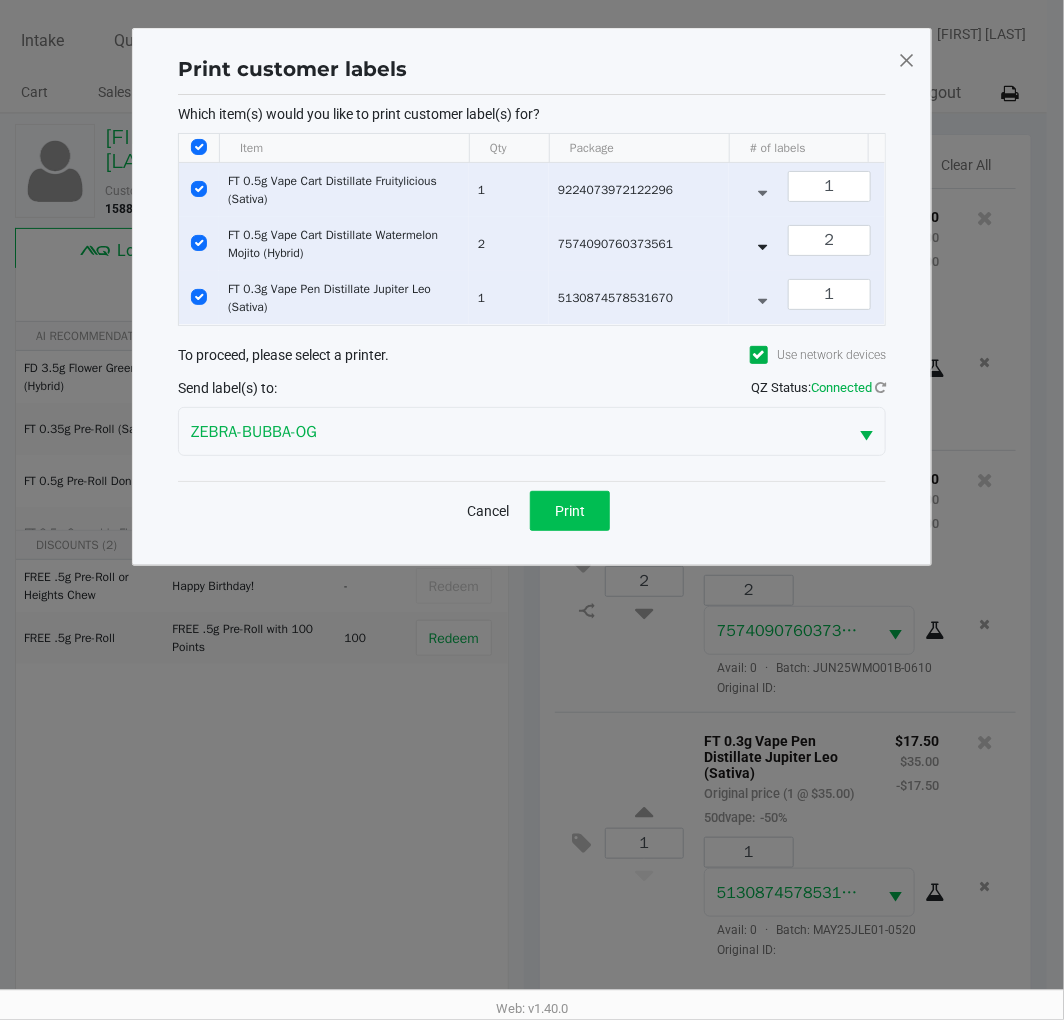 click on "Print" 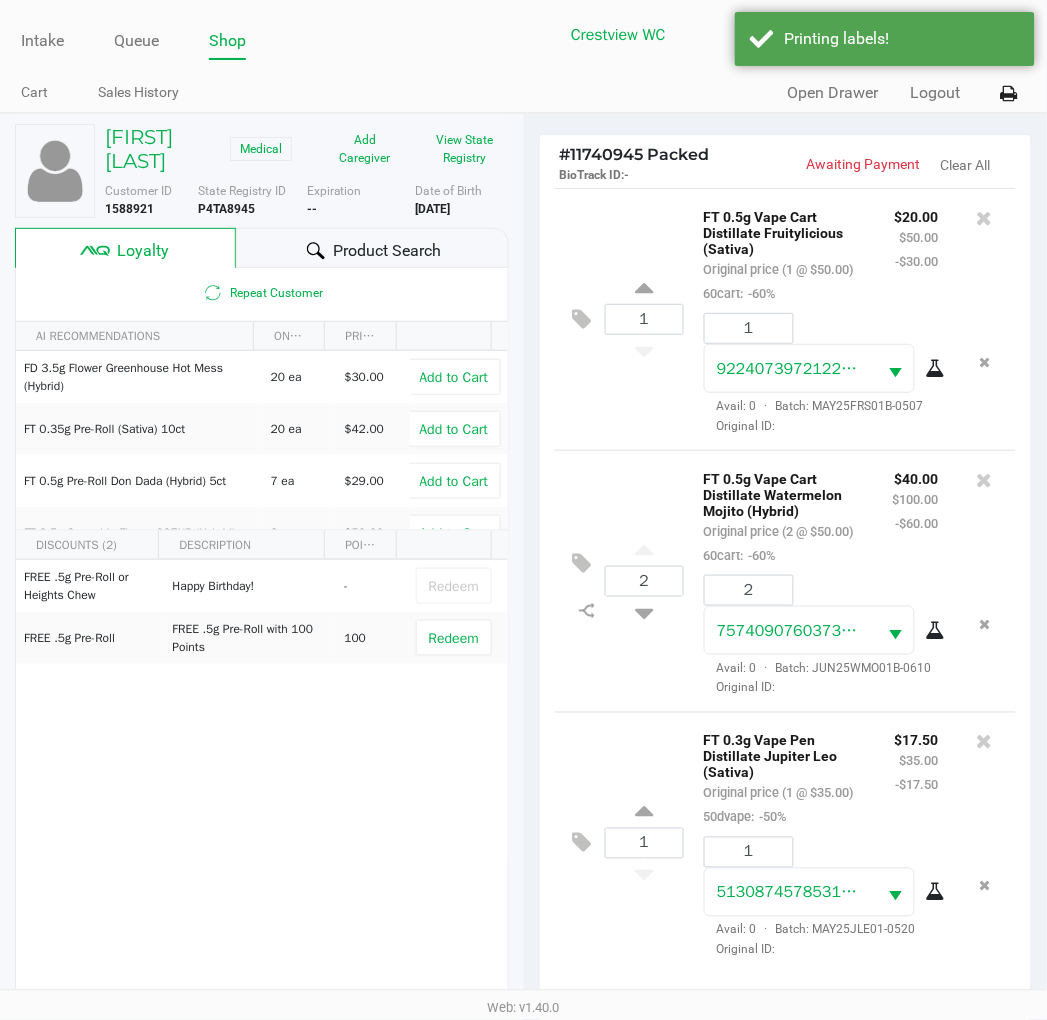 scroll, scrollTop: 86, scrollLeft: 0, axis: vertical 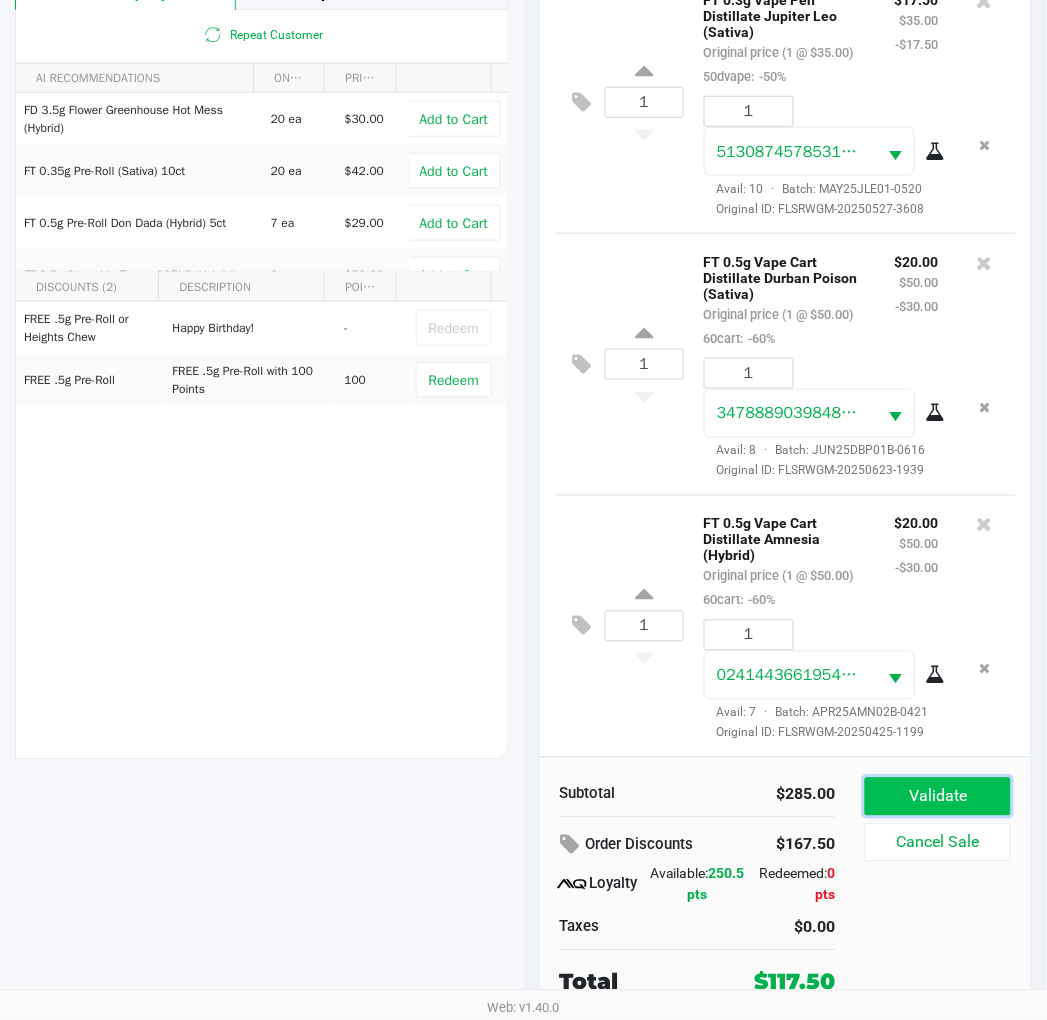 click on "Validate" 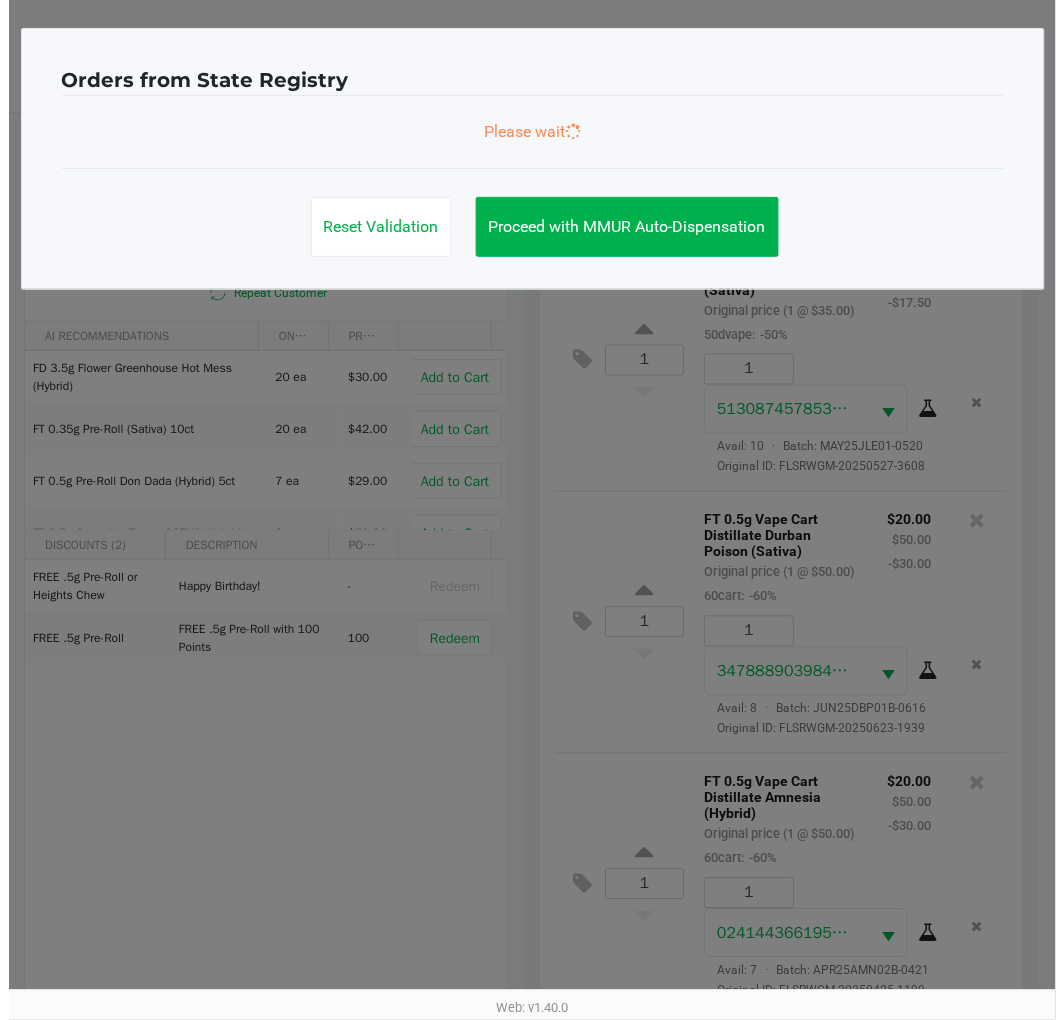 scroll, scrollTop: 0, scrollLeft: 0, axis: both 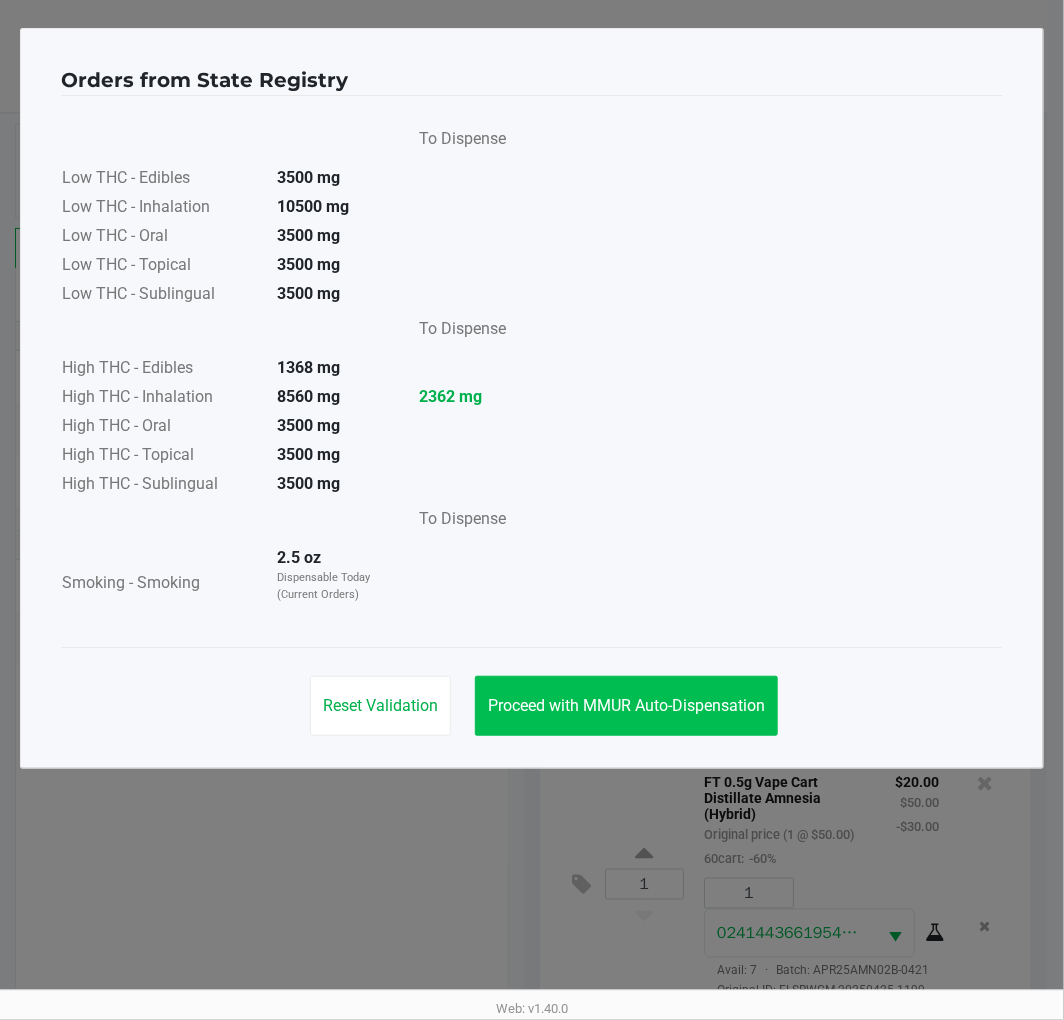 click on "Proceed with MMUR Auto-Dispensation" 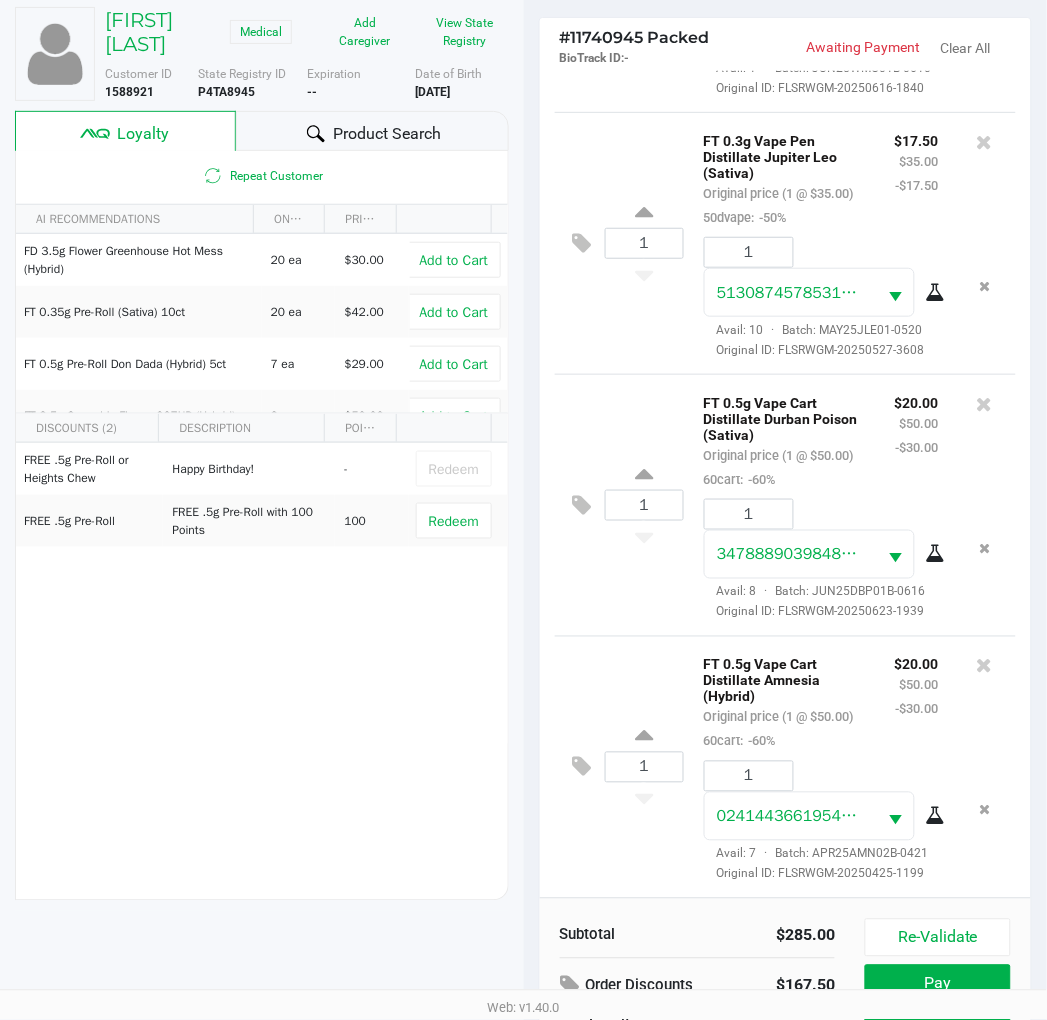 scroll, scrollTop: 258, scrollLeft: 0, axis: vertical 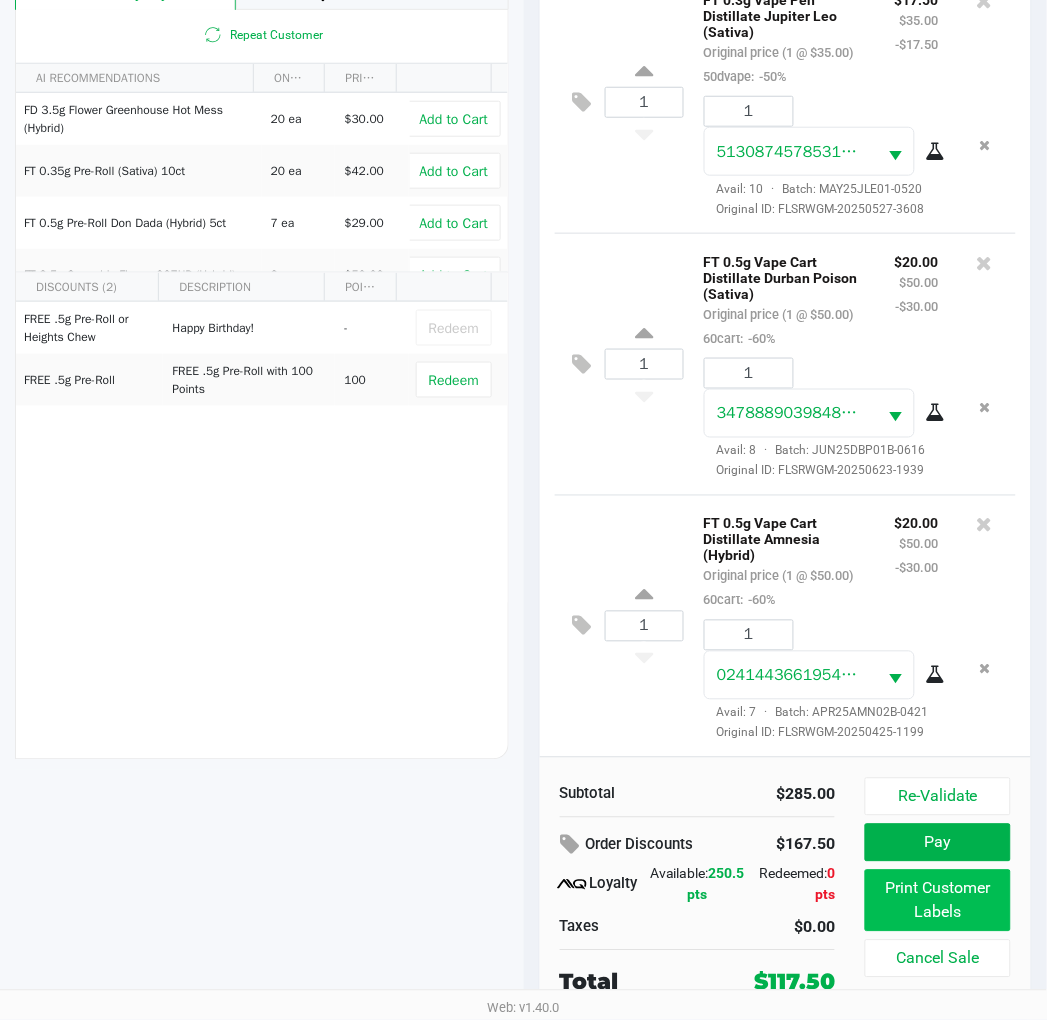 click on "Print Customer Labels" 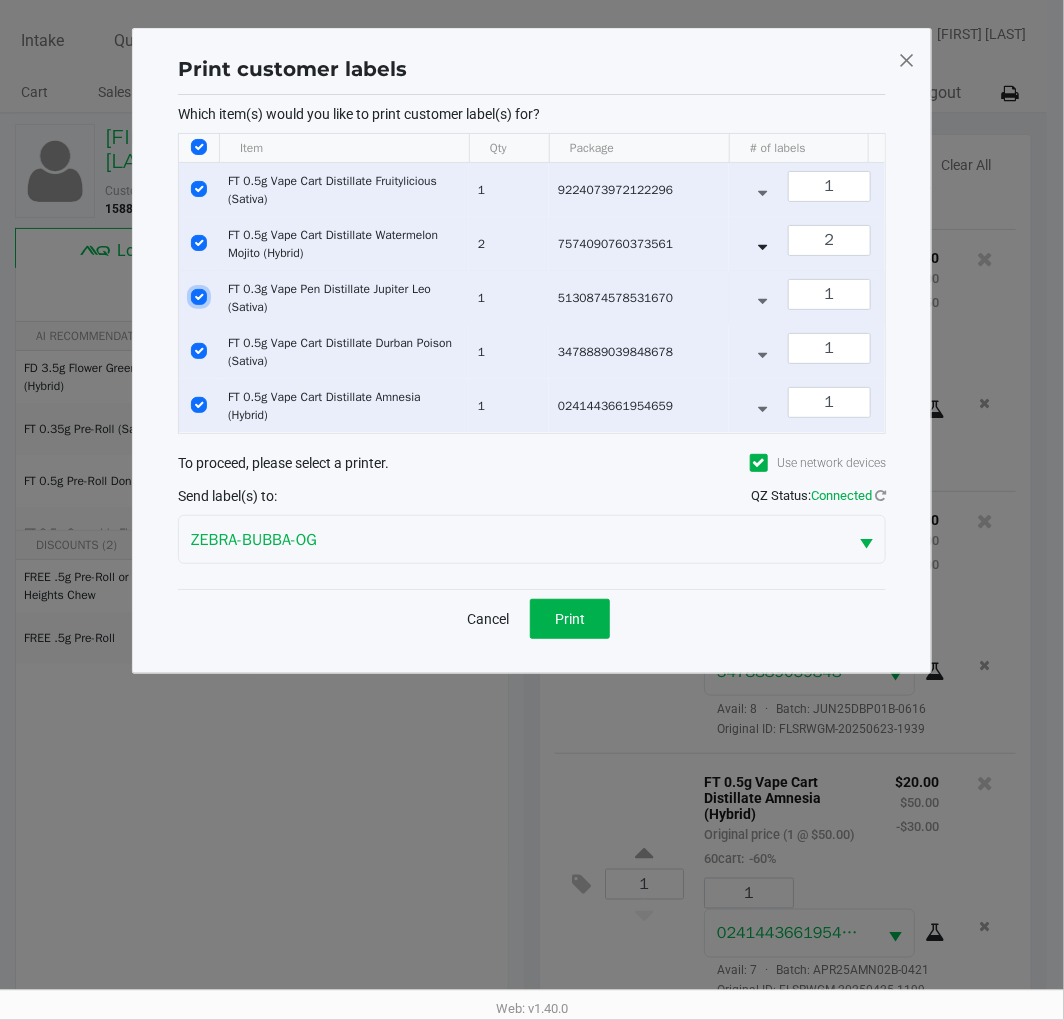 click at bounding box center [199, 297] 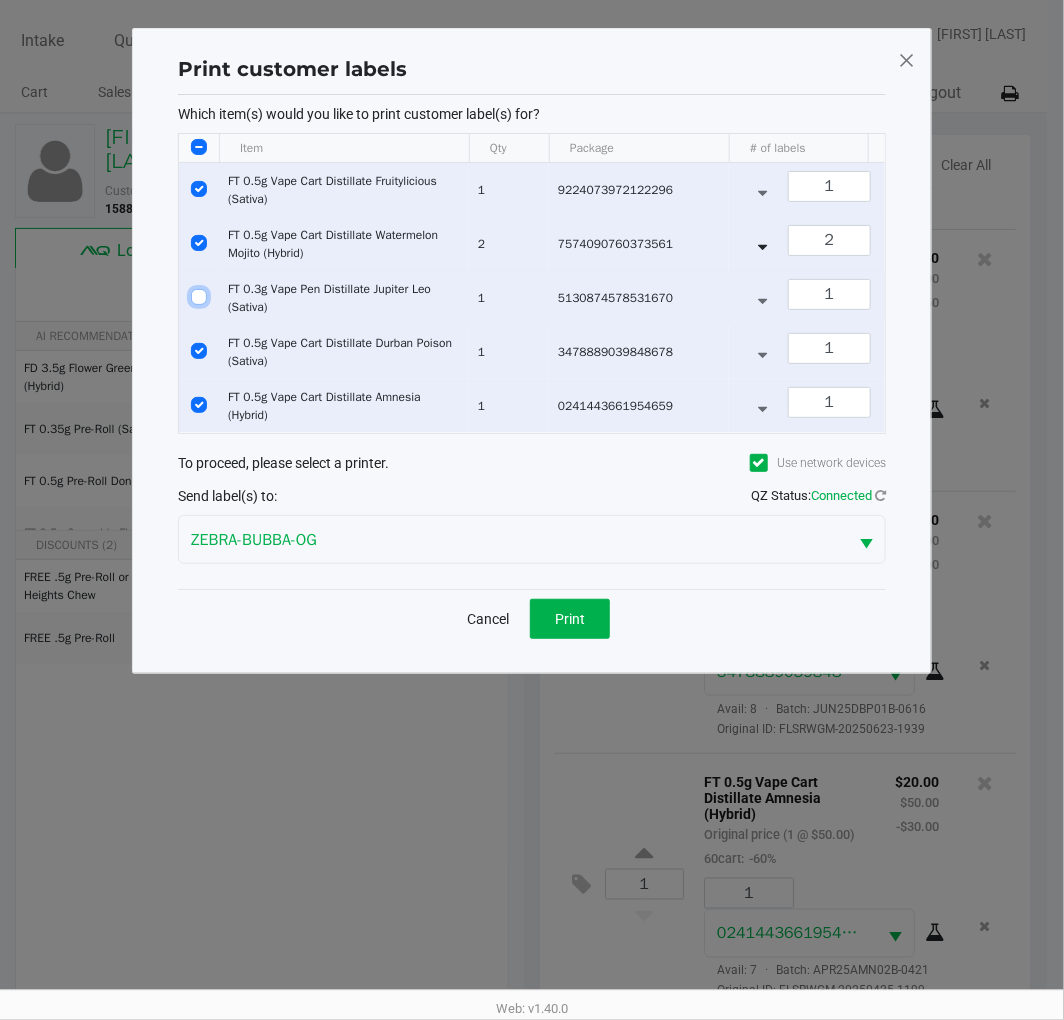 checkbox on "false" 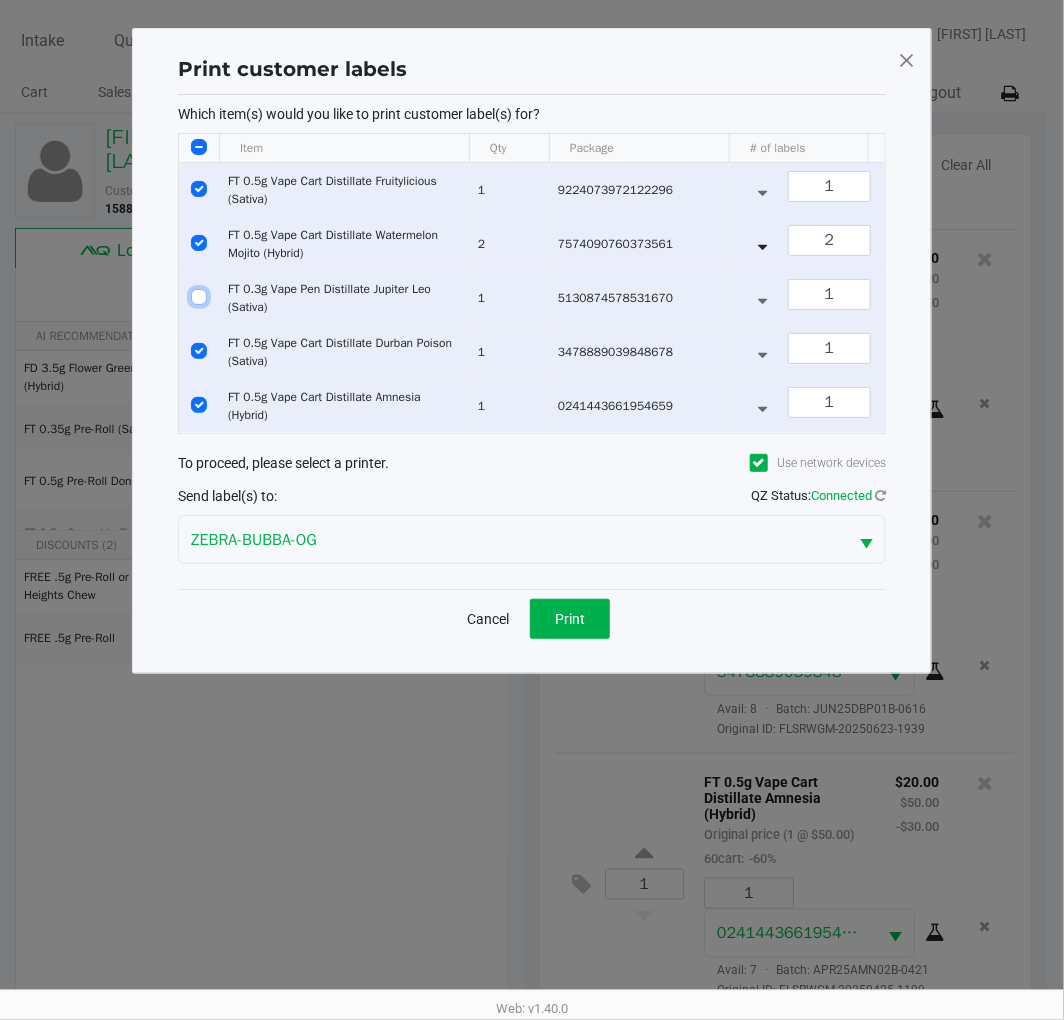 checkbox on "false" 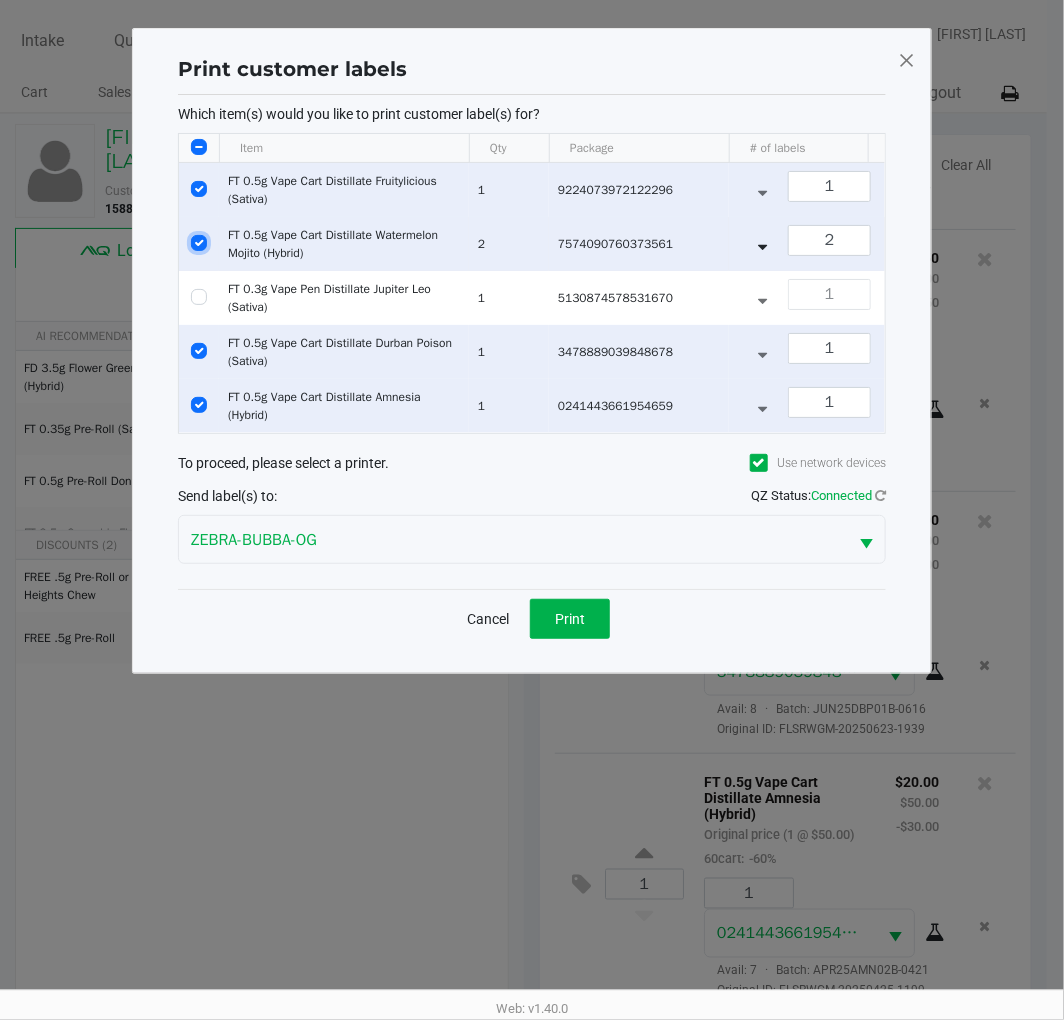 click at bounding box center (199, 243) 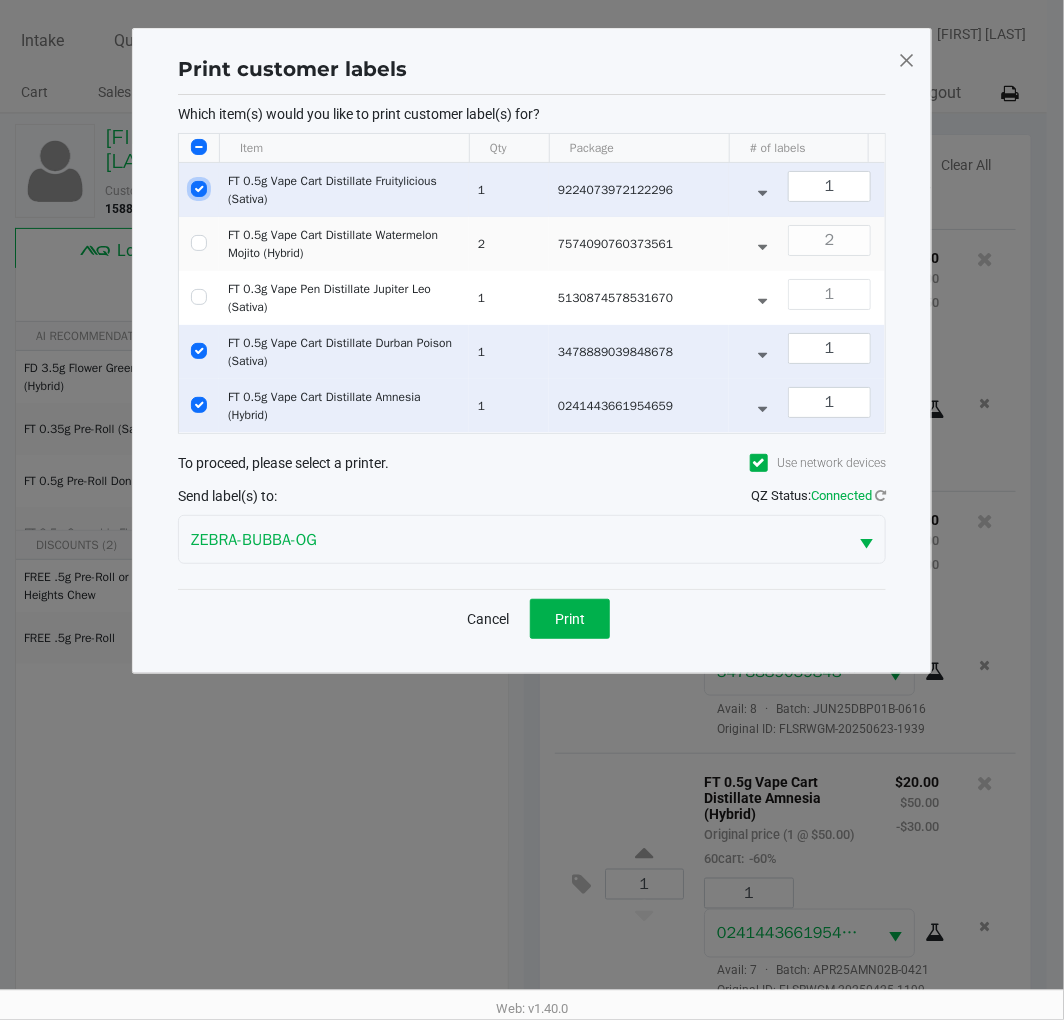 click at bounding box center [199, 189] 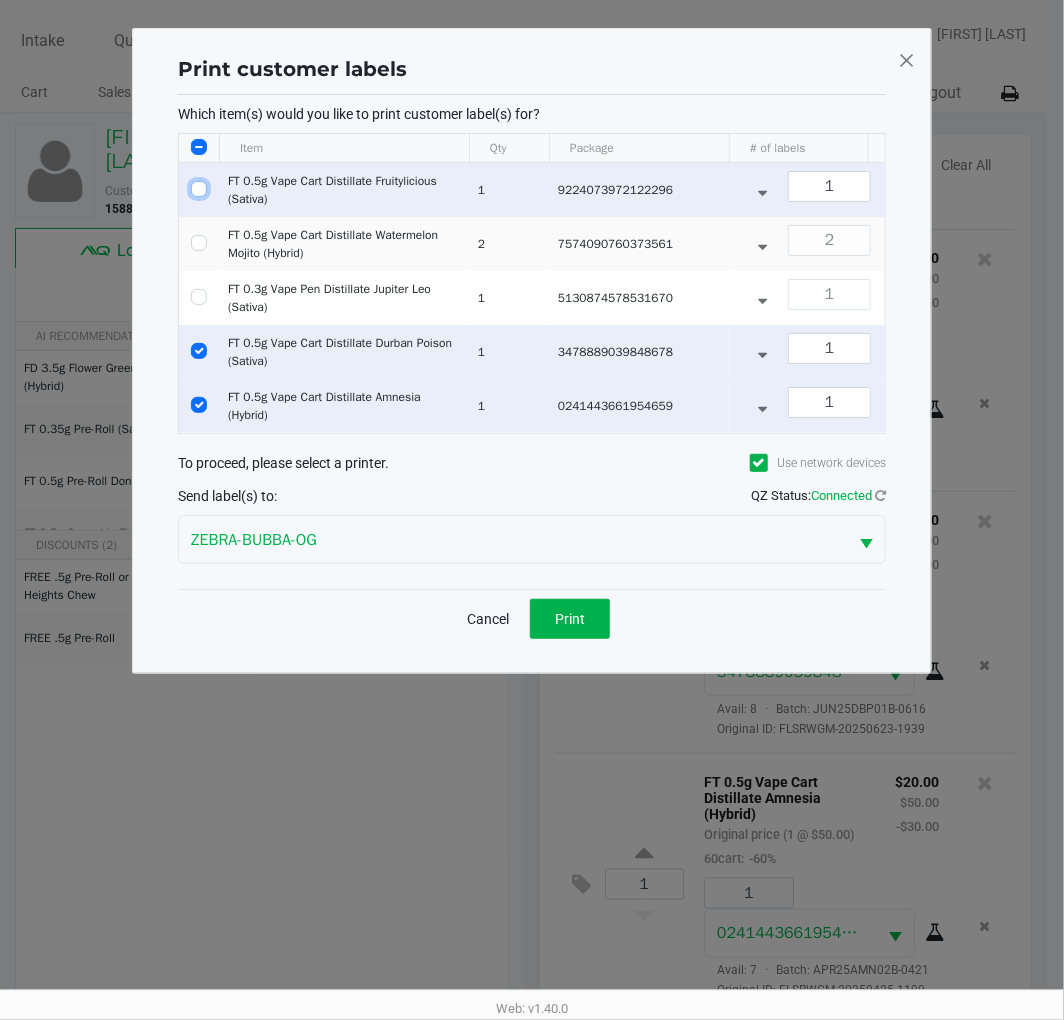 checkbox on "false" 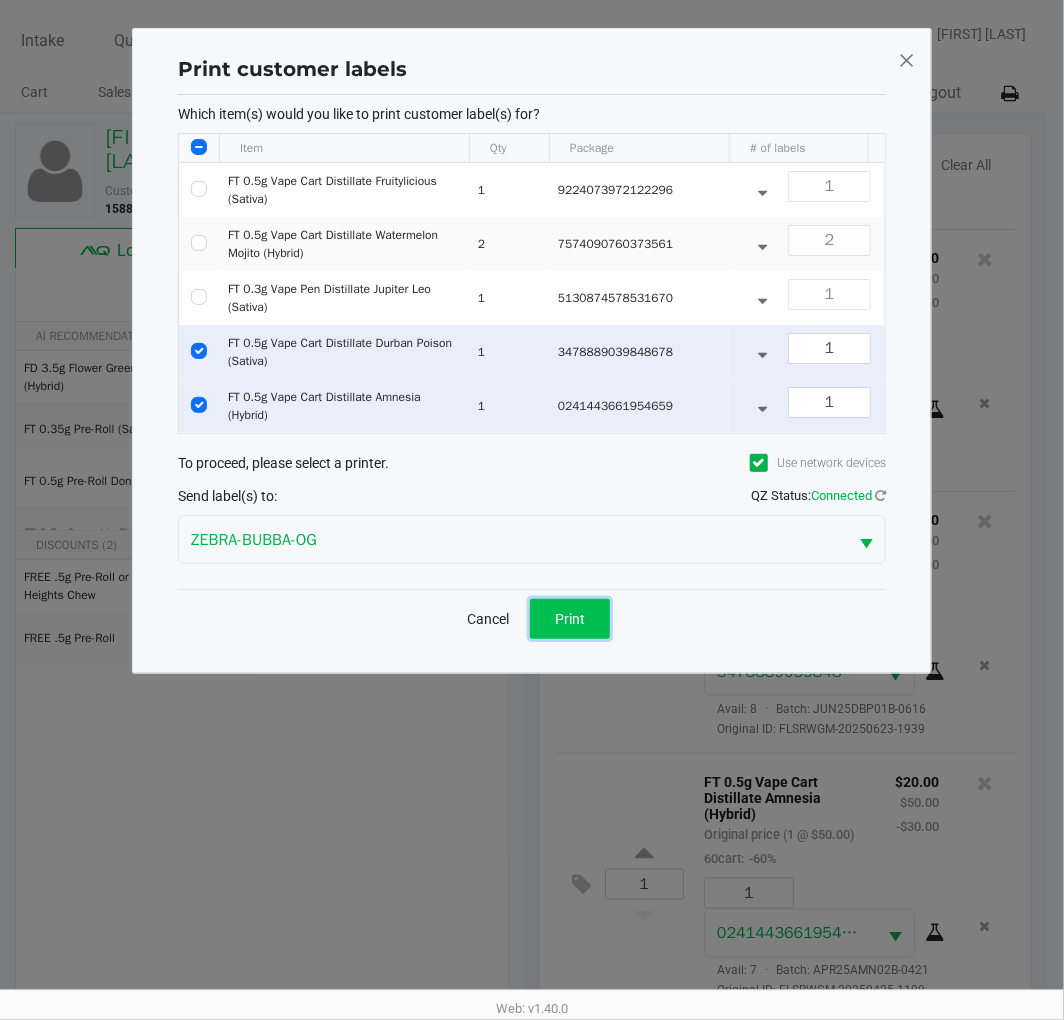 click on "Print" 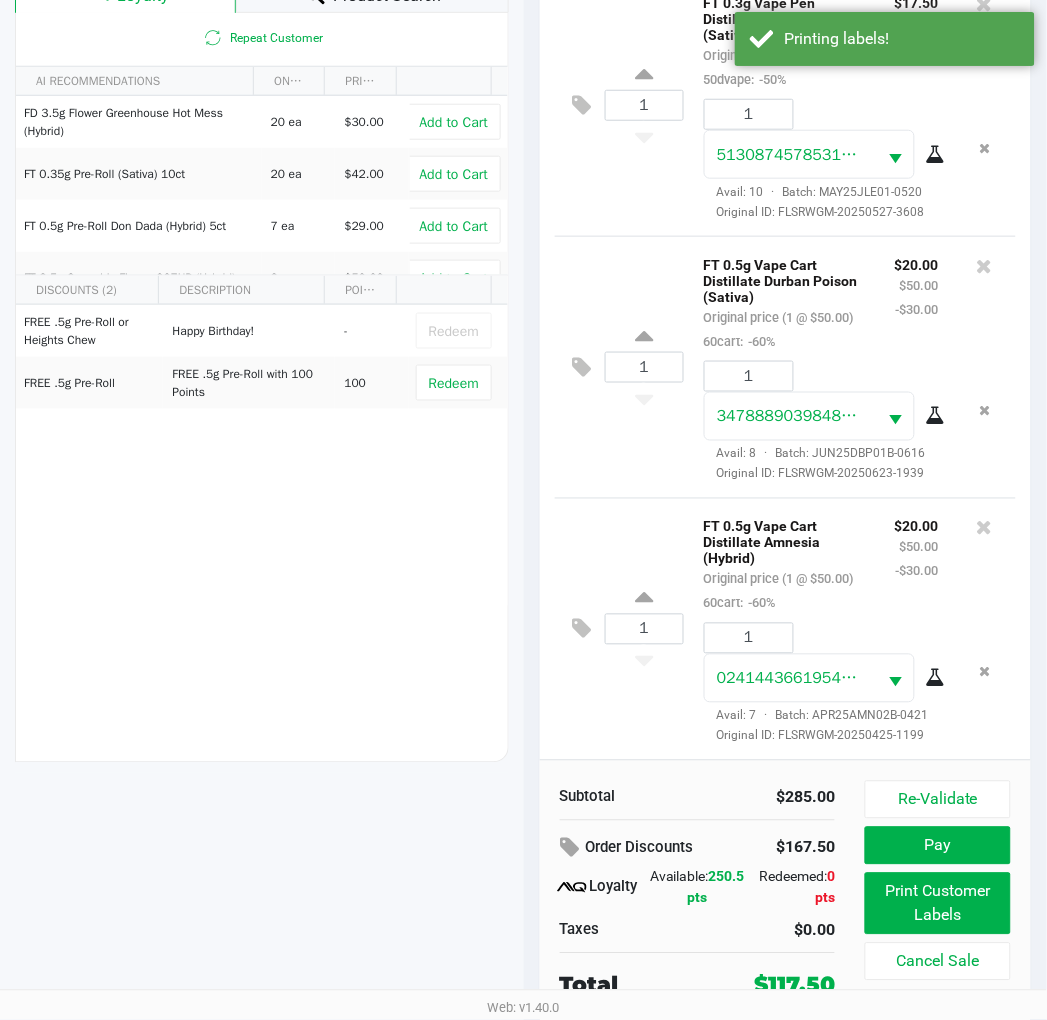 scroll, scrollTop: 258, scrollLeft: 0, axis: vertical 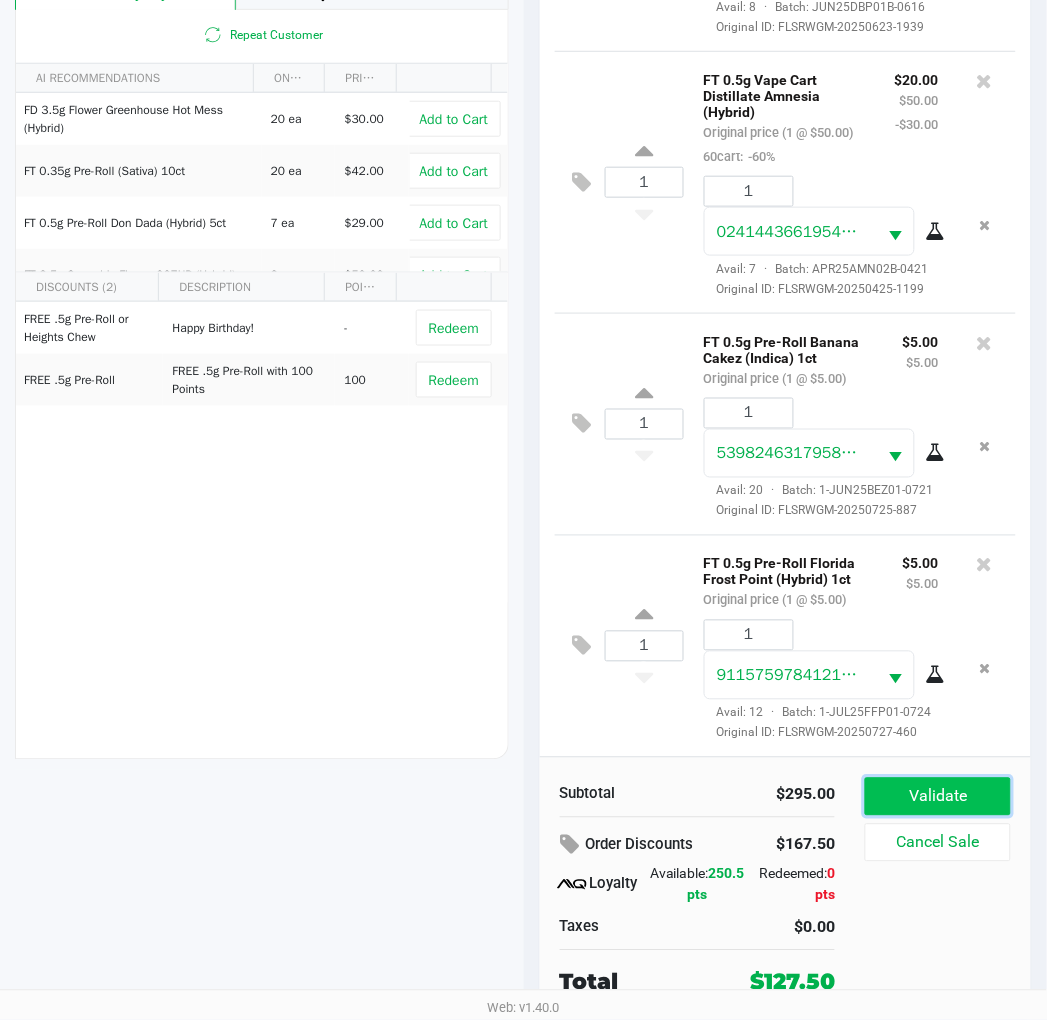 click on "Validate" 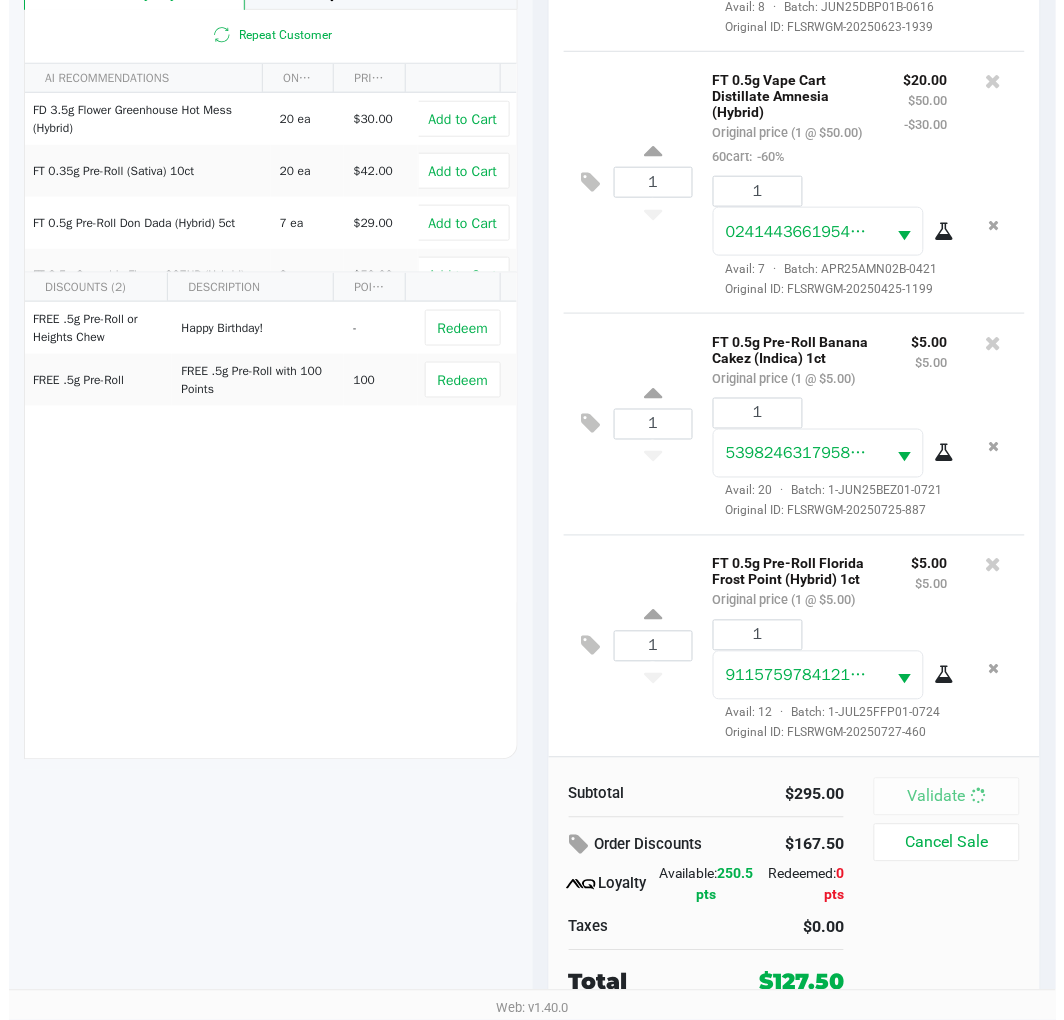 scroll, scrollTop: 0, scrollLeft: 0, axis: both 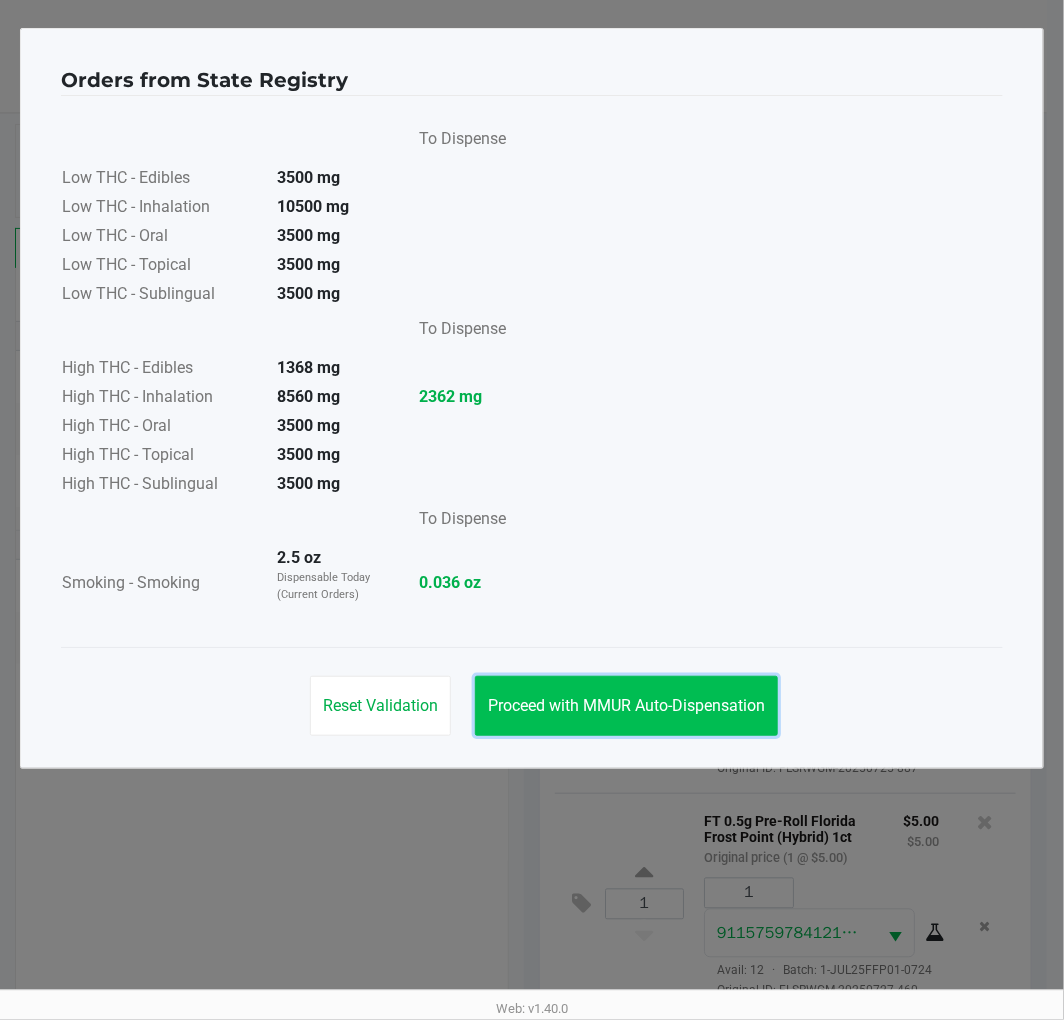 click on "Proceed with MMUR Auto-Dispensation" 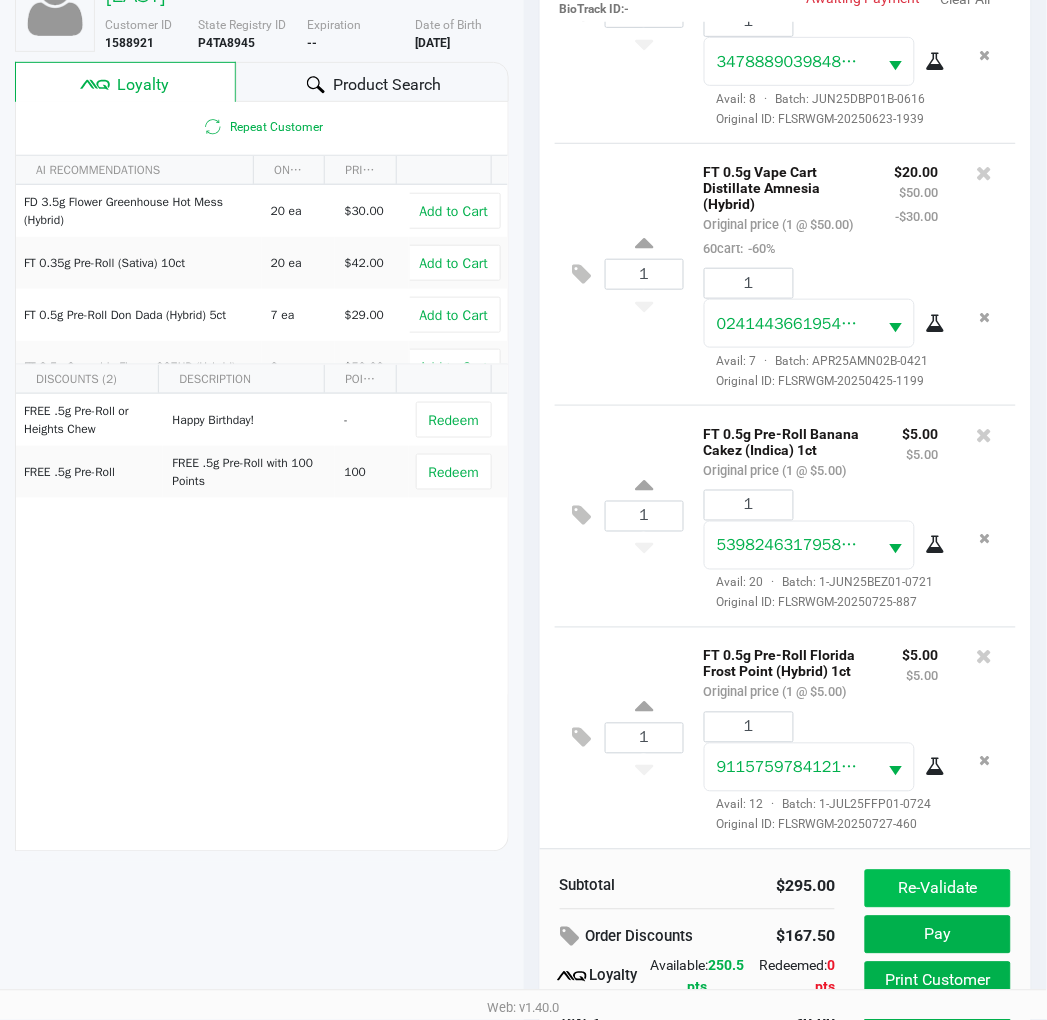 scroll, scrollTop: 258, scrollLeft: 0, axis: vertical 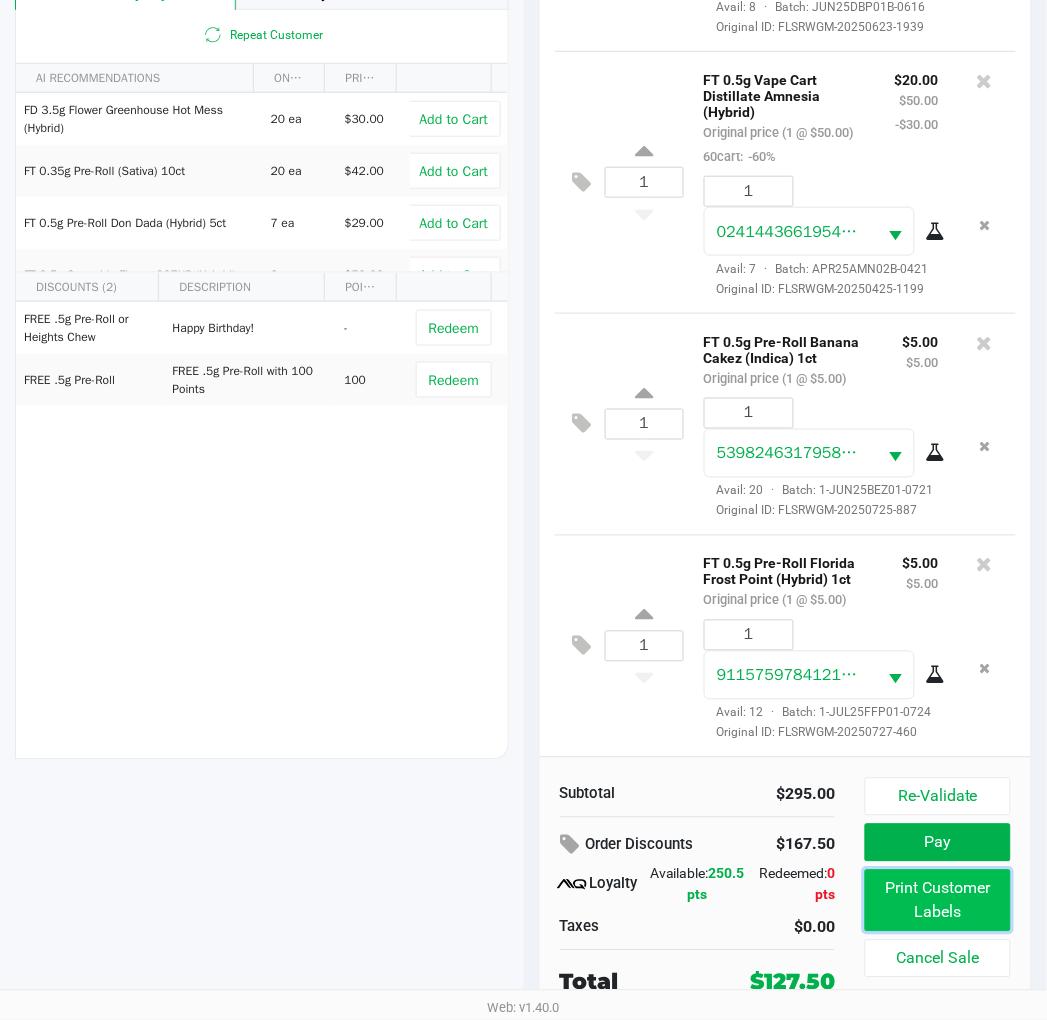 click on "Print Customer Labels" 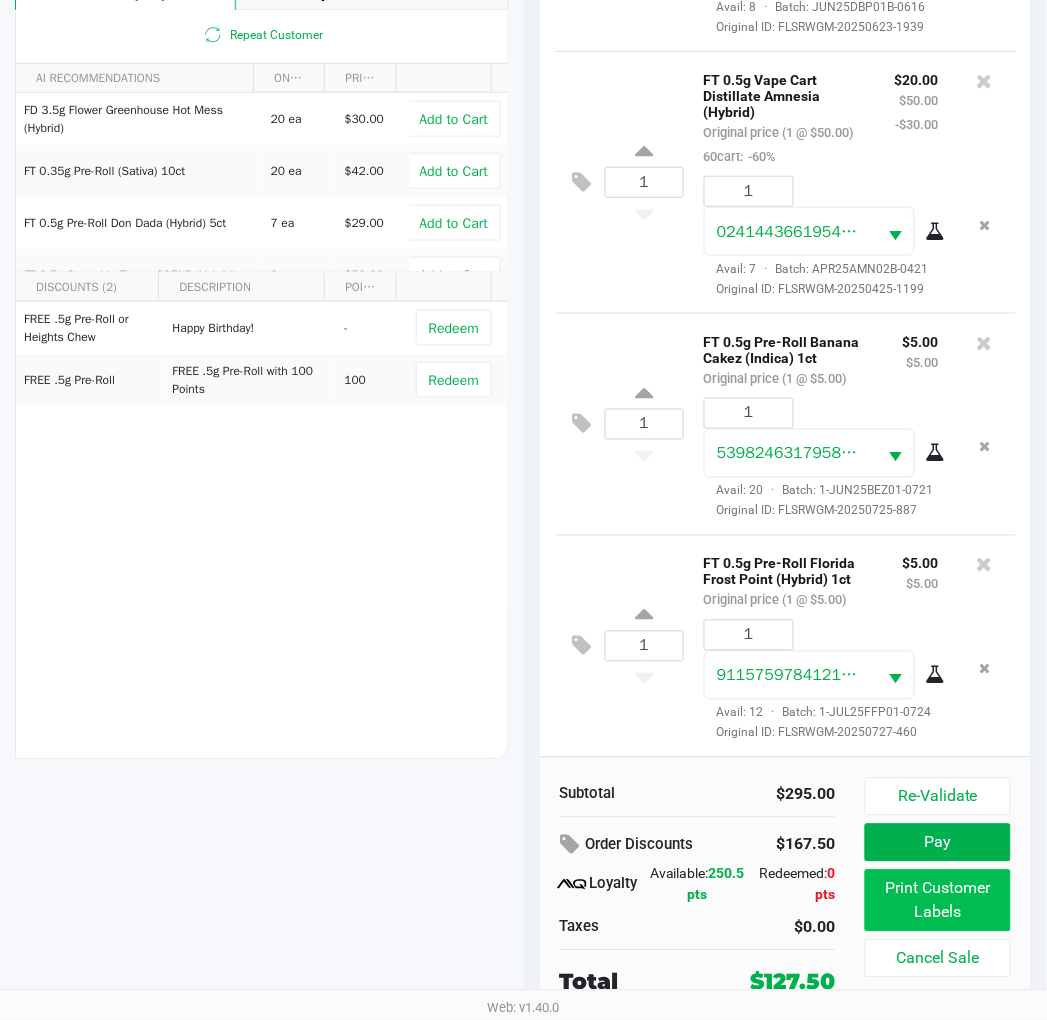 scroll, scrollTop: 0, scrollLeft: 0, axis: both 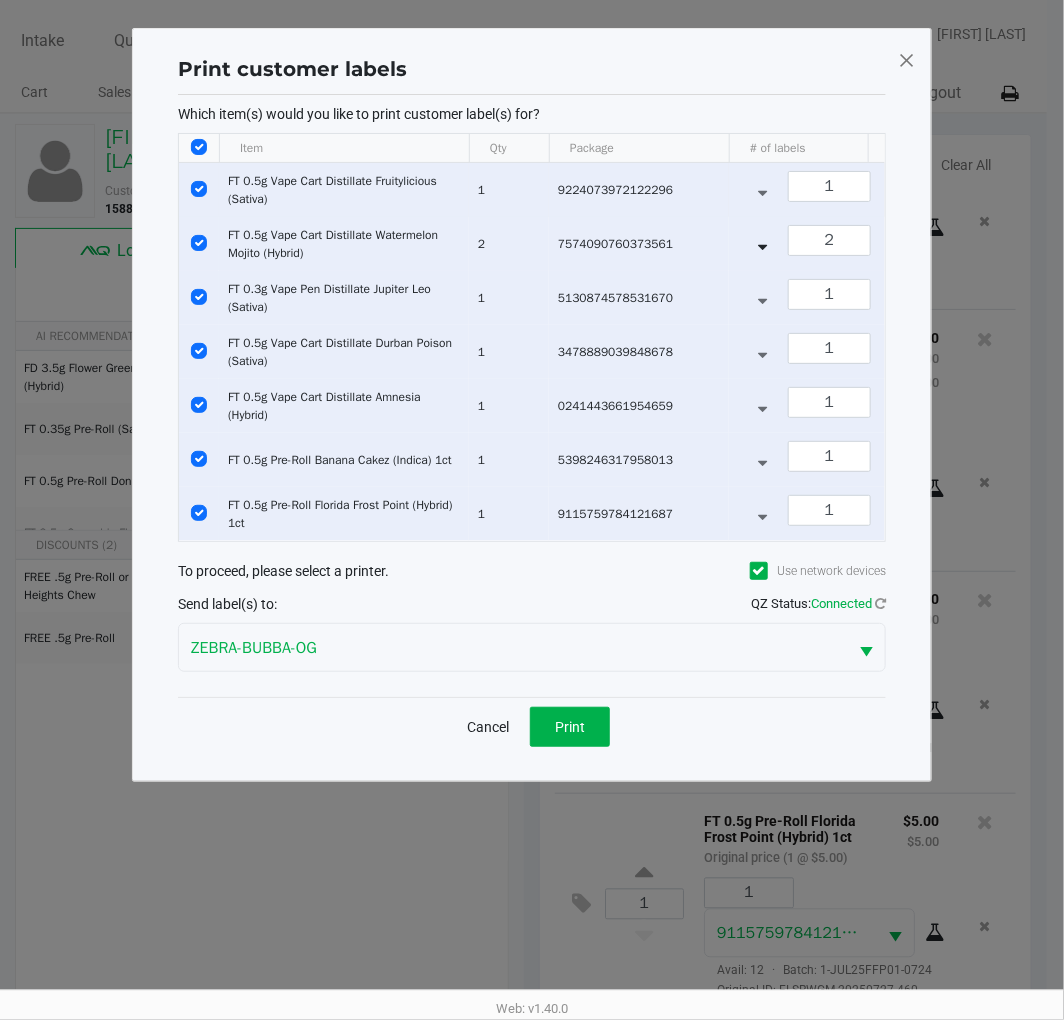 click at bounding box center [199, 189] 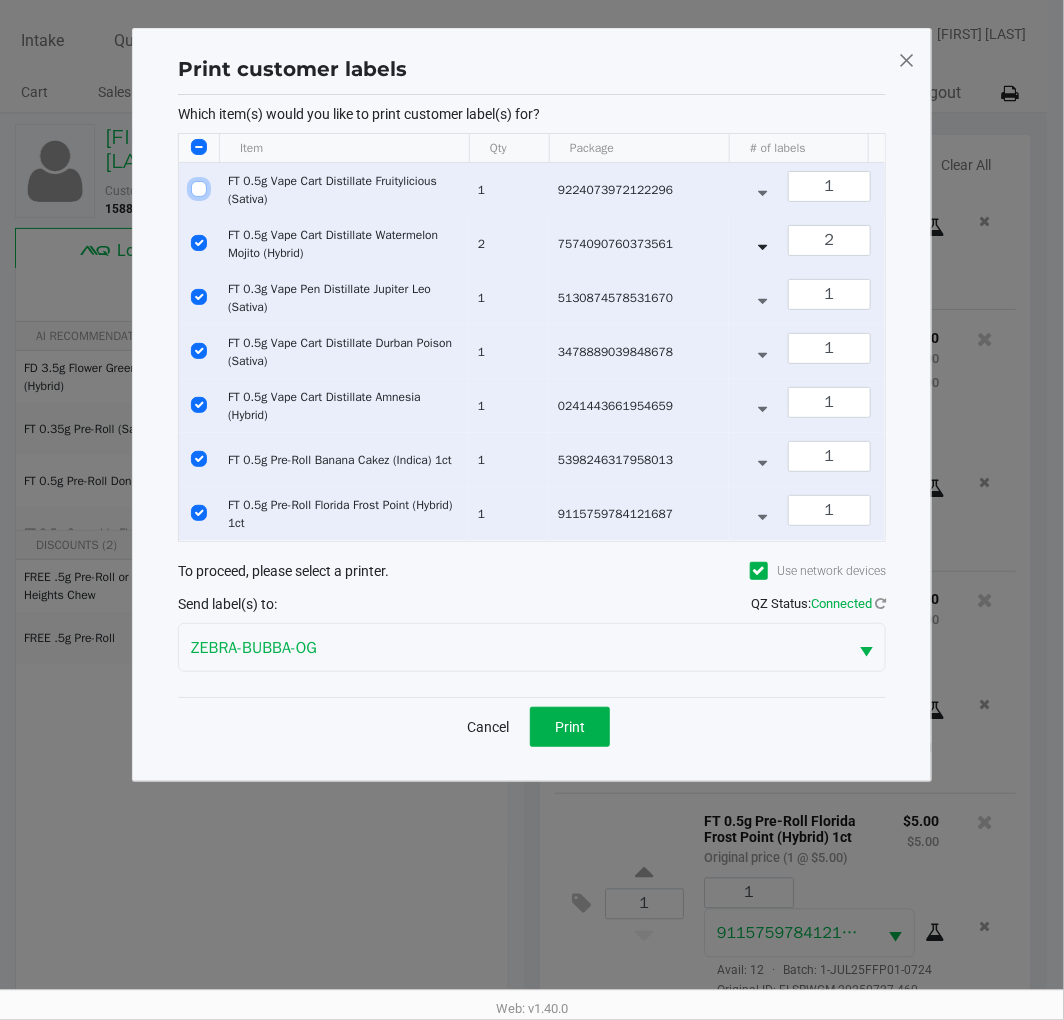 checkbox on "false" 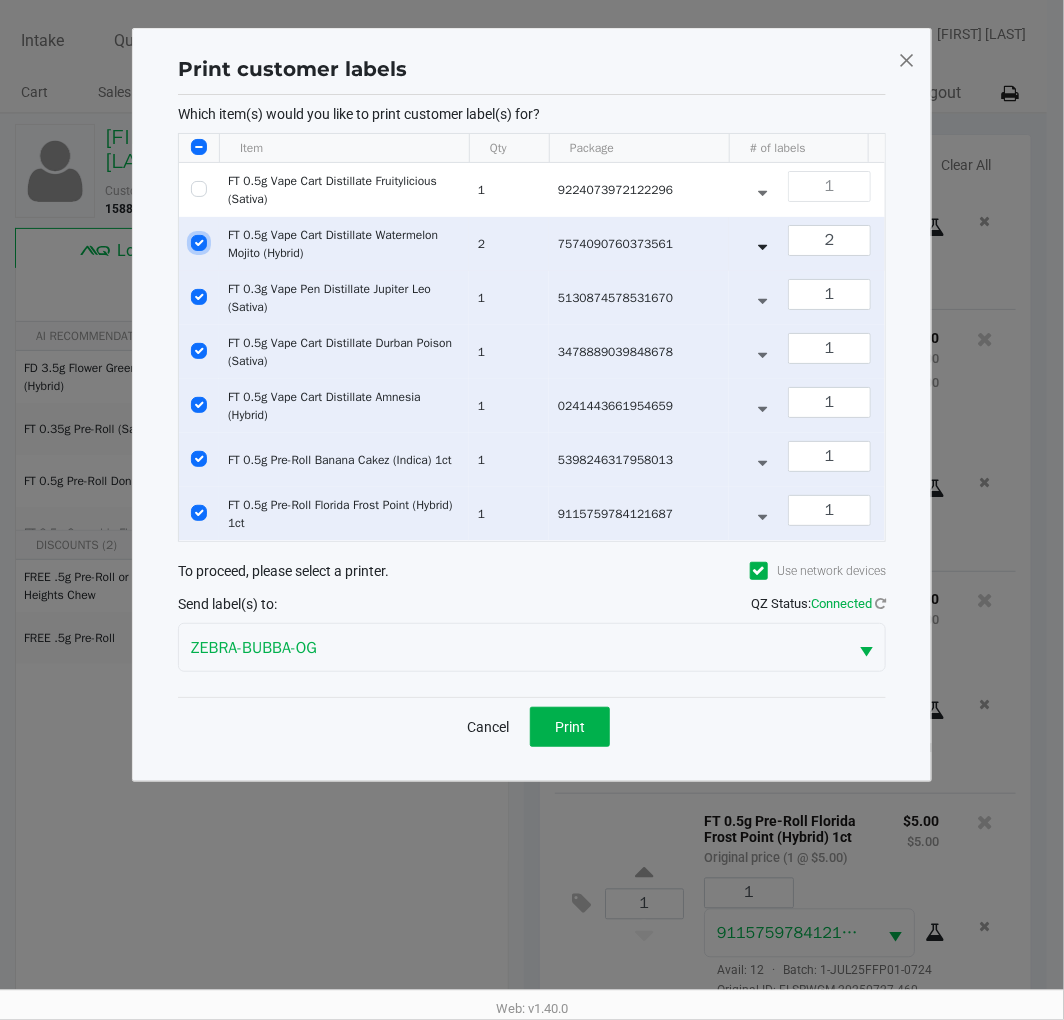 click at bounding box center (199, 243) 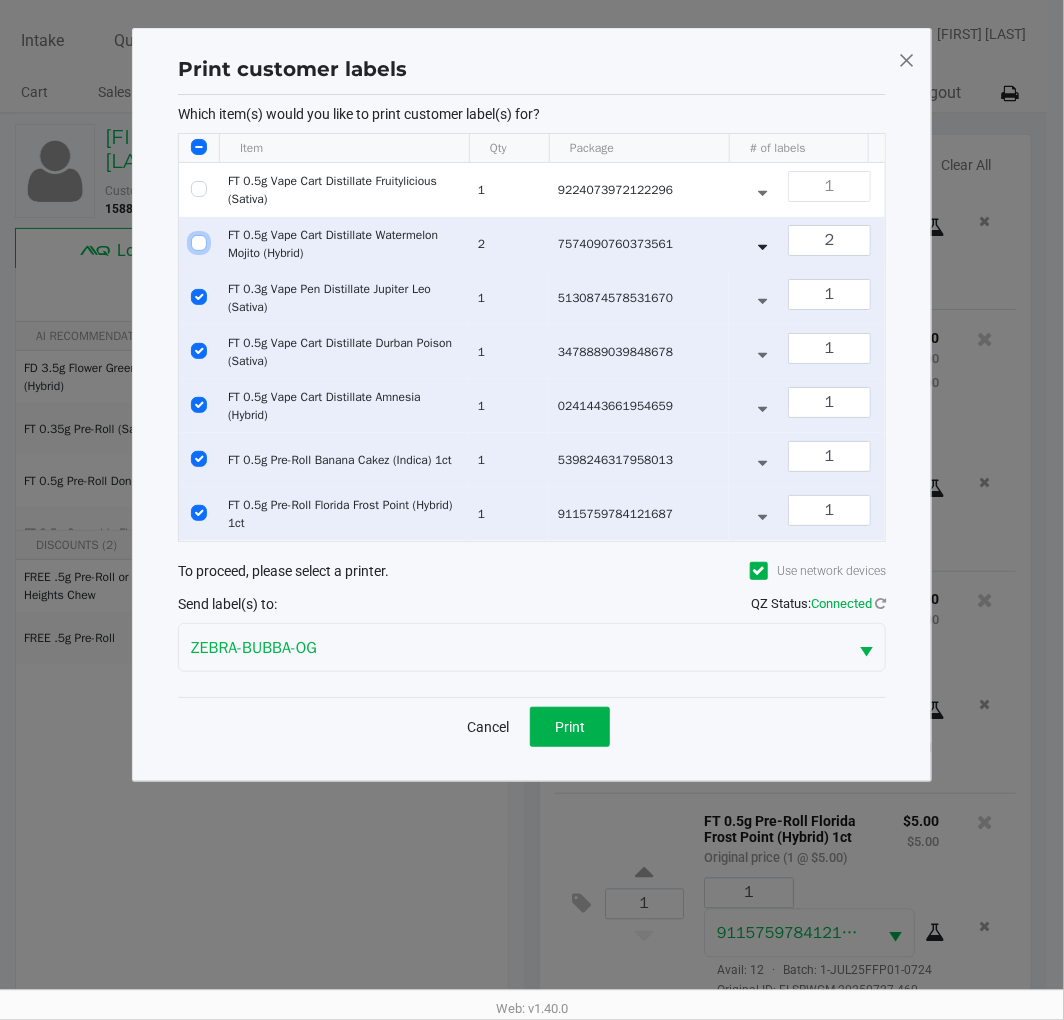 checkbox on "false" 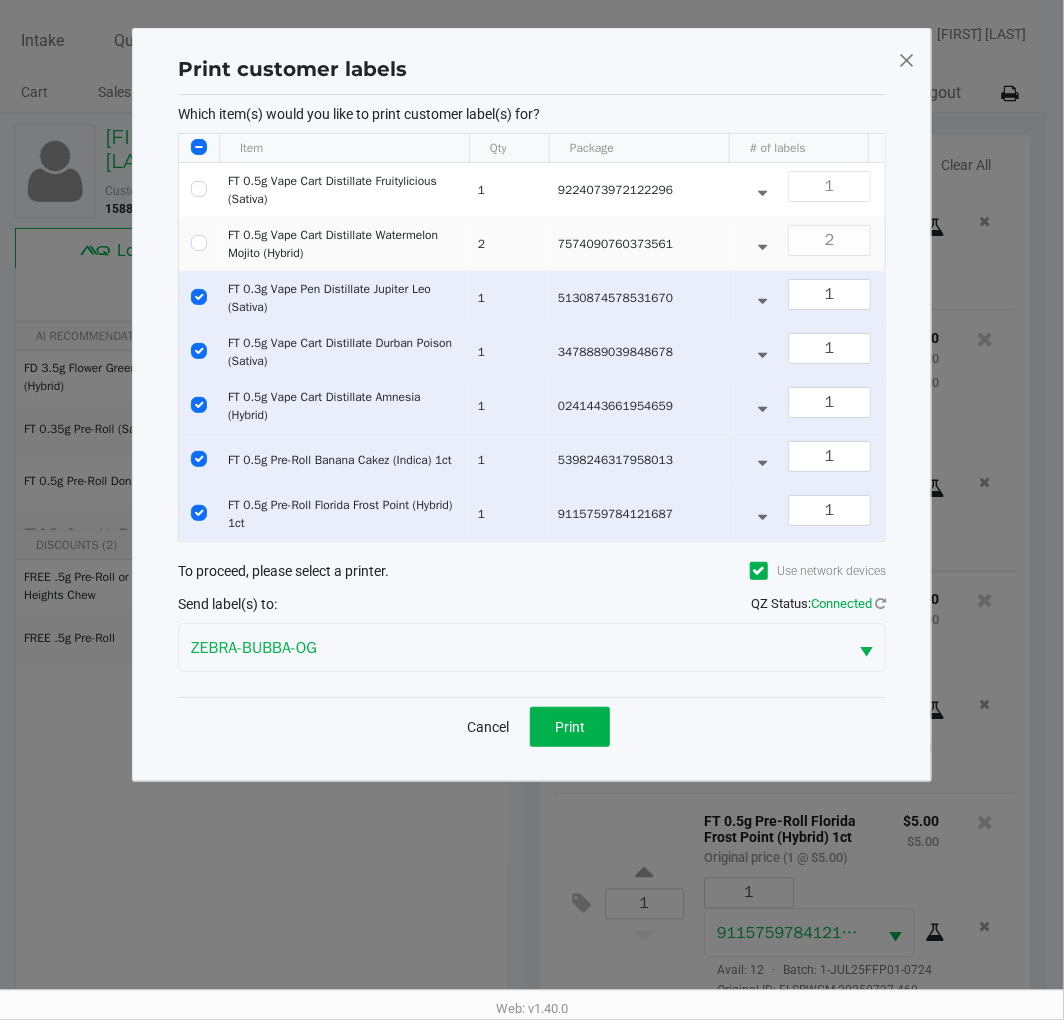 click 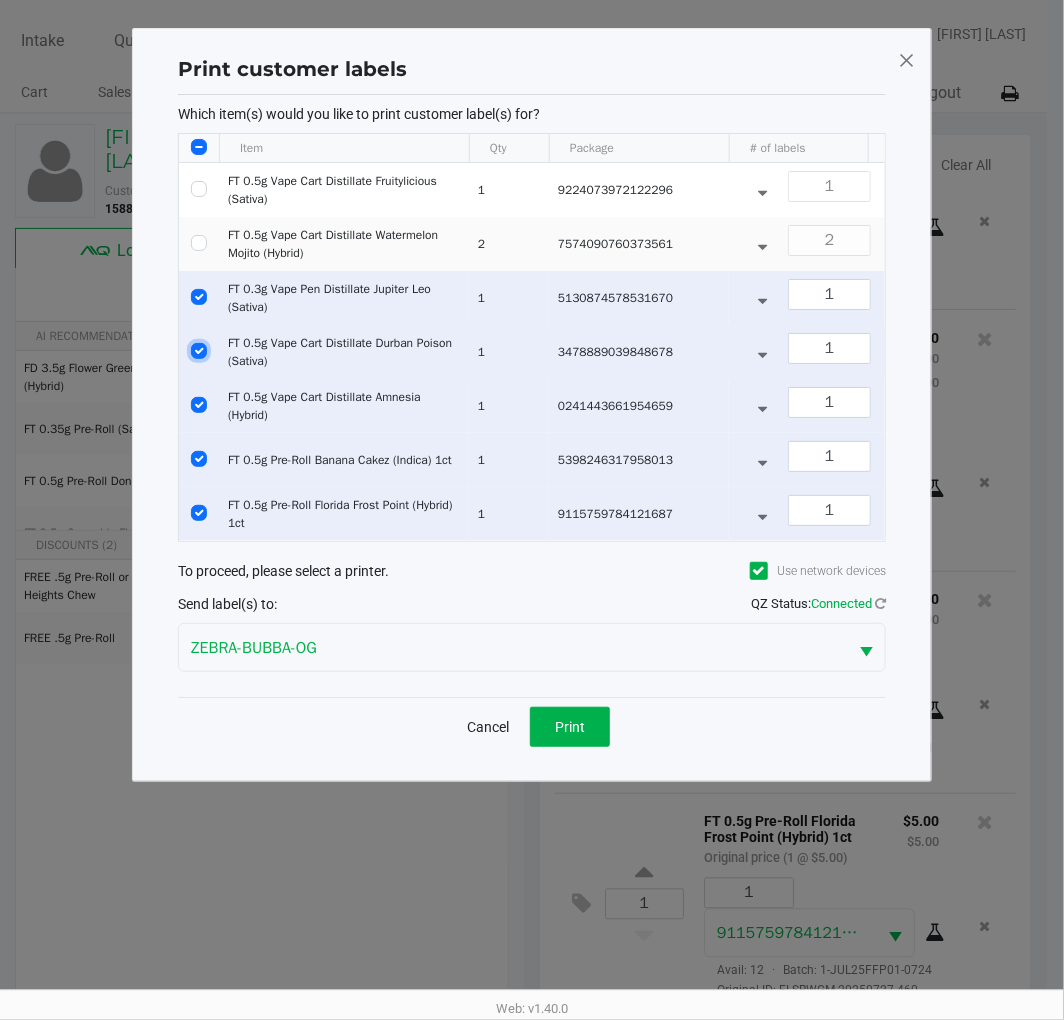 click at bounding box center (199, 351) 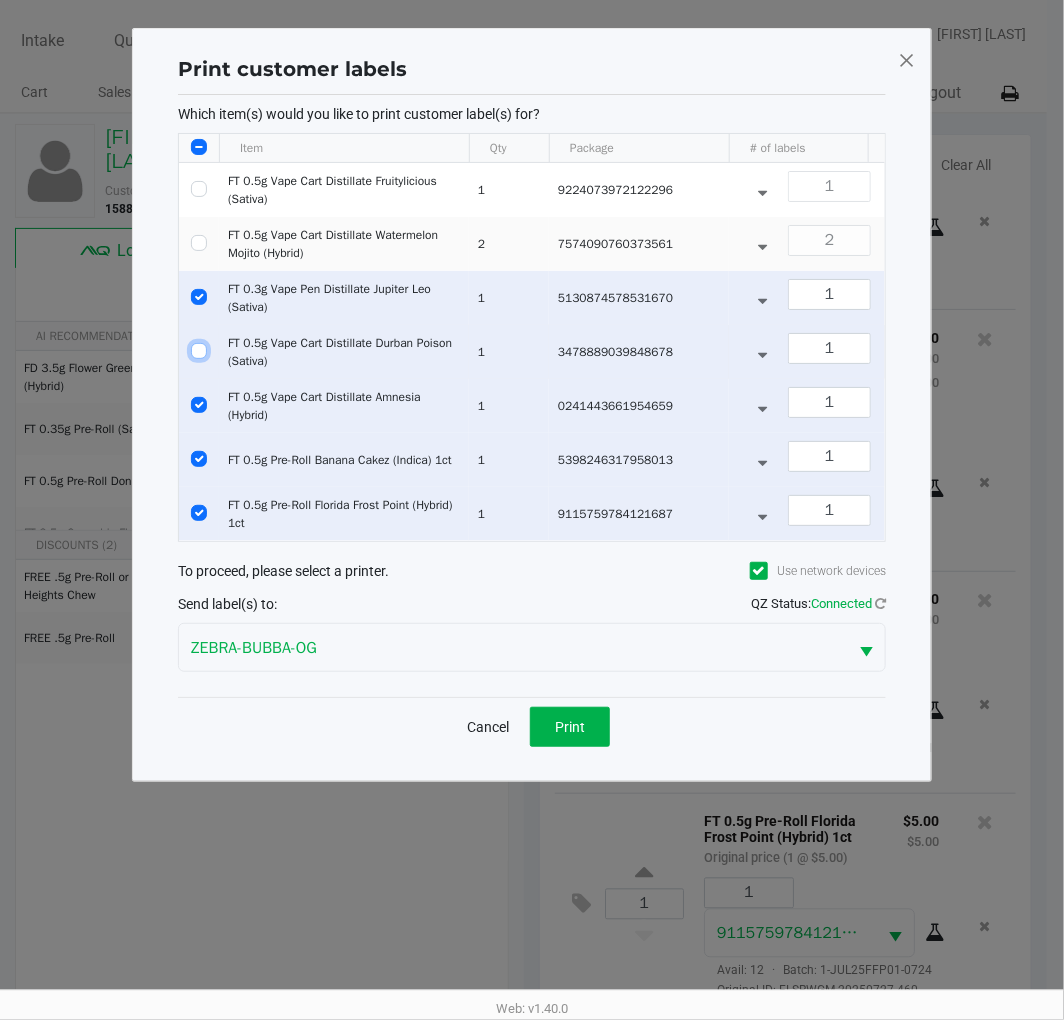 checkbox on "false" 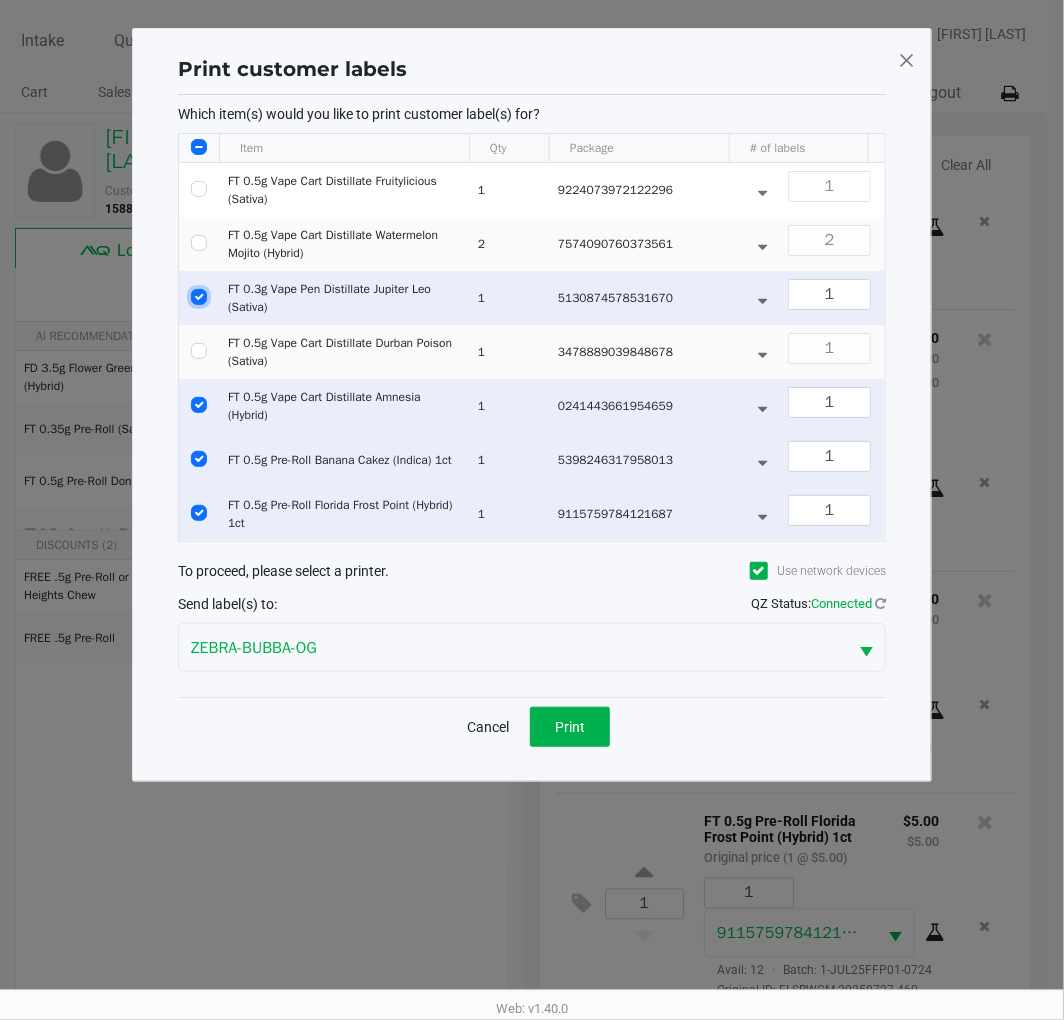 click at bounding box center [199, 297] 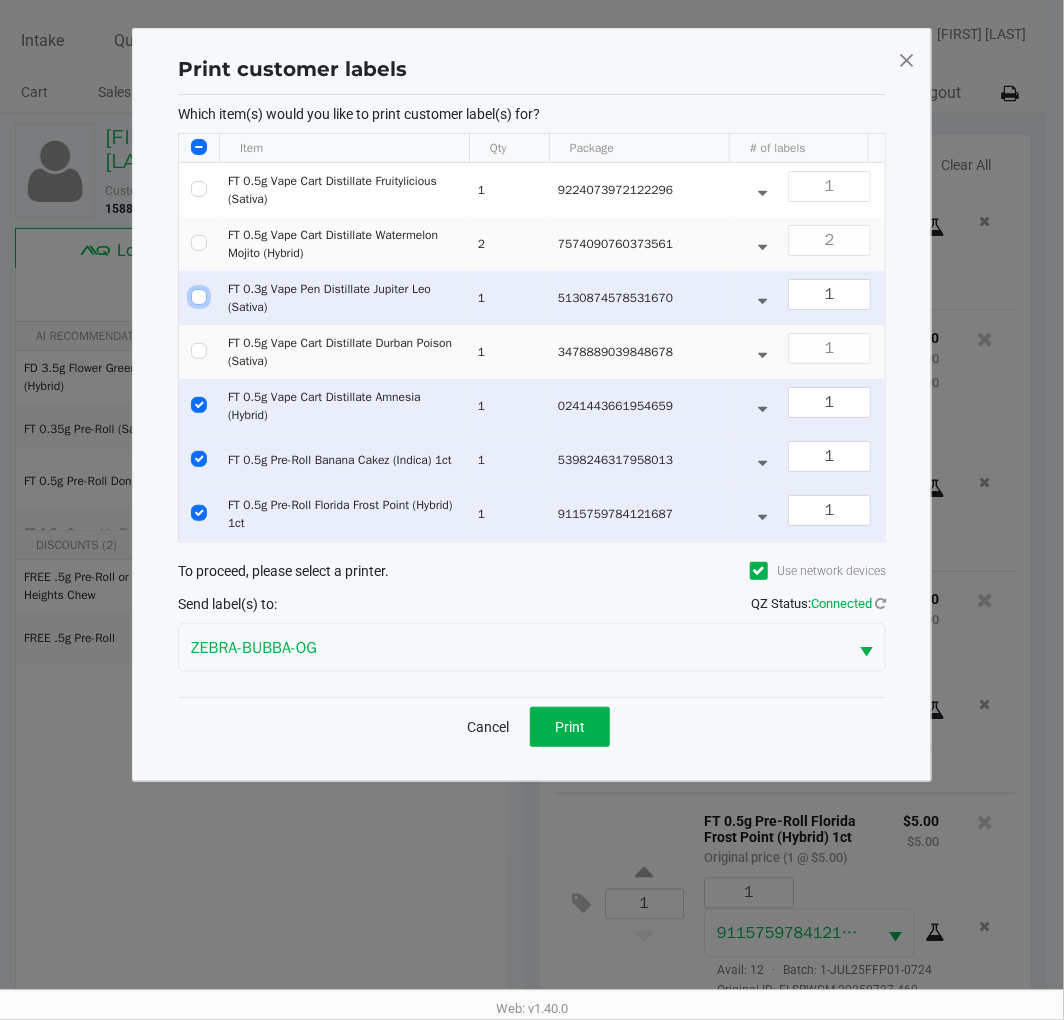 checkbox on "false" 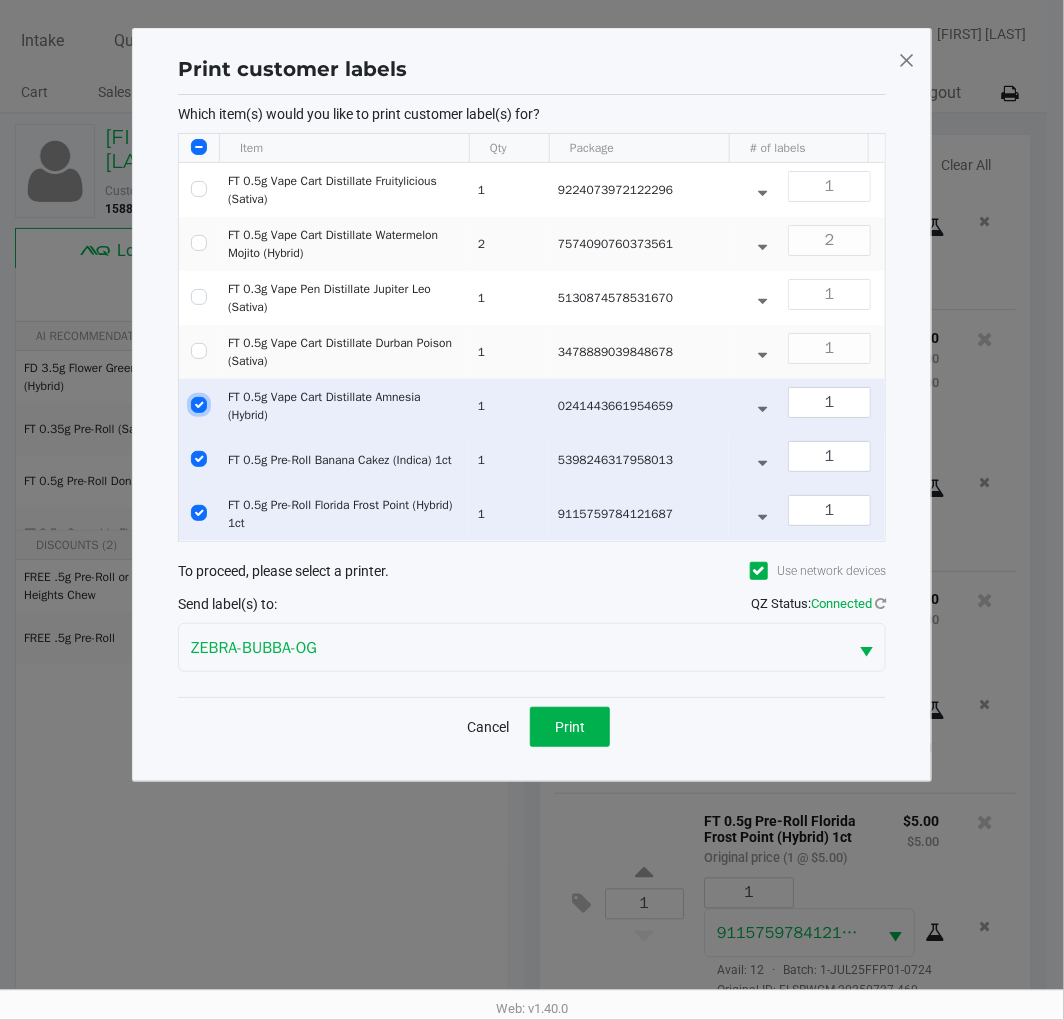 click at bounding box center (199, 405) 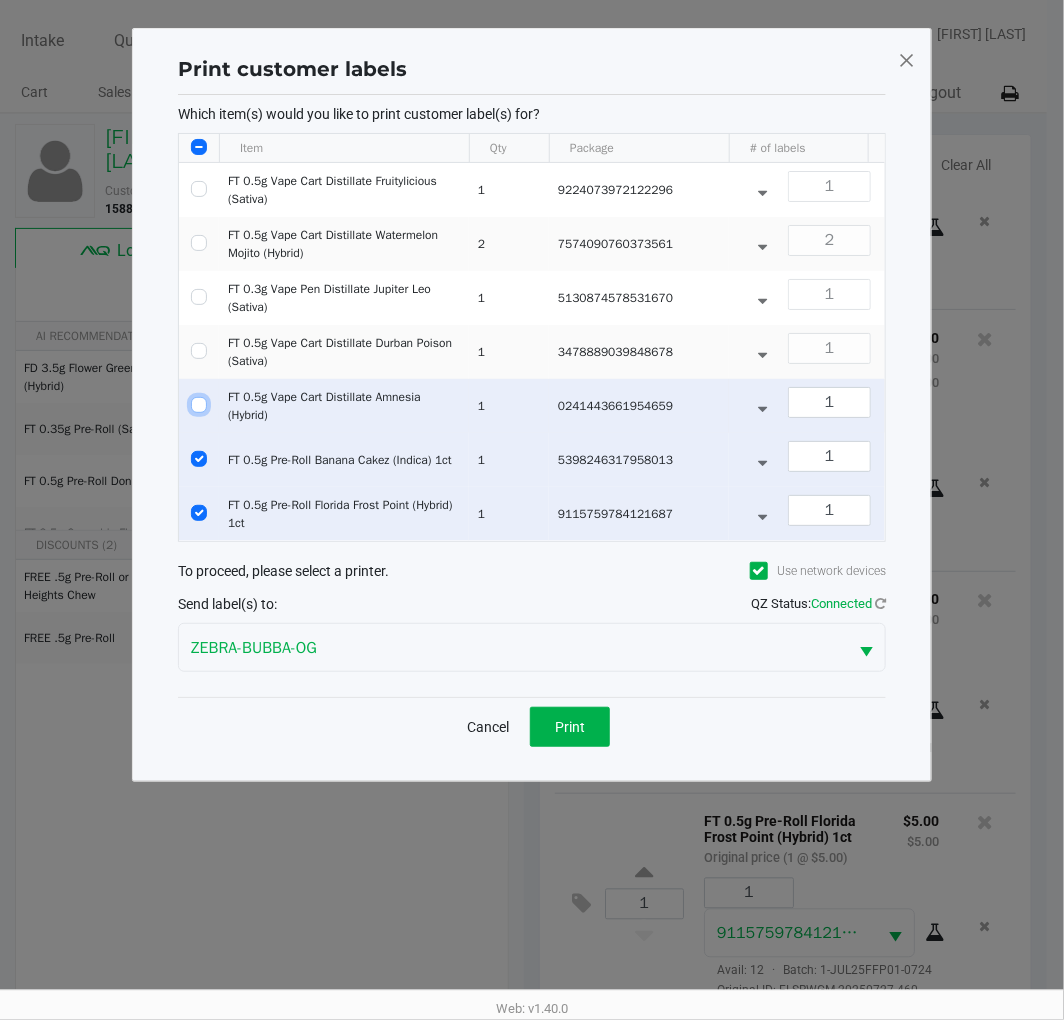 checkbox on "false" 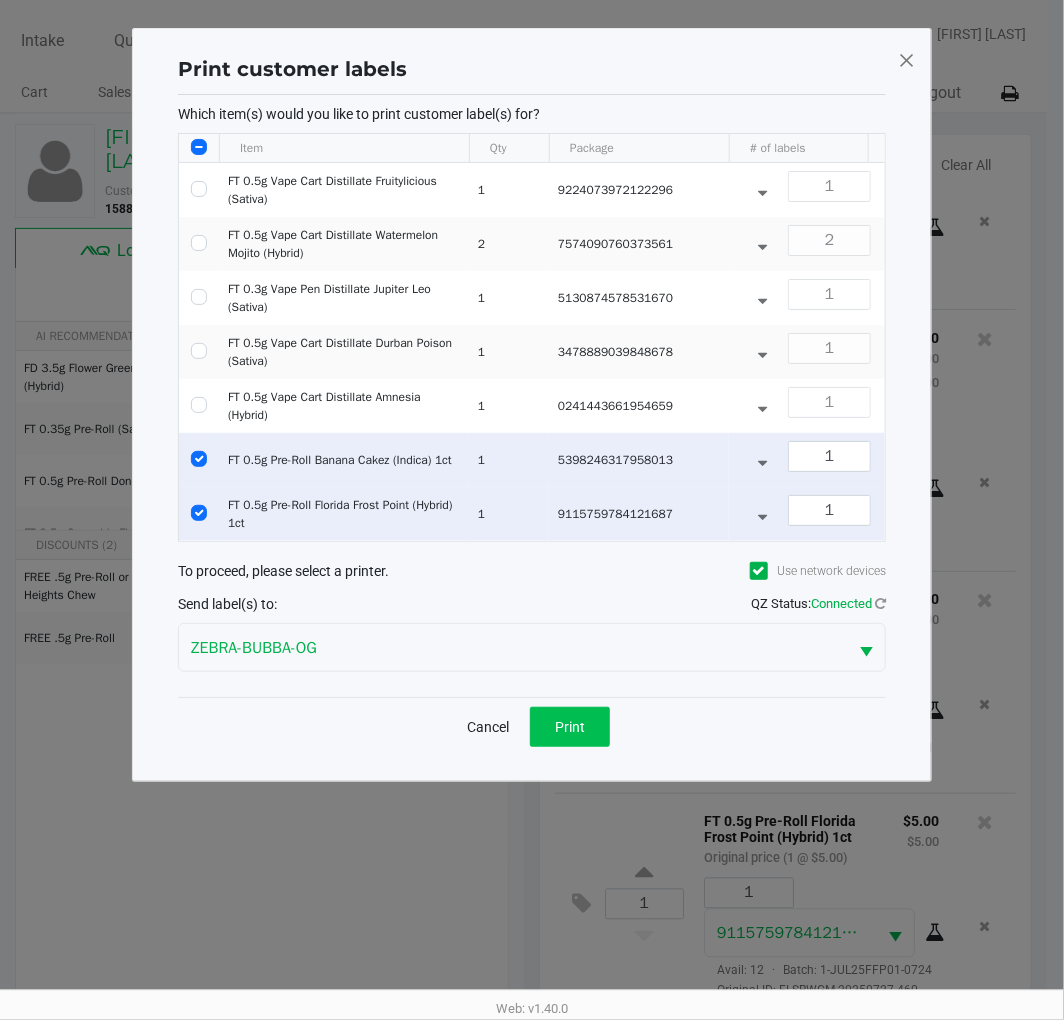 click on "Print" 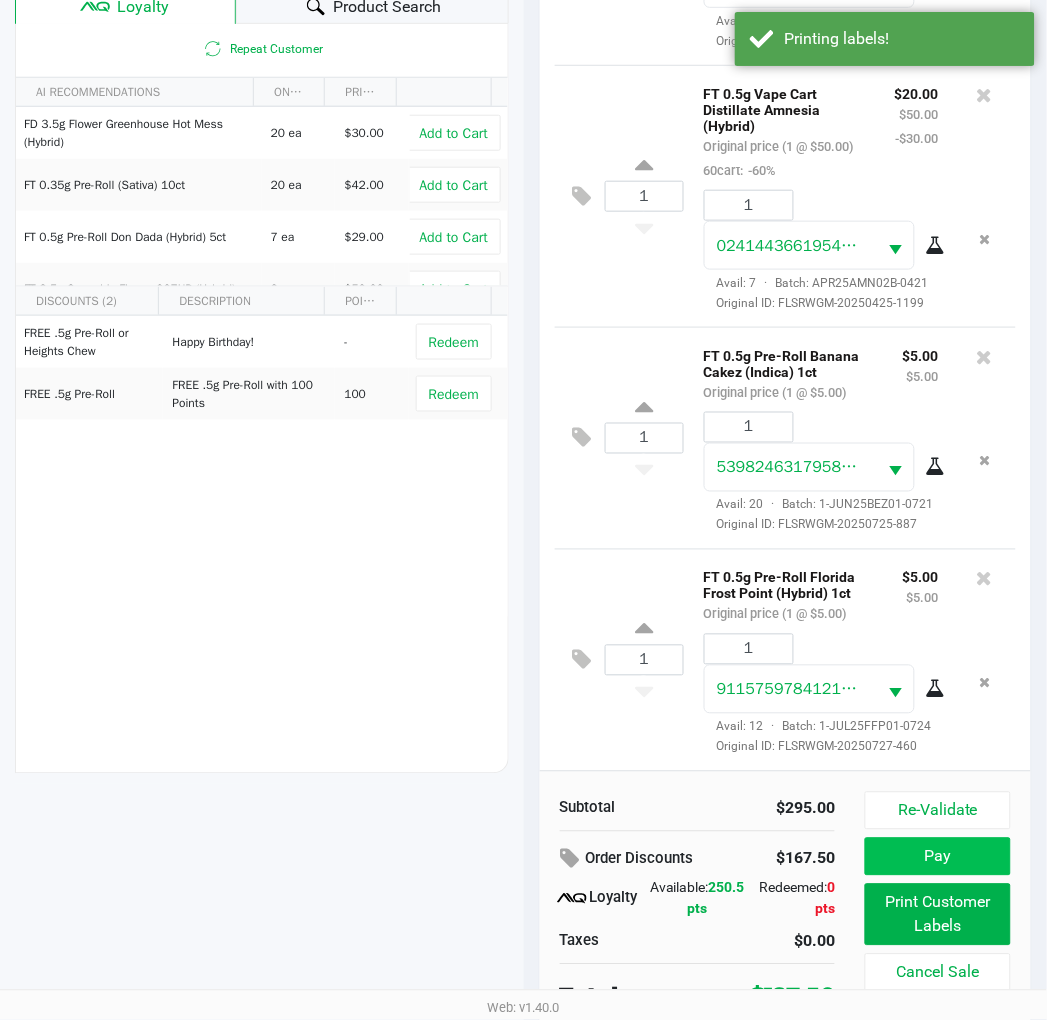 scroll, scrollTop: 258, scrollLeft: 0, axis: vertical 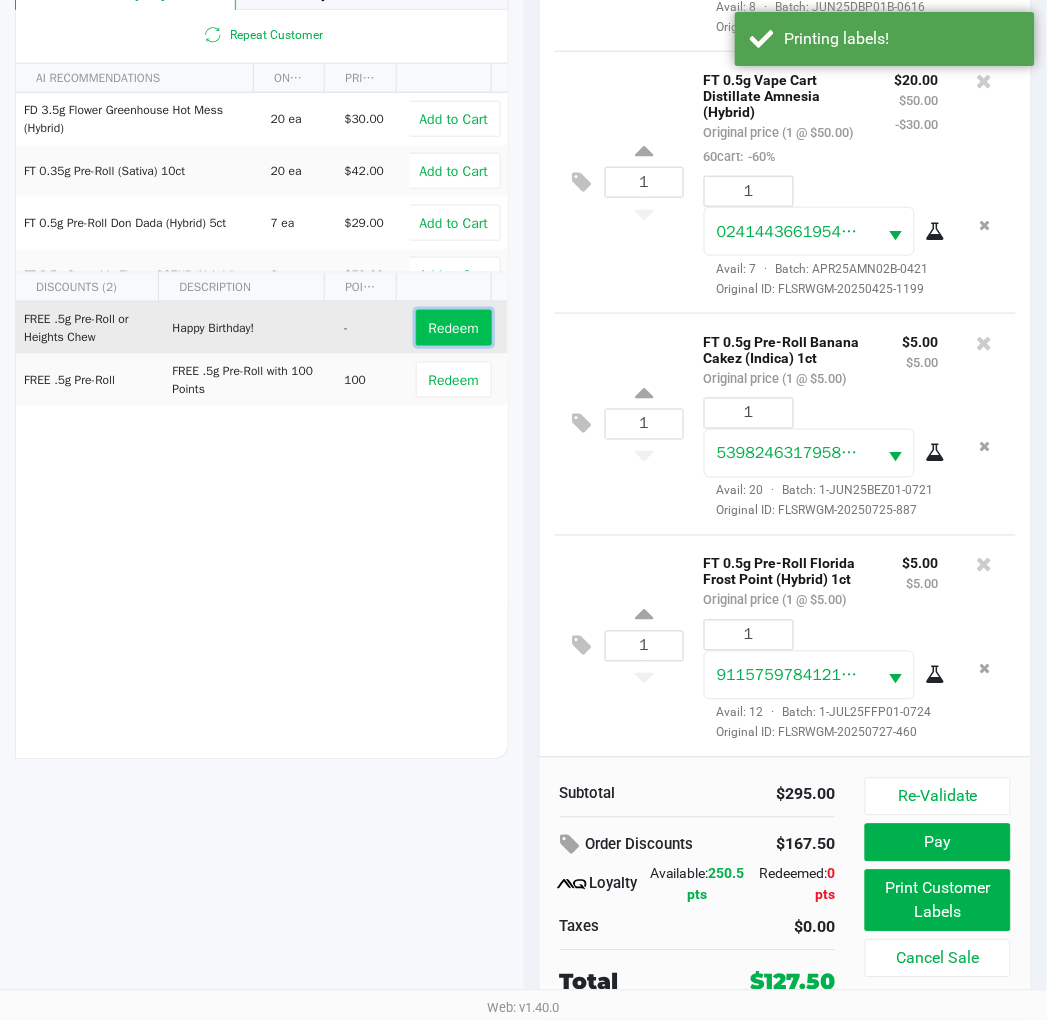 click on "Redeem" 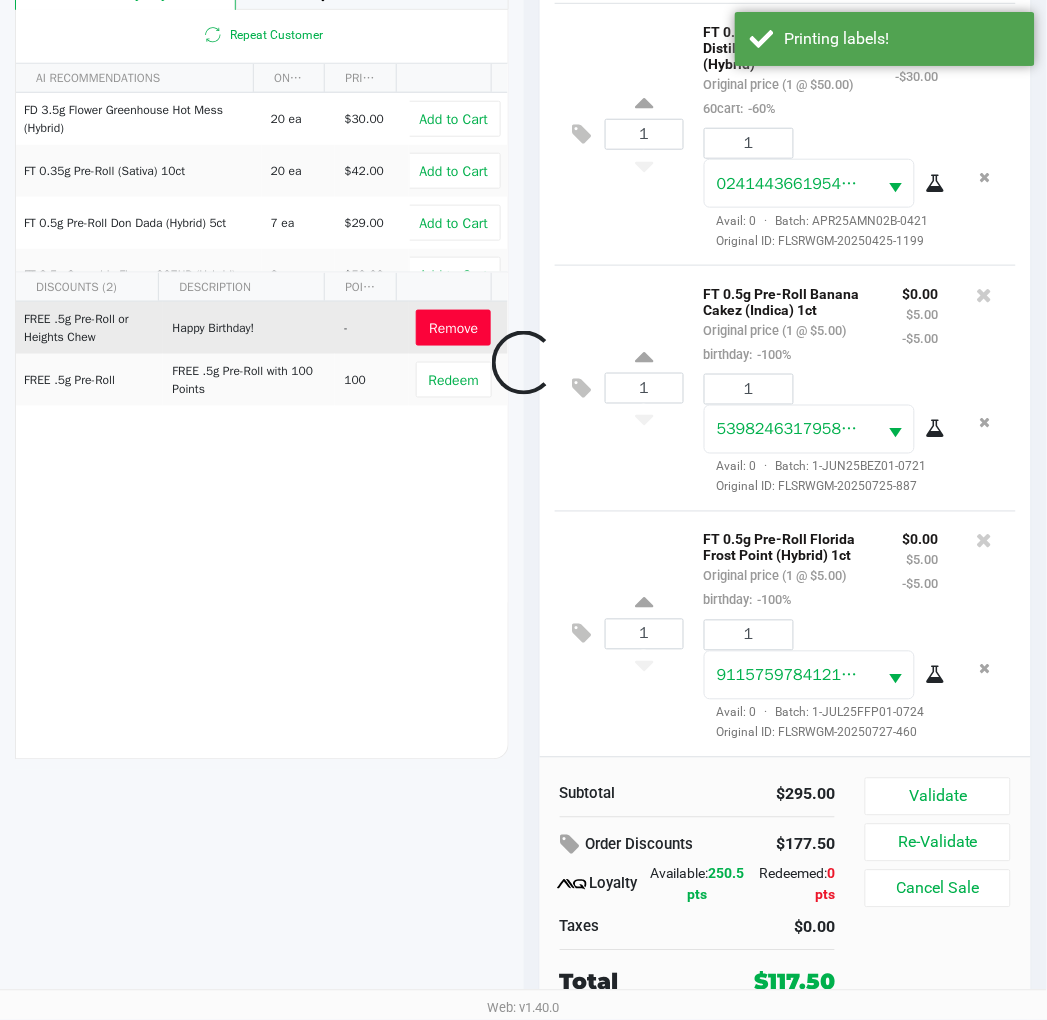 scroll, scrollTop: 1271, scrollLeft: 0, axis: vertical 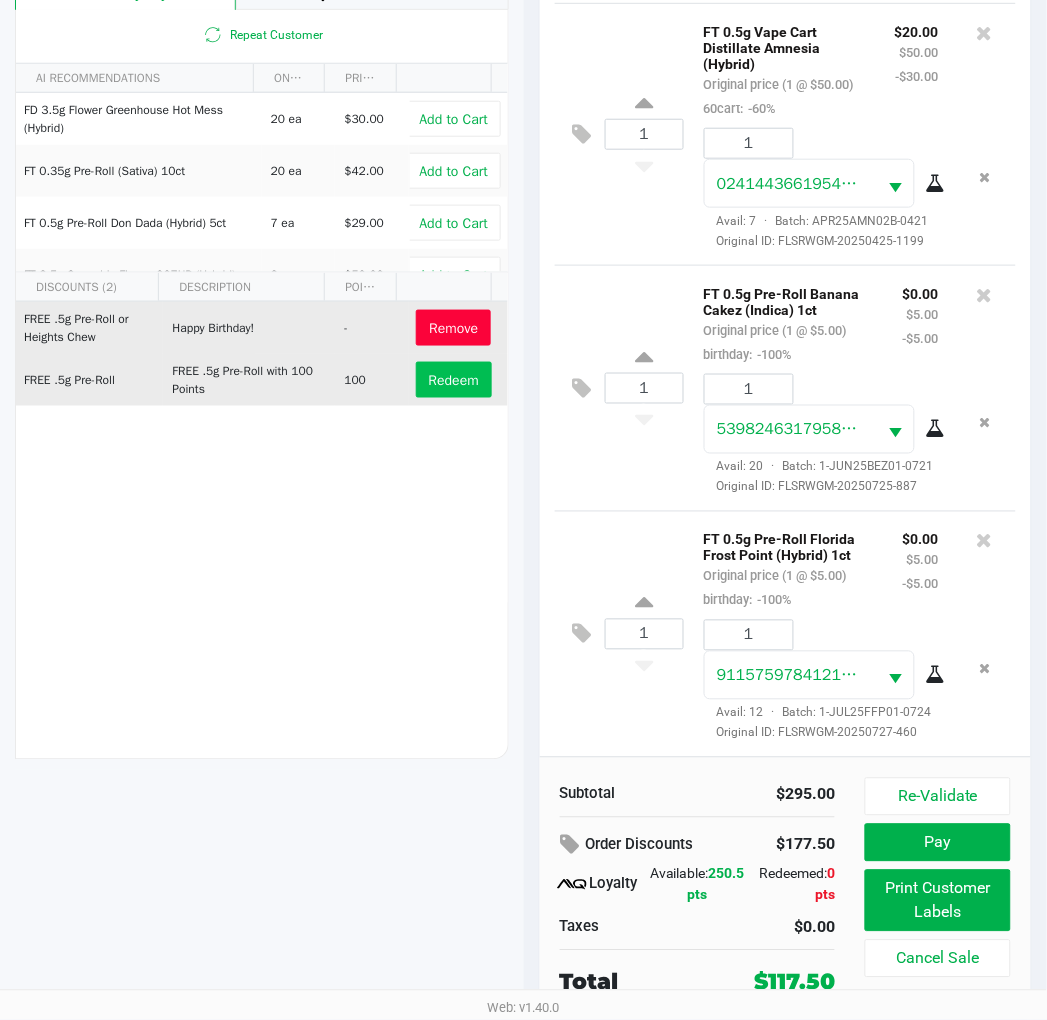 click on "Redeem" 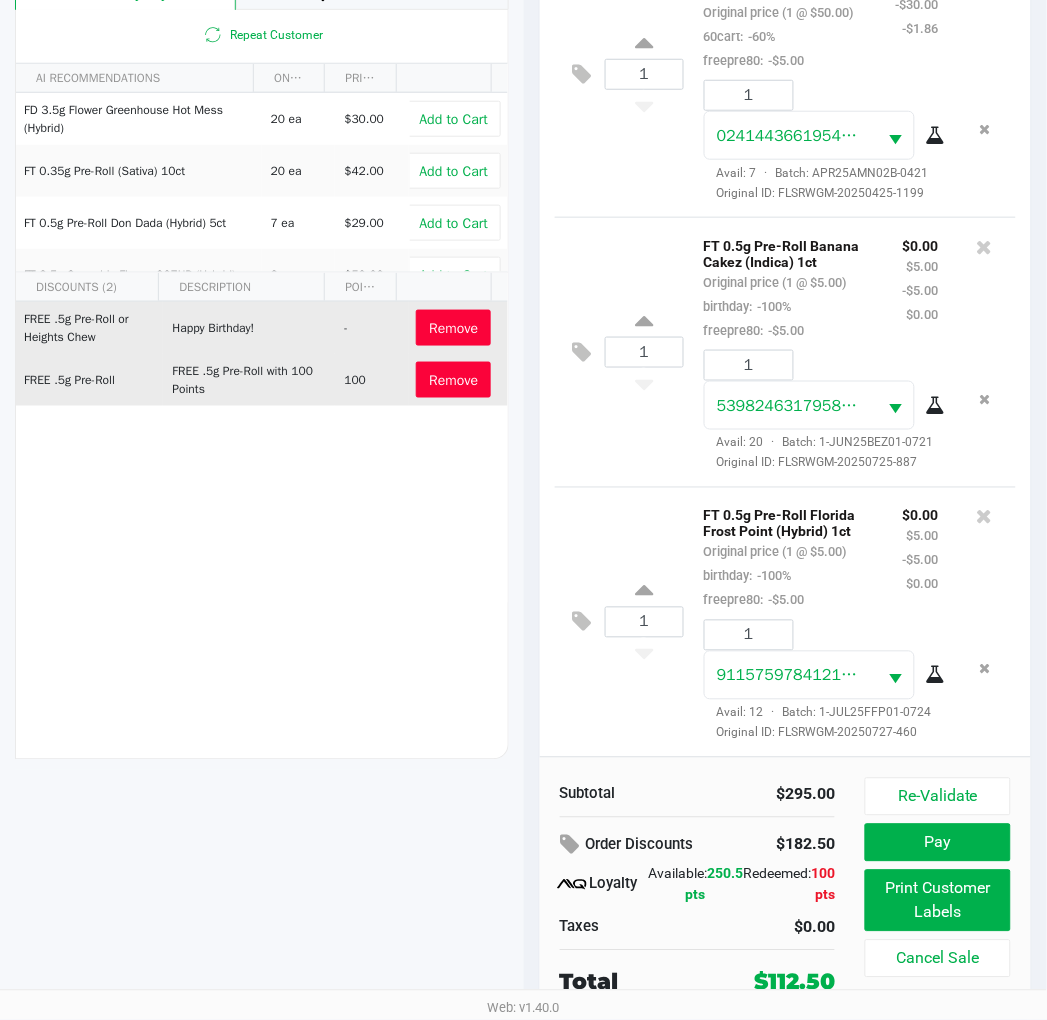 scroll, scrollTop: 1438, scrollLeft: 0, axis: vertical 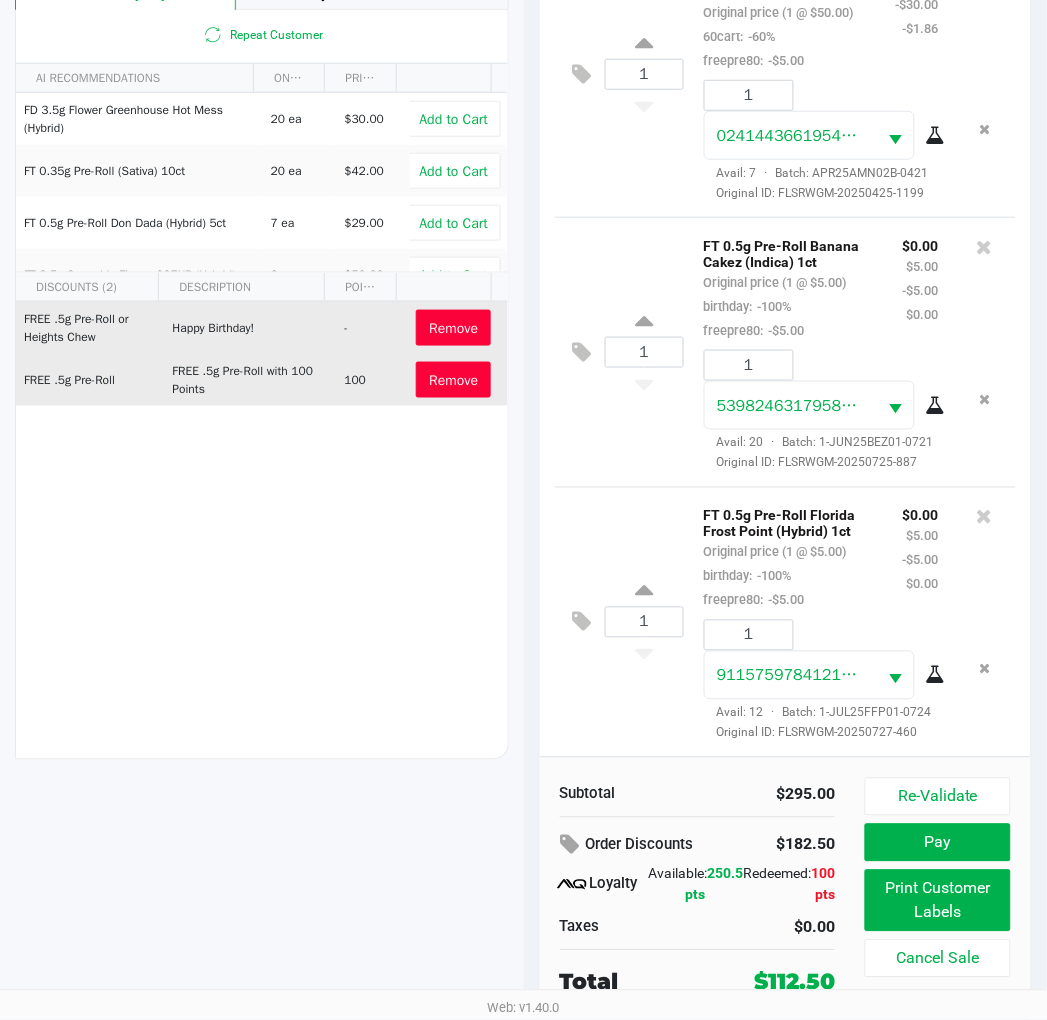 click on "Remove" 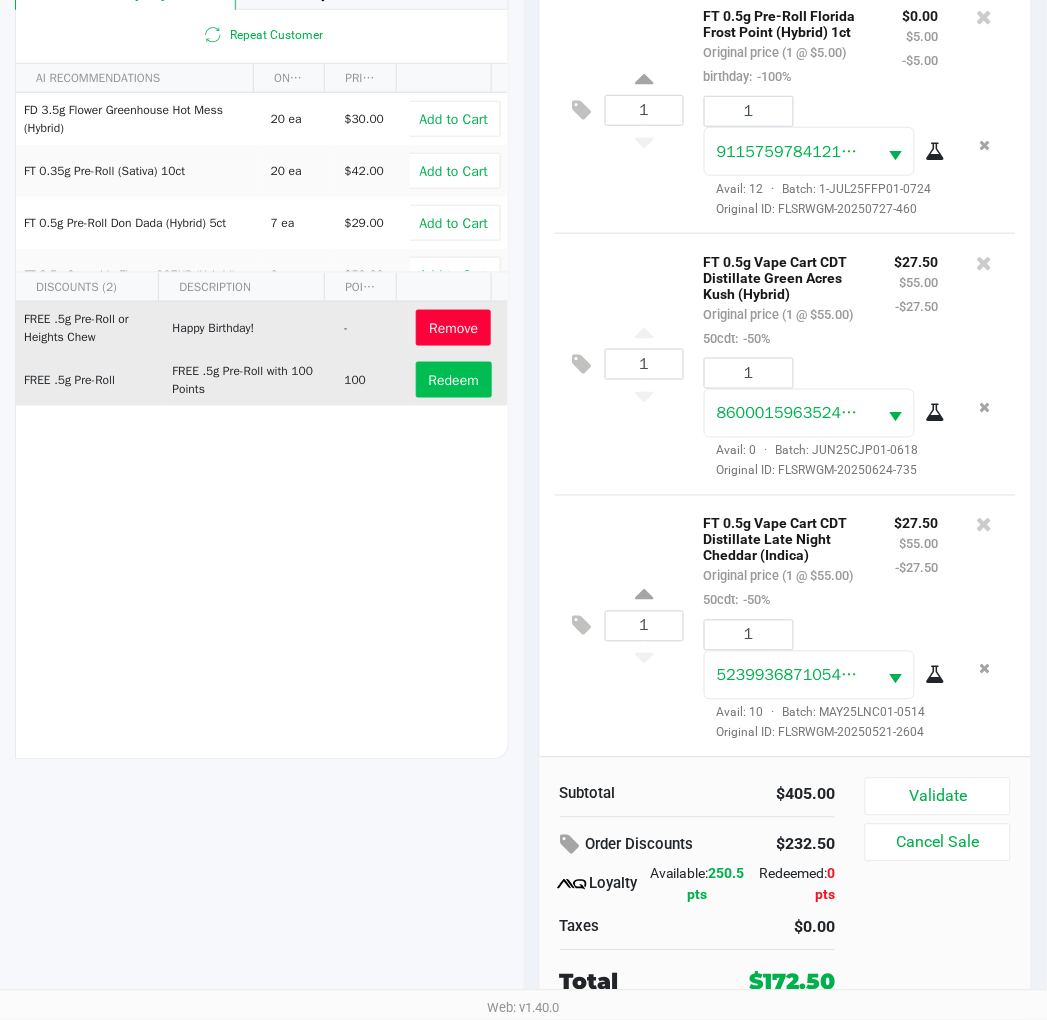 scroll, scrollTop: 1841, scrollLeft: 0, axis: vertical 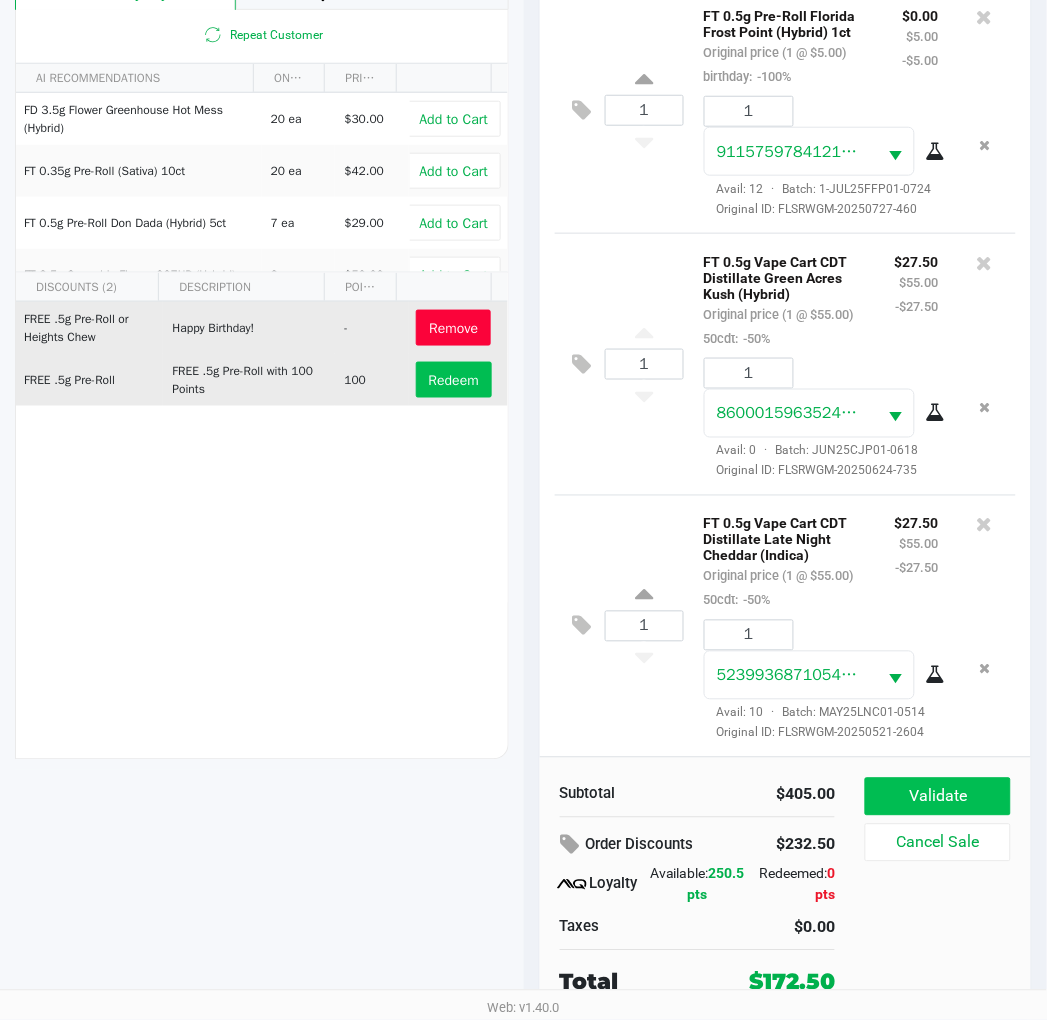 click on "Validate" 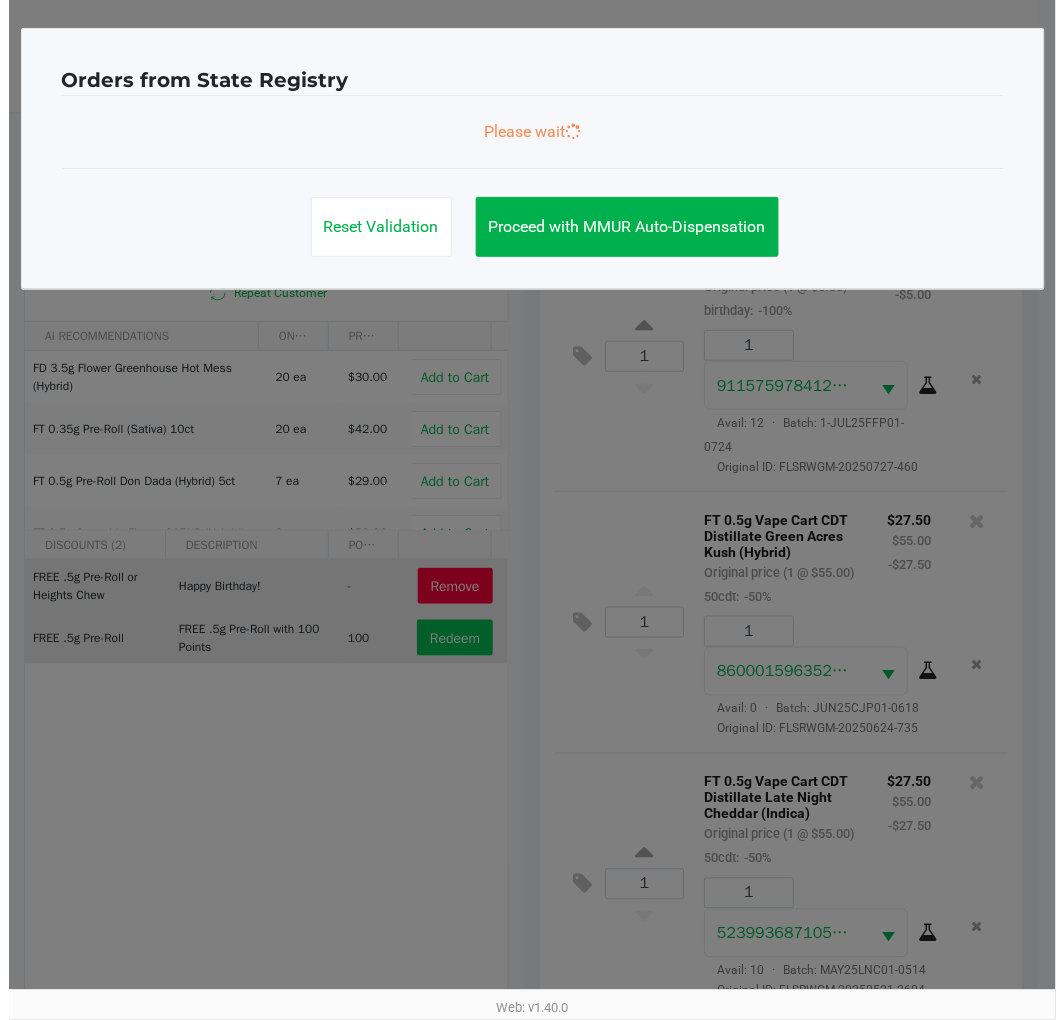 scroll, scrollTop: 0, scrollLeft: 0, axis: both 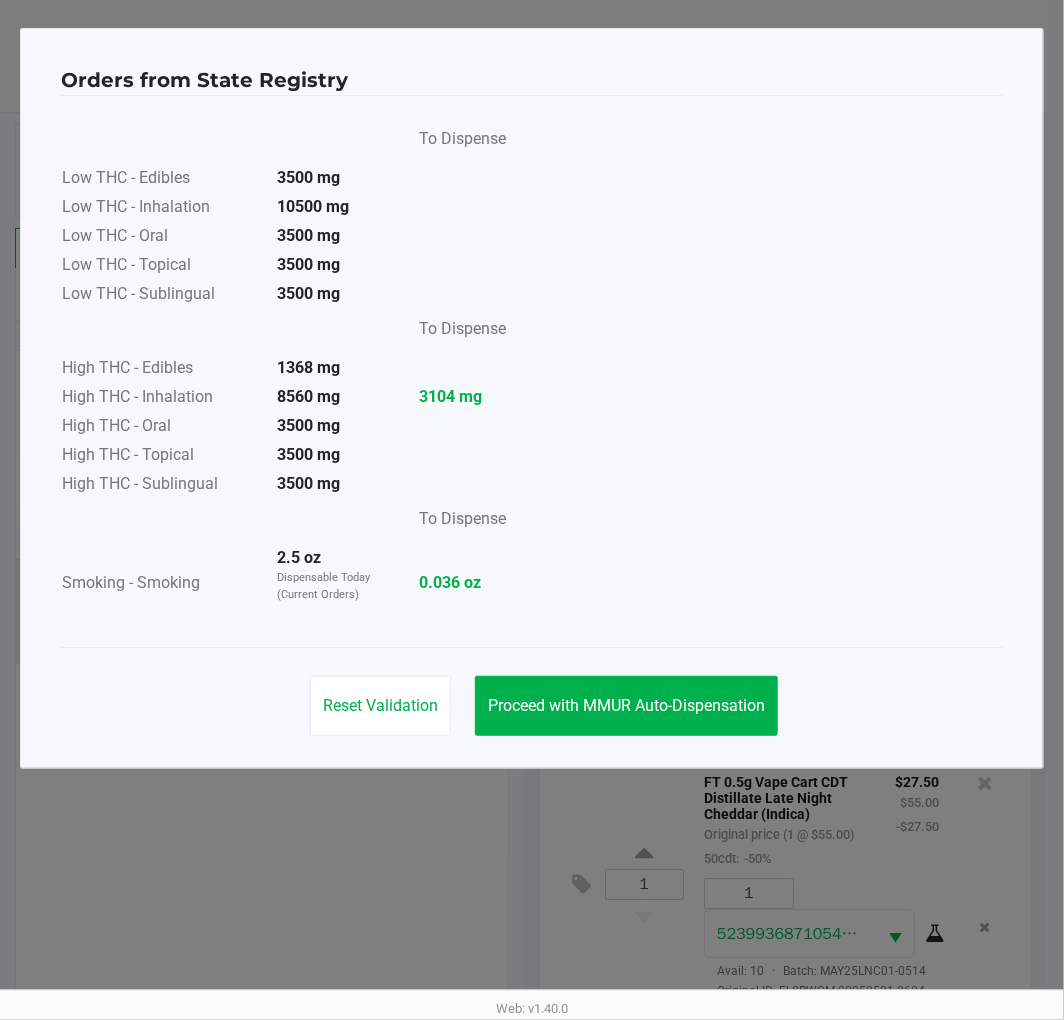 click on "Proceed with MMUR Auto-Dispensation" 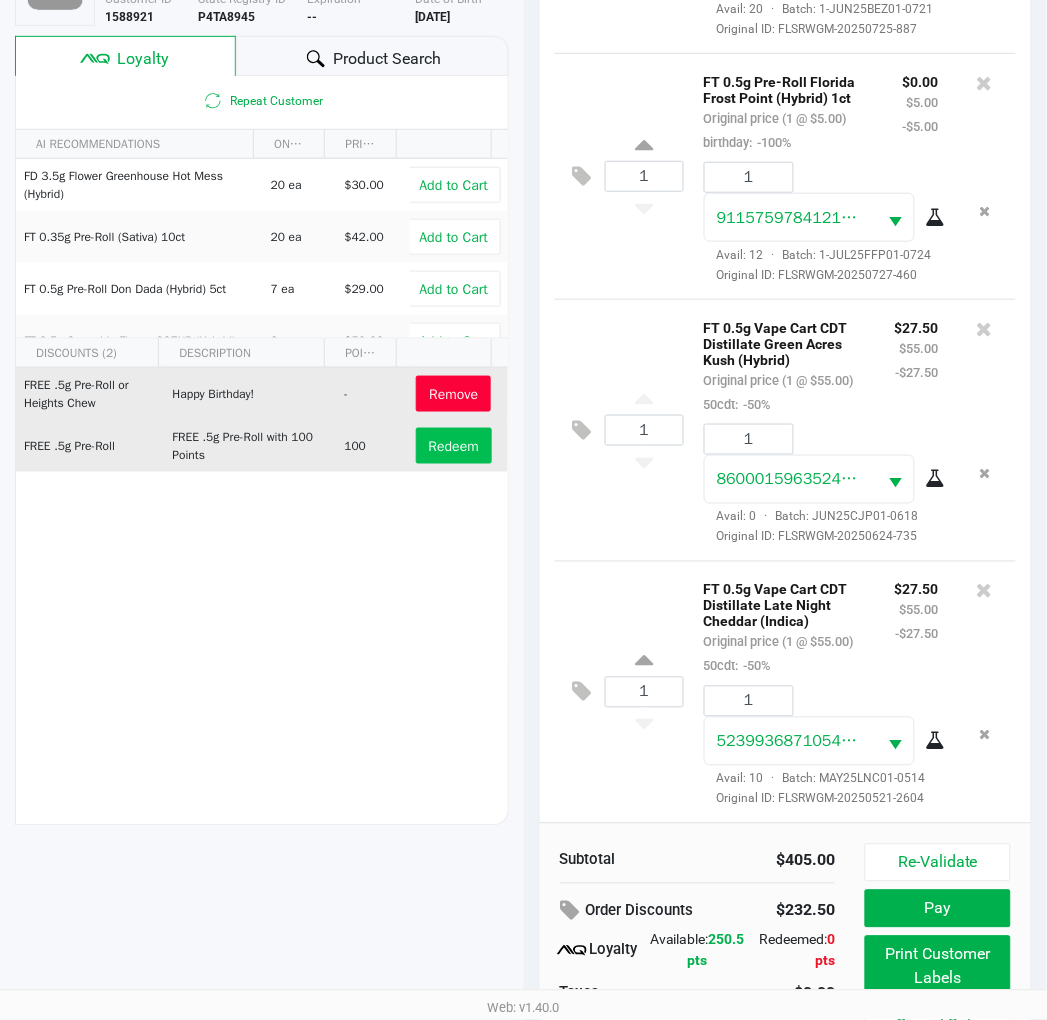 scroll, scrollTop: 258, scrollLeft: 0, axis: vertical 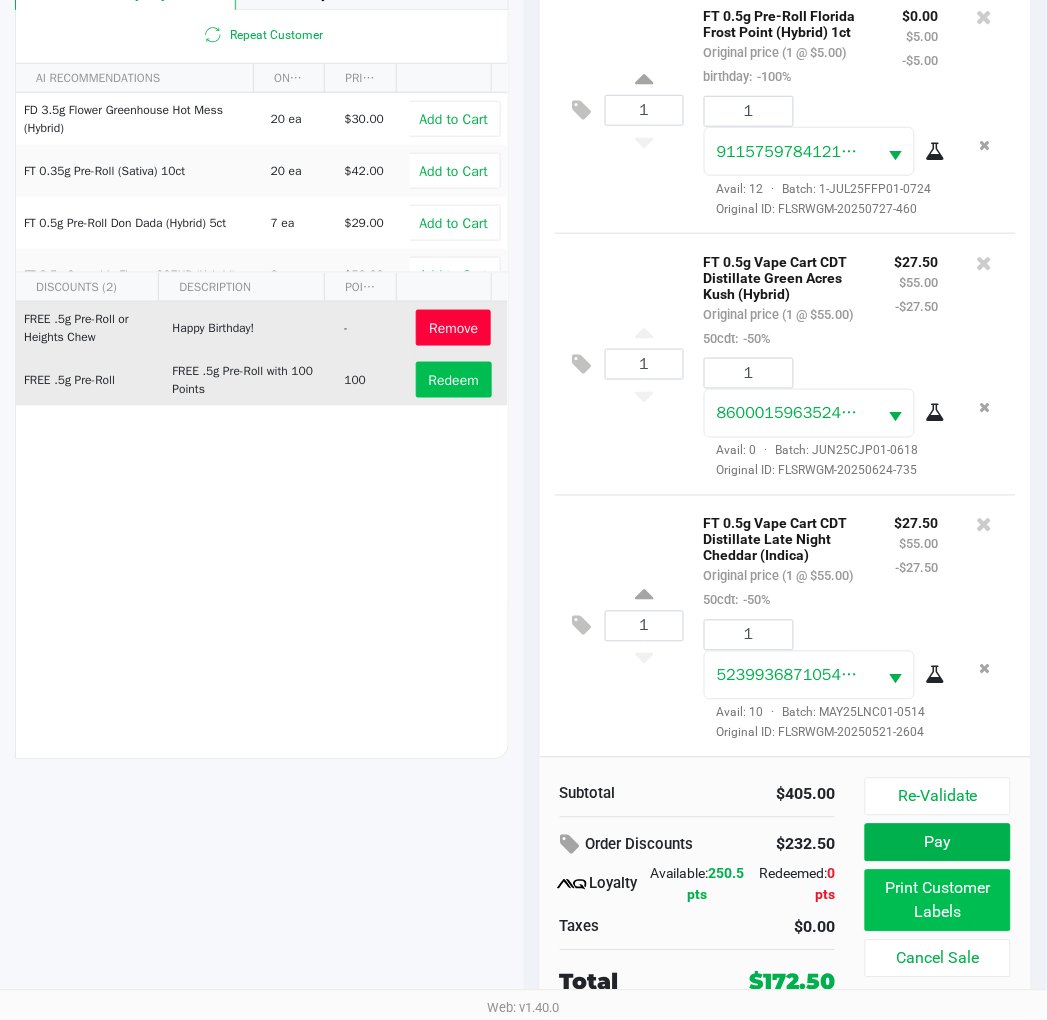 click on "Print Customer Labels" 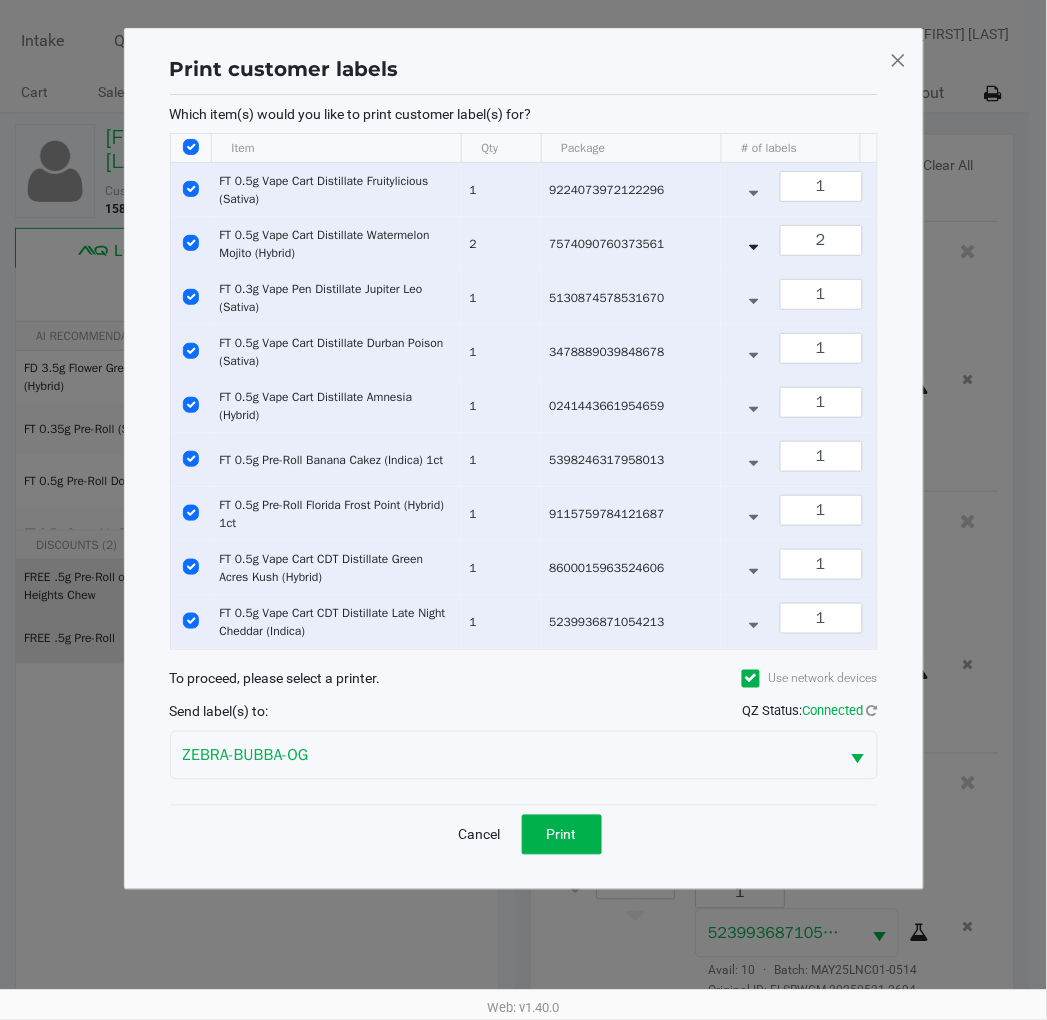 scroll, scrollTop: 0, scrollLeft: 0, axis: both 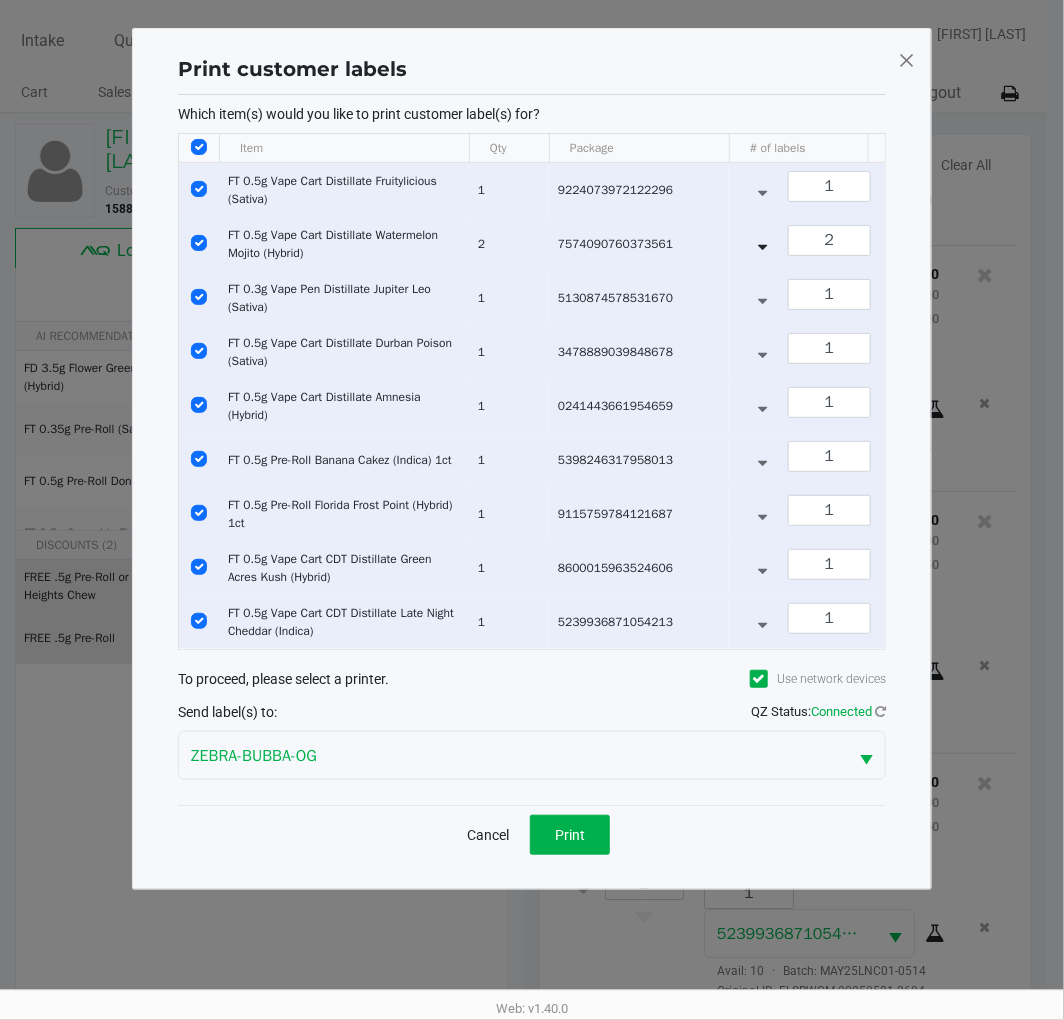 click 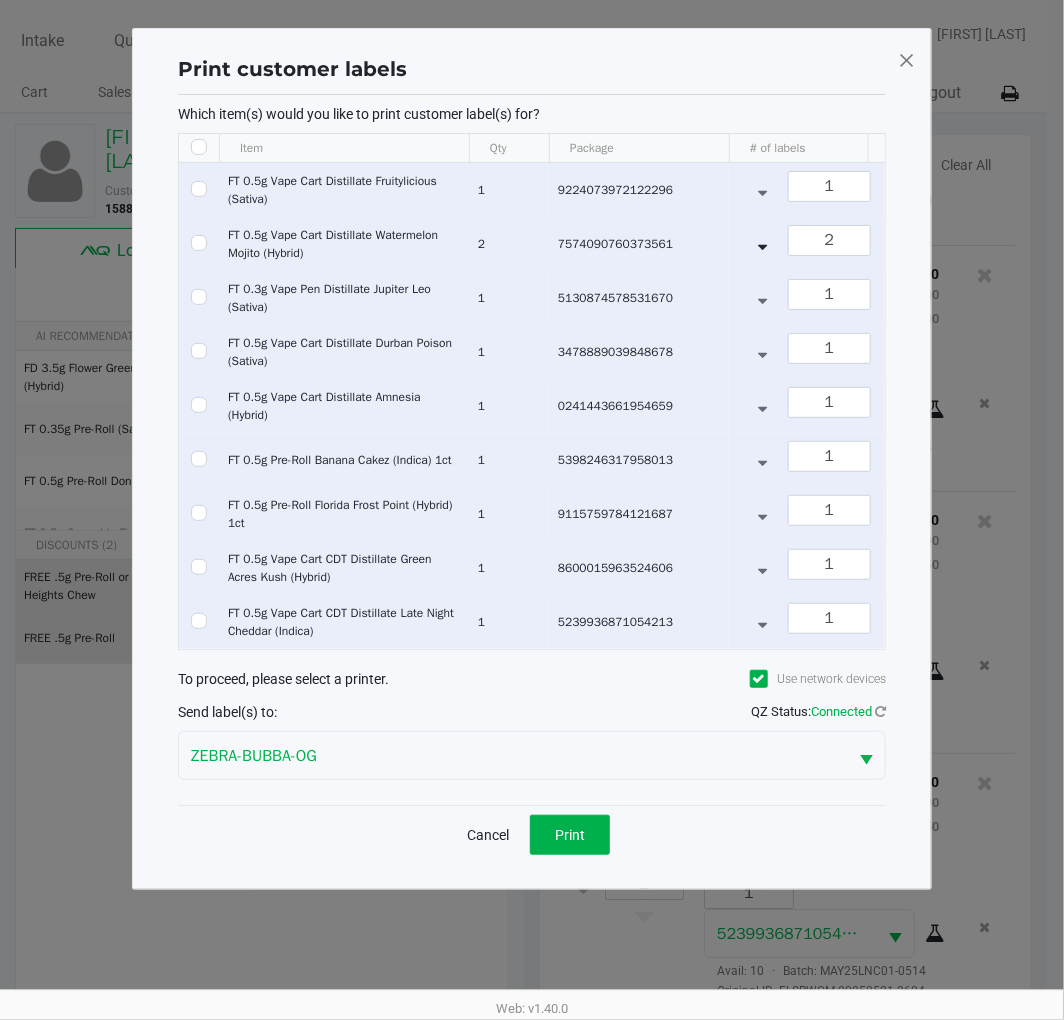 checkbox on "false" 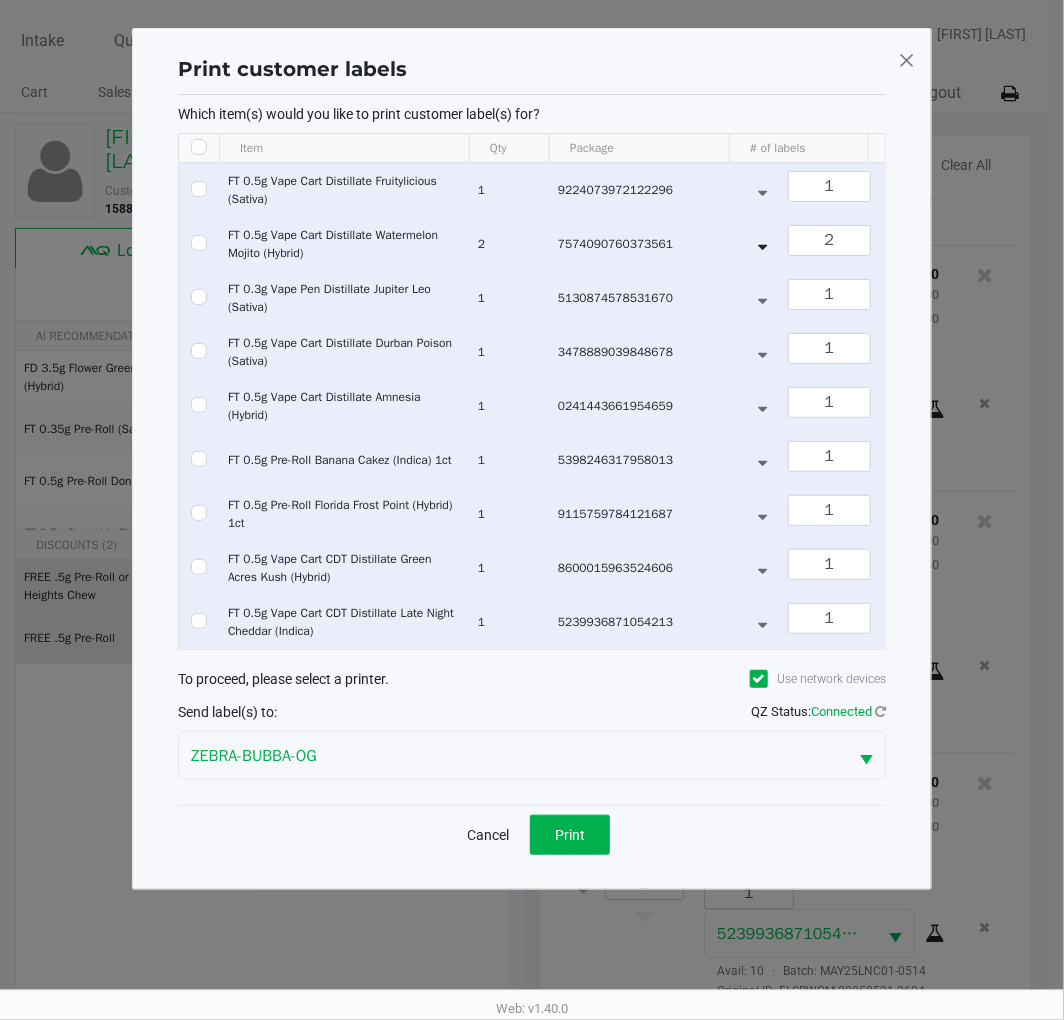 checkbox on "false" 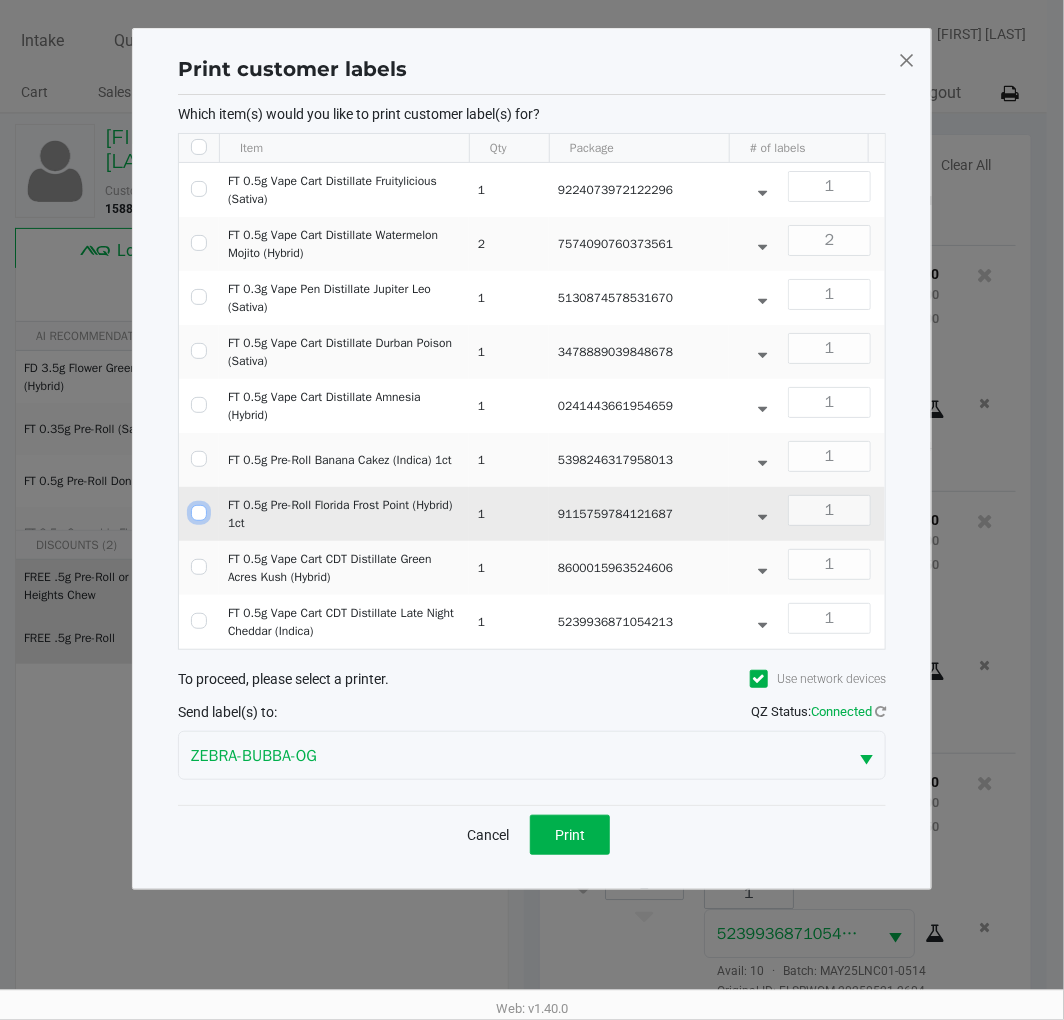 click at bounding box center (199, 513) 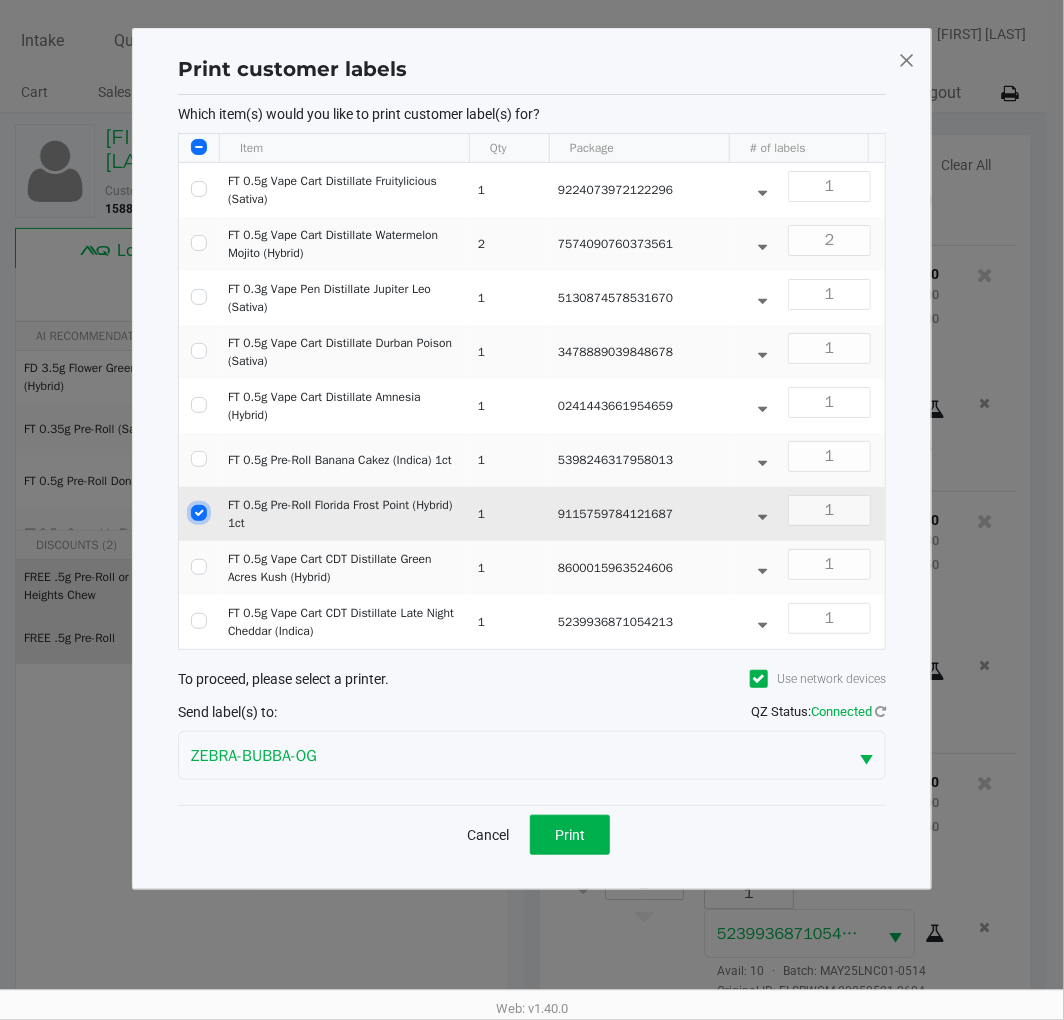 checkbox on "true" 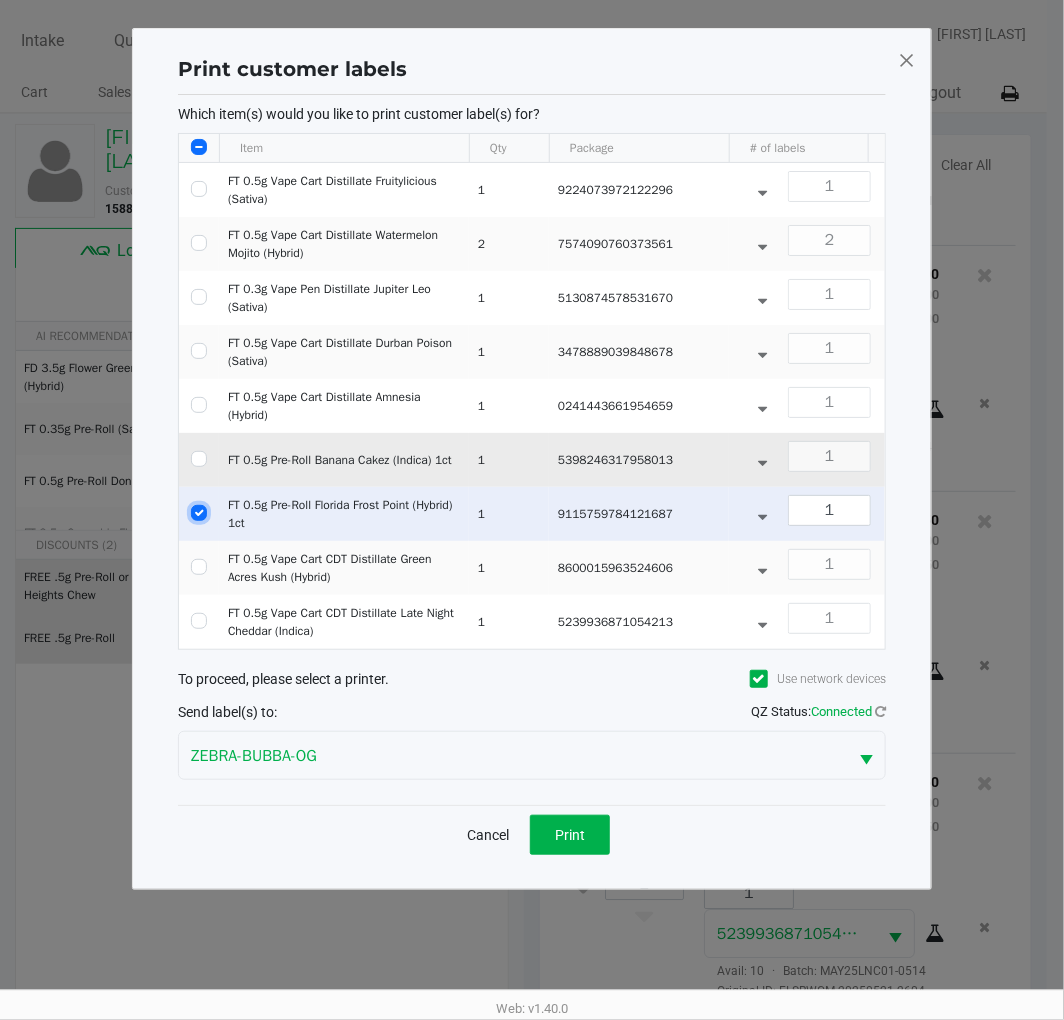 click at bounding box center (199, 459) 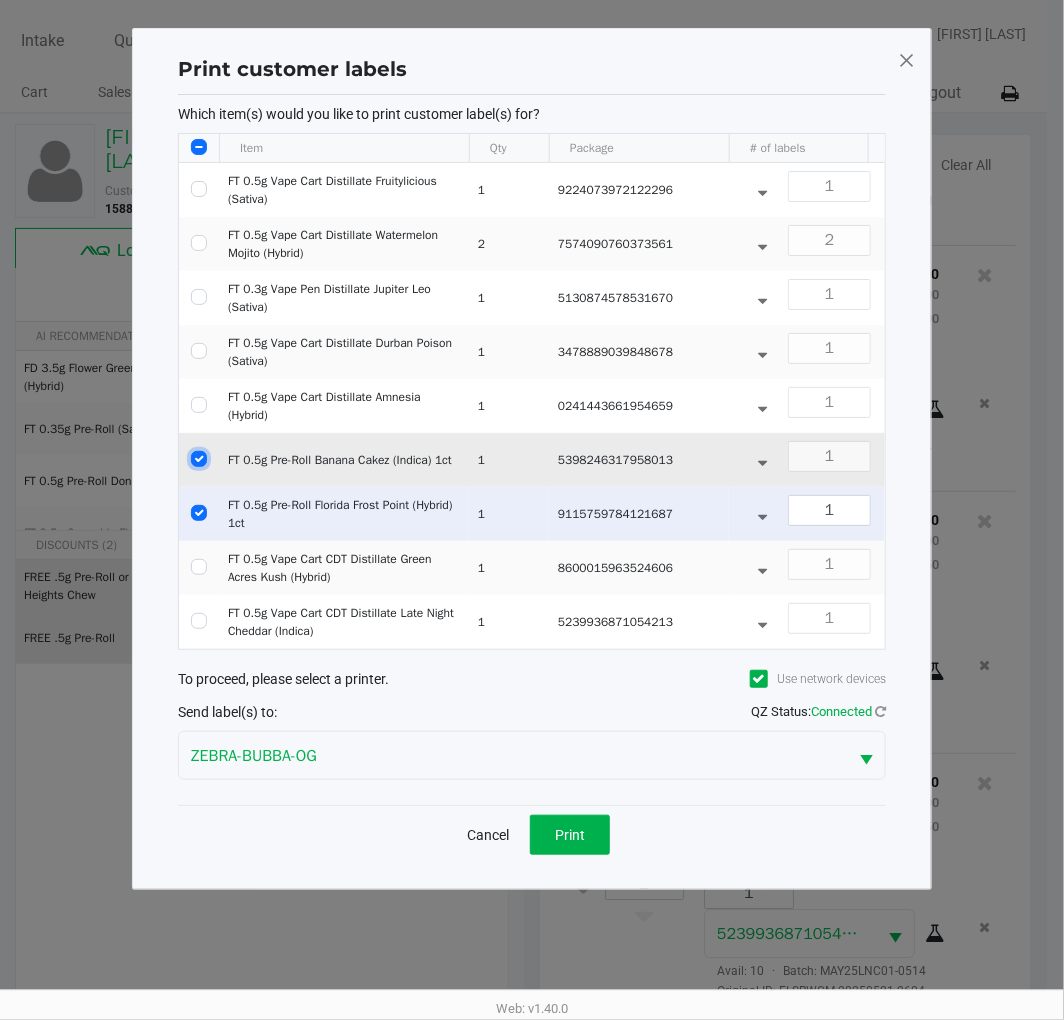 checkbox on "true" 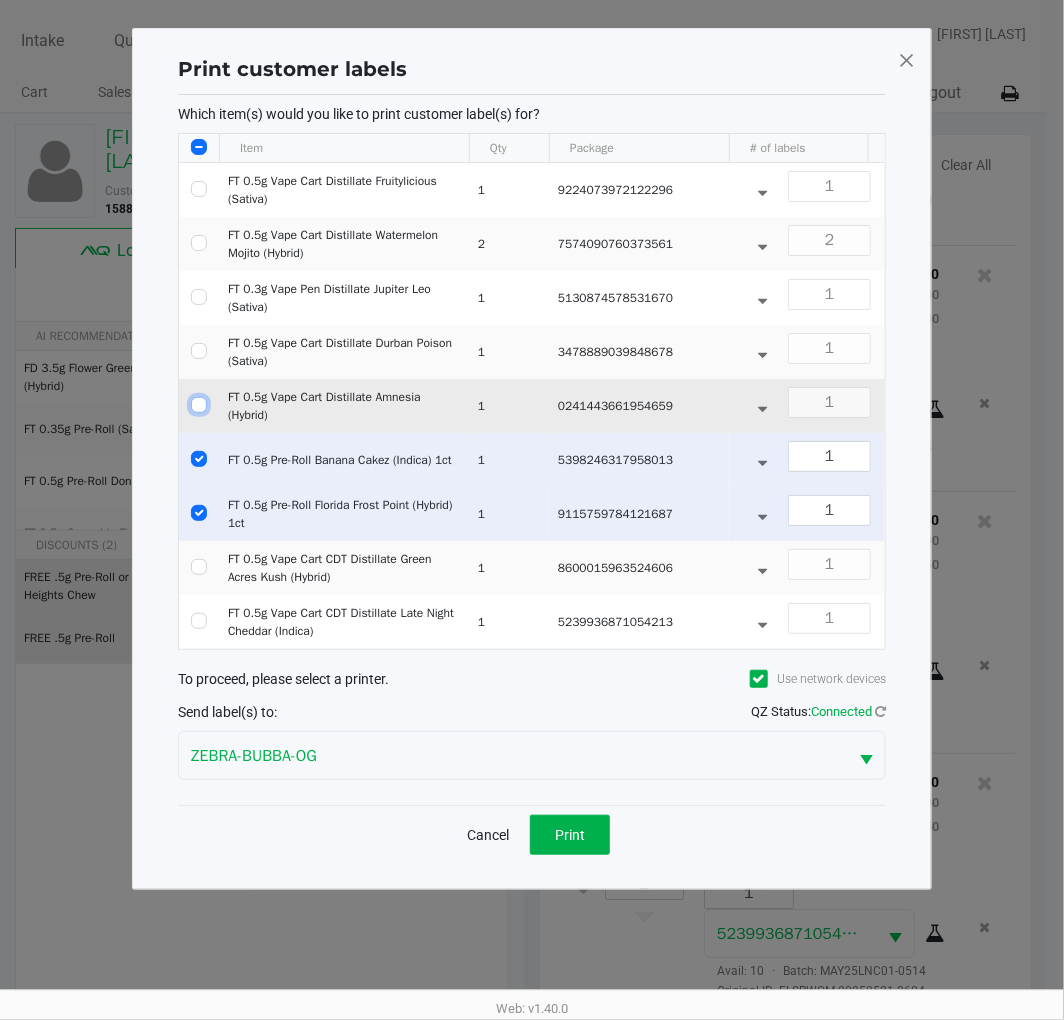 click at bounding box center (199, 405) 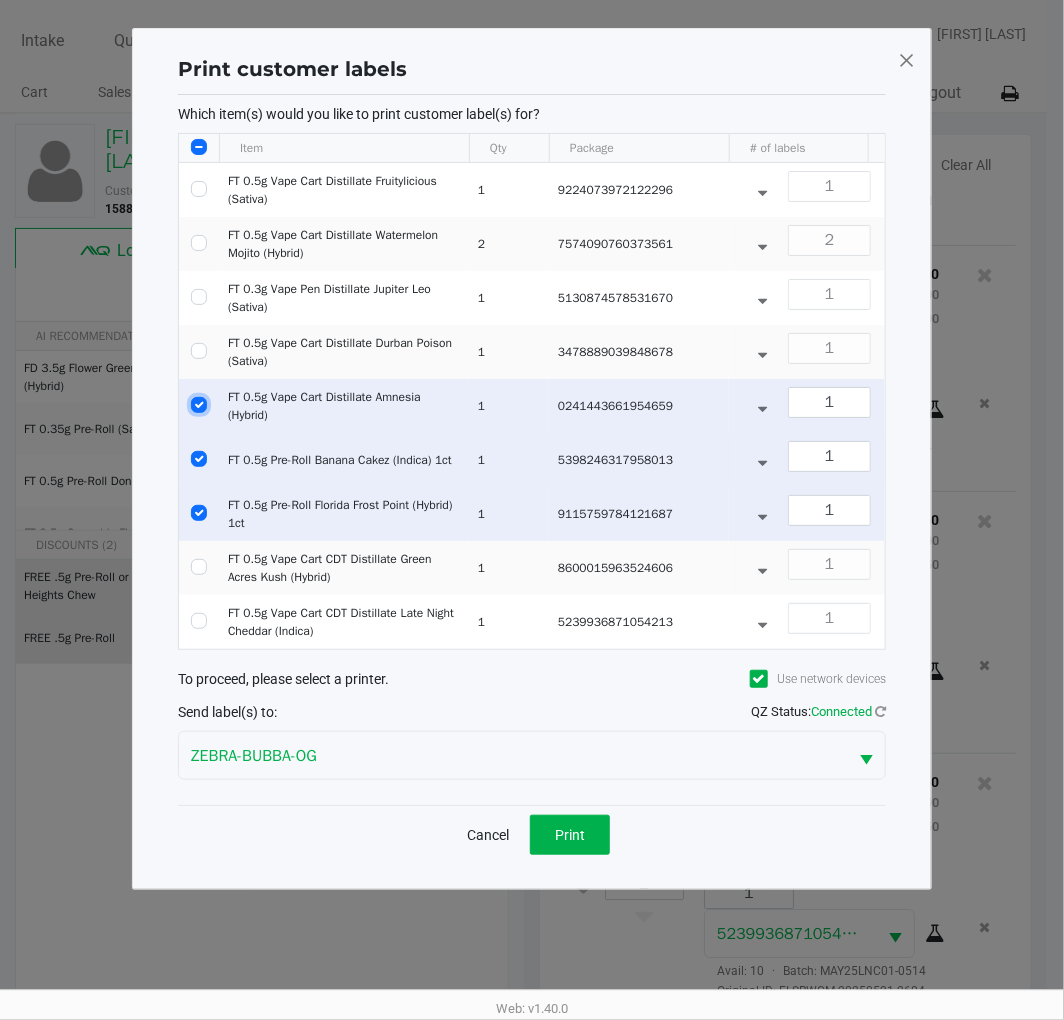 click at bounding box center [199, 405] 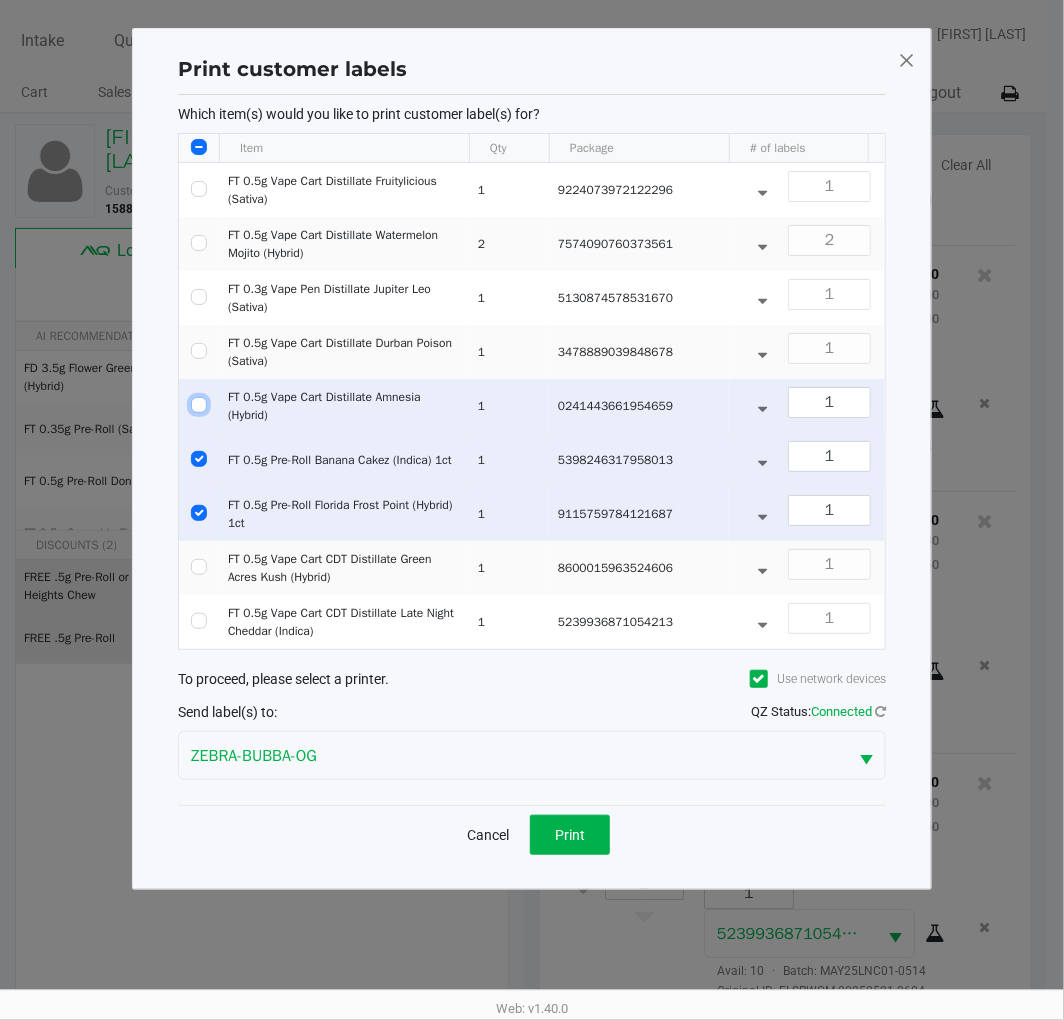 checkbox on "false" 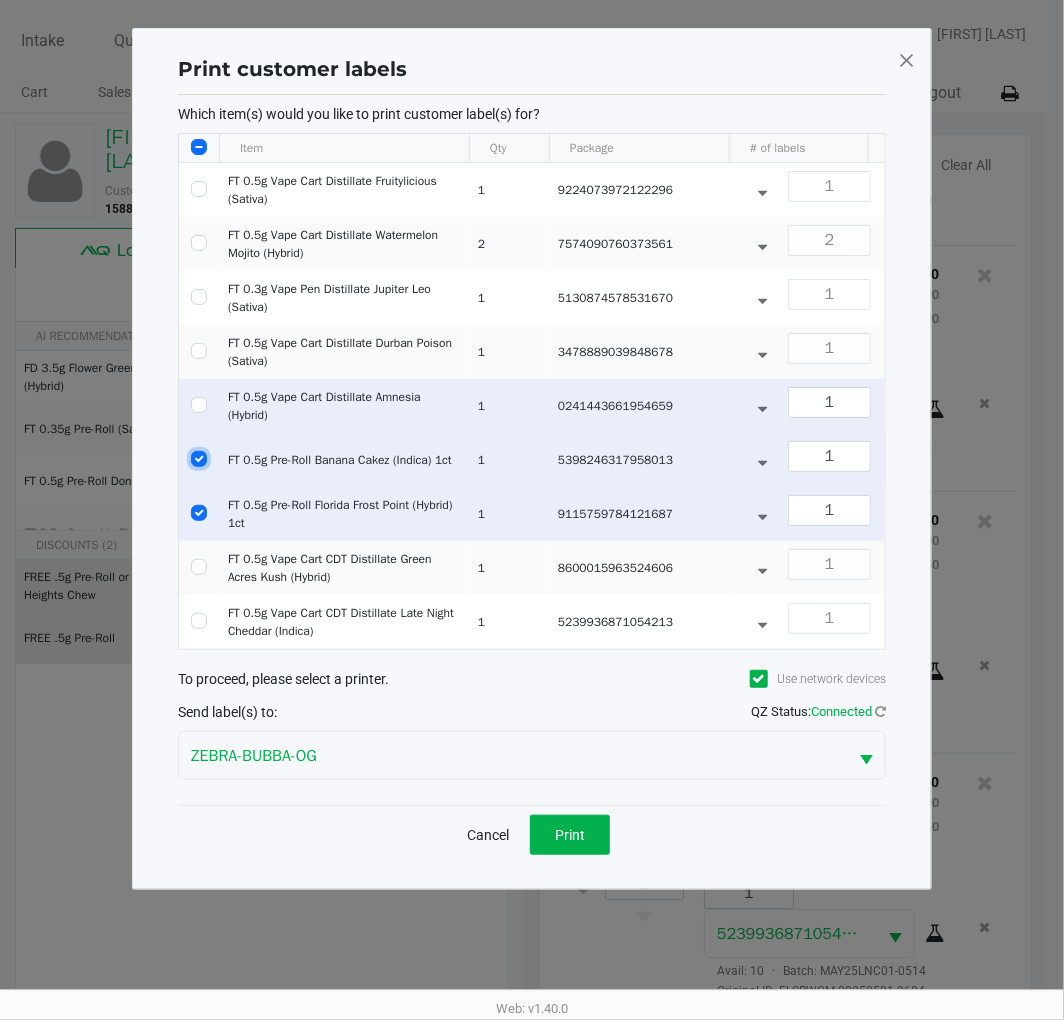click at bounding box center [199, 459] 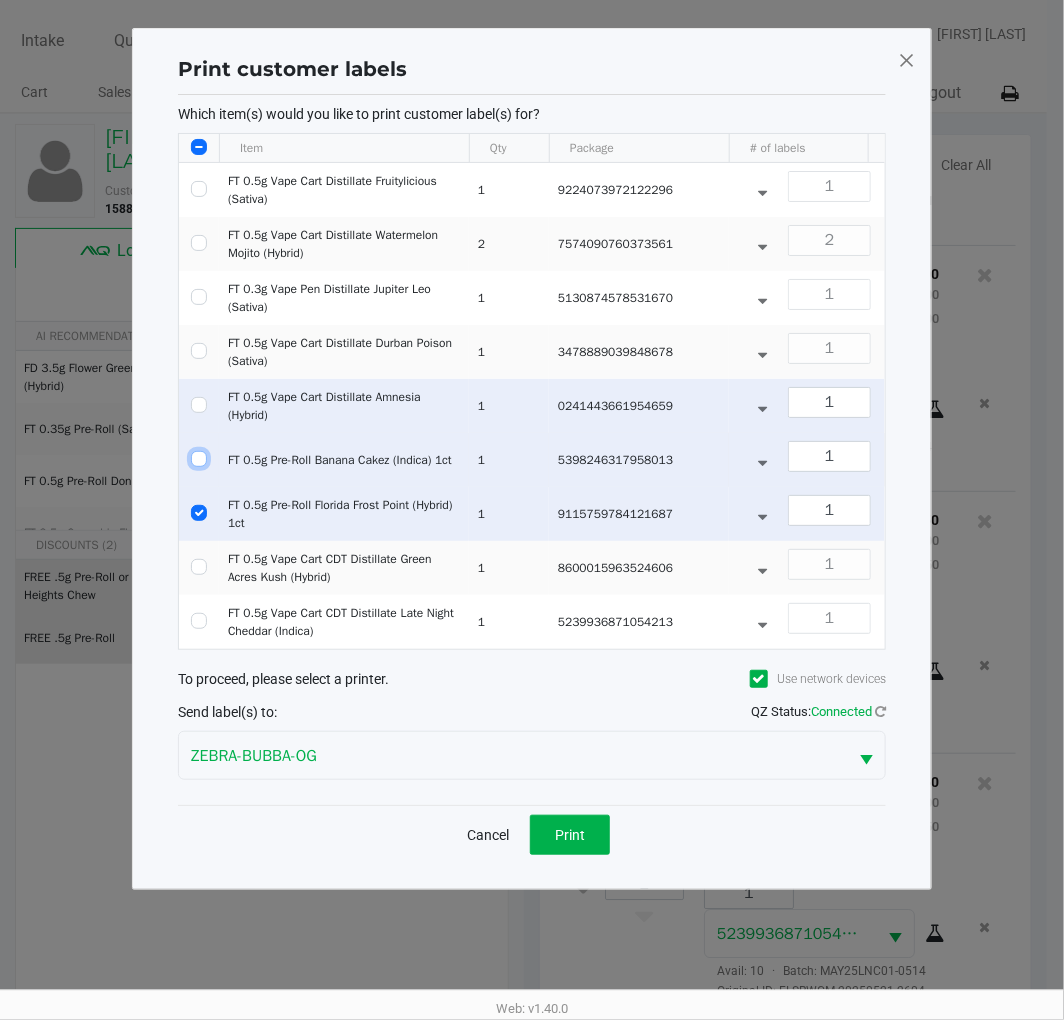 checkbox on "false" 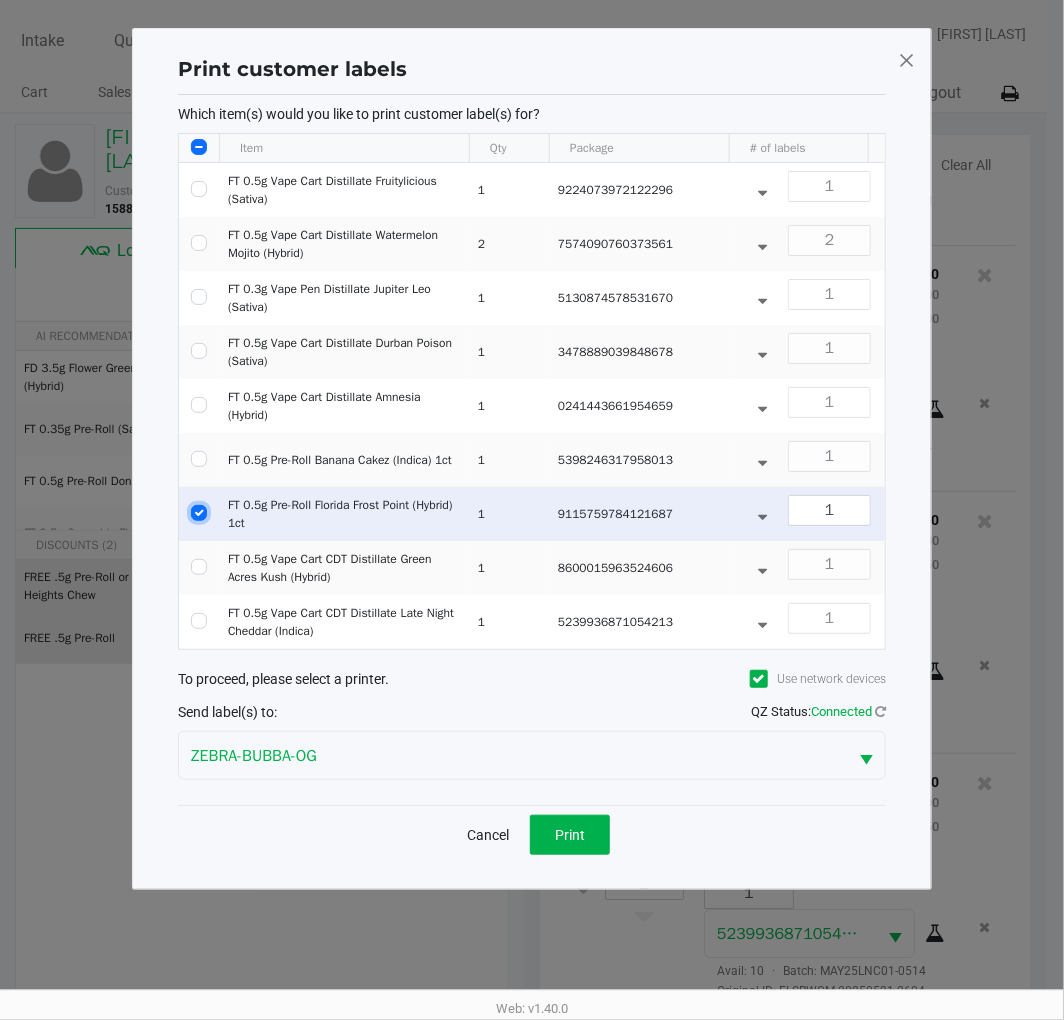 click at bounding box center (199, 513) 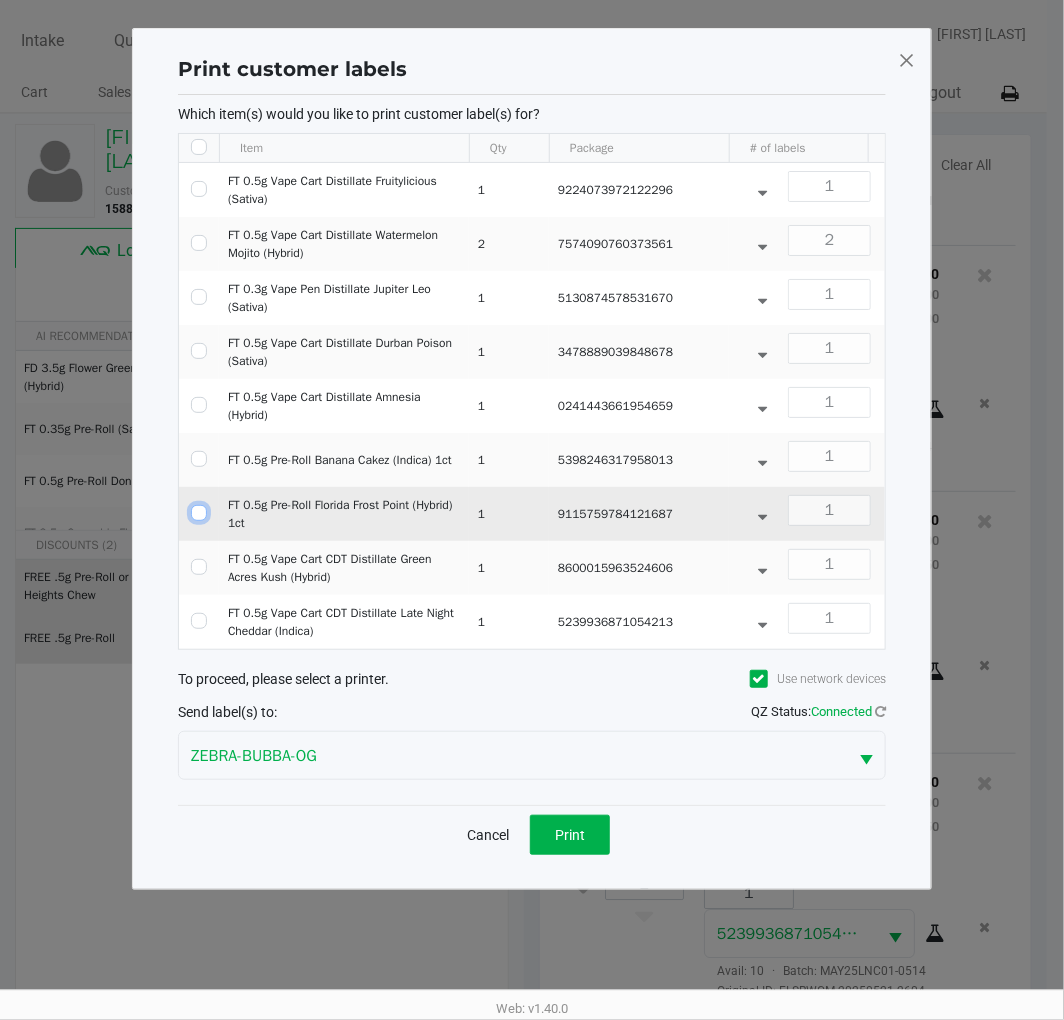 click at bounding box center (199, 513) 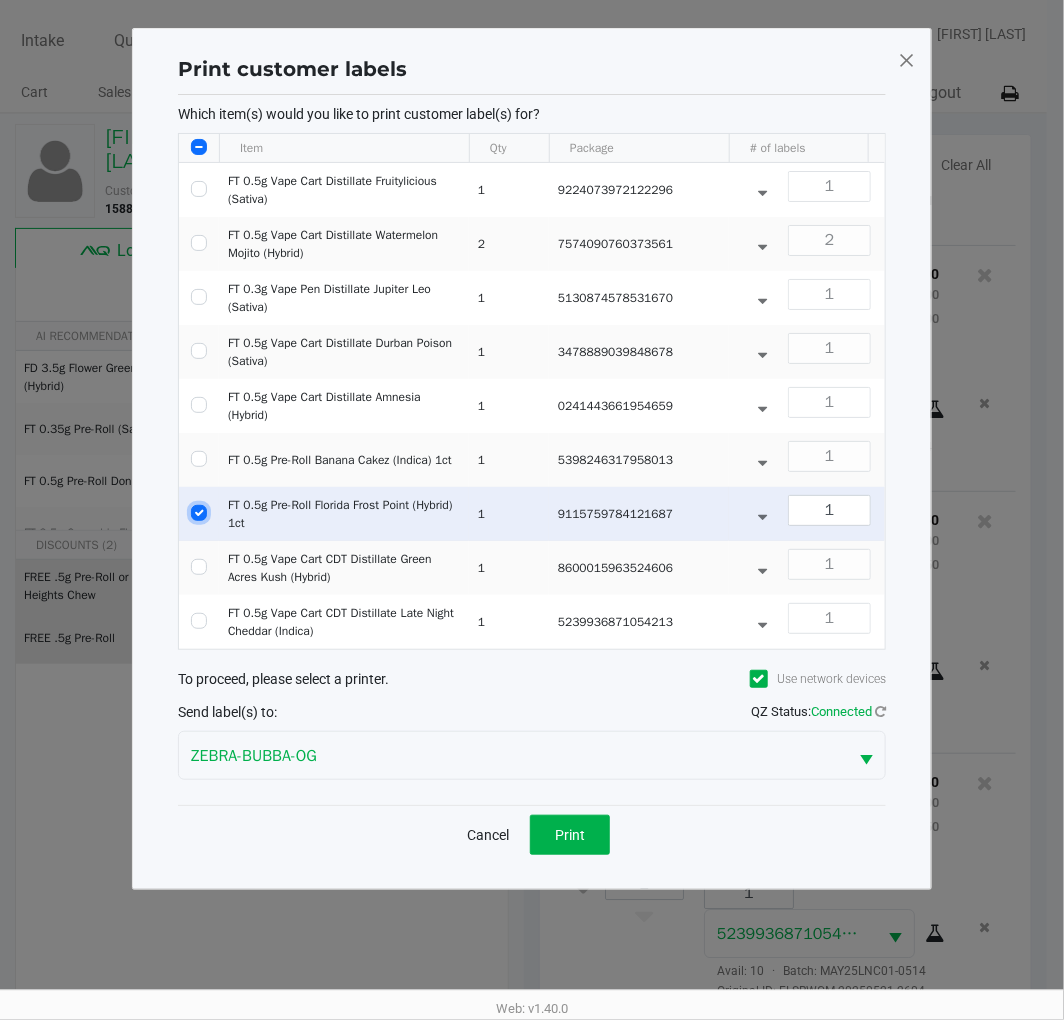 click at bounding box center [199, 513] 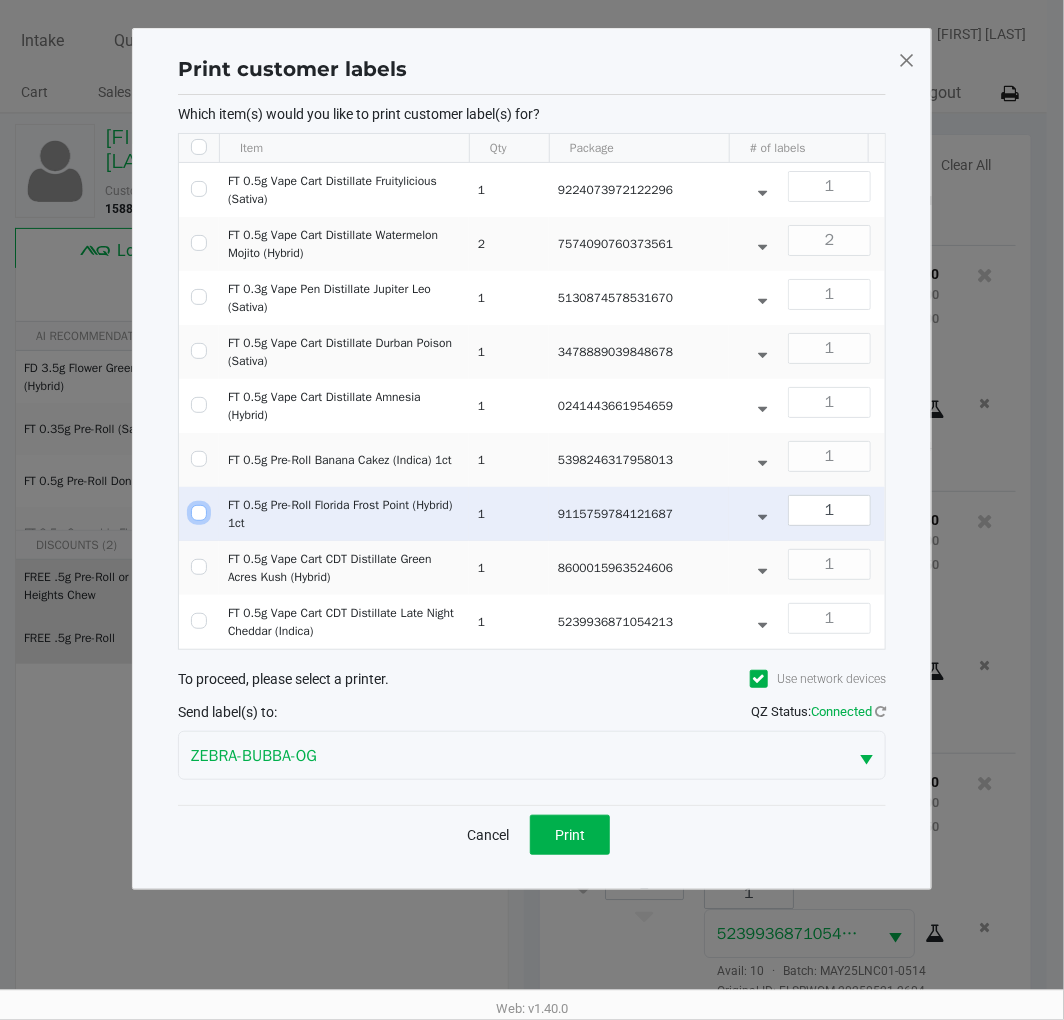 checkbox on "false" 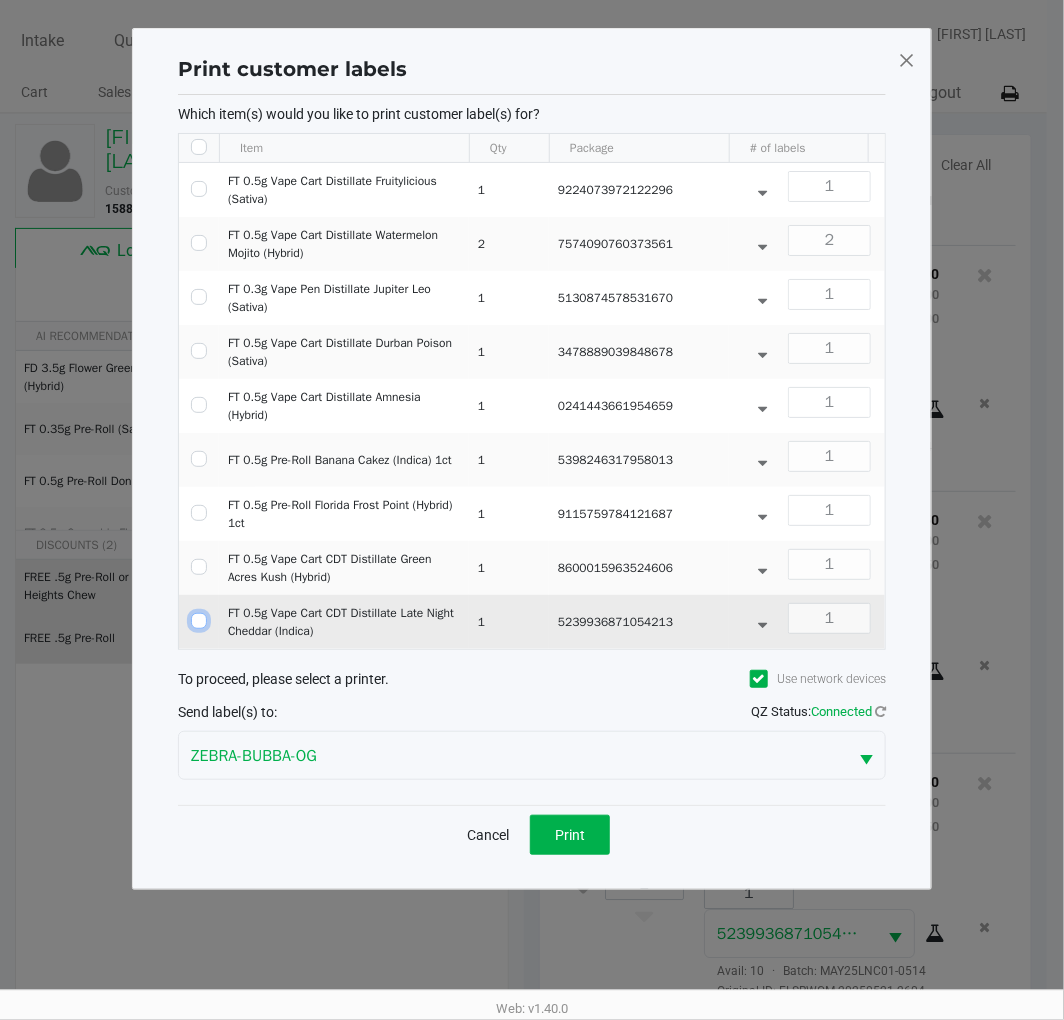 click at bounding box center (199, 621) 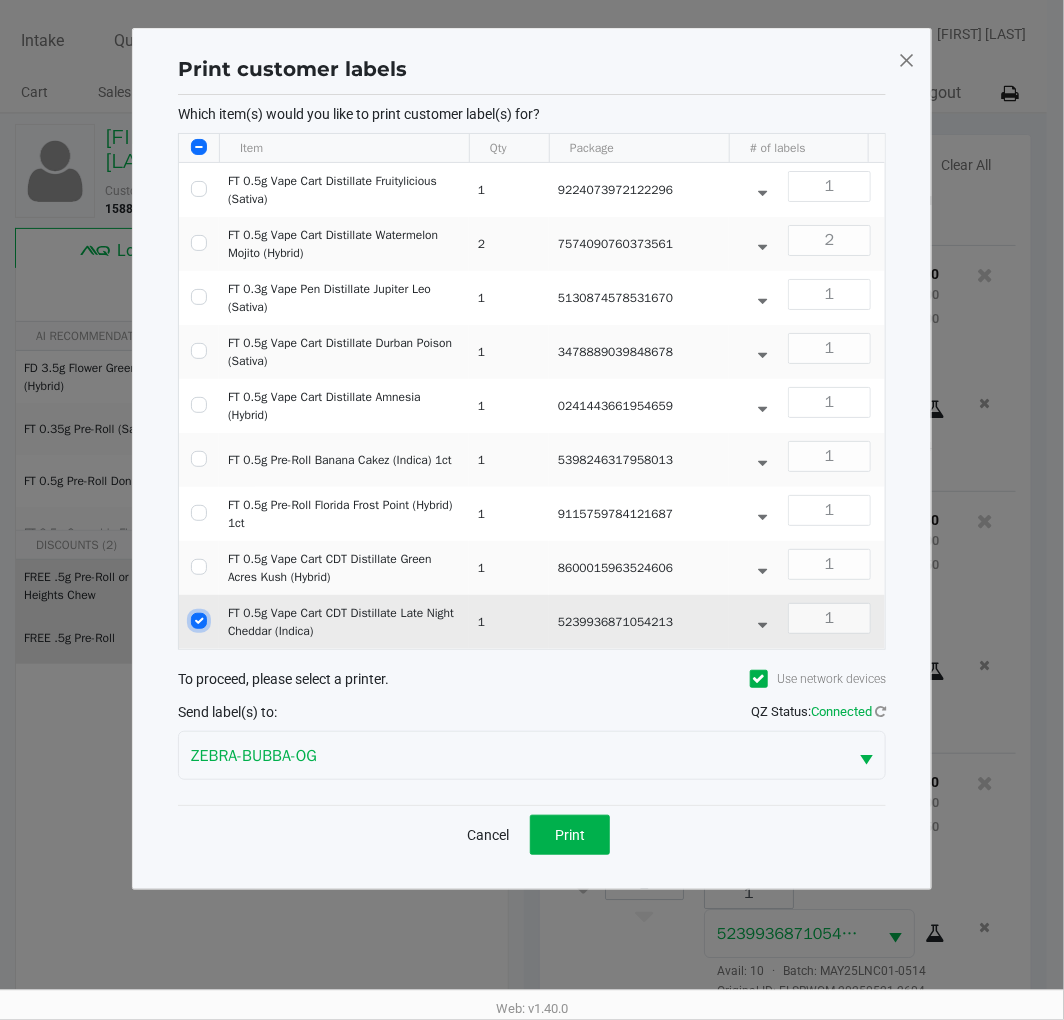 checkbox on "true" 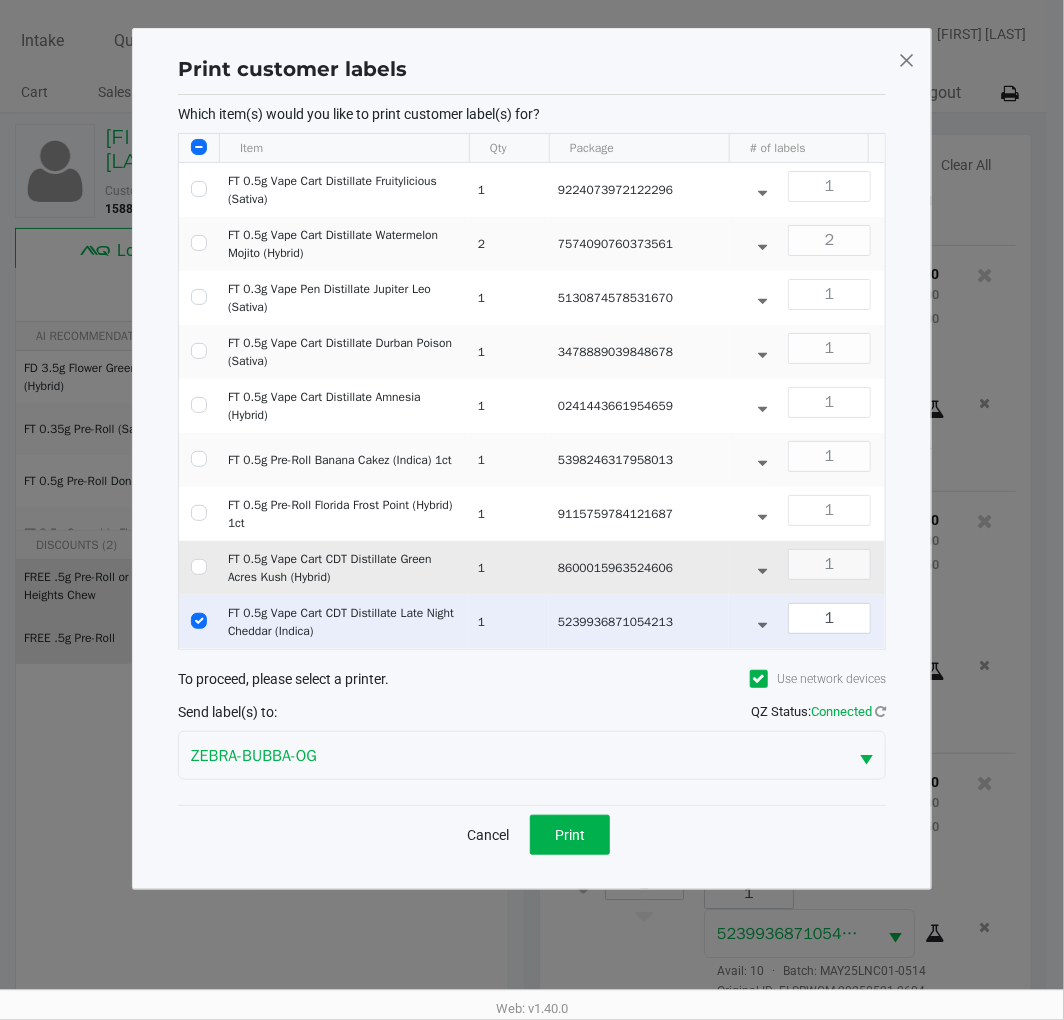 click 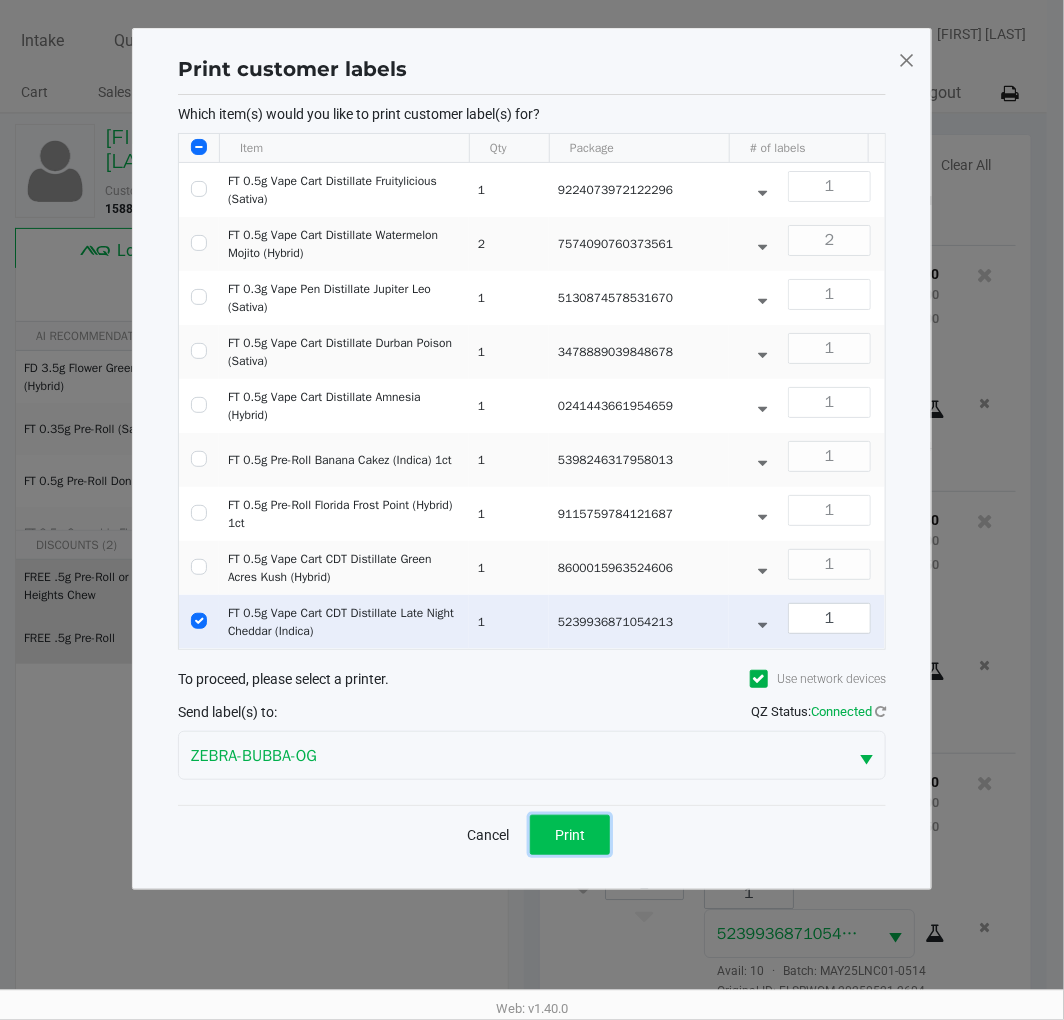 click on "Print" 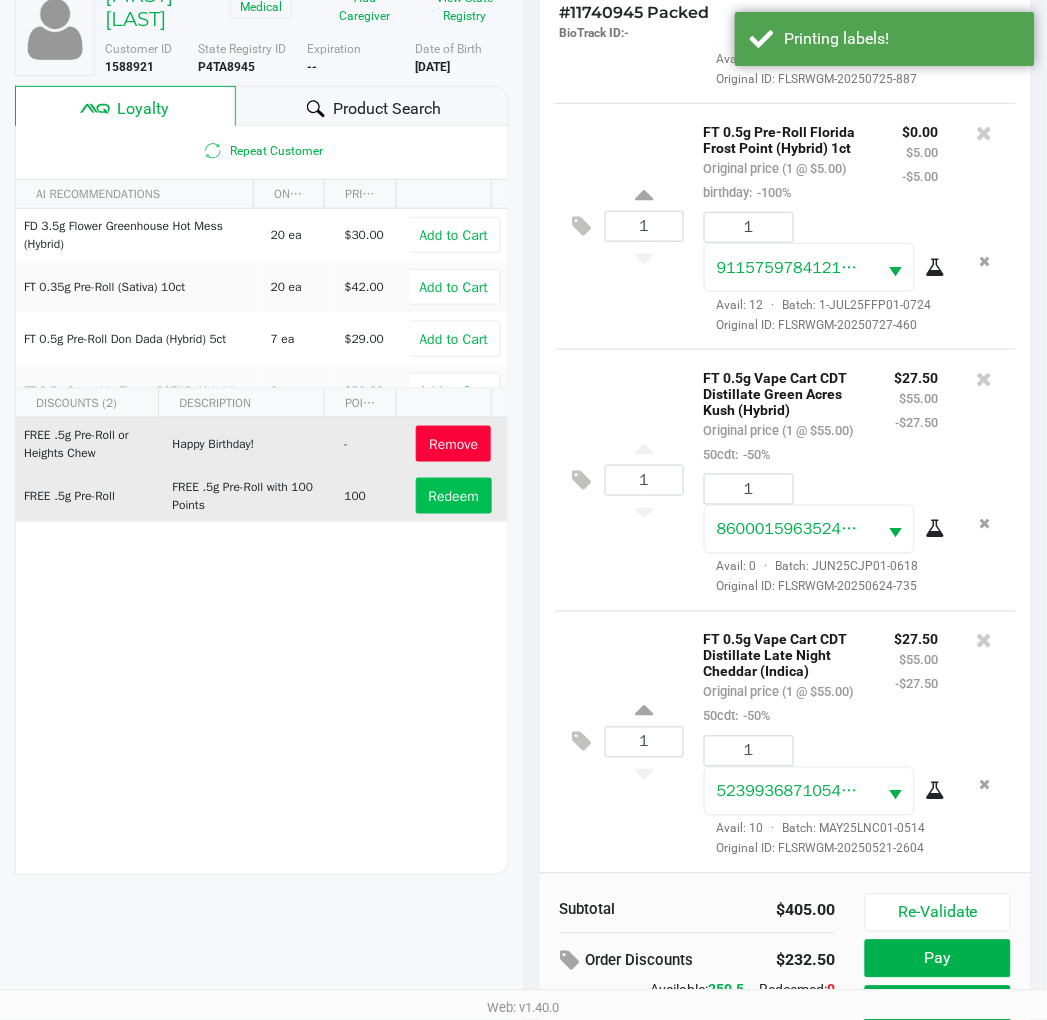 scroll, scrollTop: 258, scrollLeft: 0, axis: vertical 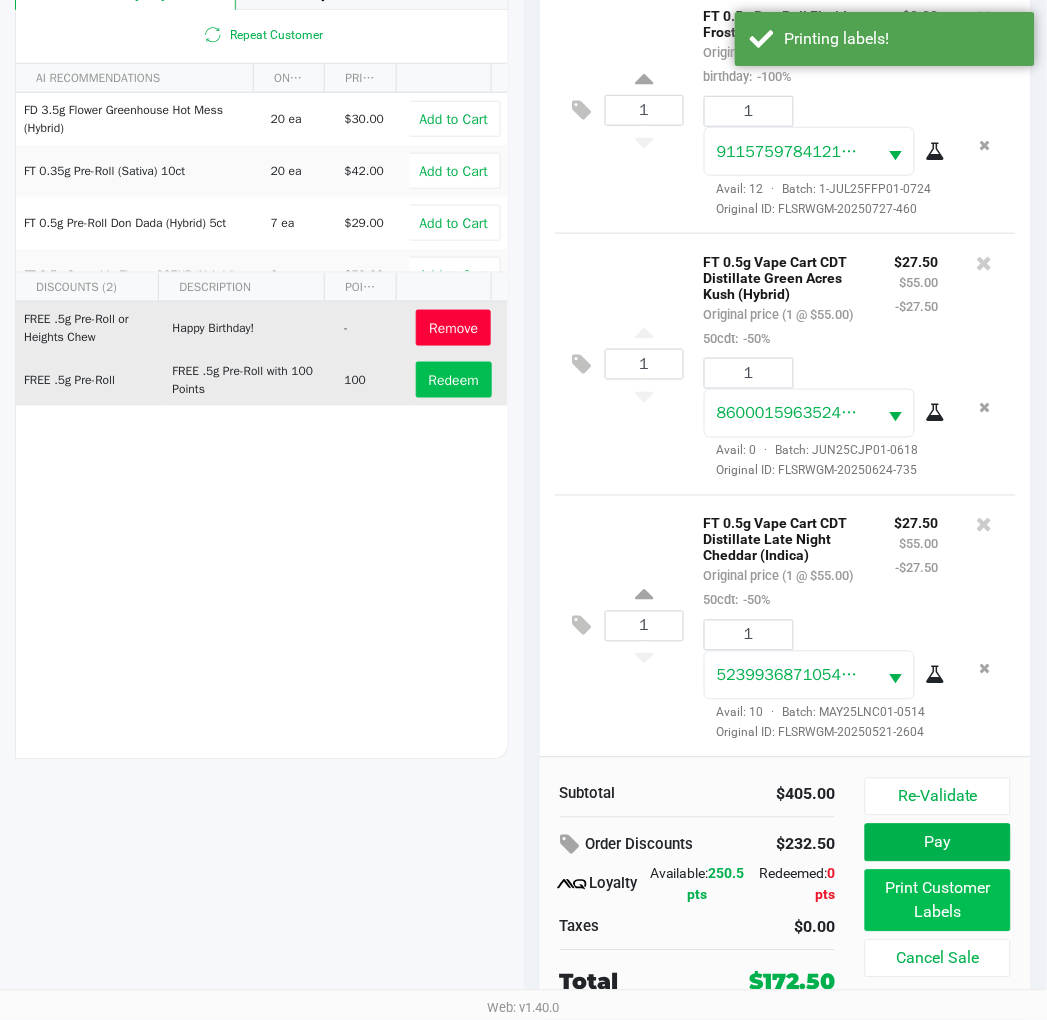 click on "Print Customer Labels" 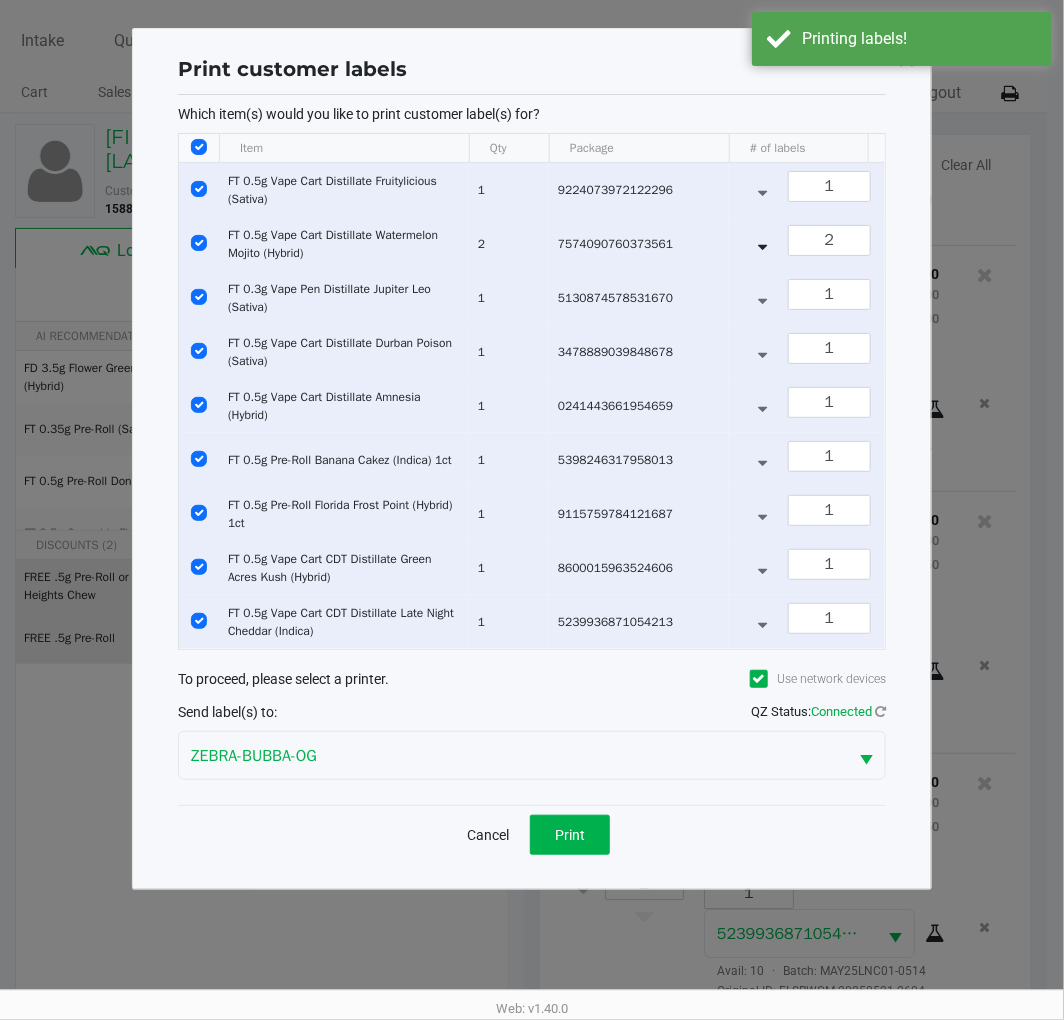 click 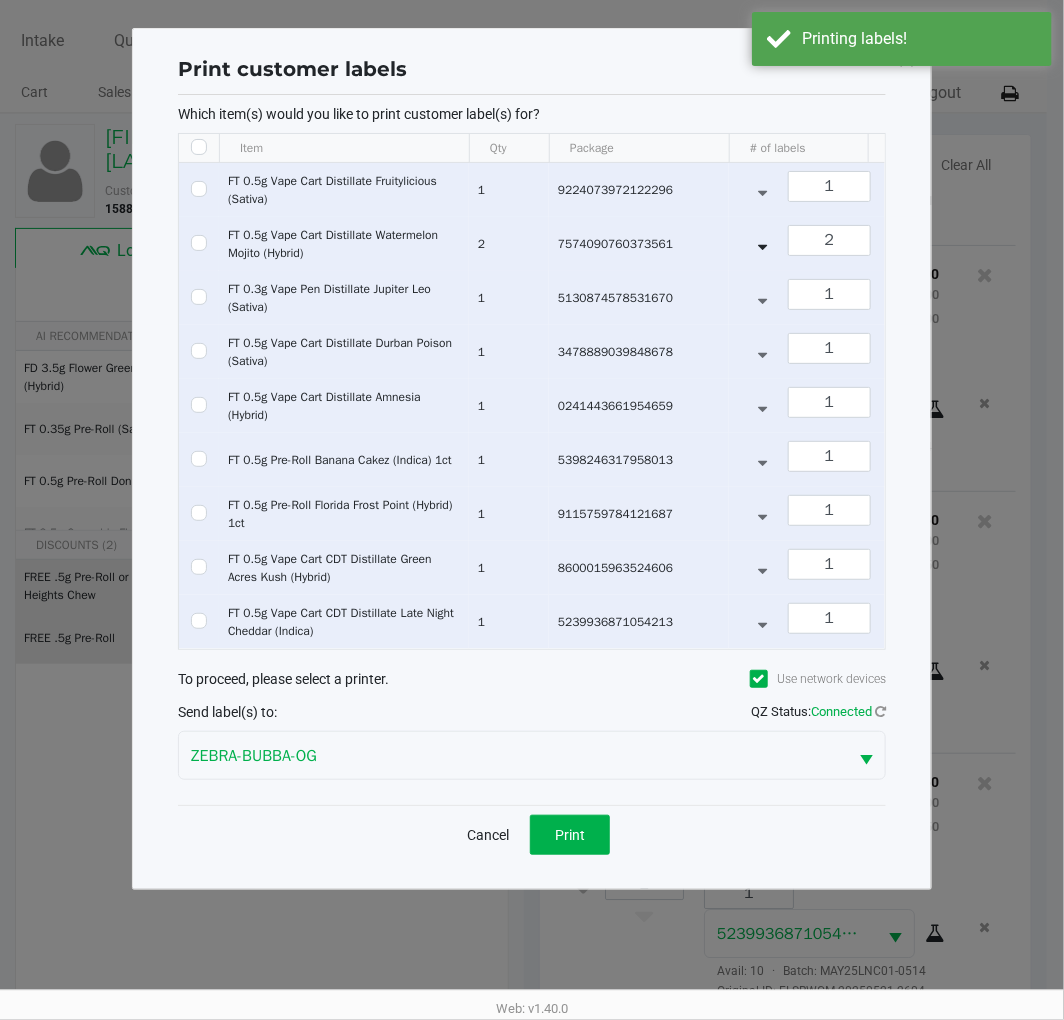 checkbox on "false" 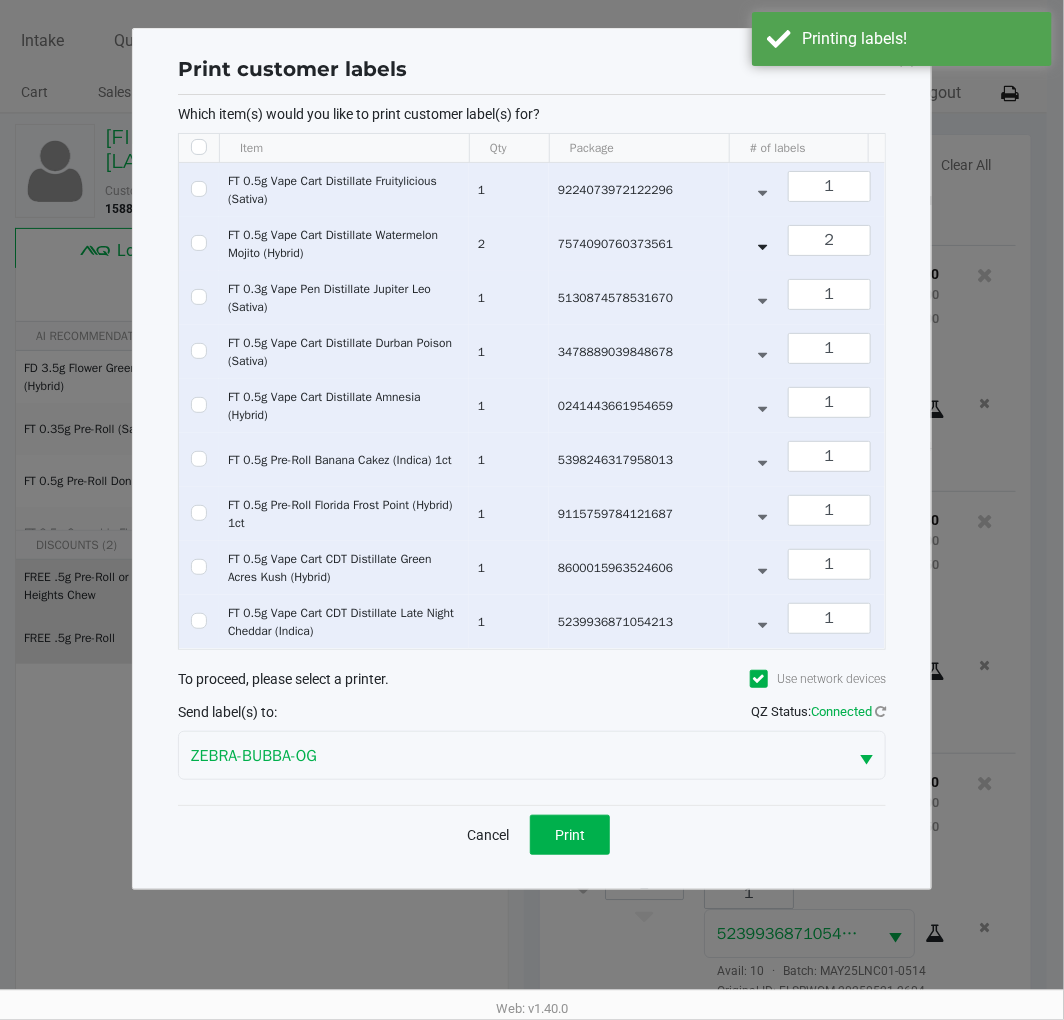 checkbox on "false" 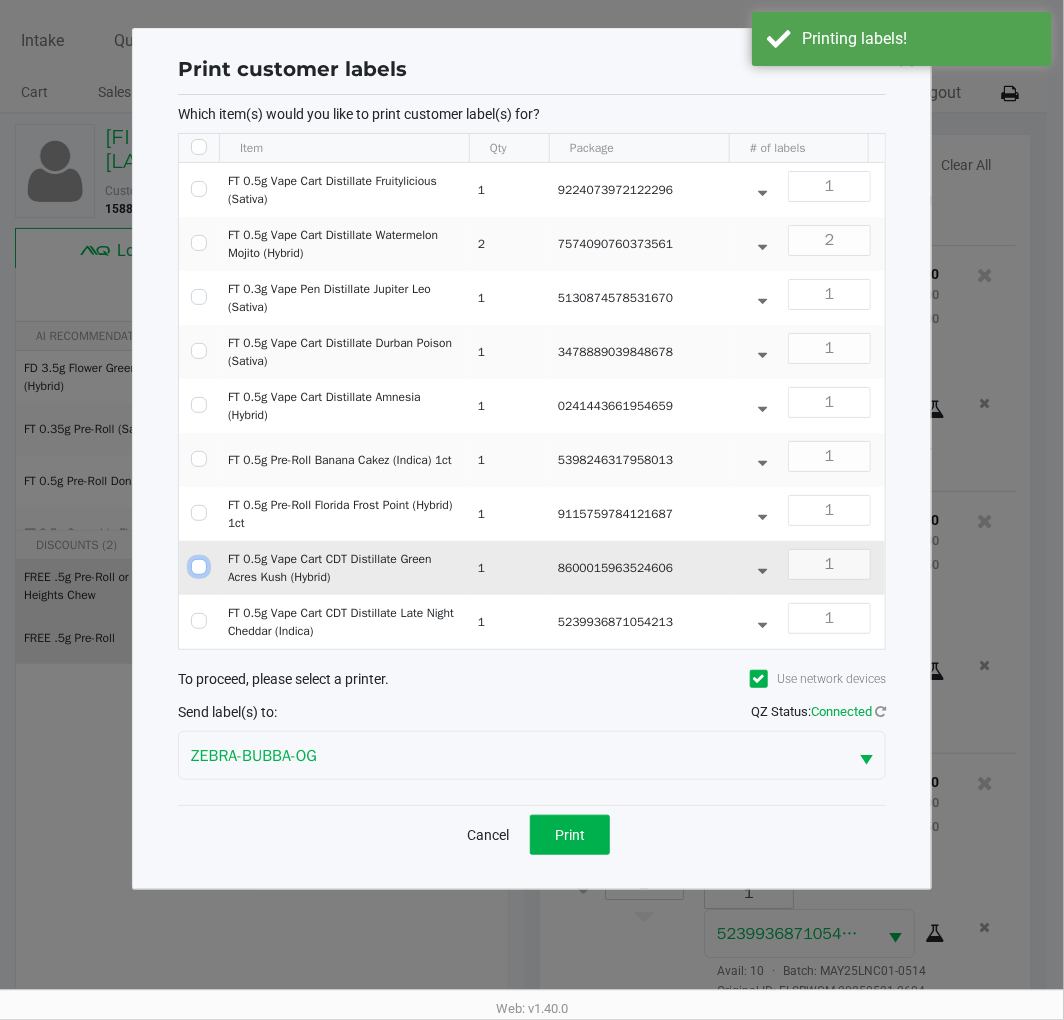 click at bounding box center (199, 567) 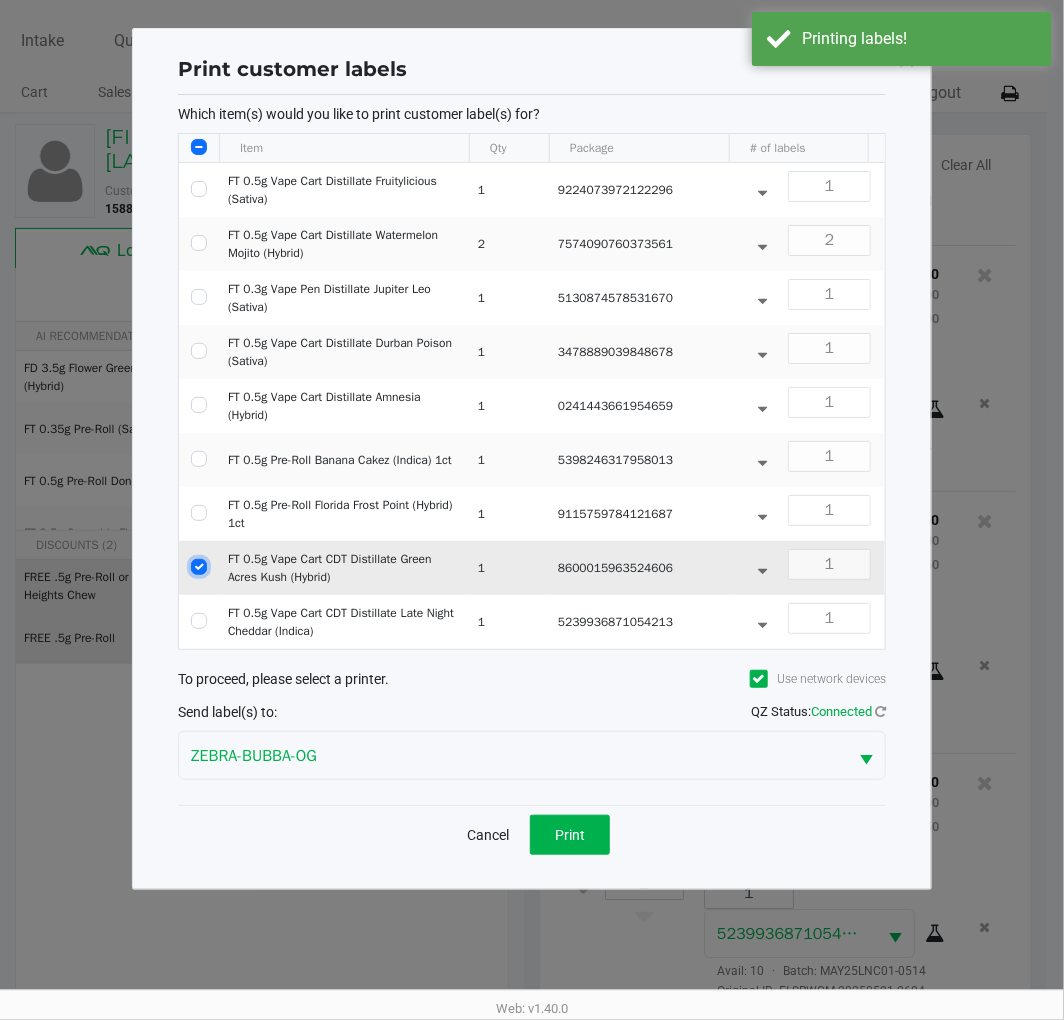 checkbox on "true" 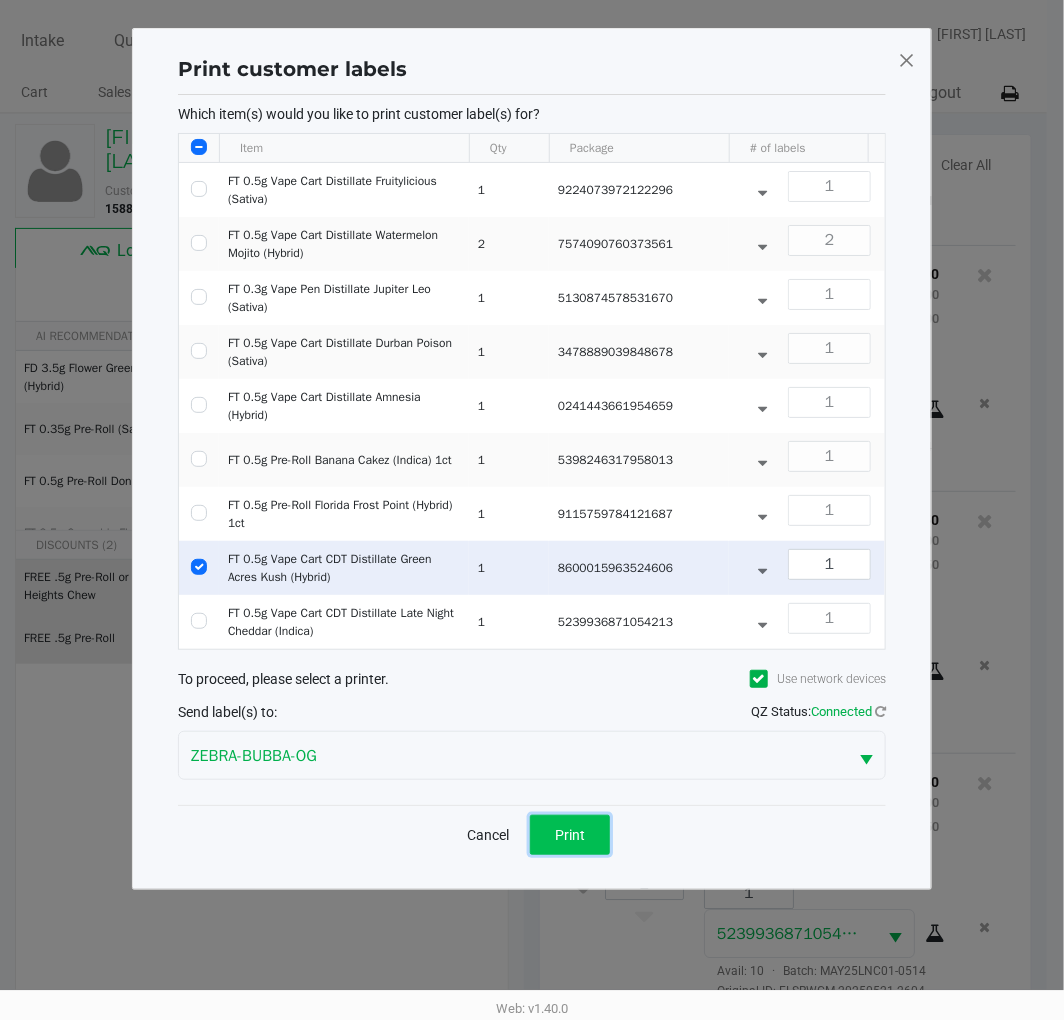 click on "Print" 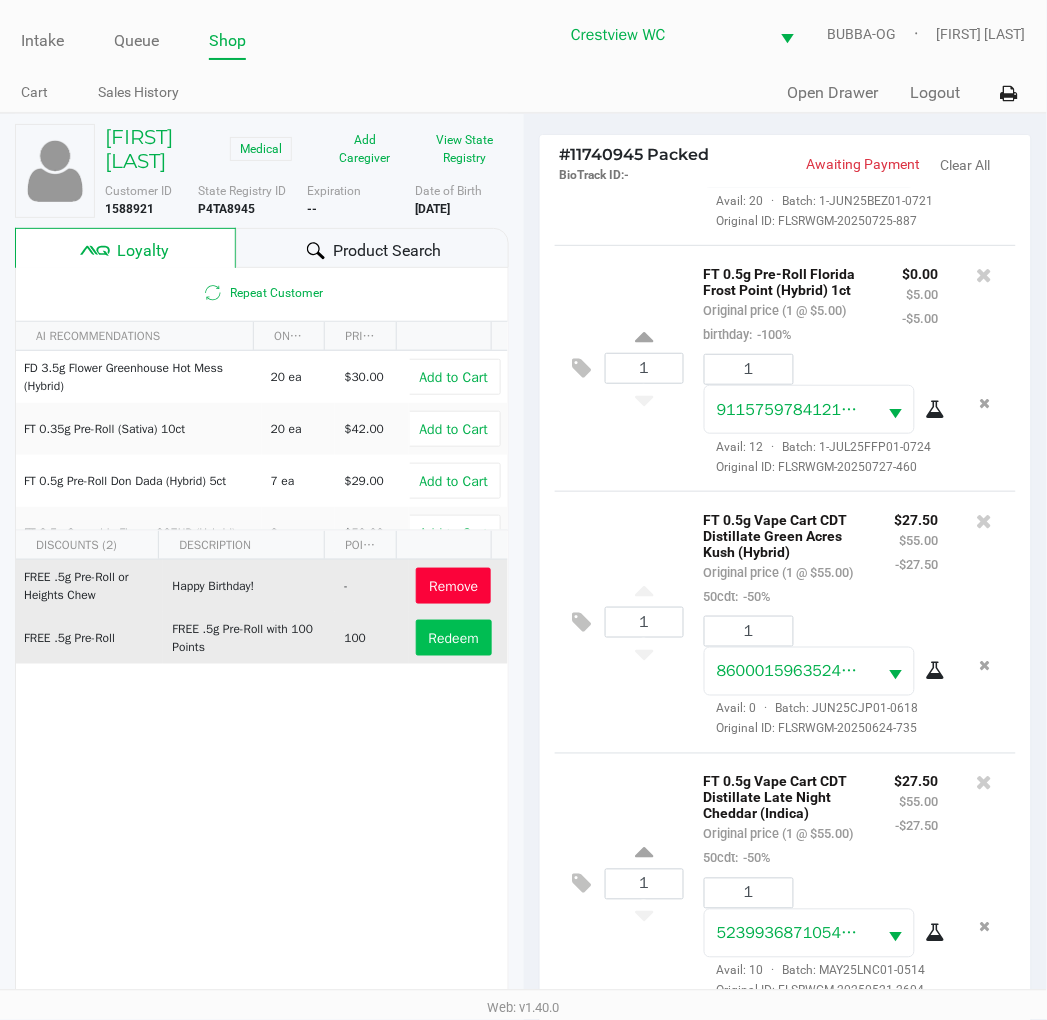 scroll, scrollTop: 1895, scrollLeft: 0, axis: vertical 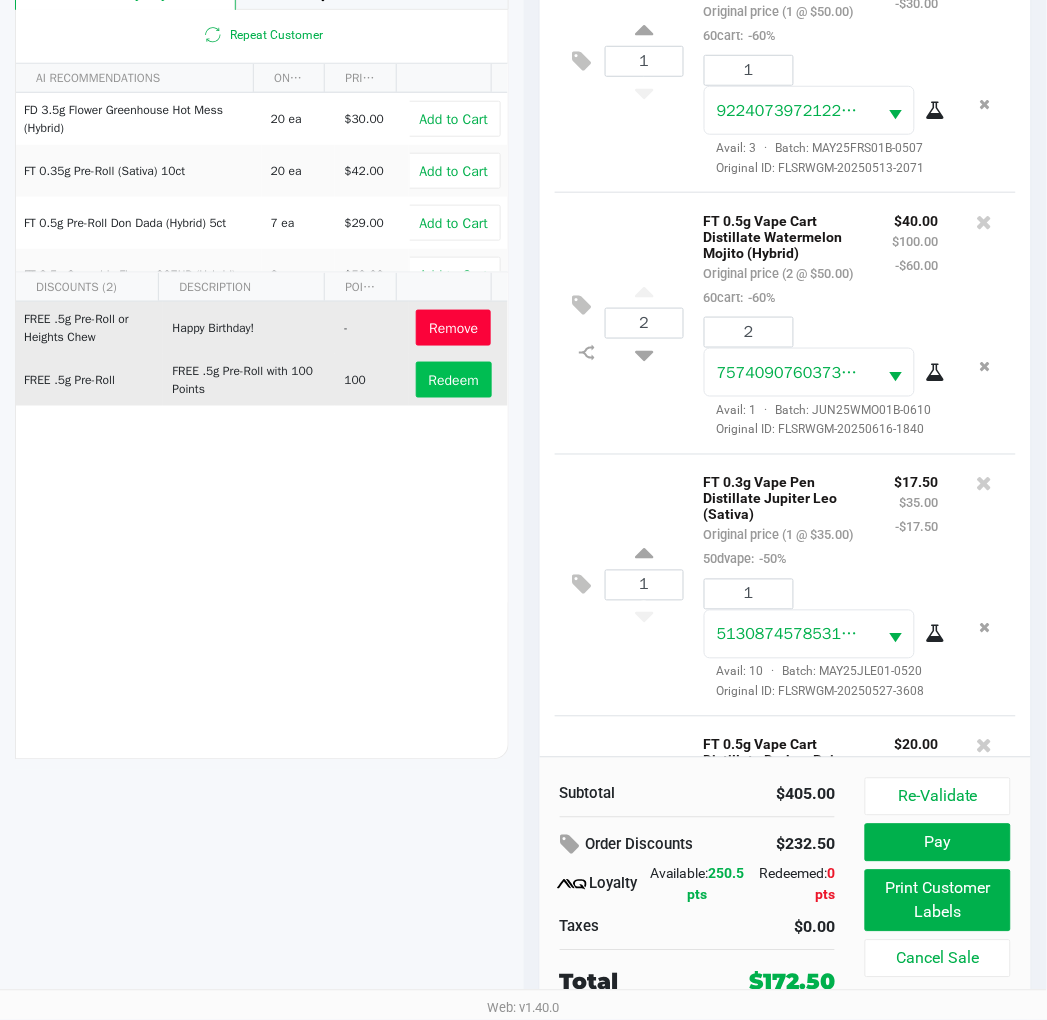 click 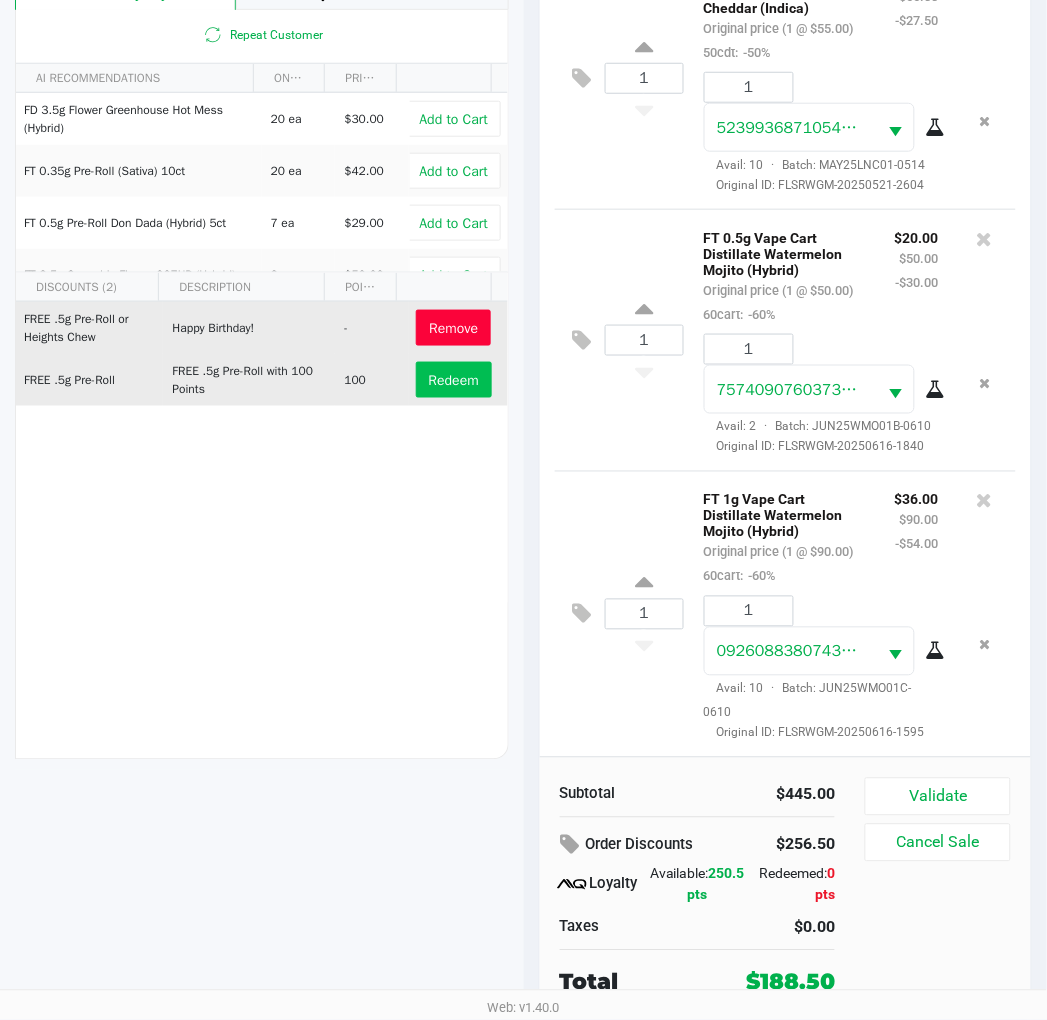 scroll, scrollTop: 2153, scrollLeft: 0, axis: vertical 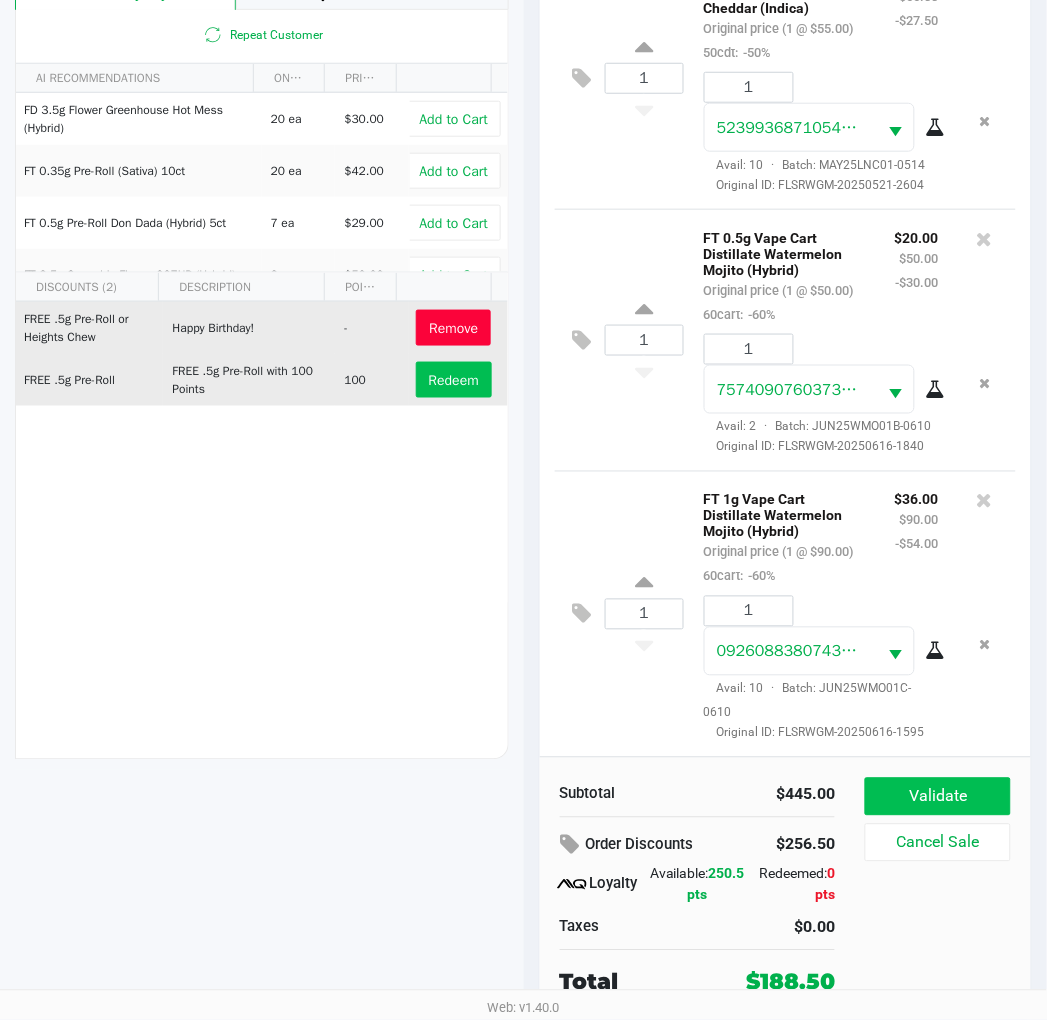 click on "Validate" 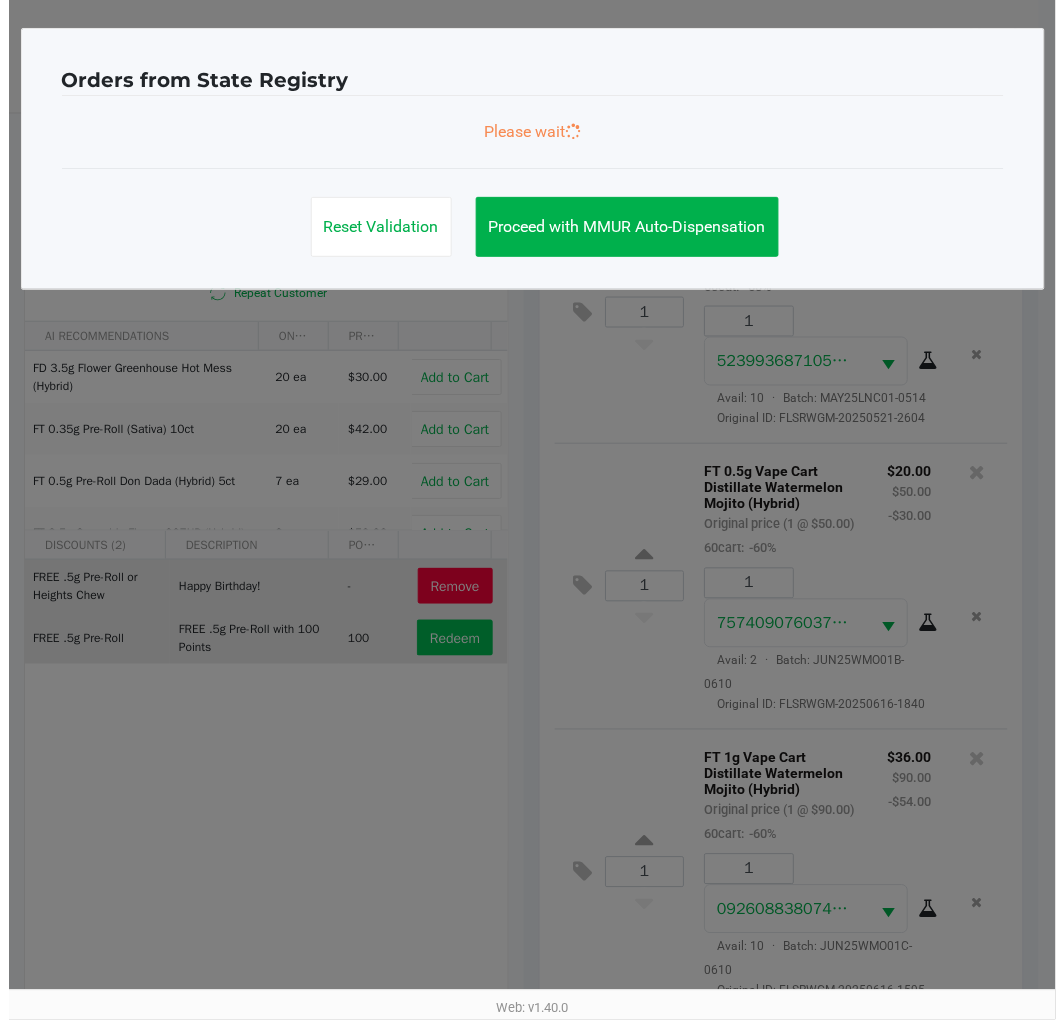 scroll, scrollTop: 0, scrollLeft: 0, axis: both 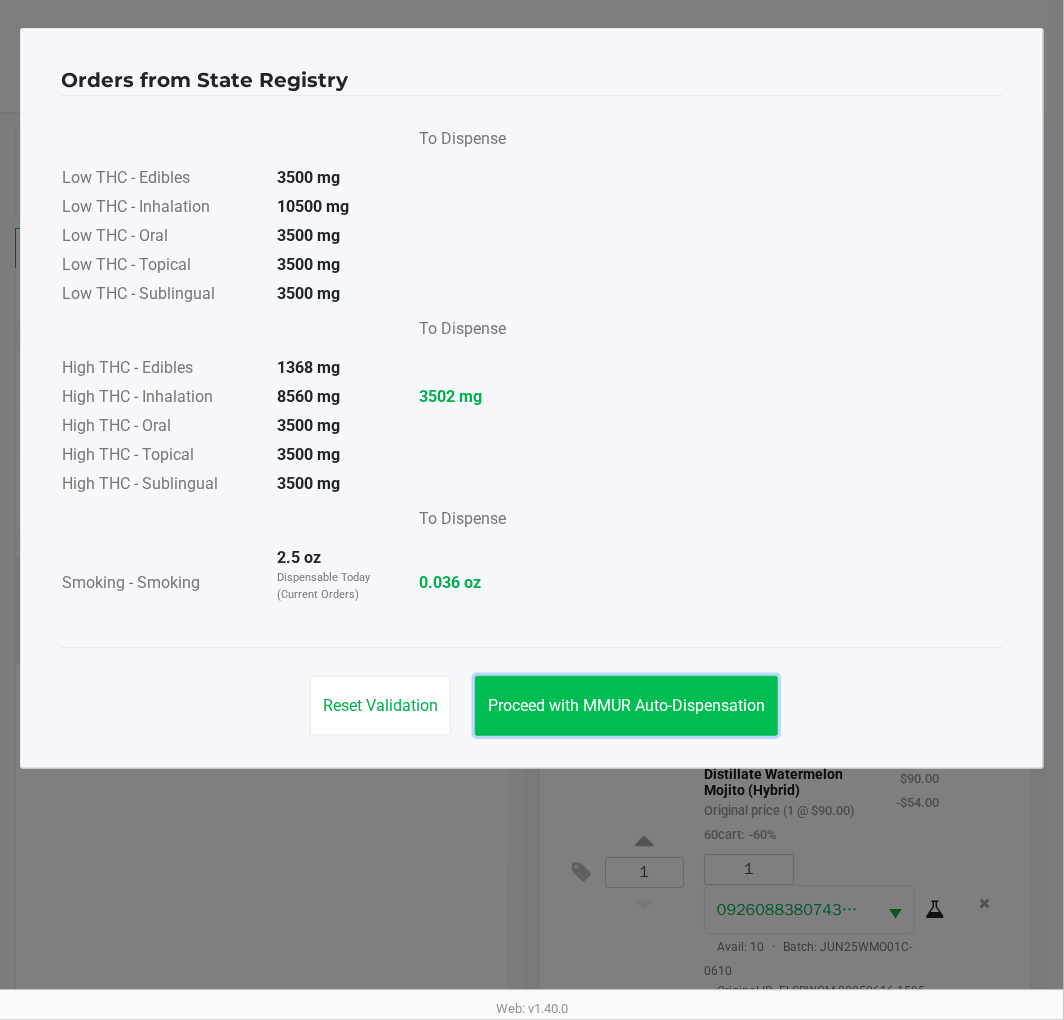 click on "Proceed with MMUR Auto-Dispensation" 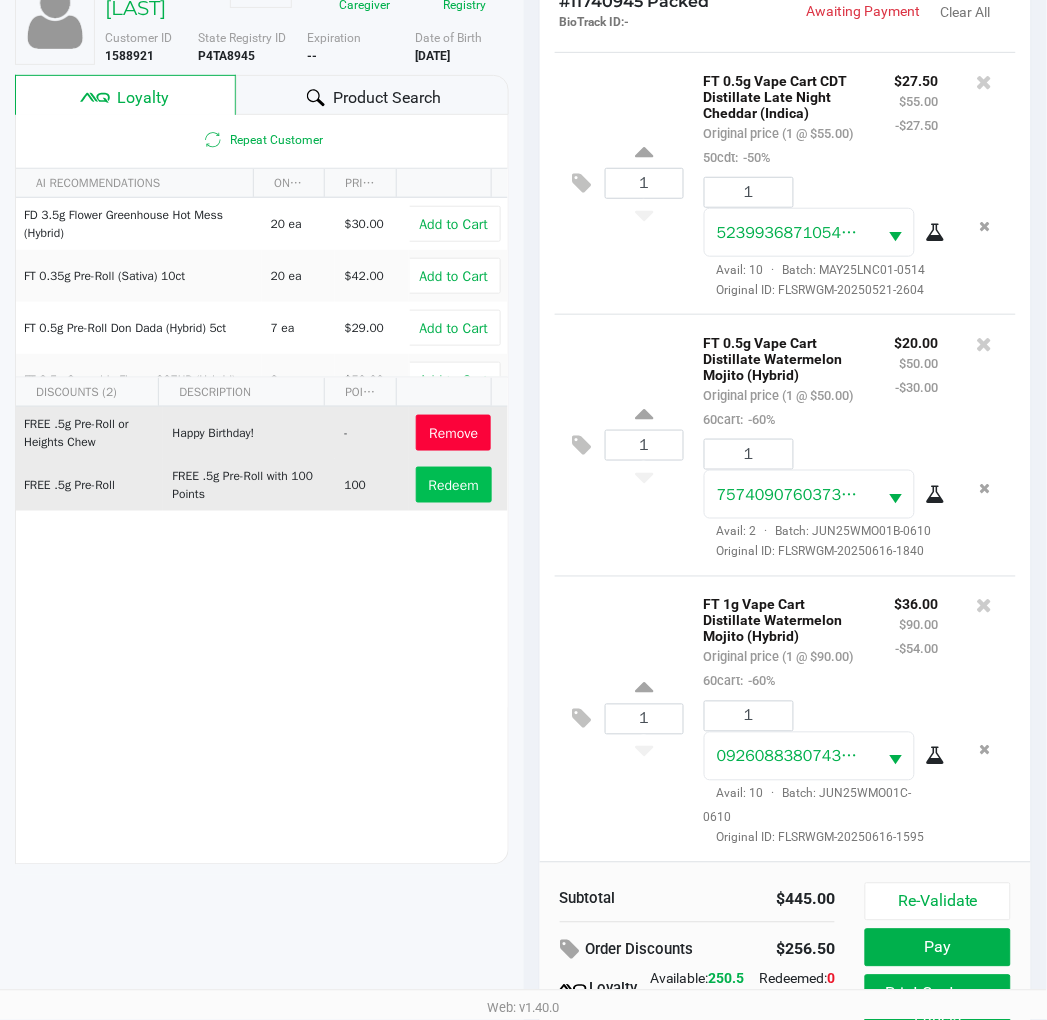 scroll, scrollTop: 258, scrollLeft: 0, axis: vertical 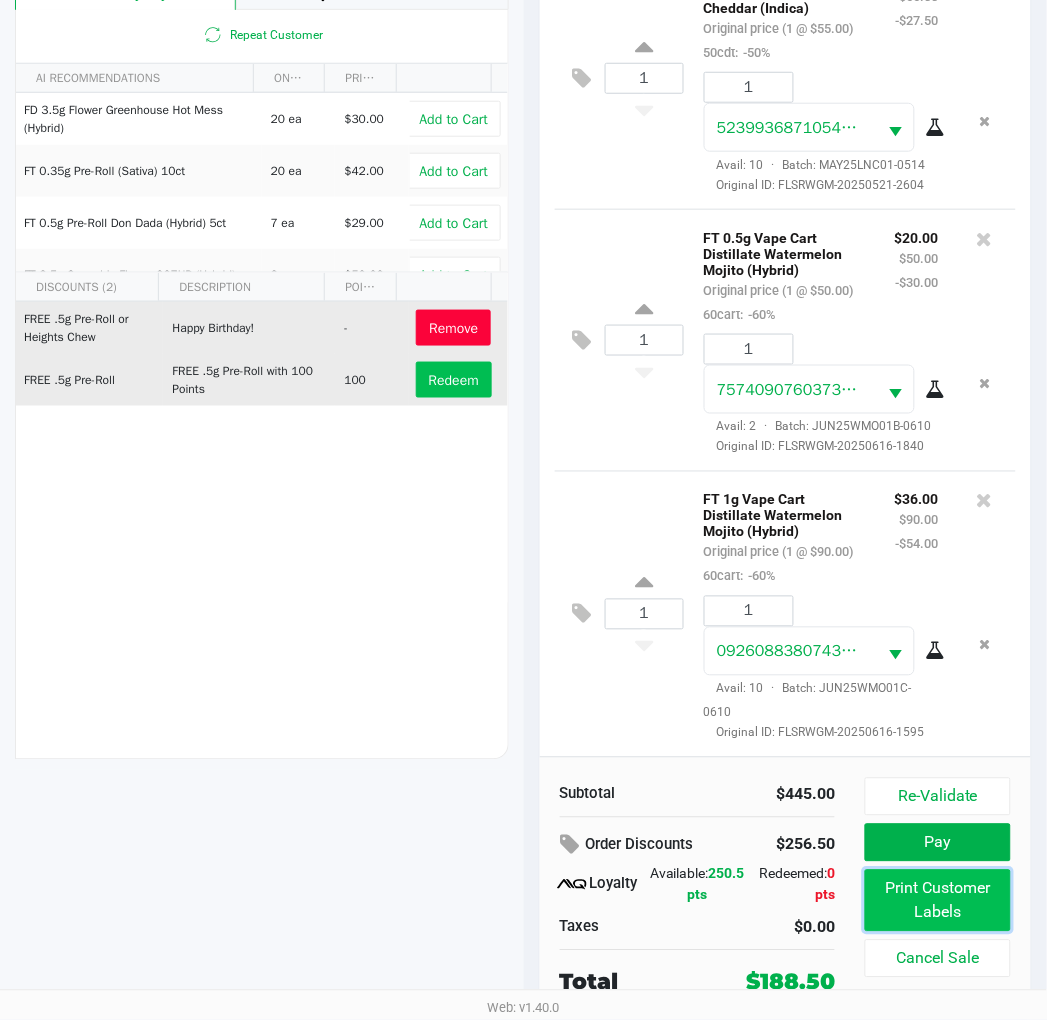 click on "Print Customer Labels" 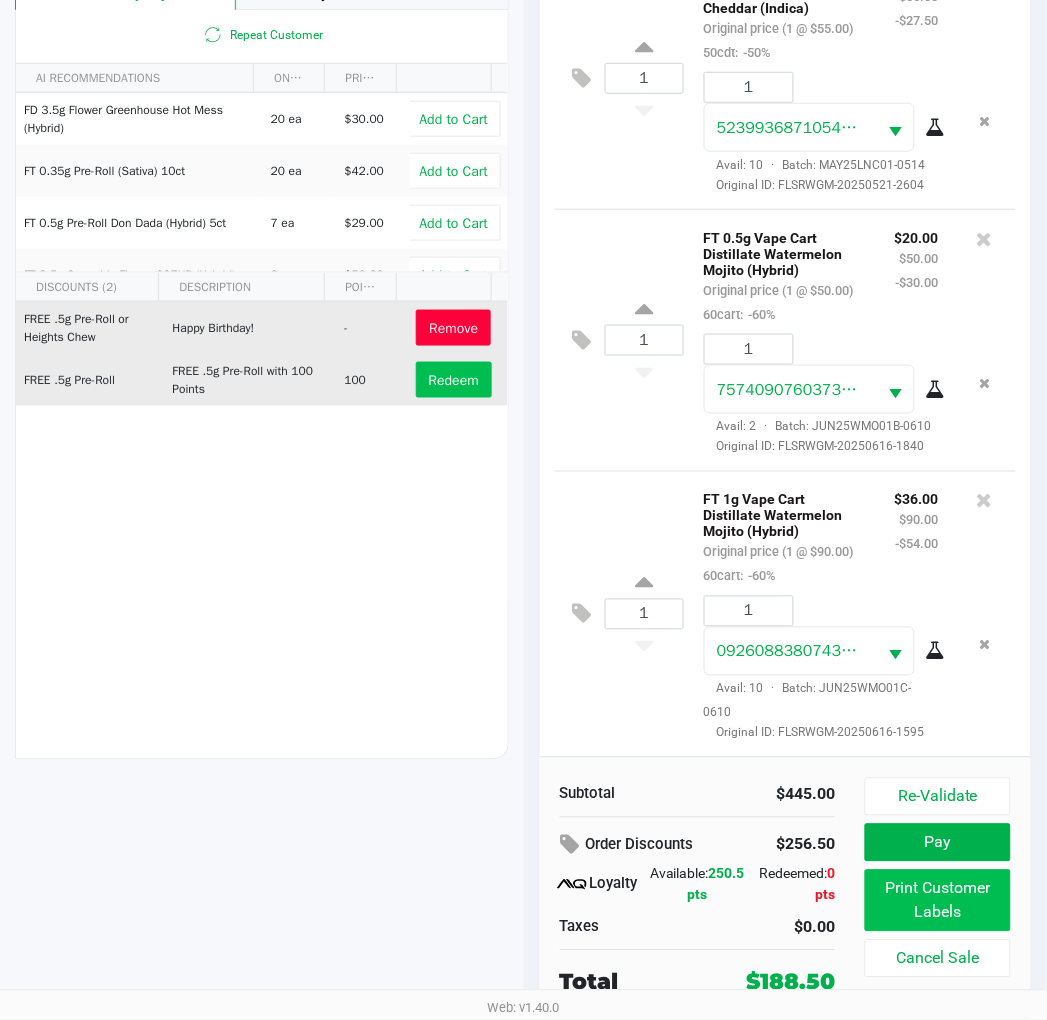 scroll, scrollTop: 0, scrollLeft: 0, axis: both 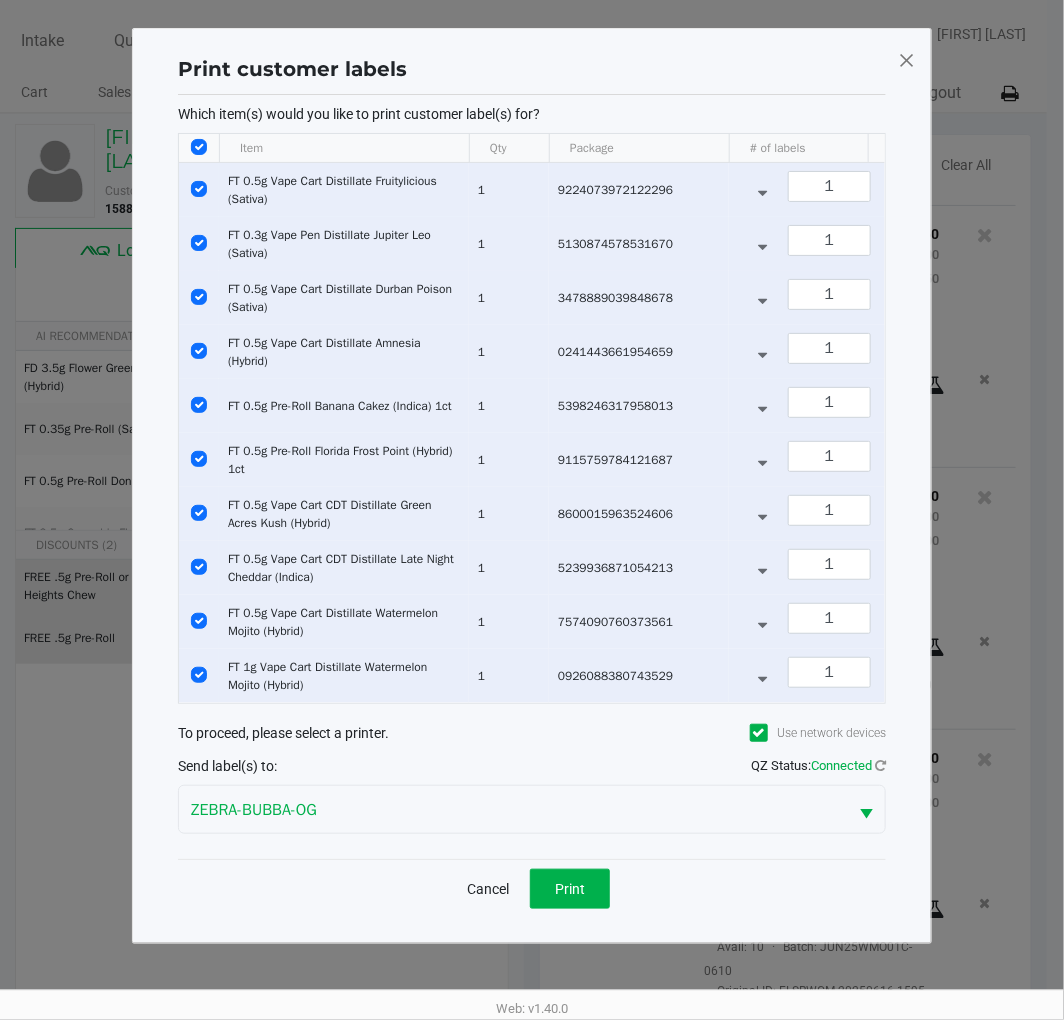 click 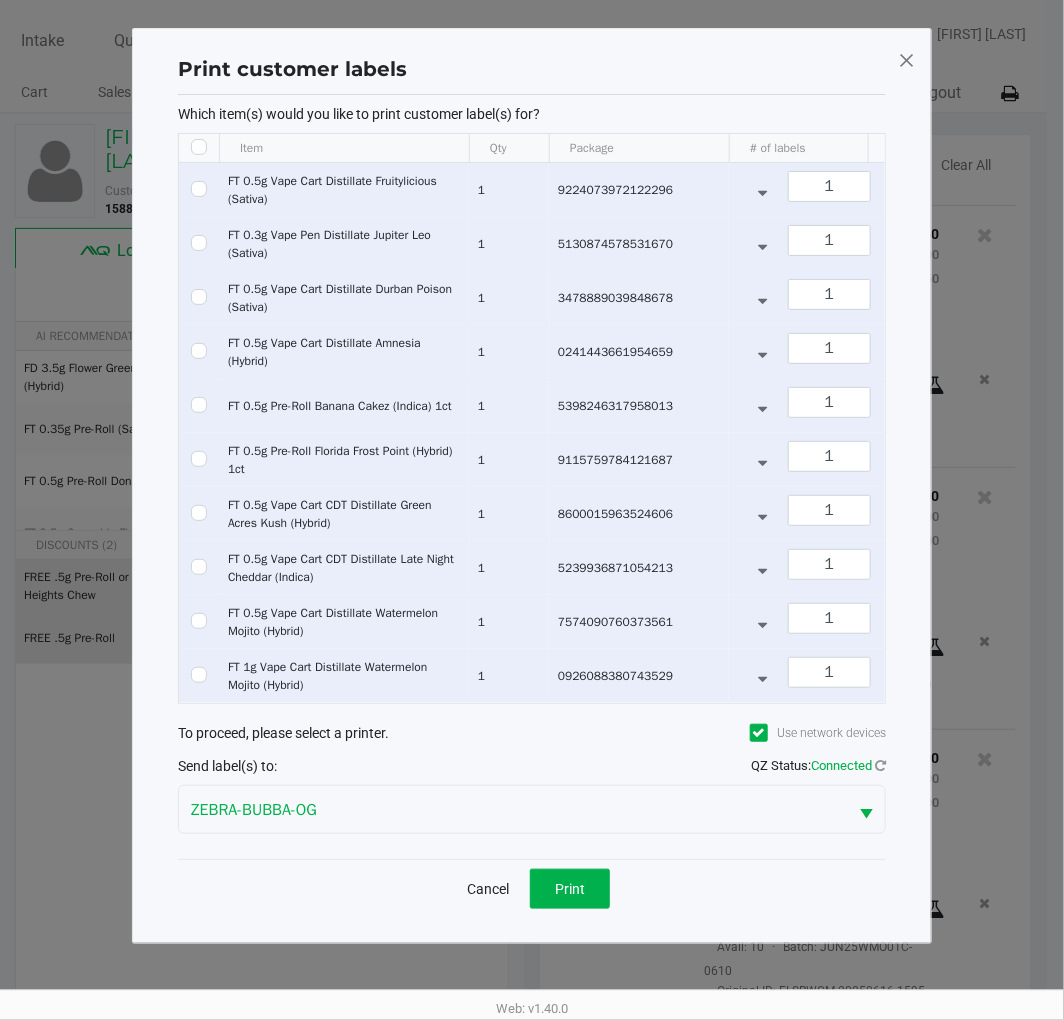 checkbox on "false" 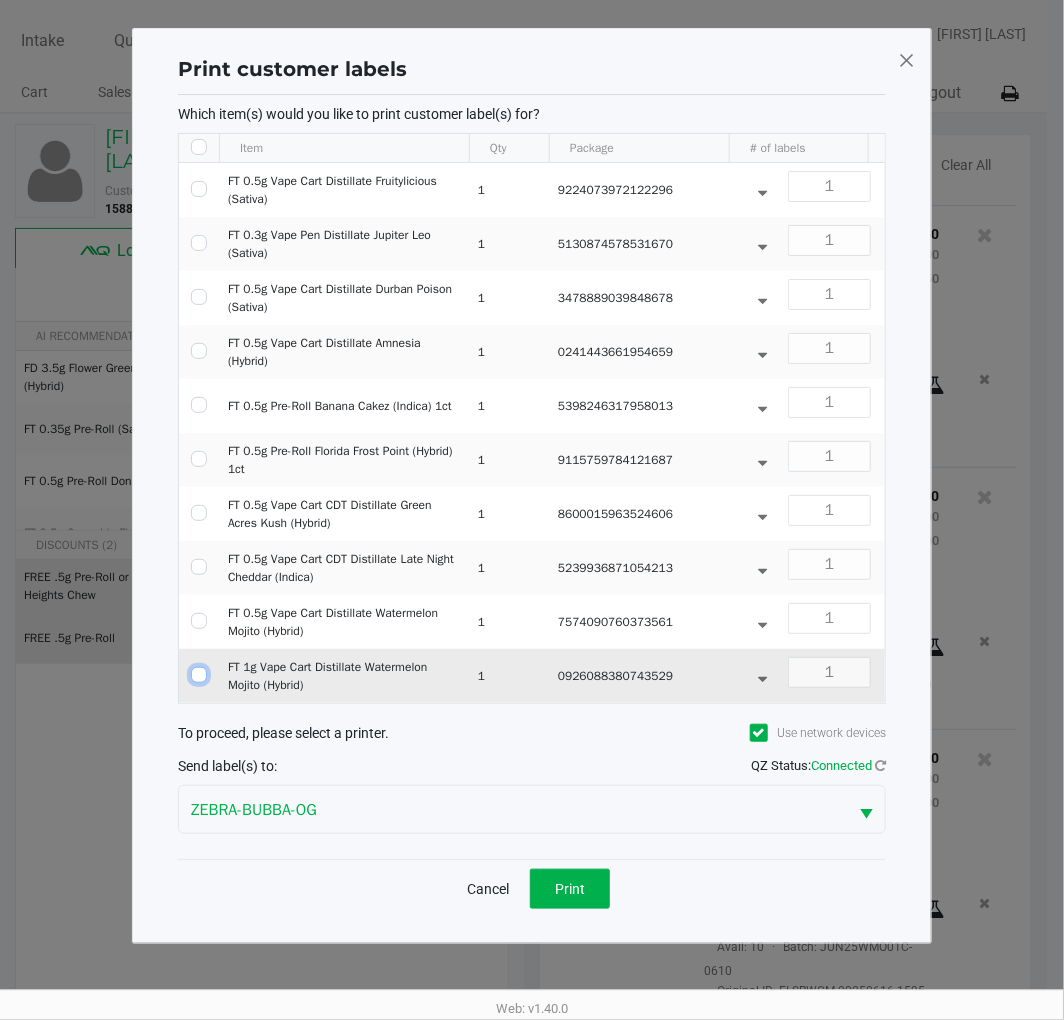 click at bounding box center (199, 675) 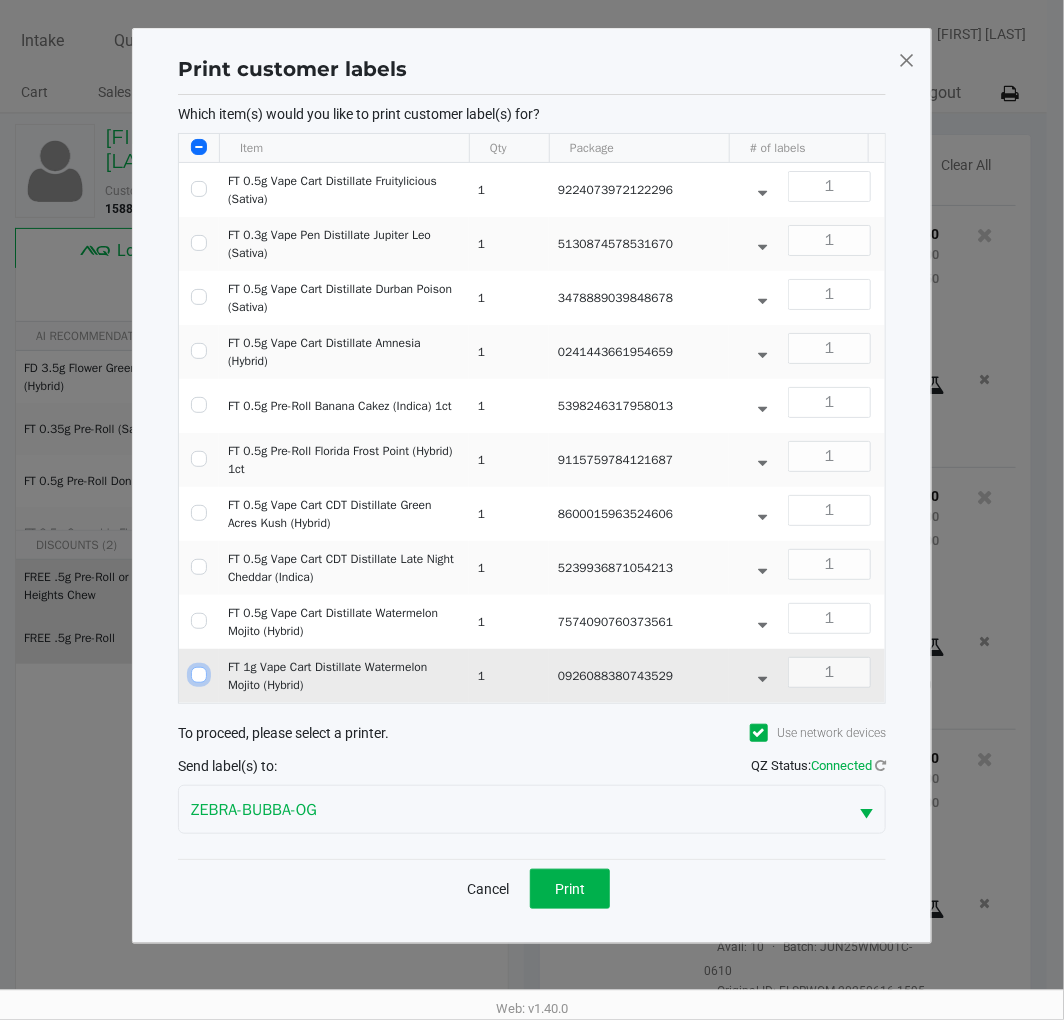 checkbox on "true" 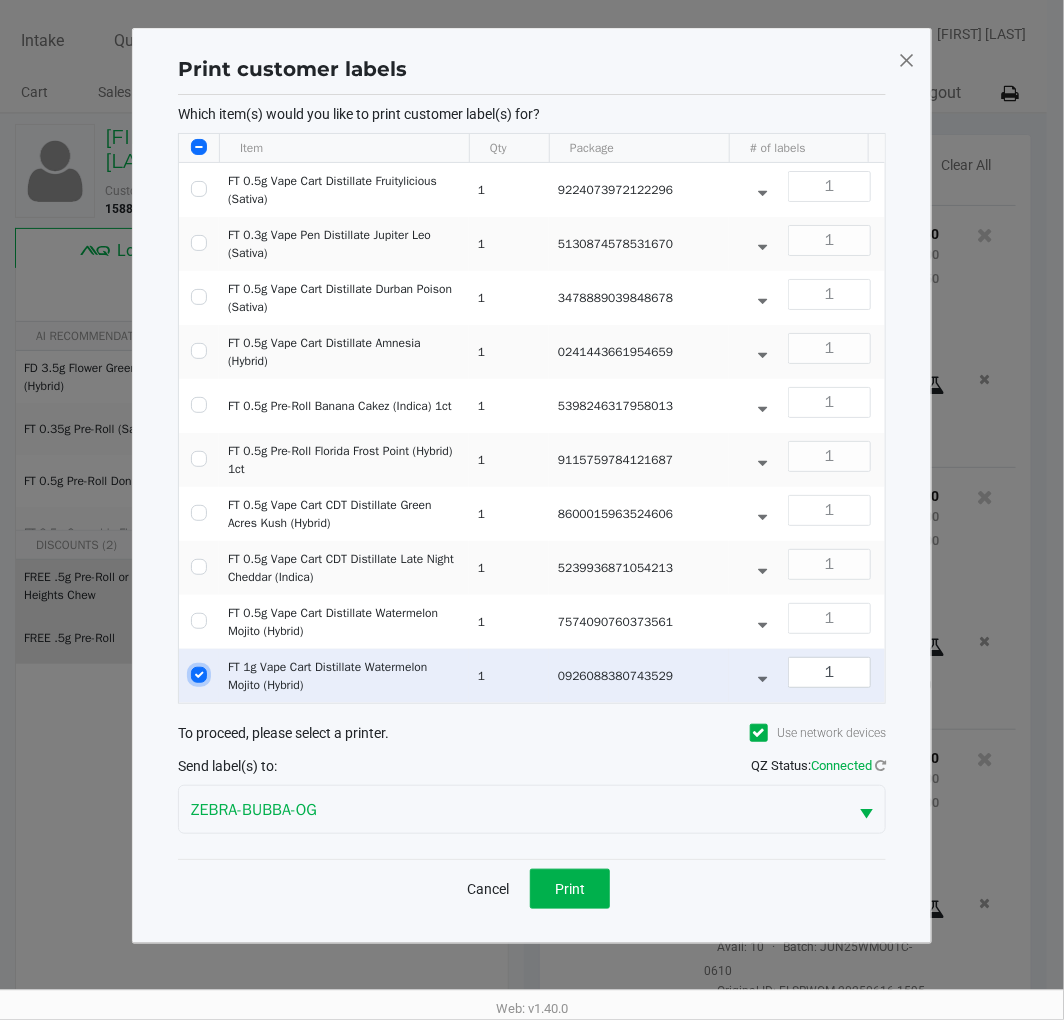click on "Print" 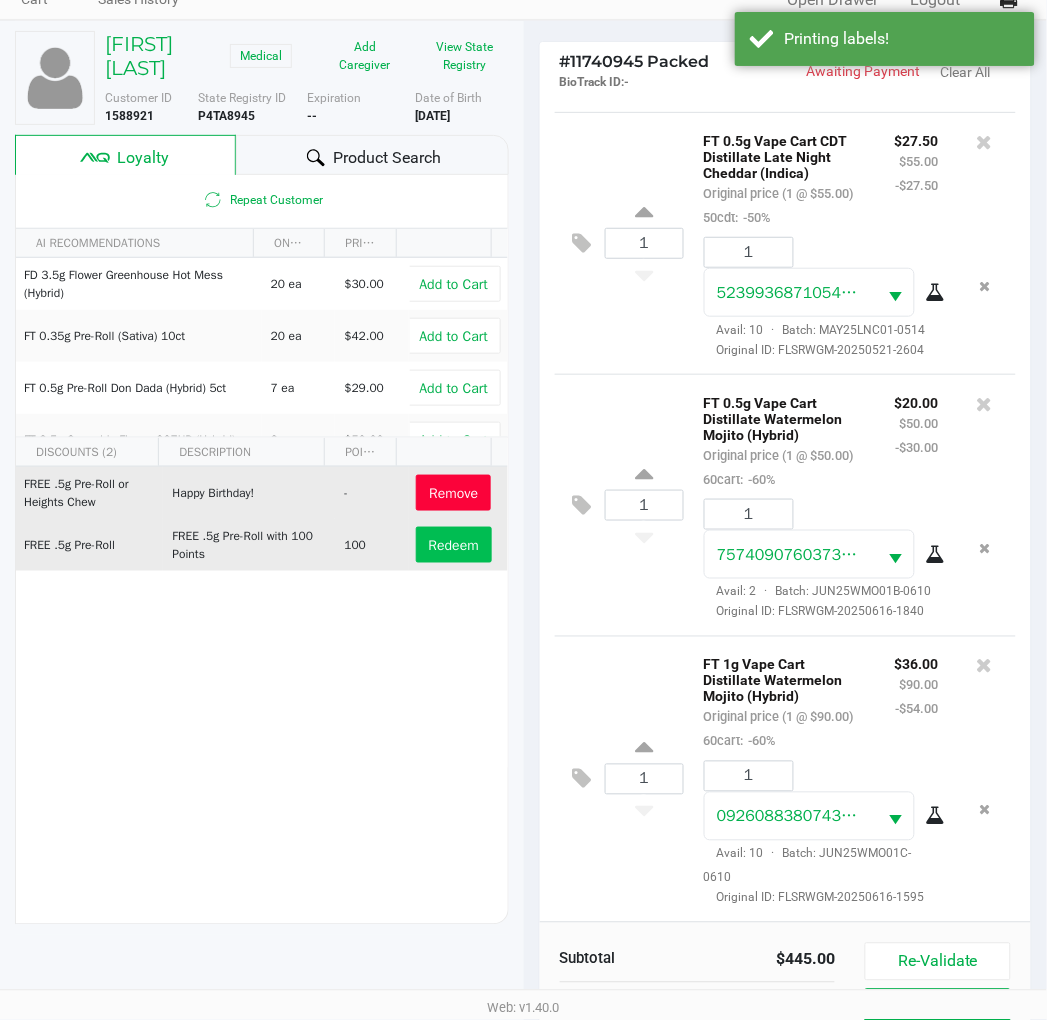 scroll, scrollTop: 258, scrollLeft: 0, axis: vertical 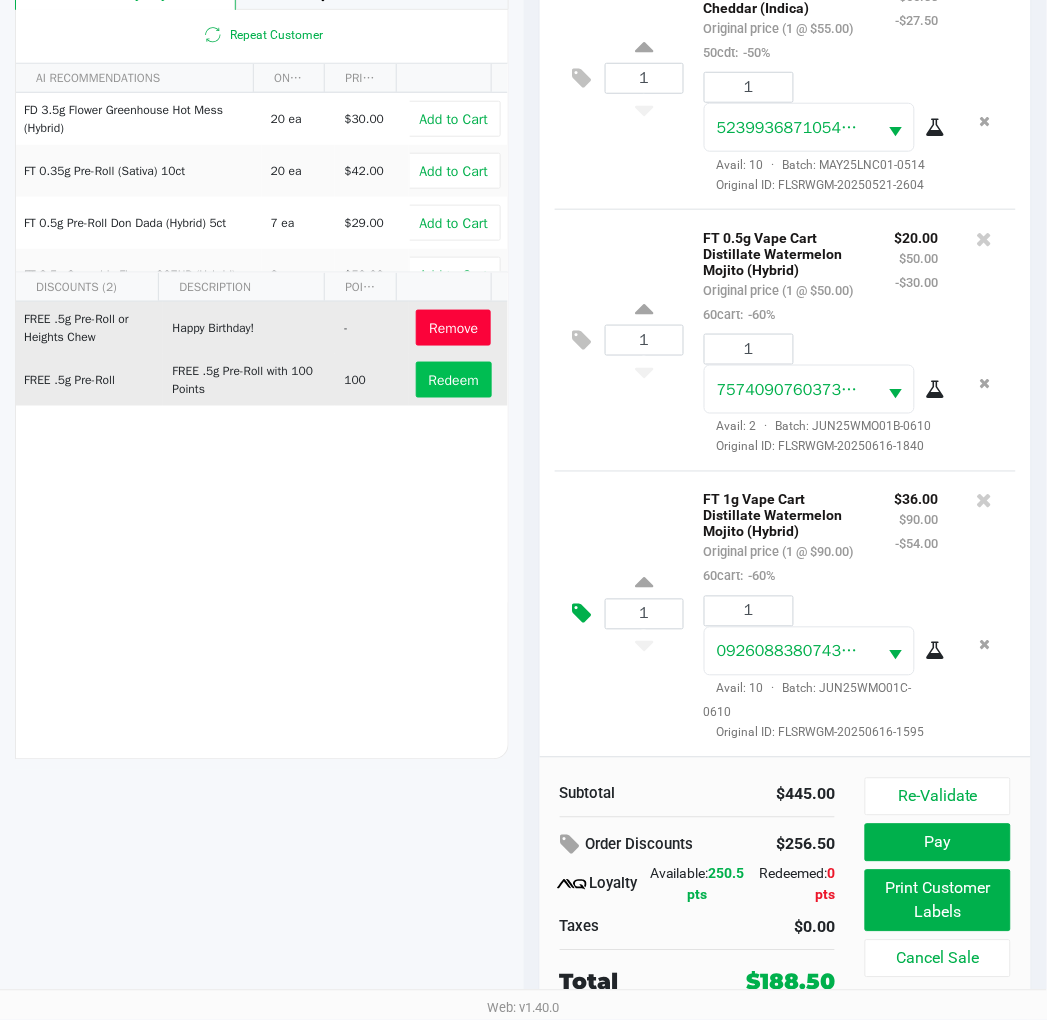 click 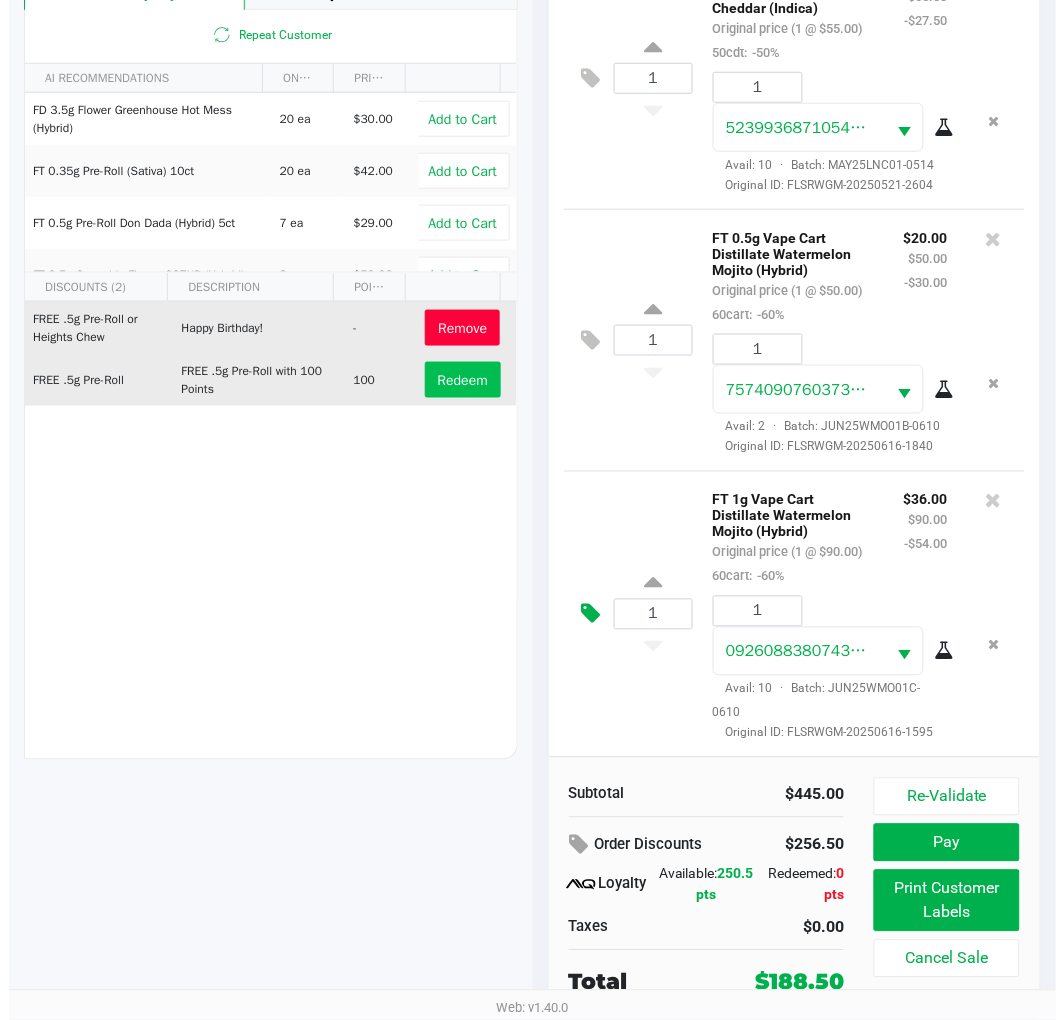 scroll, scrollTop: 0, scrollLeft: 0, axis: both 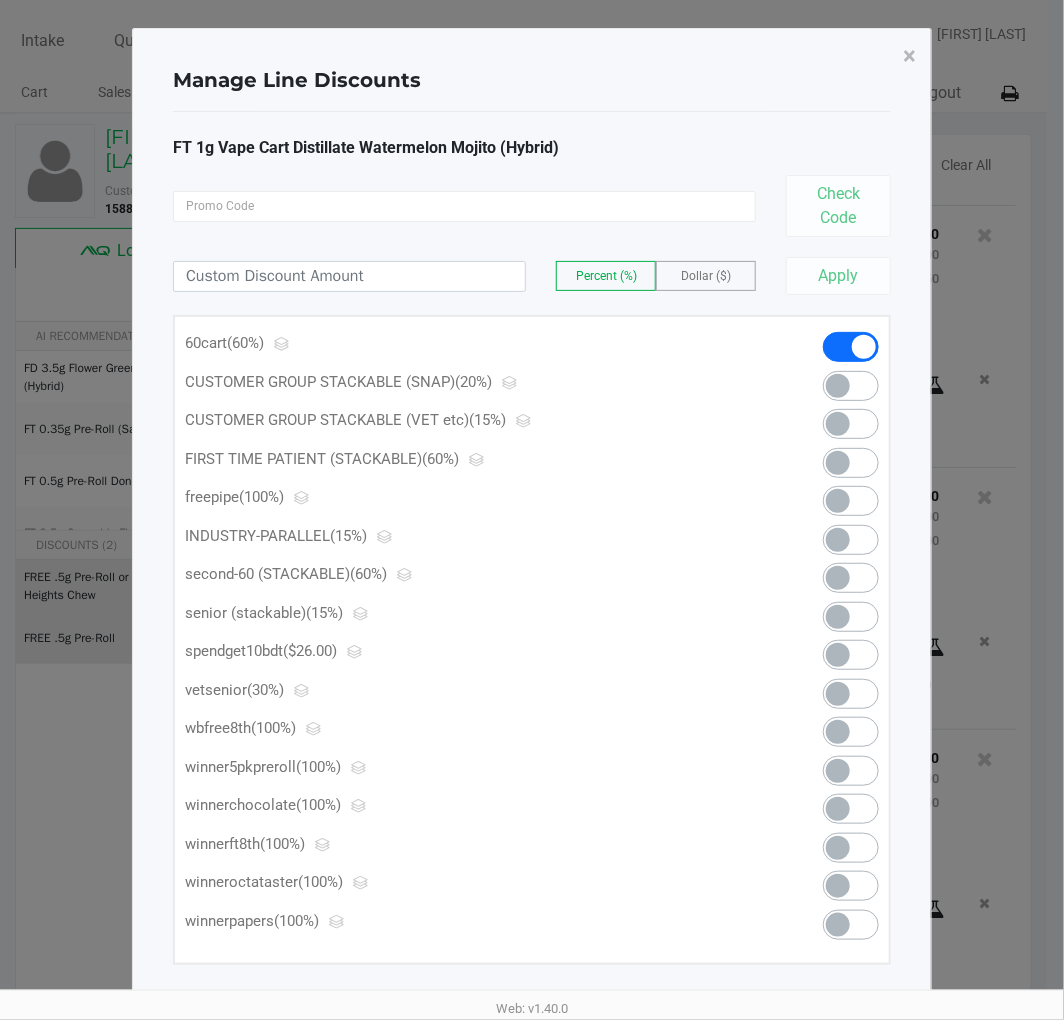 click at bounding box center [851, 655] 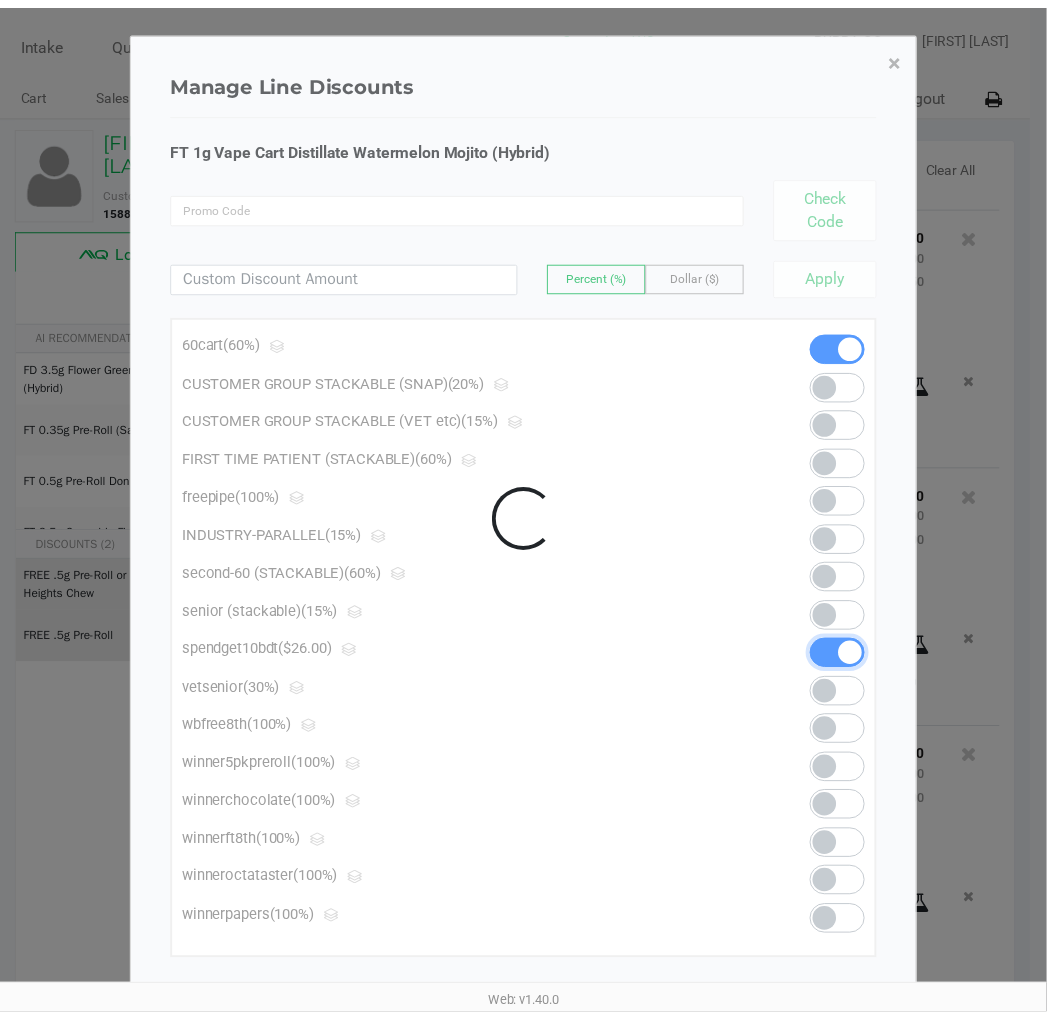 scroll, scrollTop: 2184, scrollLeft: 0, axis: vertical 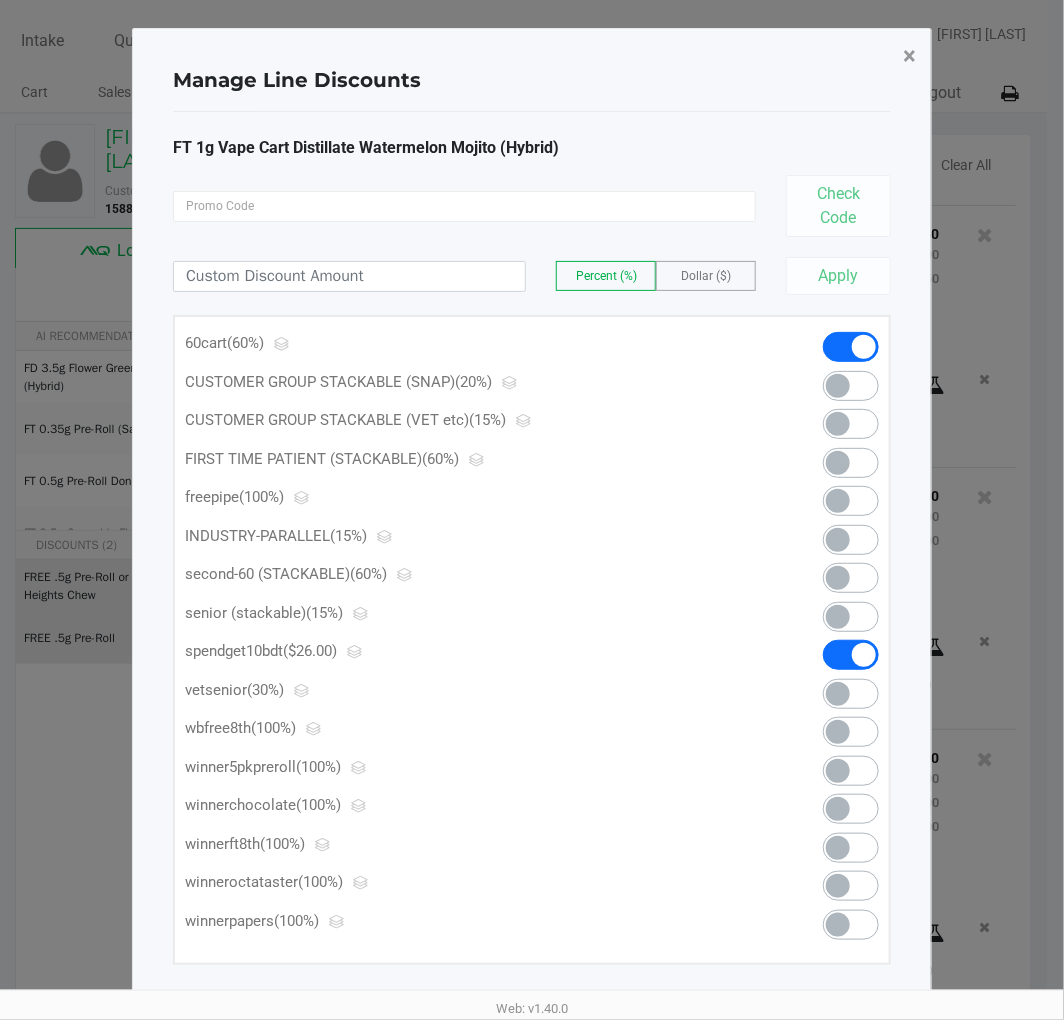 click on "×" 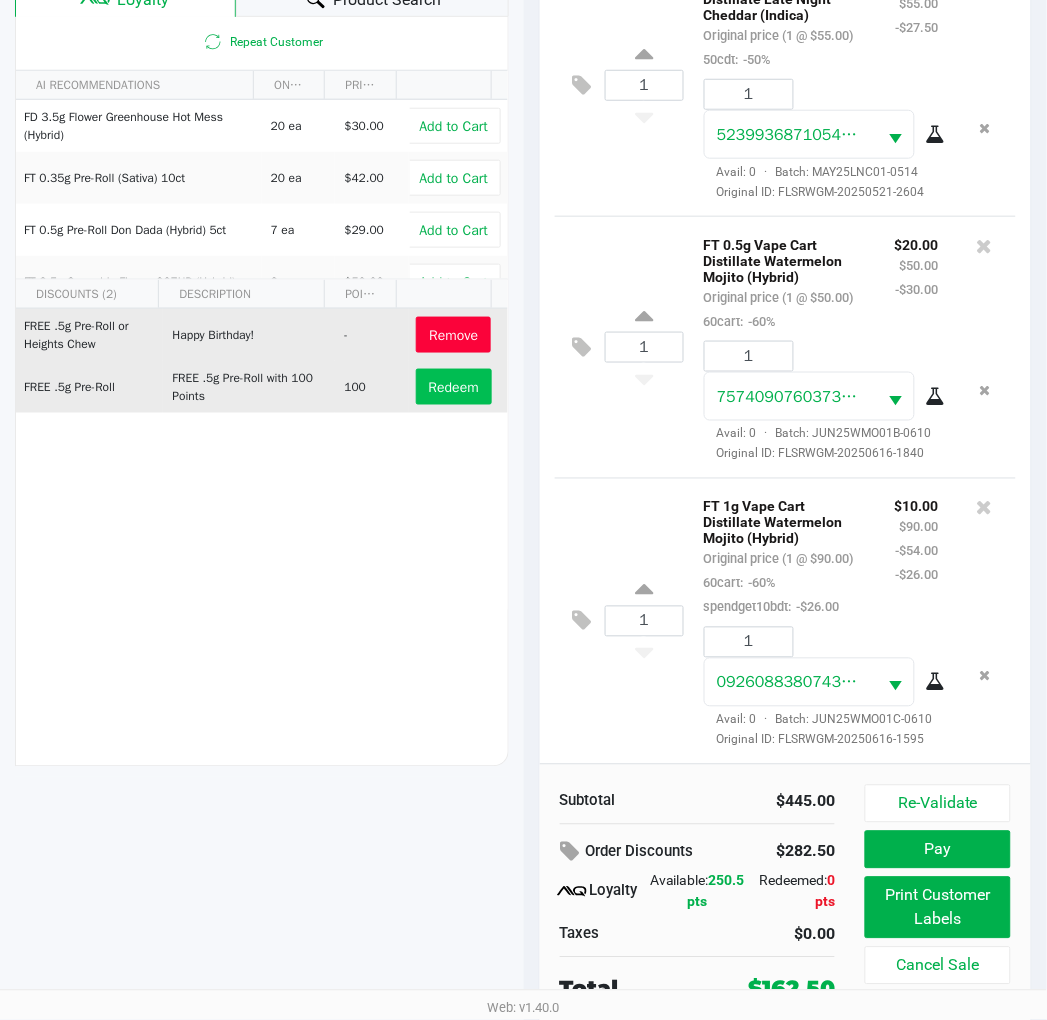scroll, scrollTop: 258, scrollLeft: 0, axis: vertical 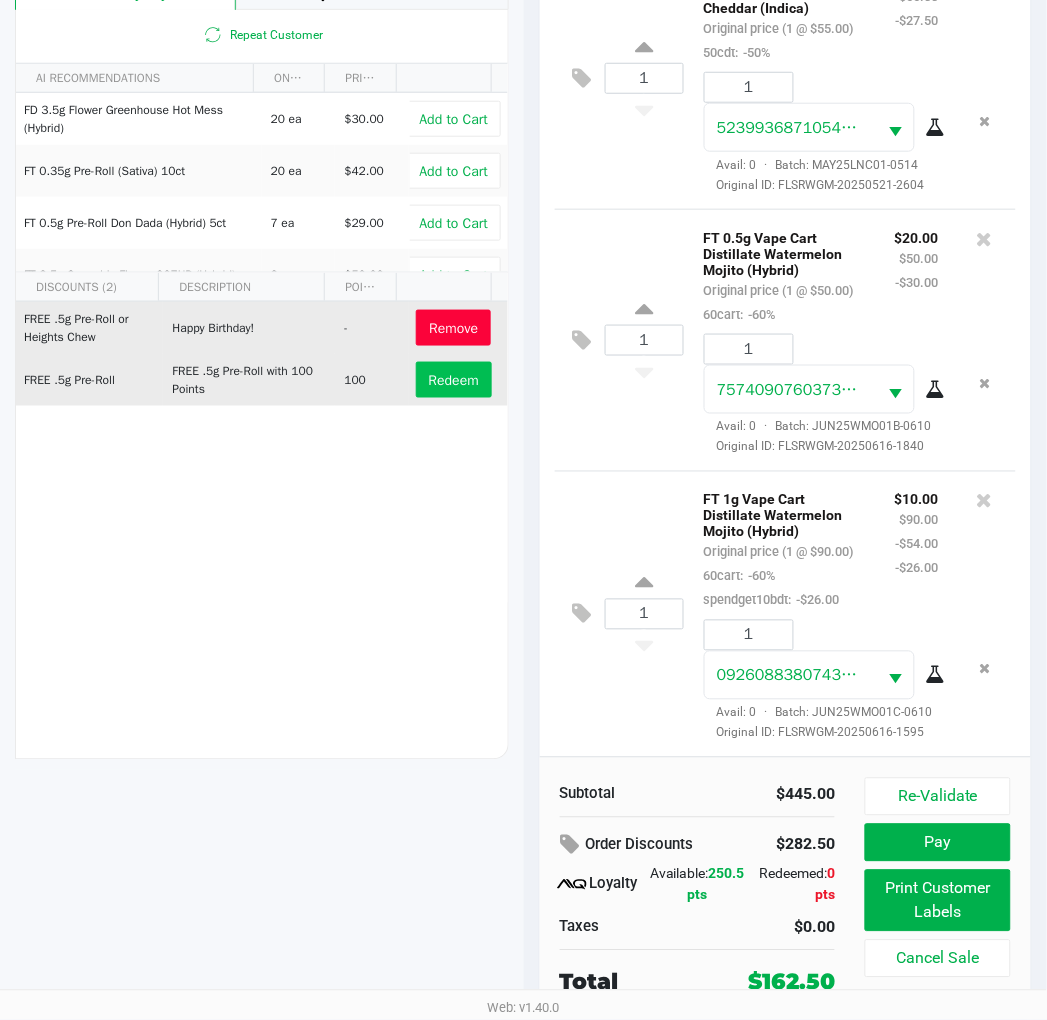 click on "Pay" 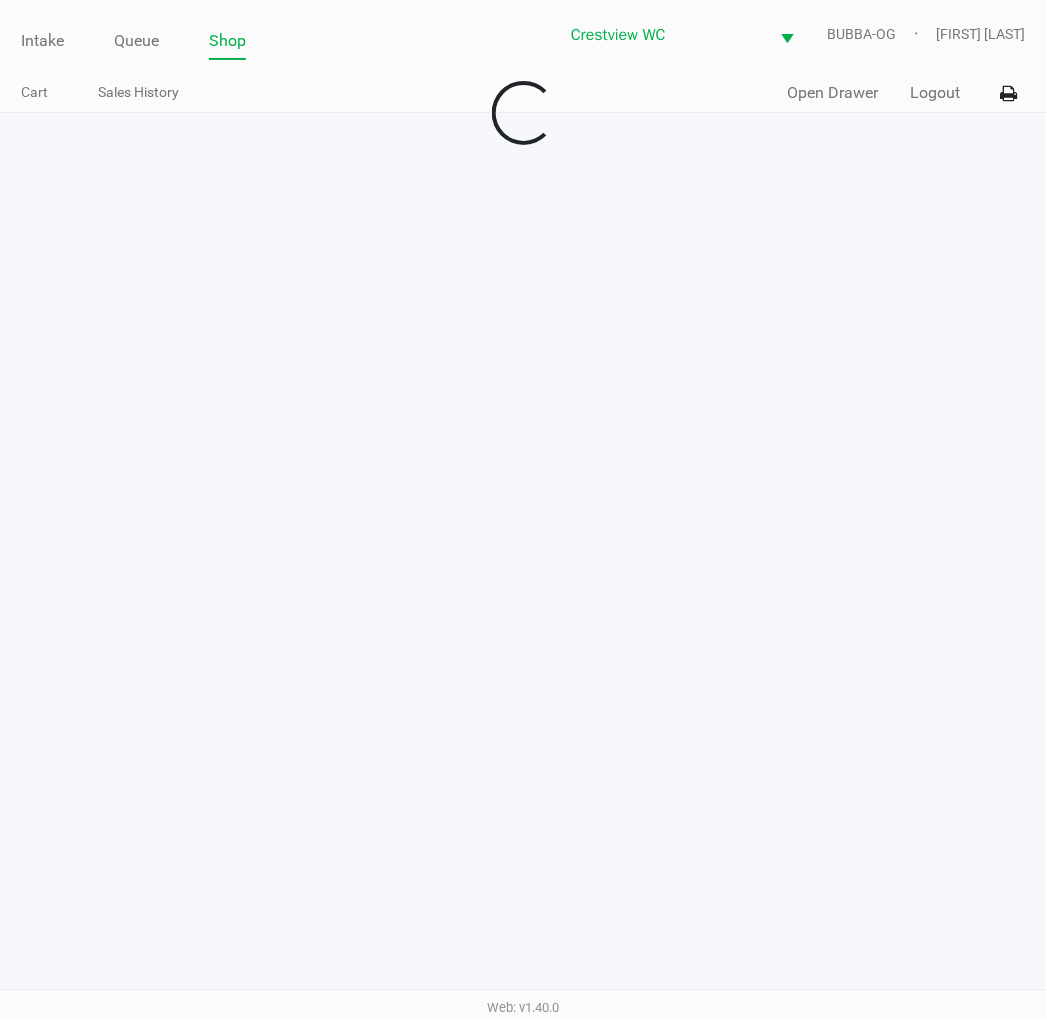 scroll, scrollTop: 0, scrollLeft: 0, axis: both 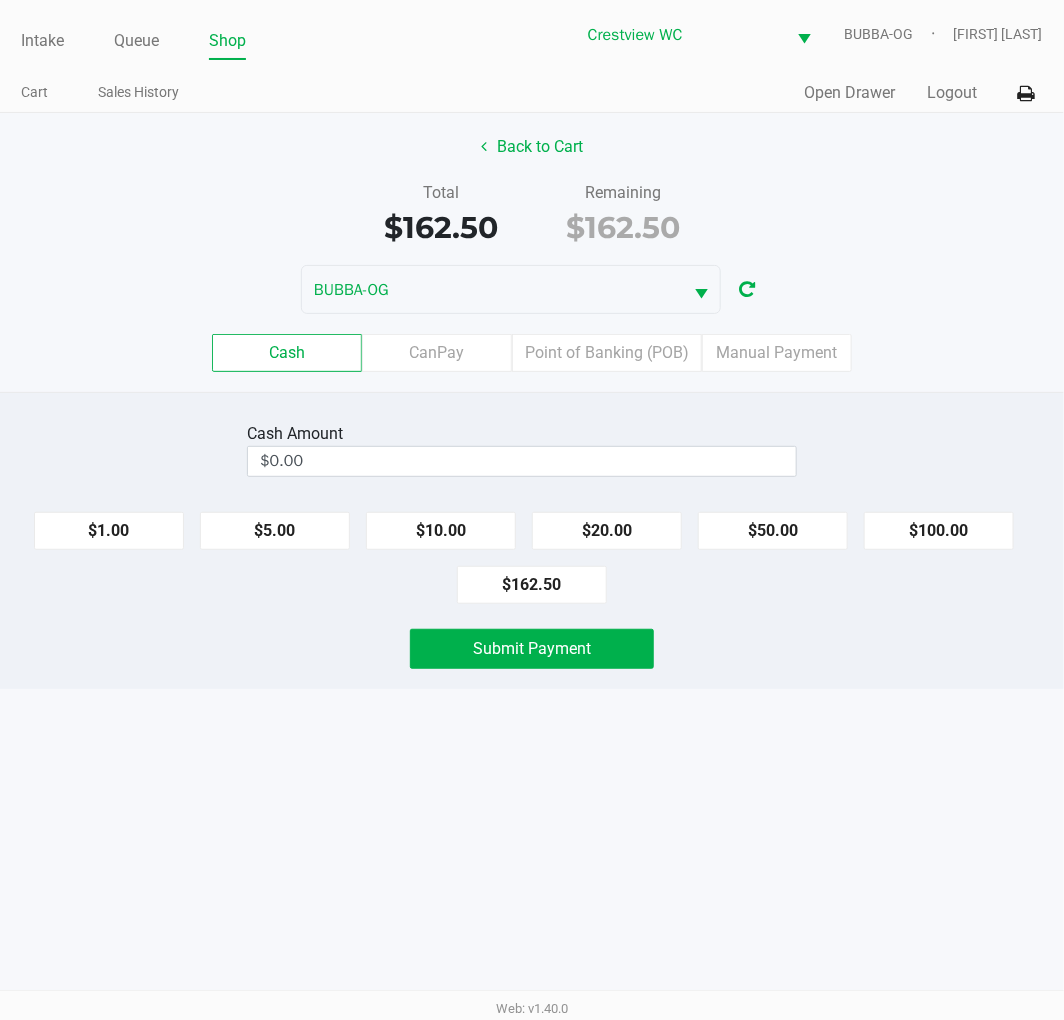 click on "Point of Banking (POB)" 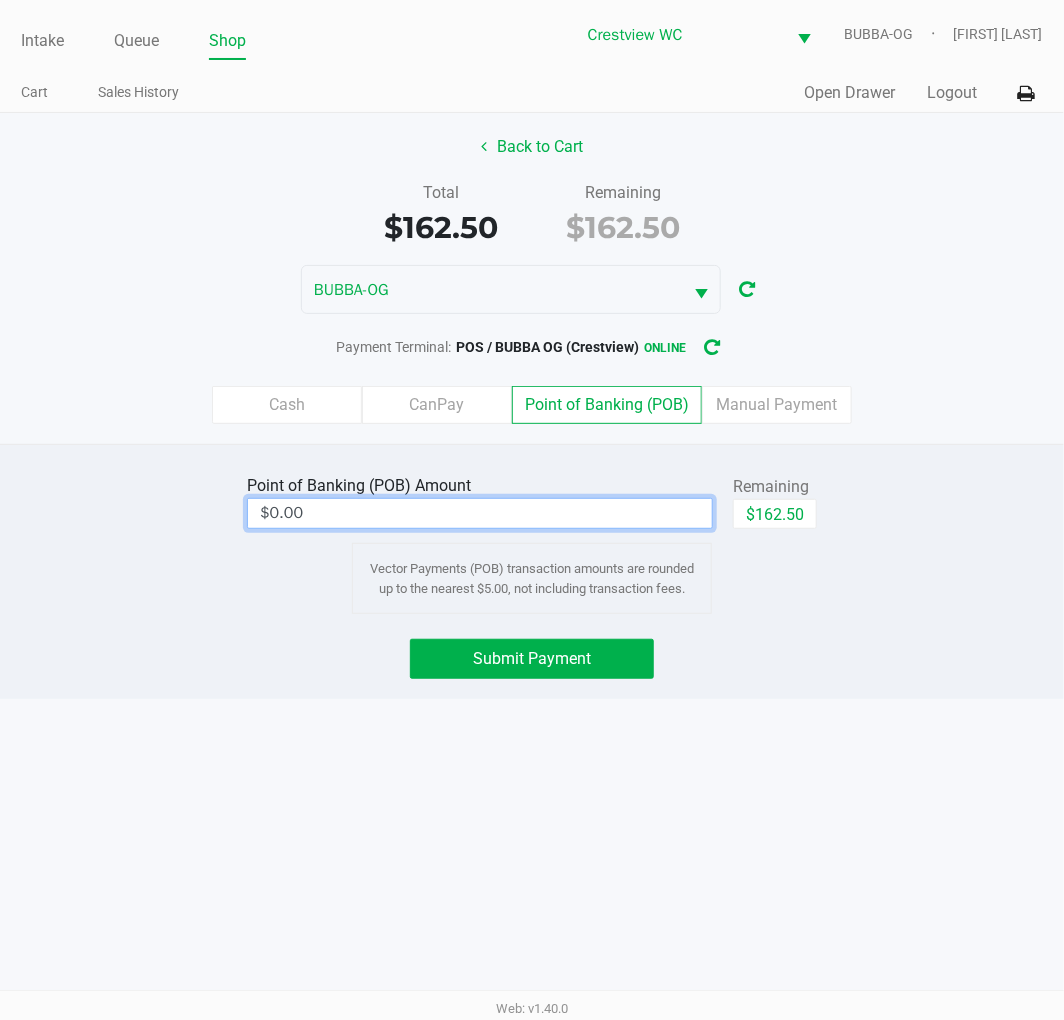 click on "$0.00" at bounding box center (480, 513) 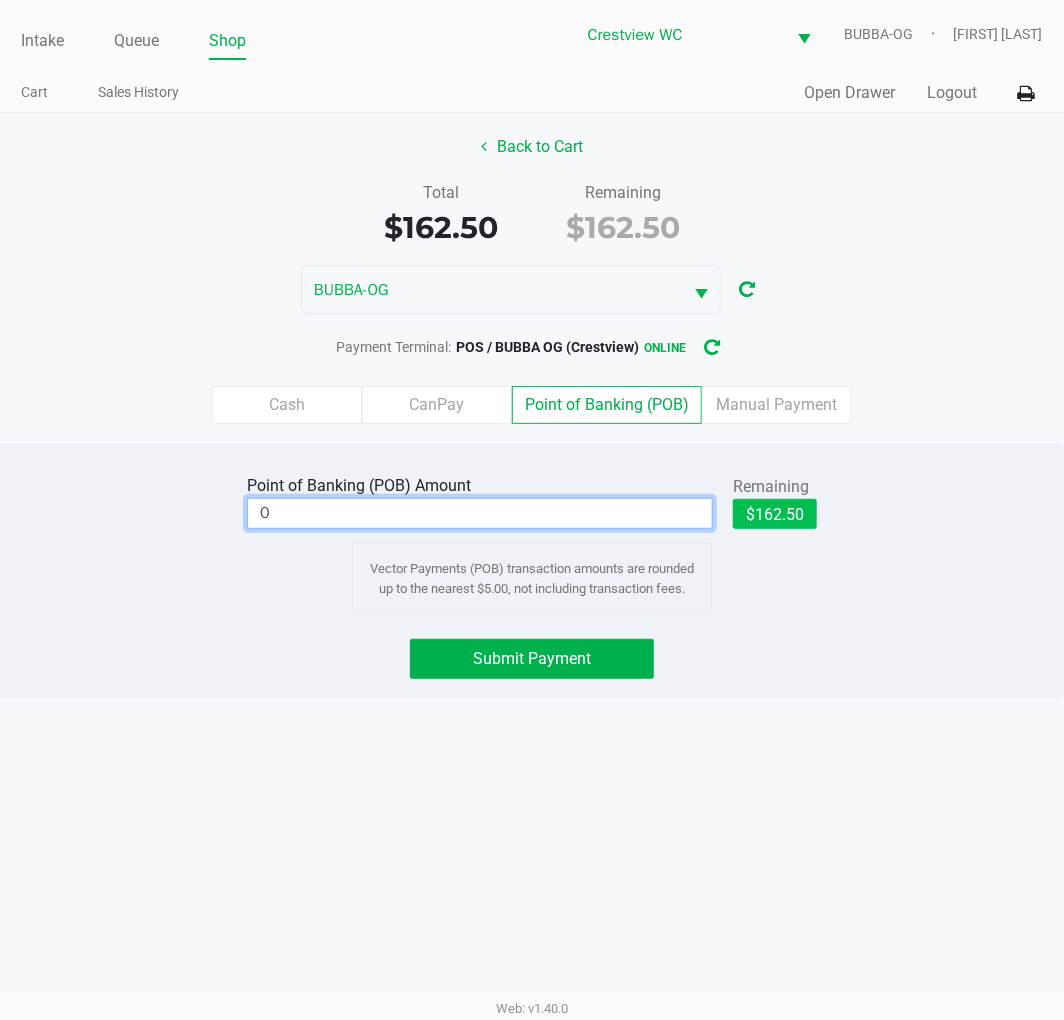 click on "$162.50" 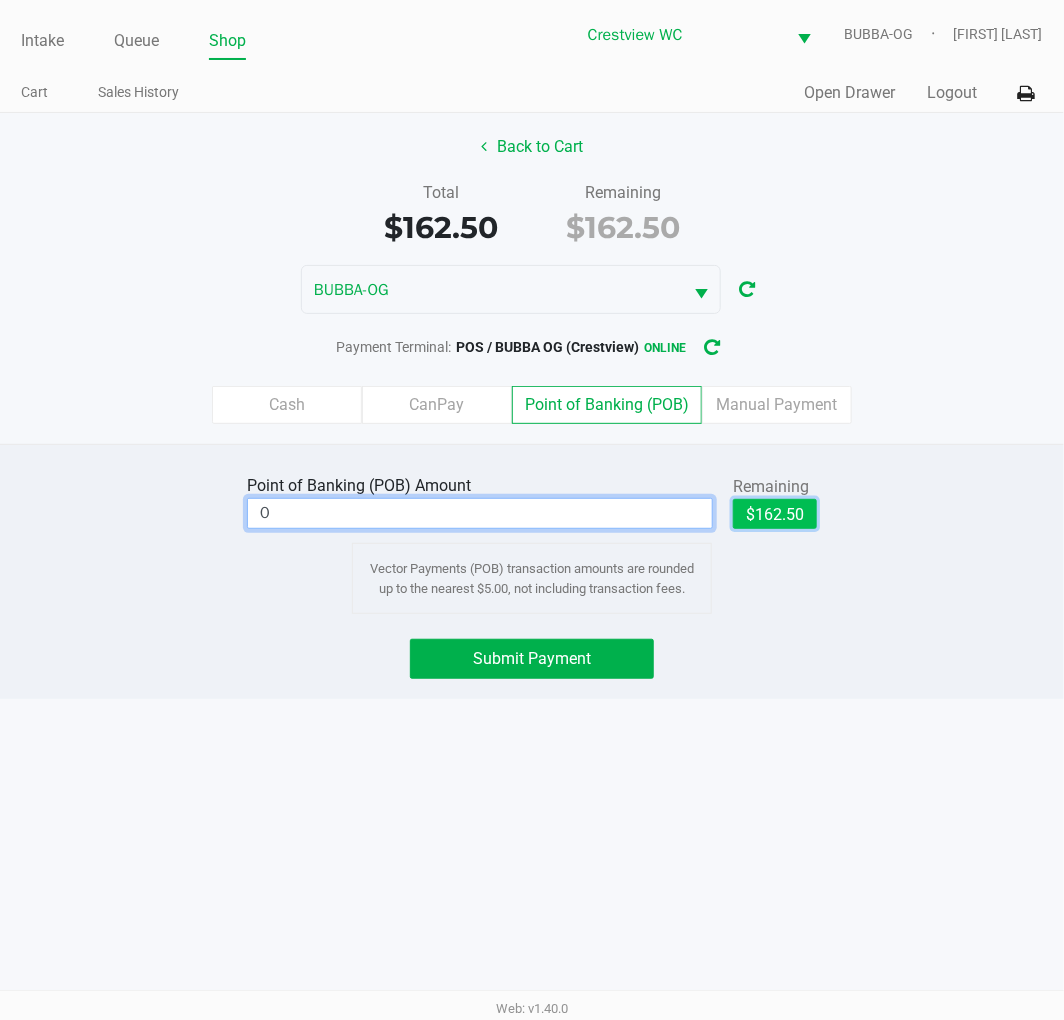 type on "$162.50" 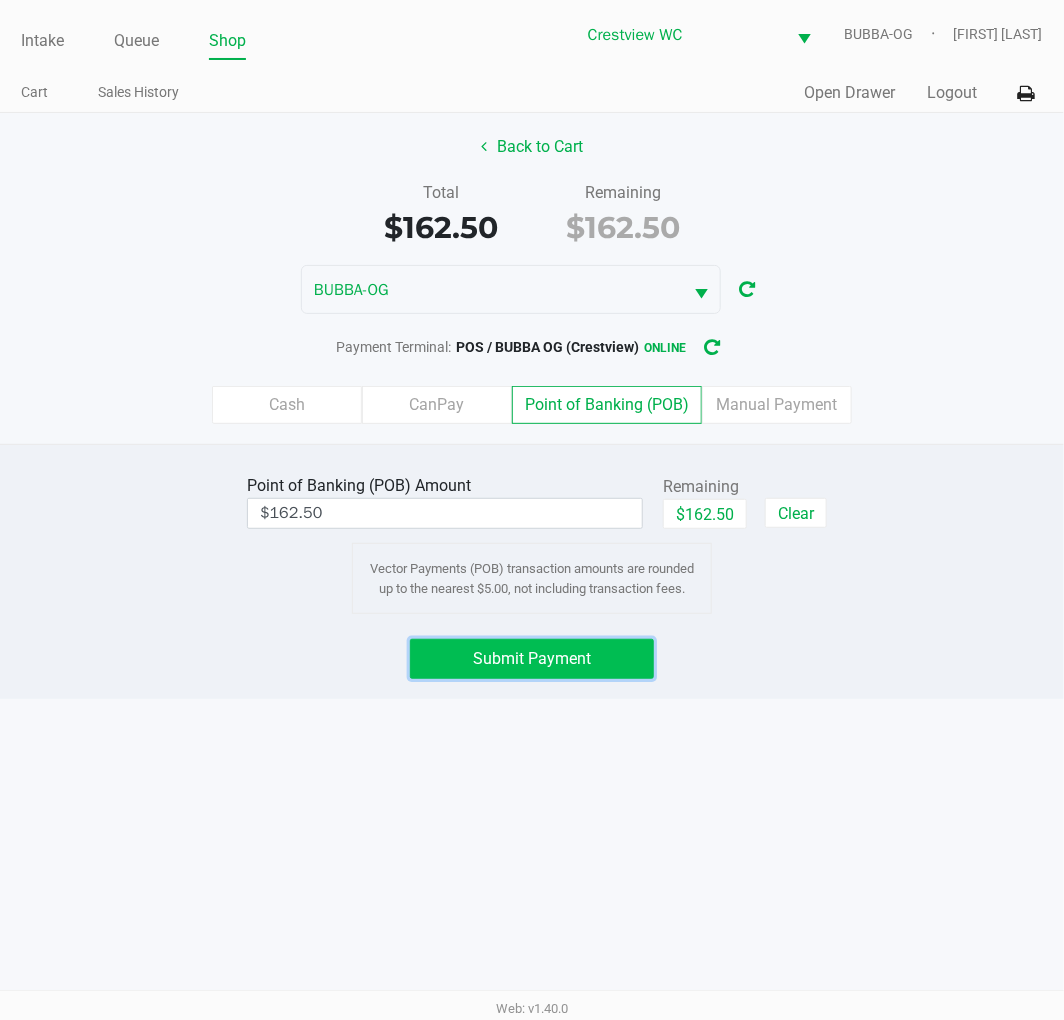 click on "Submit Payment" 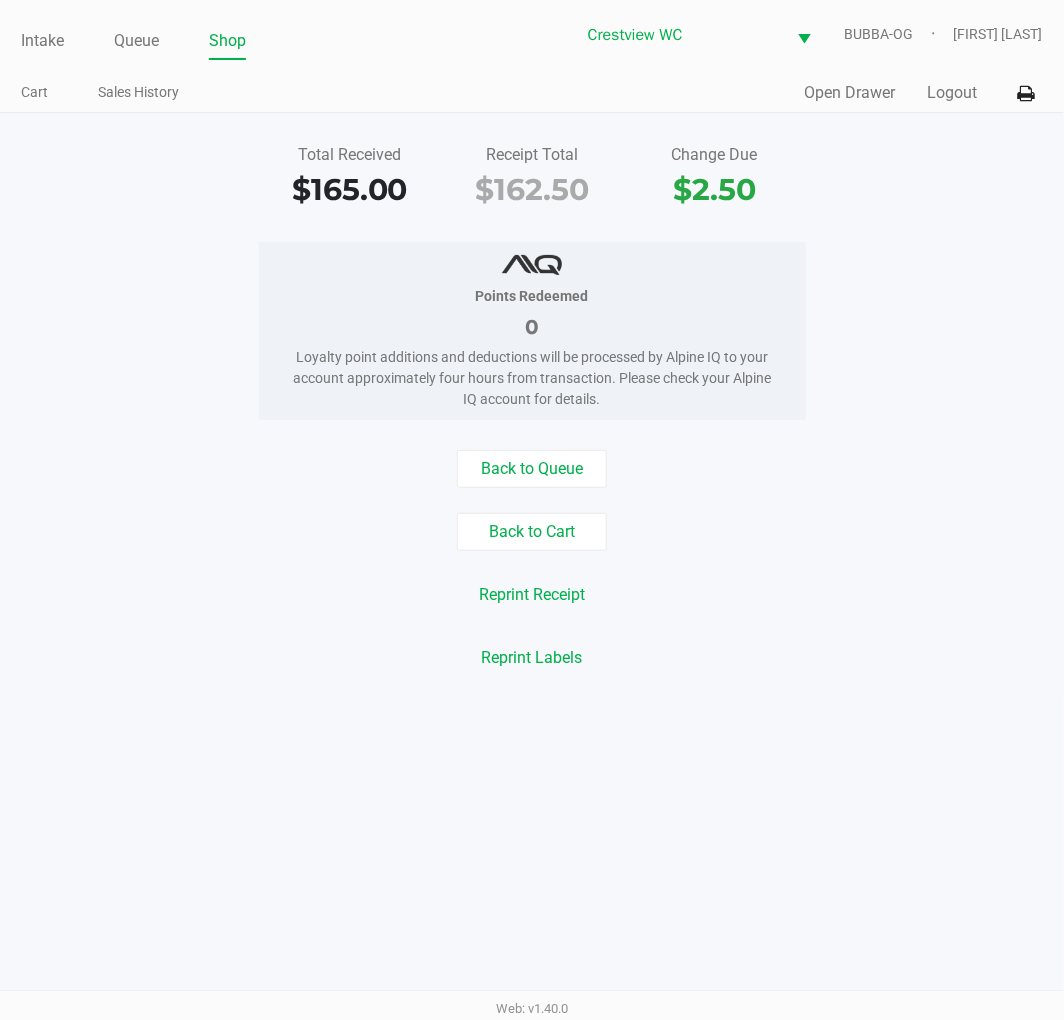 click on "Intake" 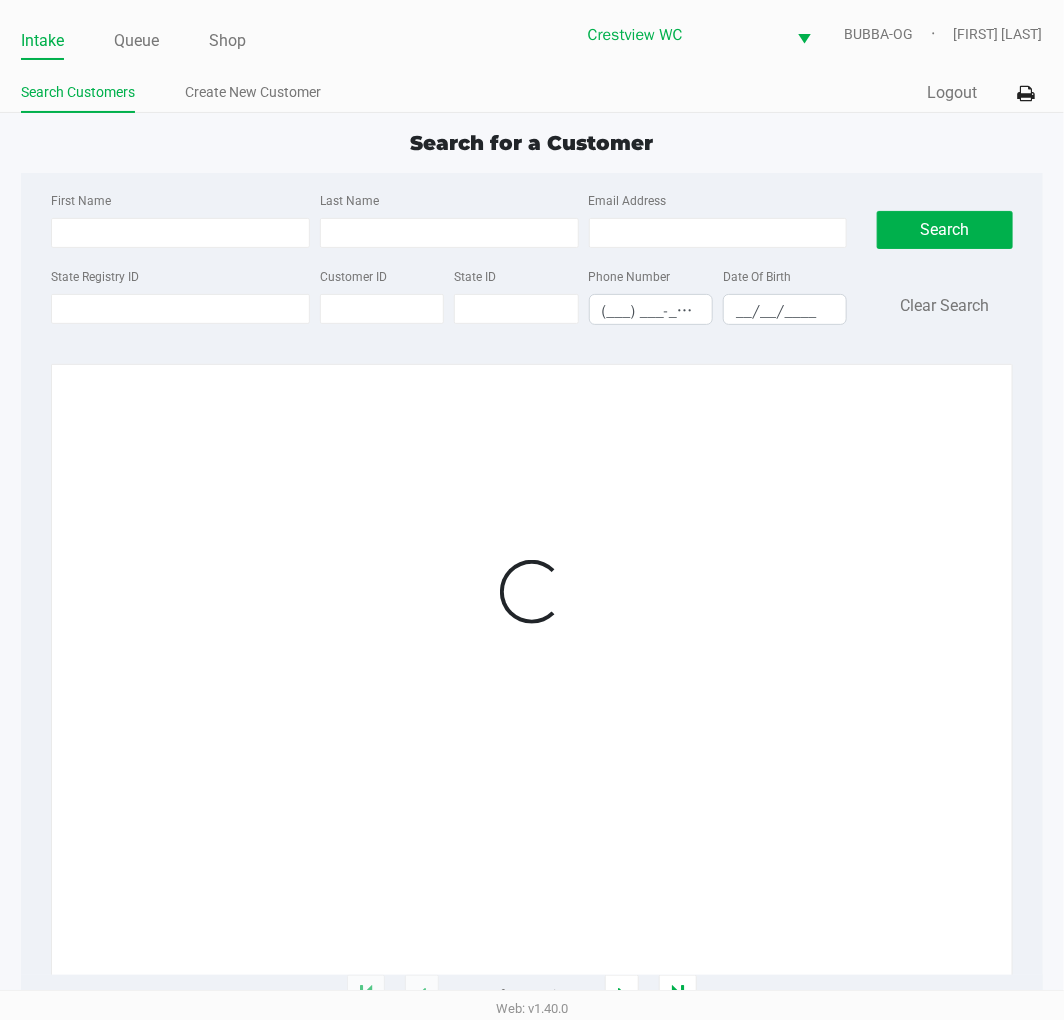 click on "State Registry ID" 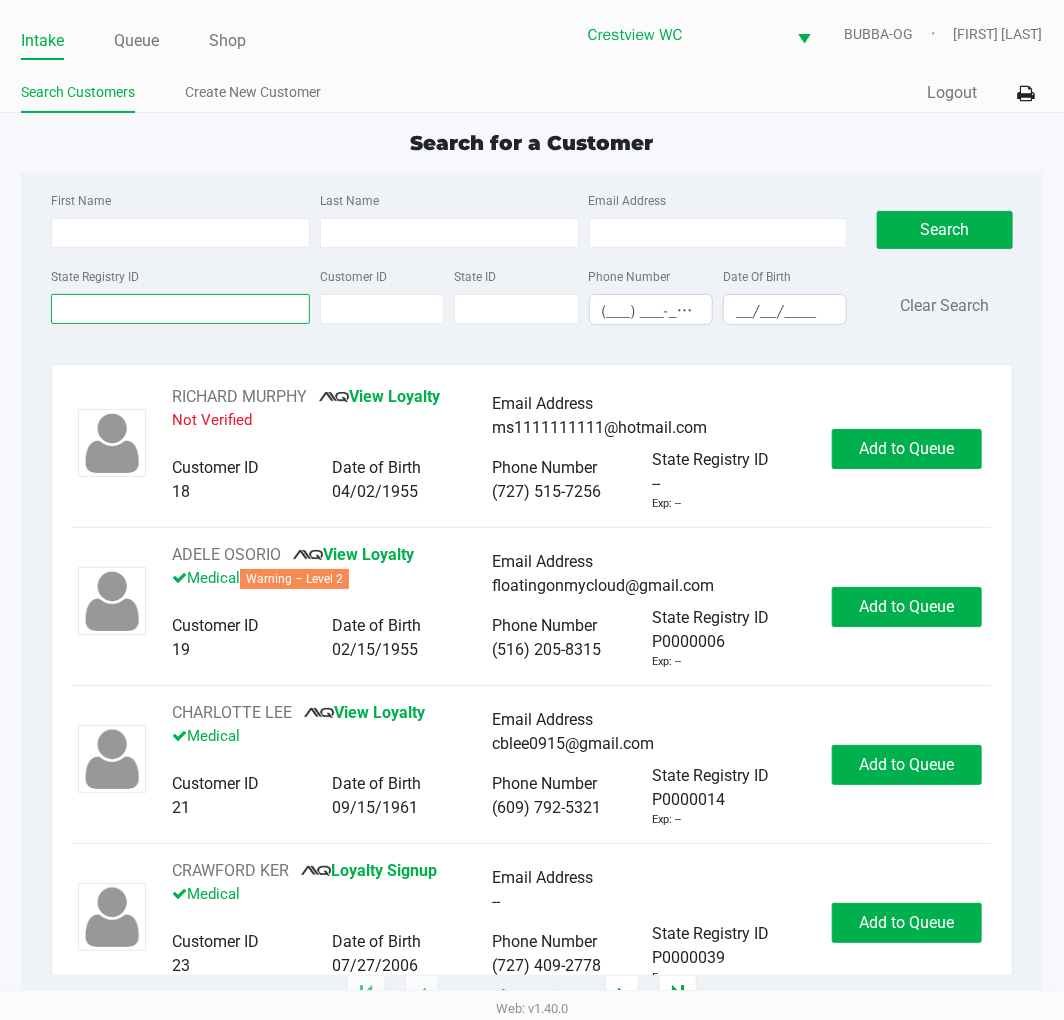 click on "State Registry ID" at bounding box center [180, 309] 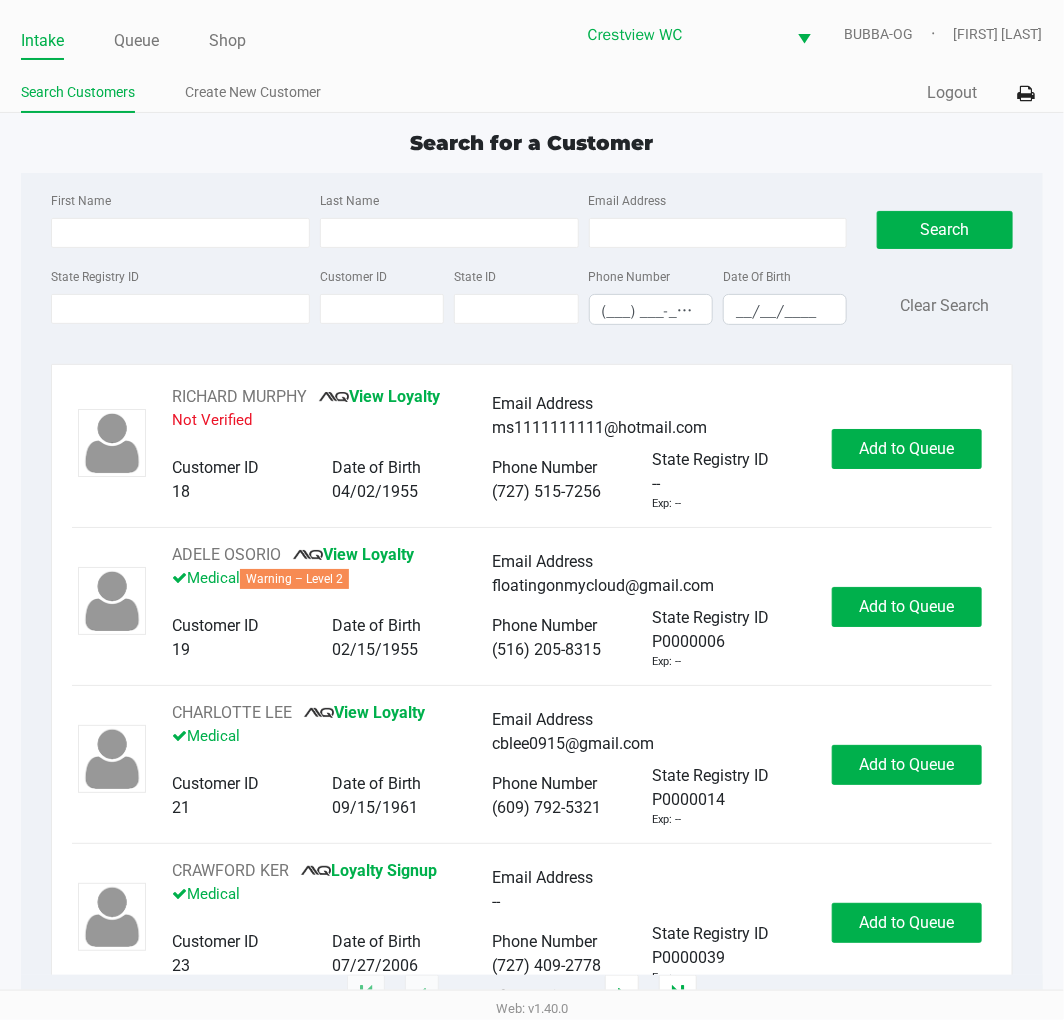 click on "State Registry ID" 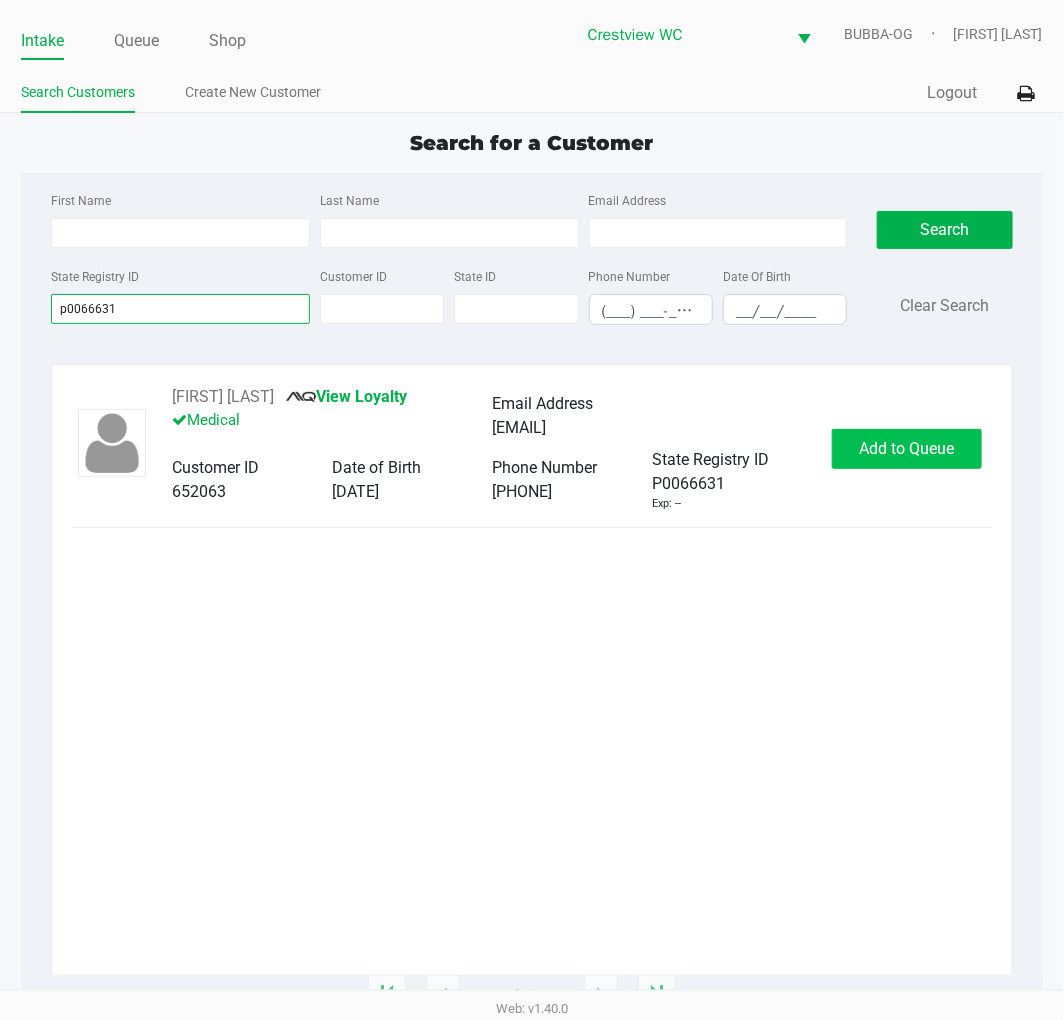 type on "p0066631" 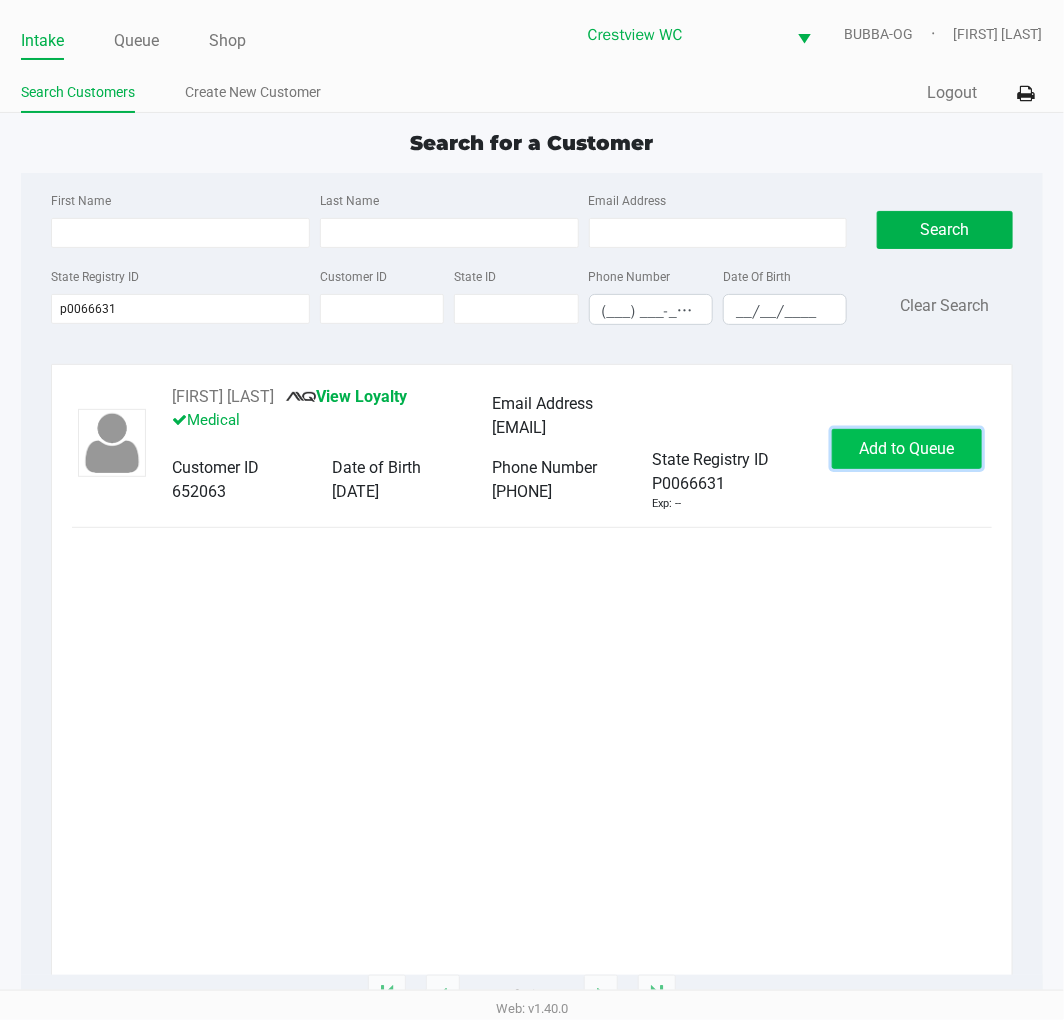 click on "Add to Queue" 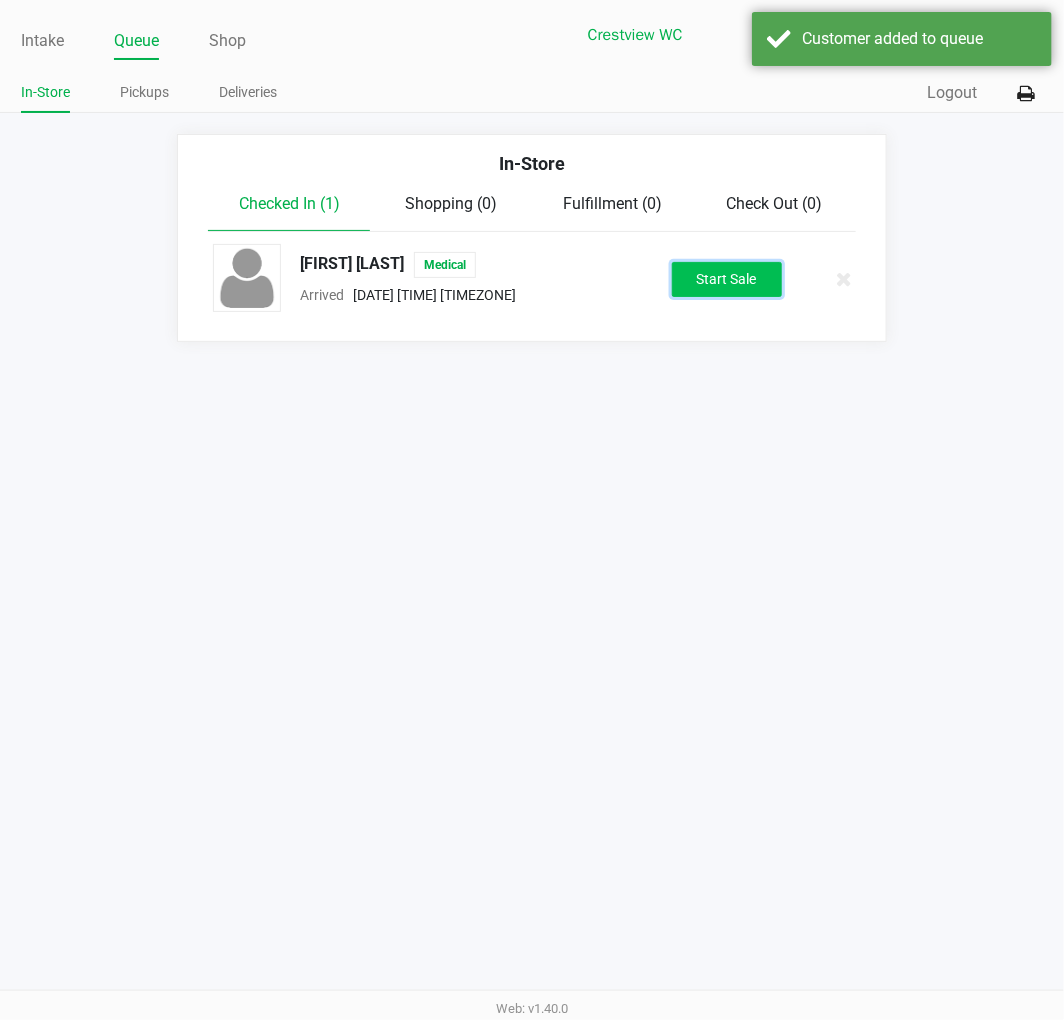 click on "Start Sale" 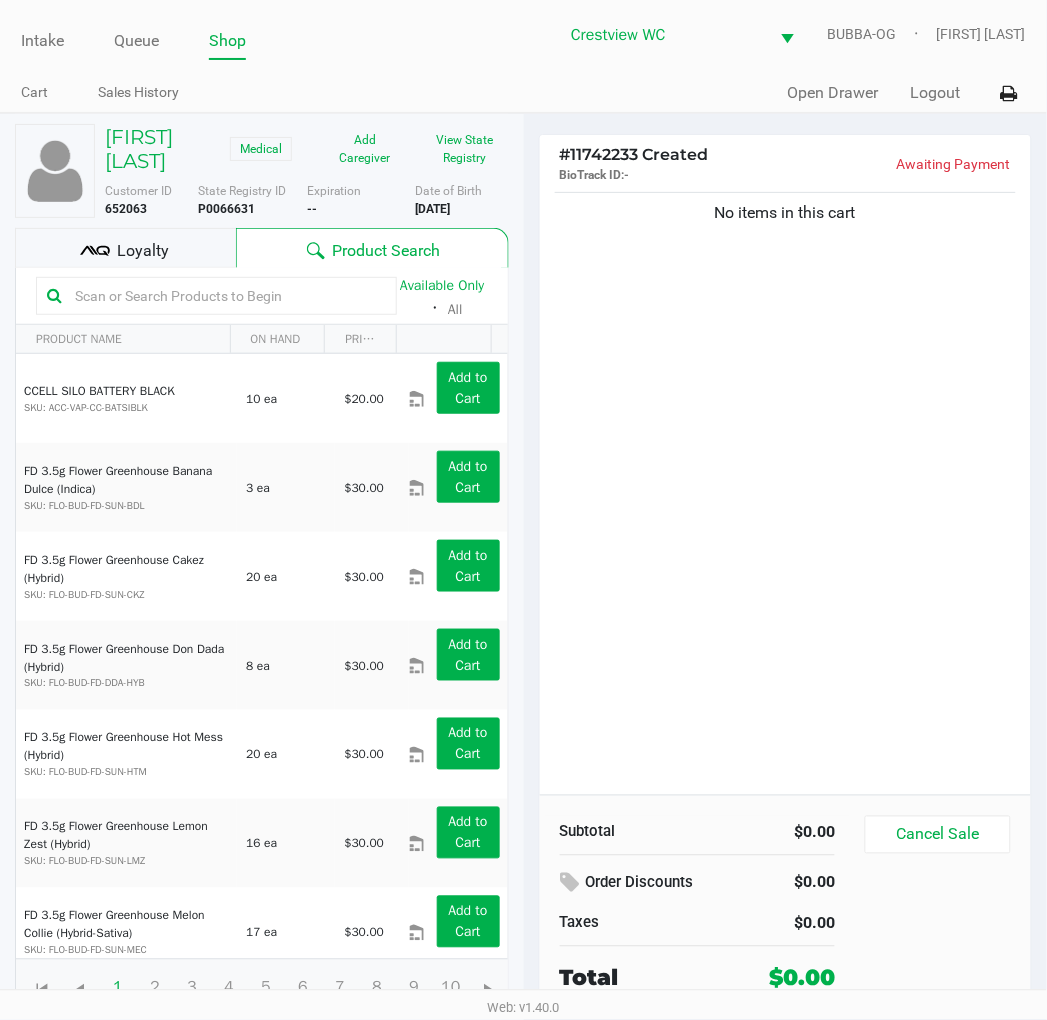 click on "No items in this cart" 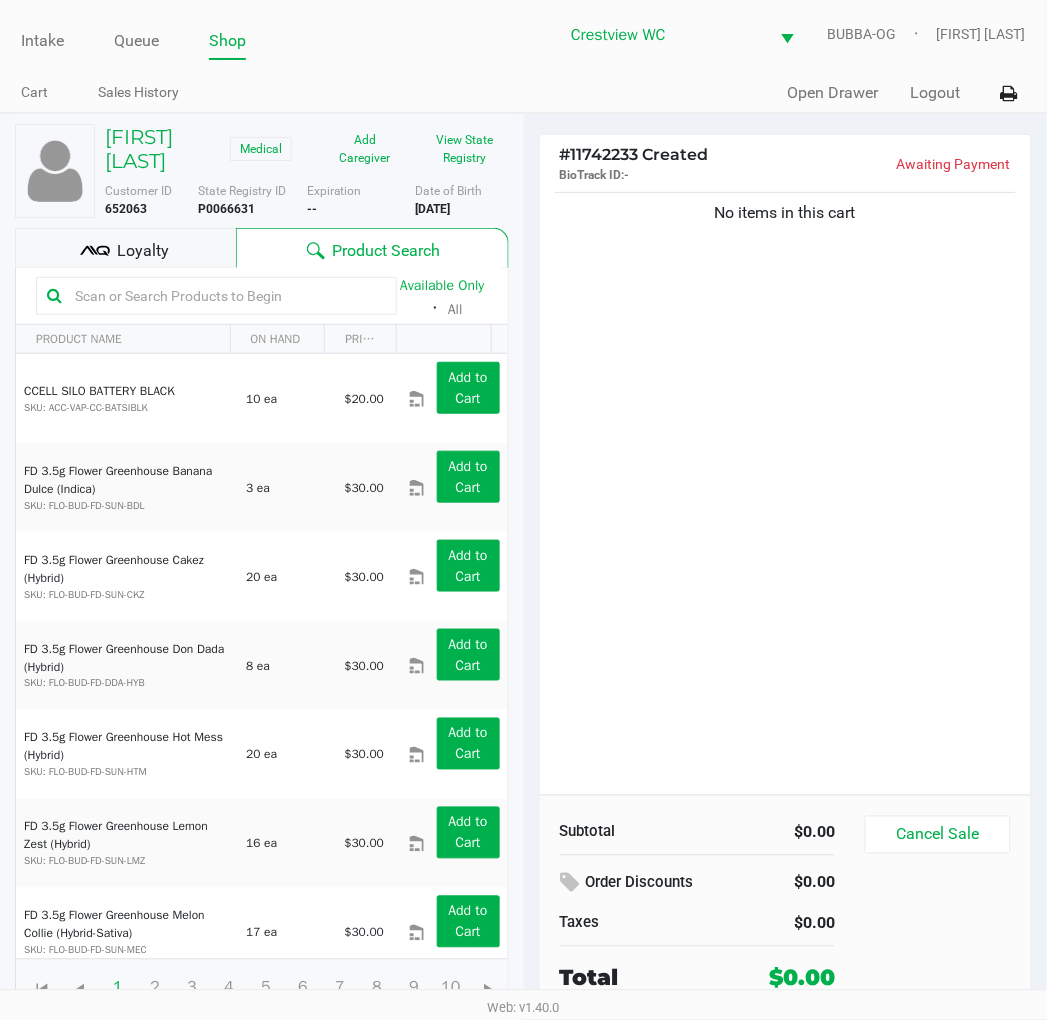 click on "Available Only  ᛫  All" 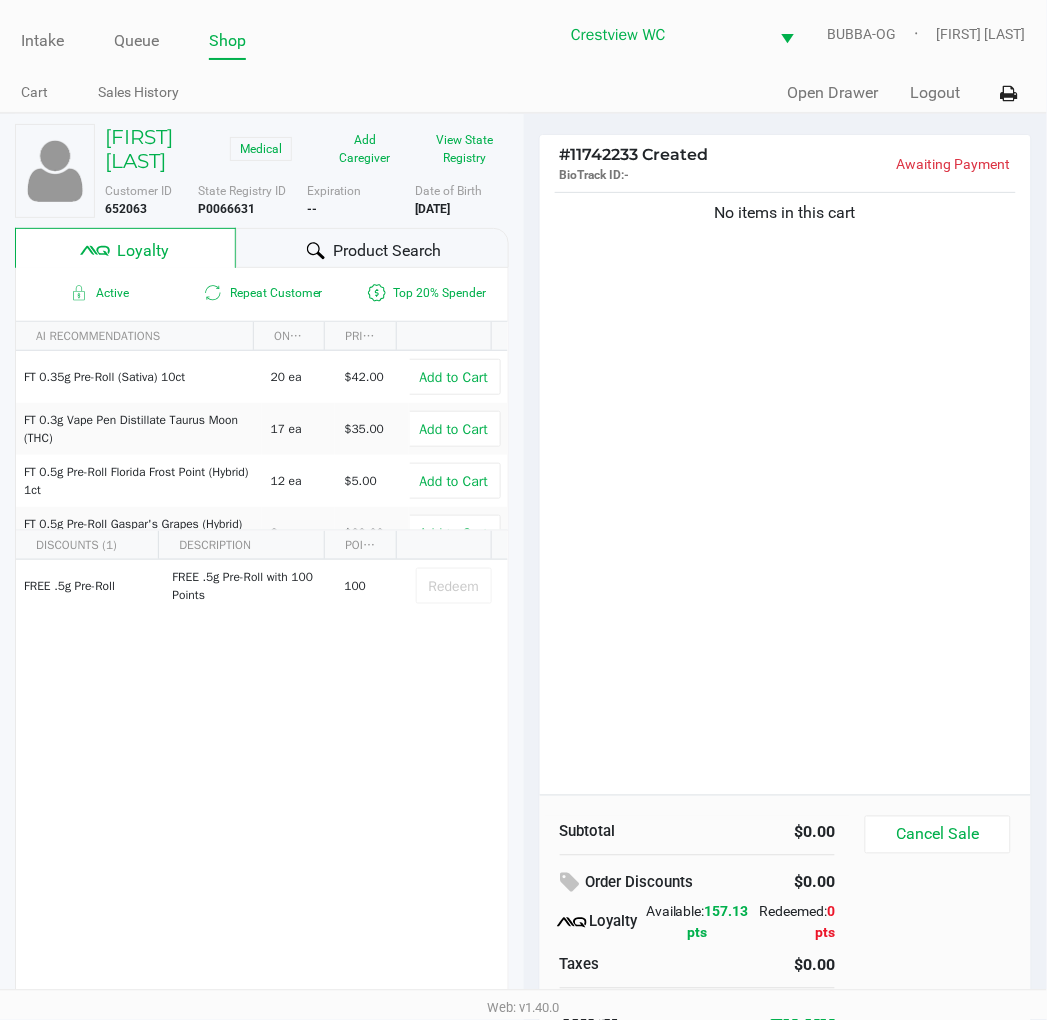 scroll, scrollTop: 38, scrollLeft: 0, axis: vertical 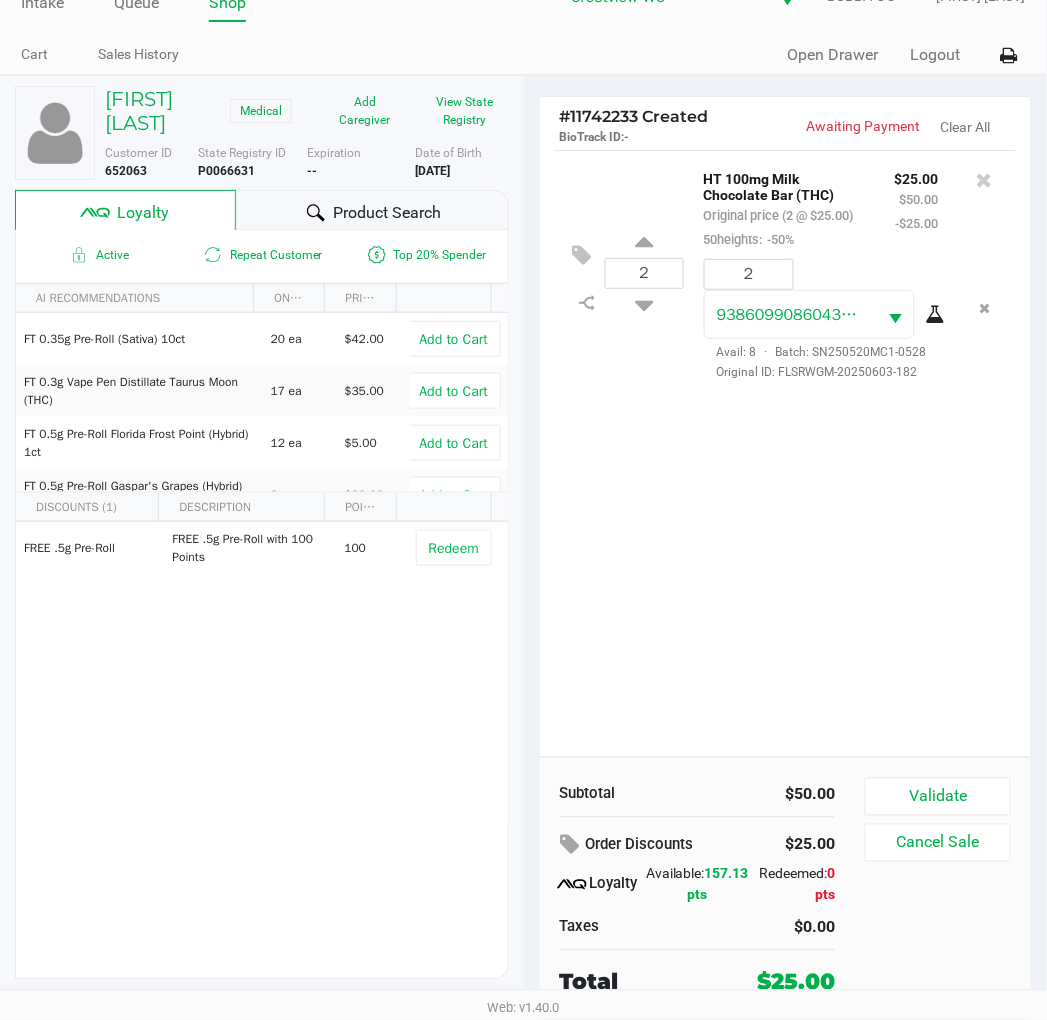 click on "Validate" 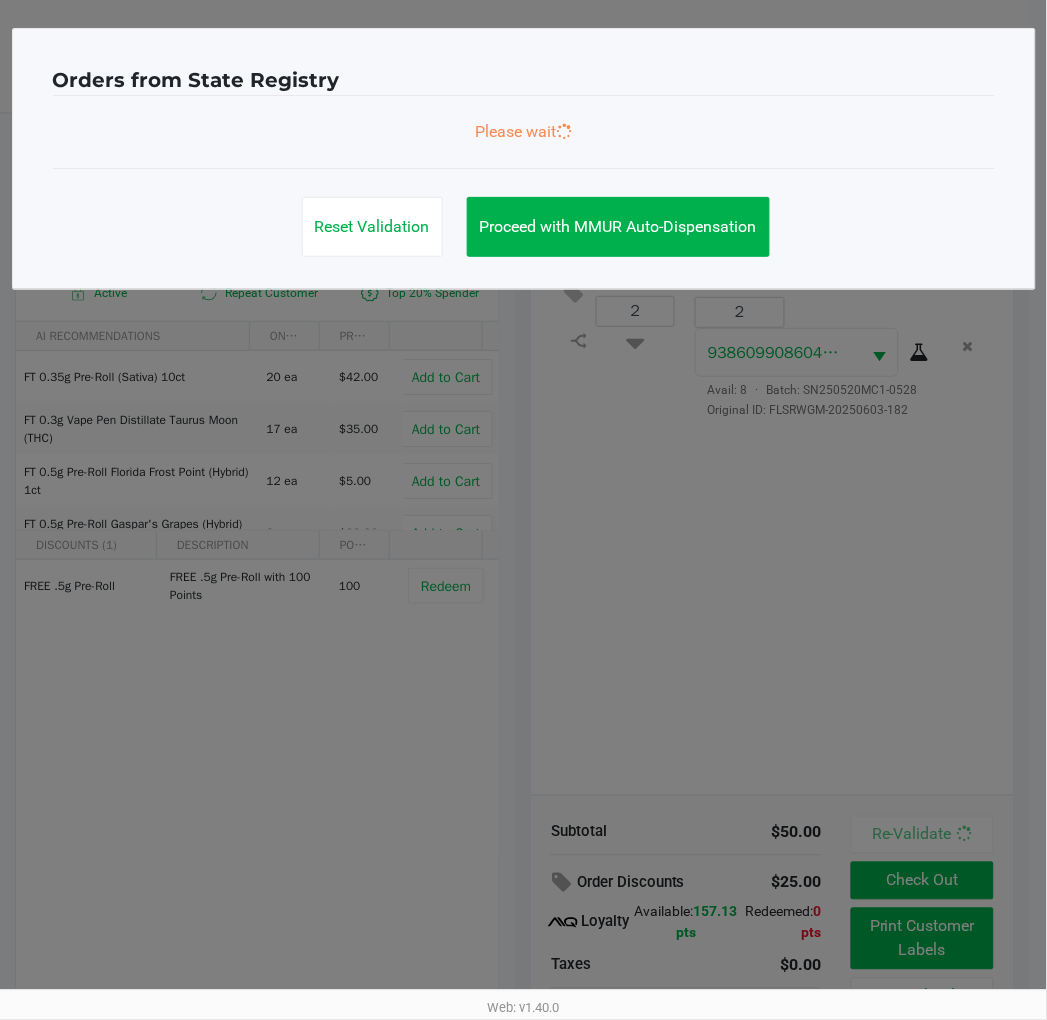scroll, scrollTop: 0, scrollLeft: 0, axis: both 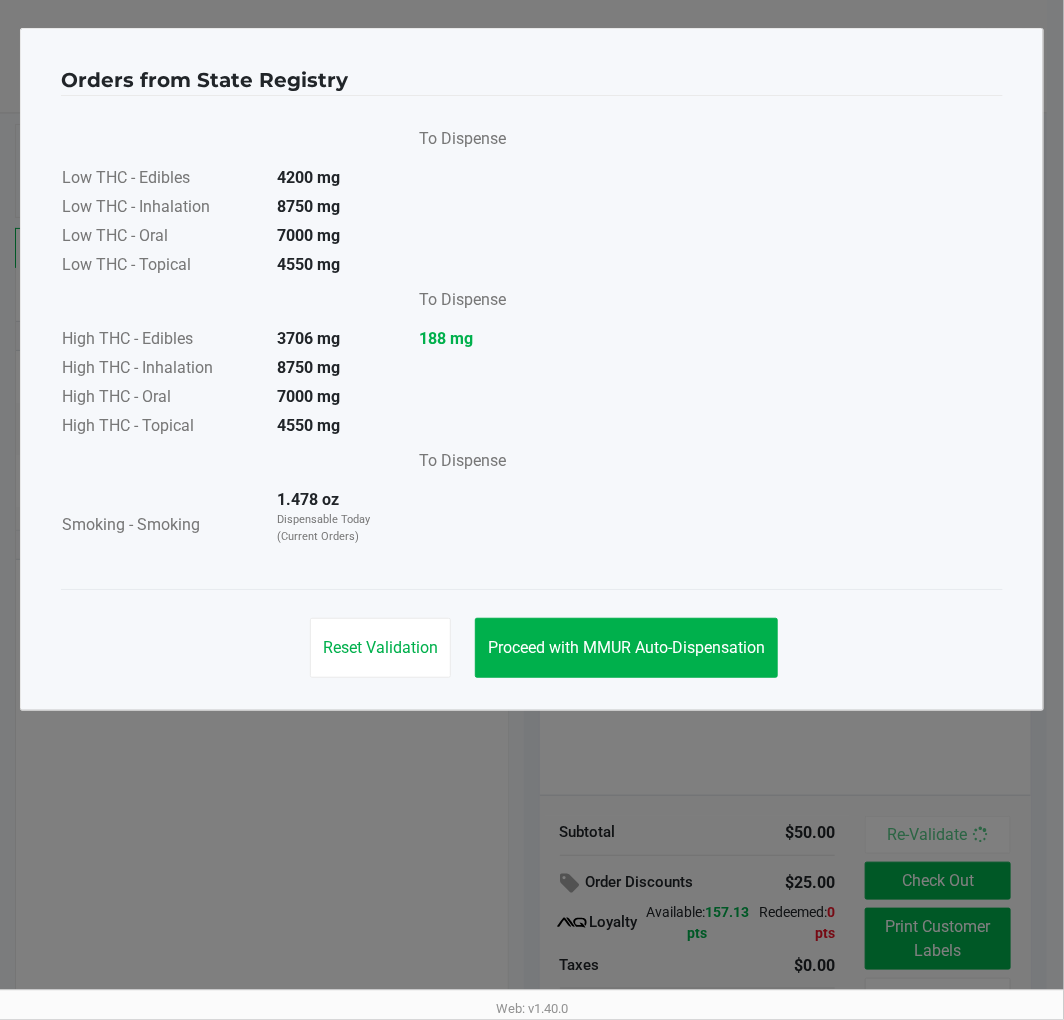 click on "Proceed with MMUR Auto-Dispensation" 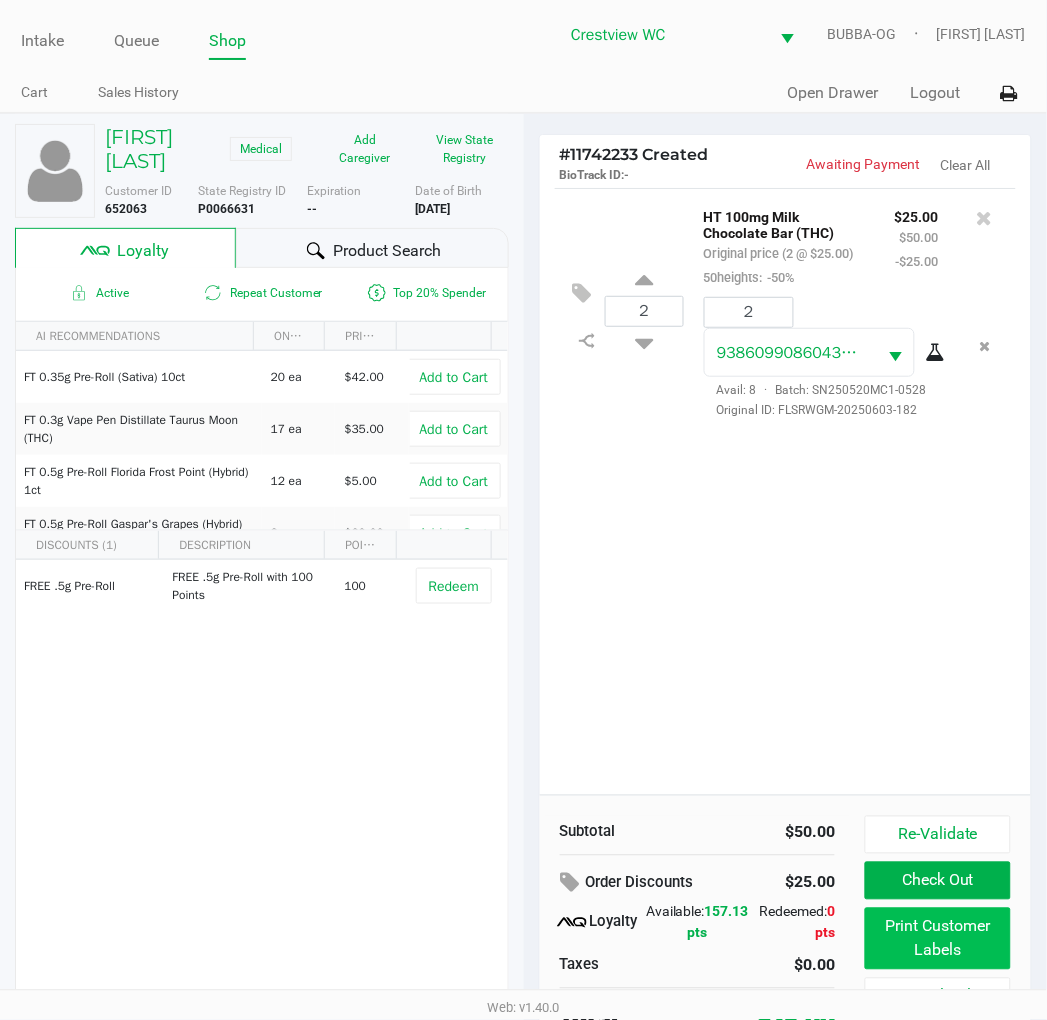 click on "Print Customer Labels" 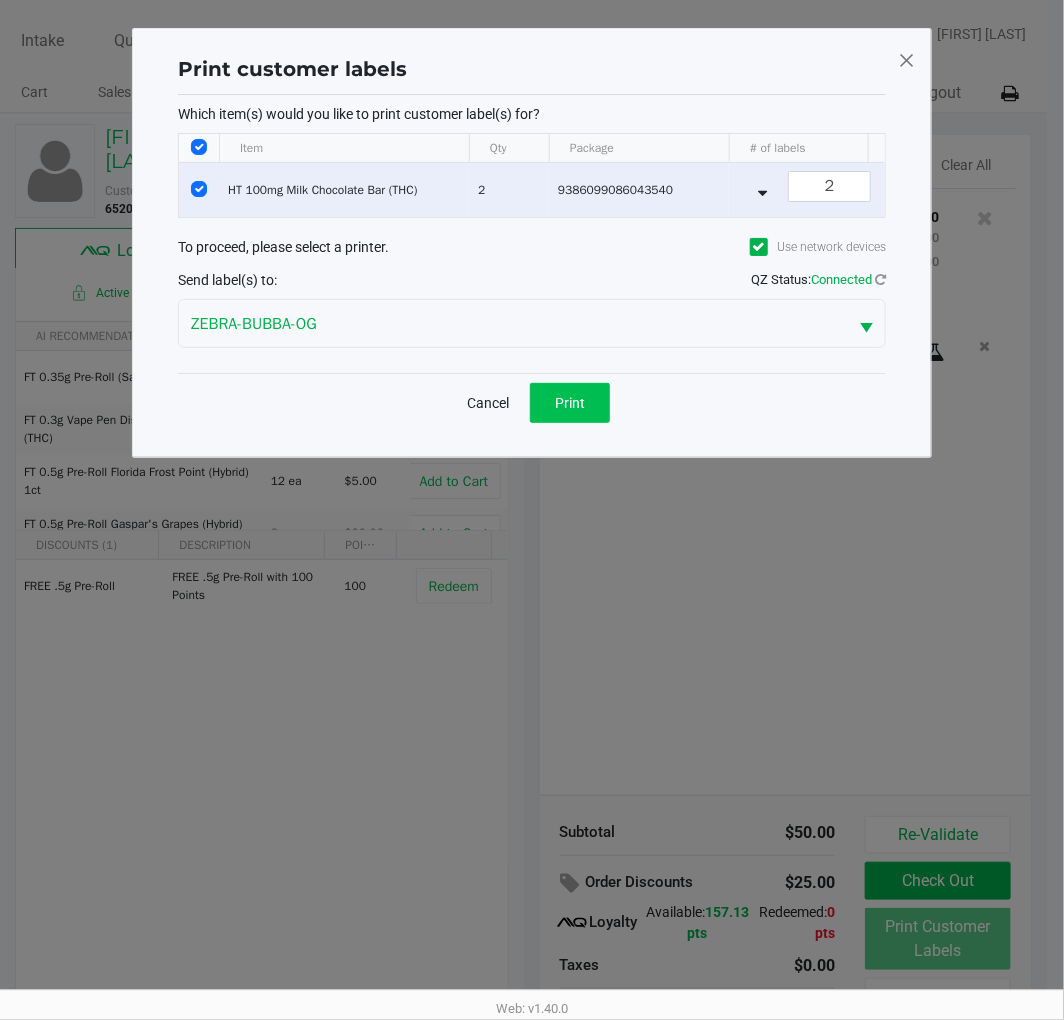 click on "Print" 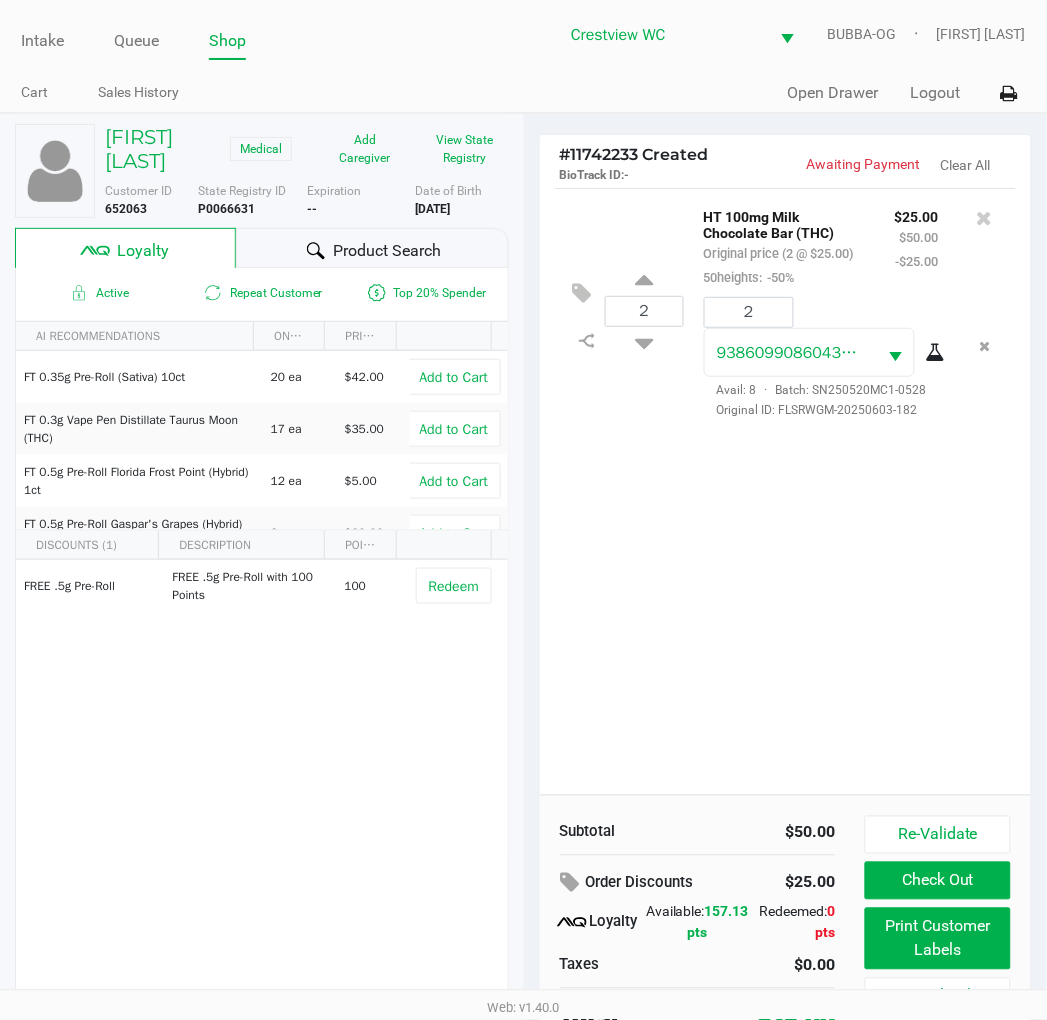 scroll, scrollTop: 38, scrollLeft: 0, axis: vertical 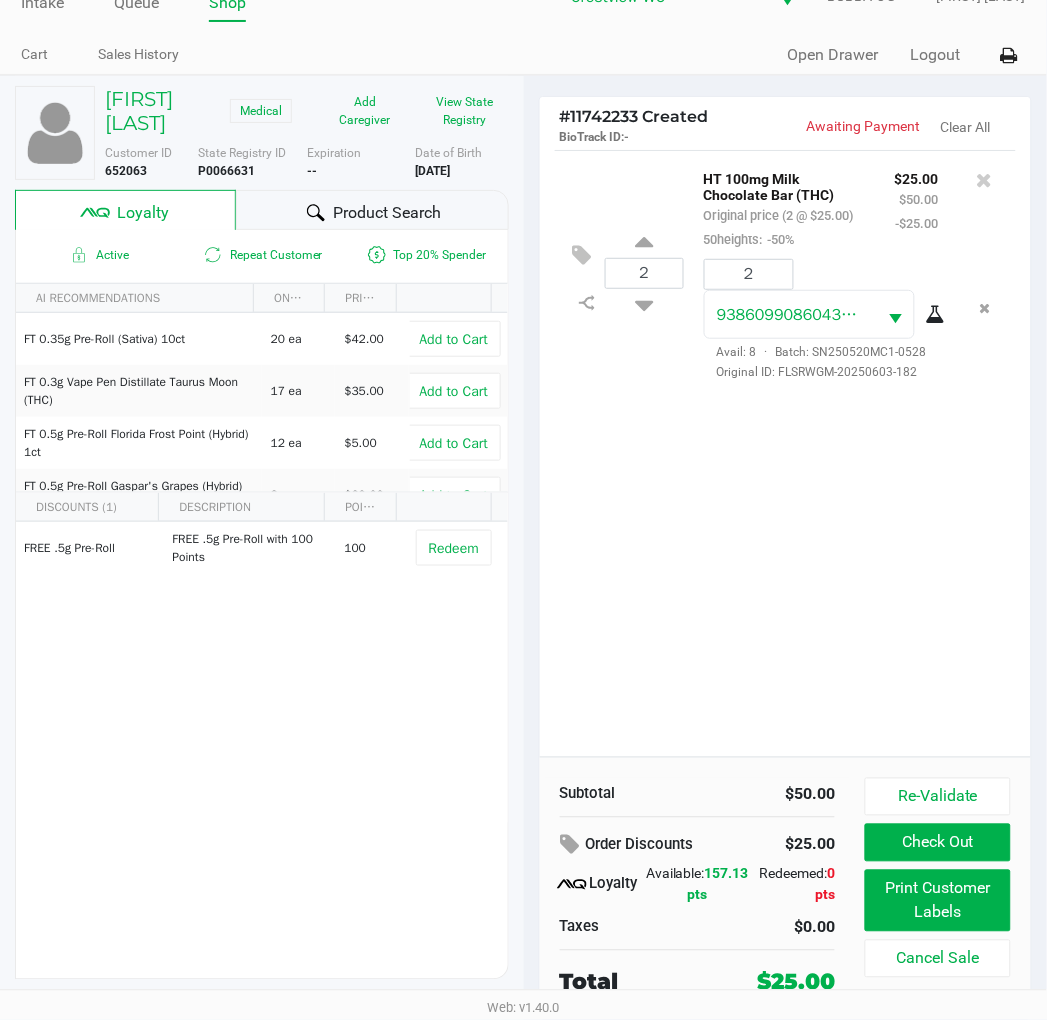 click on "Check Out" 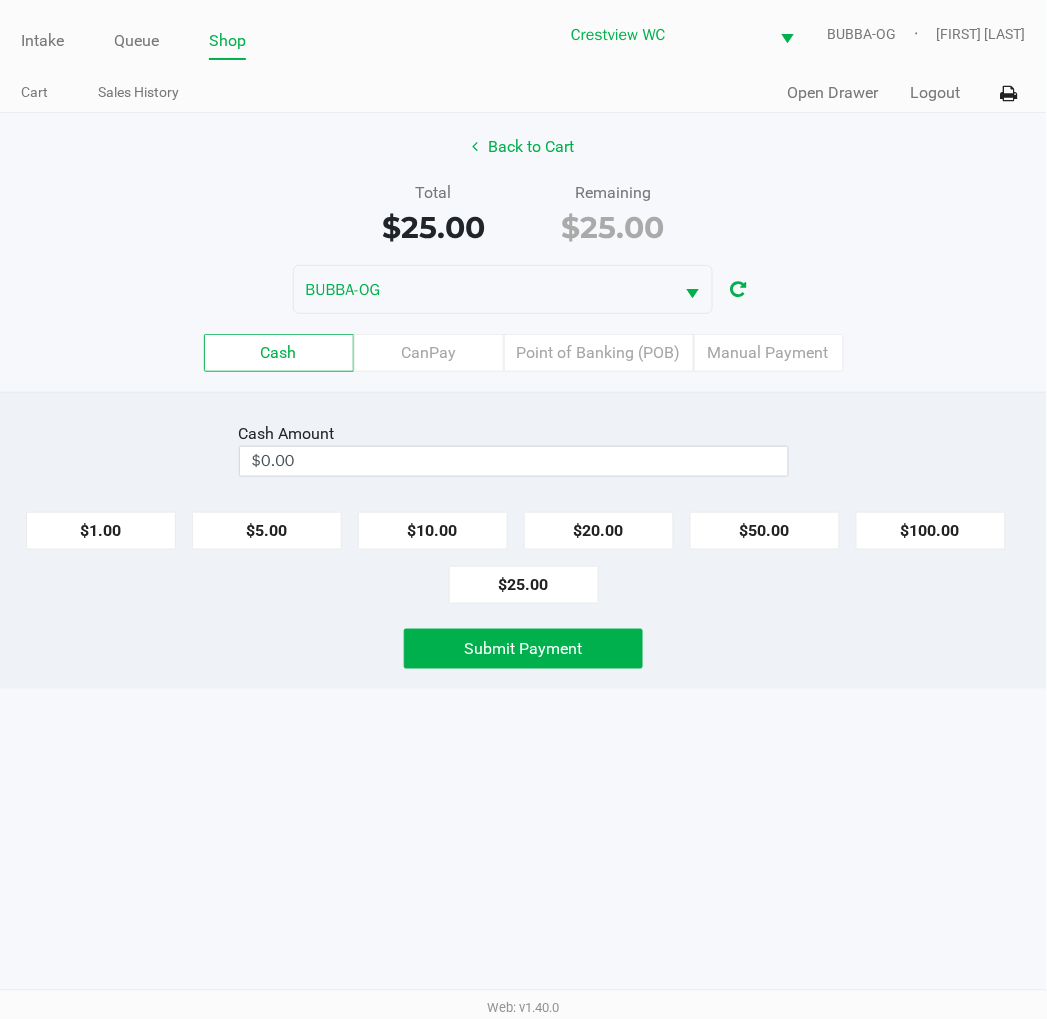 scroll, scrollTop: 0, scrollLeft: 0, axis: both 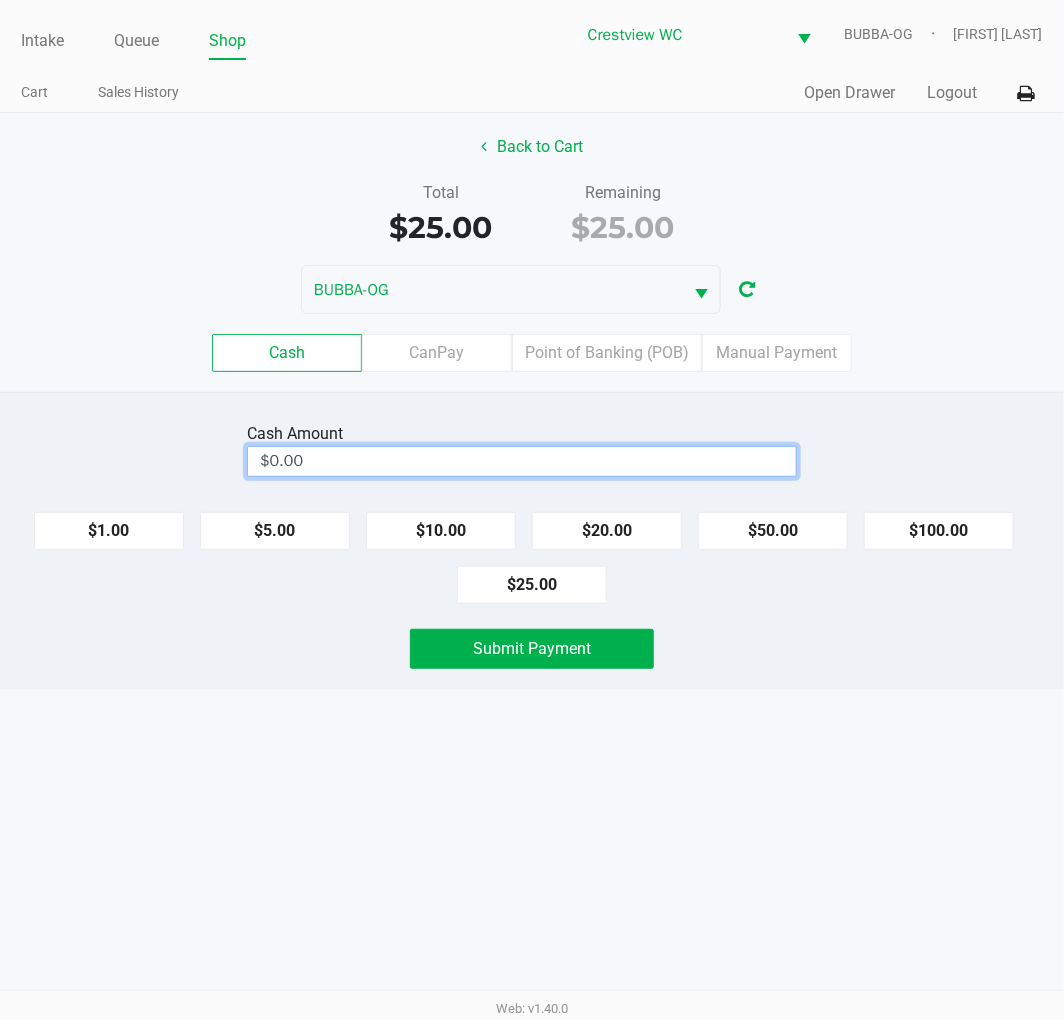 click on "$0.00" at bounding box center [522, 461] 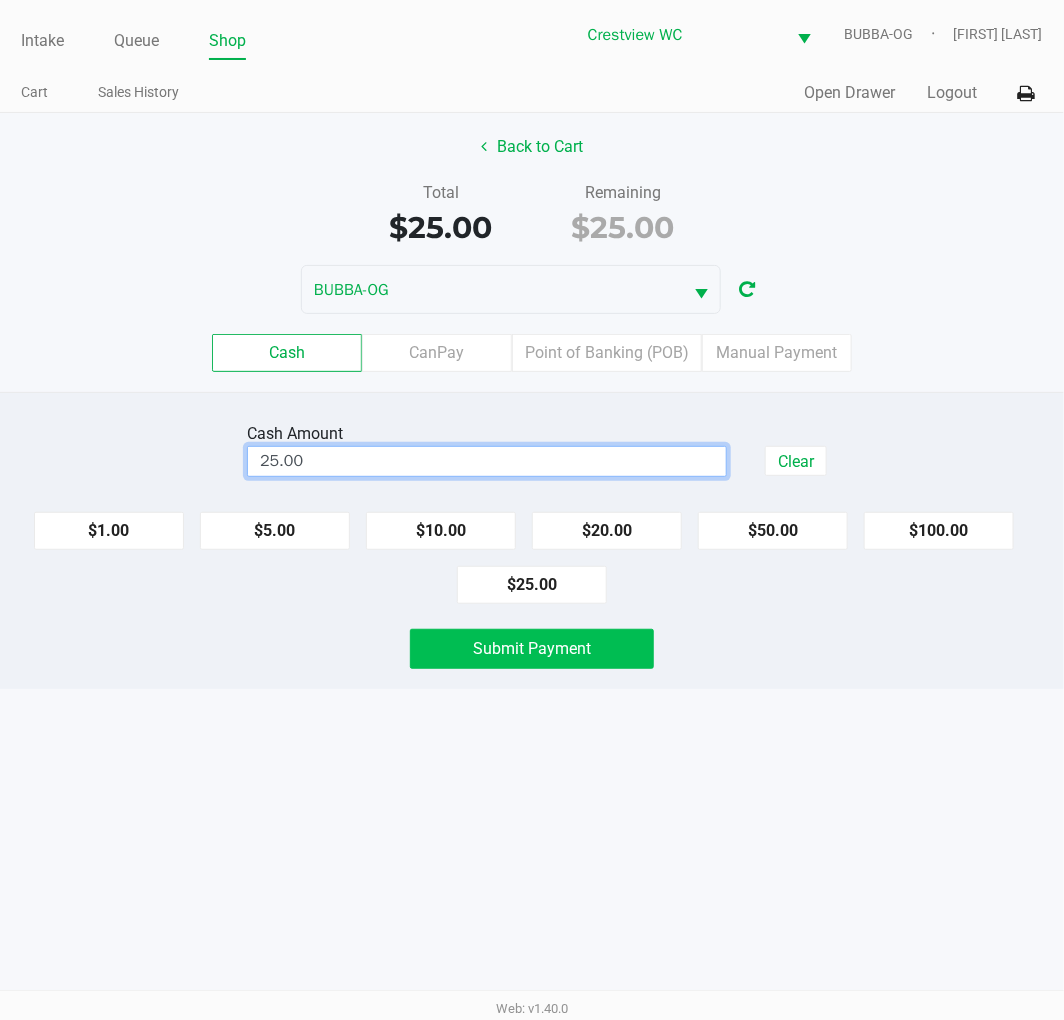click on "Submit Payment" 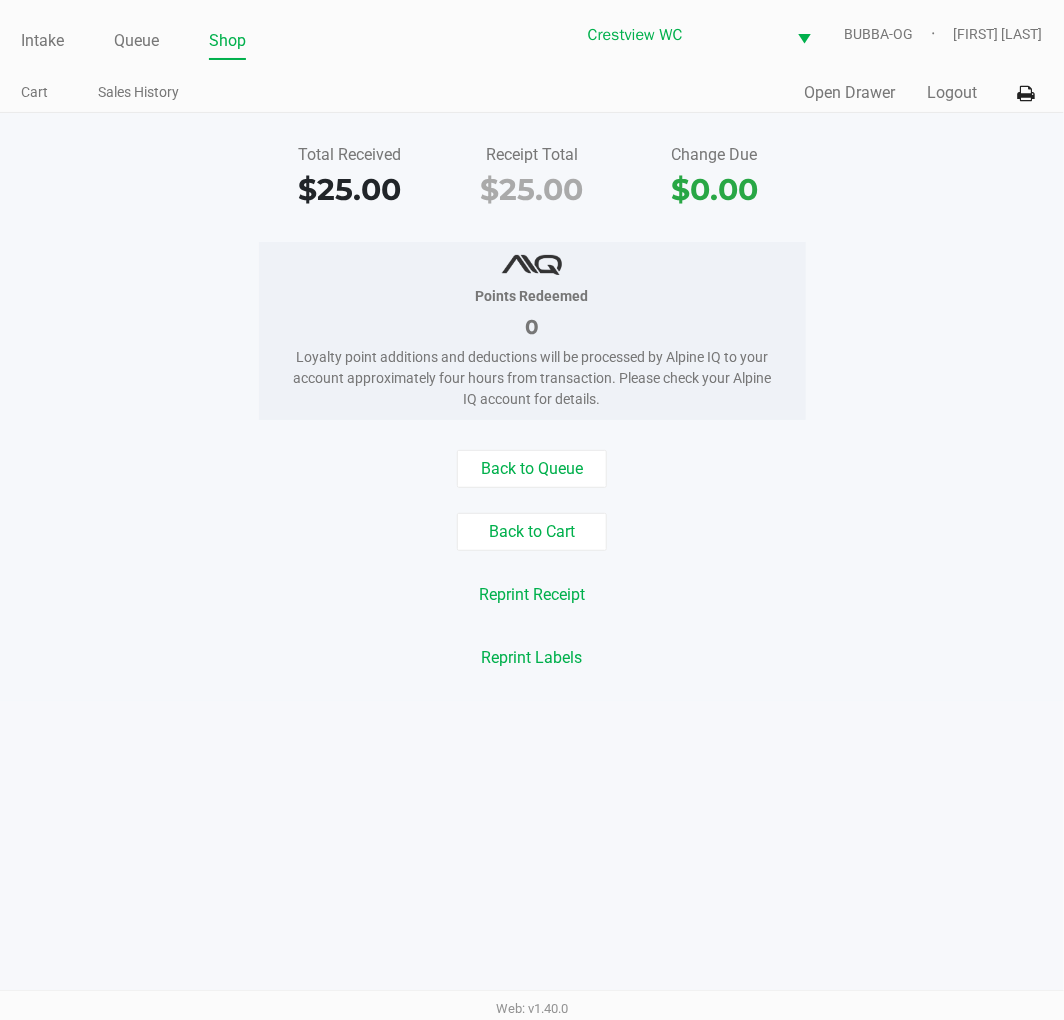 click on "Intake" 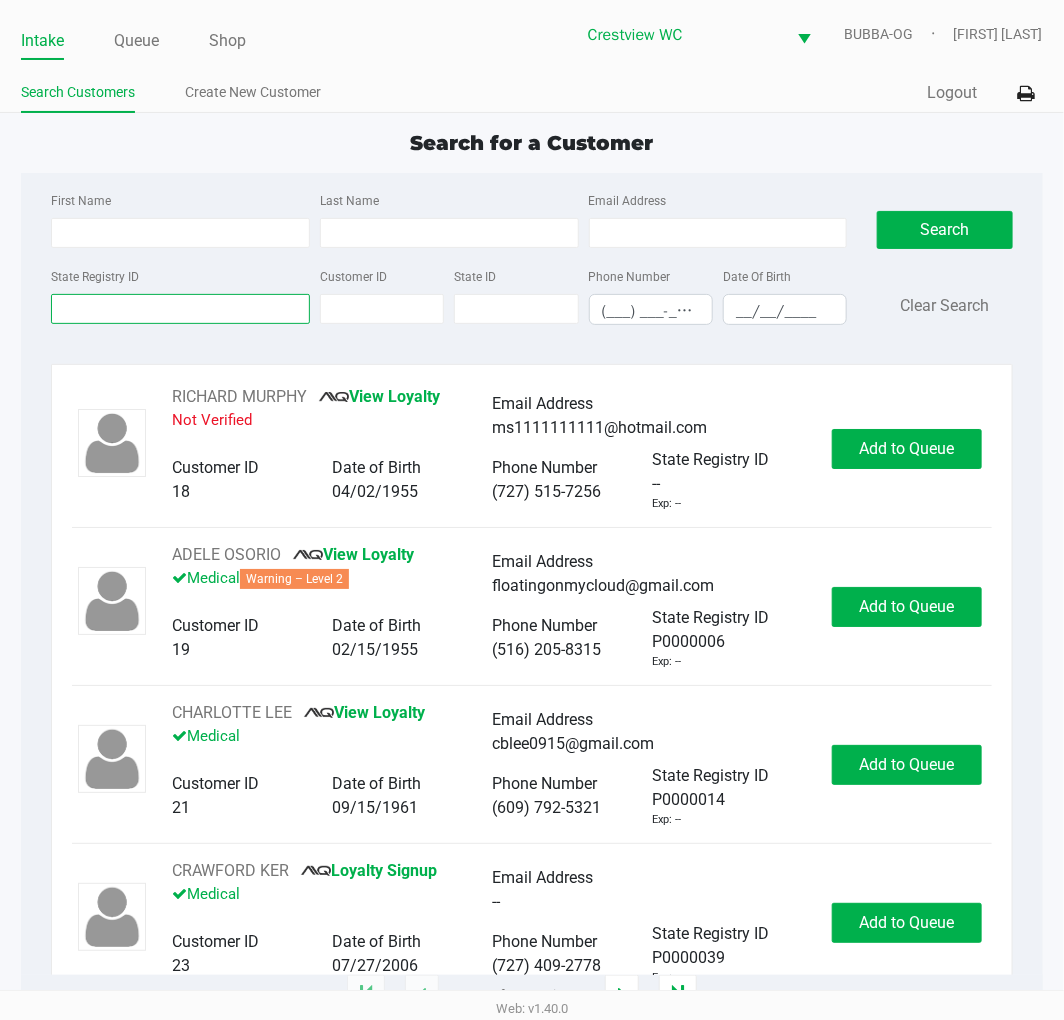 click on "State Registry ID" at bounding box center (180, 309) 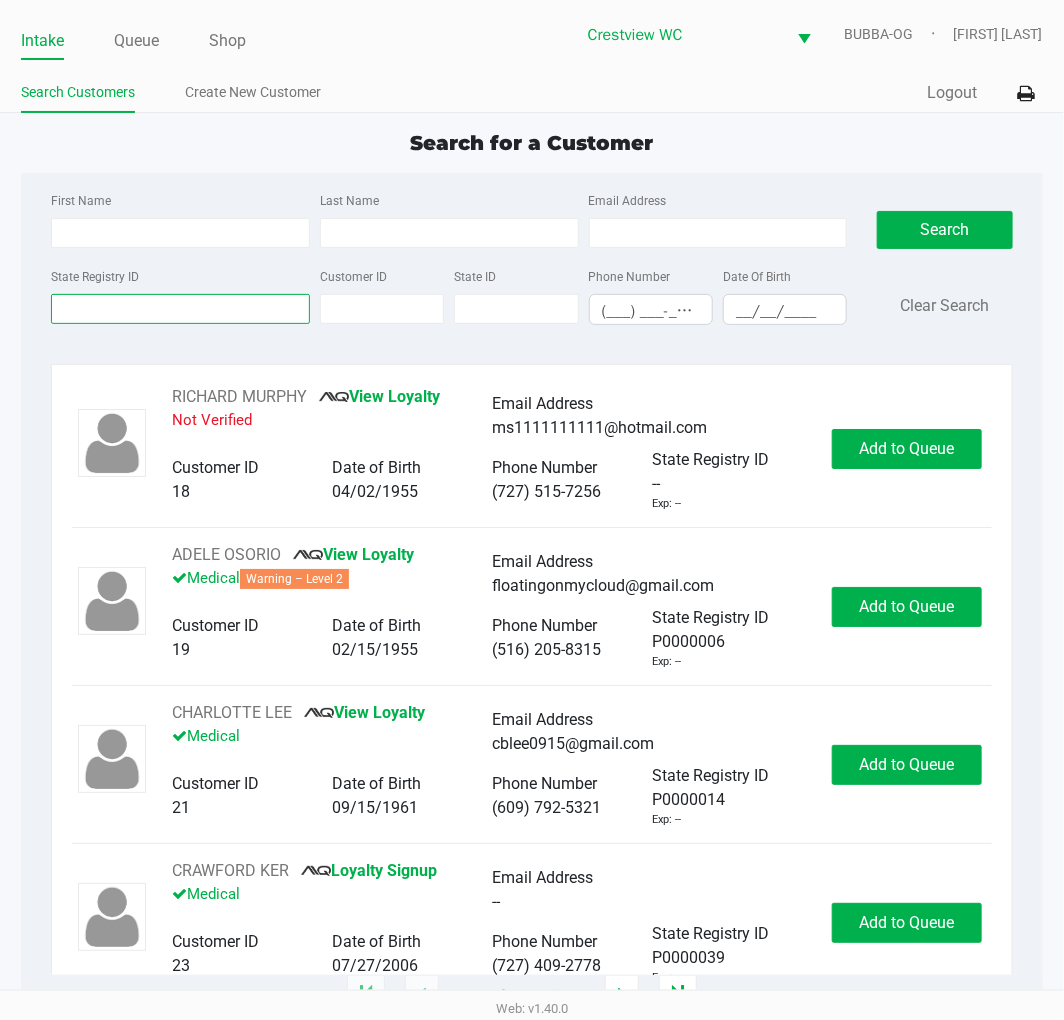 click on "State Registry ID" at bounding box center (180, 309) 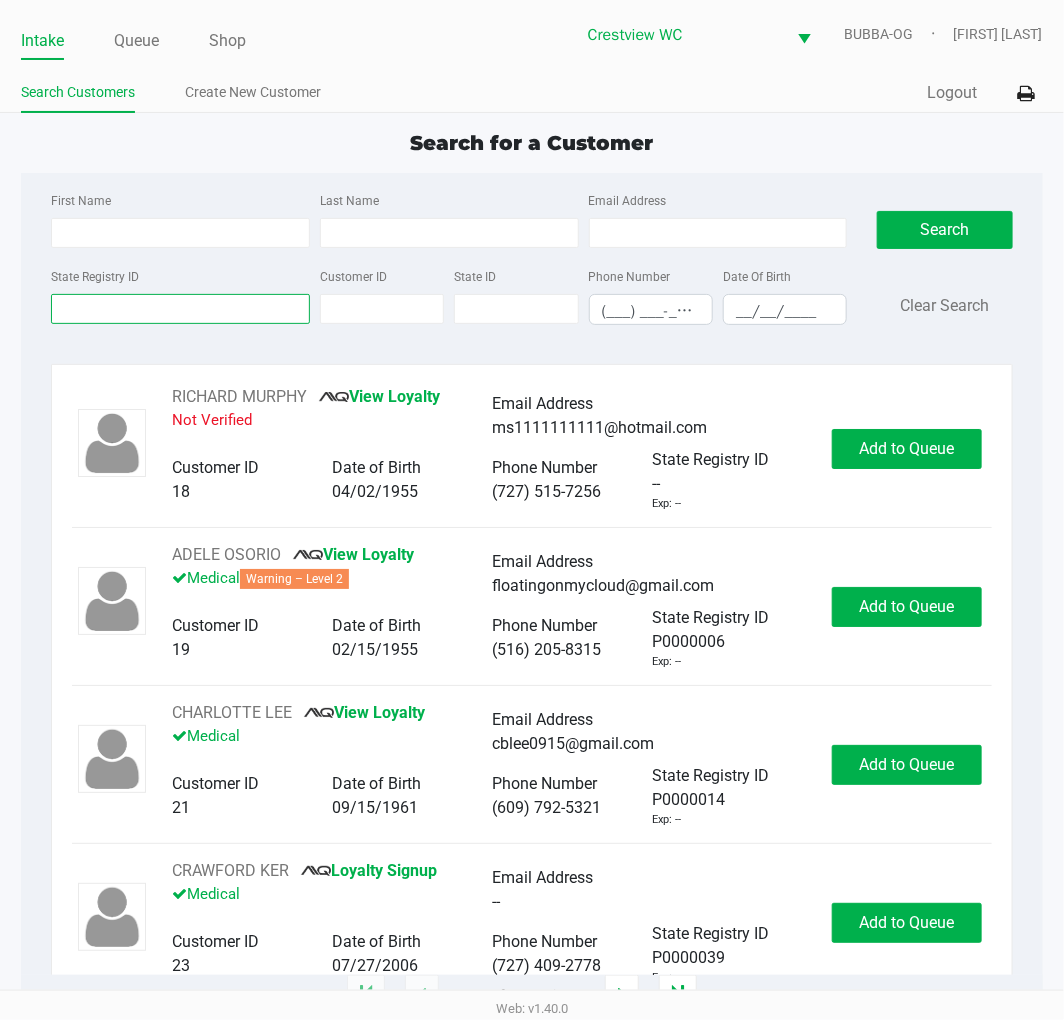 click on "State Registry ID" at bounding box center (180, 309) 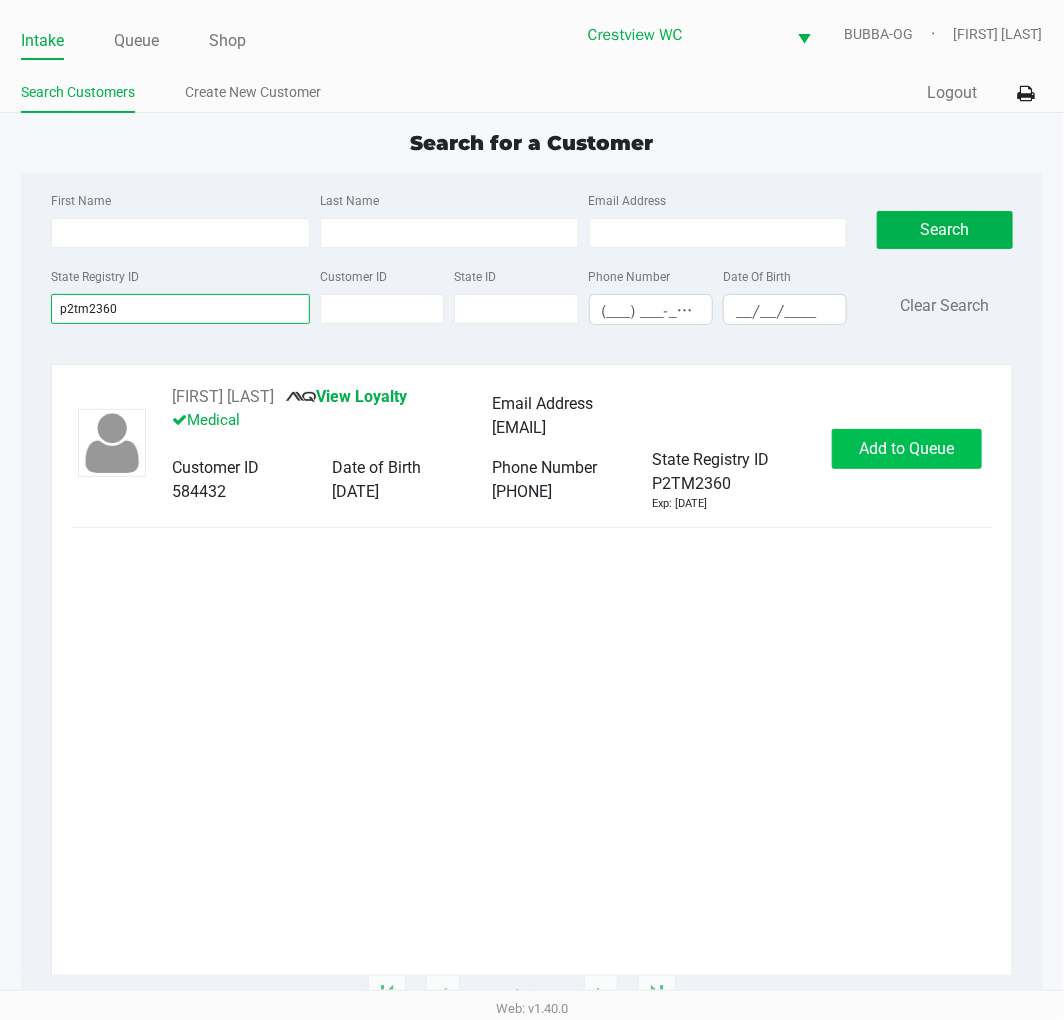 type on "p2tm2360" 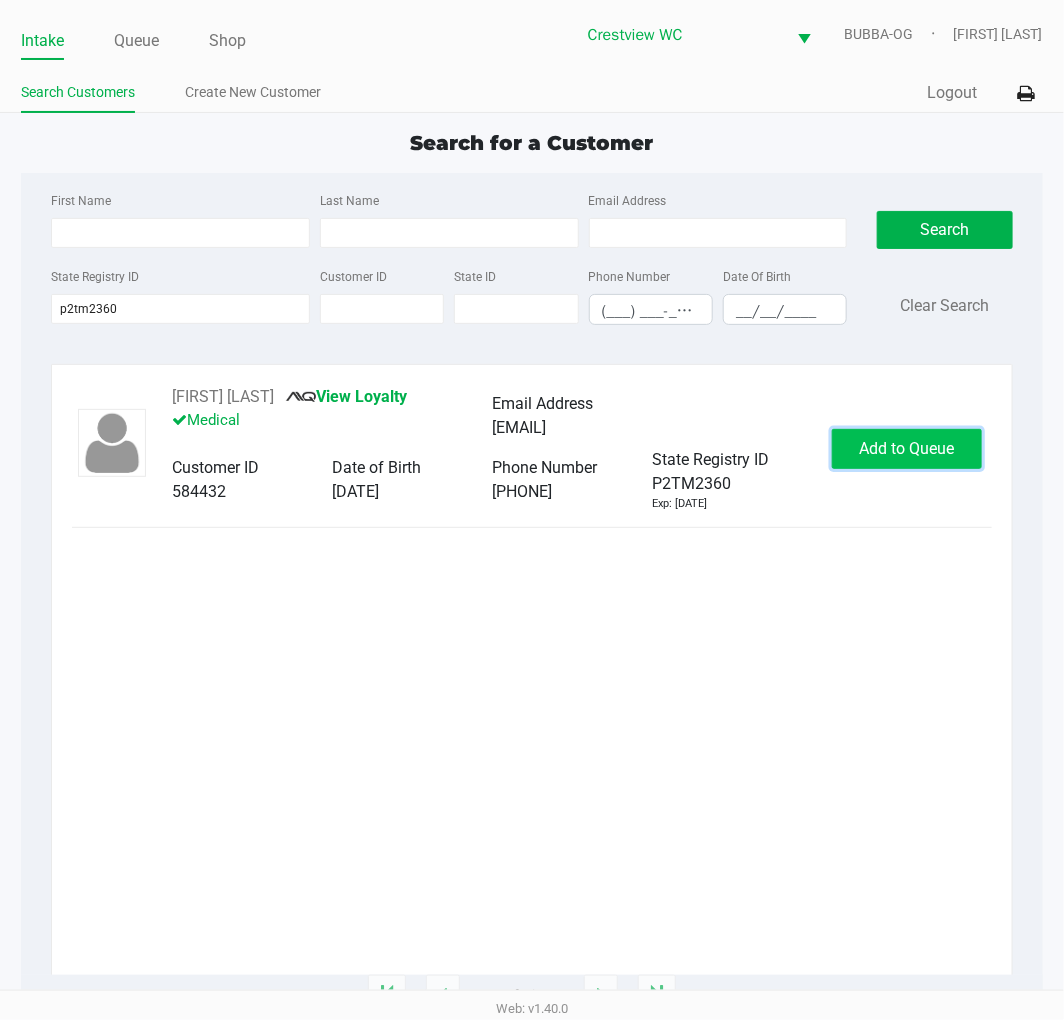 click on "Add to Queue" 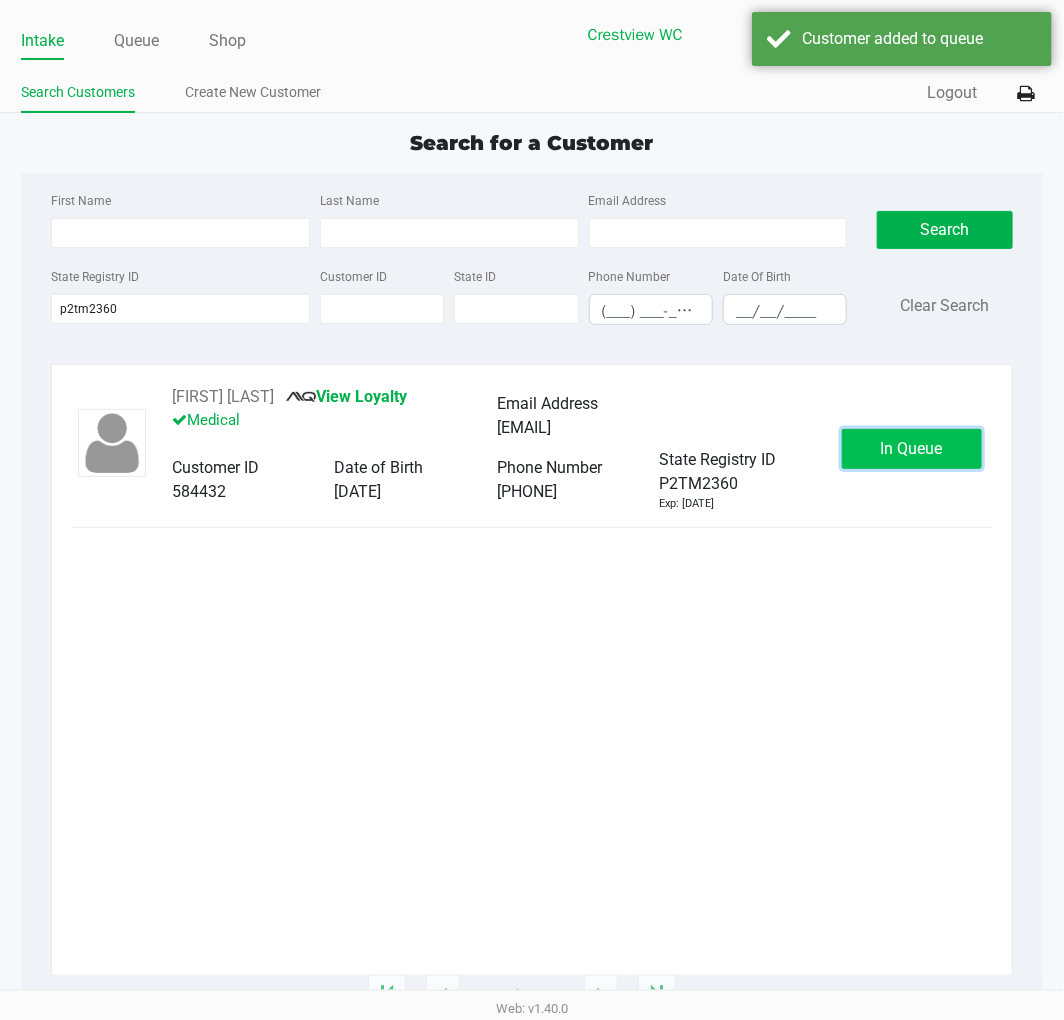 click on "In Queue" 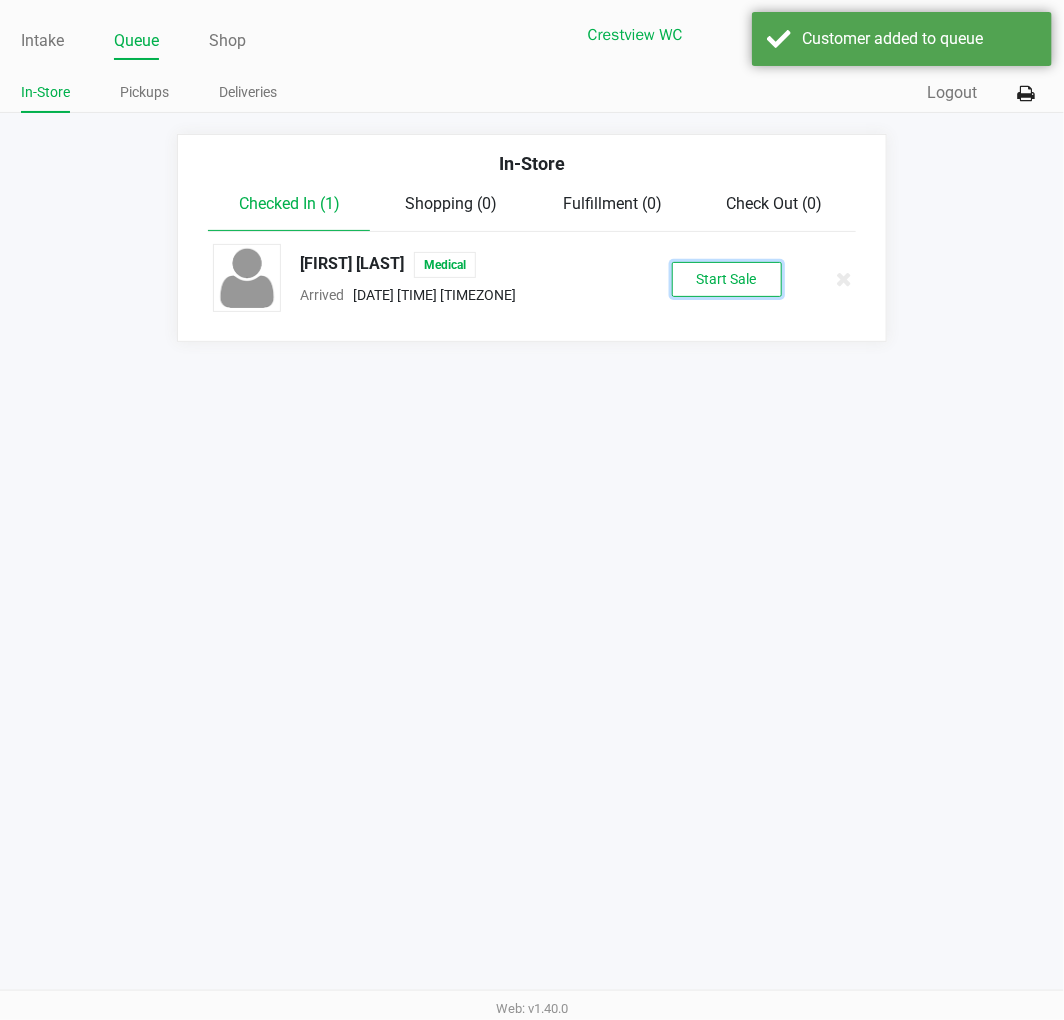 click on "Start Sale" 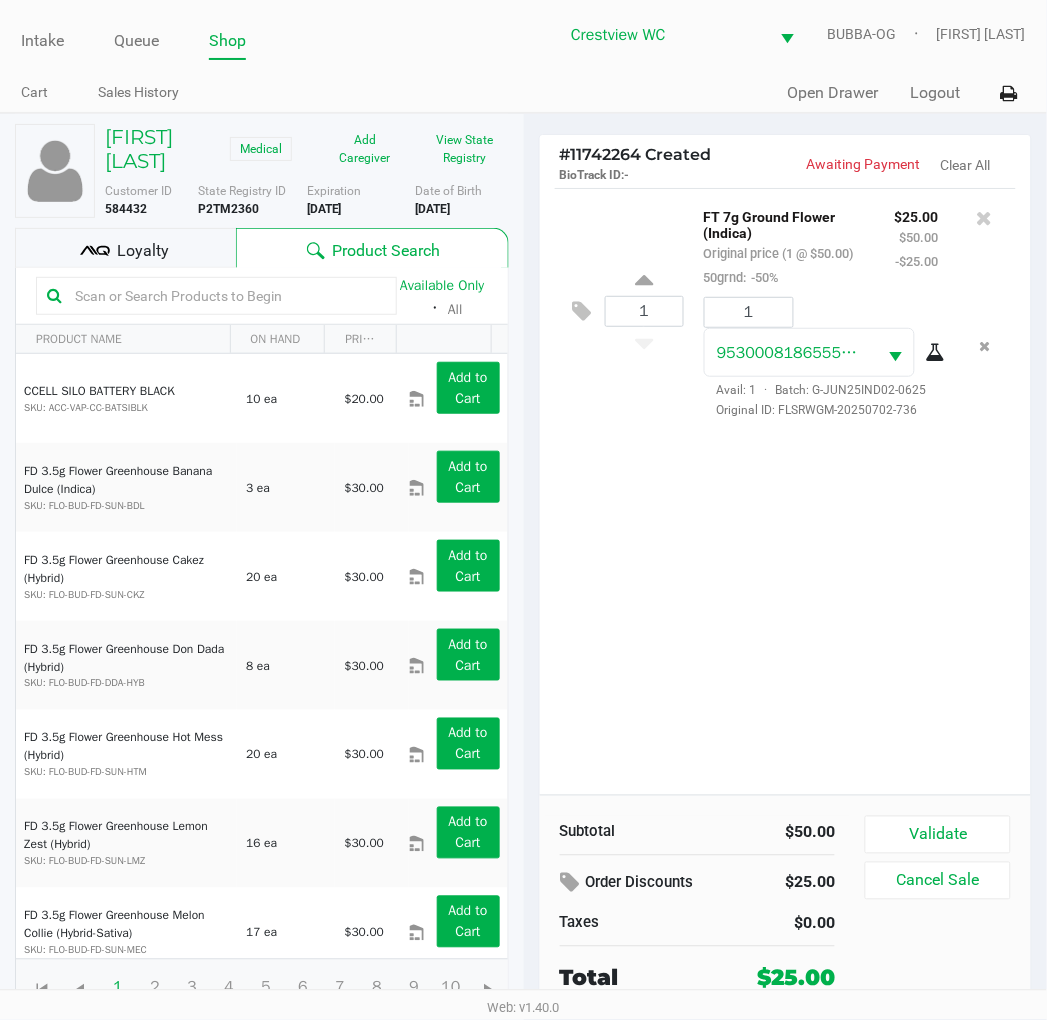 click on "Validate" 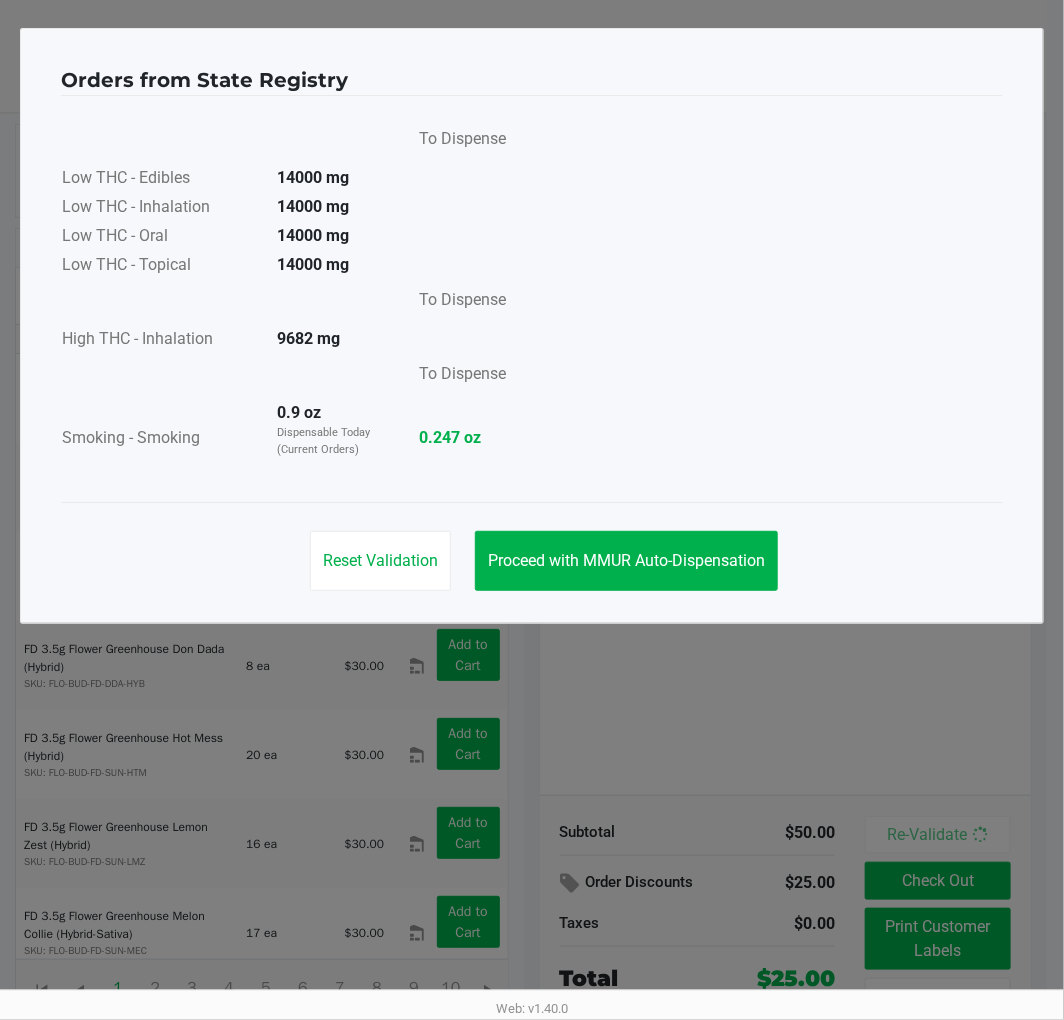 click on "Proceed with MMUR Auto-Dispensation" 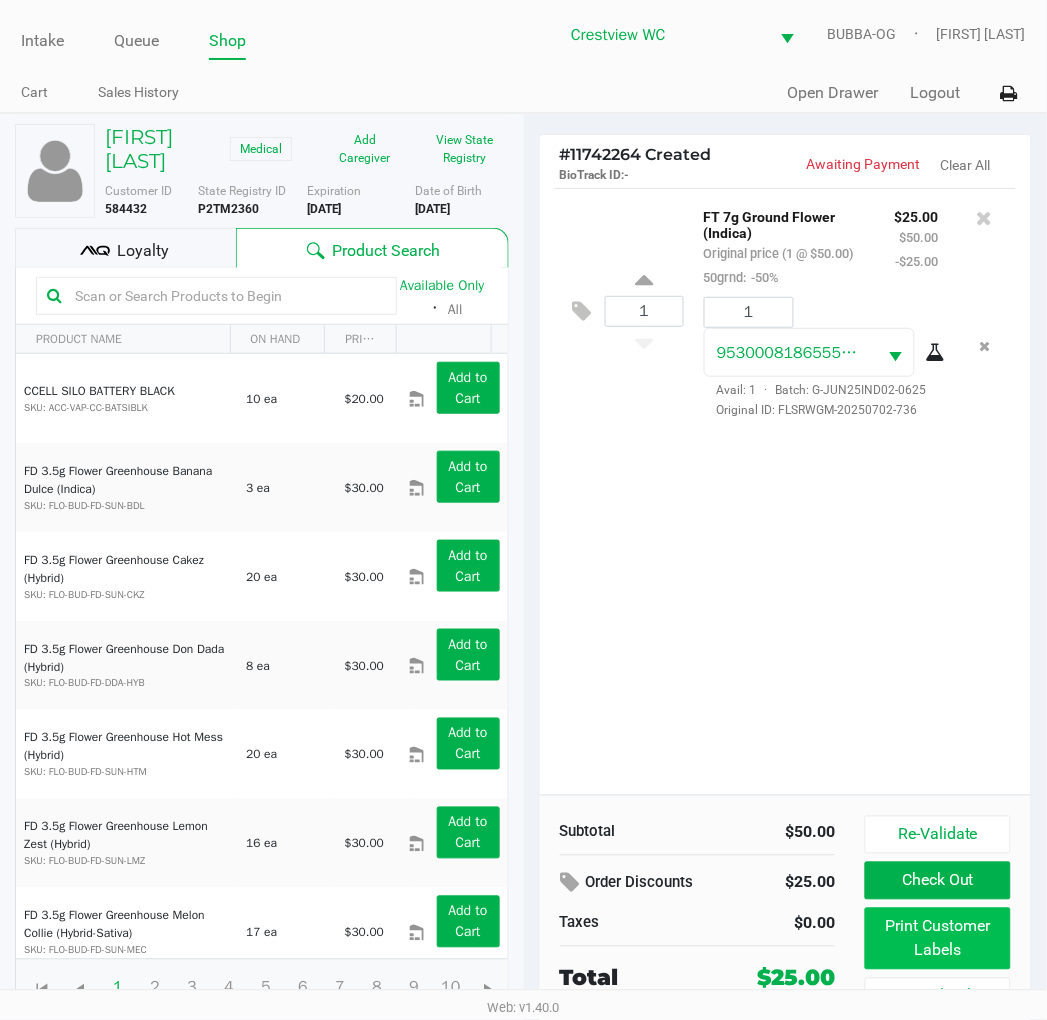 click on "Print Customer Labels" 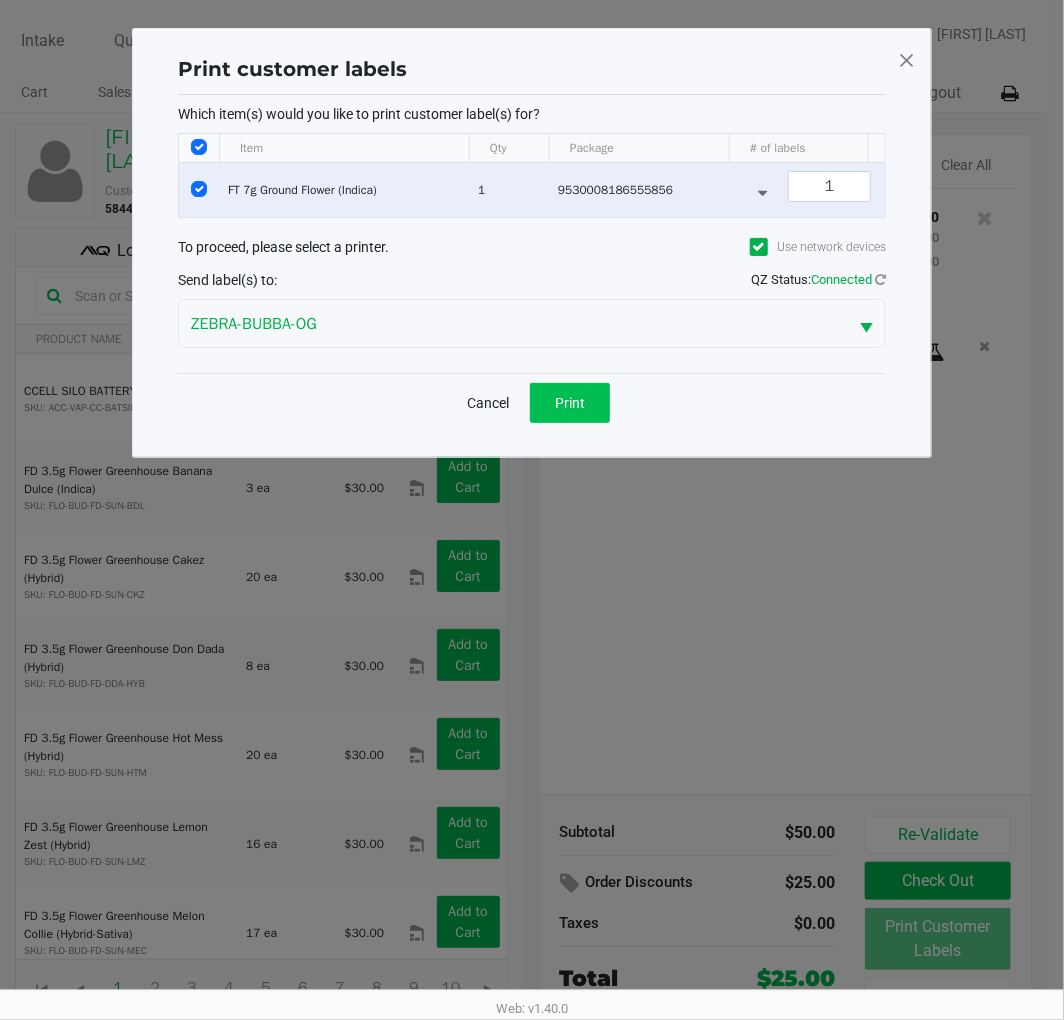 click on "Print" 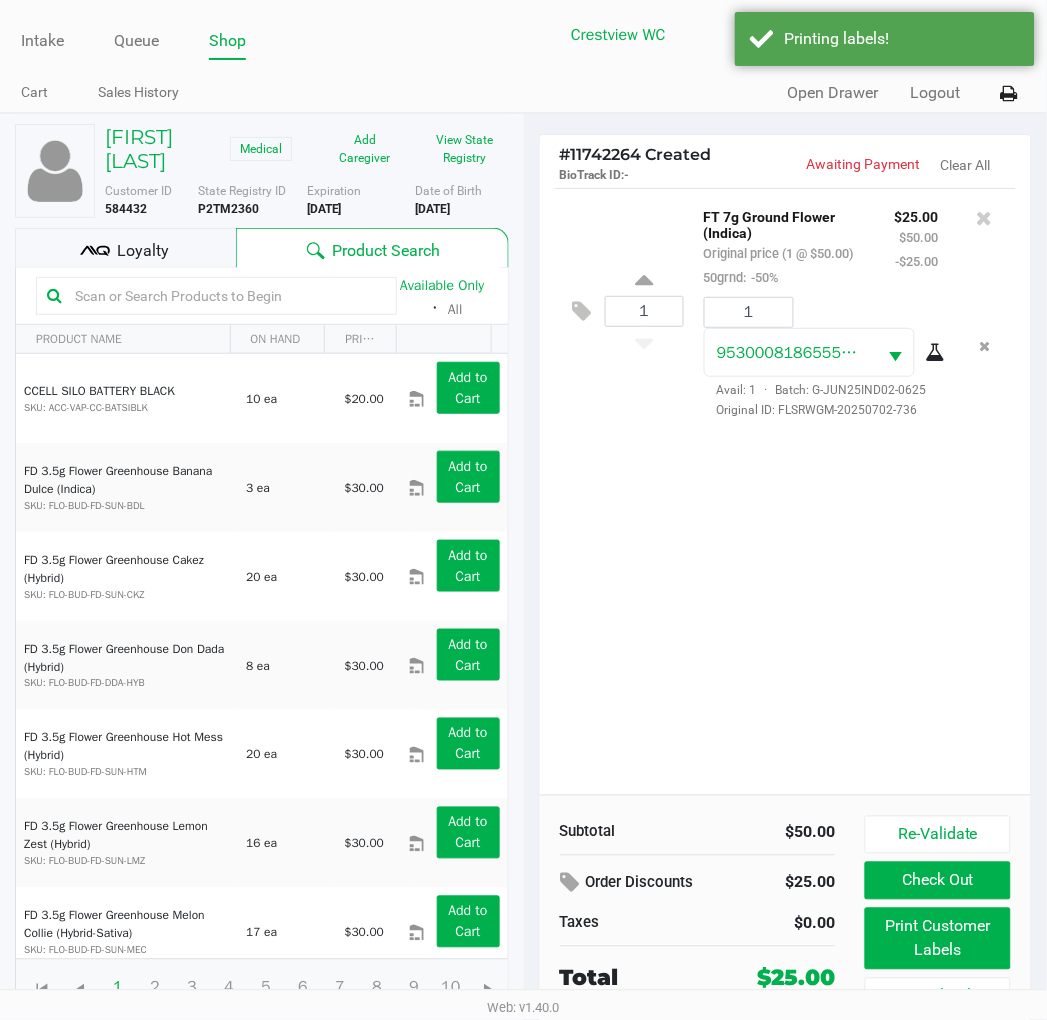 click on "Loyalty" 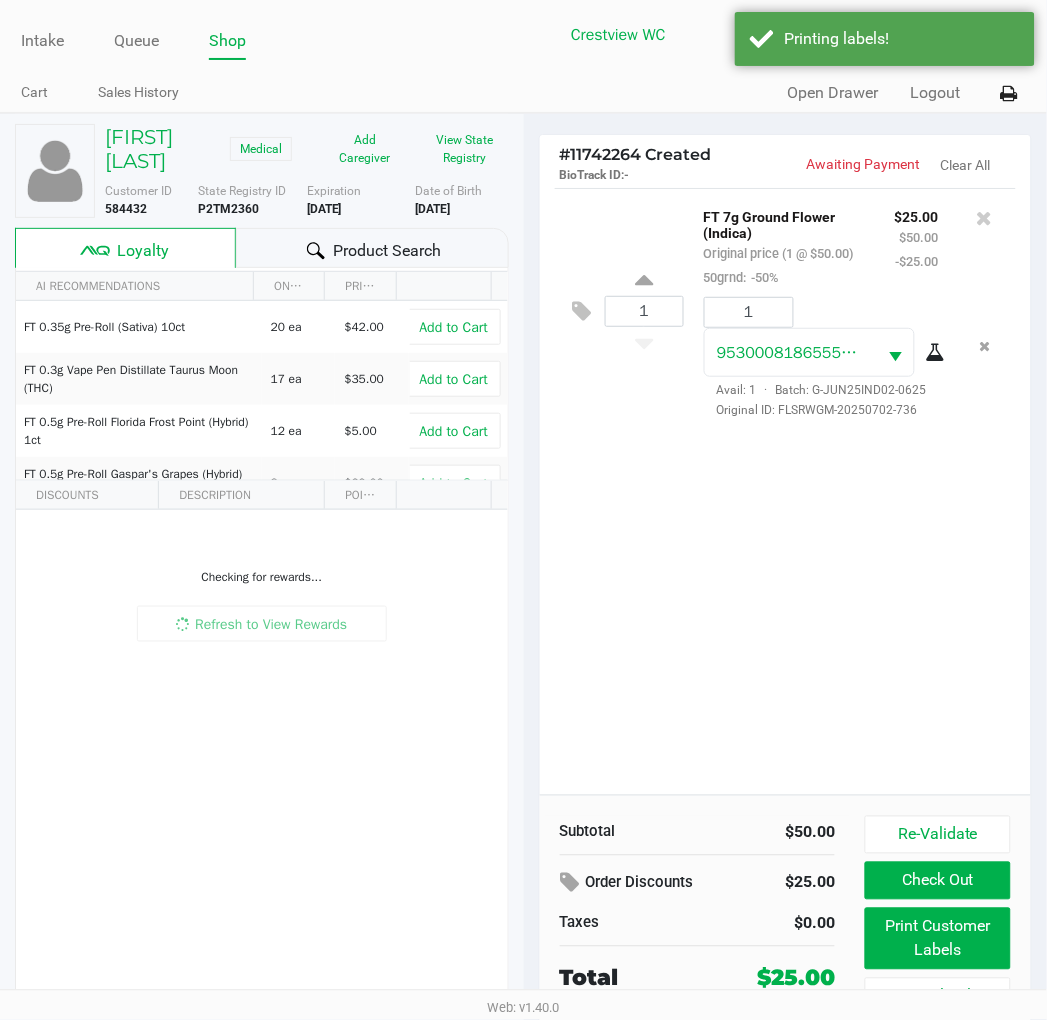 scroll, scrollTop: 32, scrollLeft: 0, axis: vertical 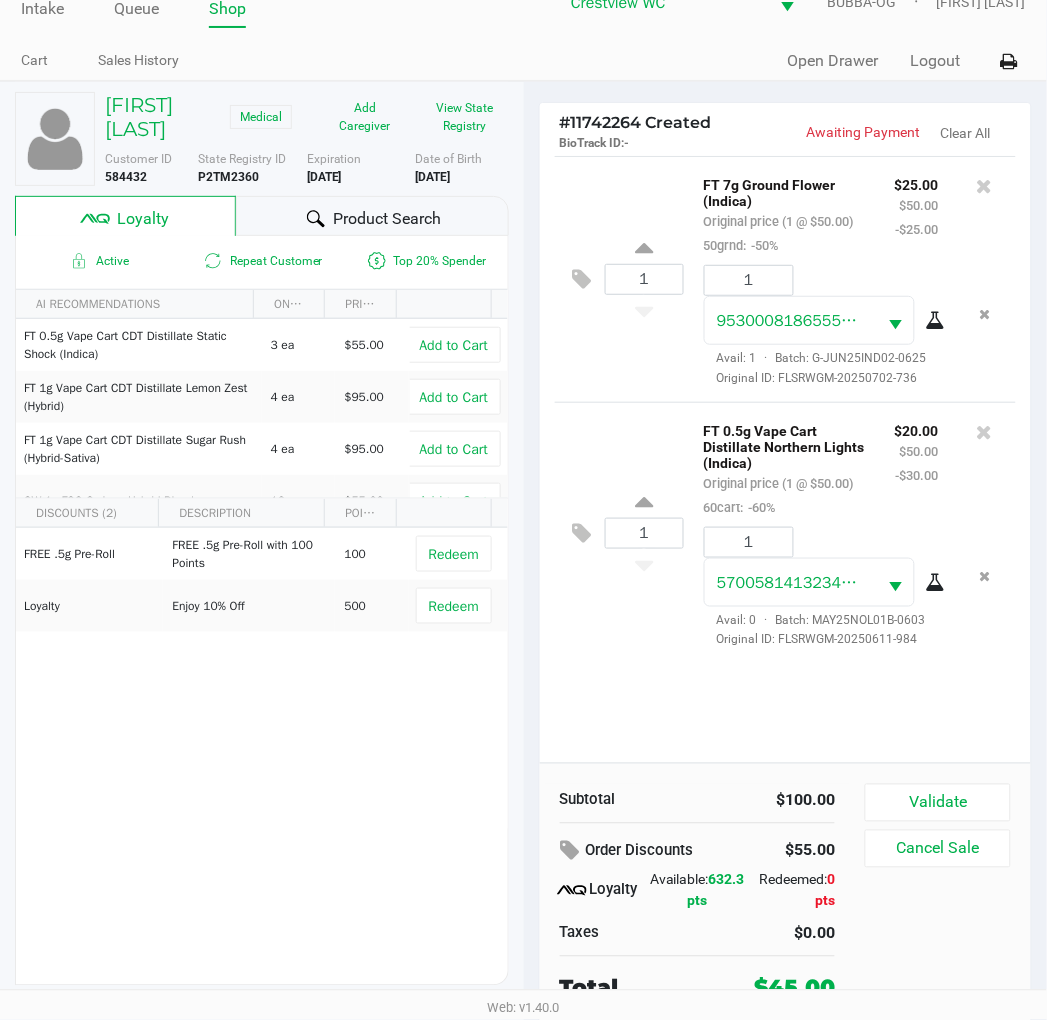 click on "Validate" 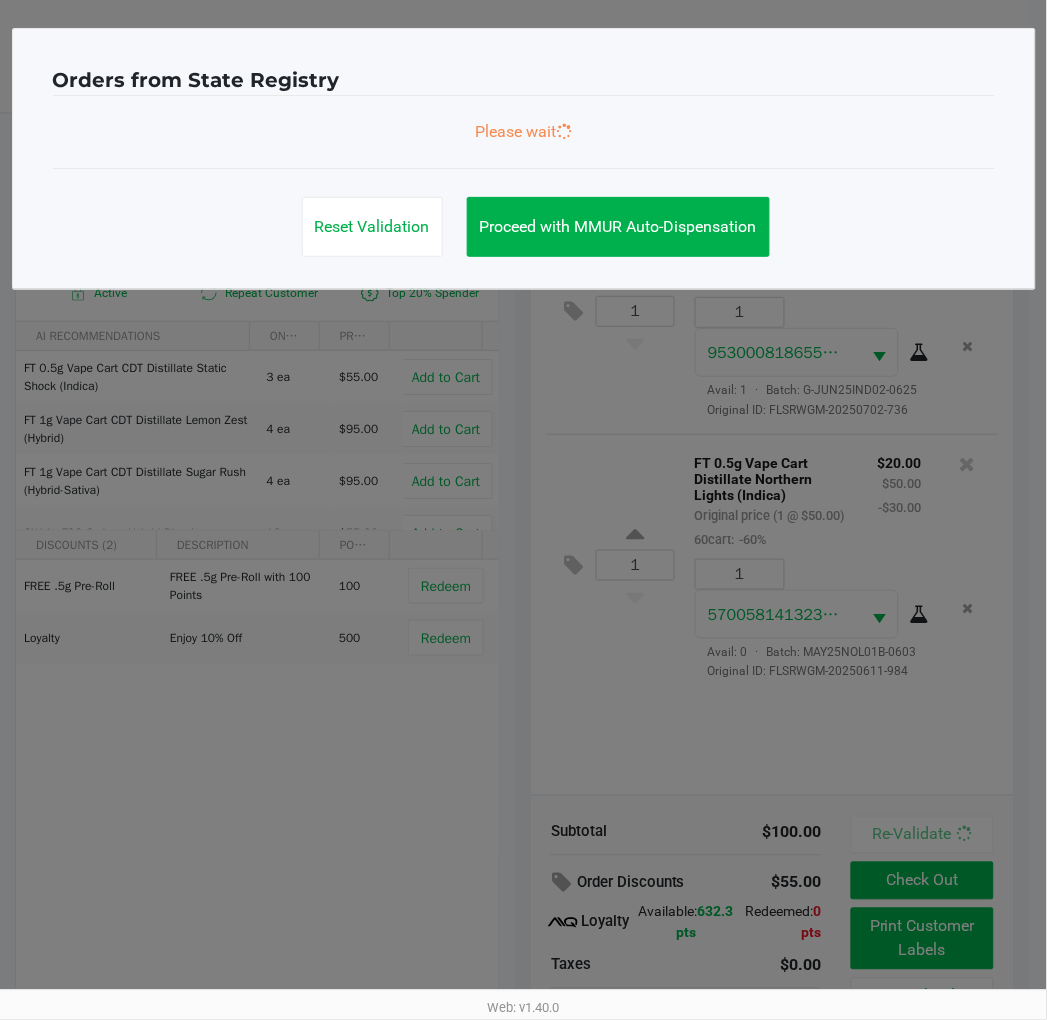 scroll, scrollTop: 0, scrollLeft: 0, axis: both 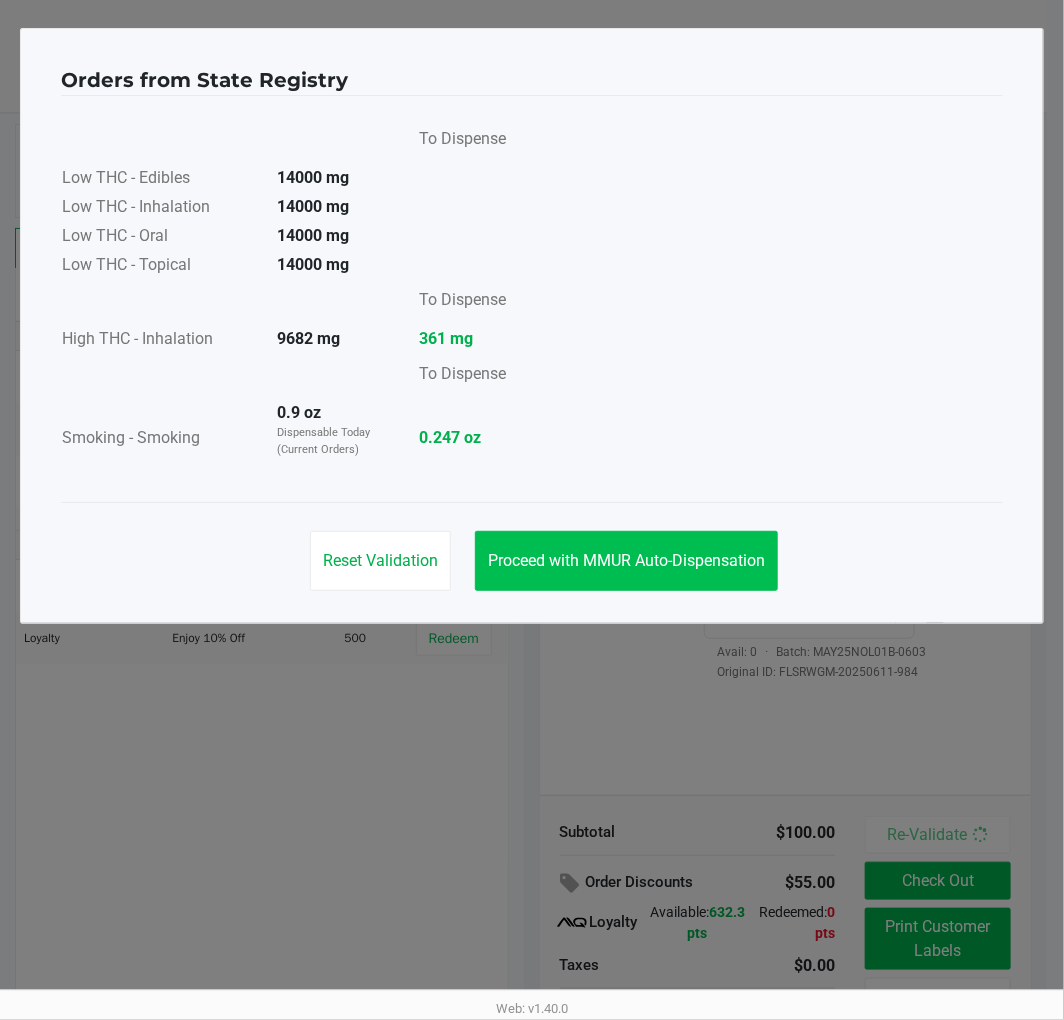 click on "Proceed with MMUR Auto-Dispensation" 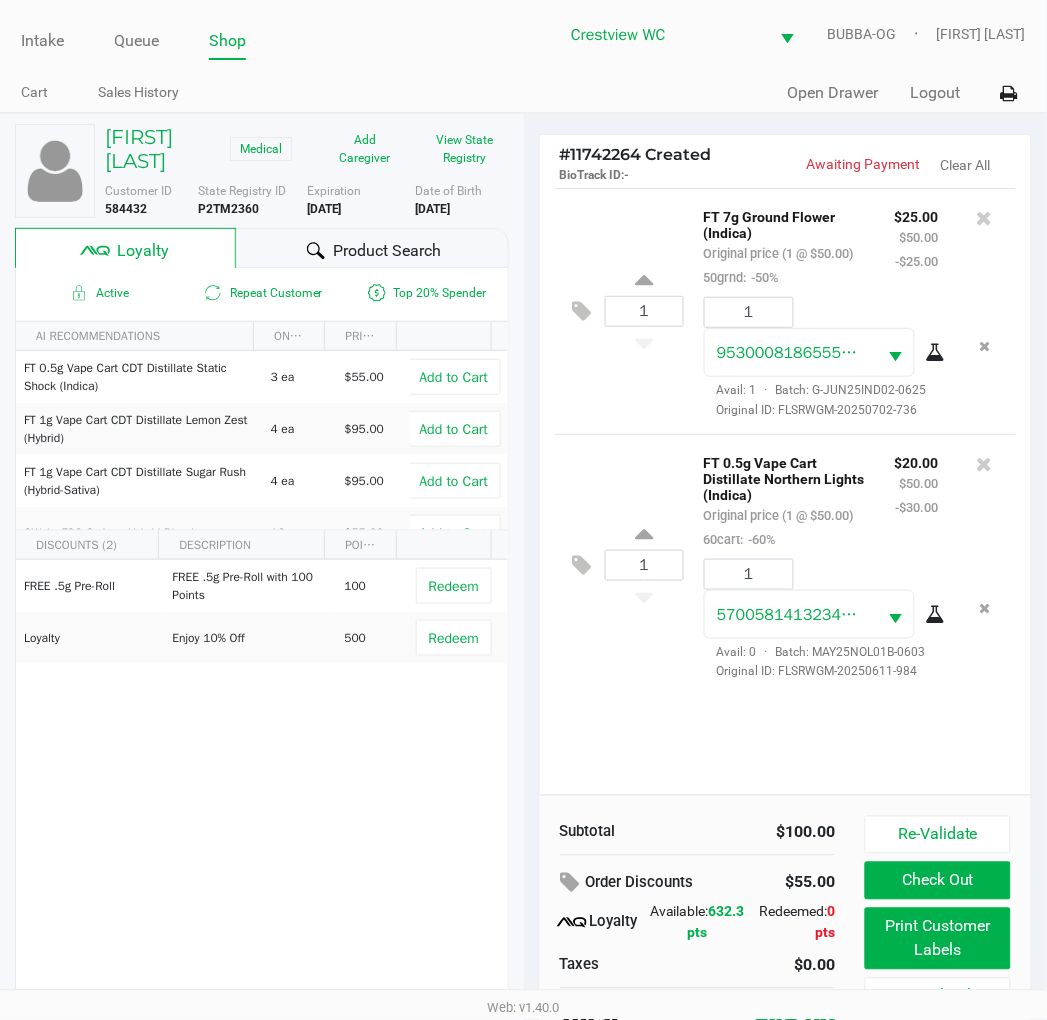 click on "Print Customer Labels" 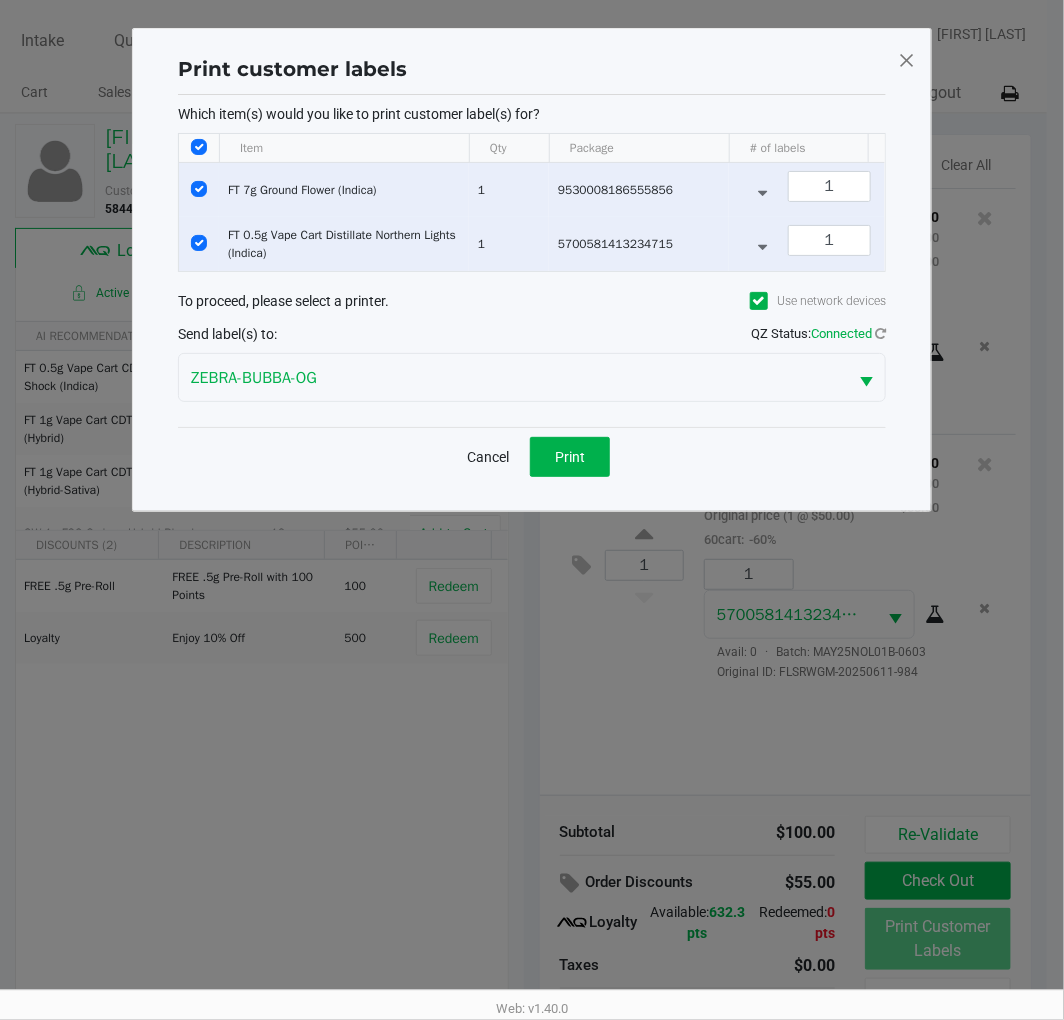 click at bounding box center (199, 189) 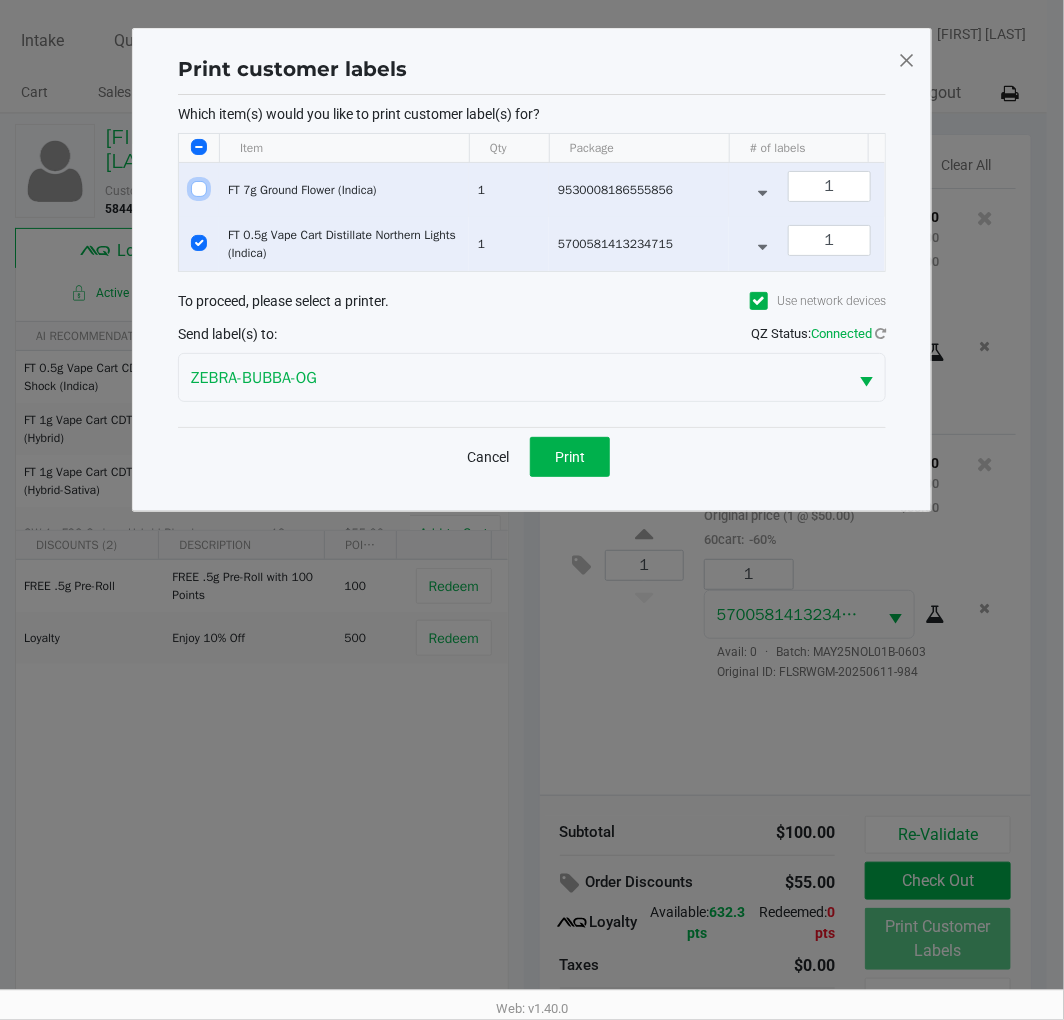checkbox on "false" 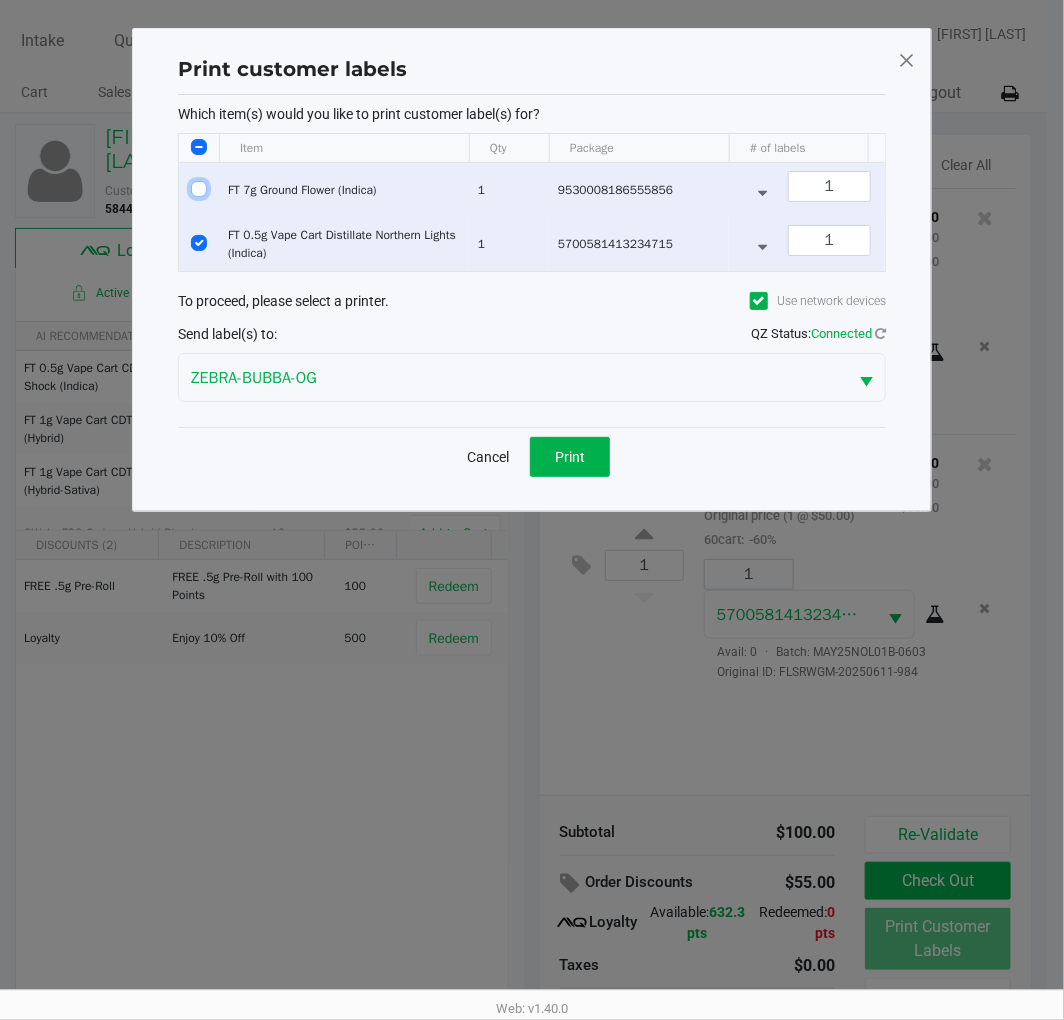 checkbox on "false" 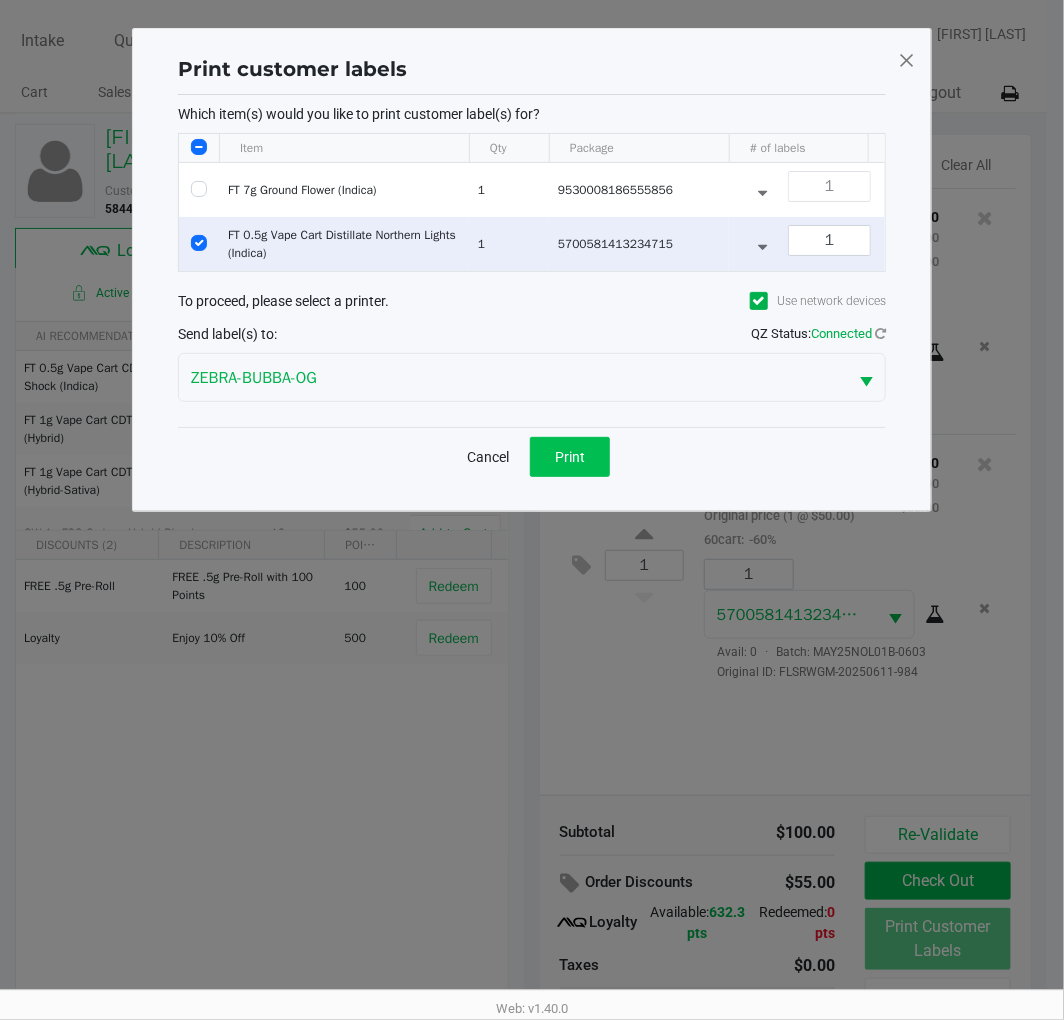 click on "Print" 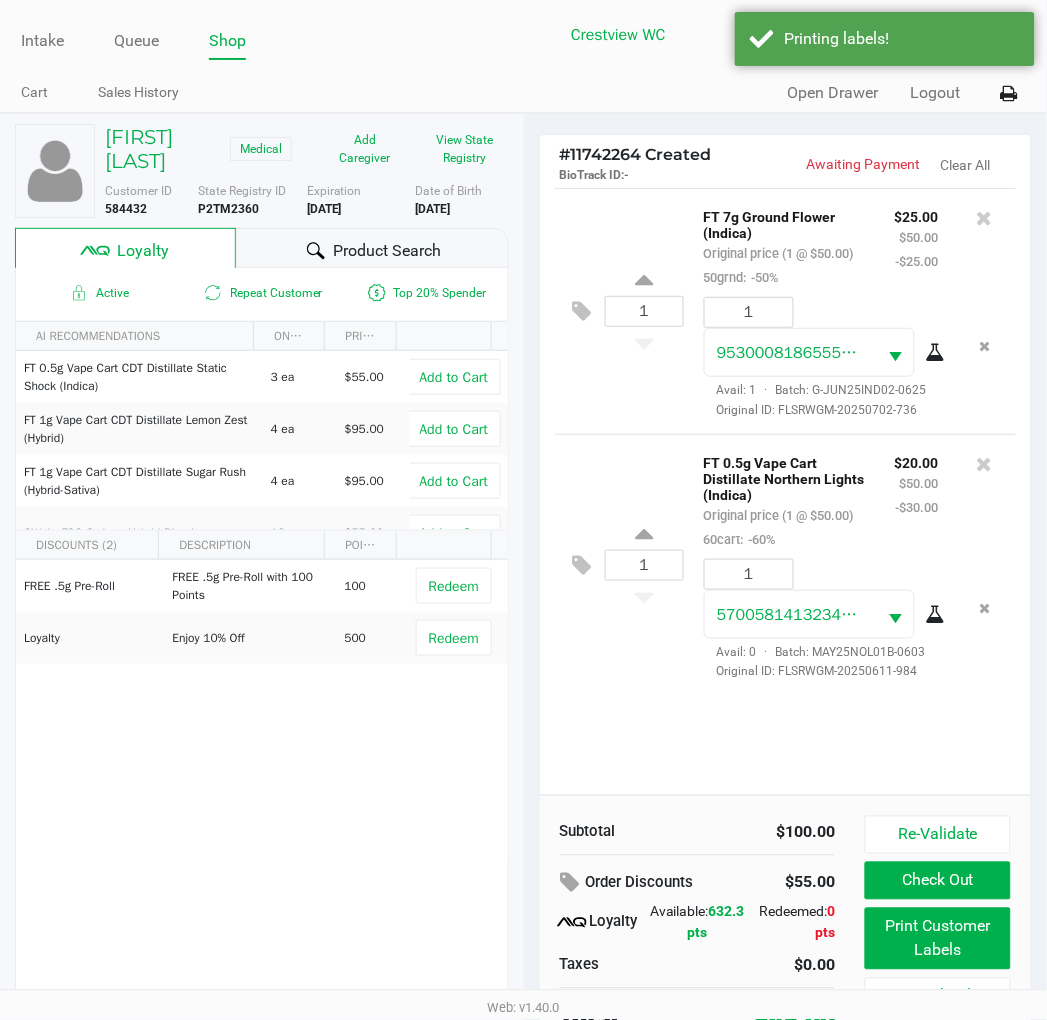 scroll, scrollTop: 38, scrollLeft: 0, axis: vertical 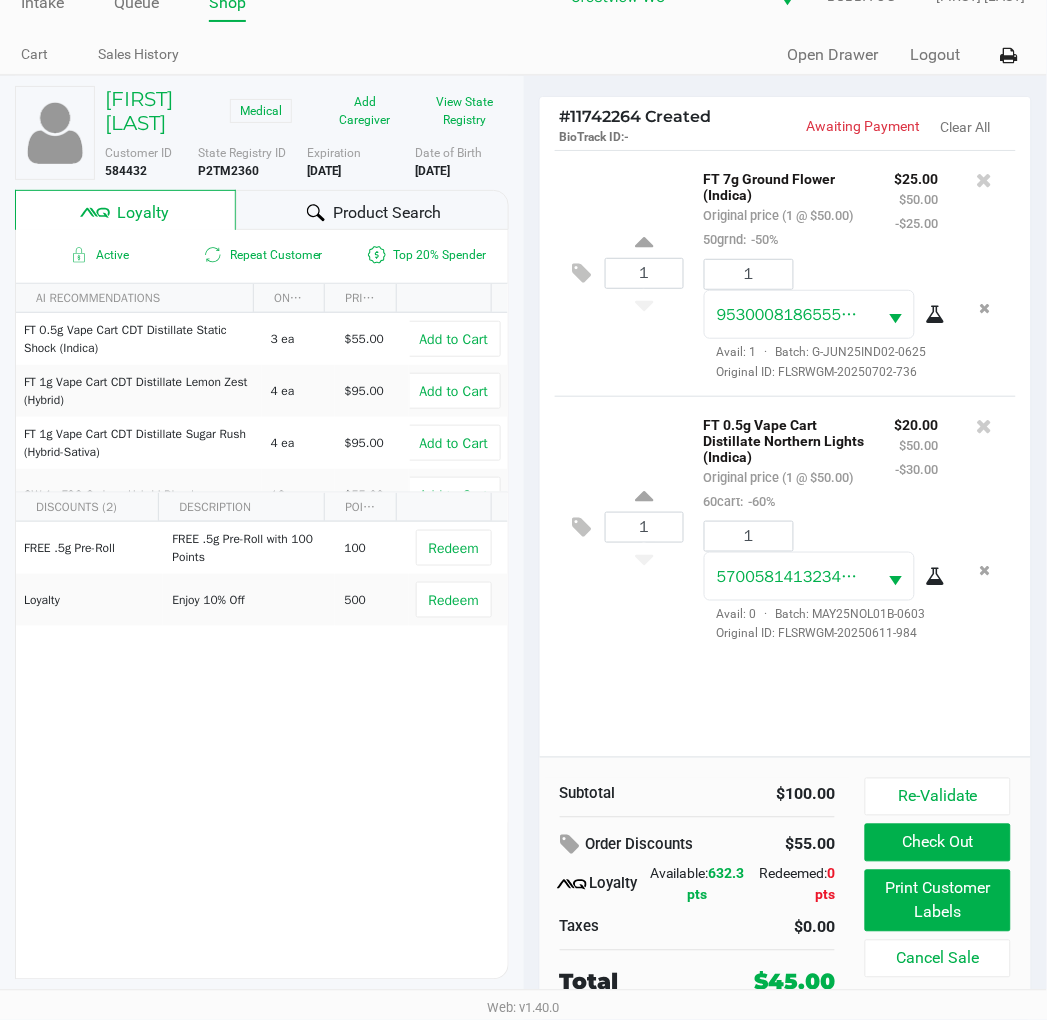click on "Check Out" 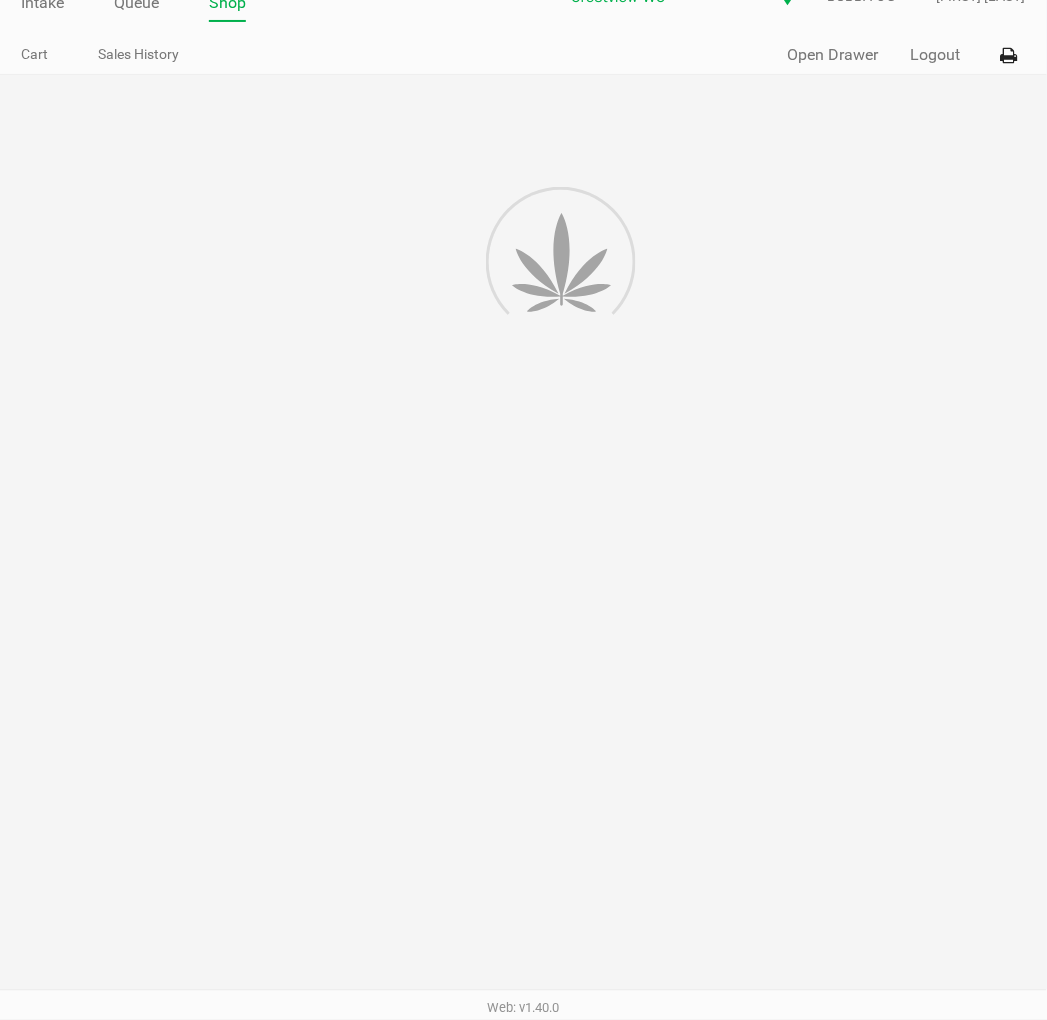 scroll, scrollTop: 0, scrollLeft: 0, axis: both 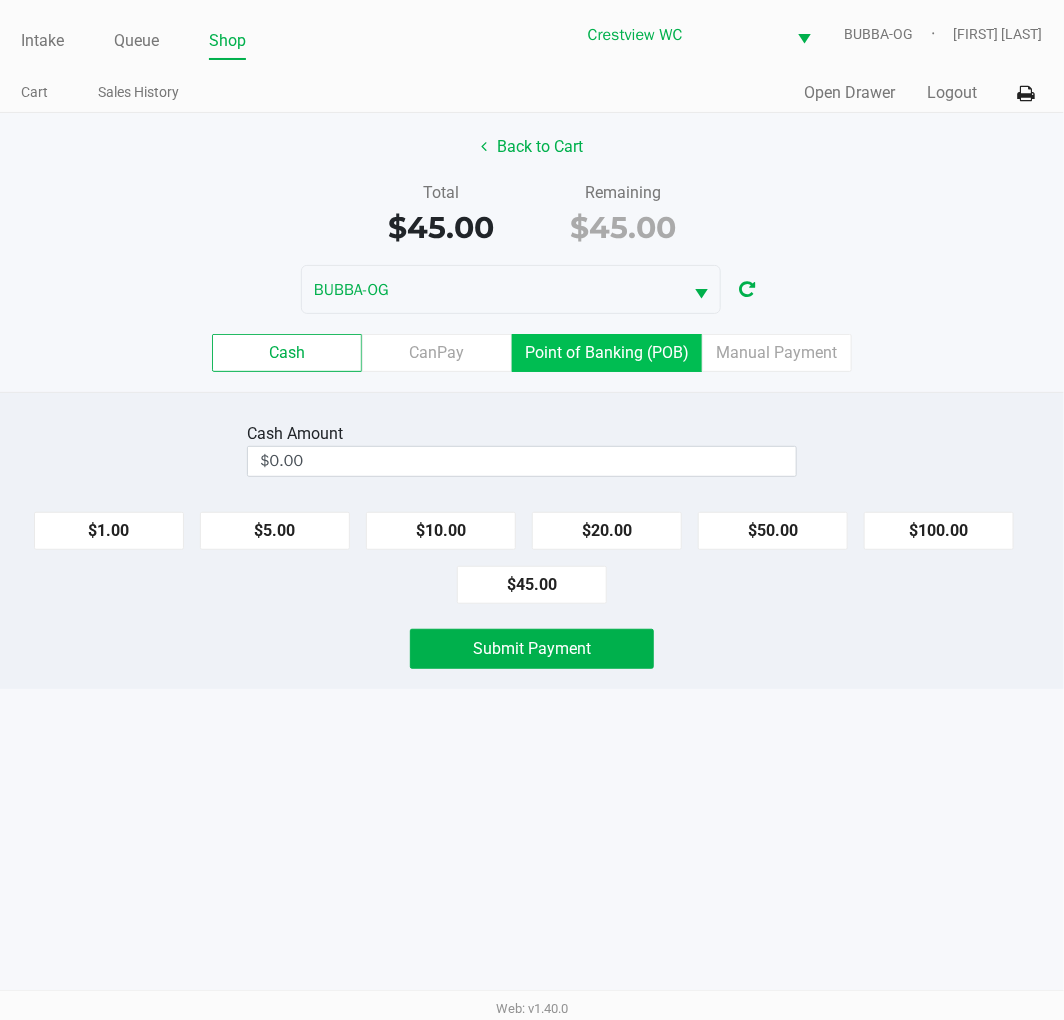 click on "Point of Banking (POB)" 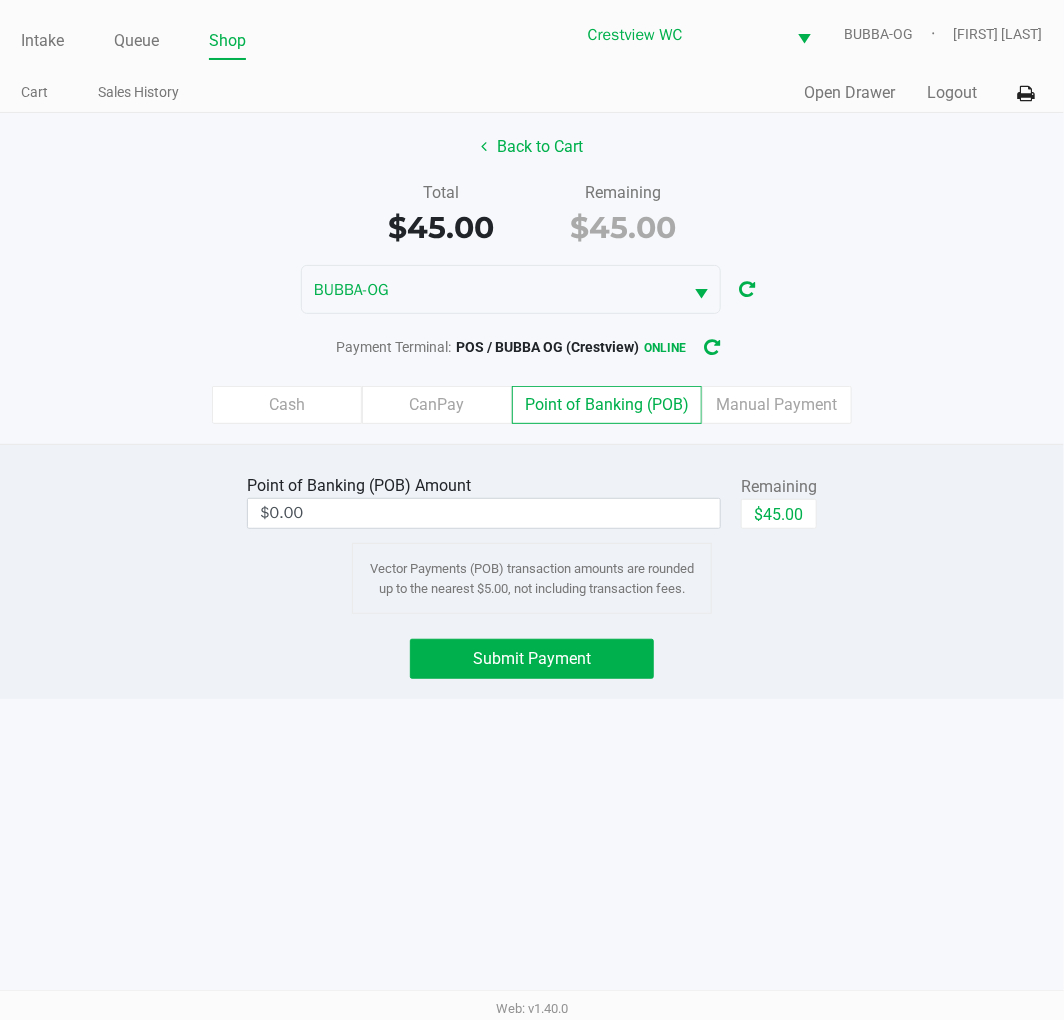 click on "$0.00" at bounding box center [484, 513] 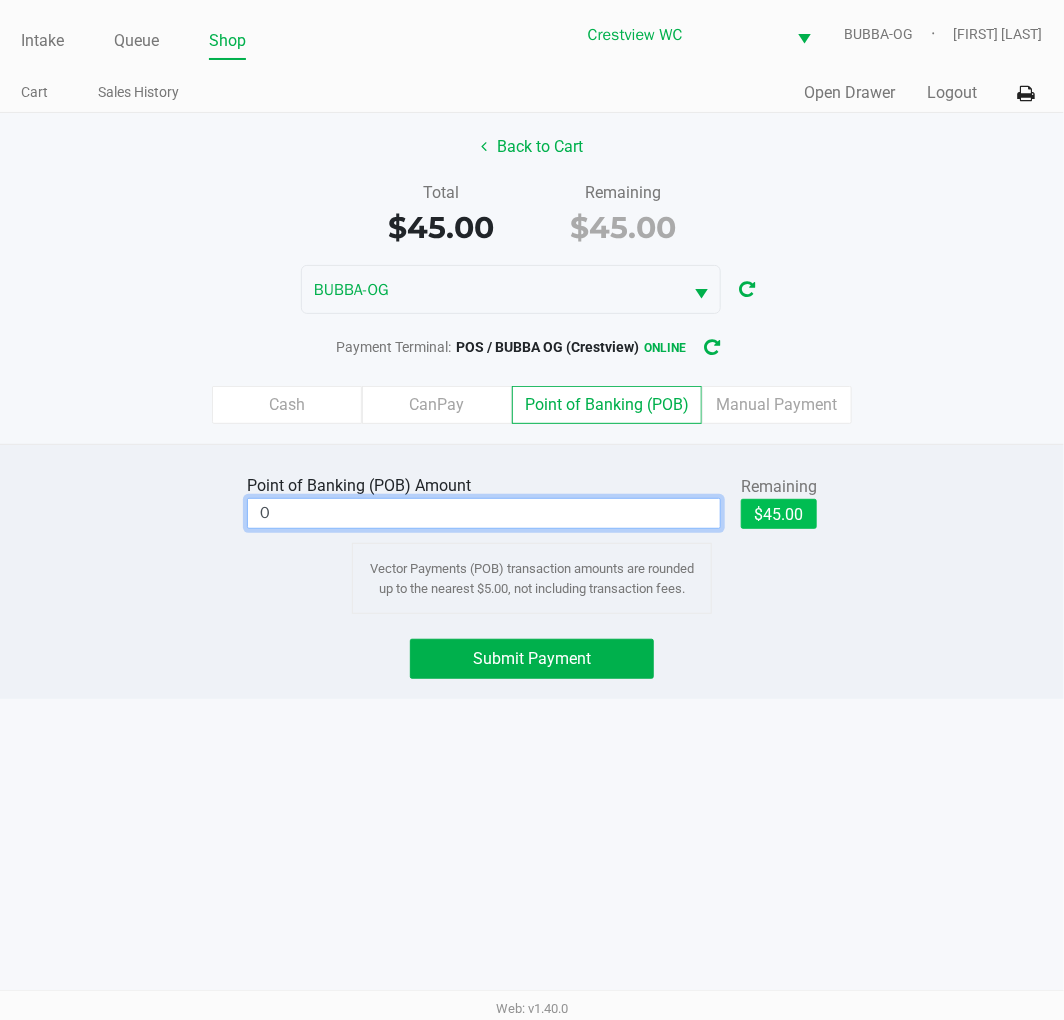 click on "$45.00" 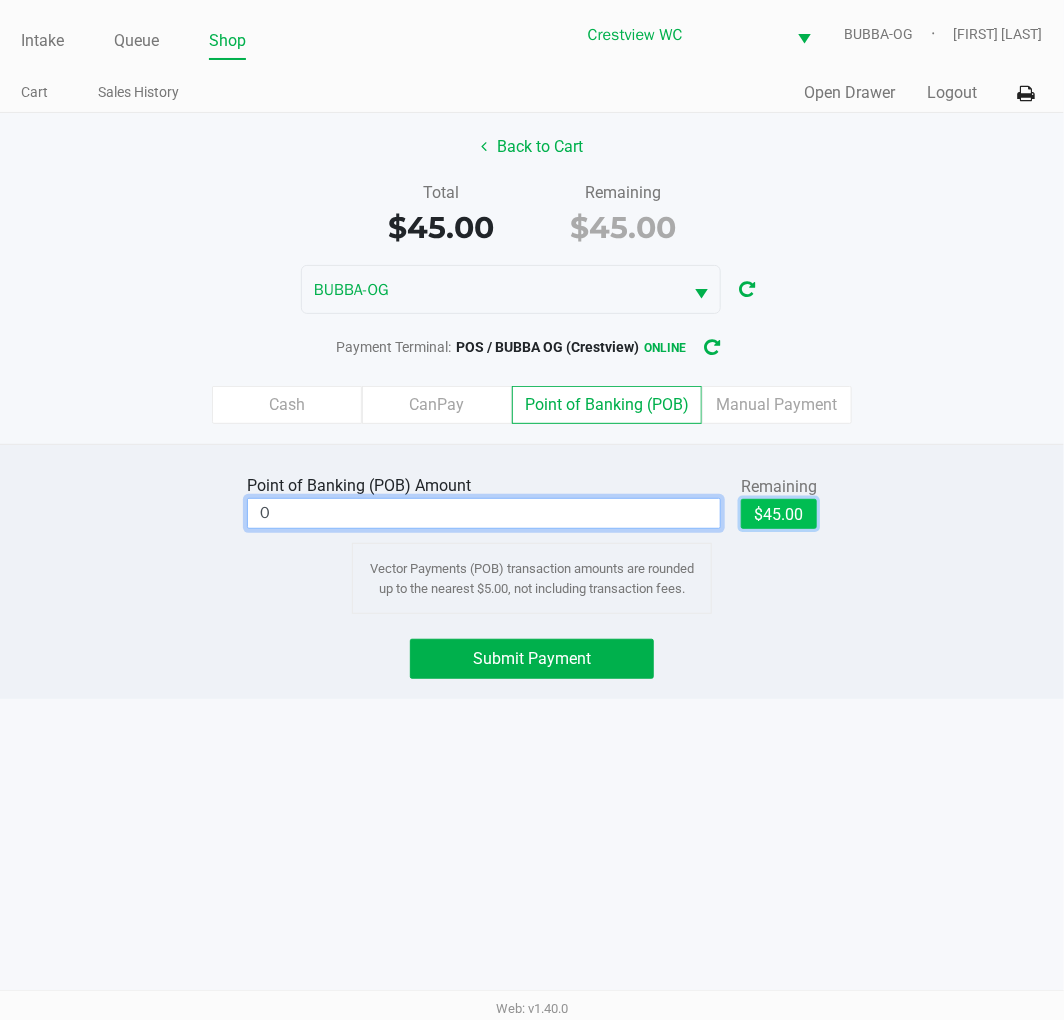 type on "$45.00" 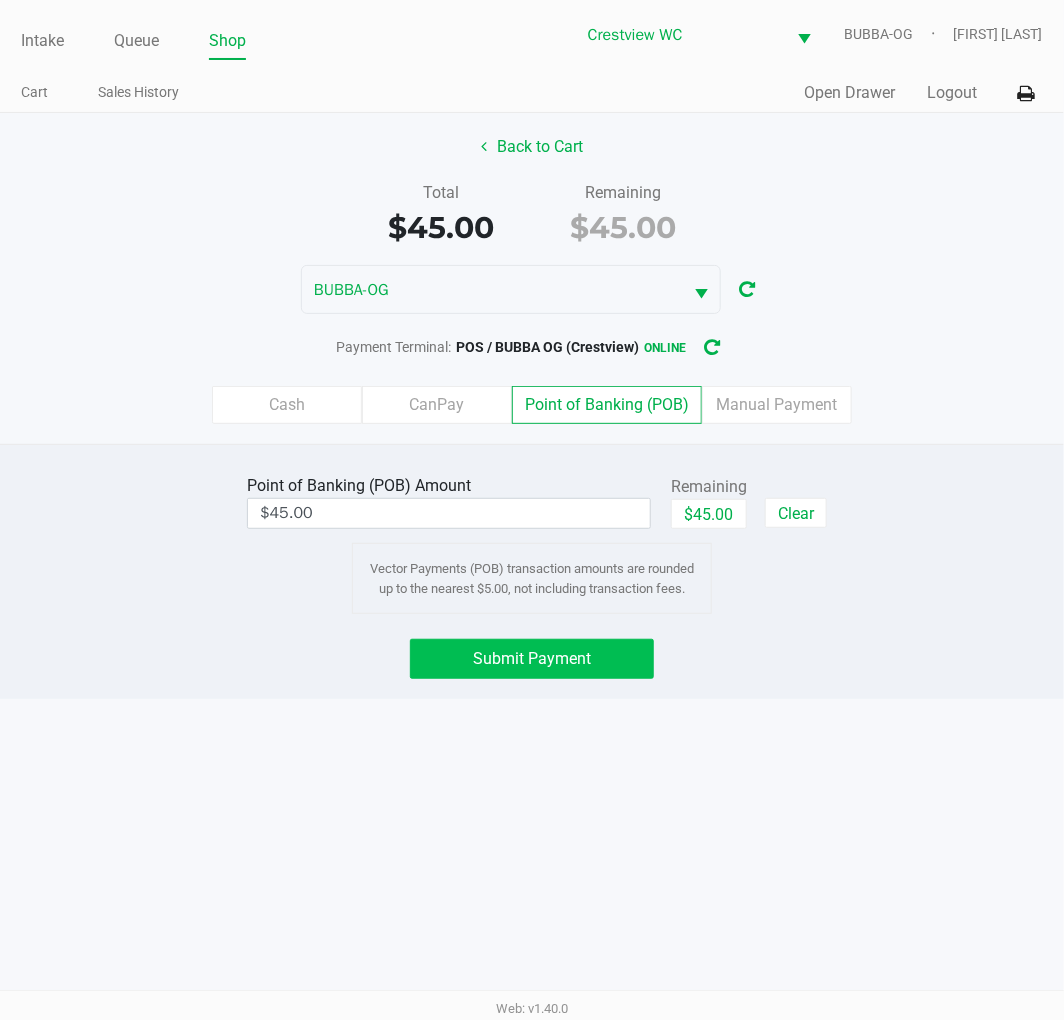 click on "Submit Payment" 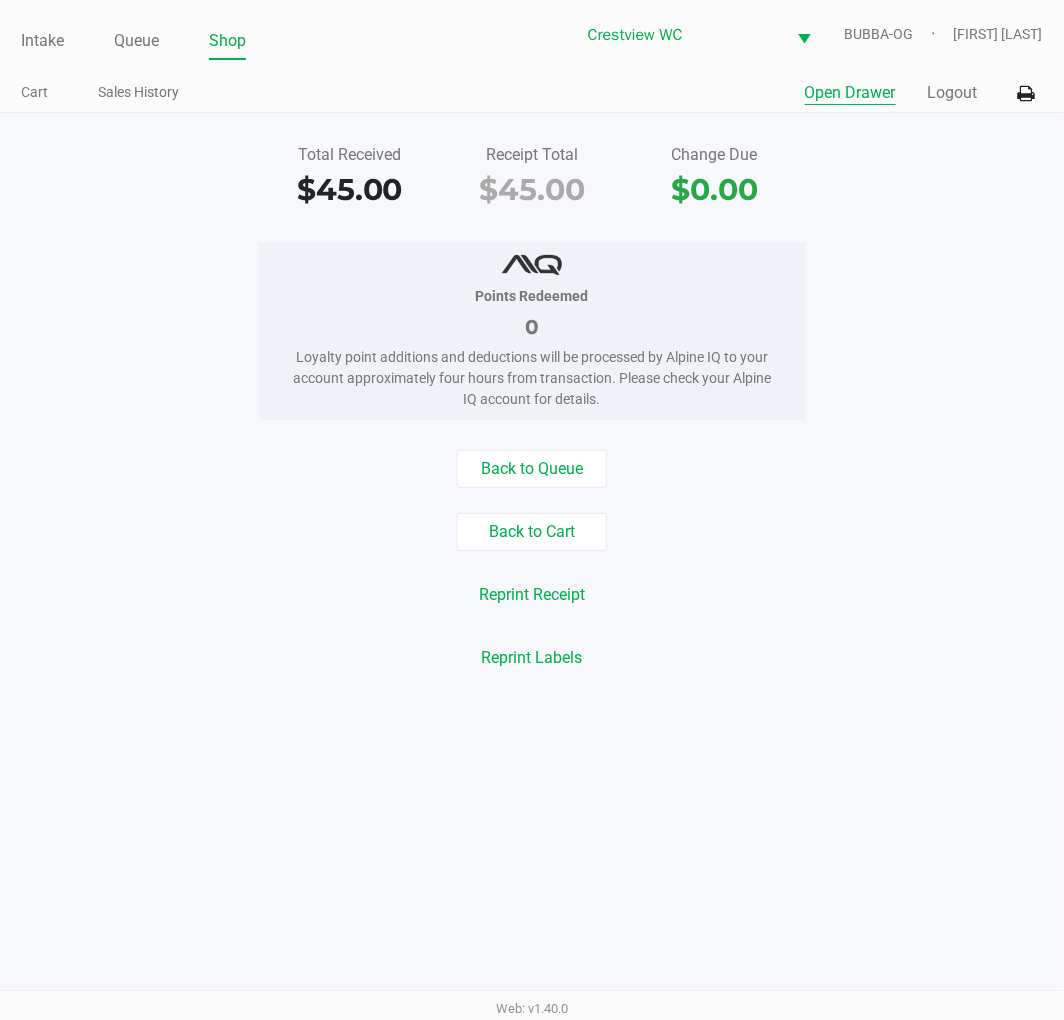 click on "Open Drawer" 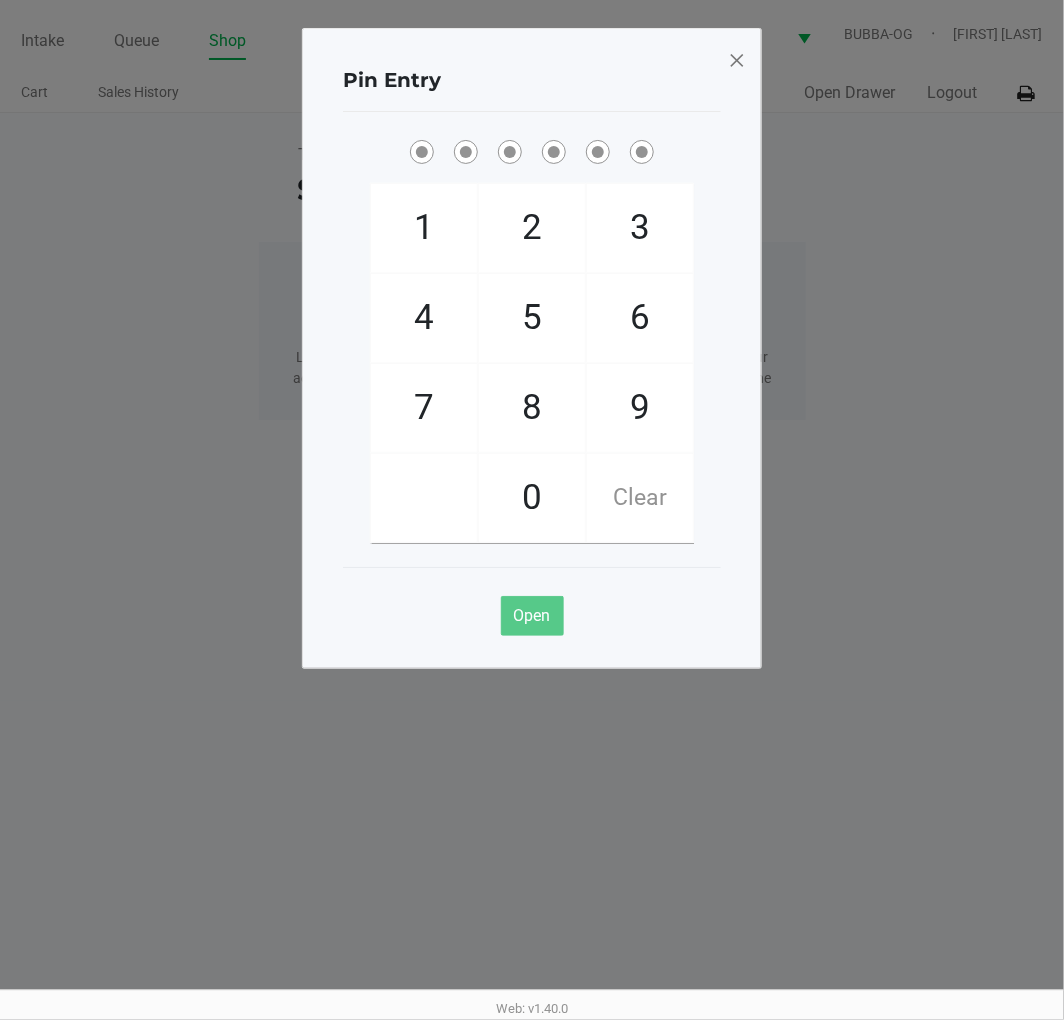 click on "9" 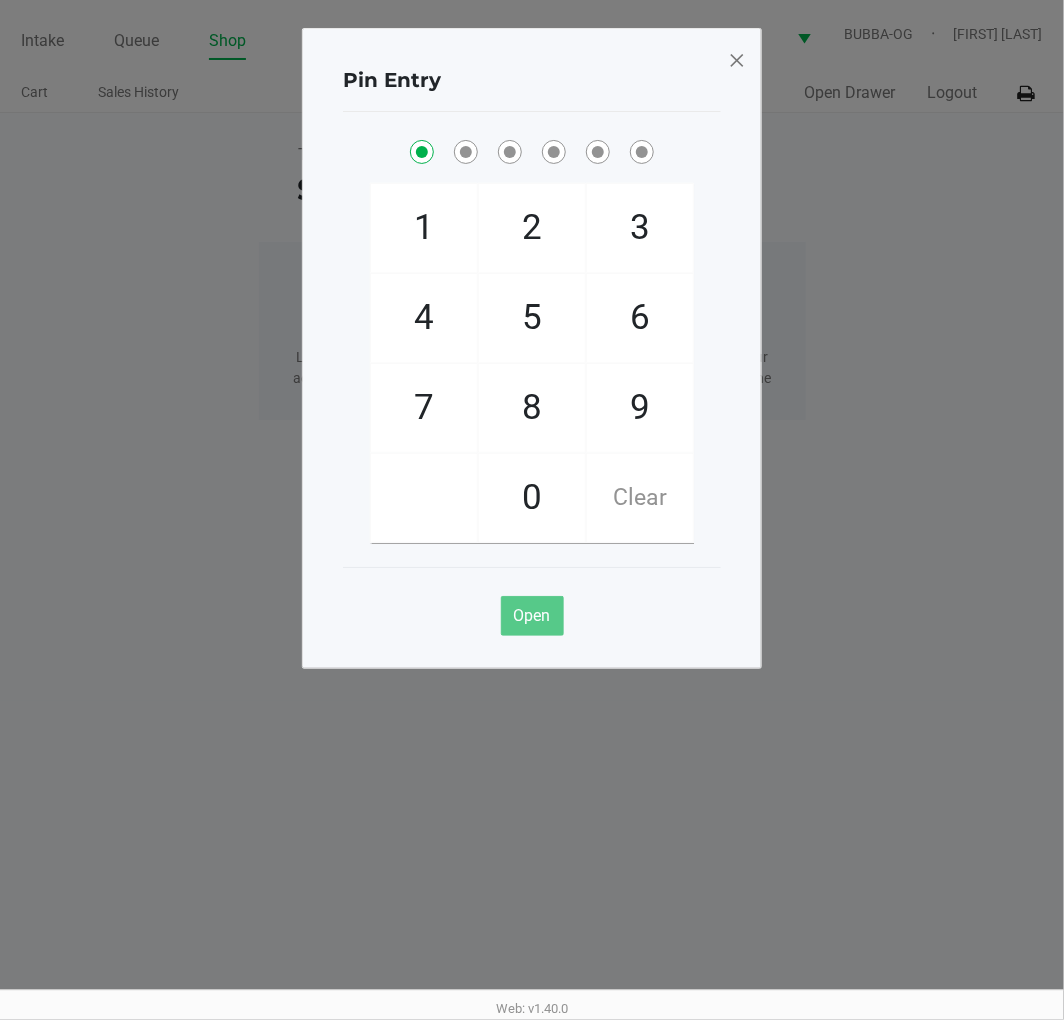 checkbox on "true" 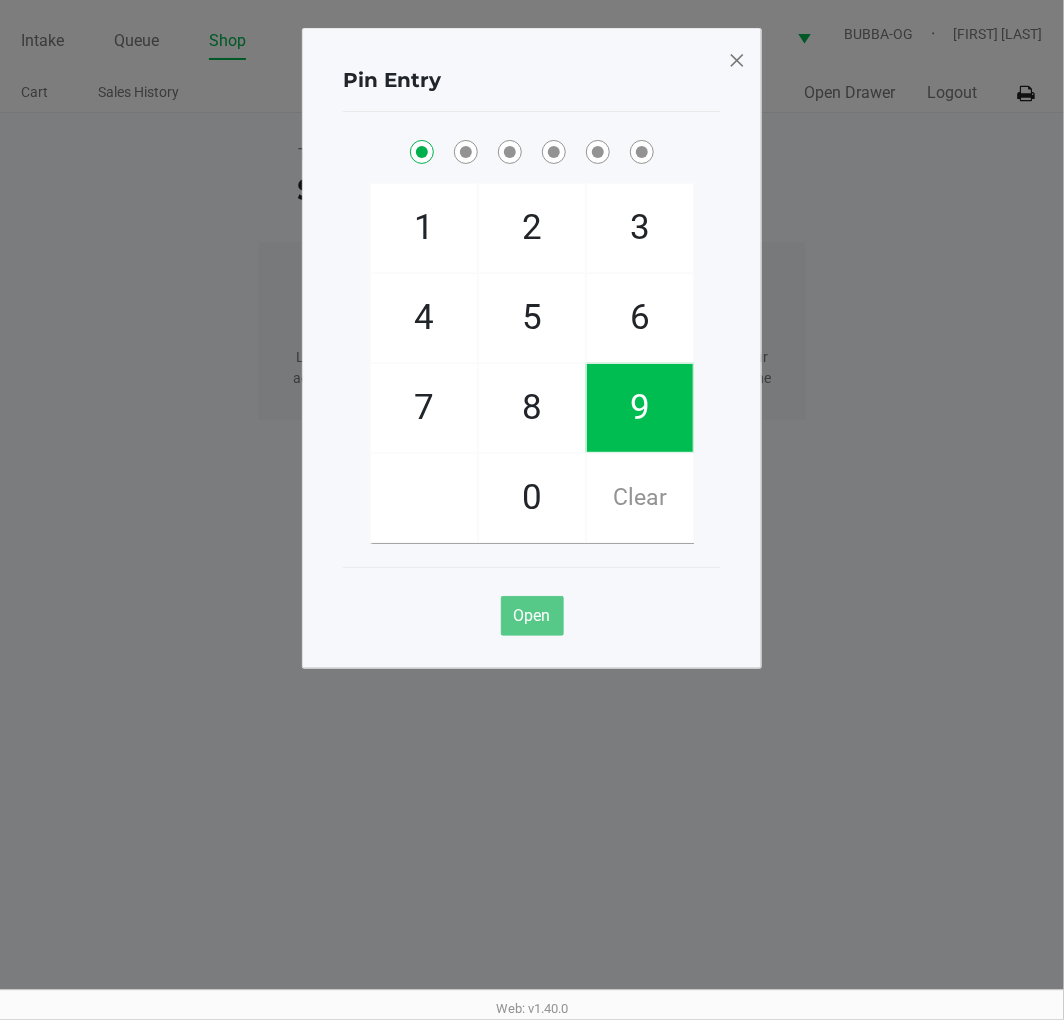 click on "2" 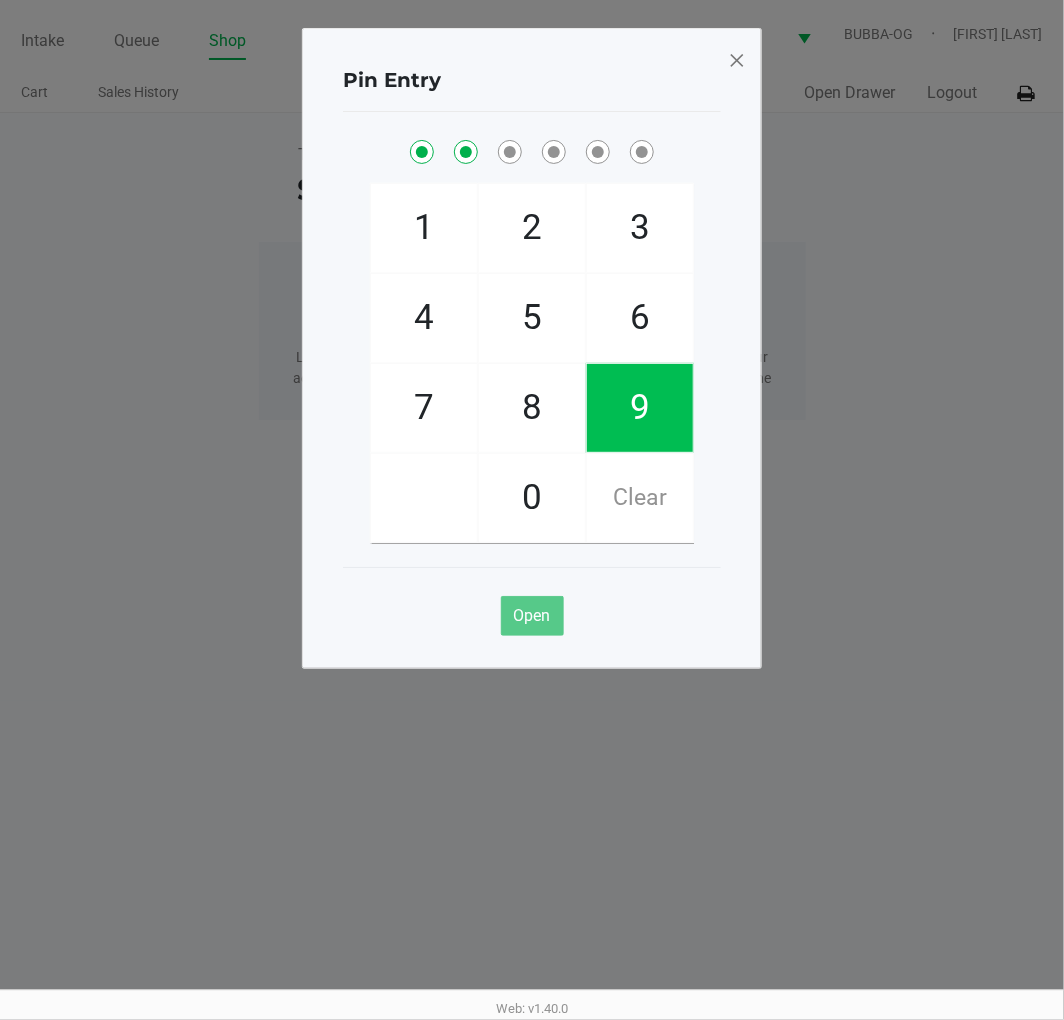 checkbox on "true" 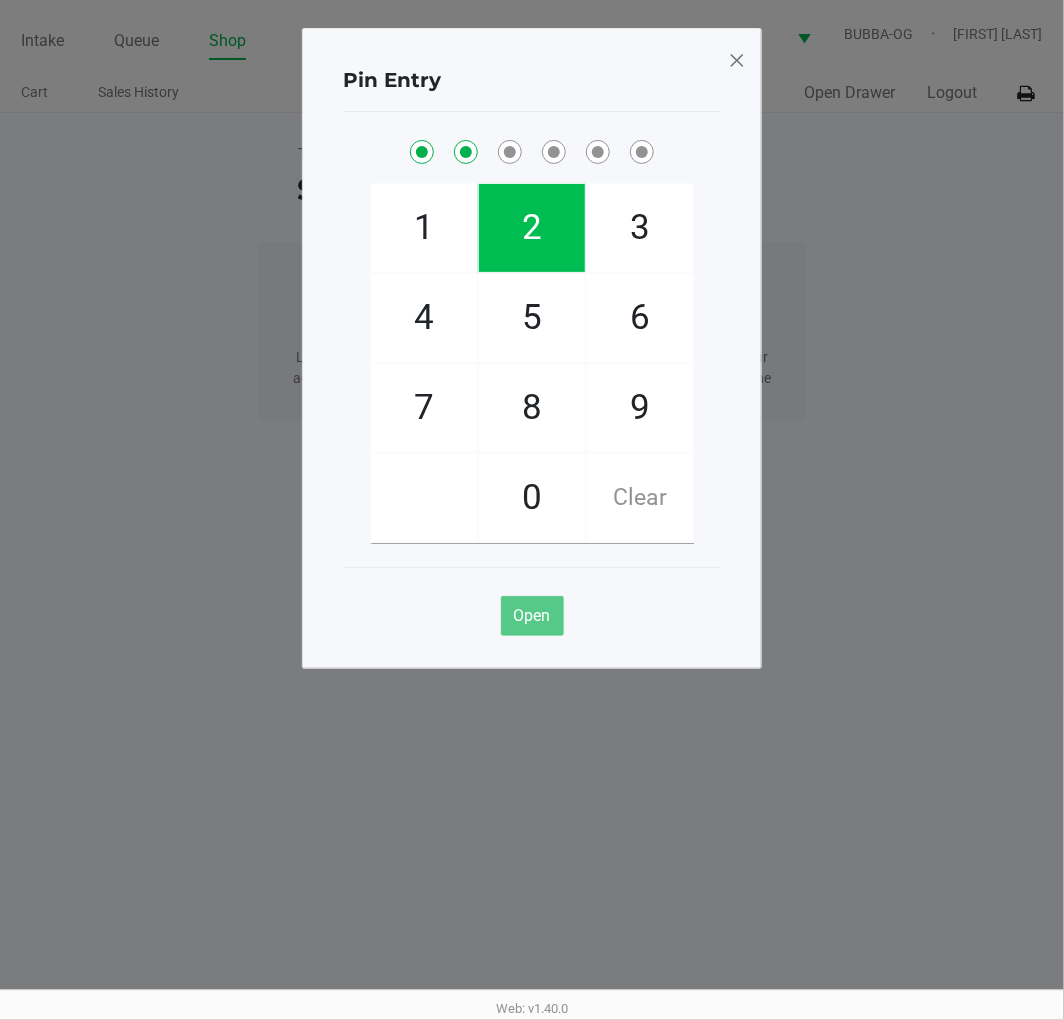 click on "2" 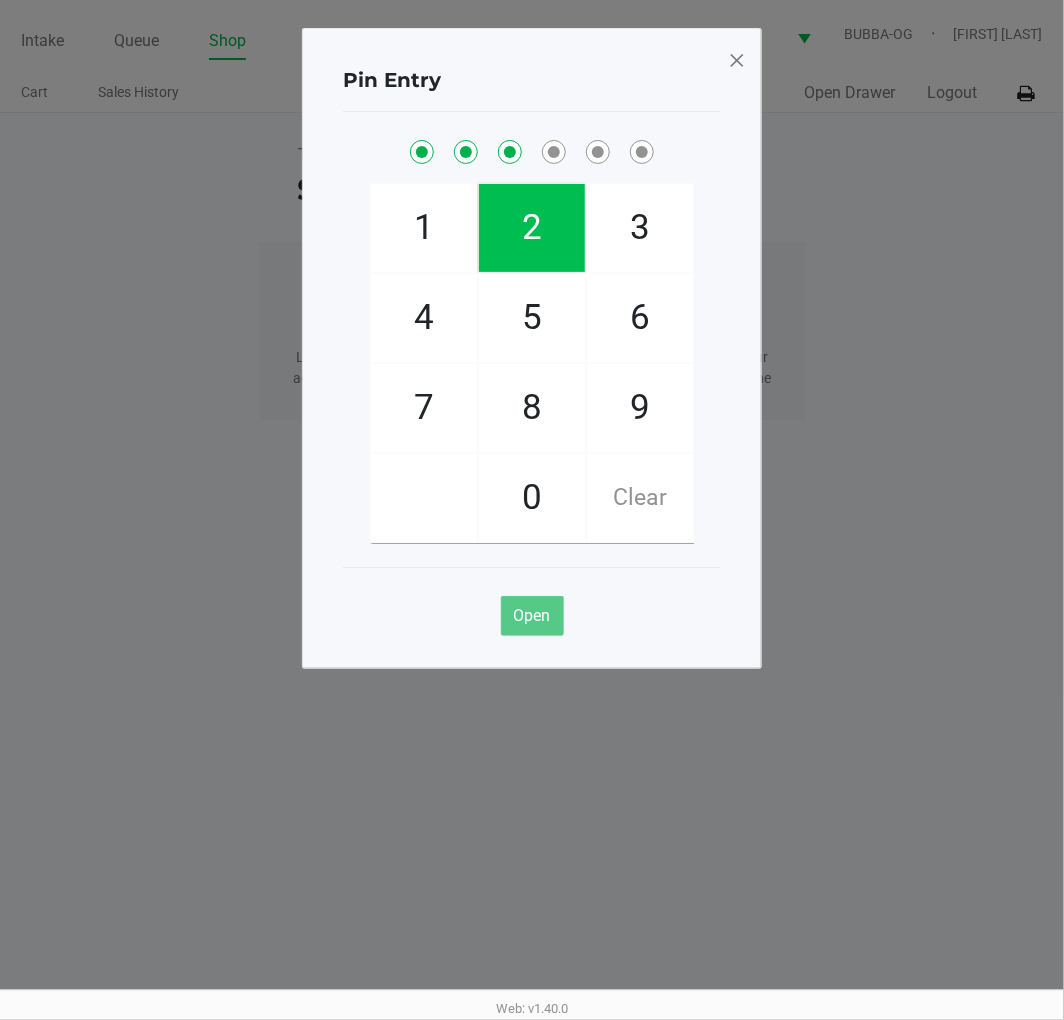 checkbox on "true" 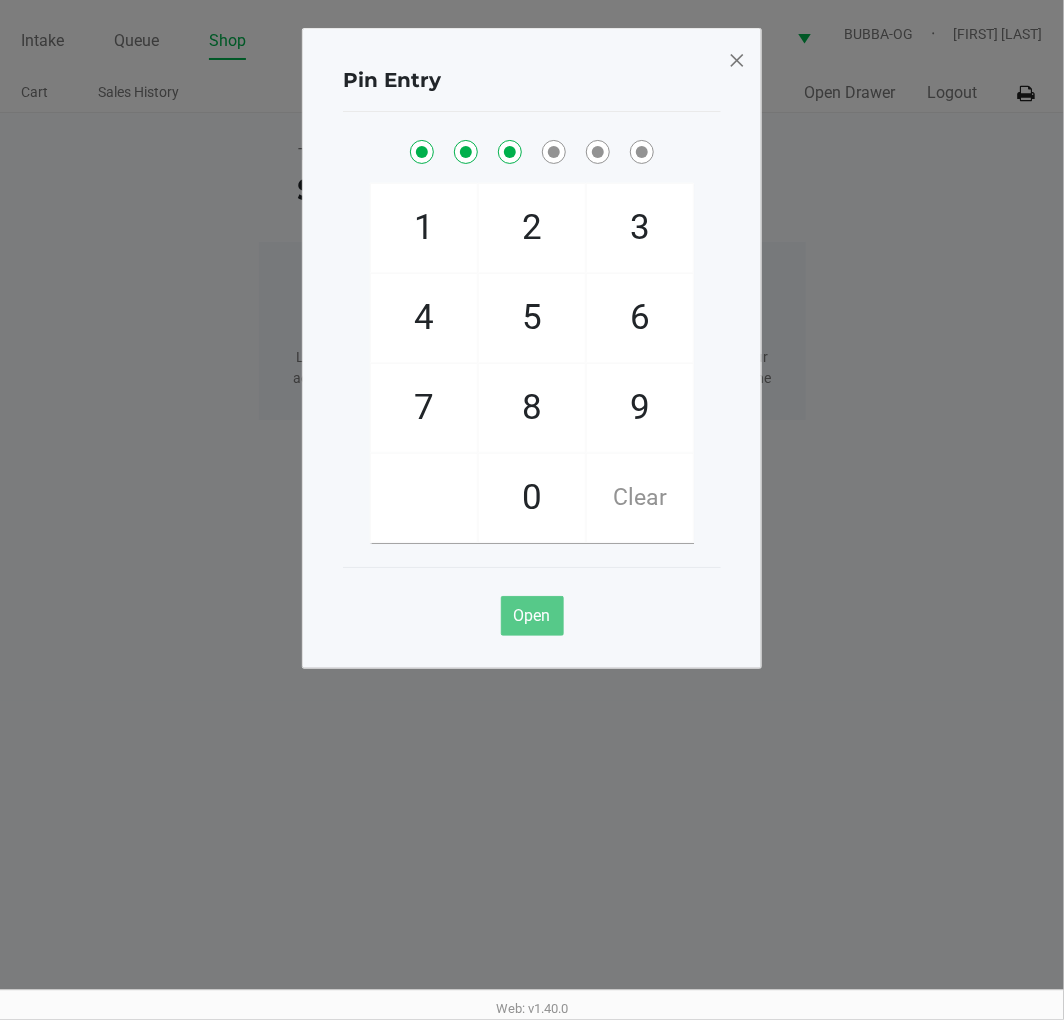 click on "8" 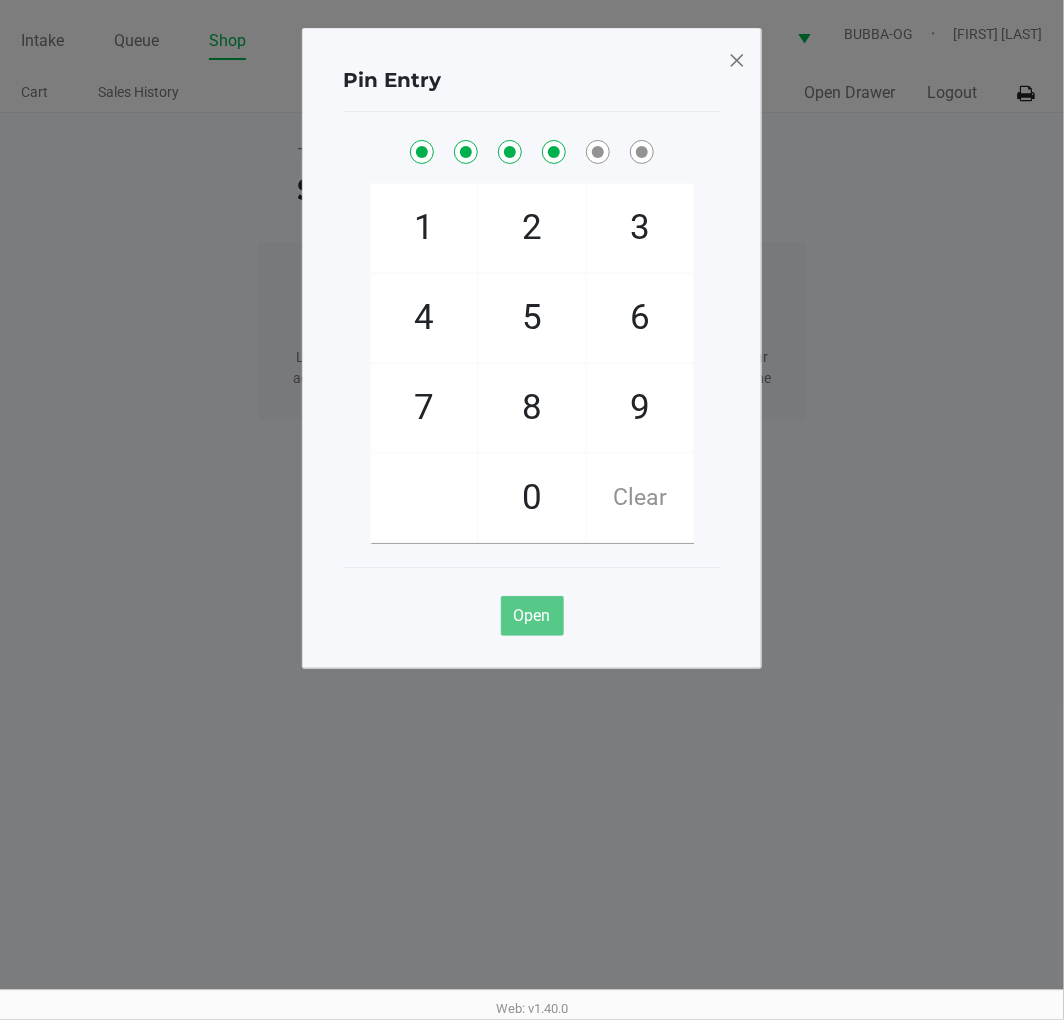 checkbox on "true" 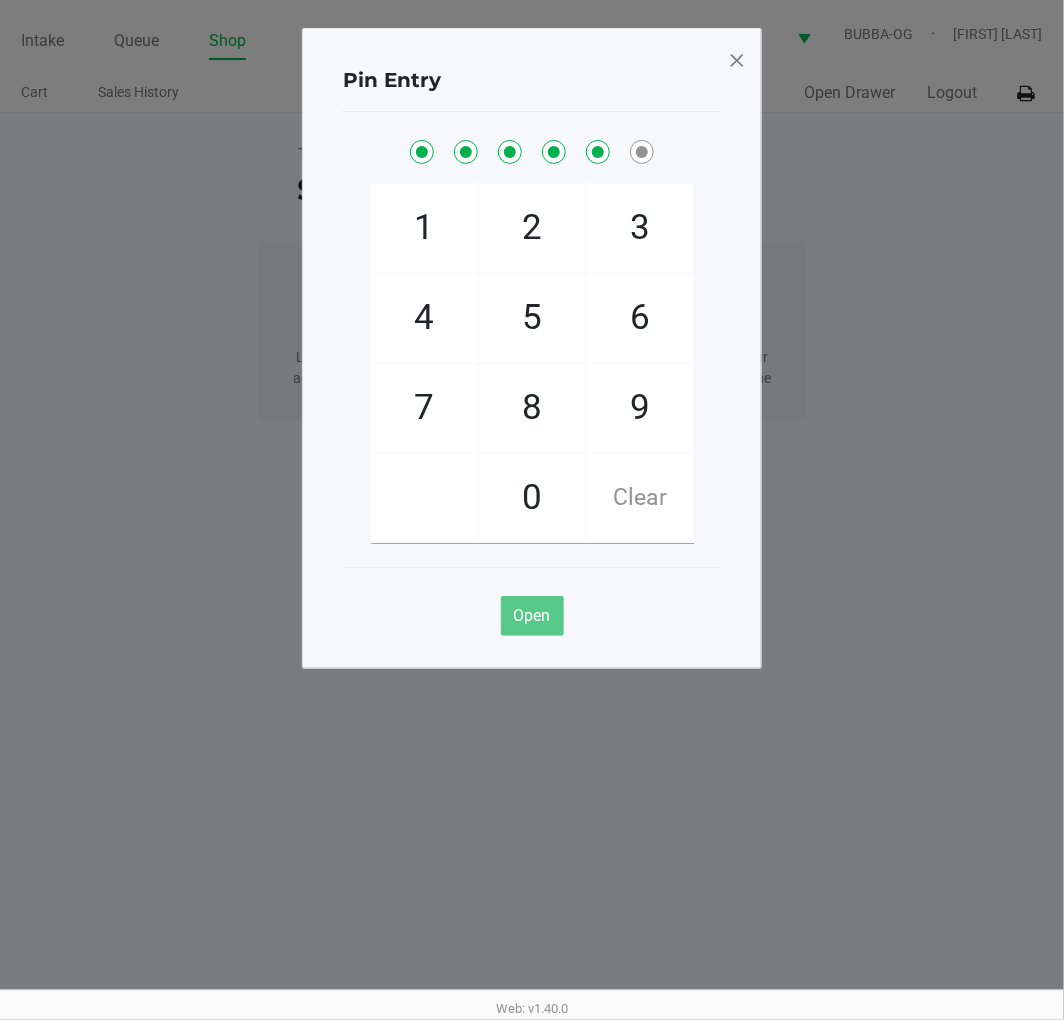 checkbox on "true" 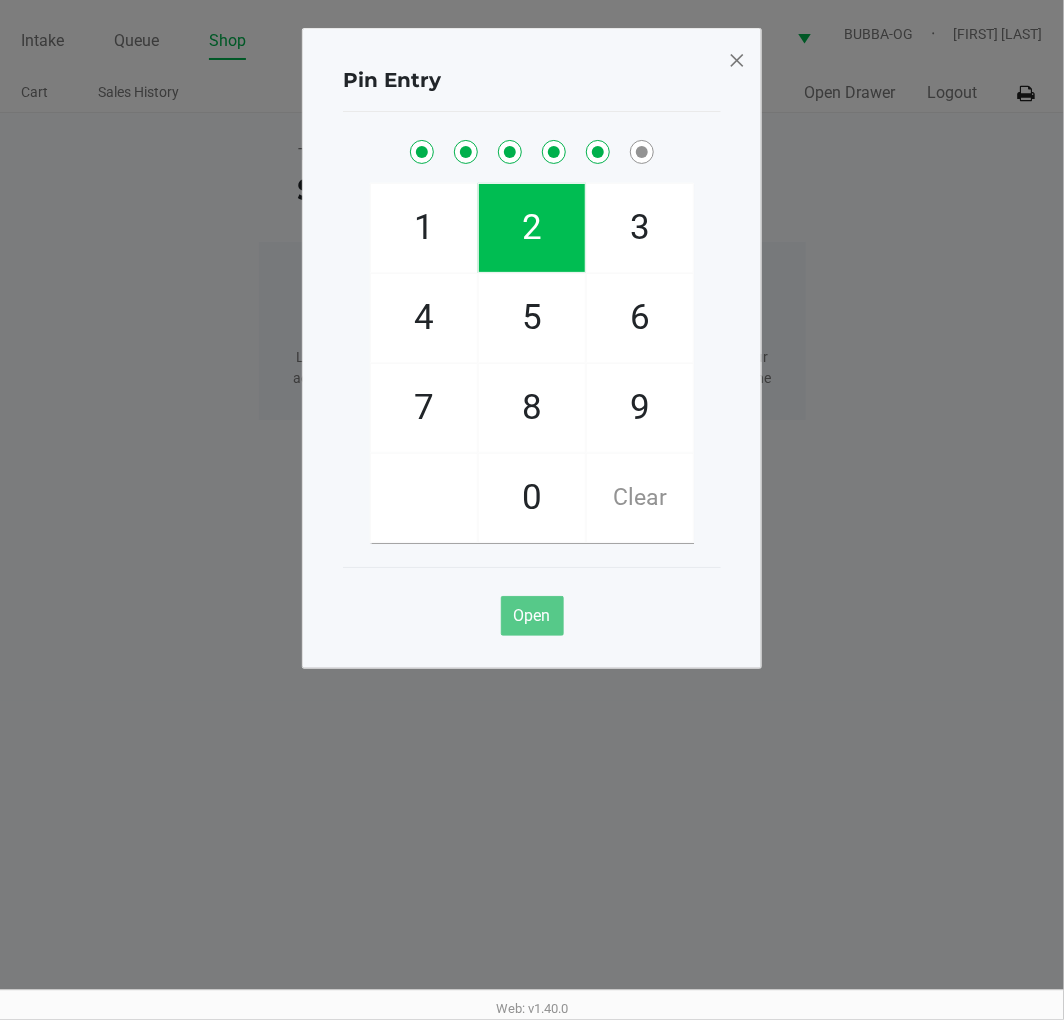 click on "1" 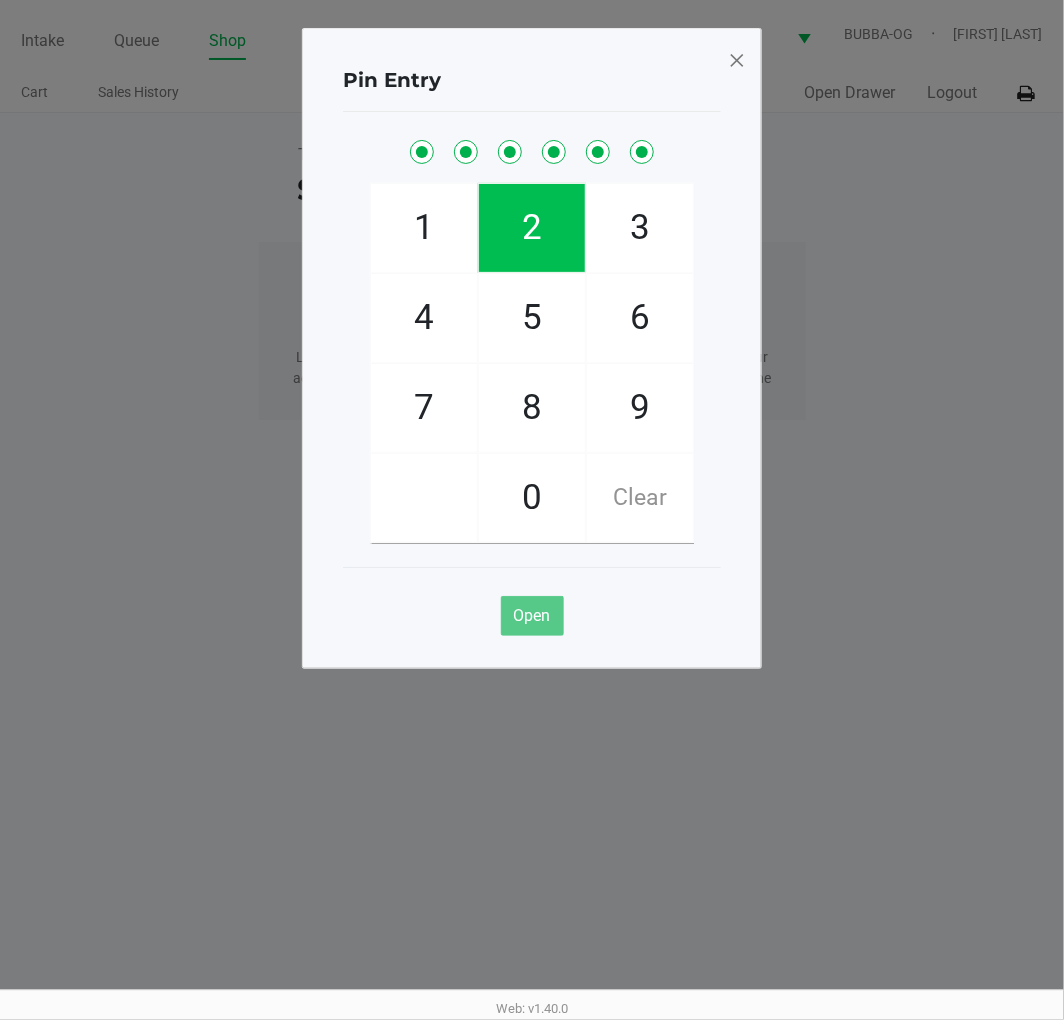 checkbox on "true" 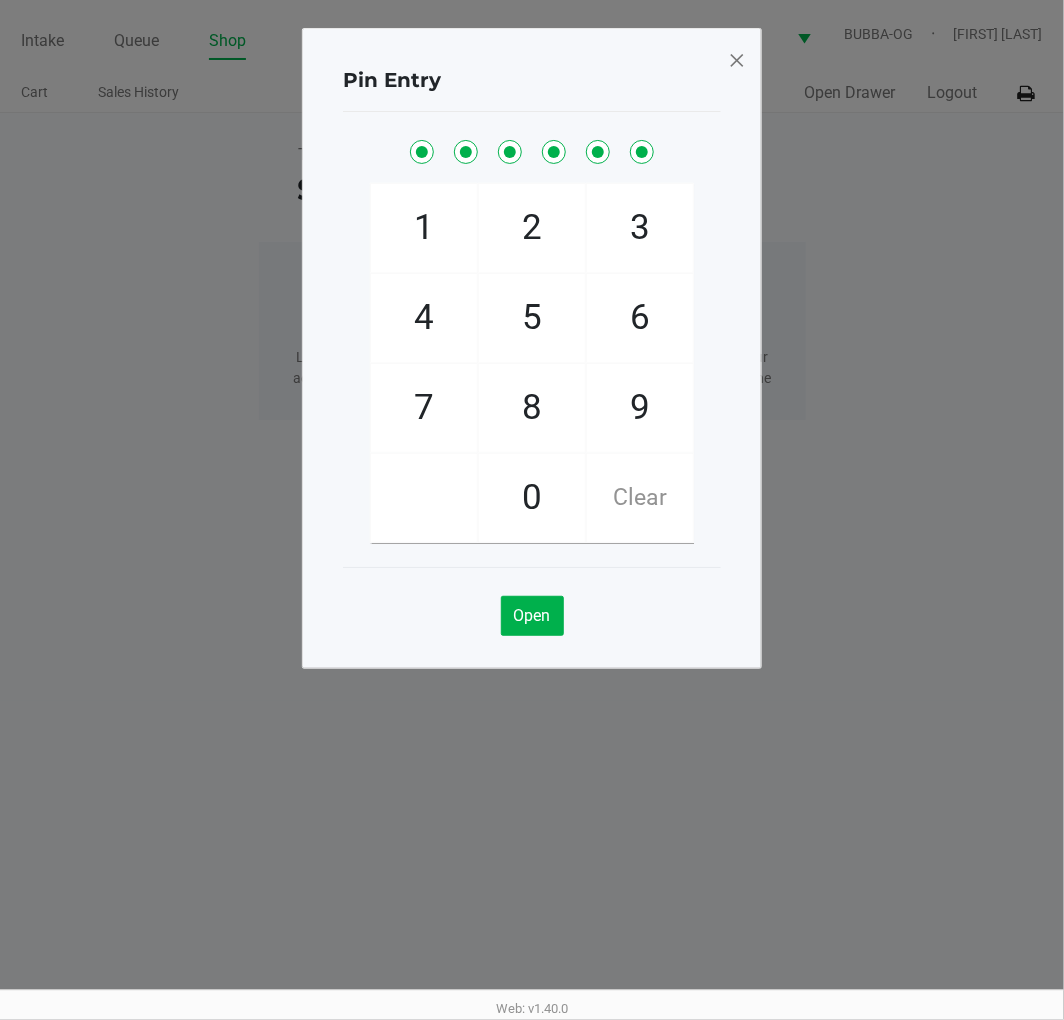 click 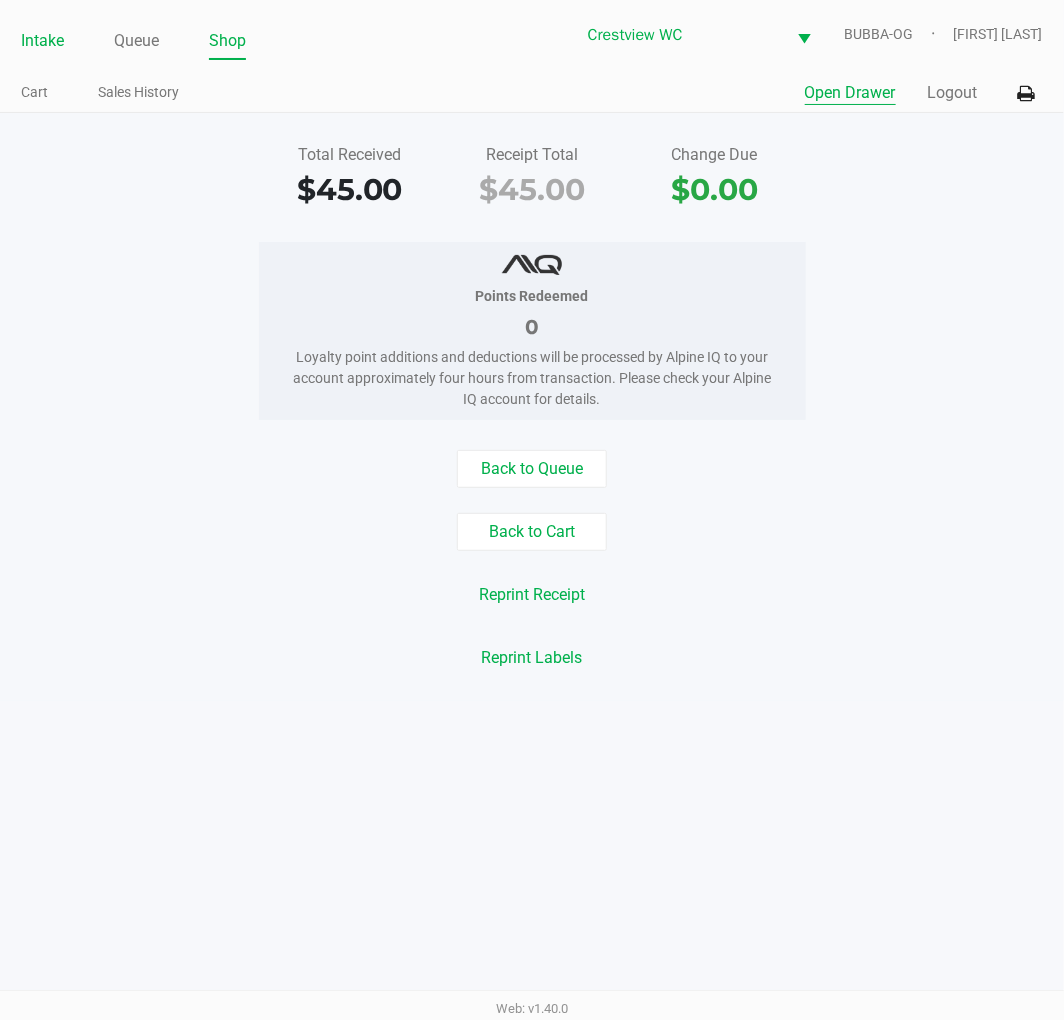 click on "Intake" 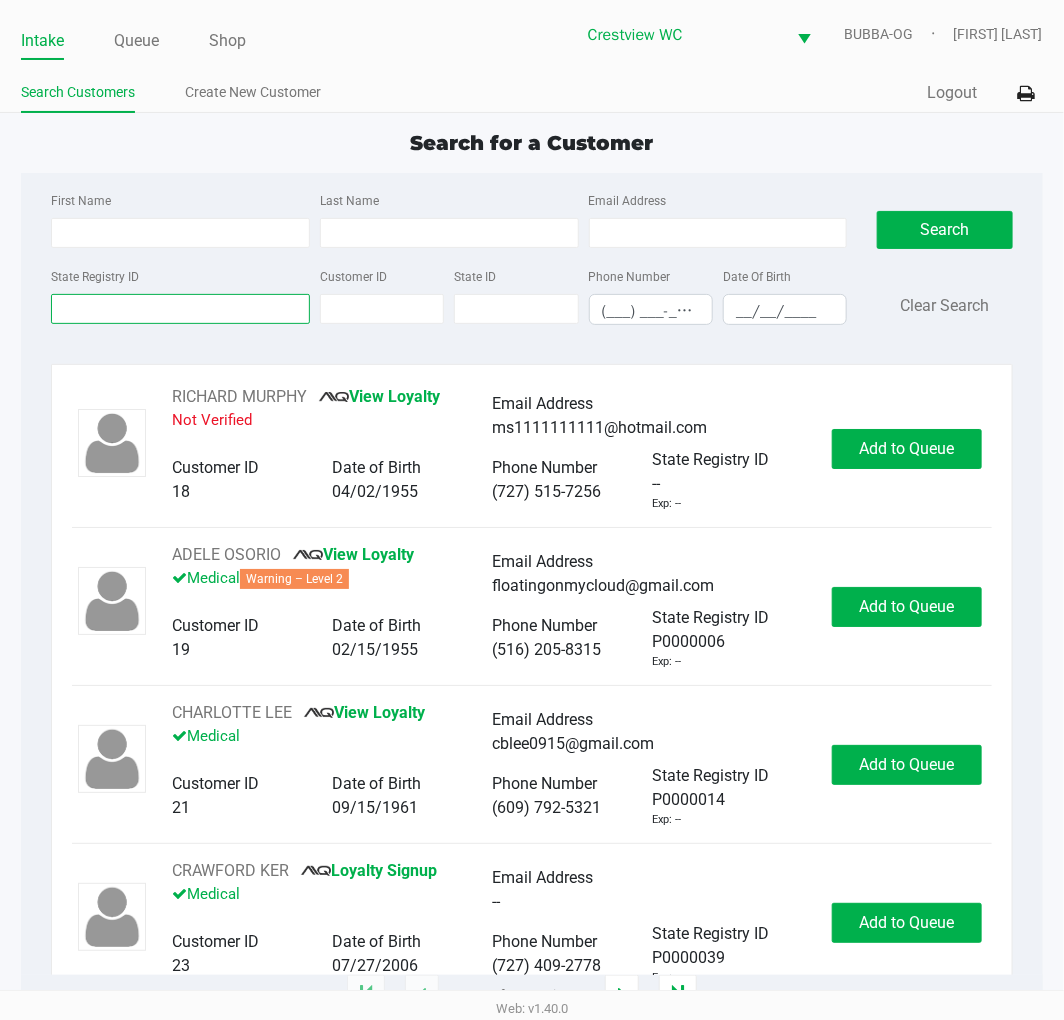 click on "State Registry ID" at bounding box center (180, 309) 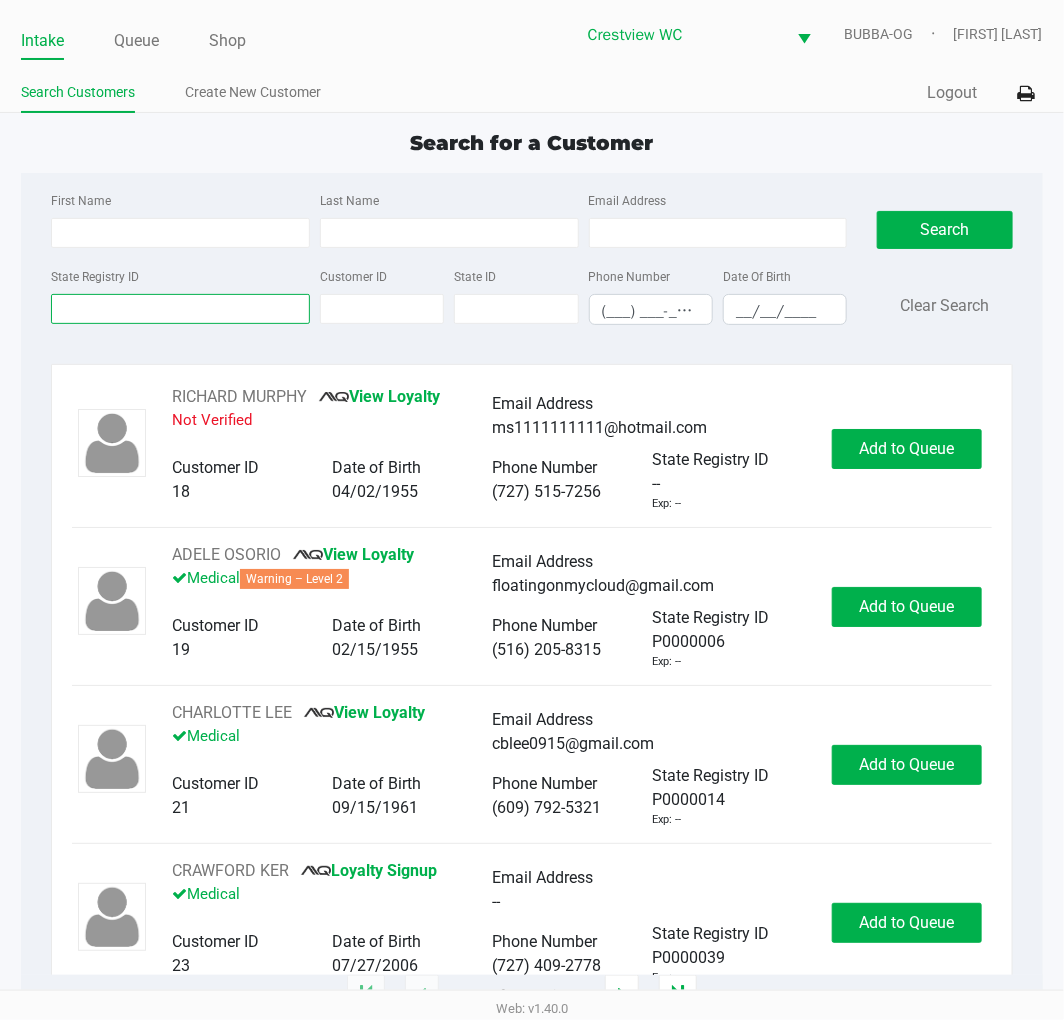 click on "State Registry ID" at bounding box center (180, 309) 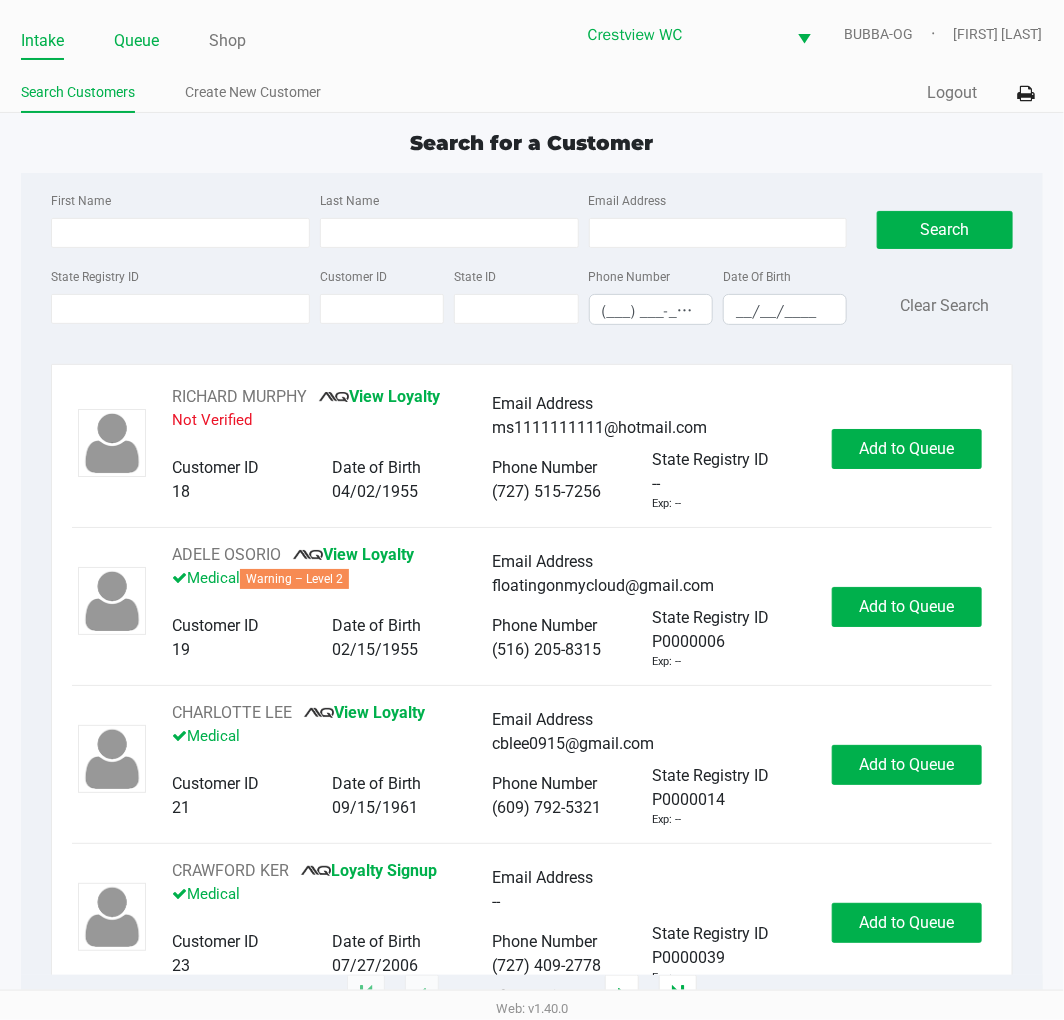 click on "Queue" 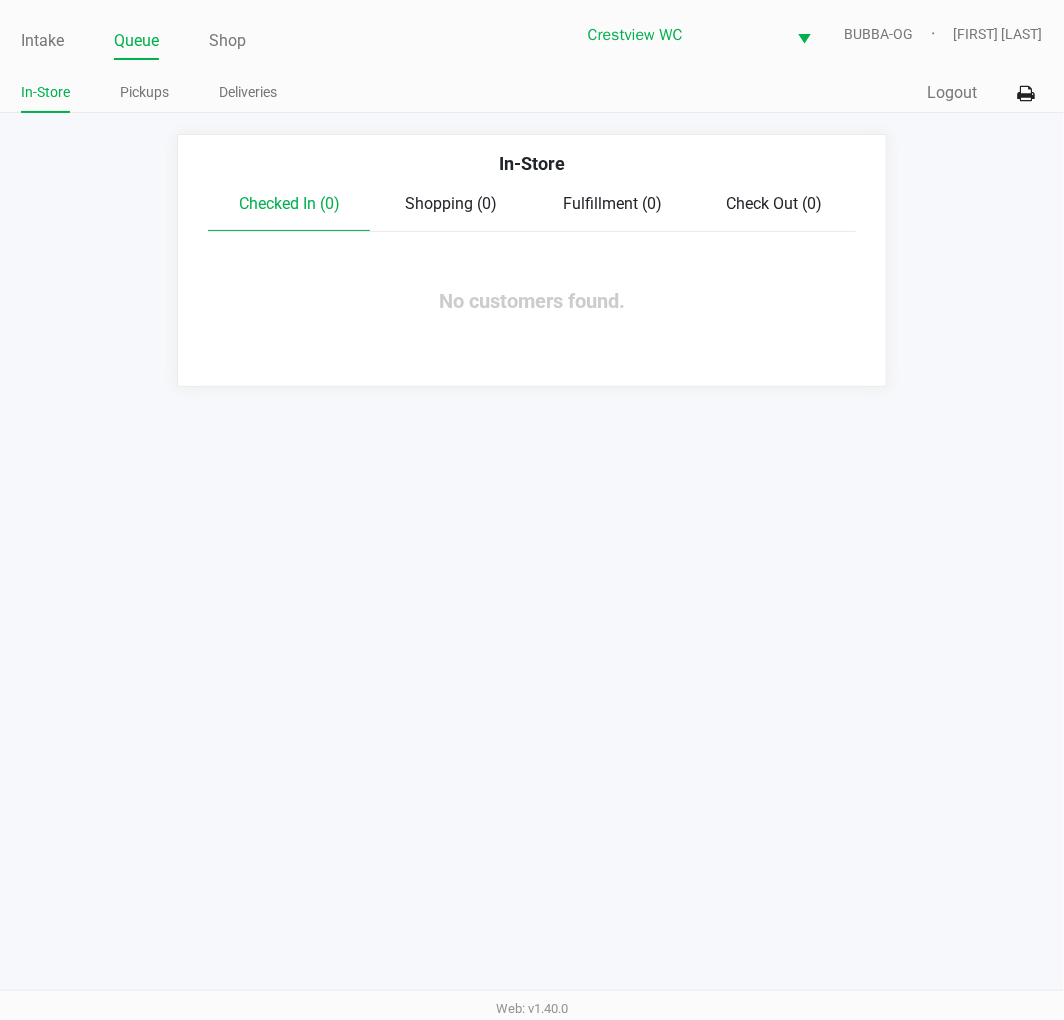 click on "Pickups" 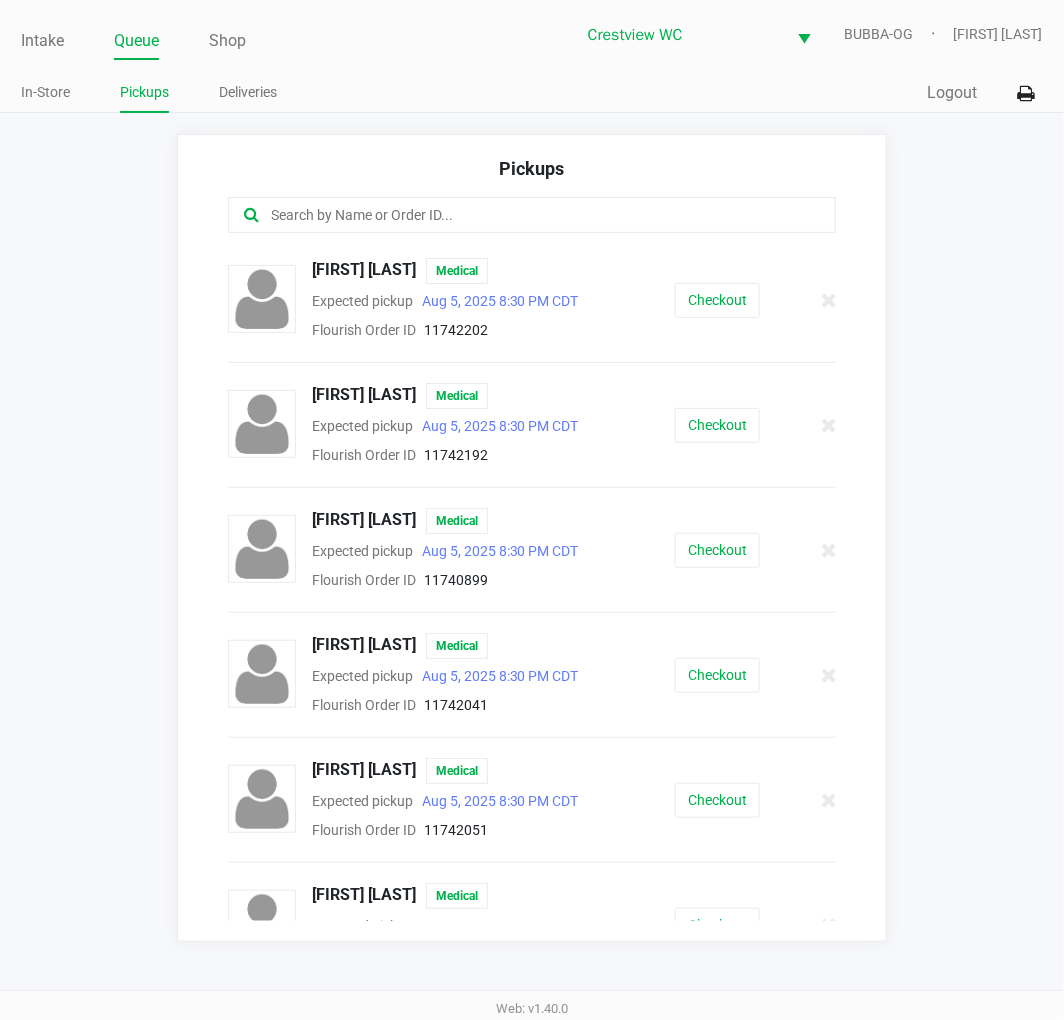 click 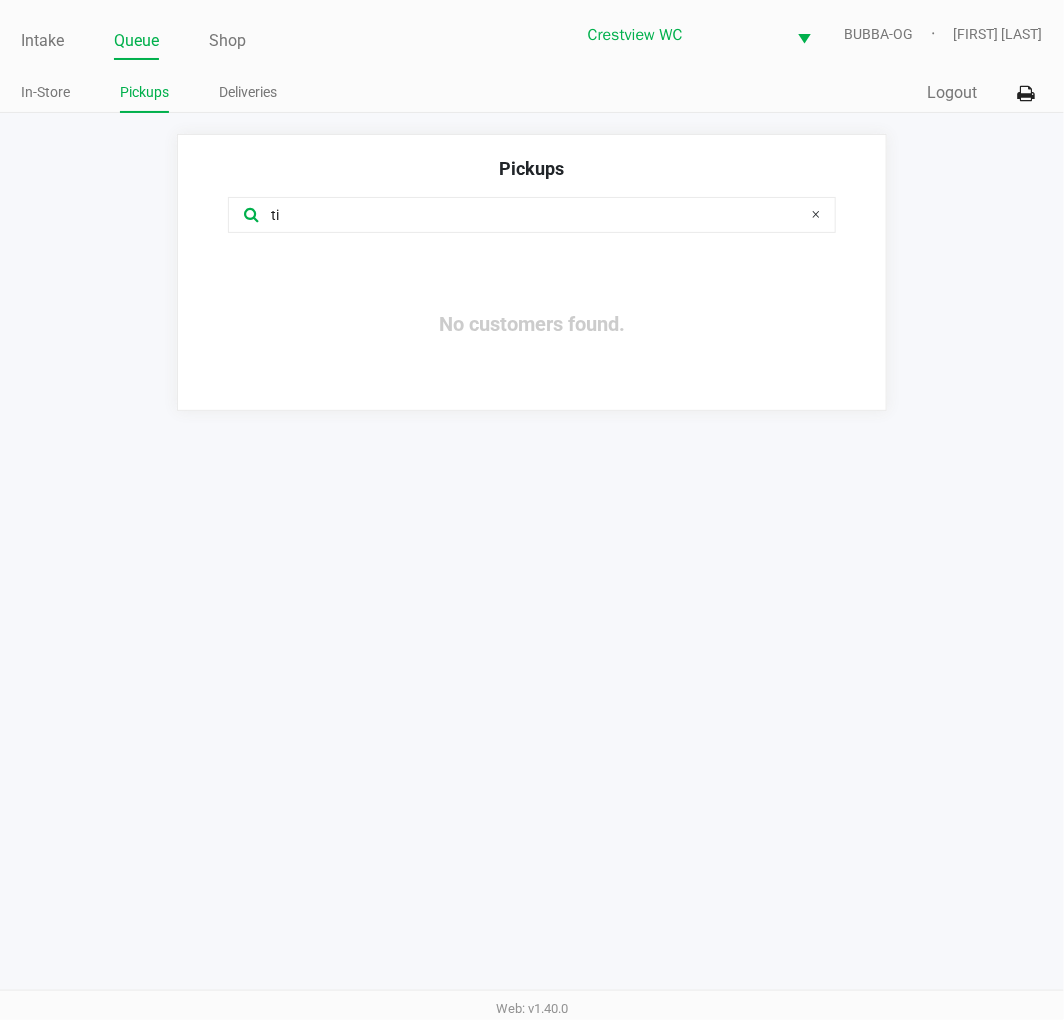 type on "t" 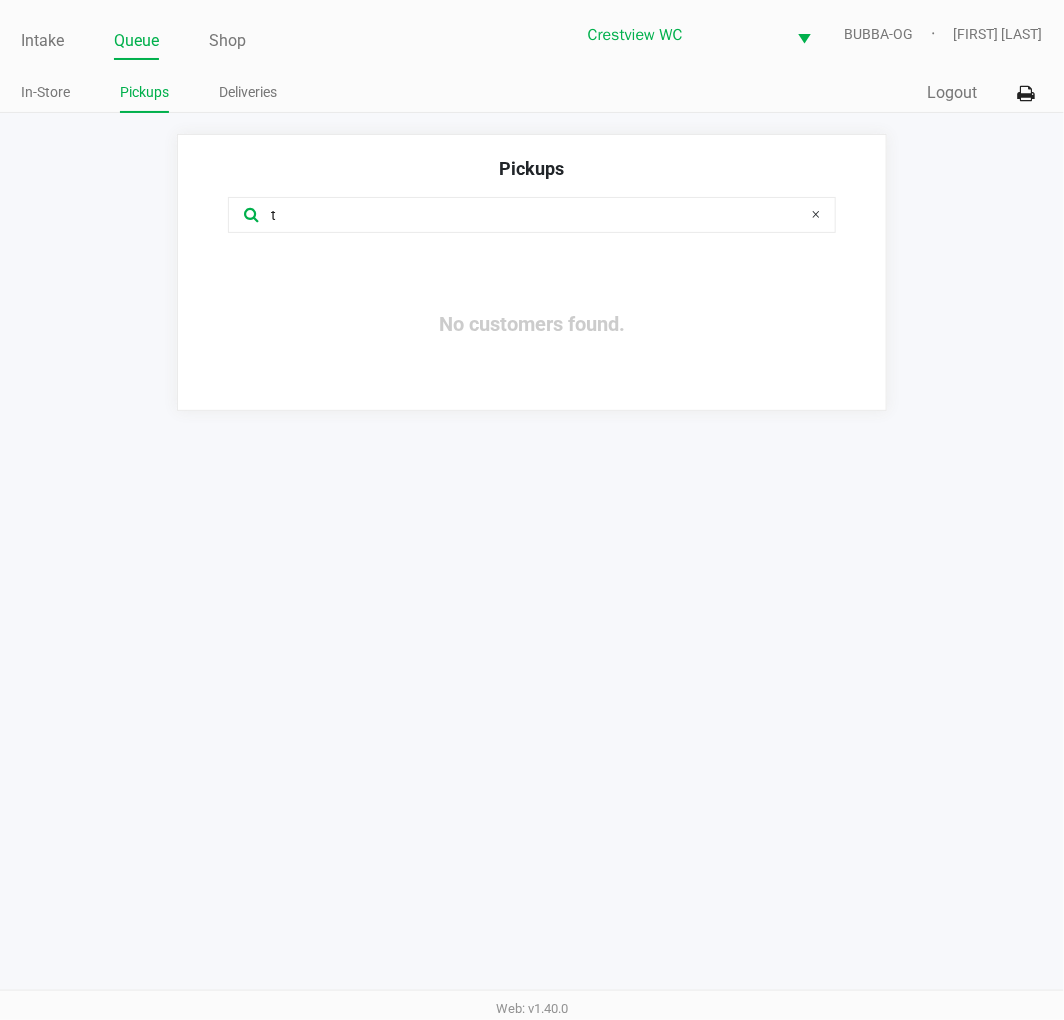 type 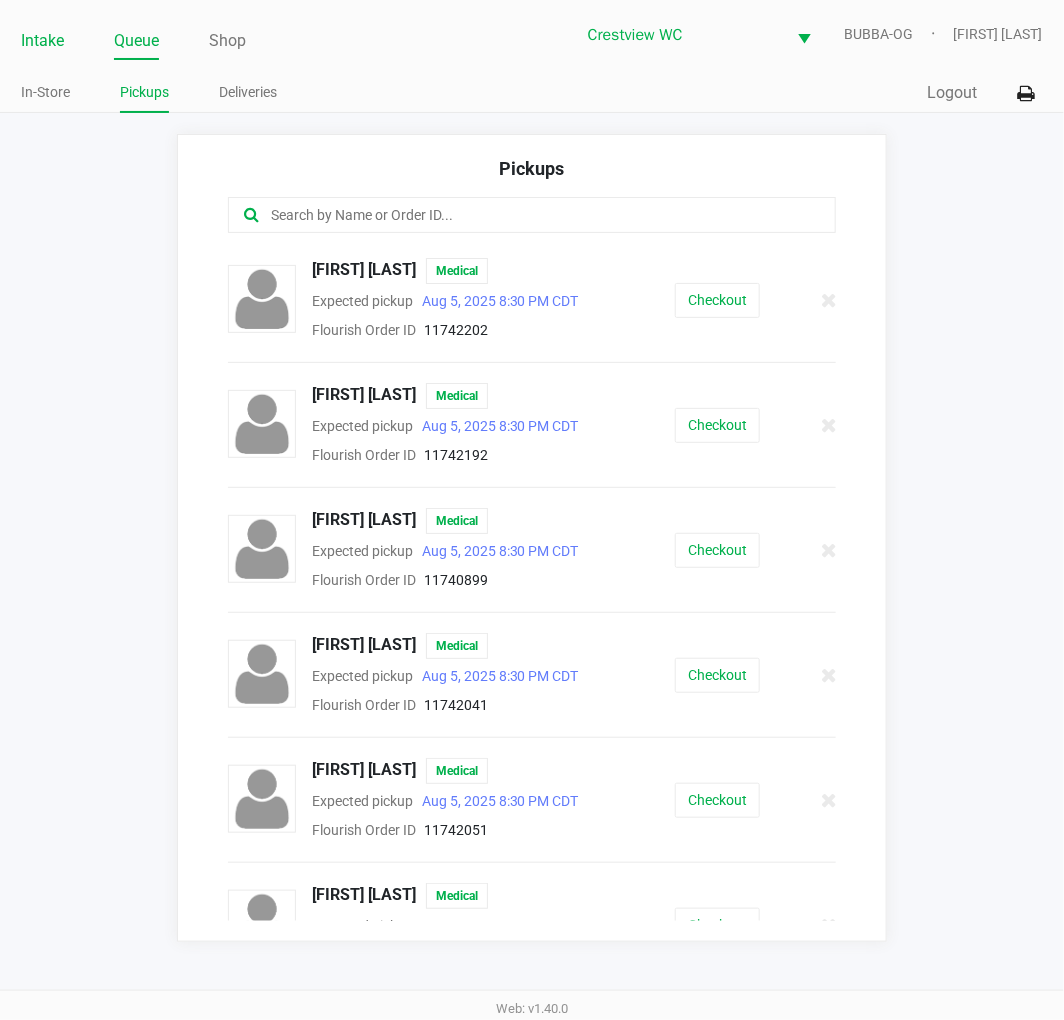 click on "Intake" 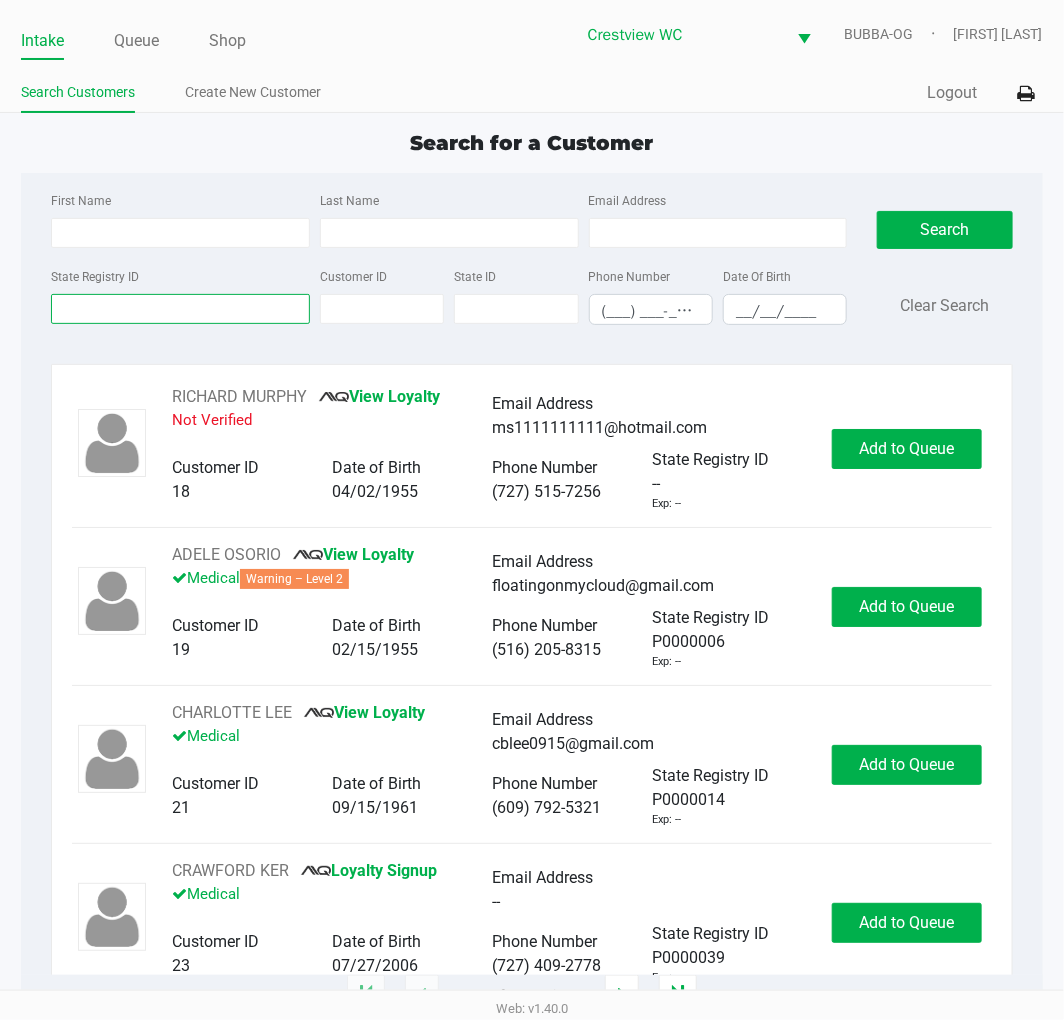 click on "State Registry ID" at bounding box center [180, 309] 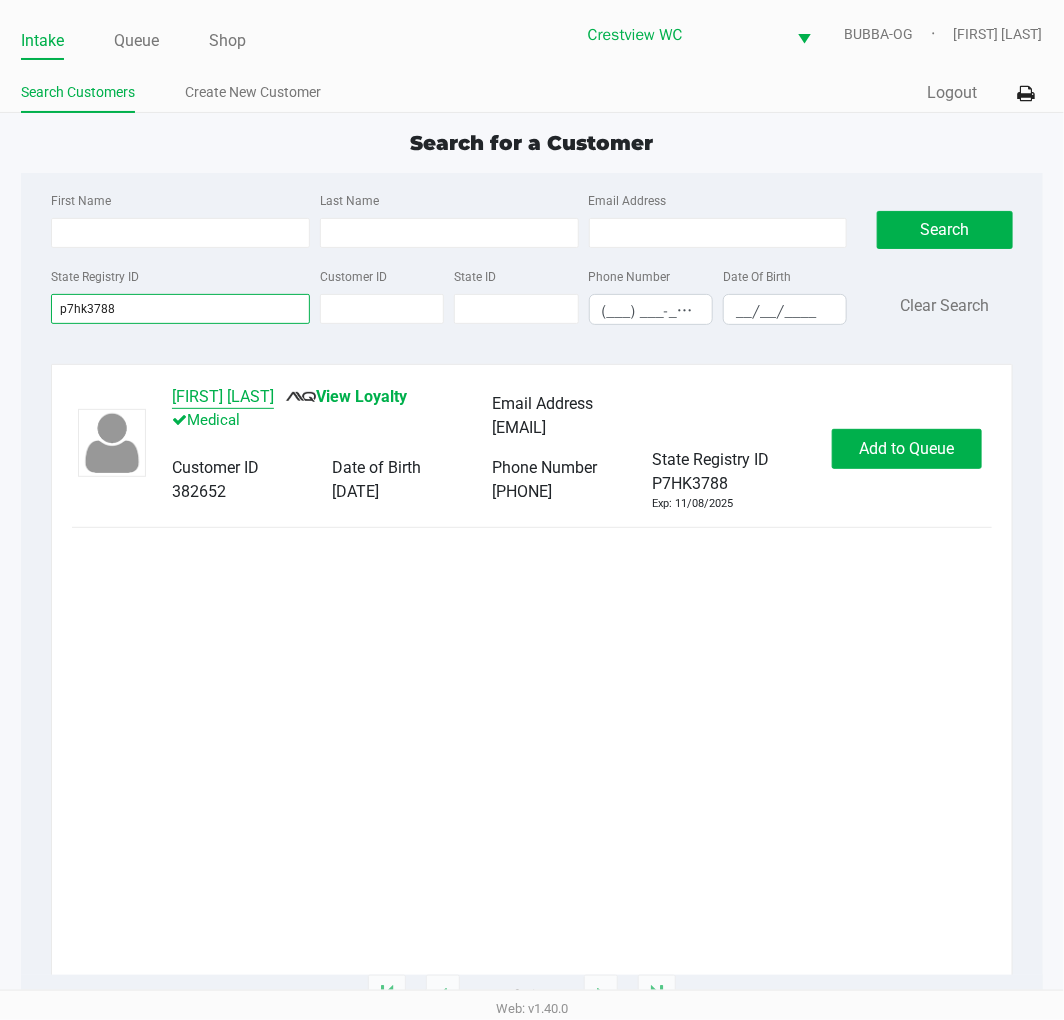 type on "p7hk3788" 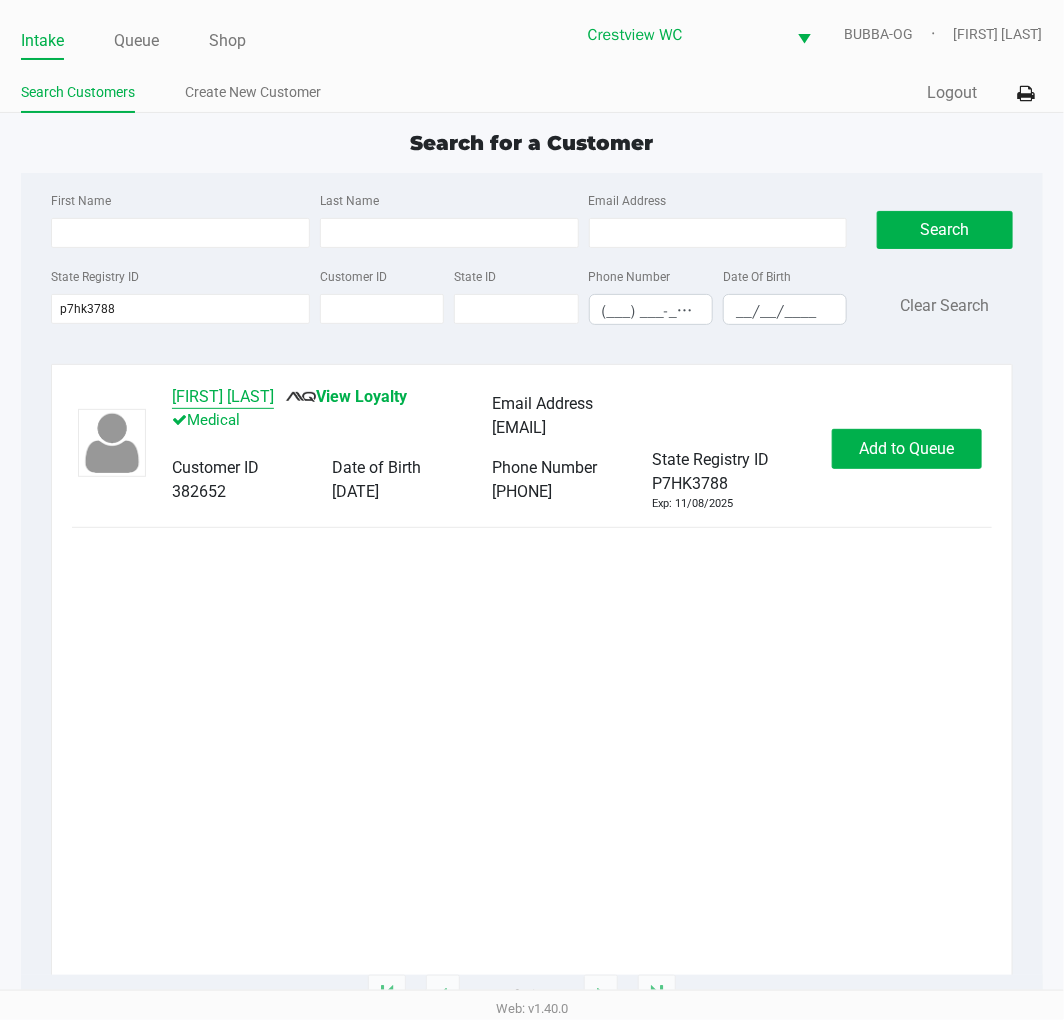 click on "TIMOTHY LEWANDA" 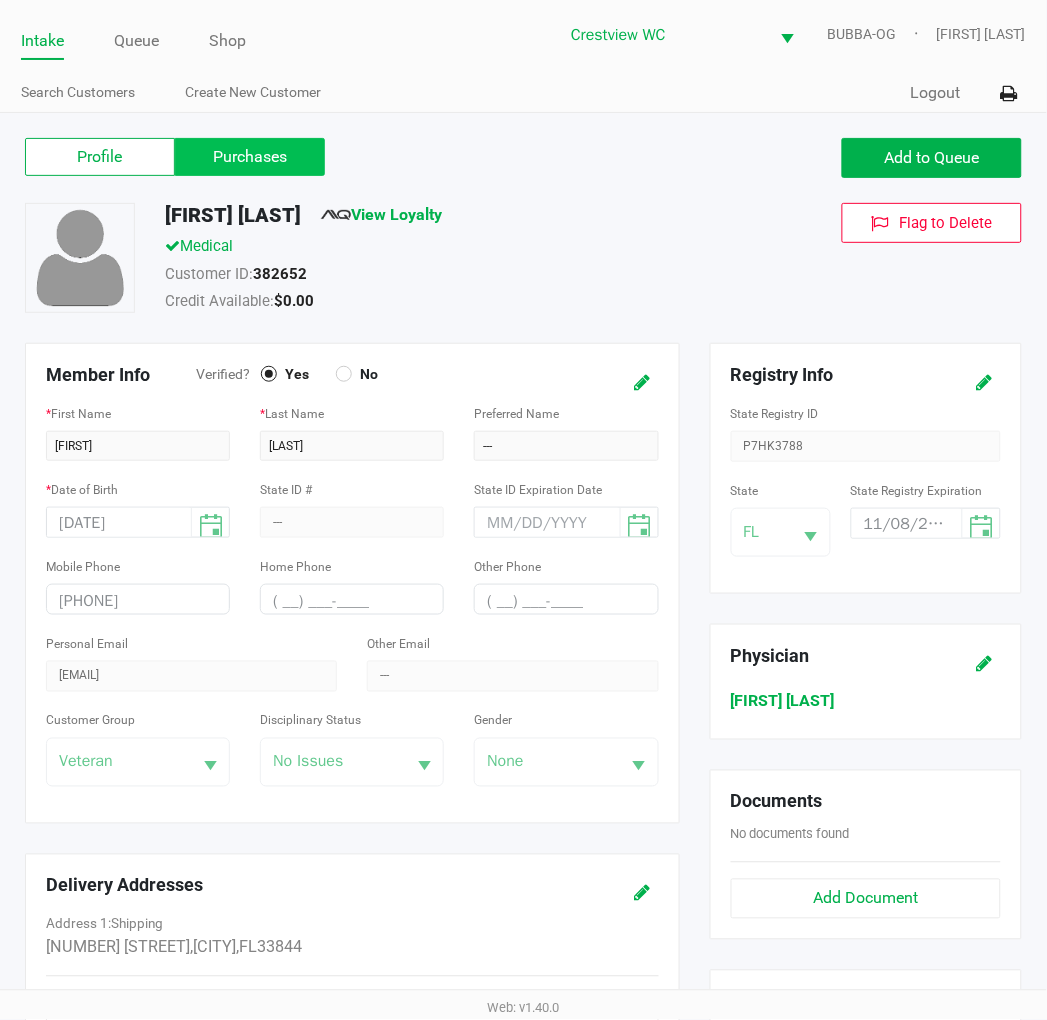 click on "Purchases" 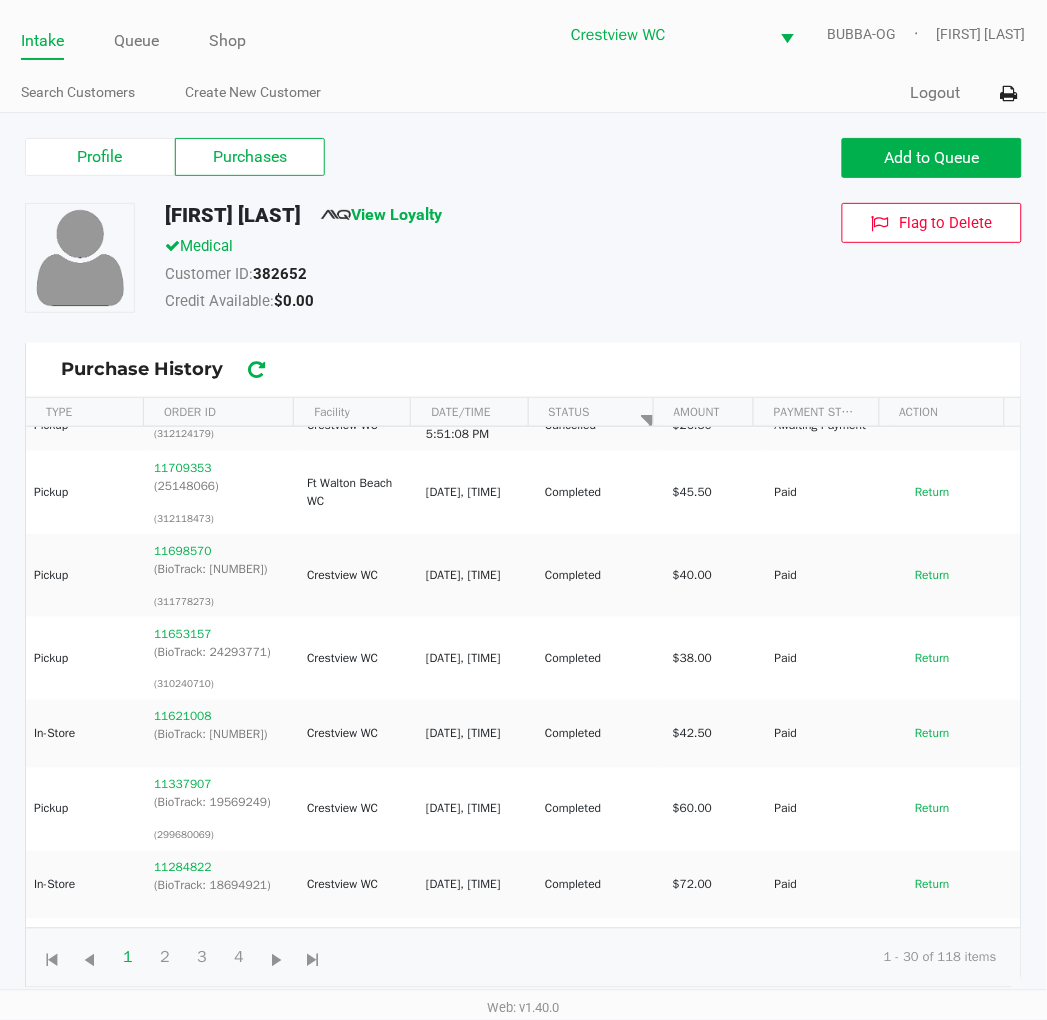 scroll, scrollTop: 0, scrollLeft: 0, axis: both 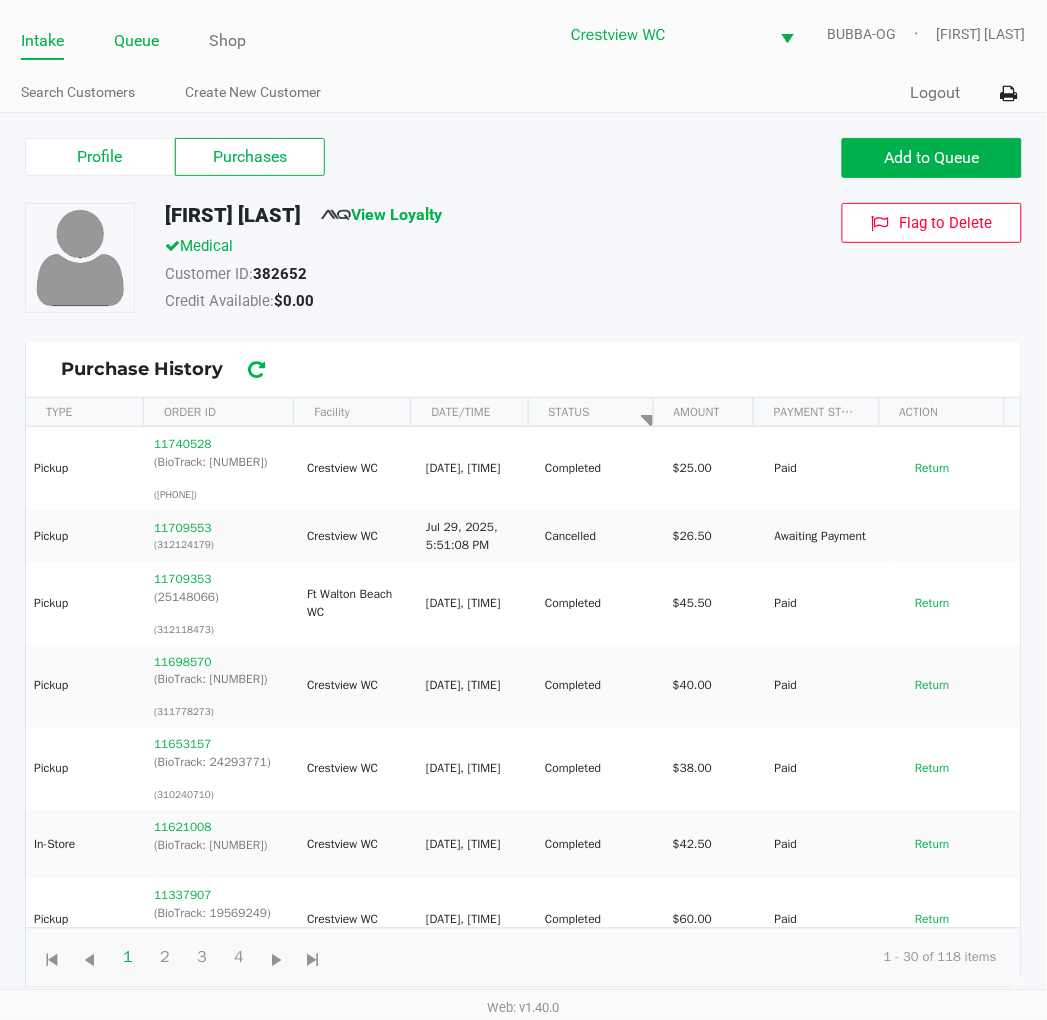 click on "Queue" 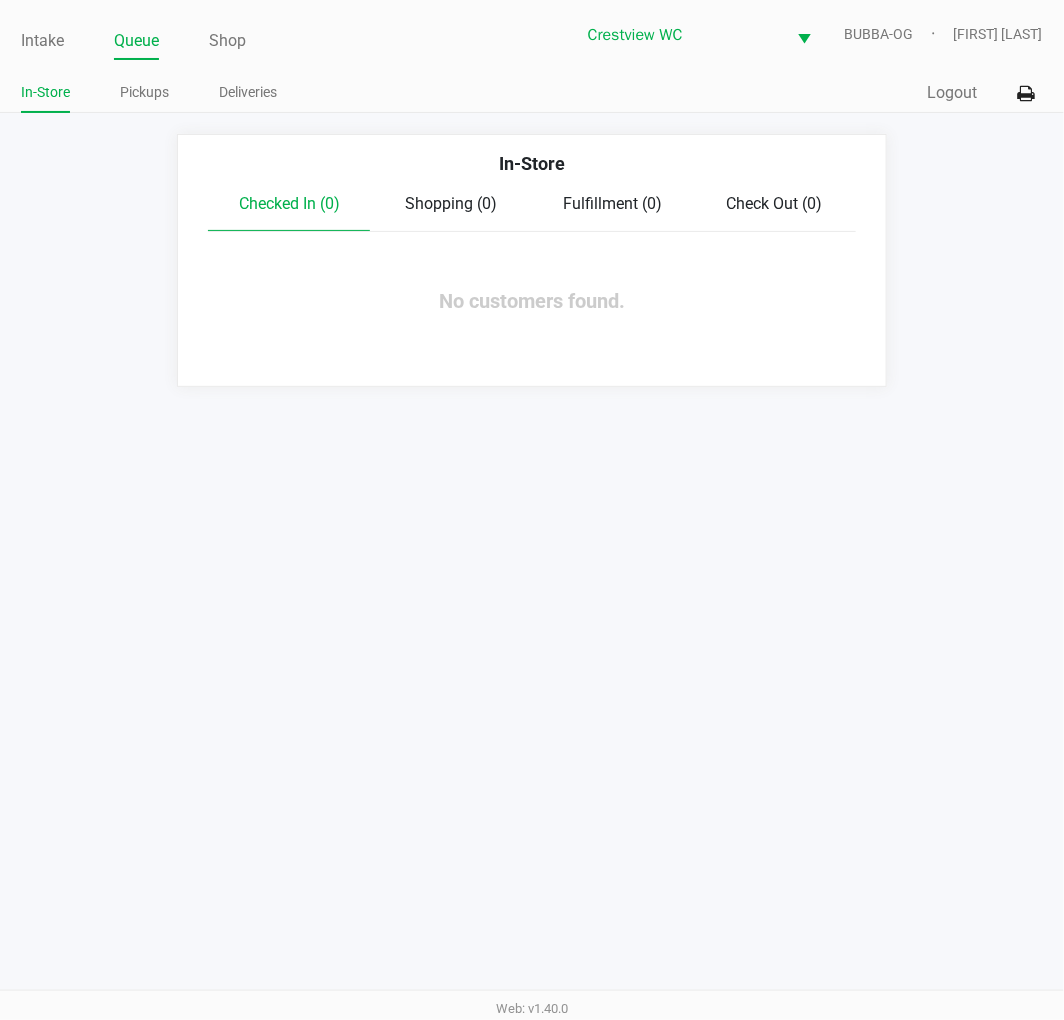 click on "In-Store" 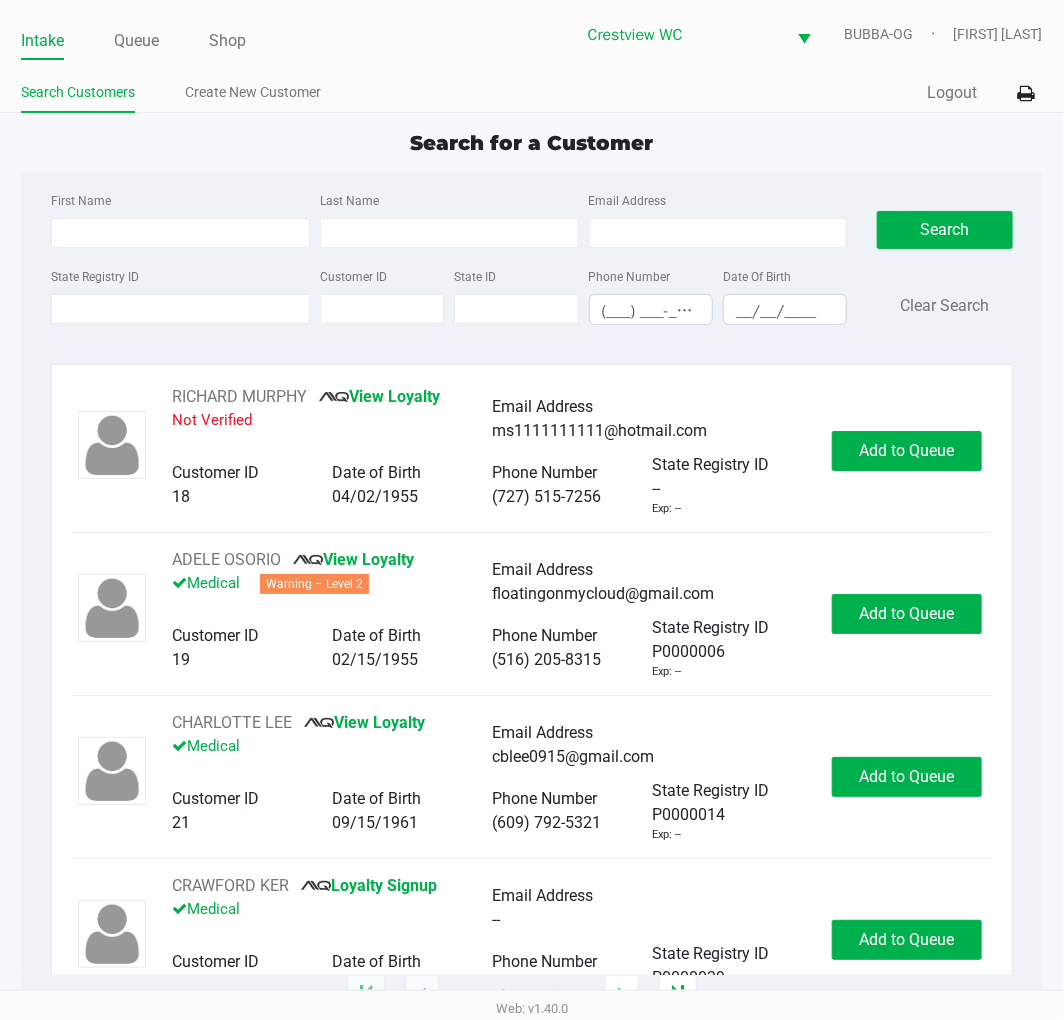 click on "State Registry ID" 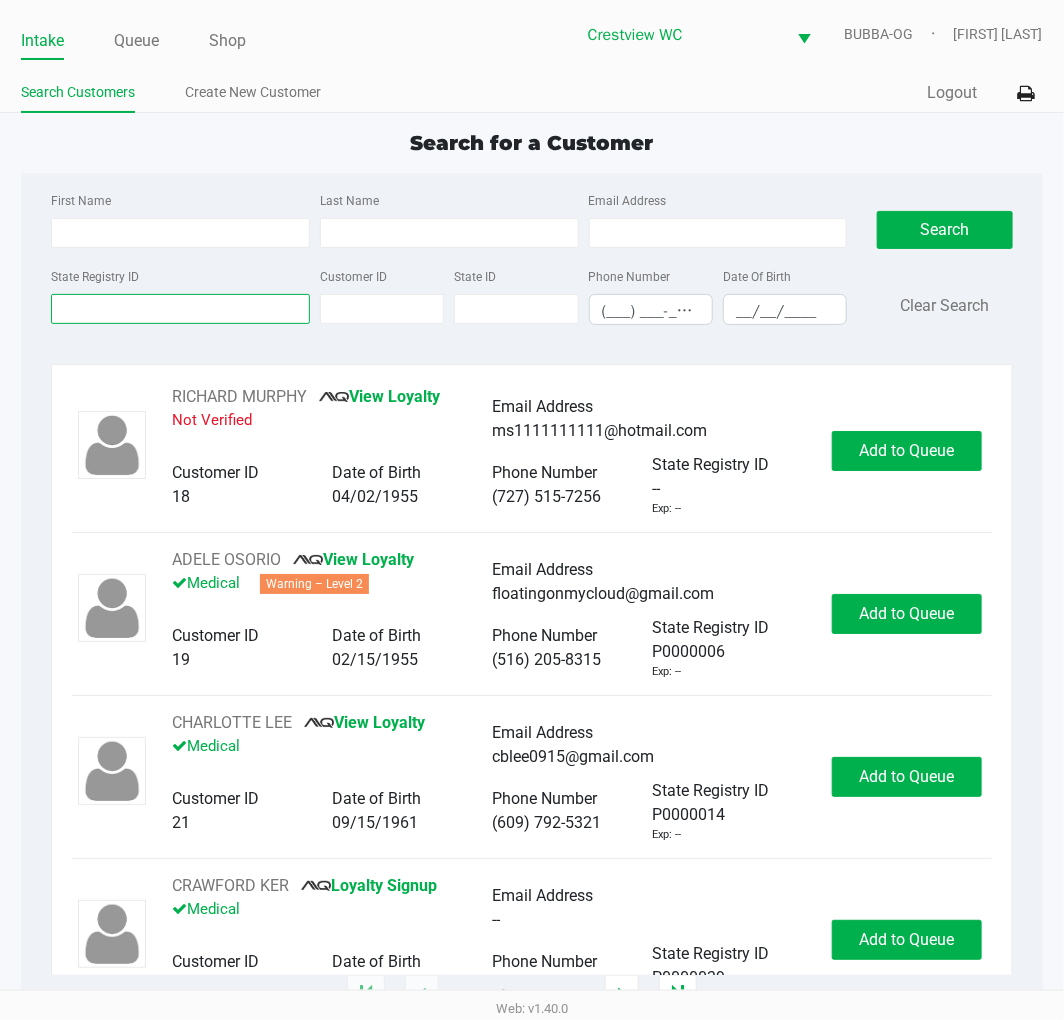 click on "State Registry ID" at bounding box center (180, 309) 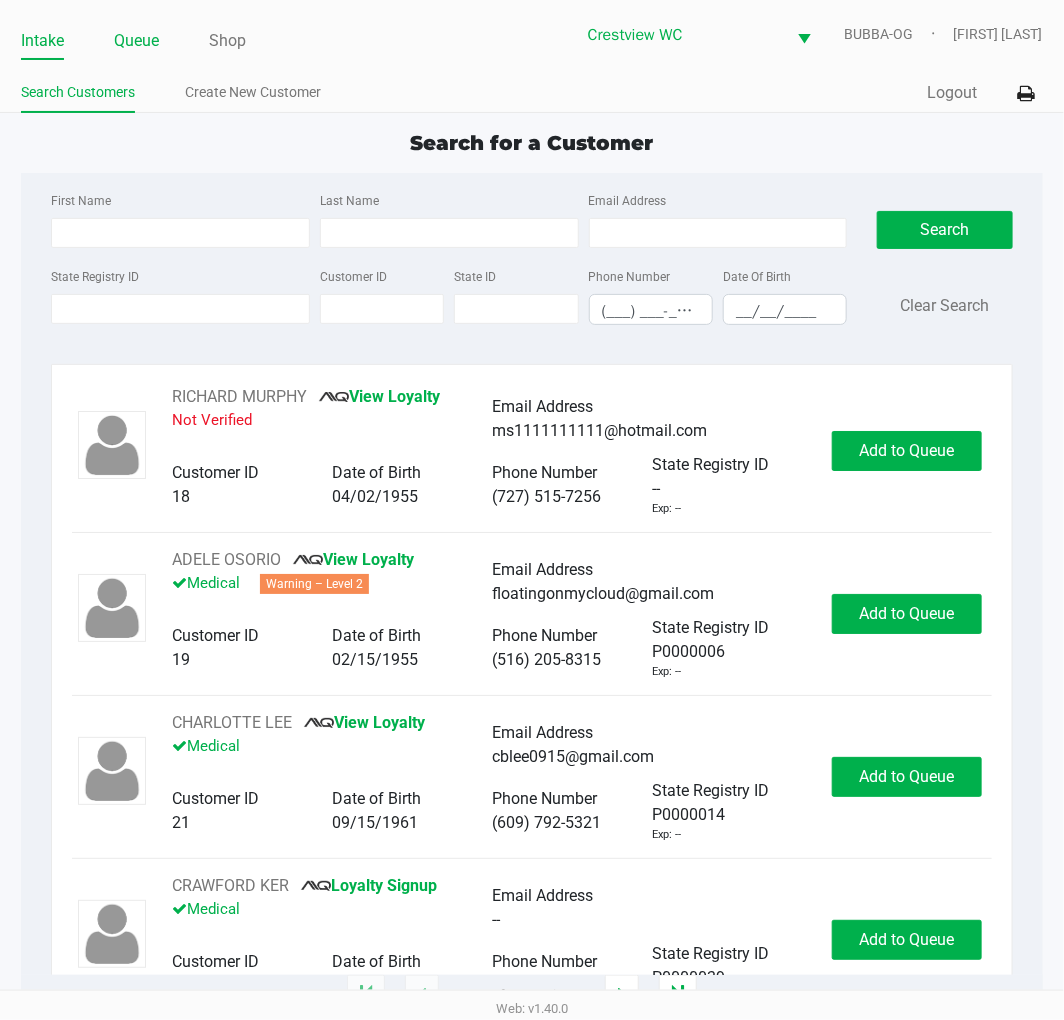click on "Queue" 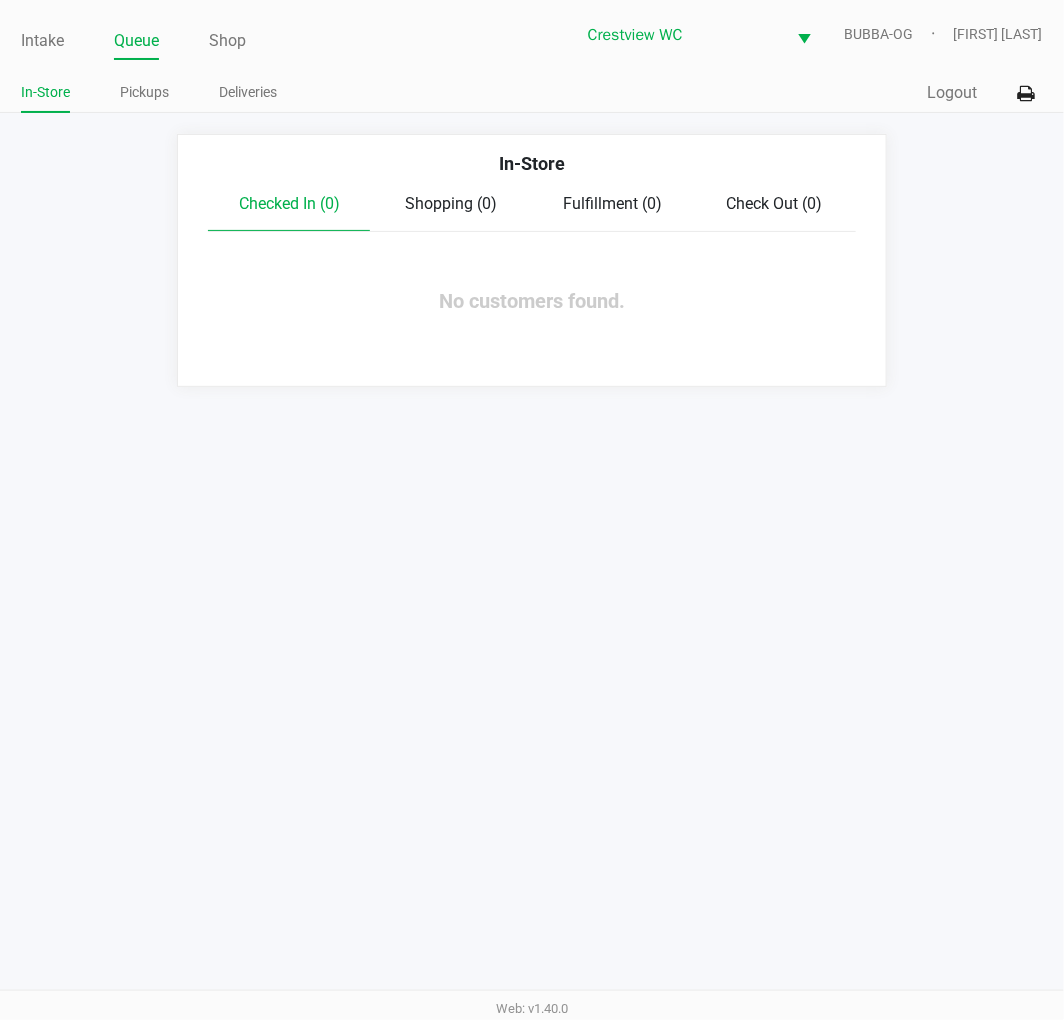 click on "Pickups" 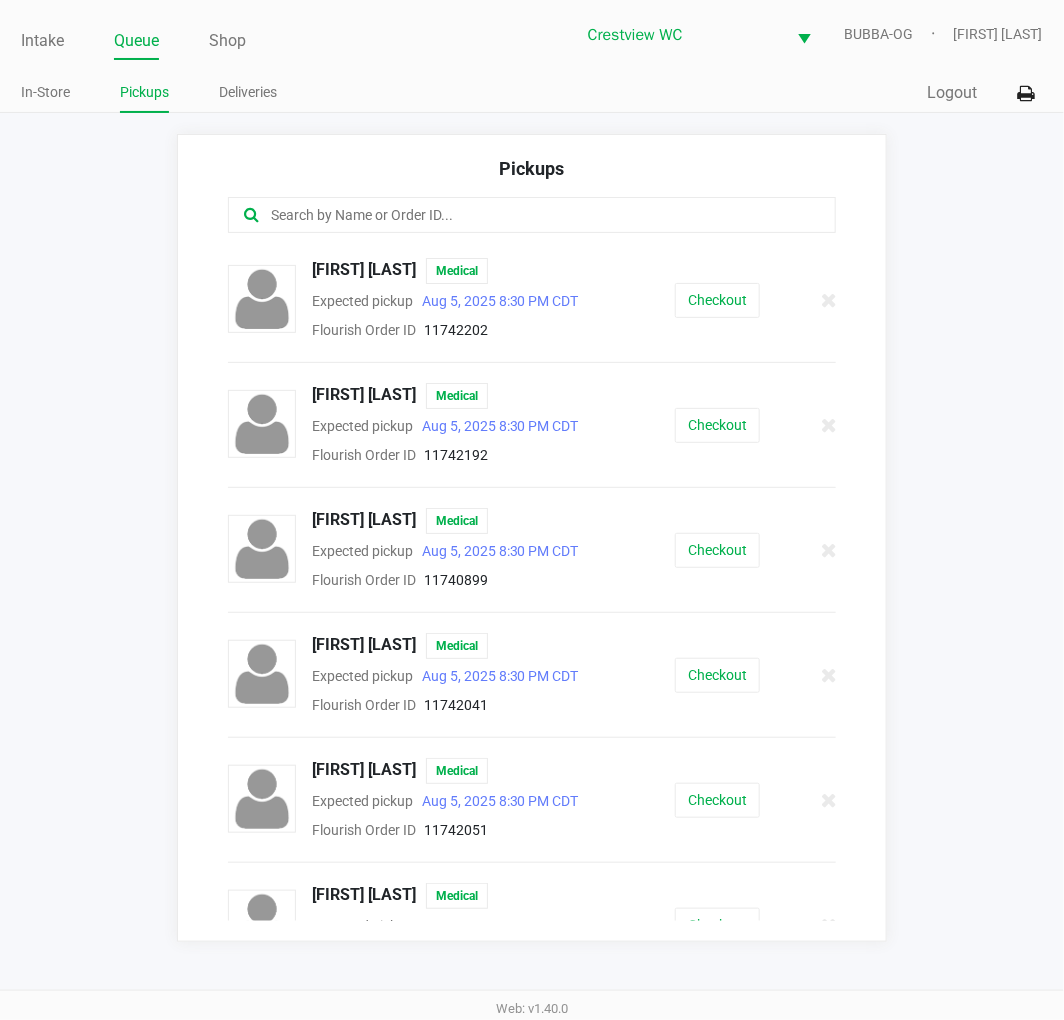click 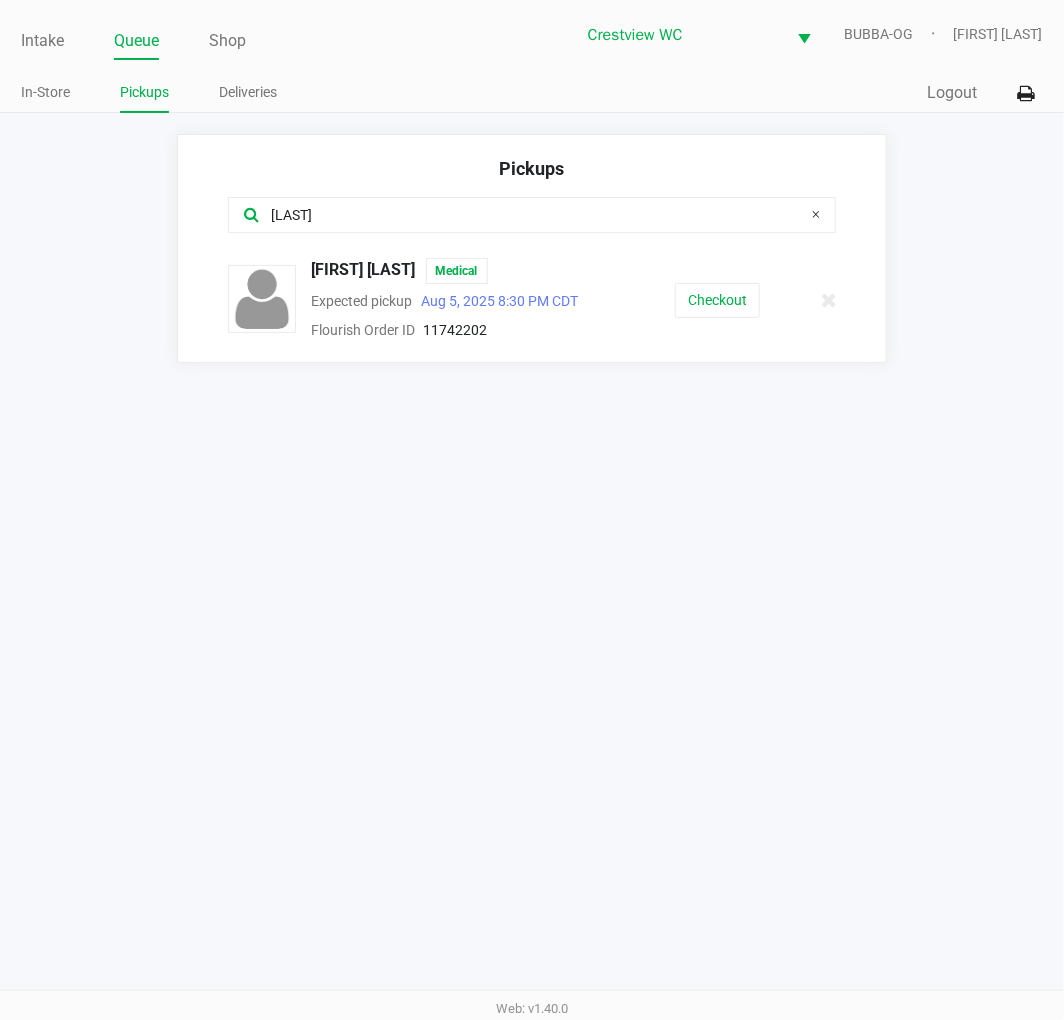 type on "amy" 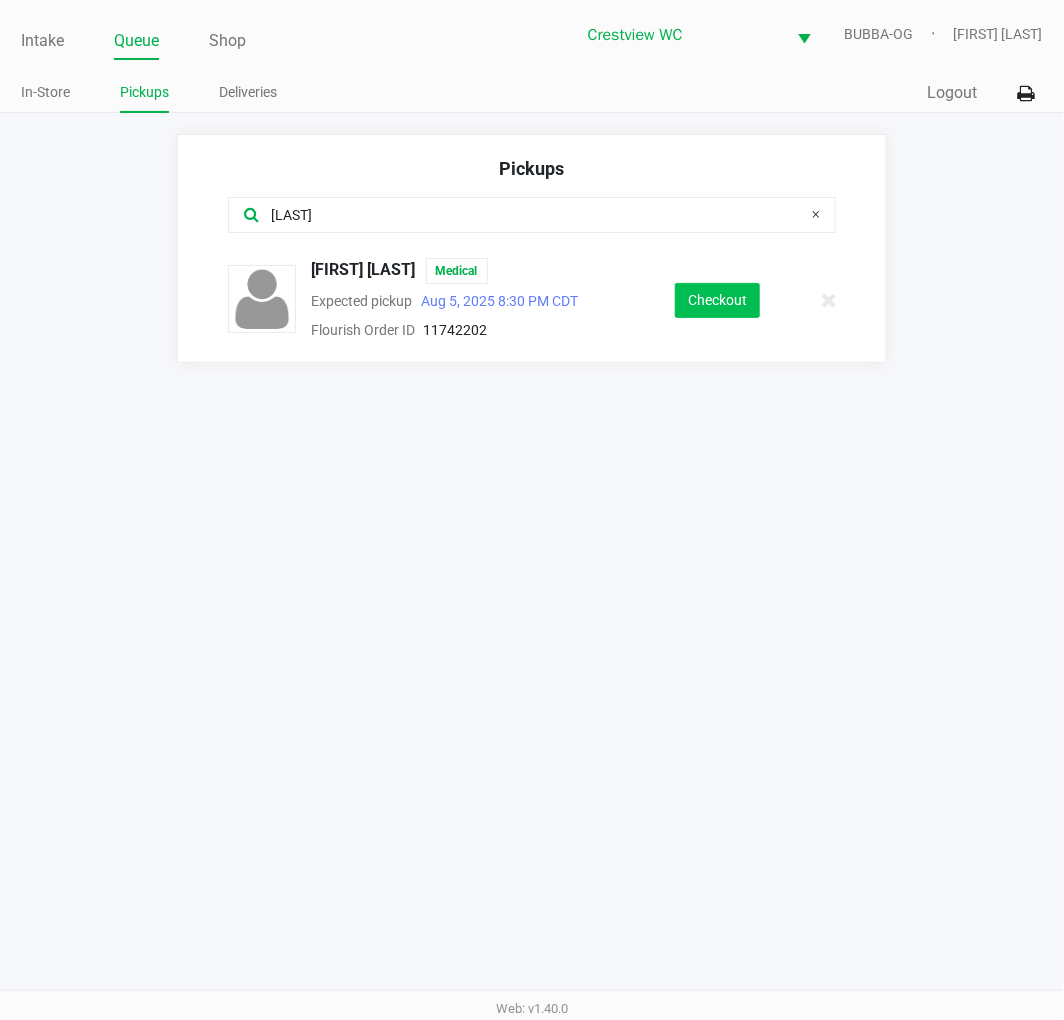 click on "Checkout" 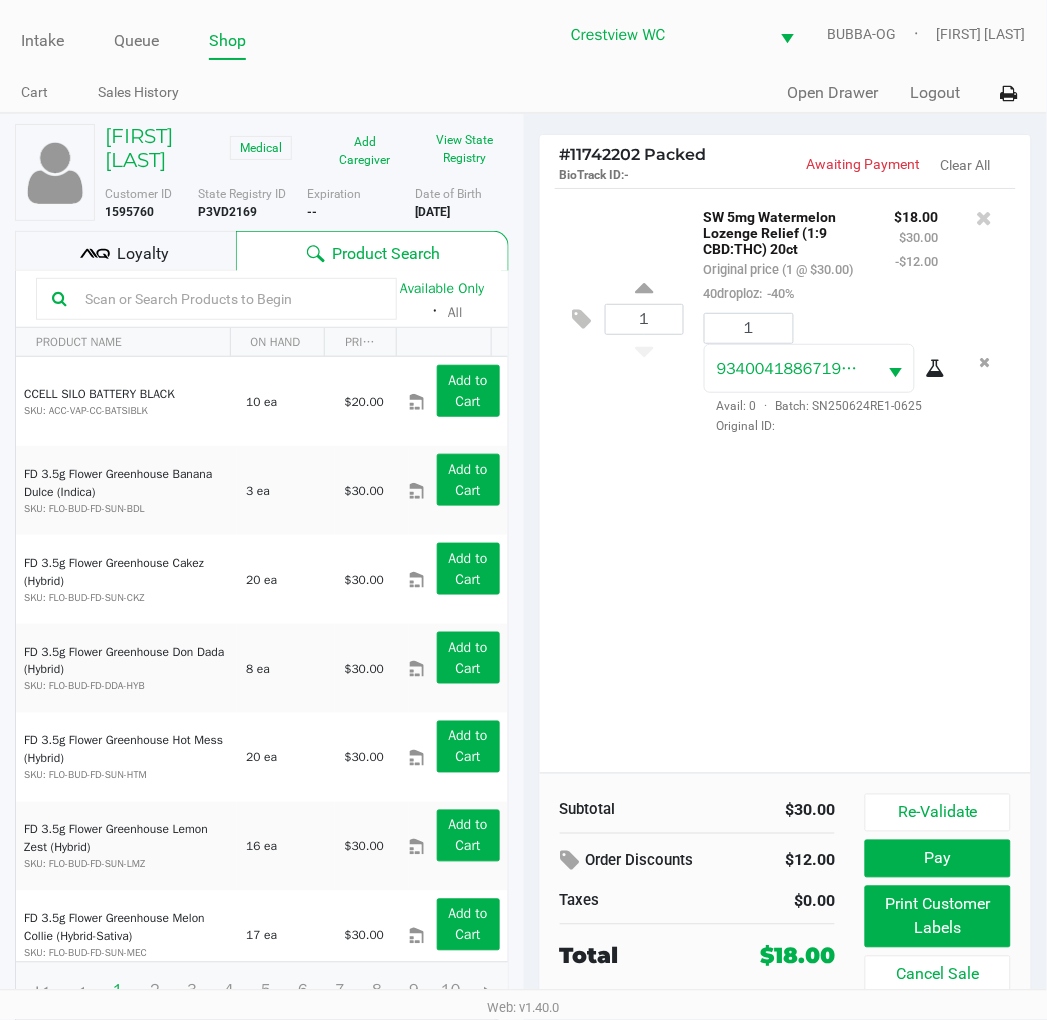 click on "Print Customer Labels" 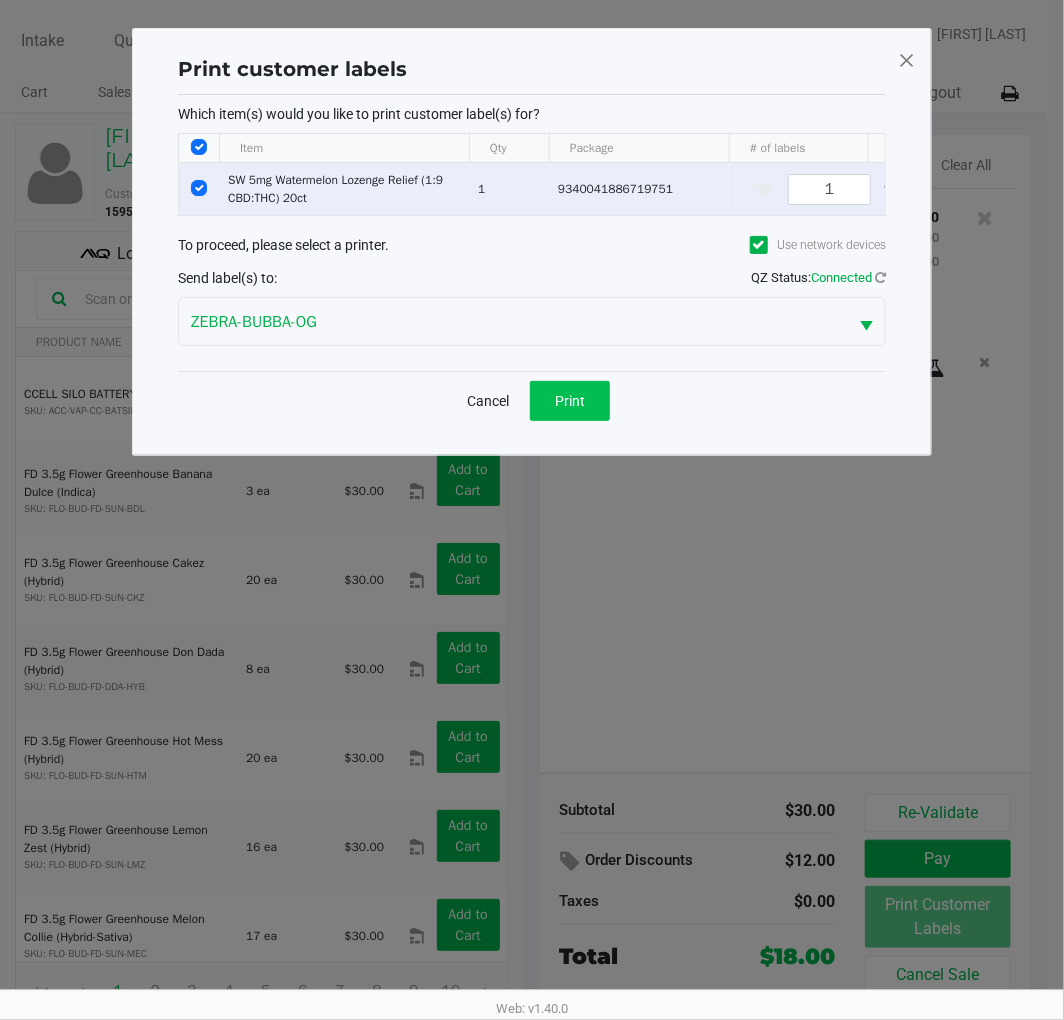 click on "Print" 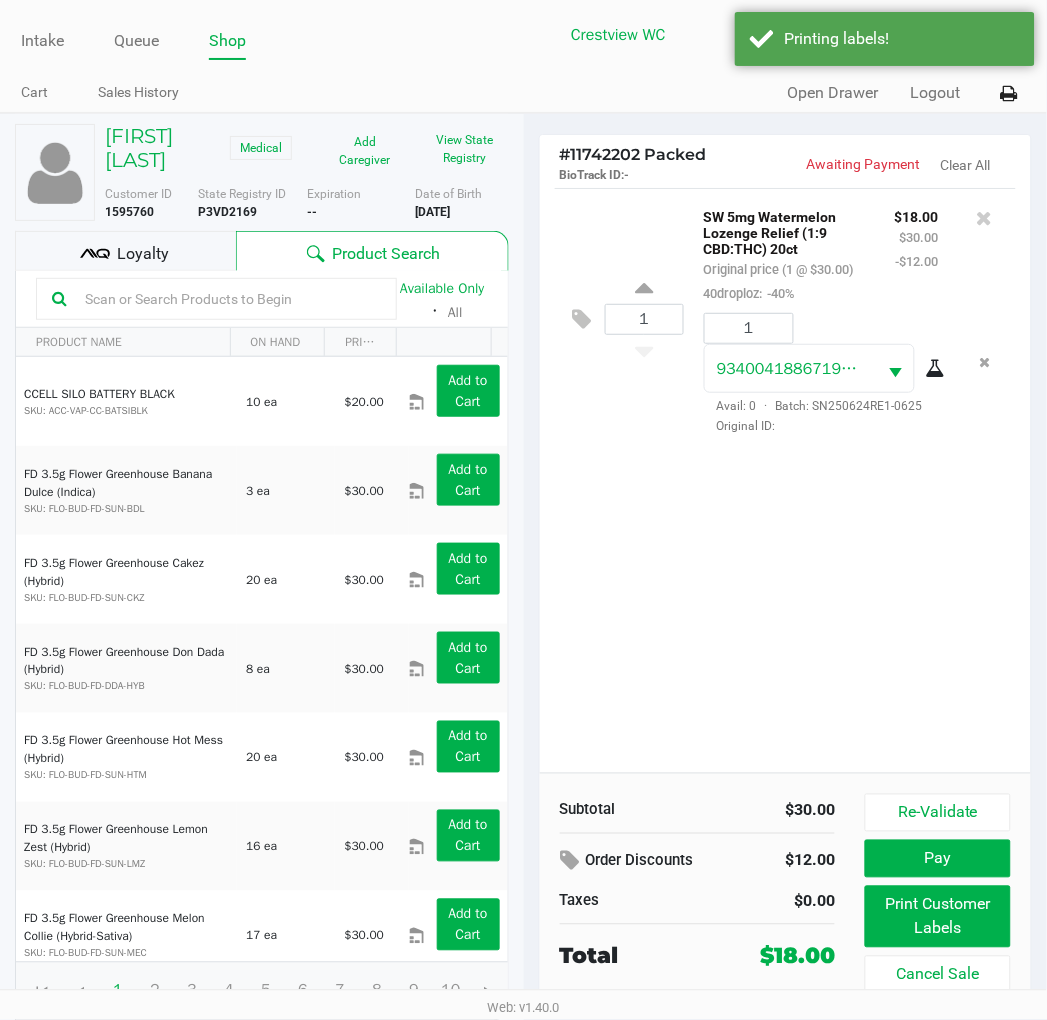 click on "Loyalty" 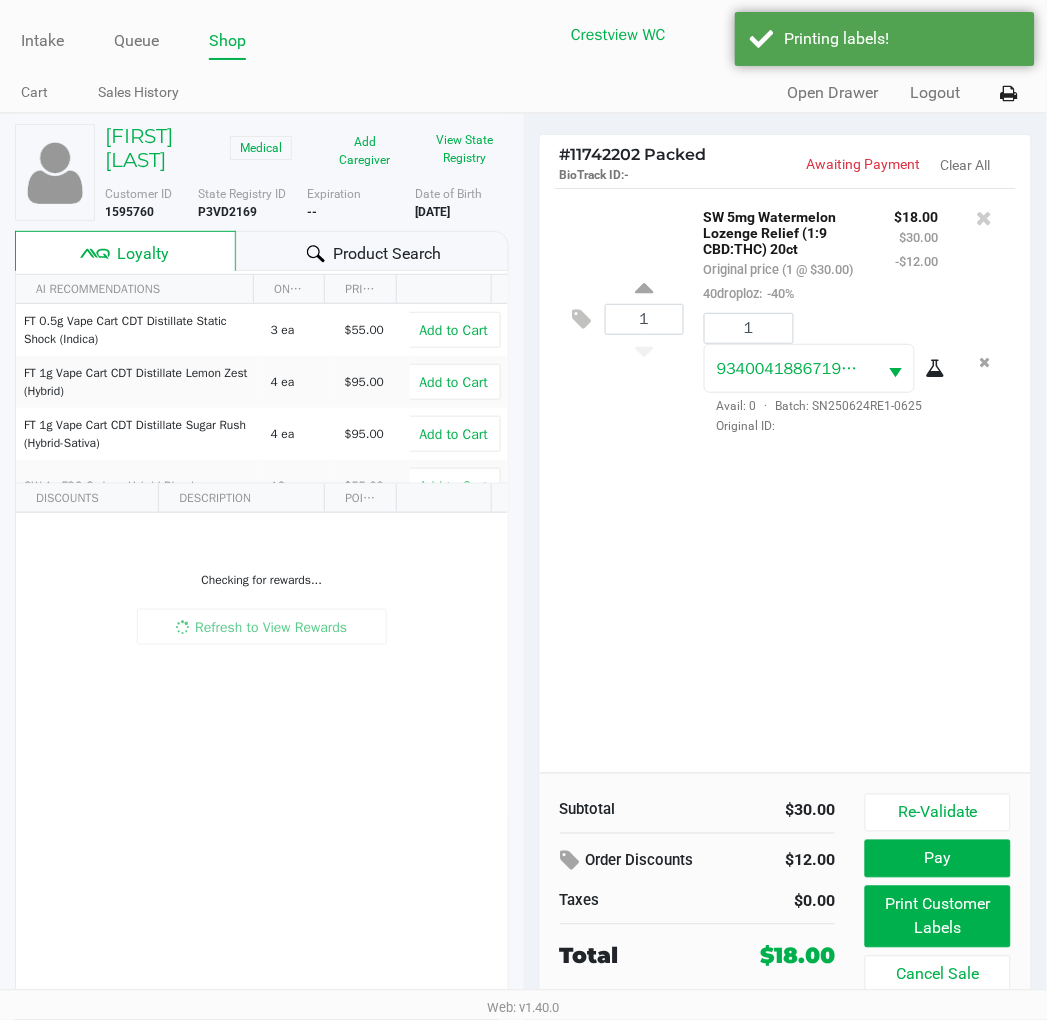 scroll, scrollTop: 37, scrollLeft: 0, axis: vertical 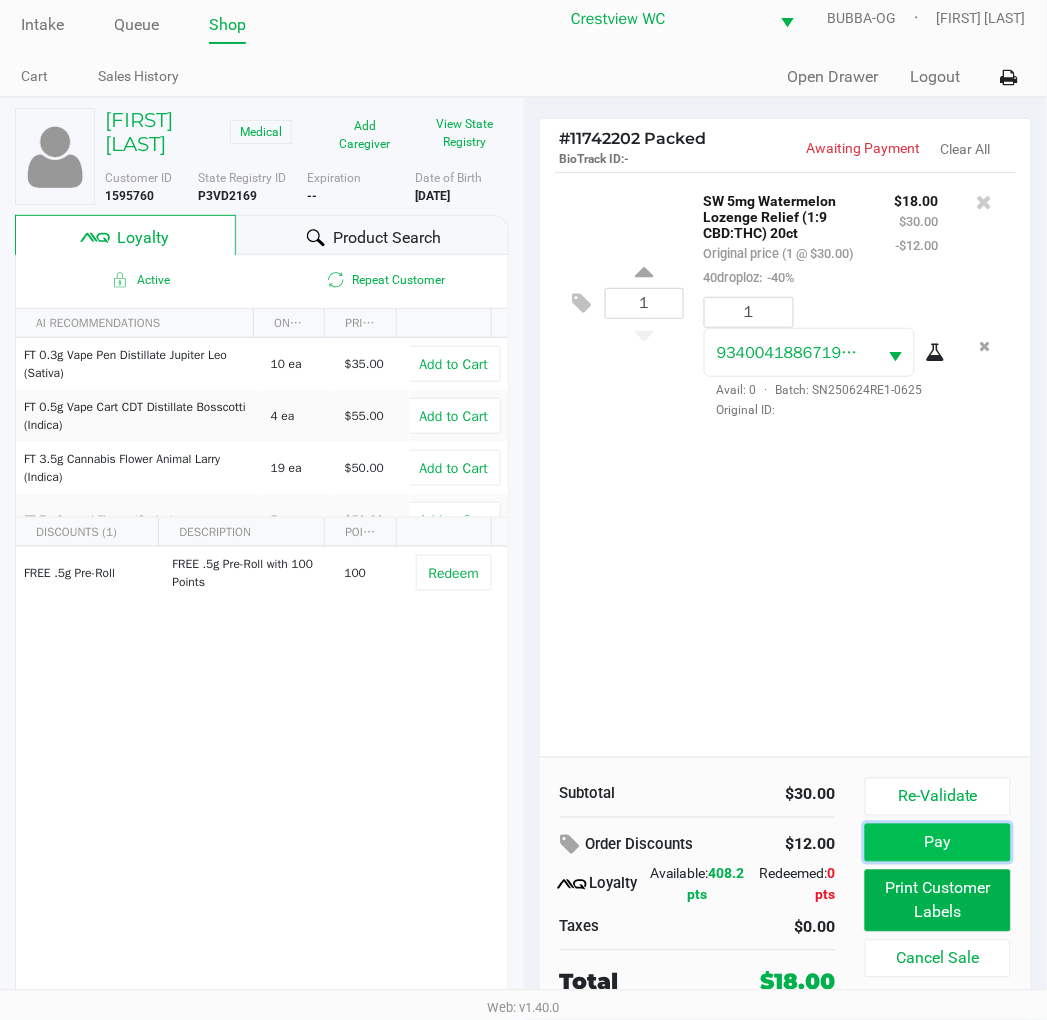click on "Pay" 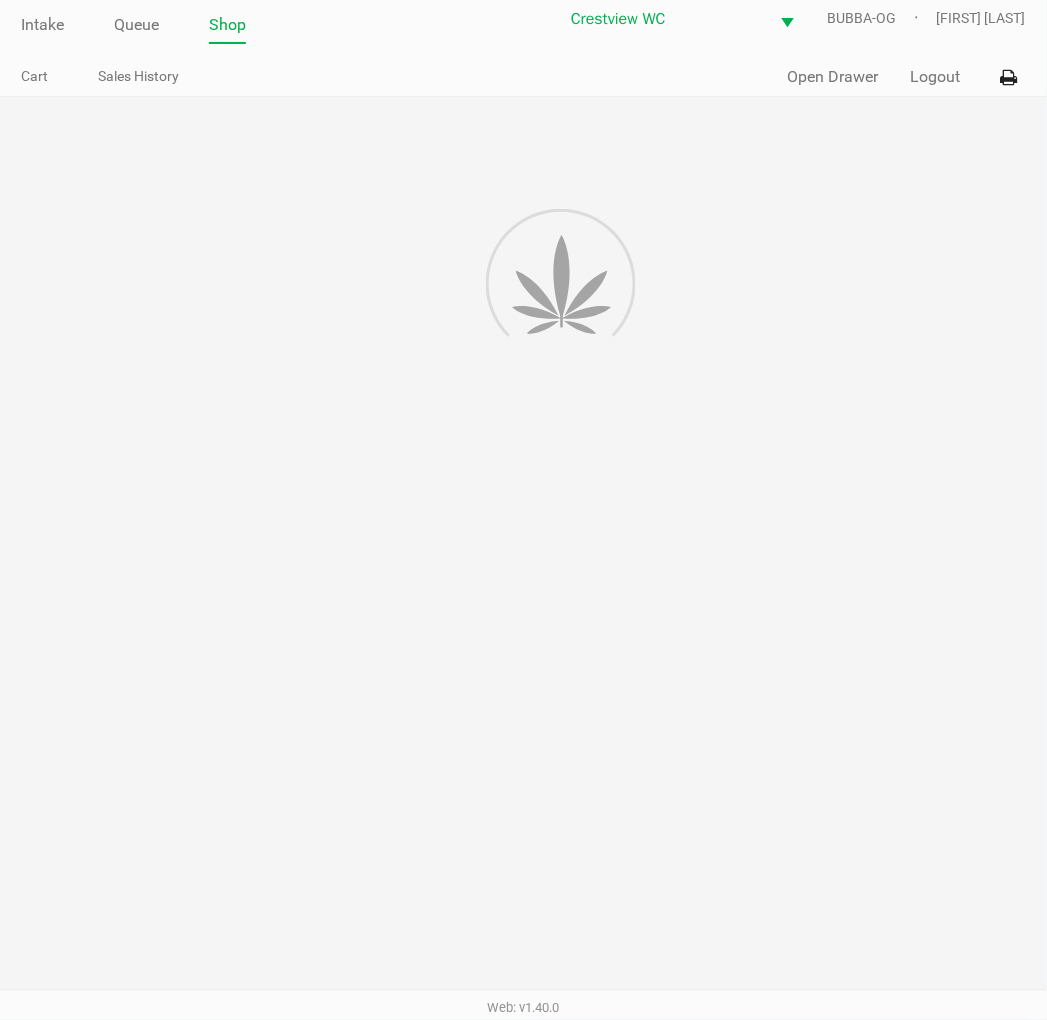 scroll, scrollTop: 0, scrollLeft: 0, axis: both 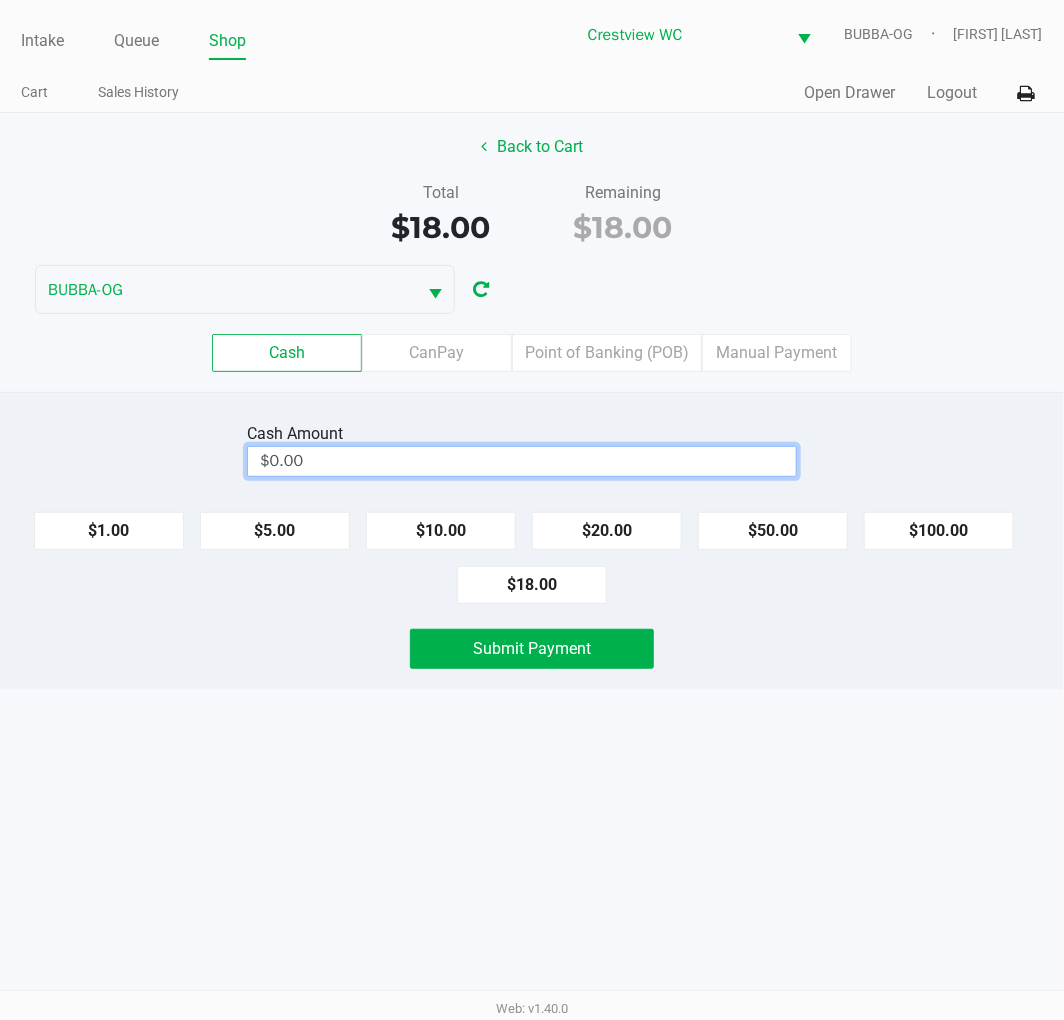 click on "$0.00" at bounding box center [522, 461] 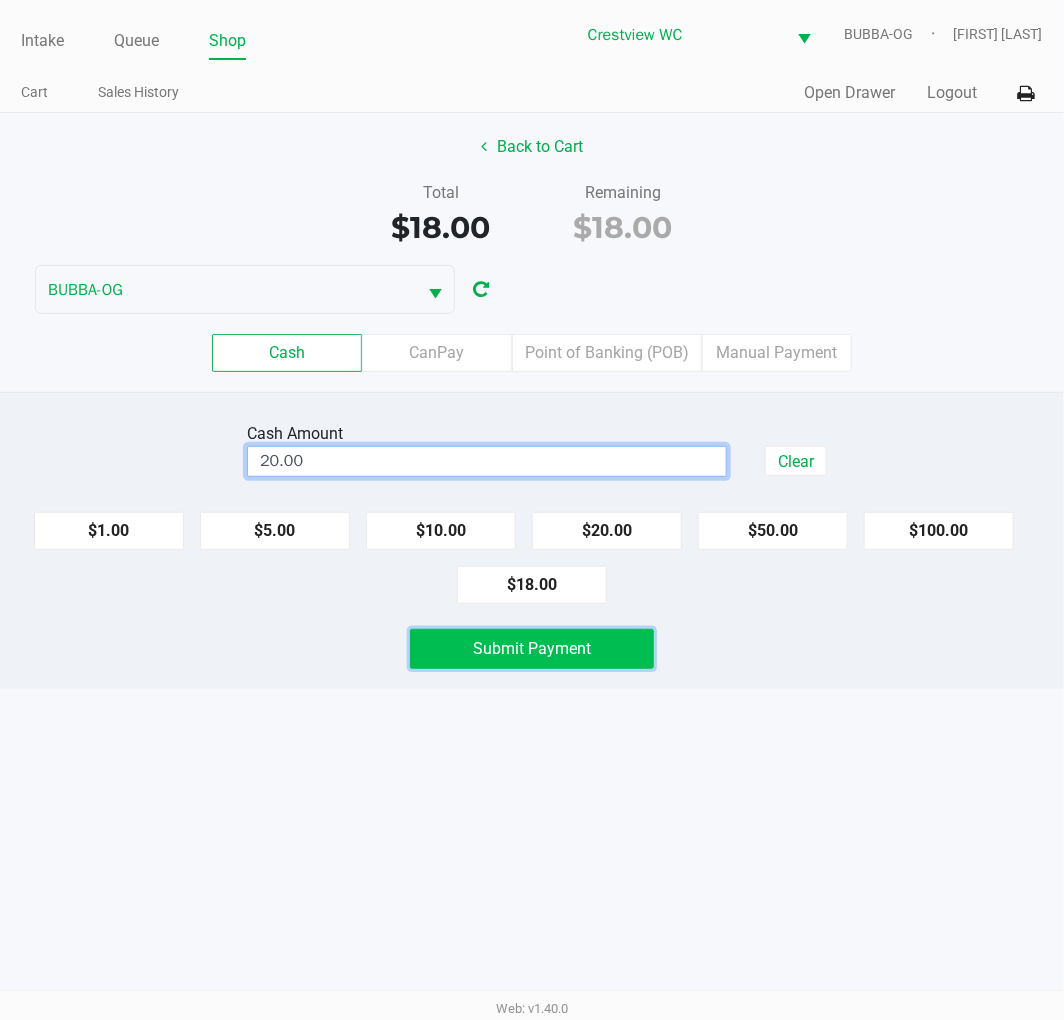 click on "Submit Payment" 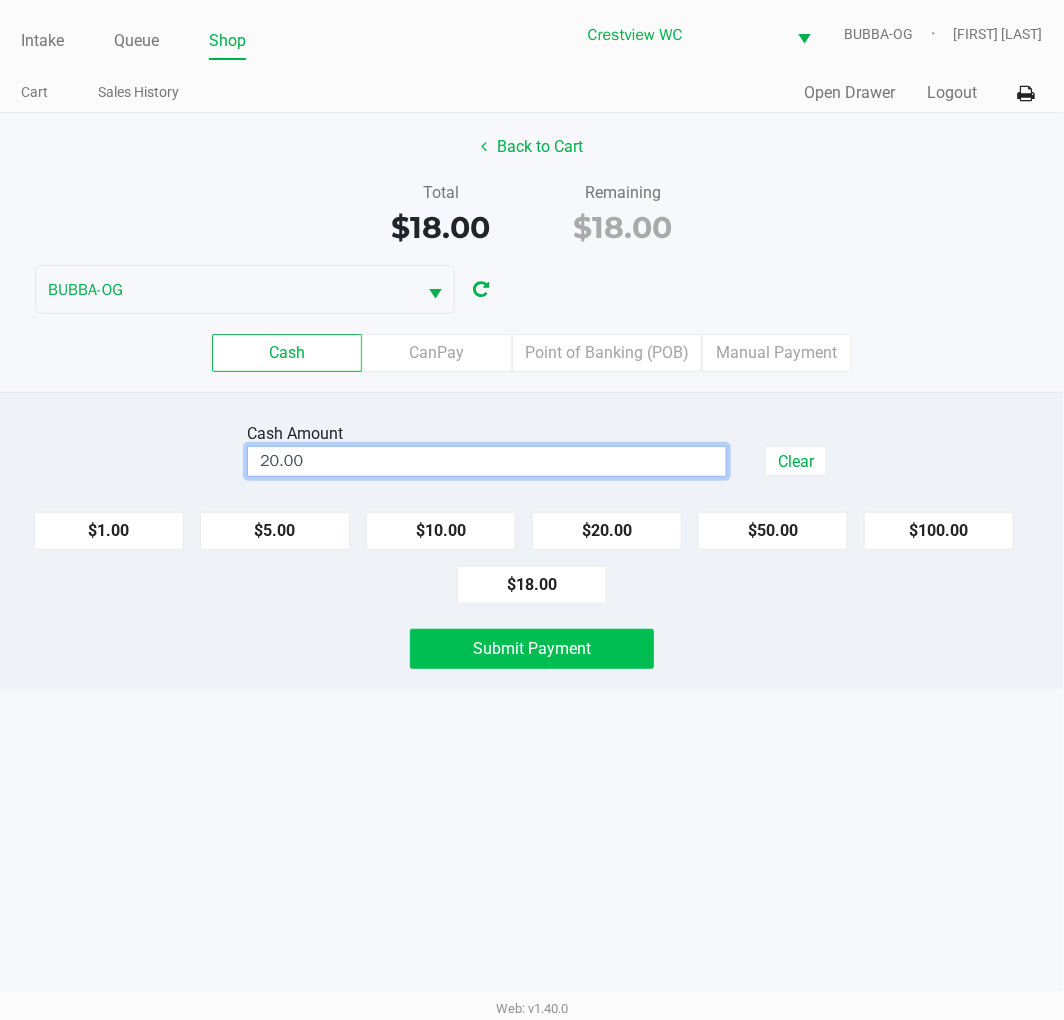 type on "$20.00" 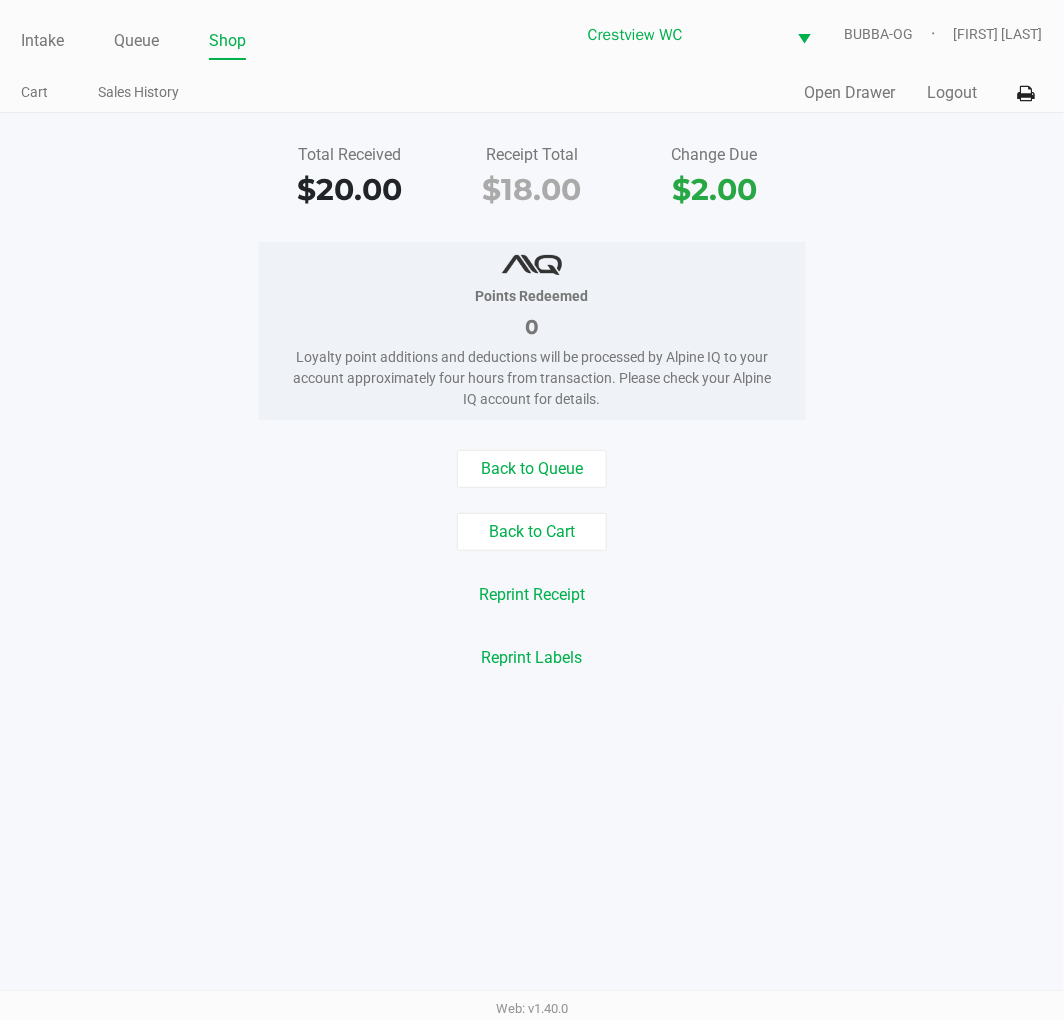 click on "Intake" 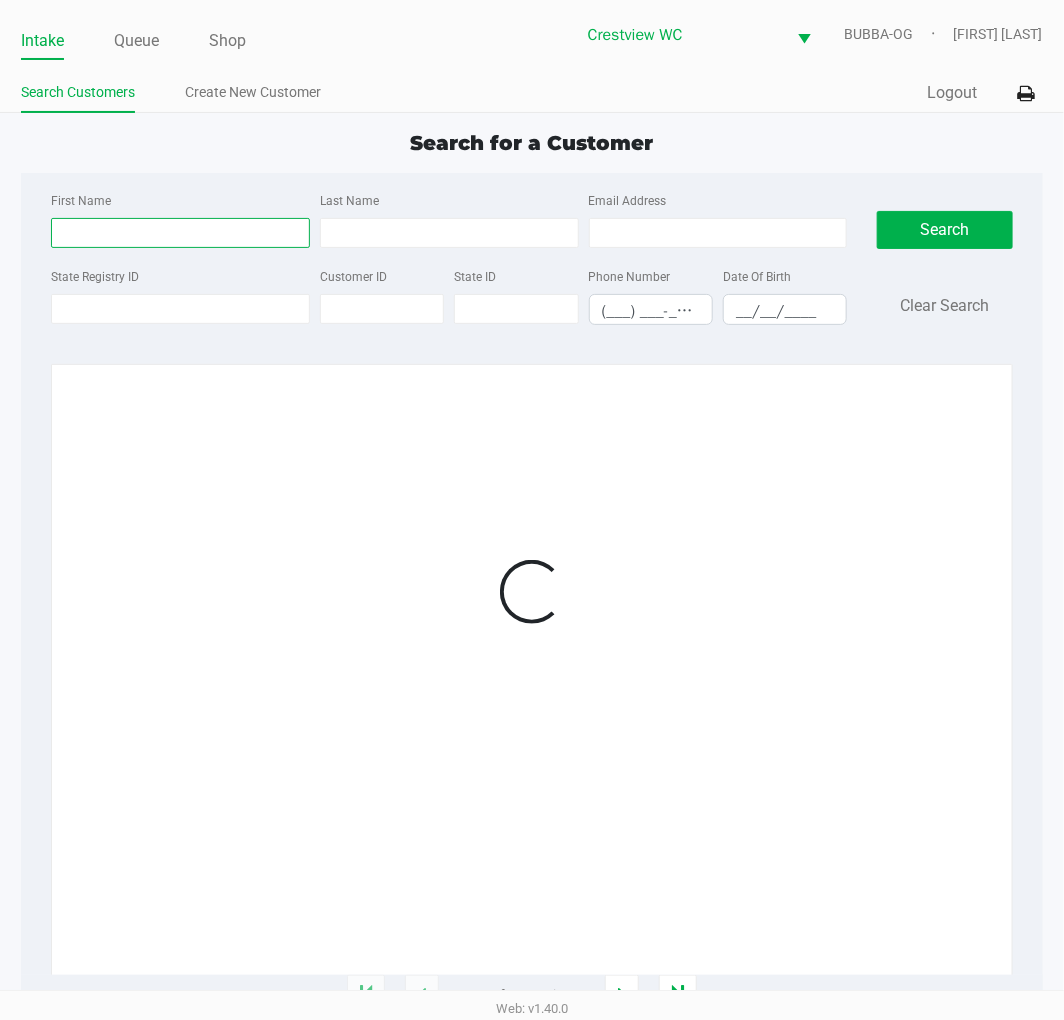 click on "First Name" at bounding box center [180, 233] 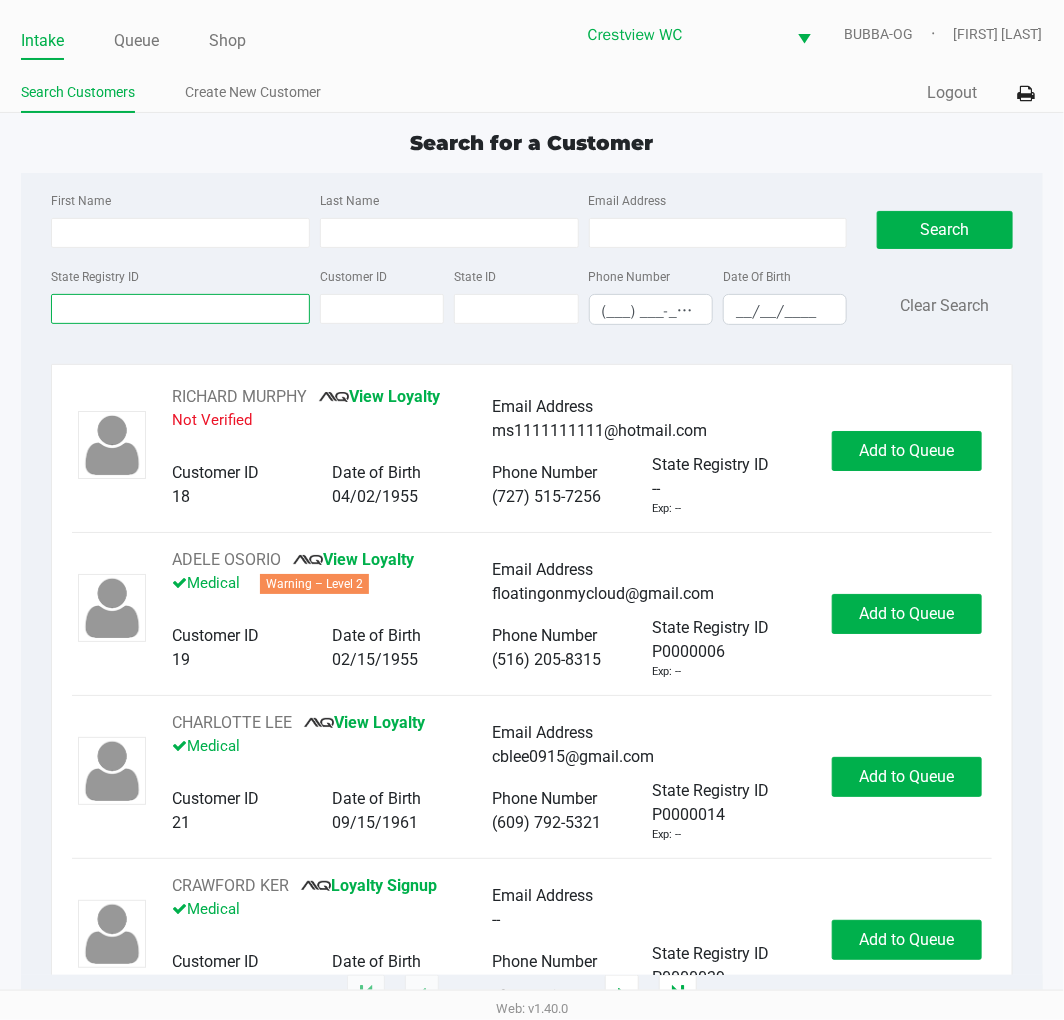 click on "State Registry ID" at bounding box center [180, 309] 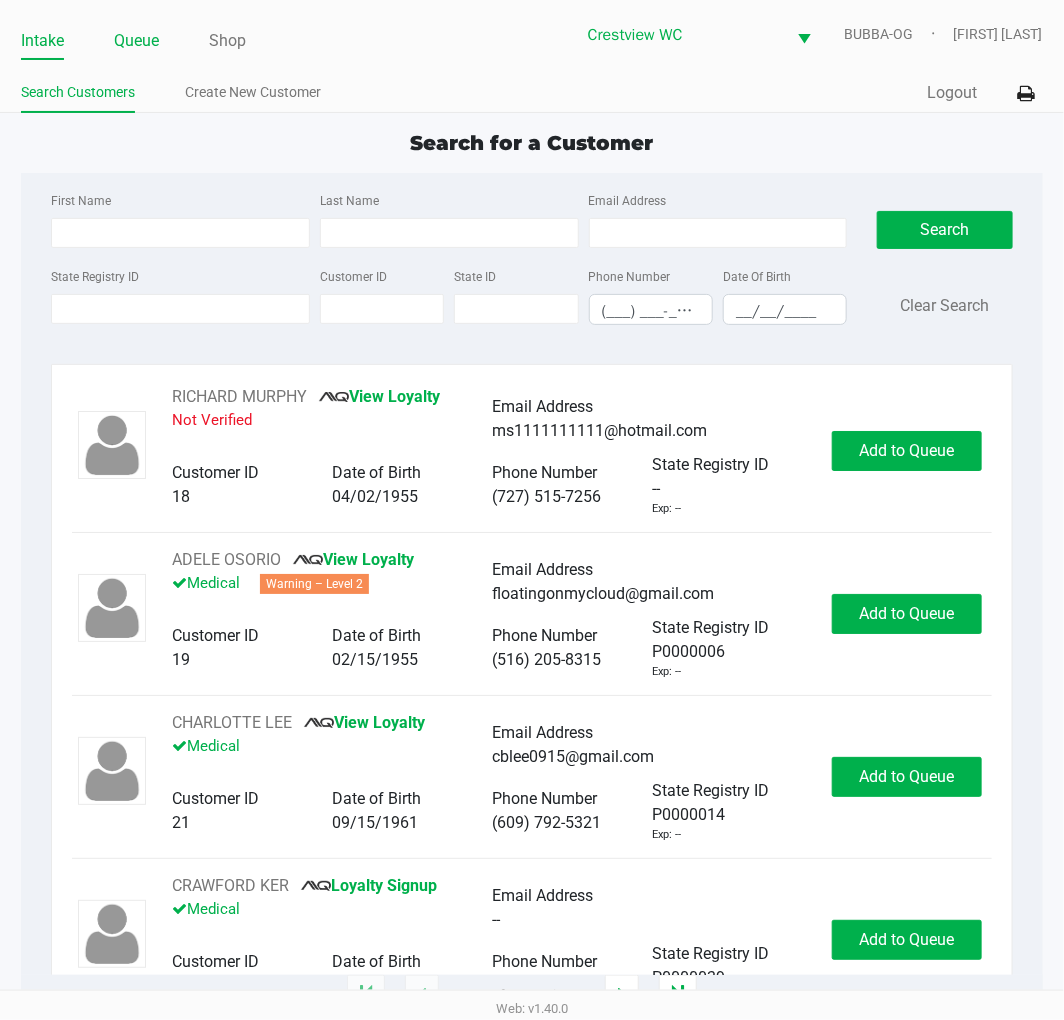 click on "Queue" 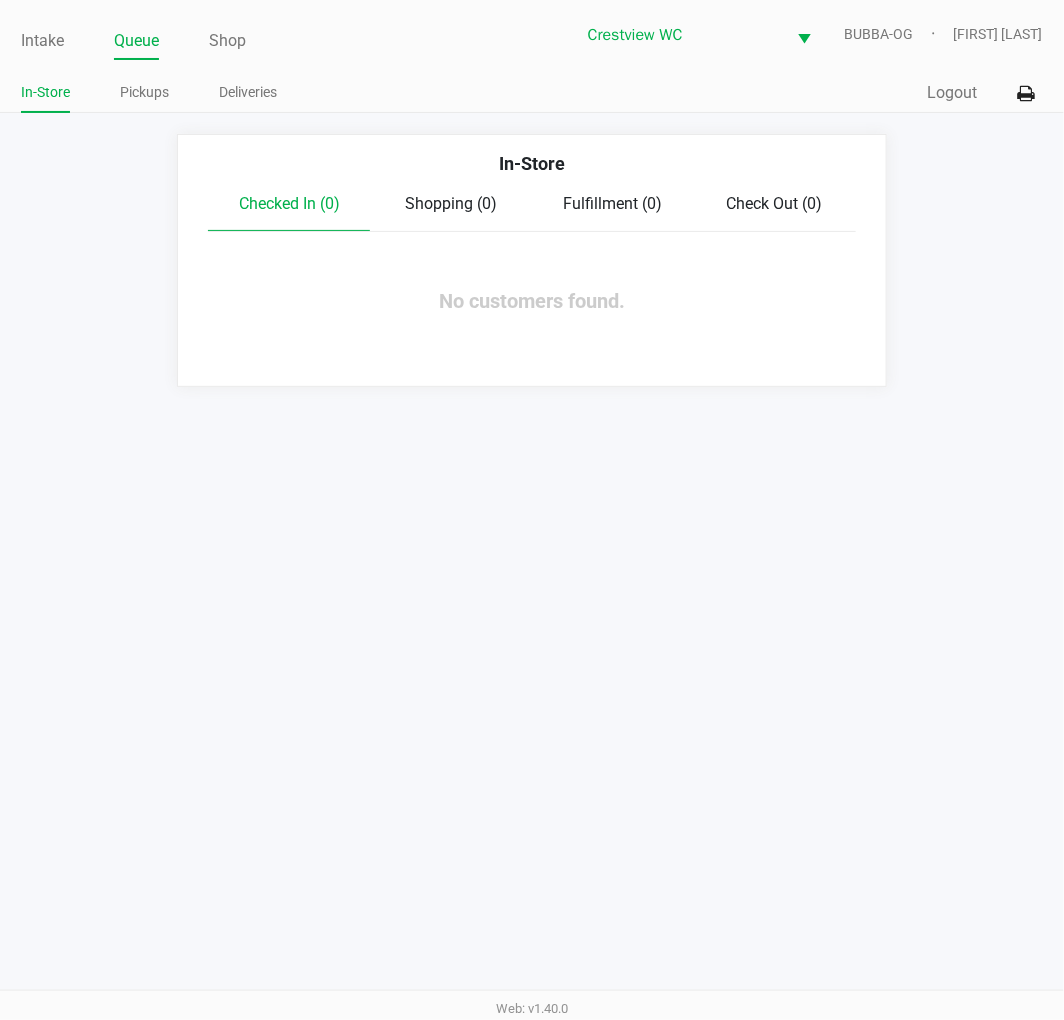 click on "Pickups" 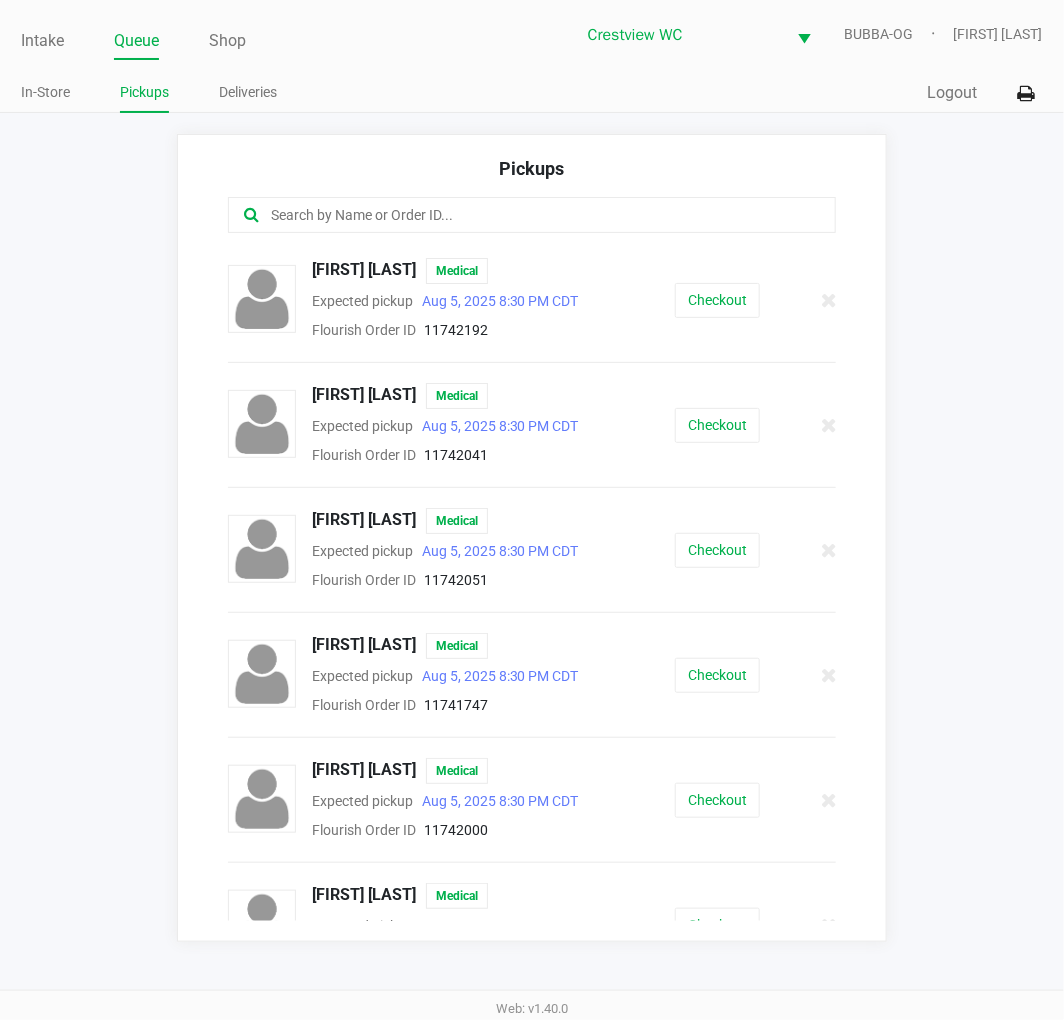 click 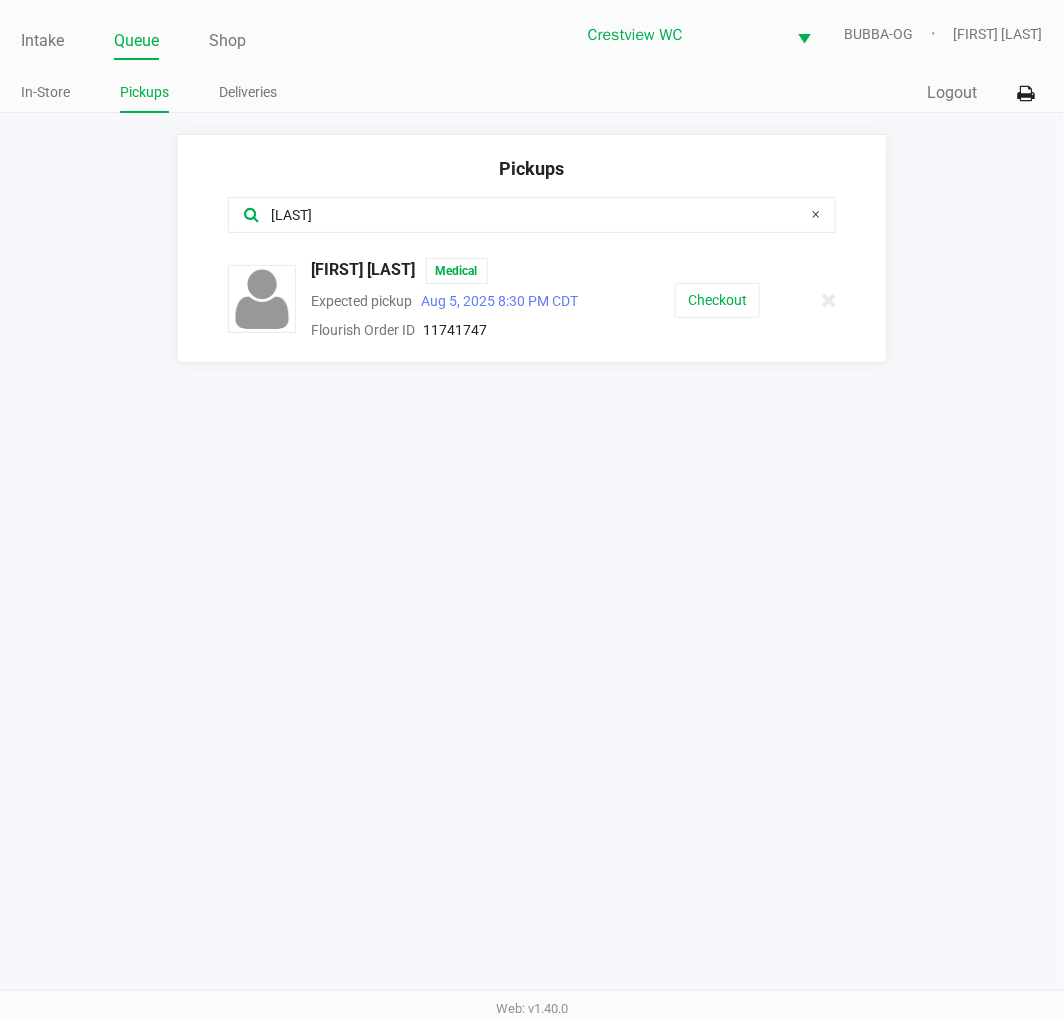 type on "deb" 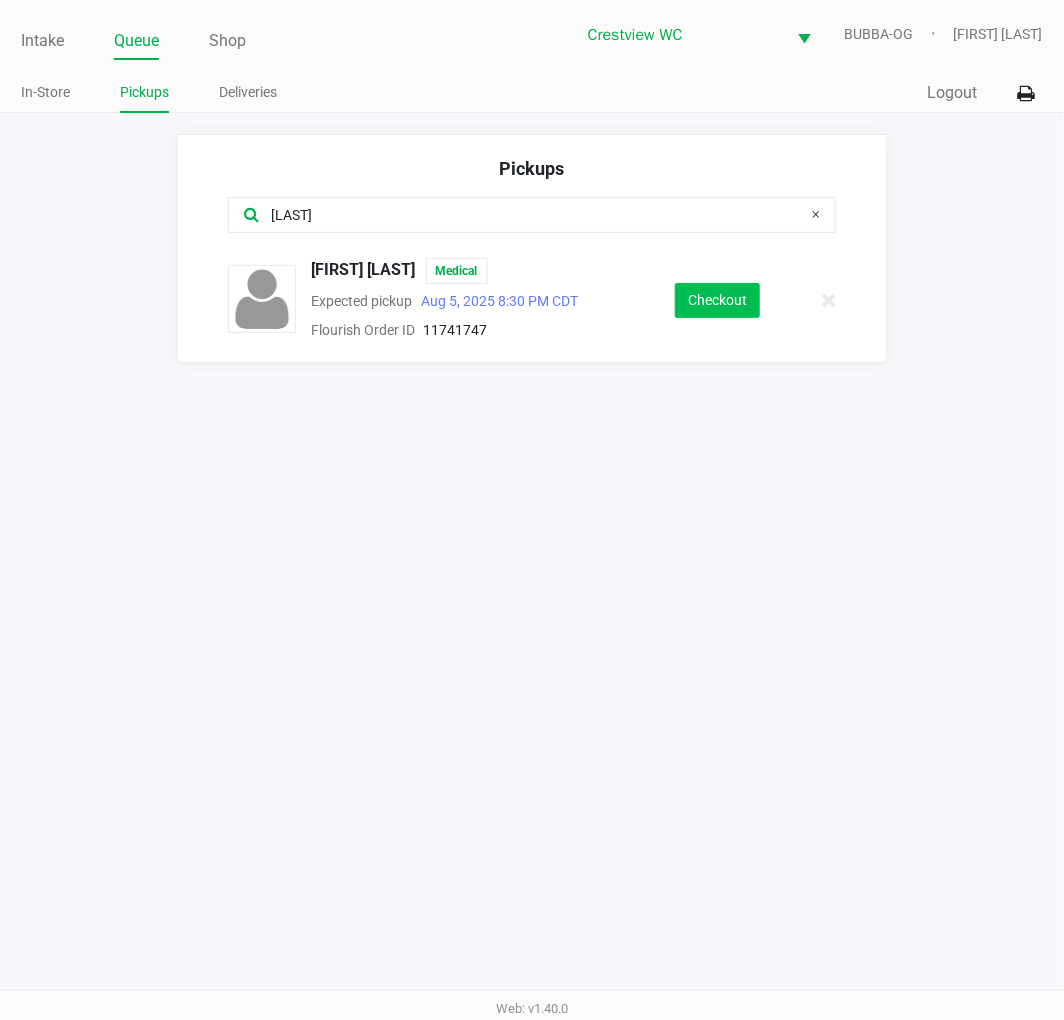 click on "Checkout" 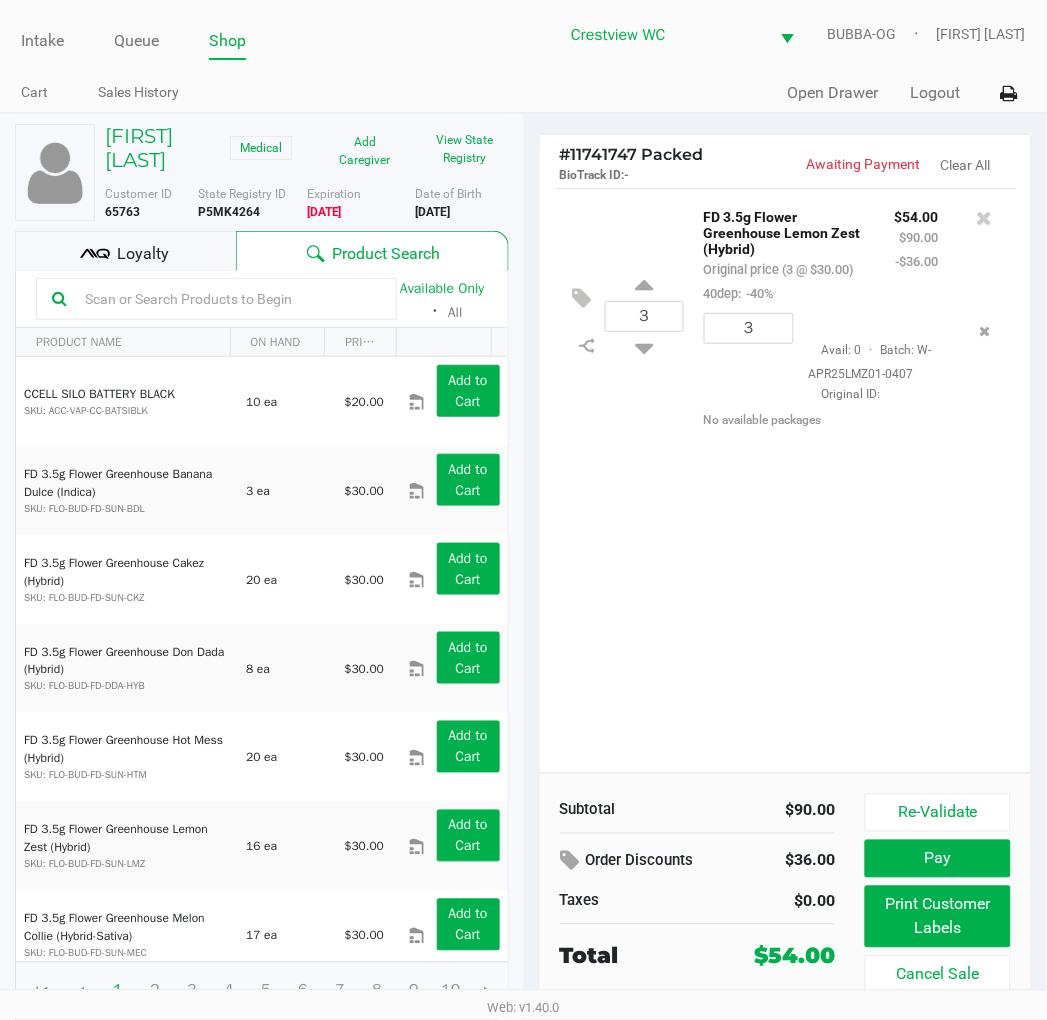 scroll, scrollTop: 7, scrollLeft: 0, axis: vertical 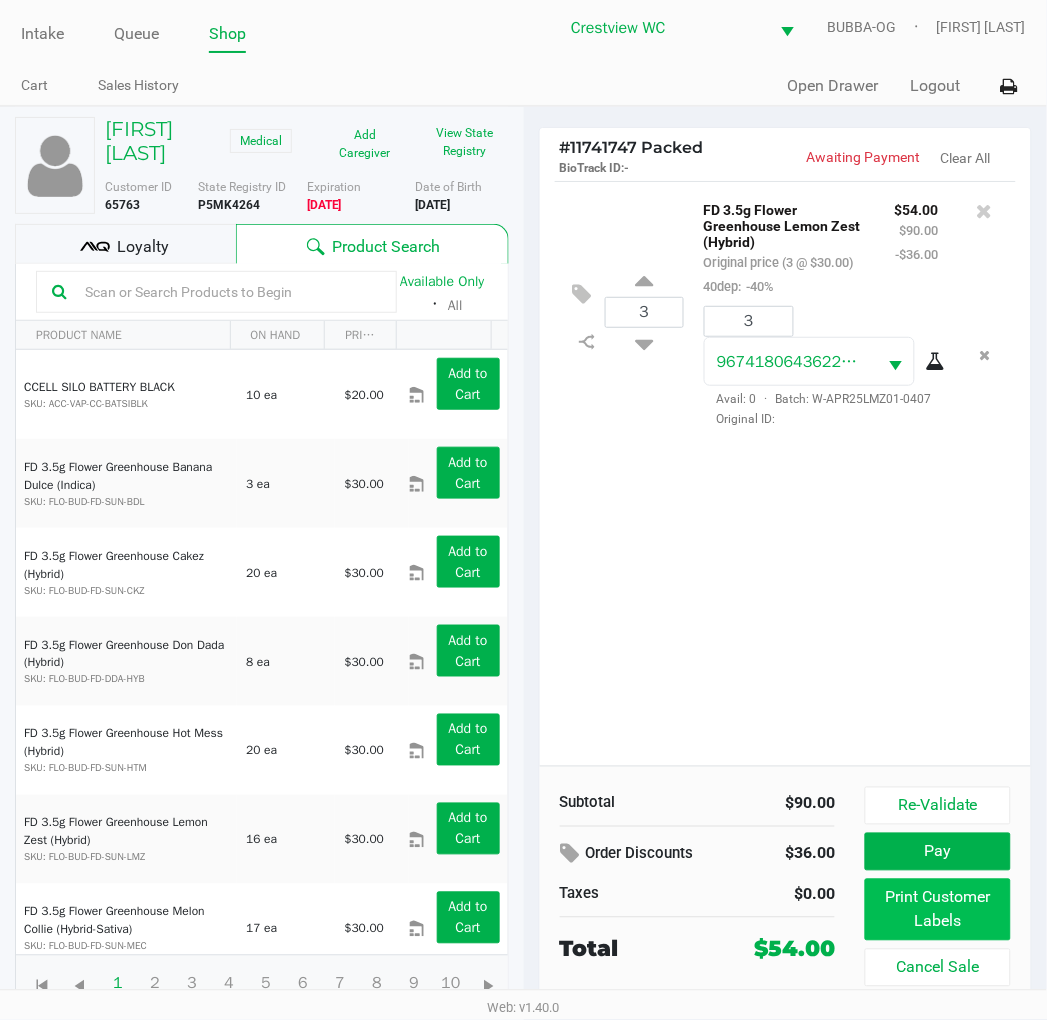 click on "Print Customer Labels" 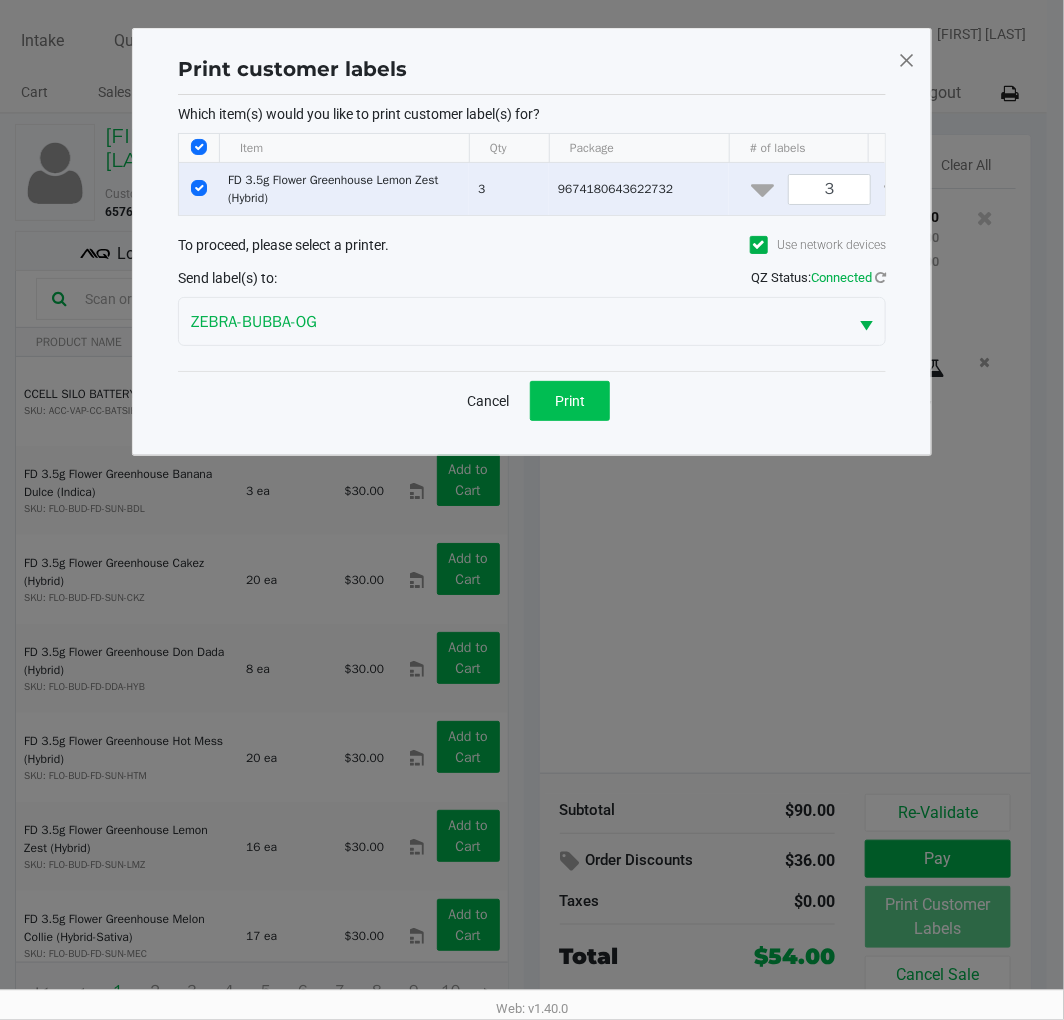 click on "Print" 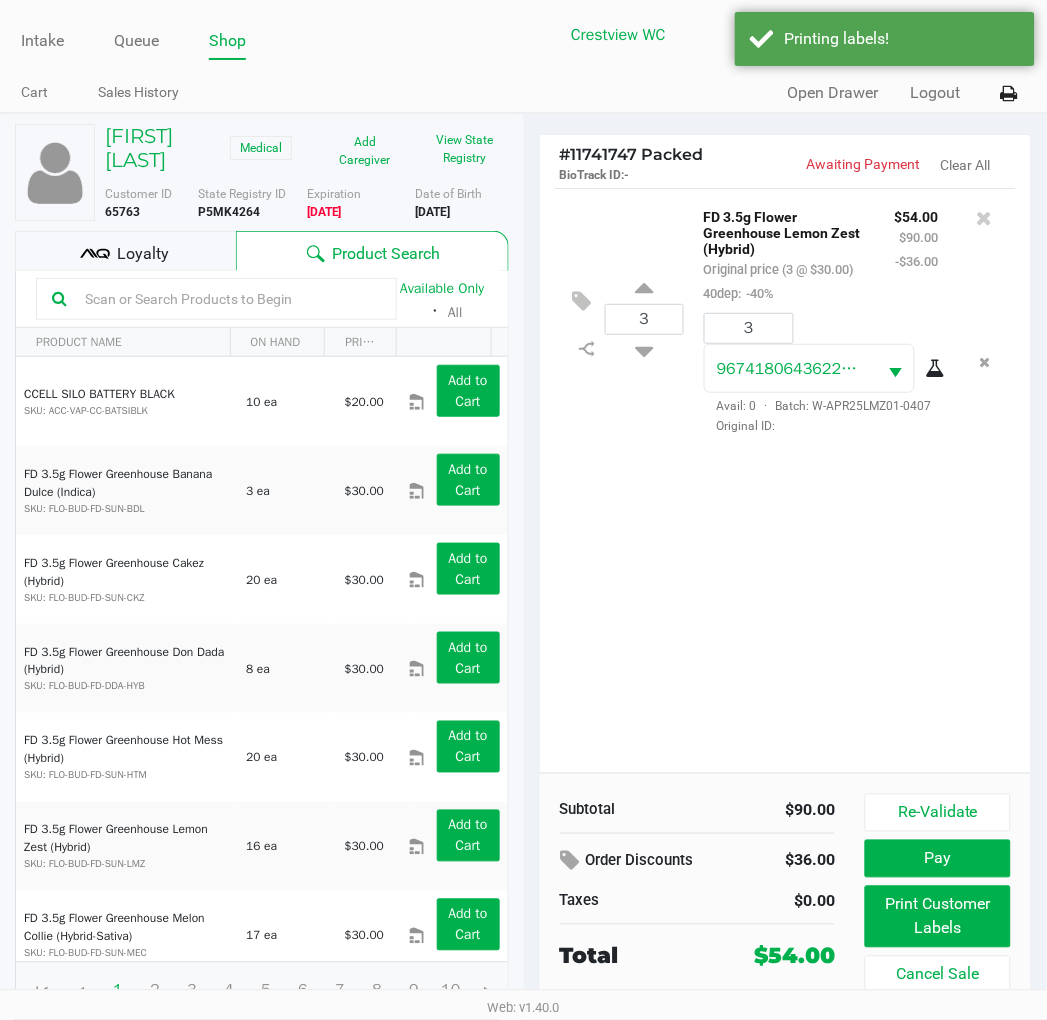 scroll, scrollTop: 37, scrollLeft: 0, axis: vertical 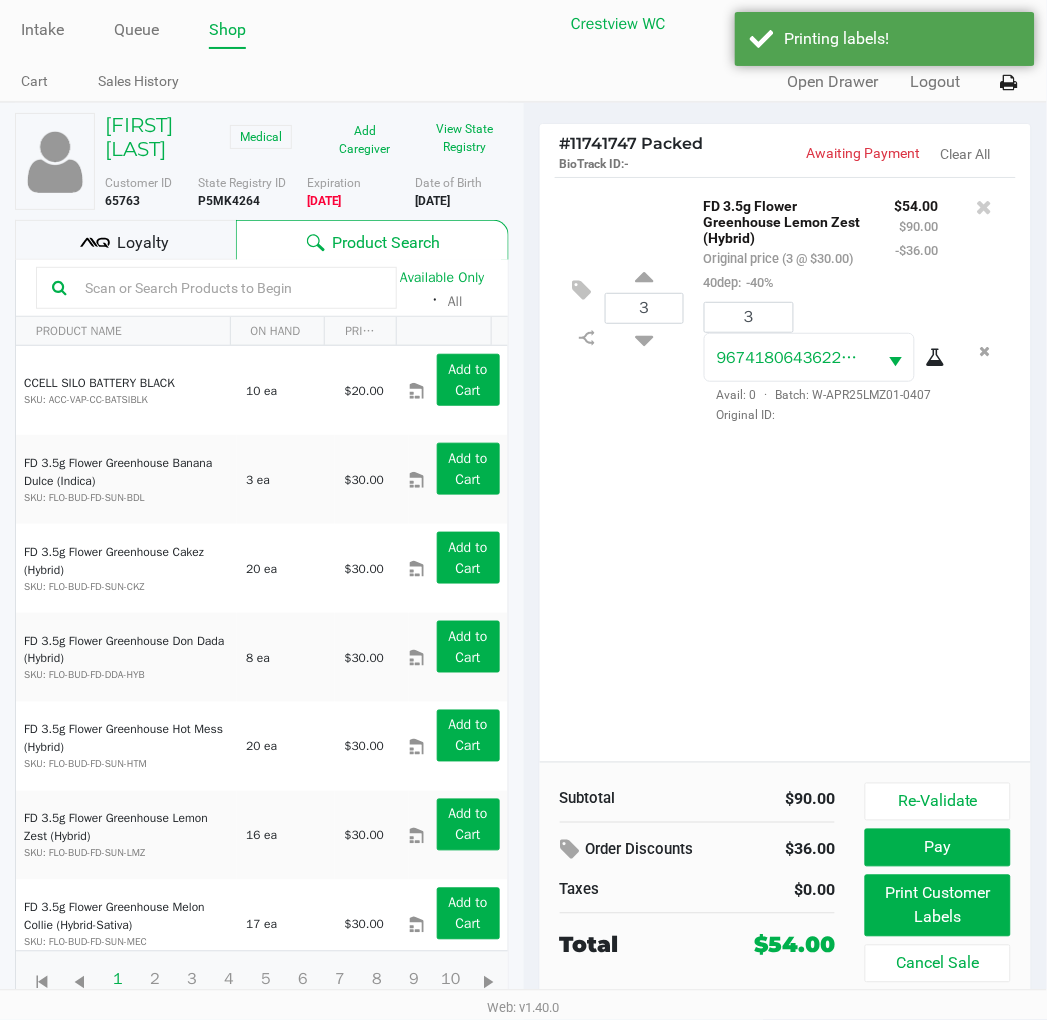 click on "Loyalty" 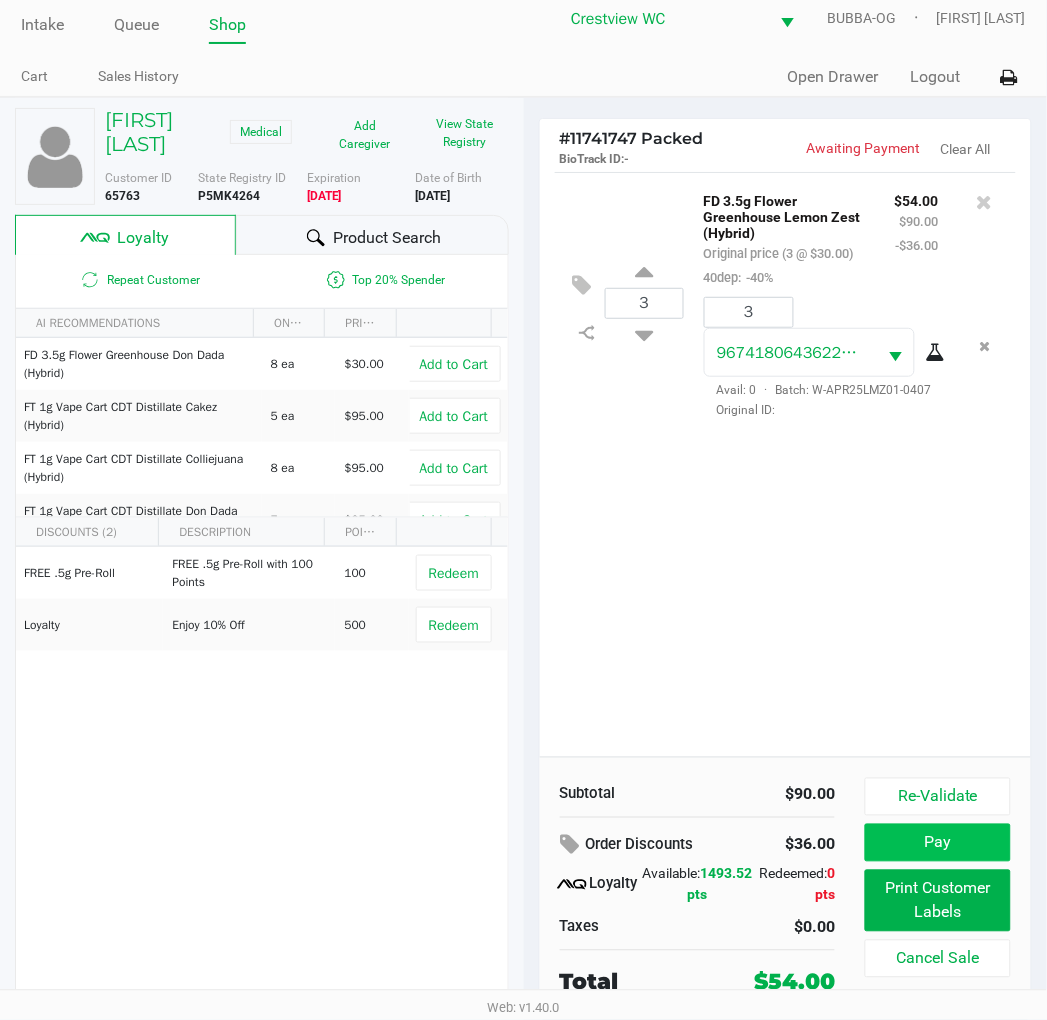 click on "Pay" 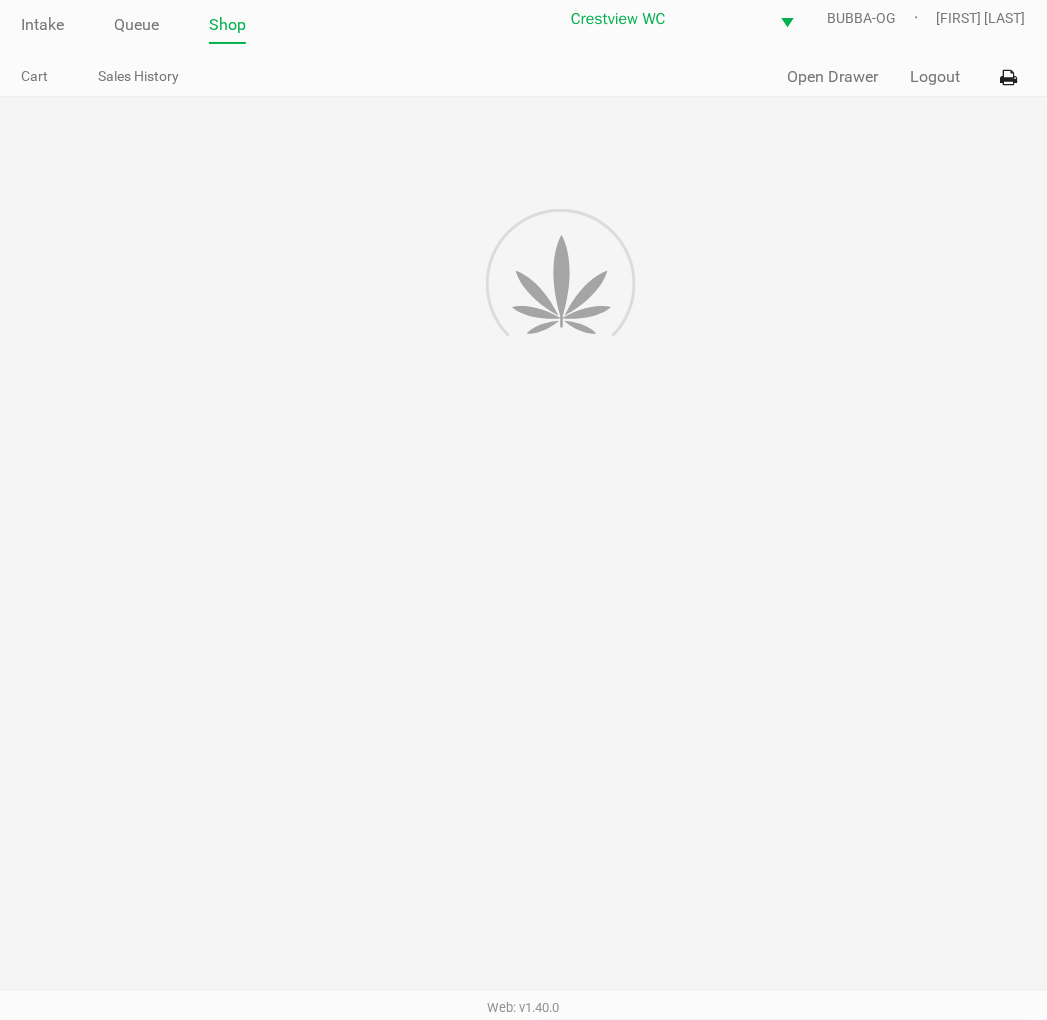 scroll, scrollTop: 0, scrollLeft: 0, axis: both 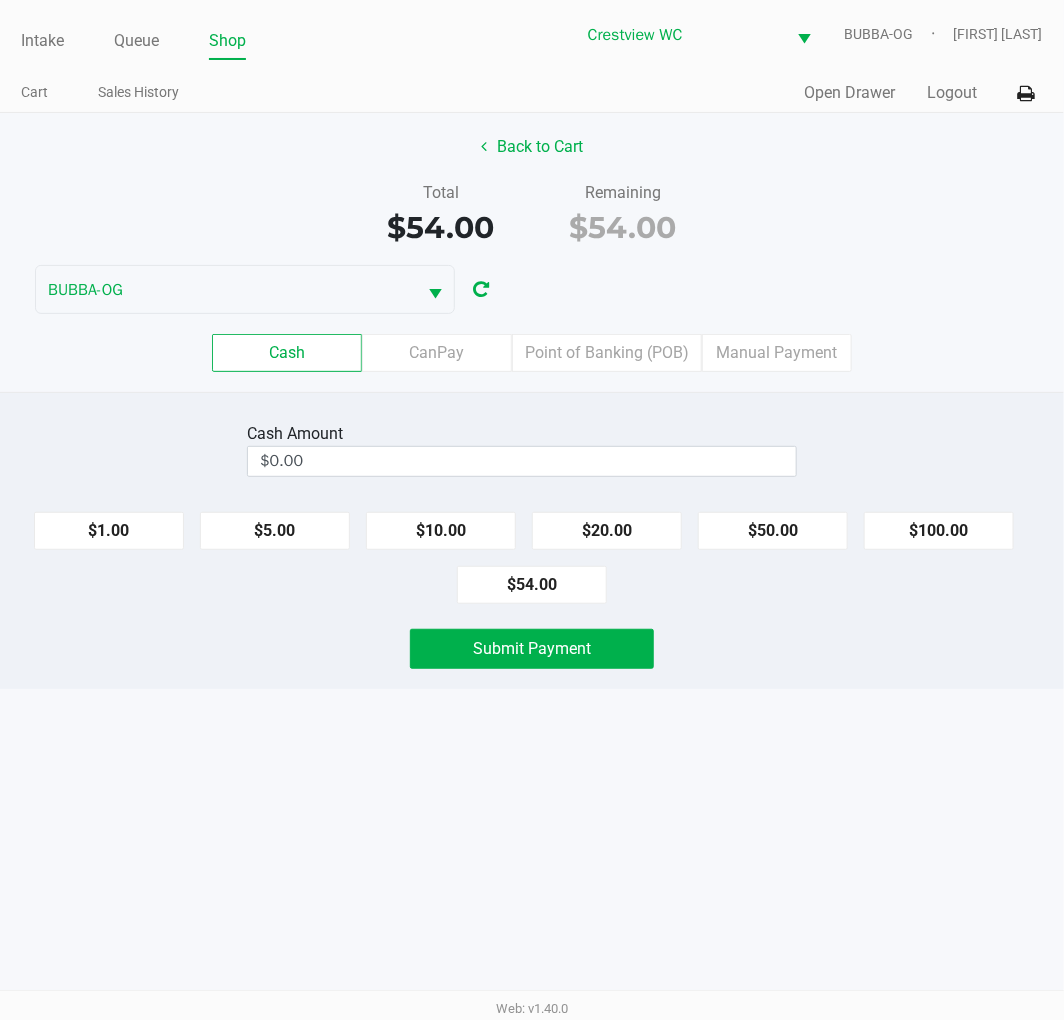 click on "$0.00" at bounding box center [522, 461] 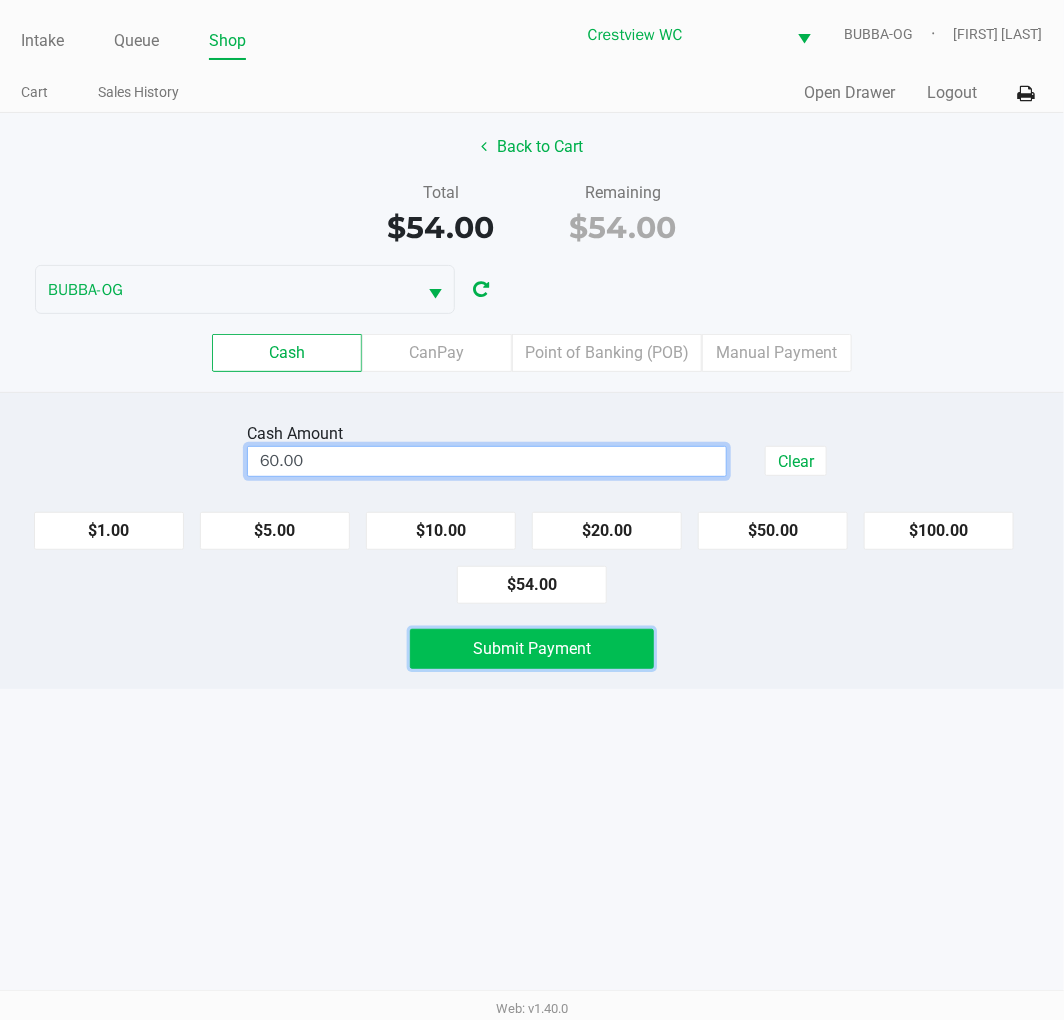 click on "Submit Payment" 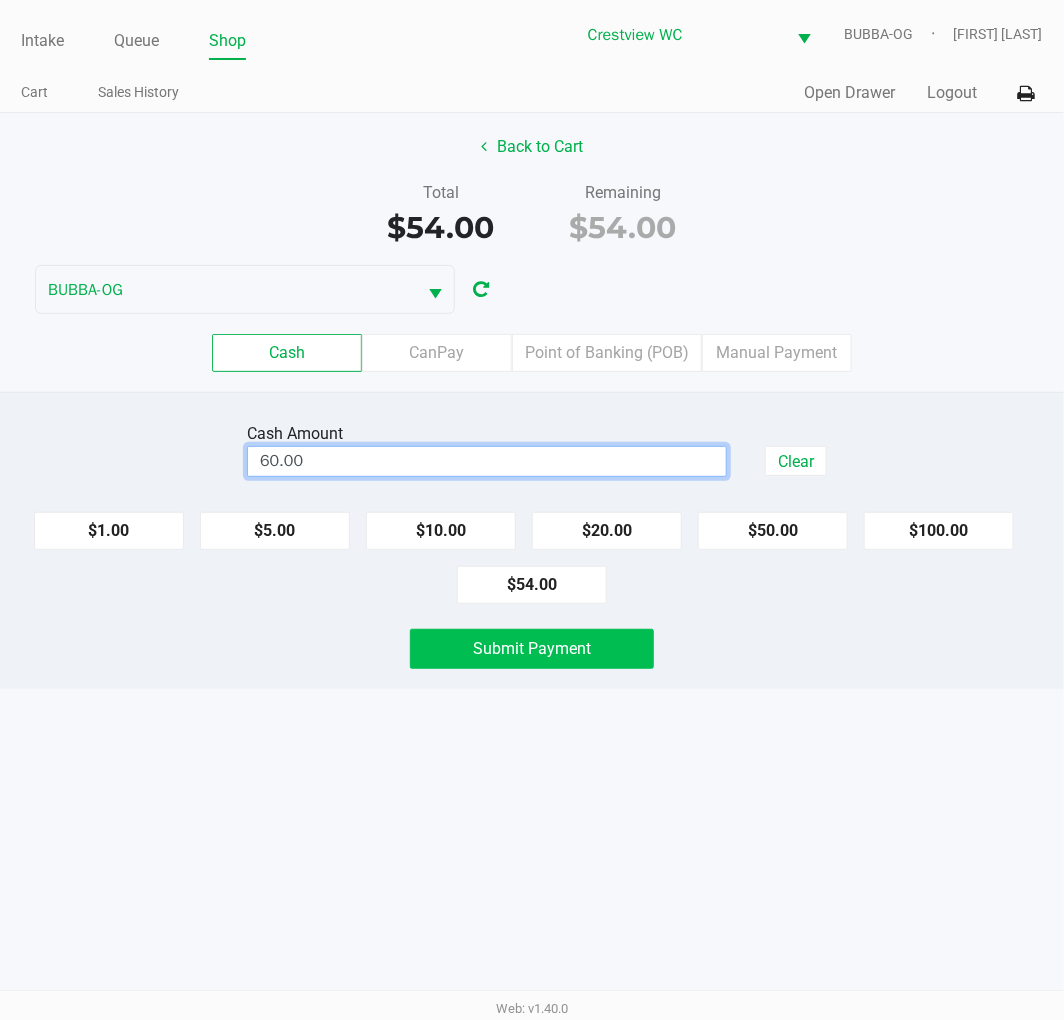 type on "$60.00" 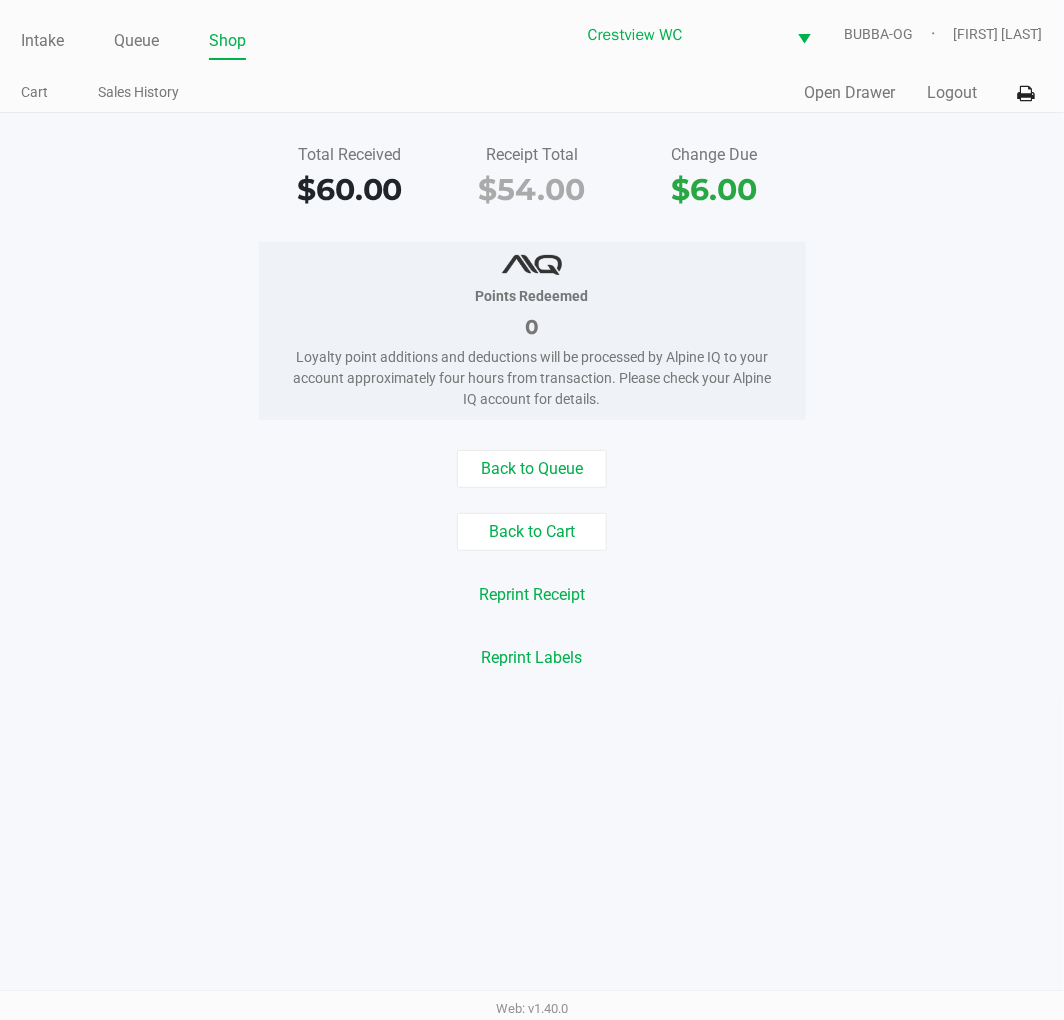 drag, startPoint x: 35, startPoint y: 60, endPoint x: 23, endPoint y: 312, distance: 252.28555 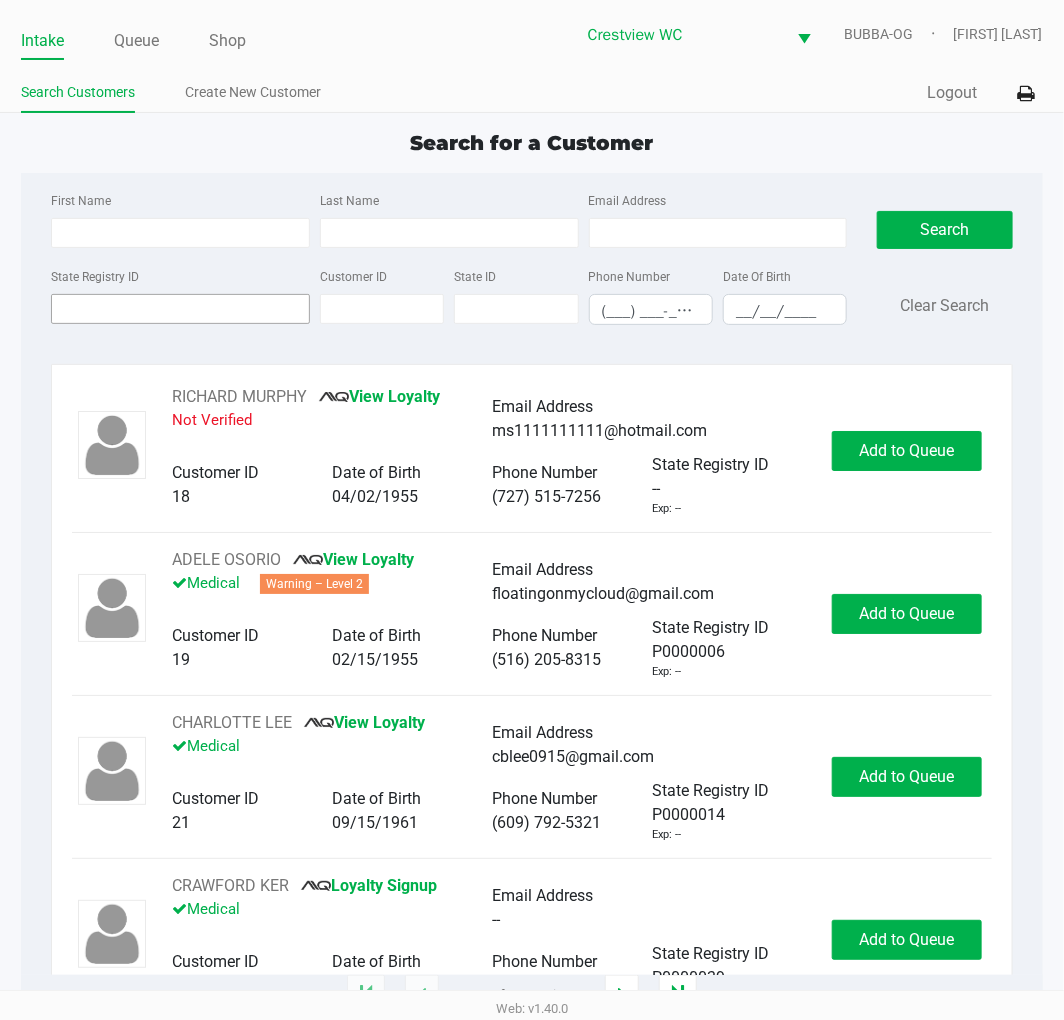 click on "State Registry ID" 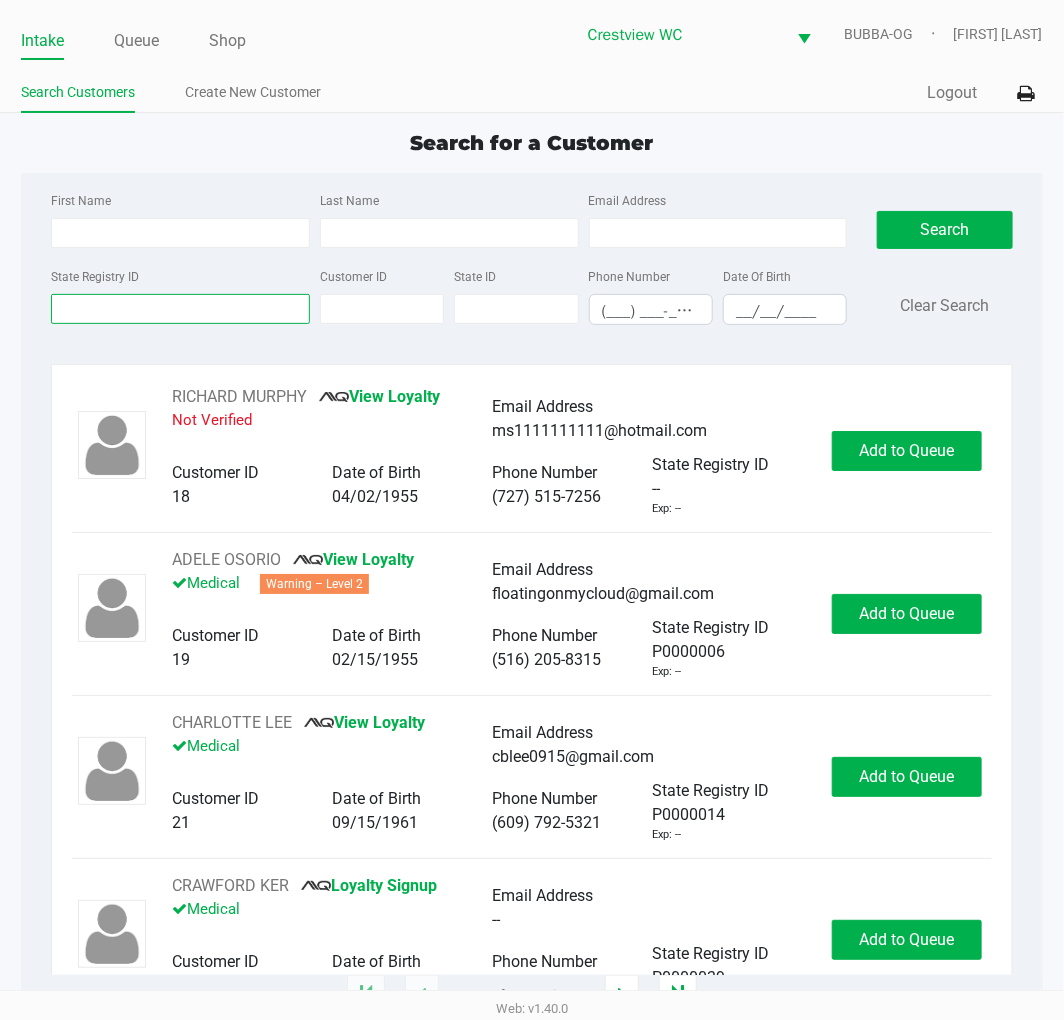 click on "State Registry ID" at bounding box center [180, 309] 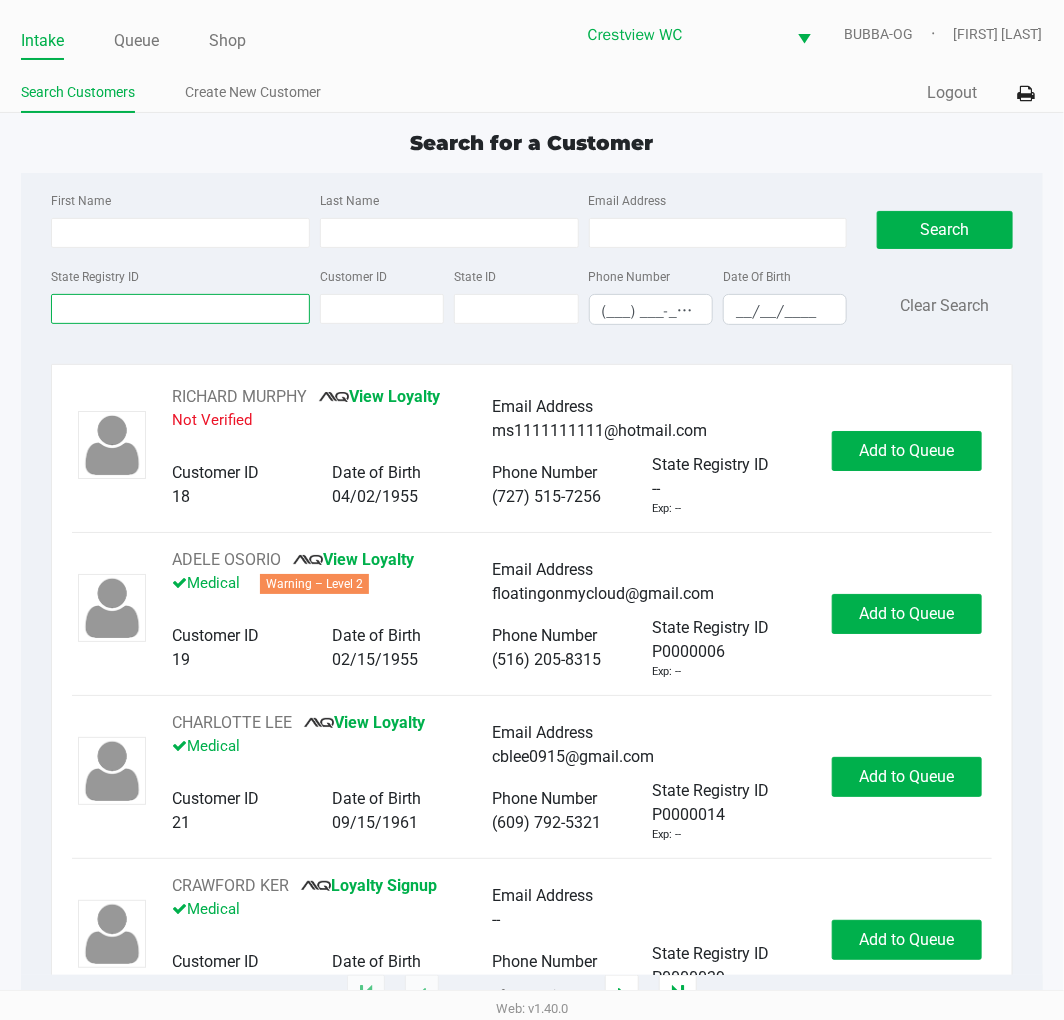 click on "State Registry ID" at bounding box center (180, 309) 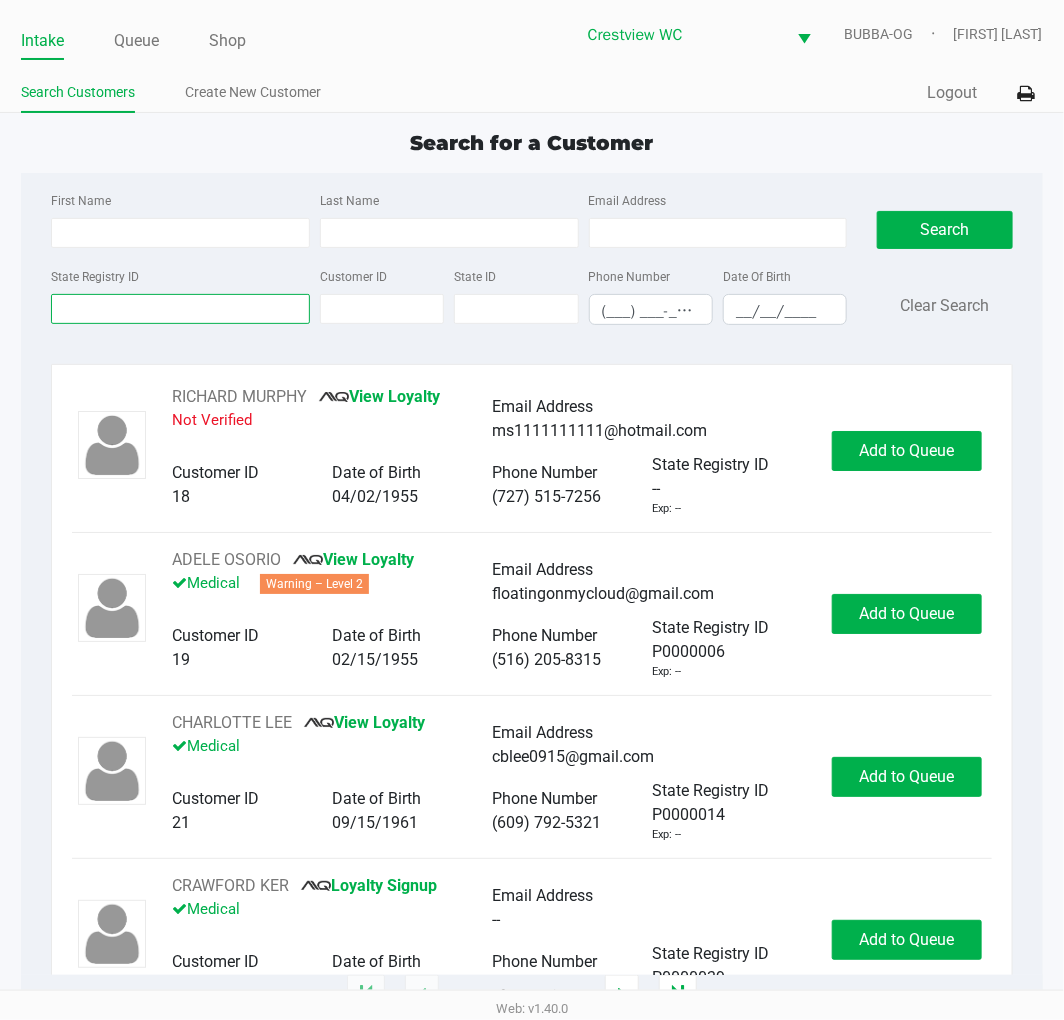 click on "State Registry ID" at bounding box center (180, 309) 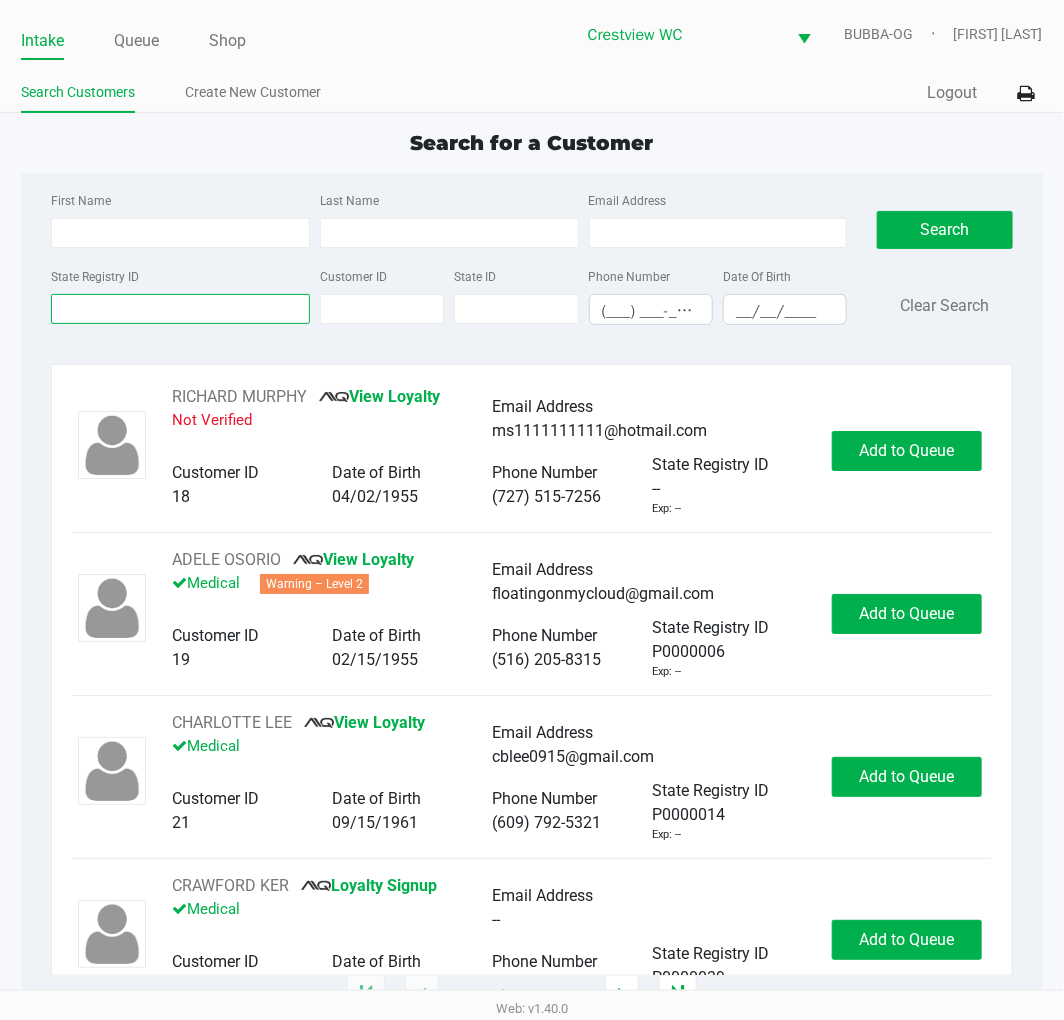 click on "State Registry ID" at bounding box center [180, 309] 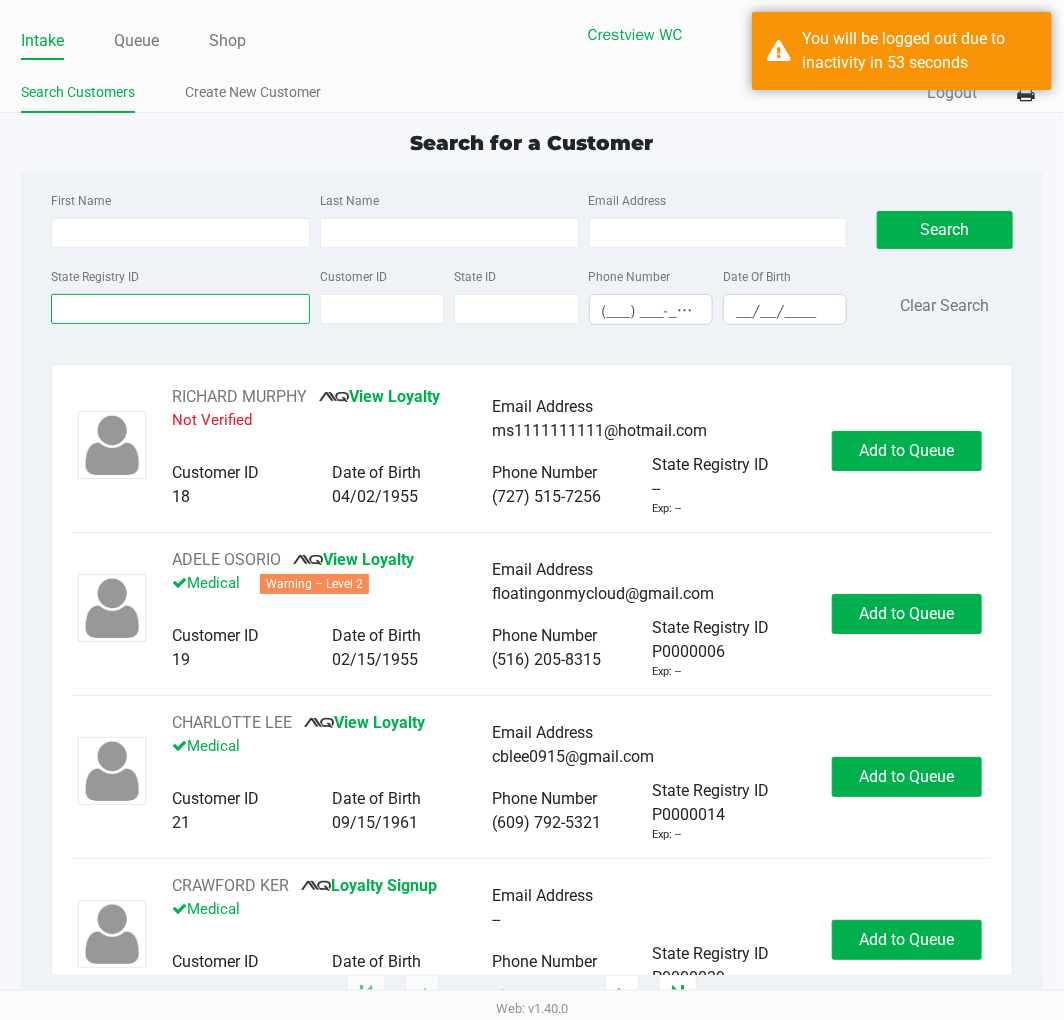 click on "State Registry ID" at bounding box center (180, 309) 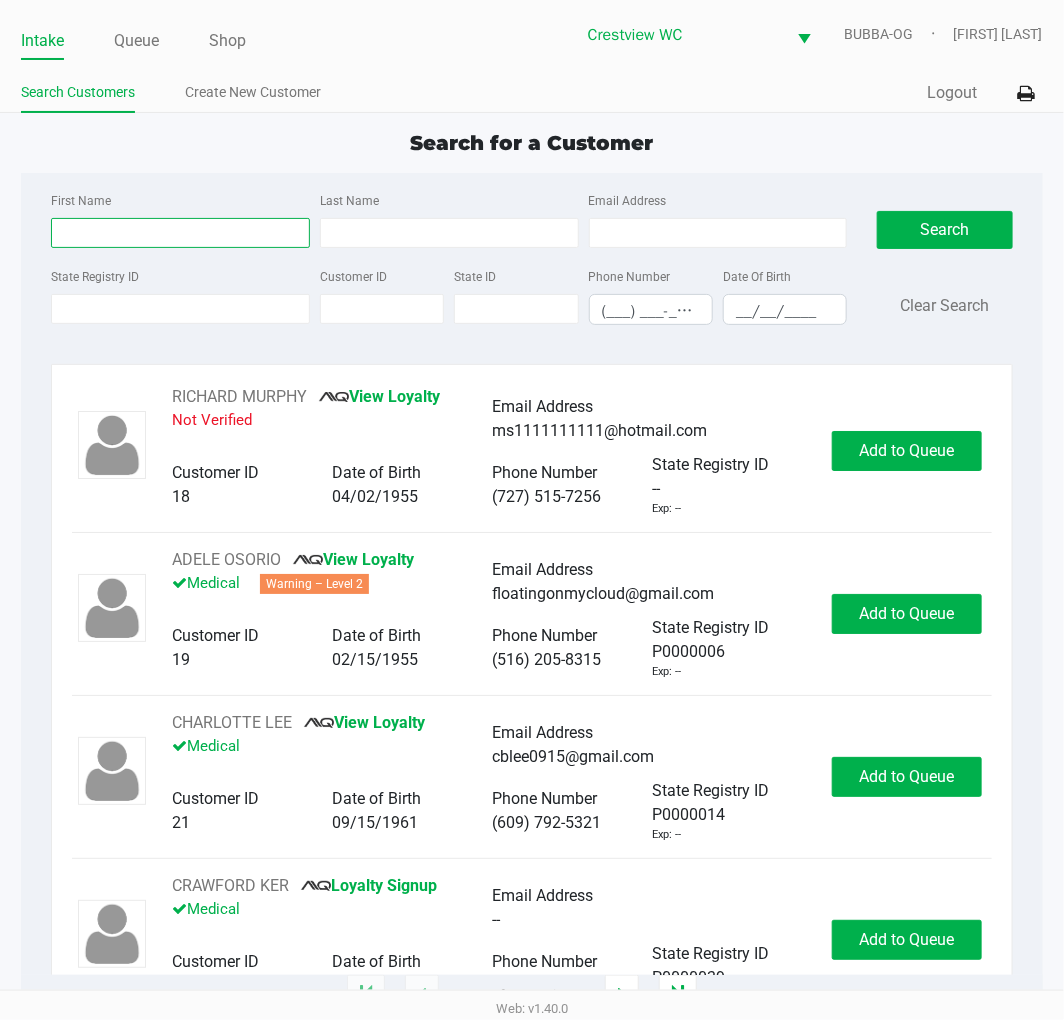click on "First Name" at bounding box center [180, 233] 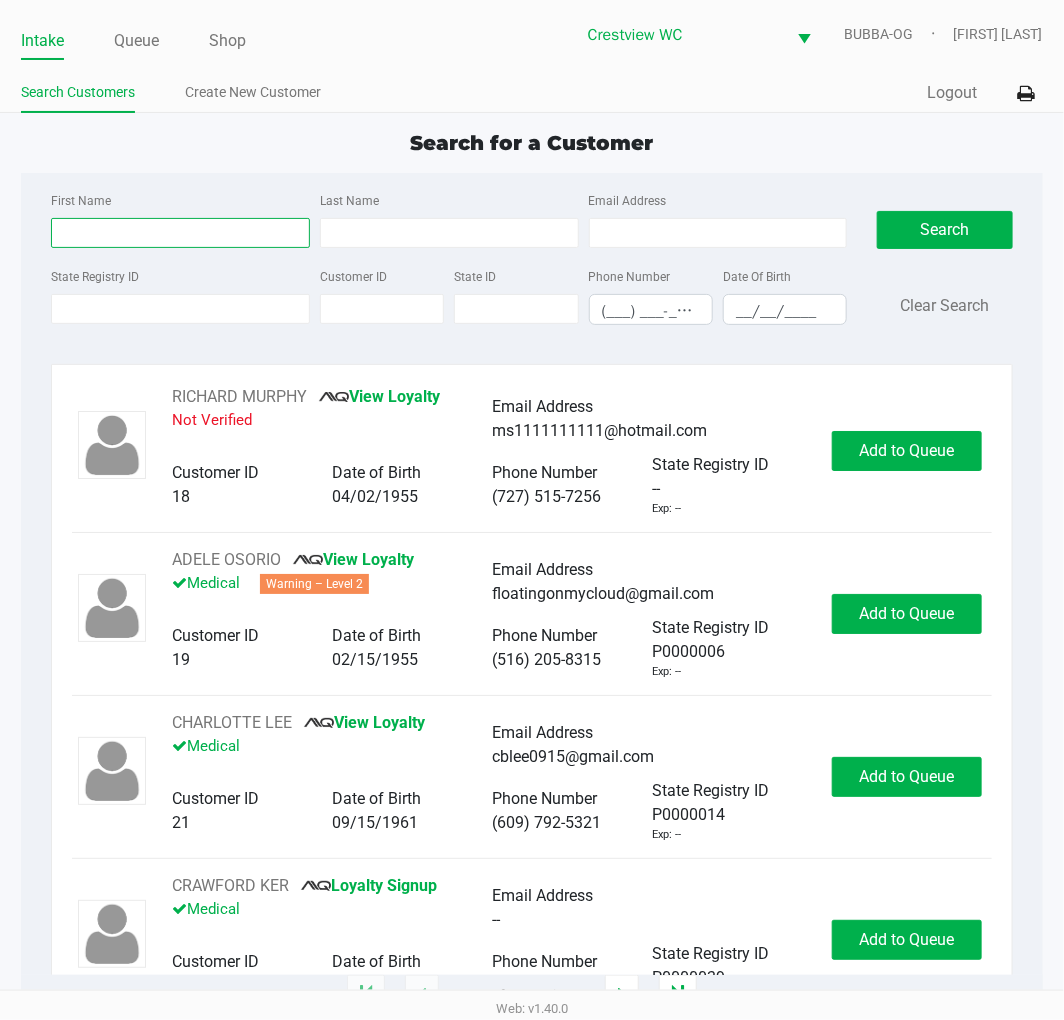 type on "s" 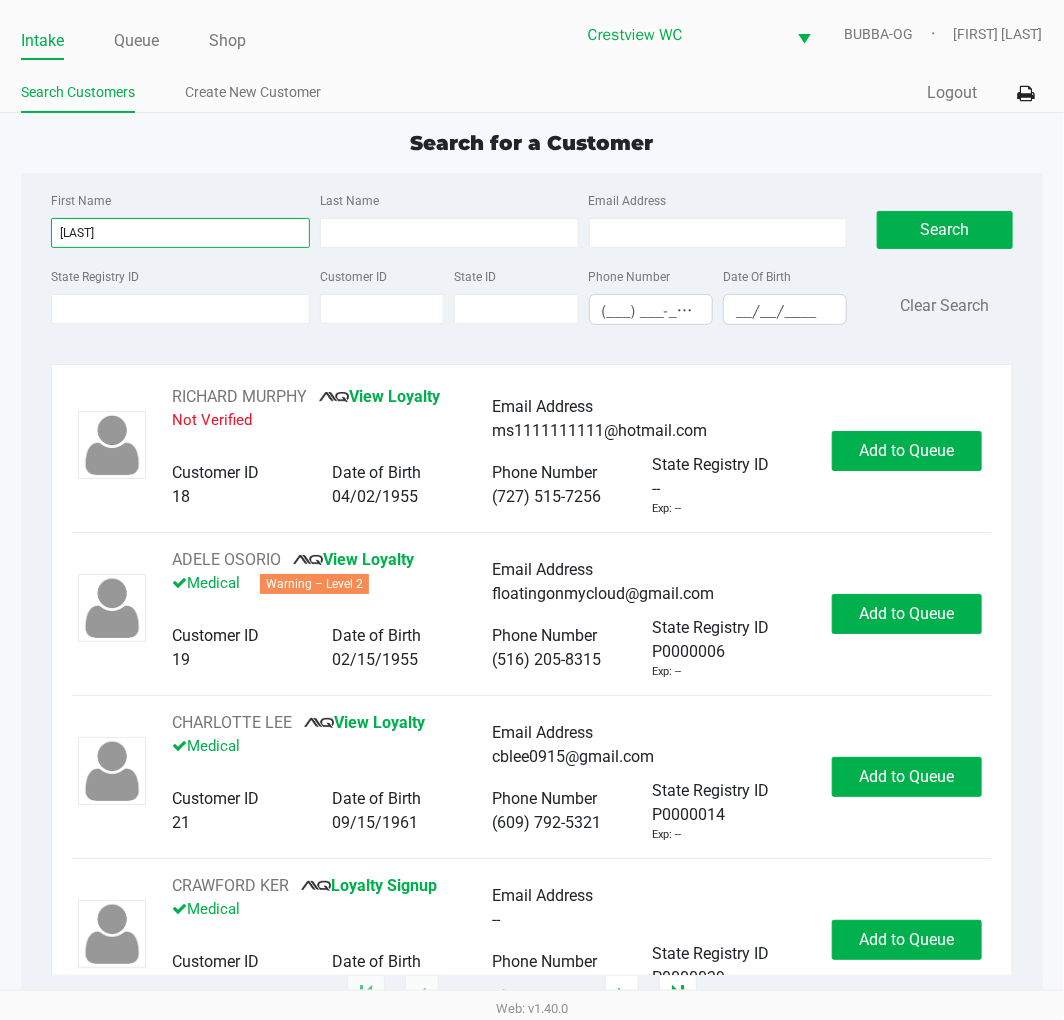 type on "dale" 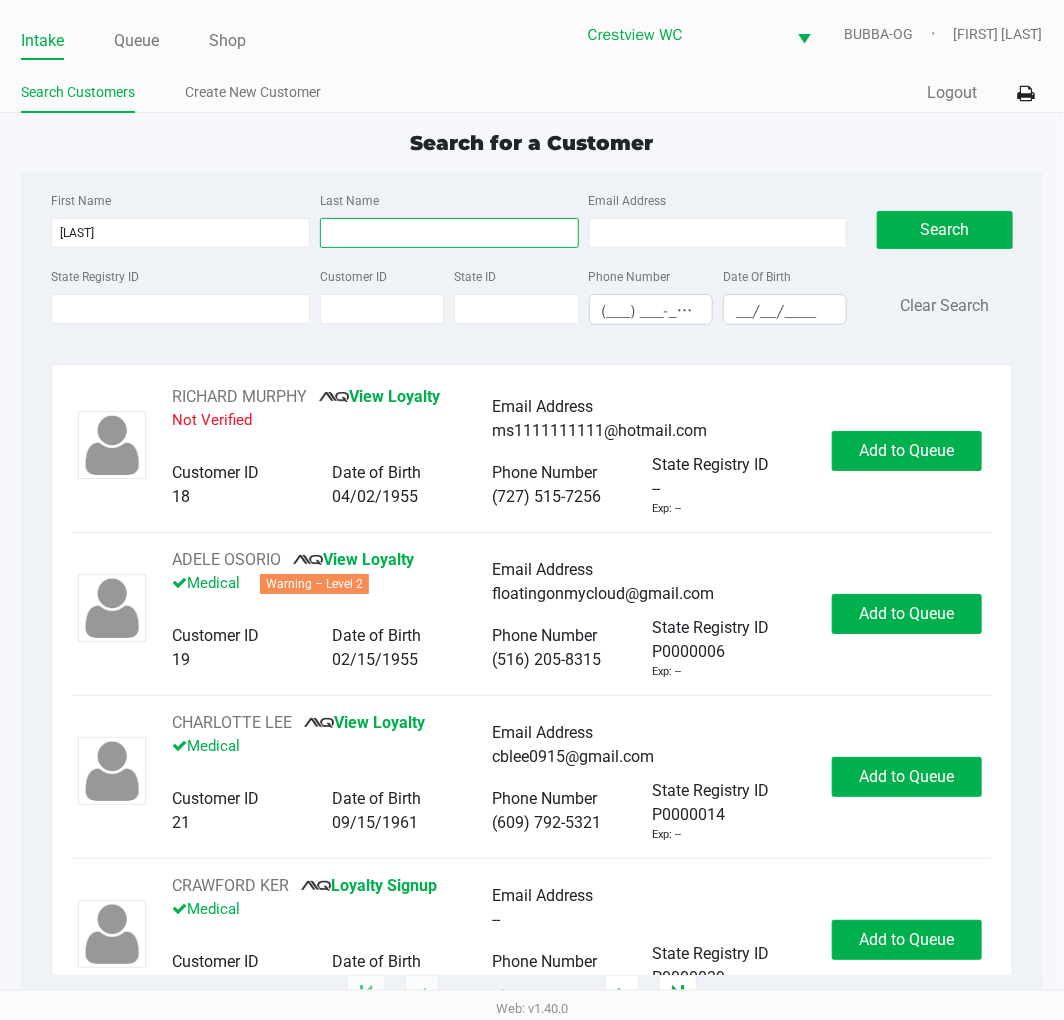 click on "Last Name" at bounding box center [449, 233] 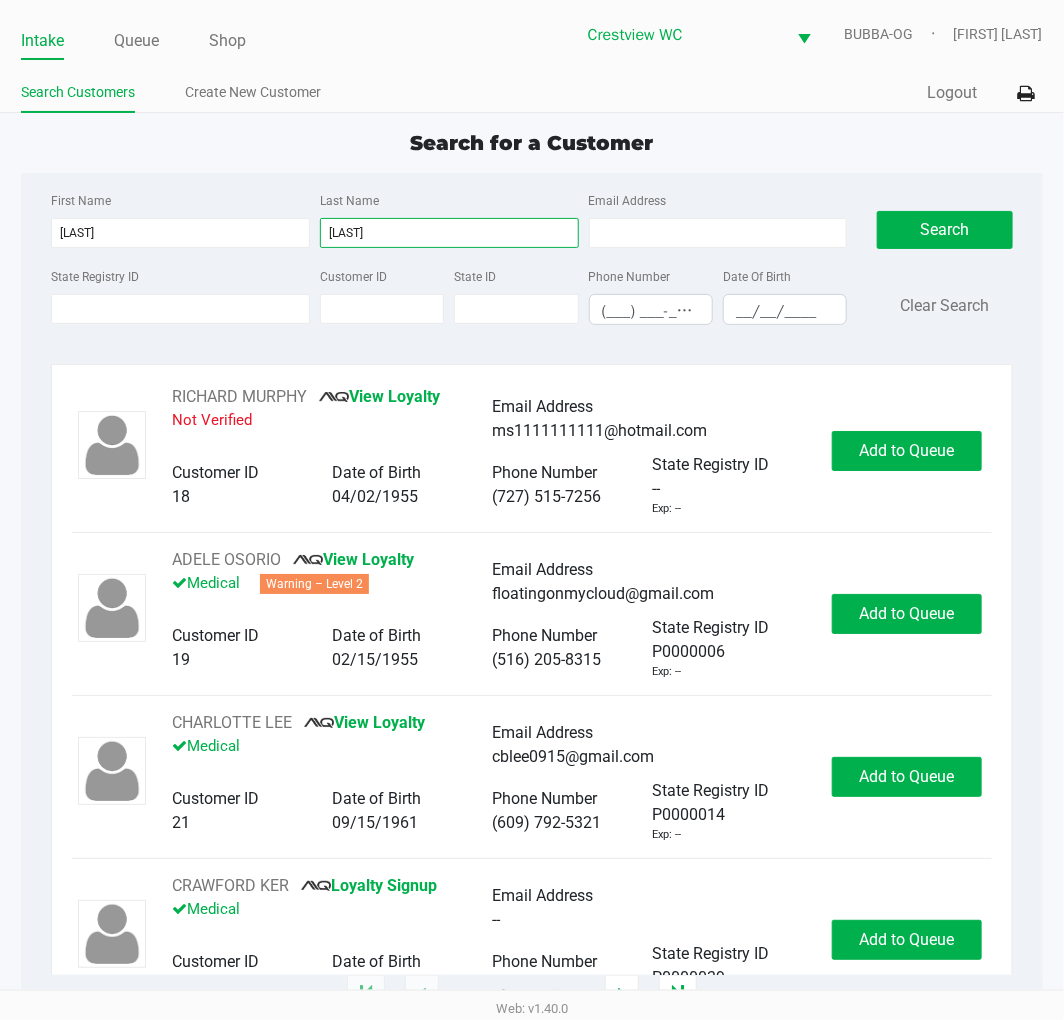 type on "shultz" 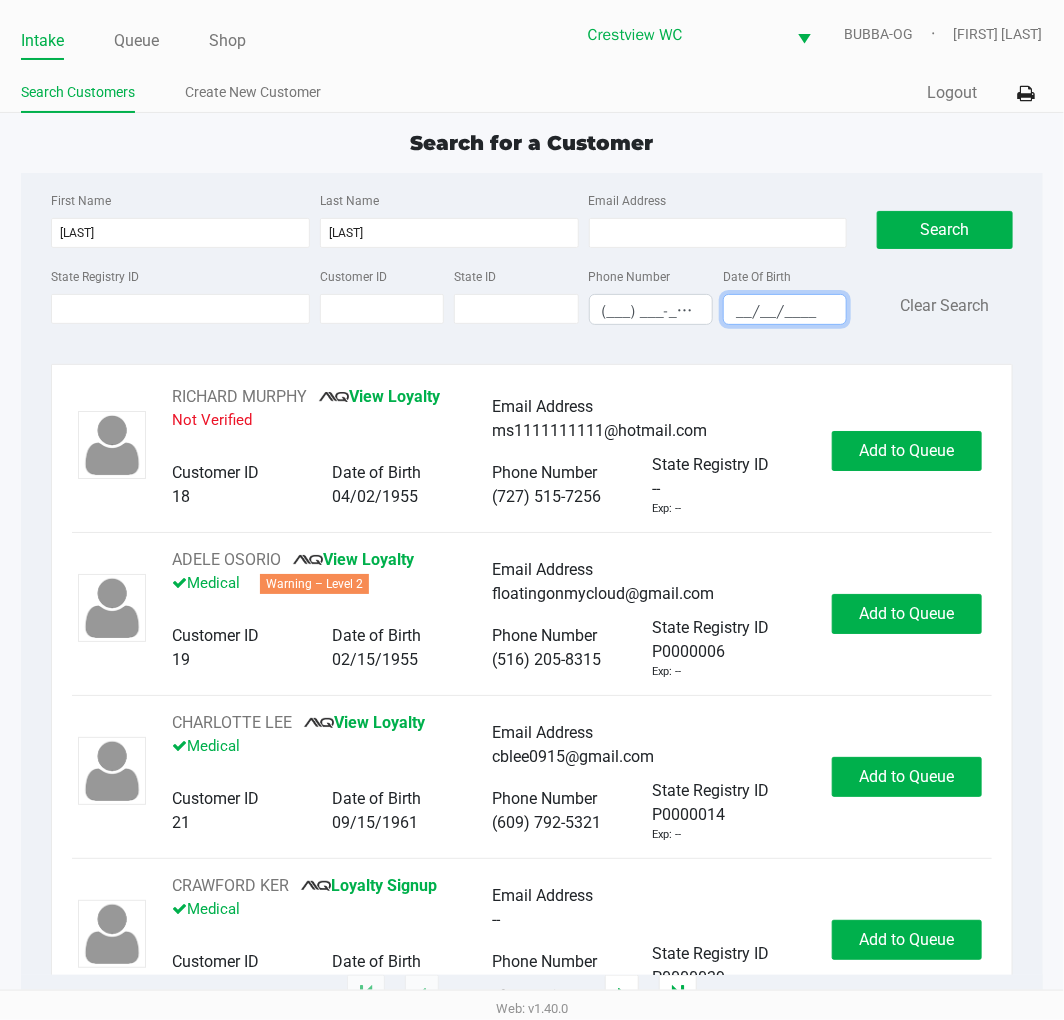 click on "__/__/____" at bounding box center (785, 311) 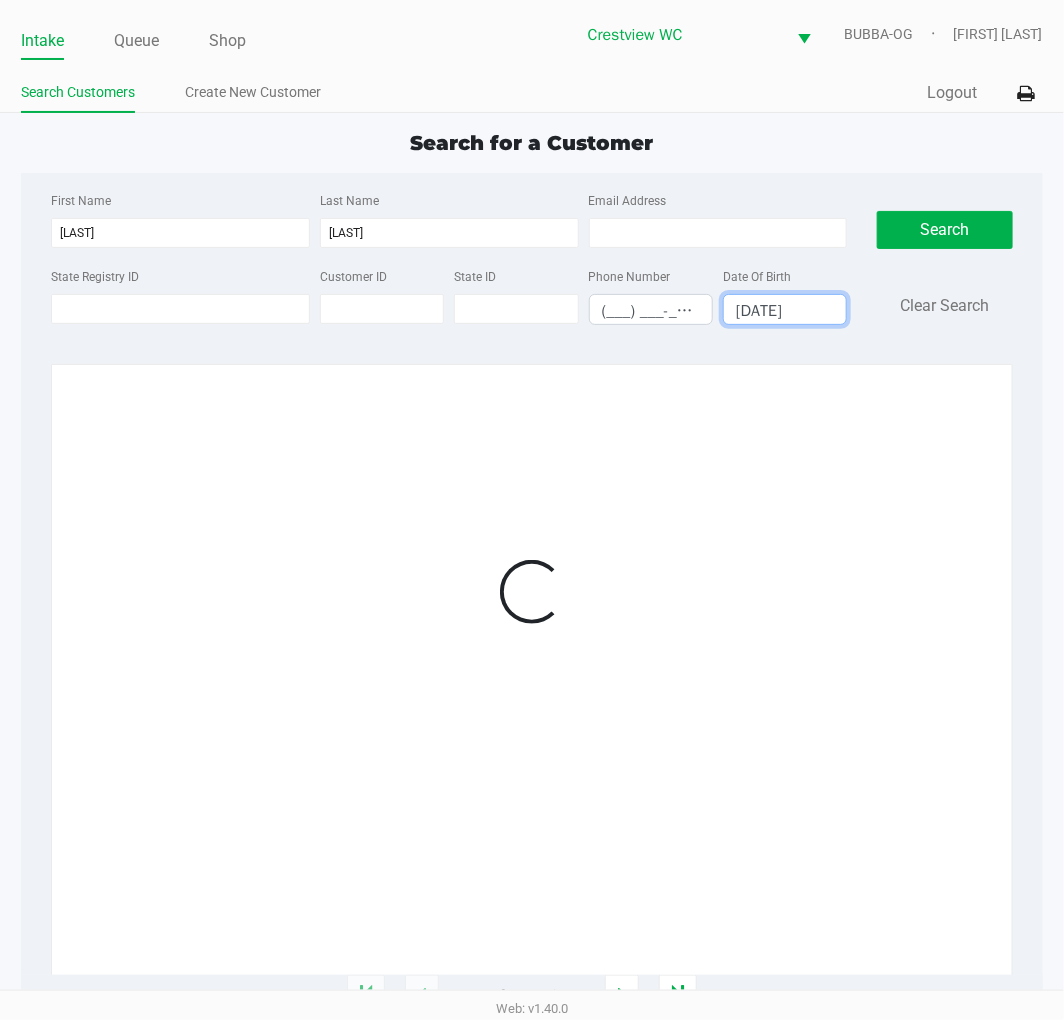 type on "08/31/1983" 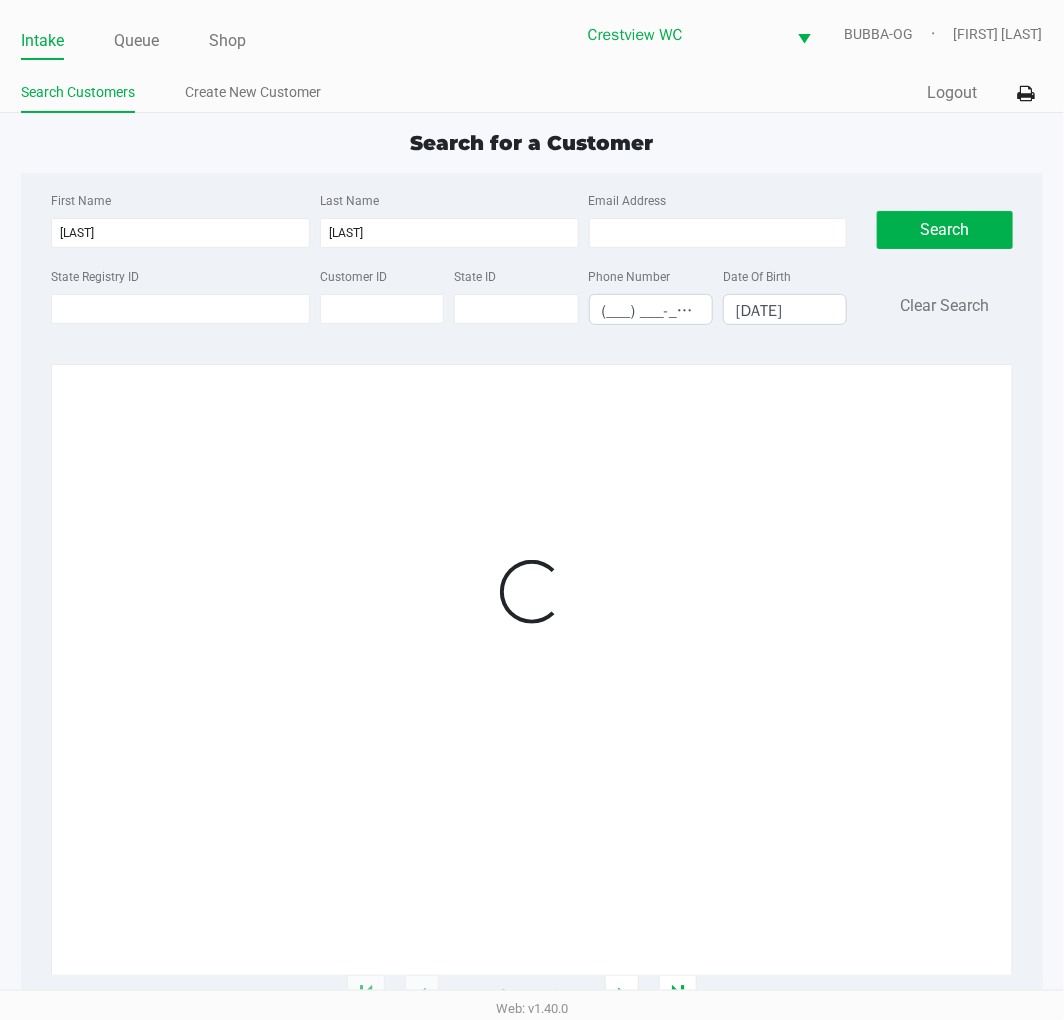click 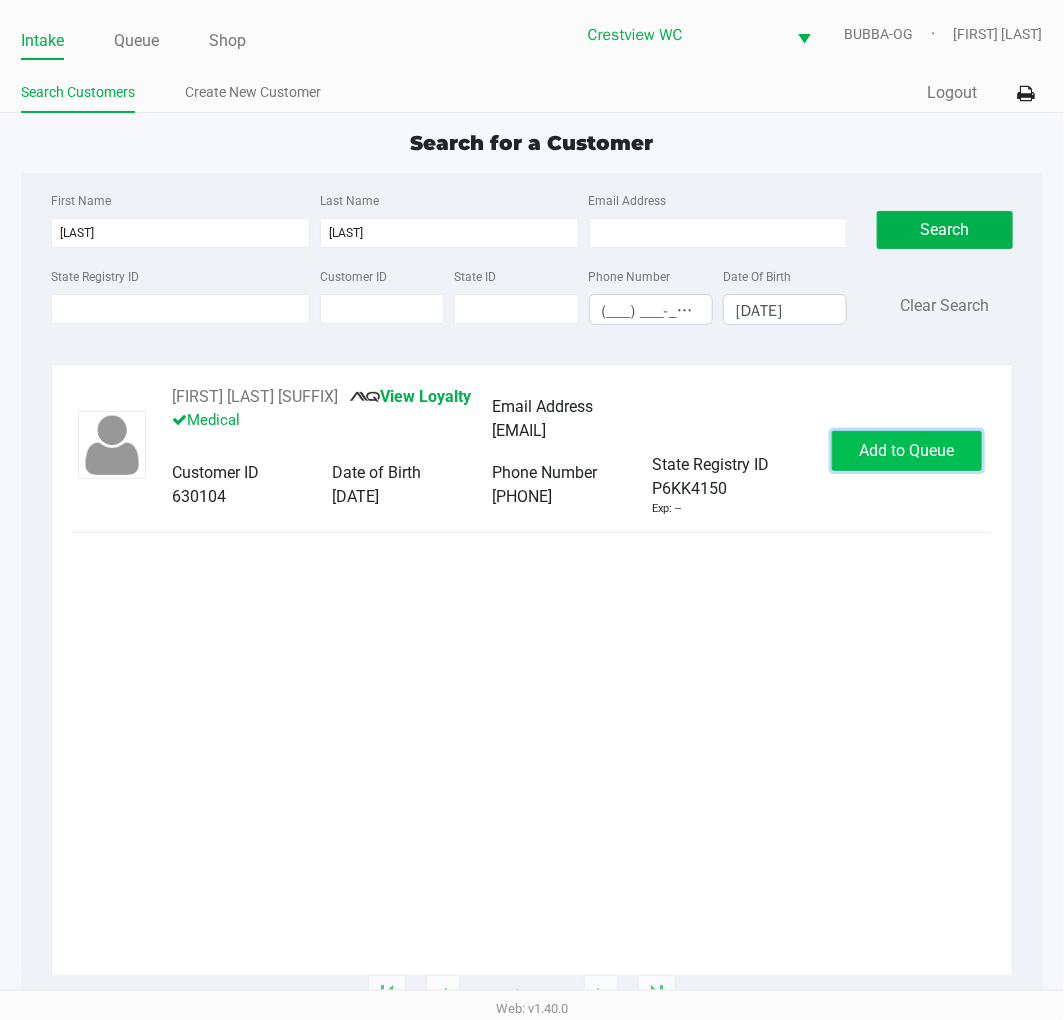 click on "Add to Queue" 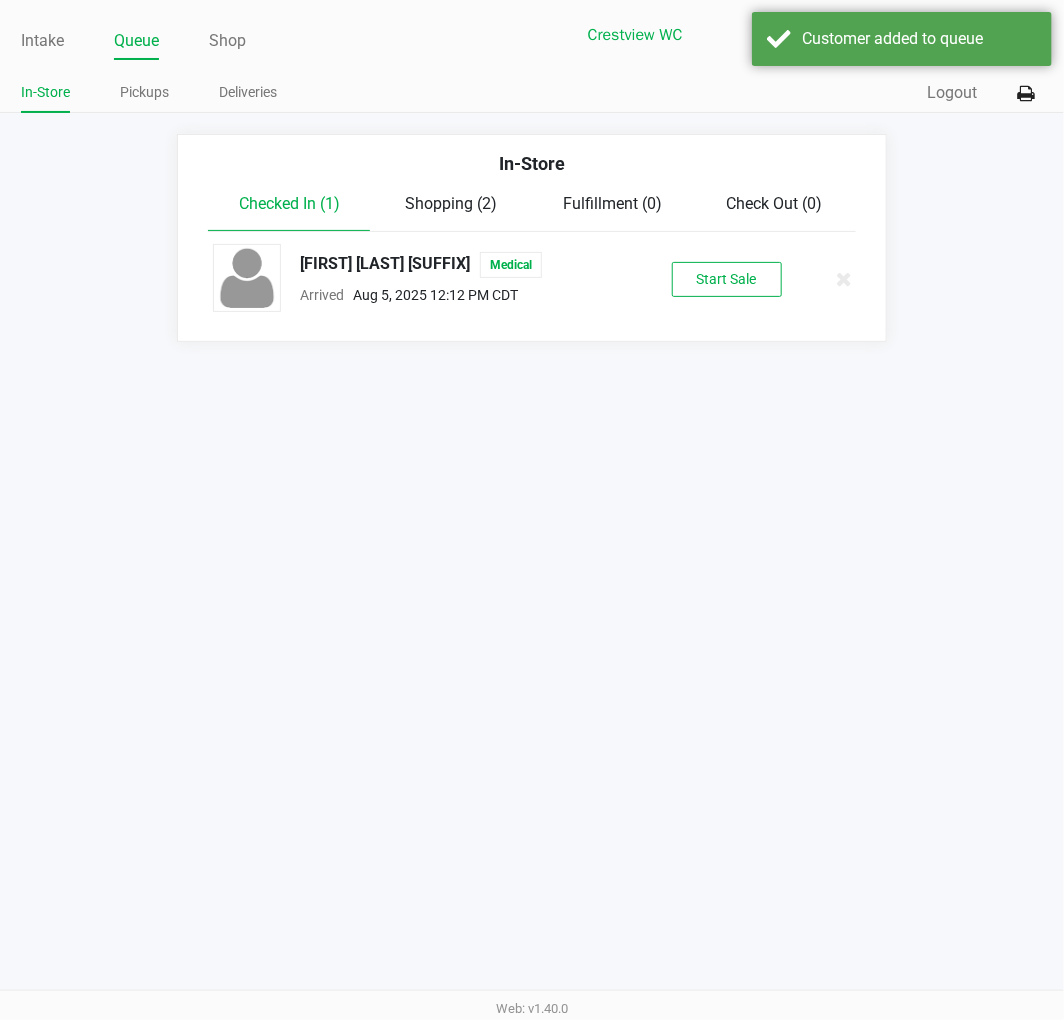 click on "Intake Queue Shop Crestview WC  BUBBA-OG   Brittany Rollins  In-Store Pickups Deliveries  Quick Sale   Logout   In-Store   Checked In (1)   Shopping (2)   Fulfillment (0)   Check Out (0)   DALE SHULTZ JR   Medical  Arrived      Aug 5, 2025 12:12 PM CDT   Start Sale   Web: v1.40.0" at bounding box center [532, 510] 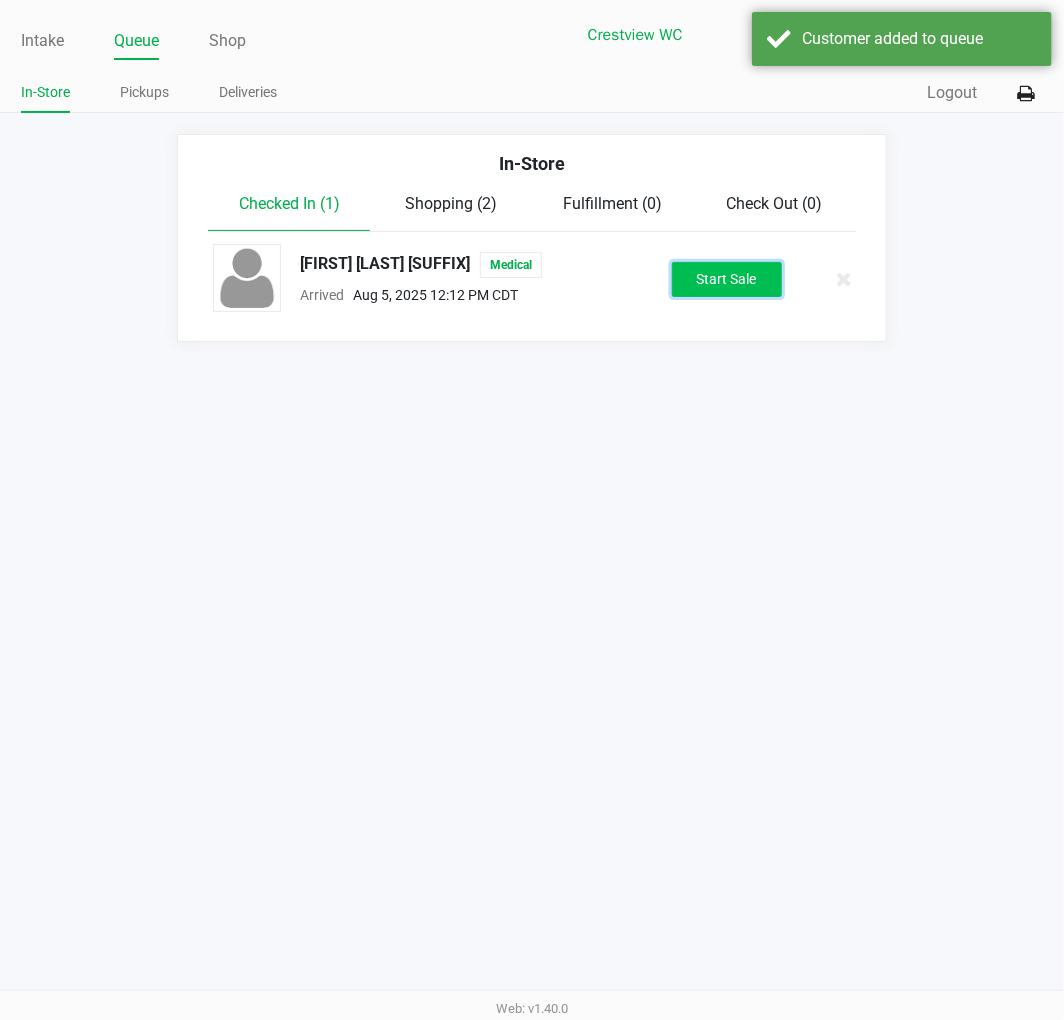 click on "Start Sale" 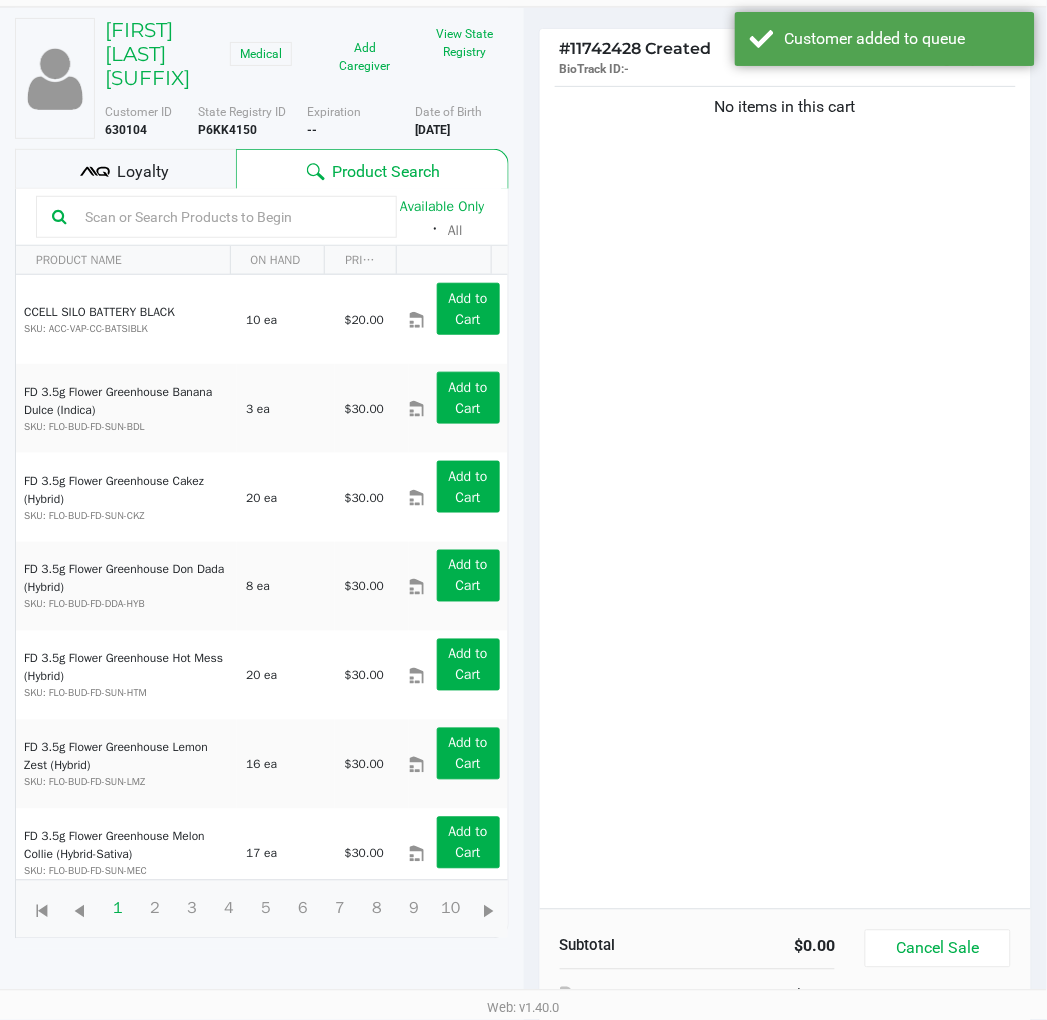 click on "Loyalty" 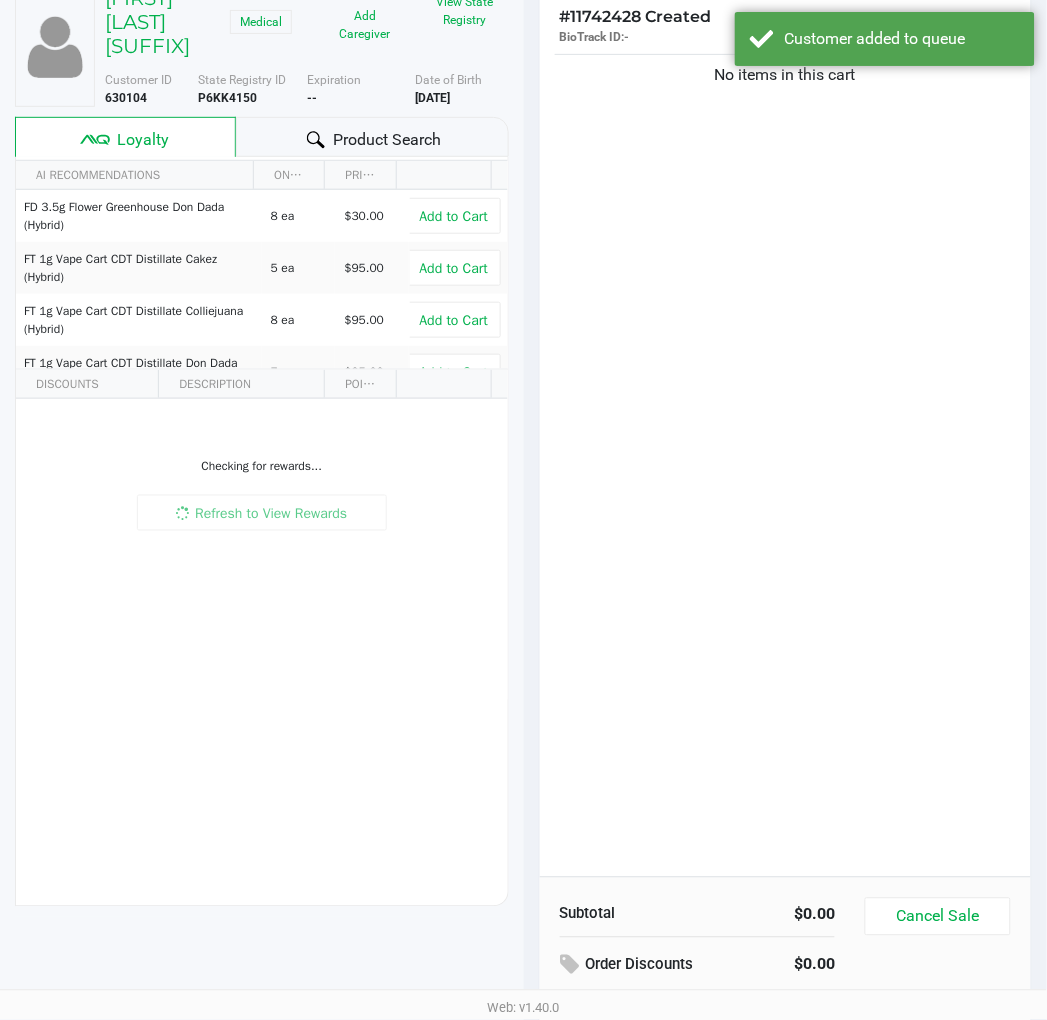 scroll, scrollTop: 217, scrollLeft: 0, axis: vertical 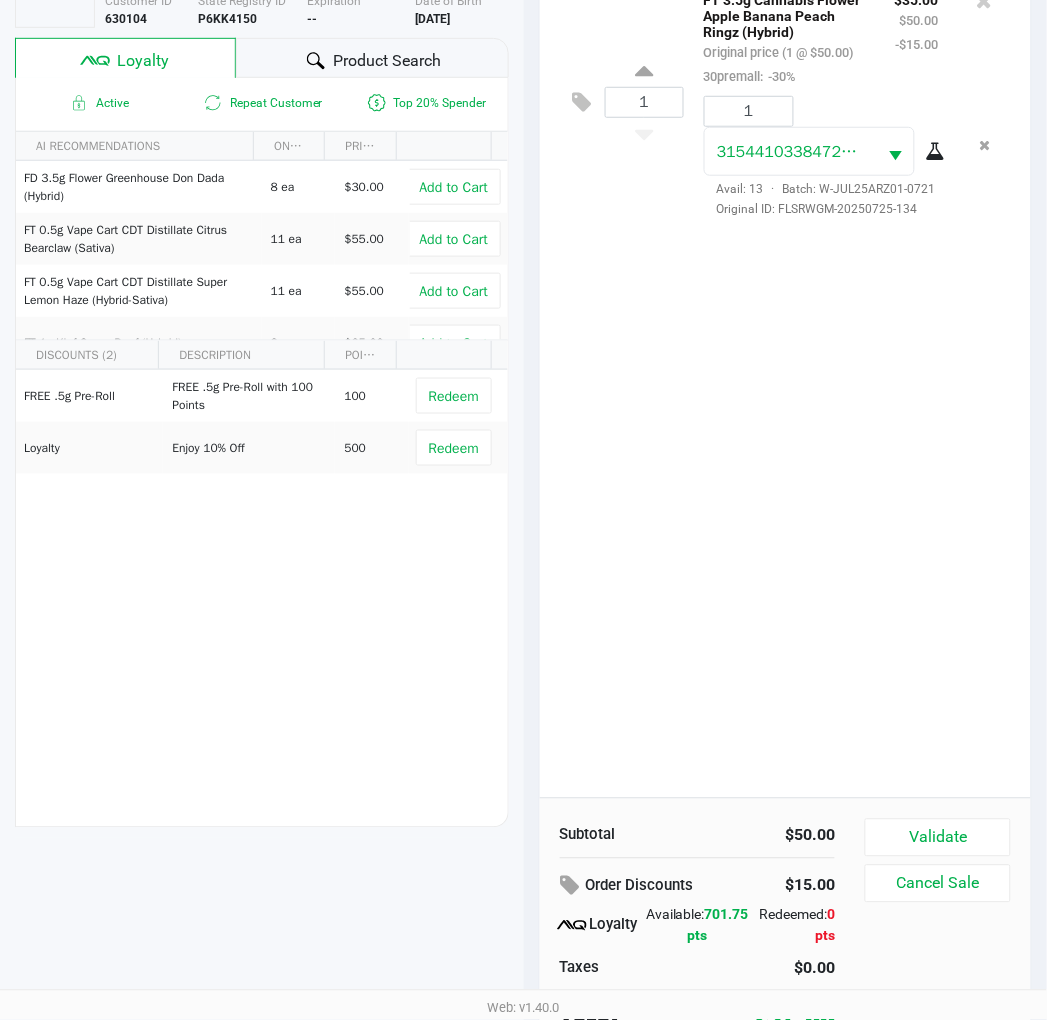 click on "Validate" 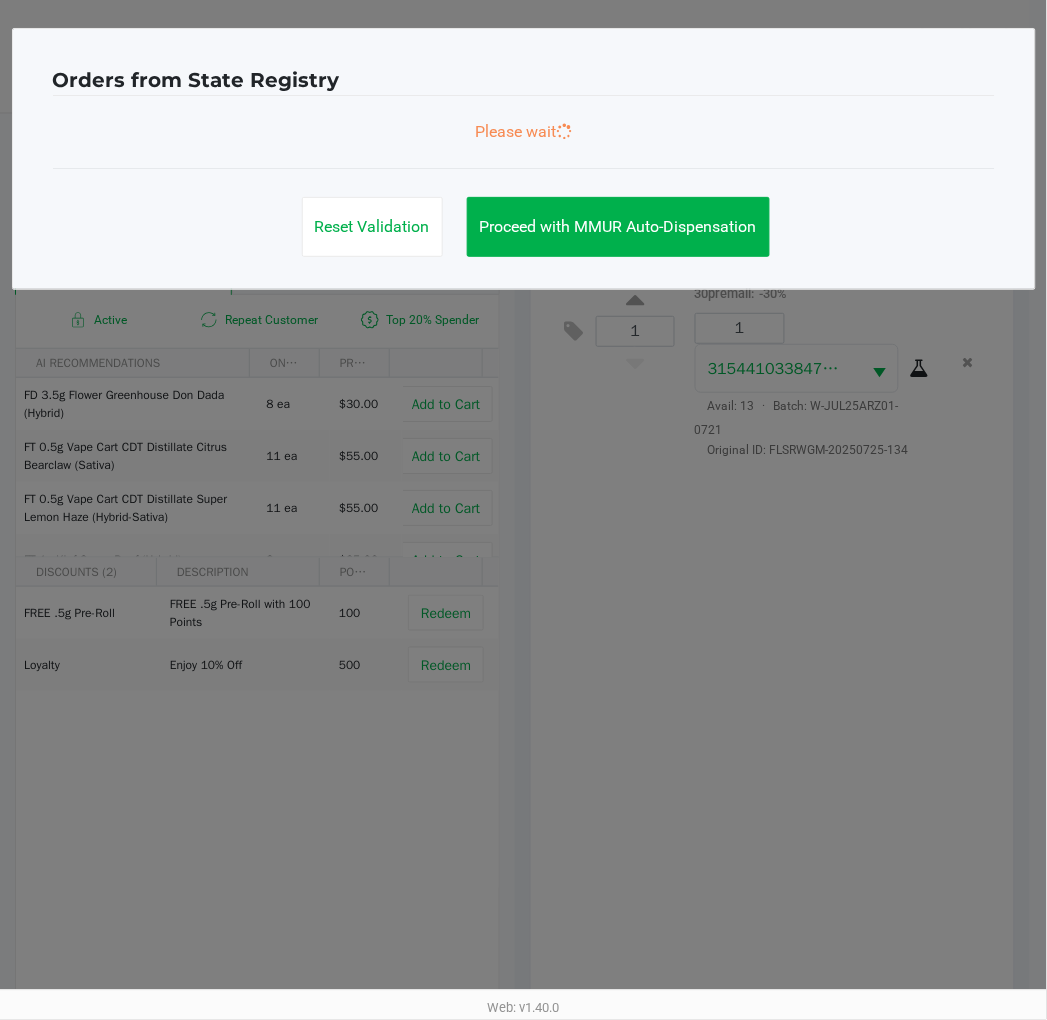 scroll, scrollTop: 0, scrollLeft: 0, axis: both 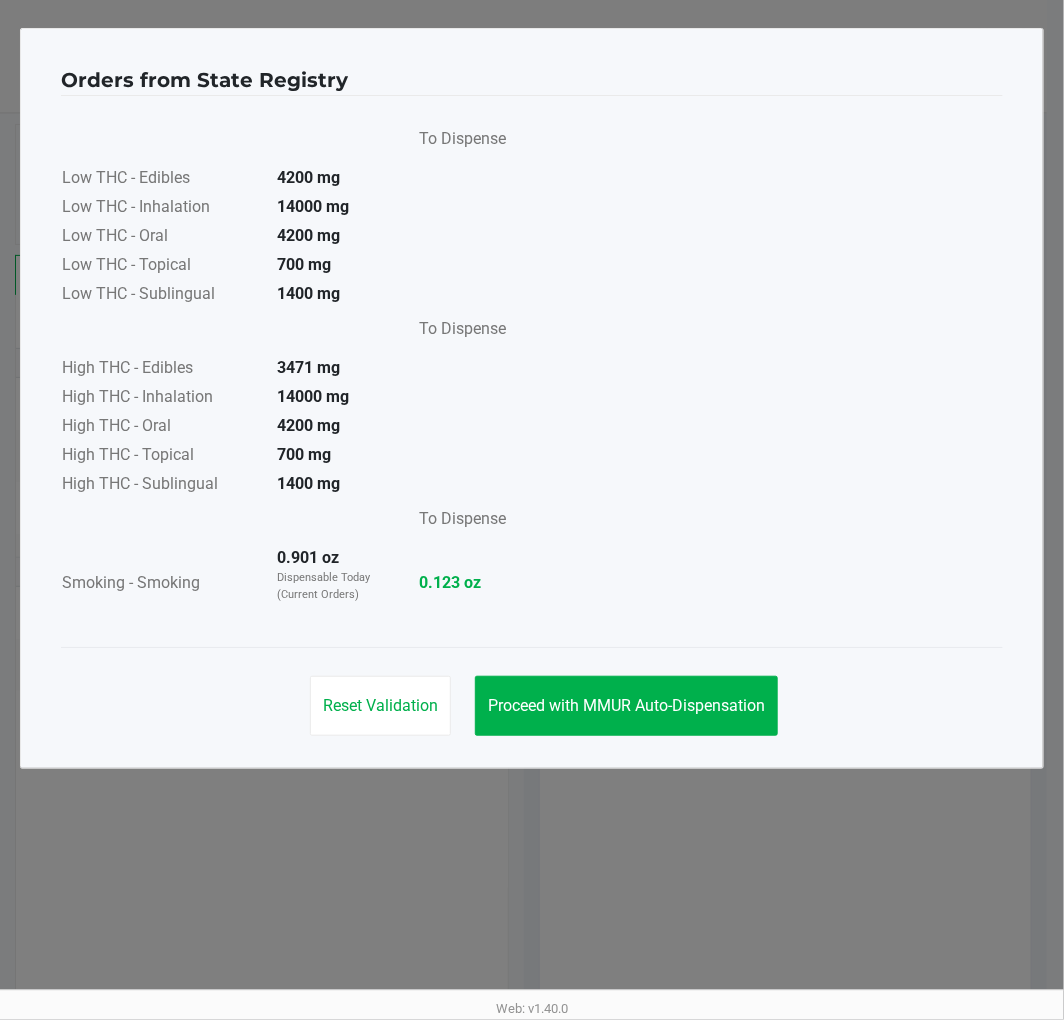 click on "Proceed with MMUR Auto-Dispensation" 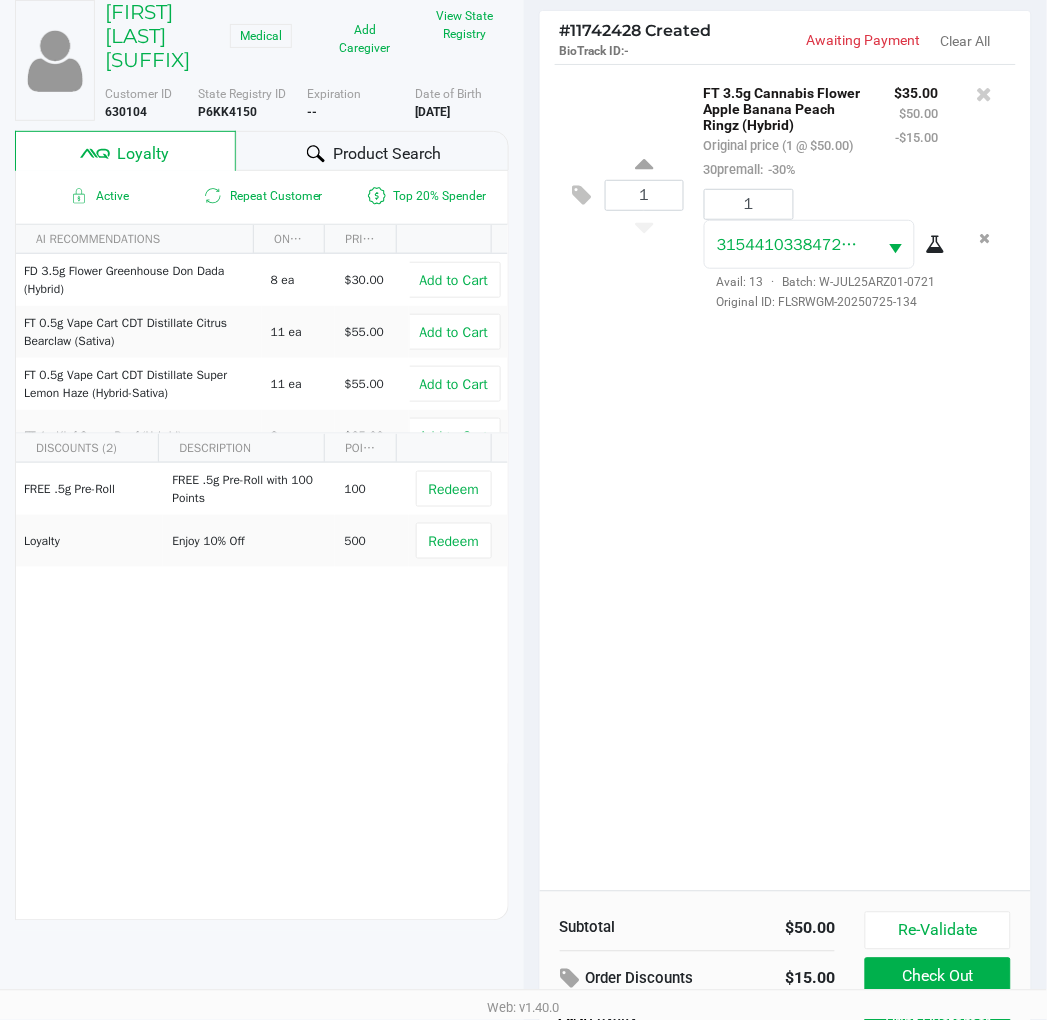 scroll, scrollTop: 258, scrollLeft: 0, axis: vertical 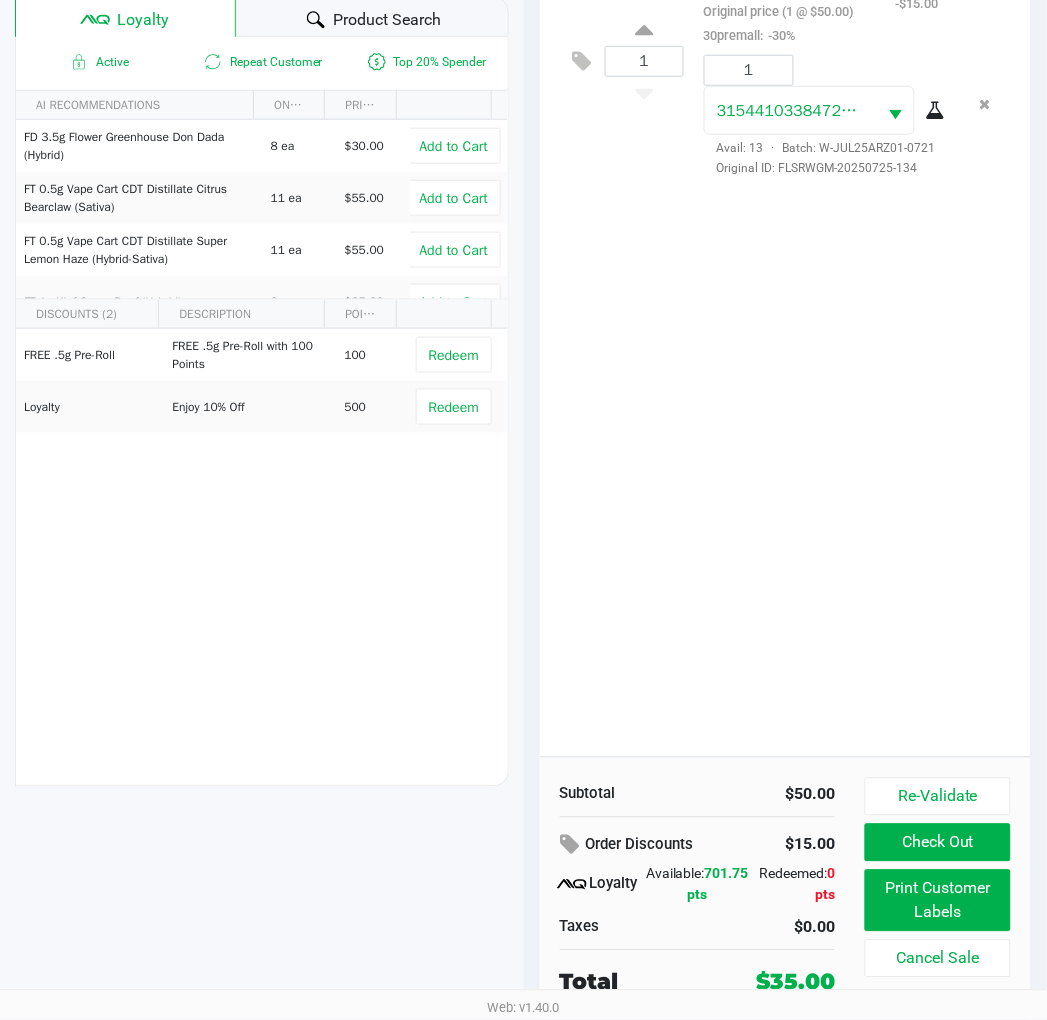 click on "Print Customer Labels" 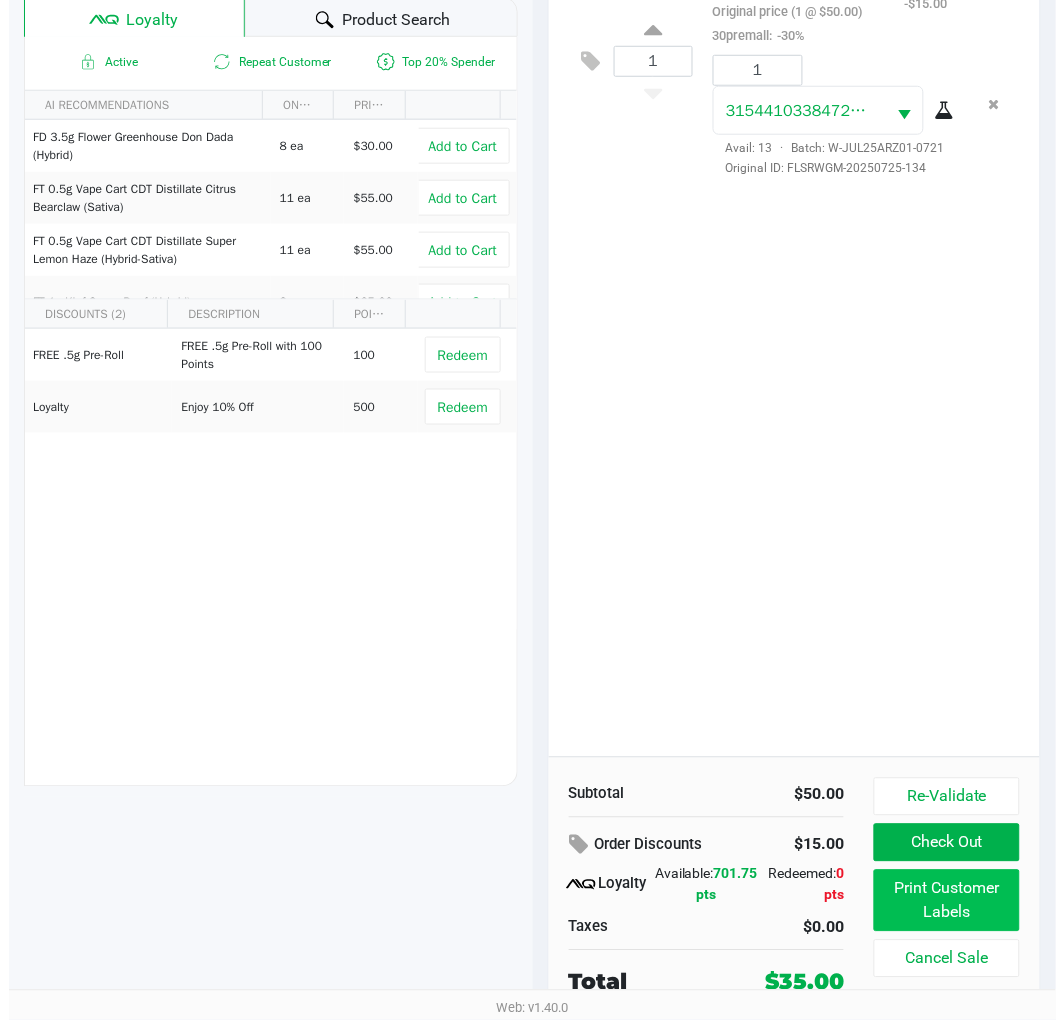 scroll, scrollTop: 0, scrollLeft: 0, axis: both 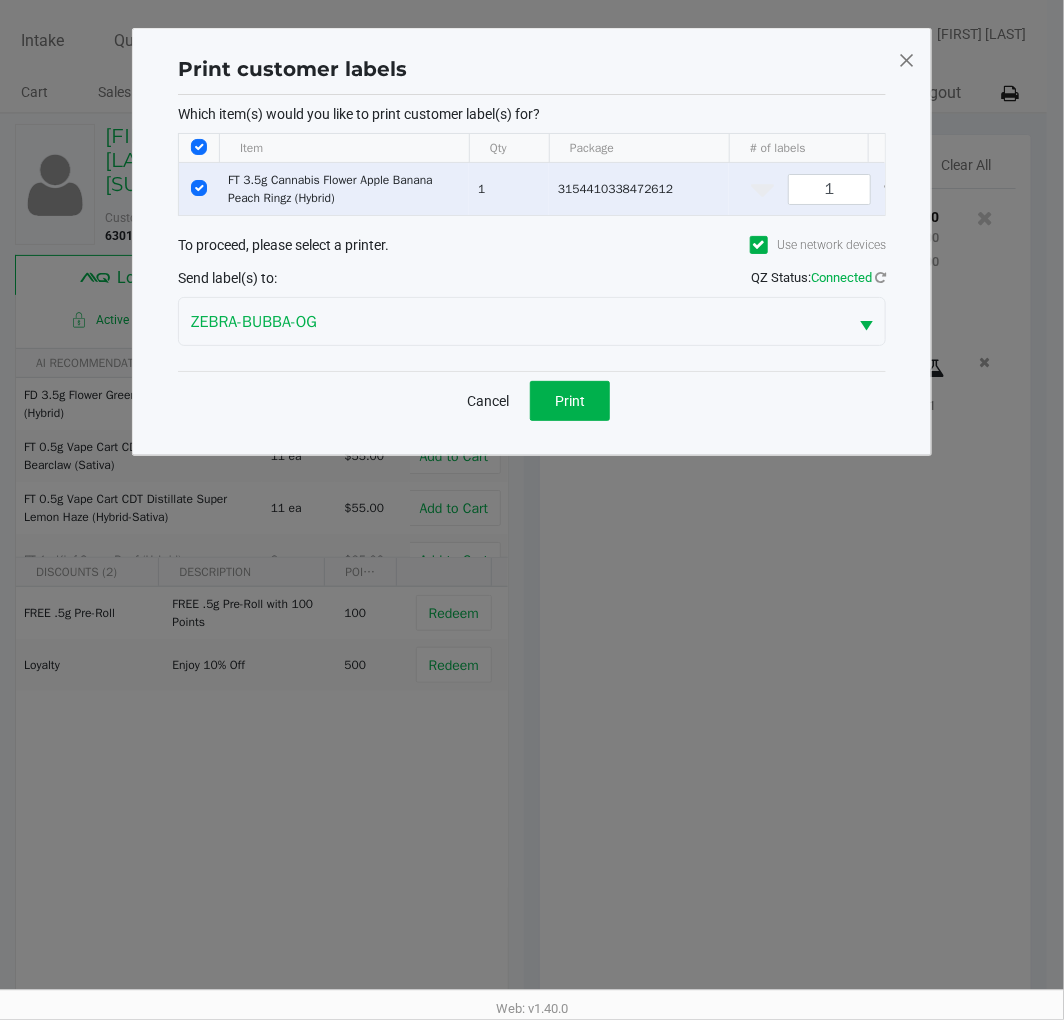click on "Print" 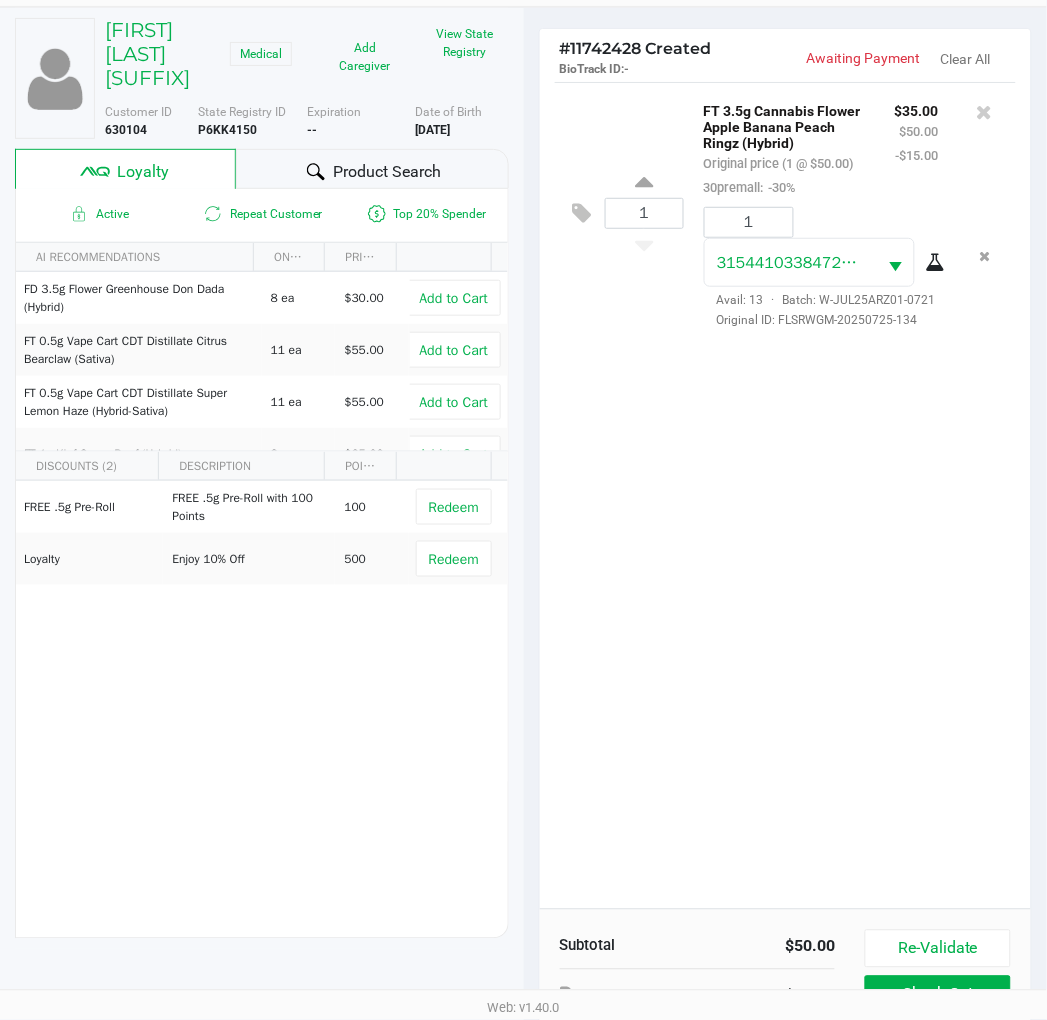 scroll, scrollTop: 258, scrollLeft: 0, axis: vertical 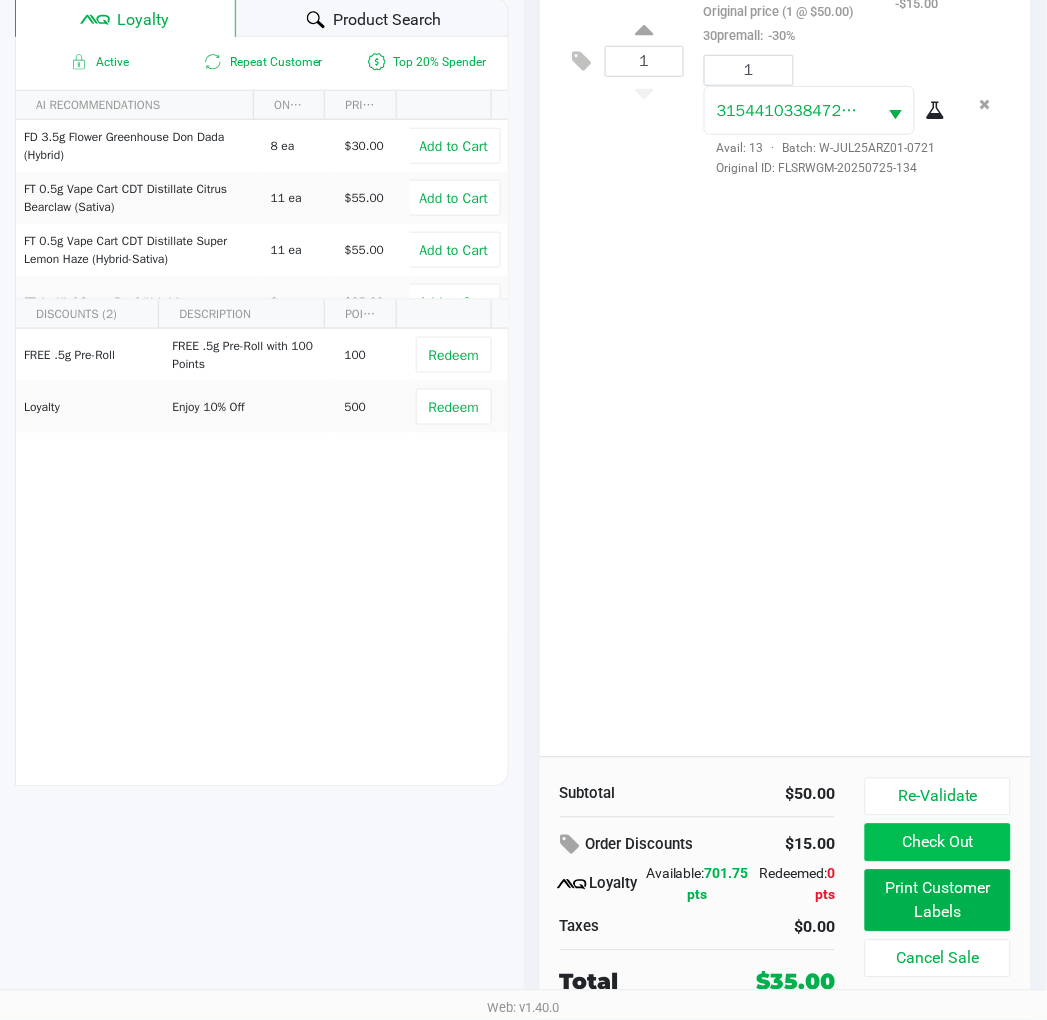 click on "Check Out" 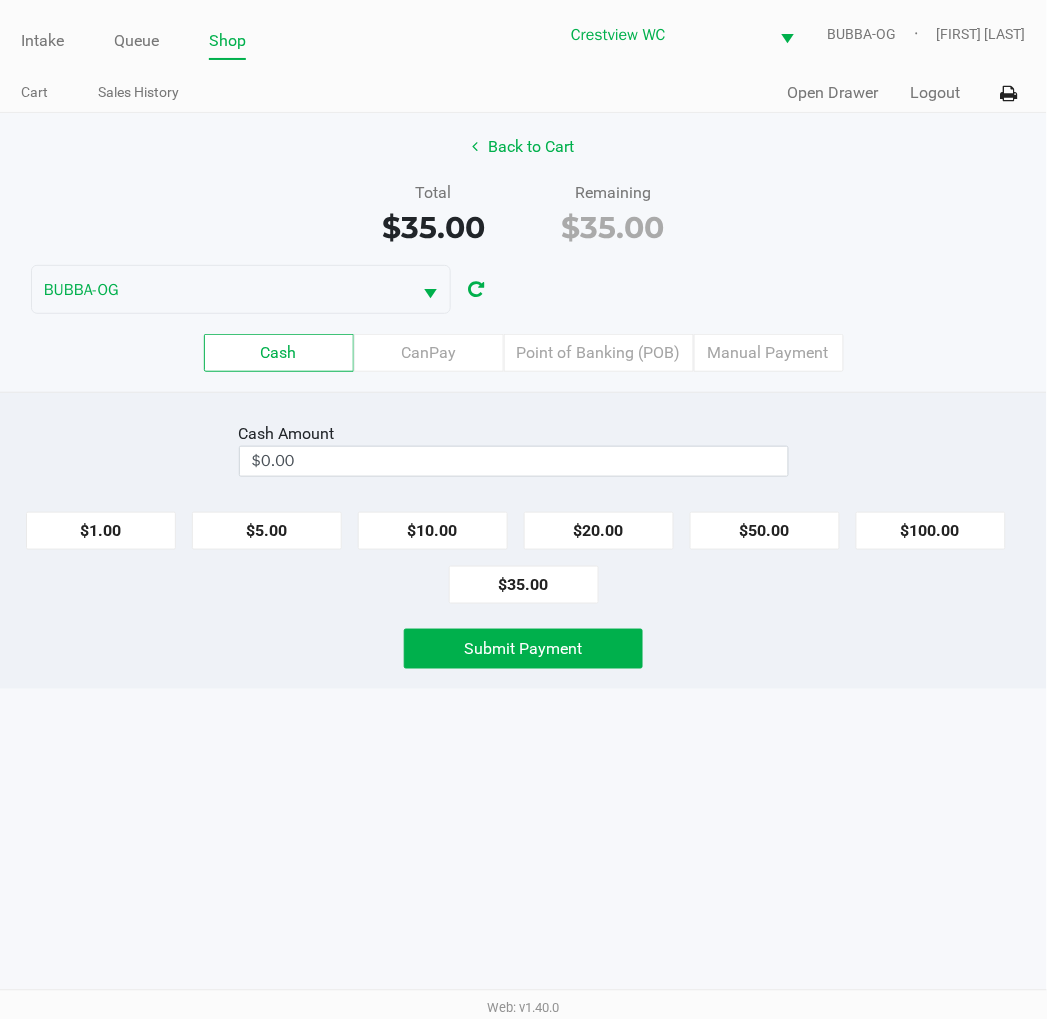 scroll, scrollTop: 0, scrollLeft: 0, axis: both 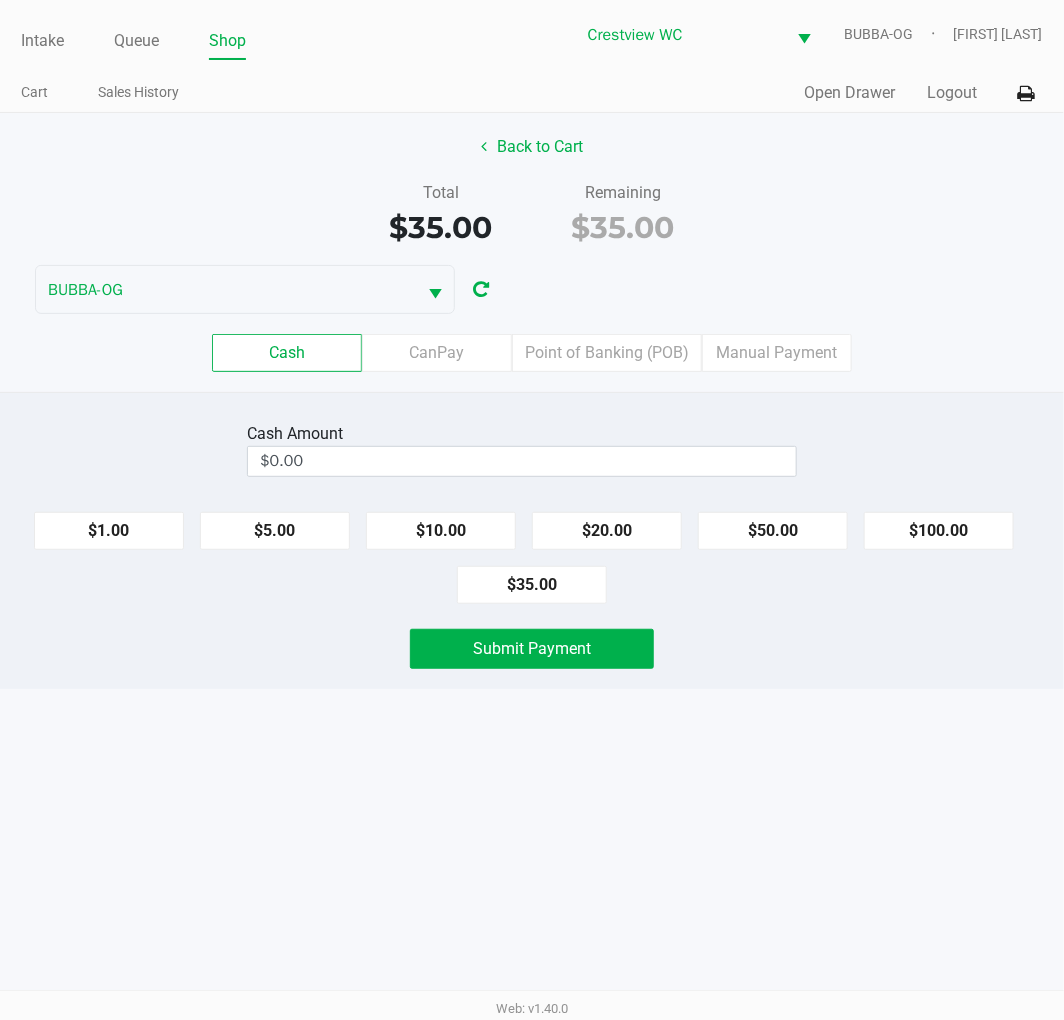 click on "Point of Banking (POB)" 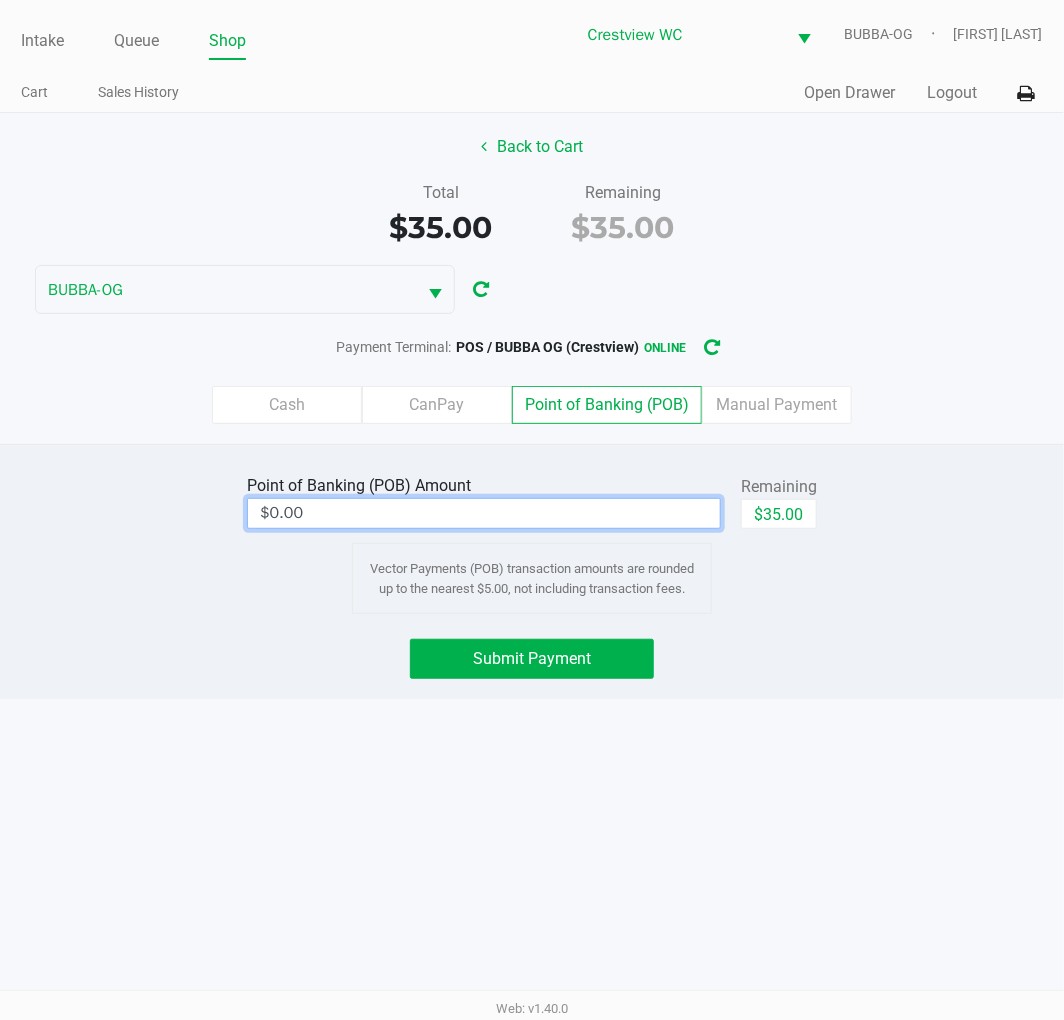 click on "$0.00" at bounding box center (484, 513) 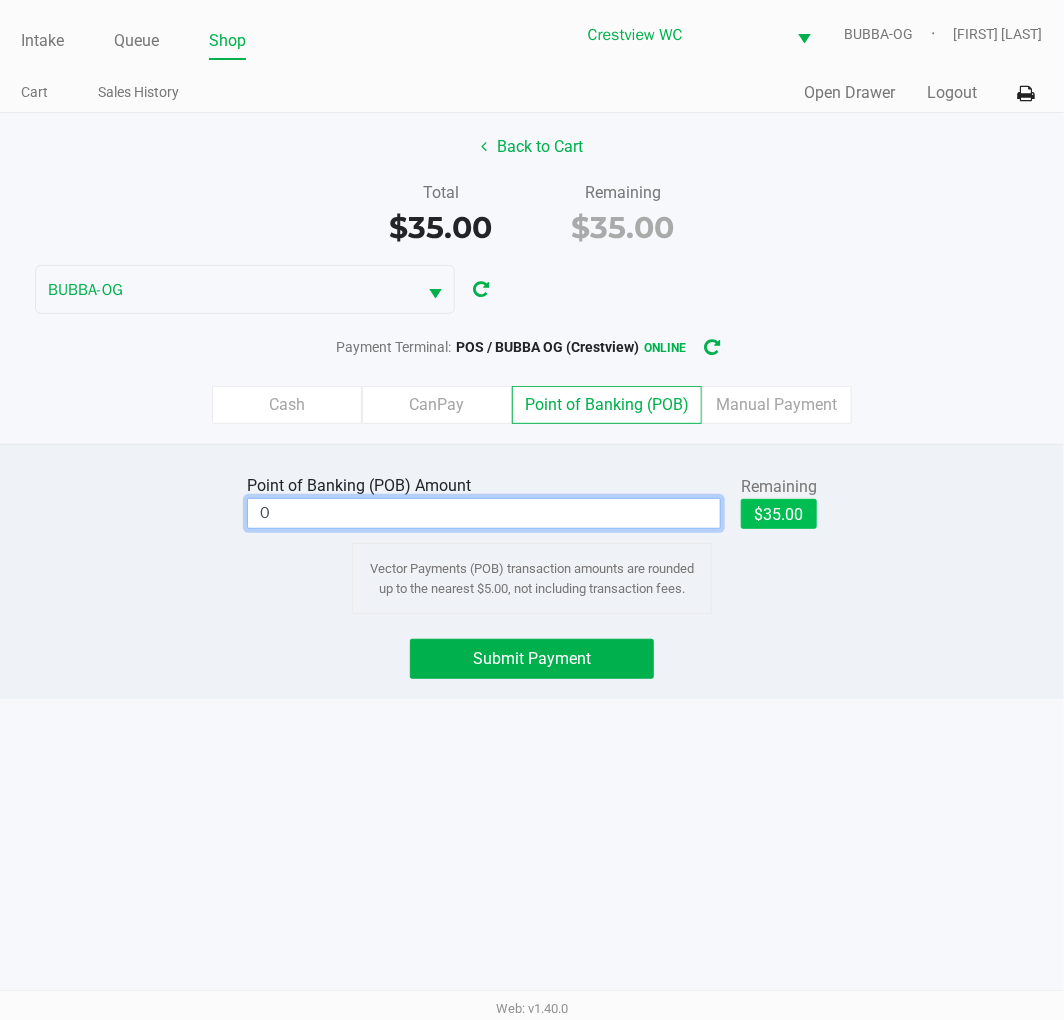 click on "$35.00" 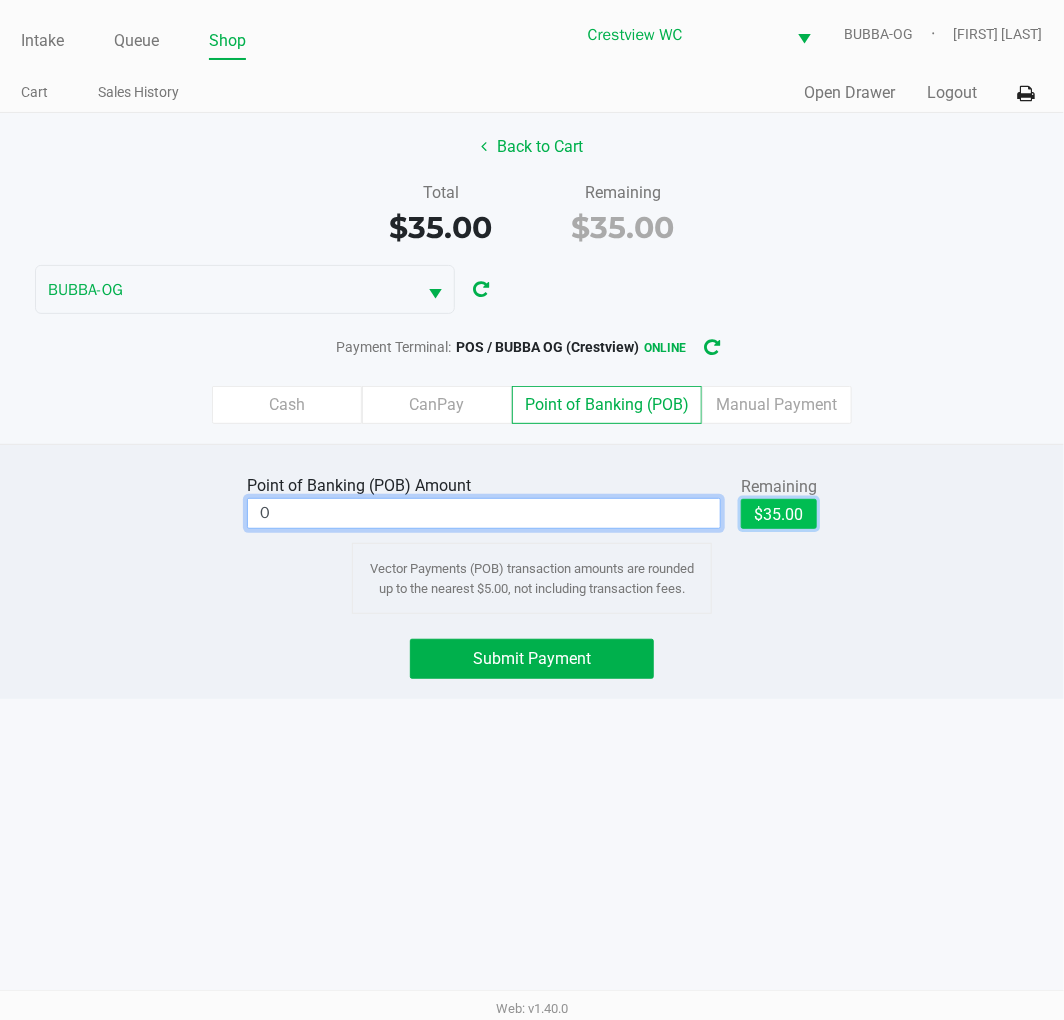 type on "$35.00" 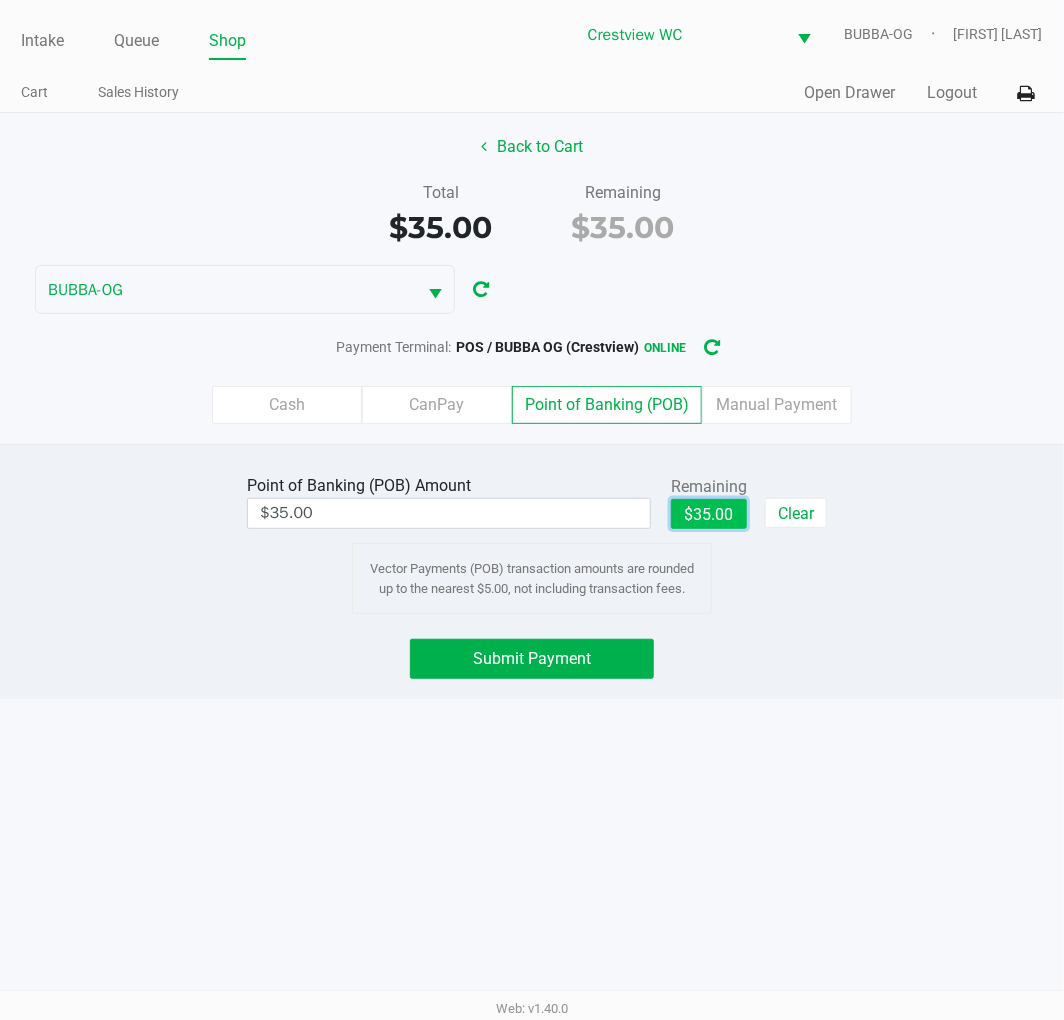 click on "Submit Payment" 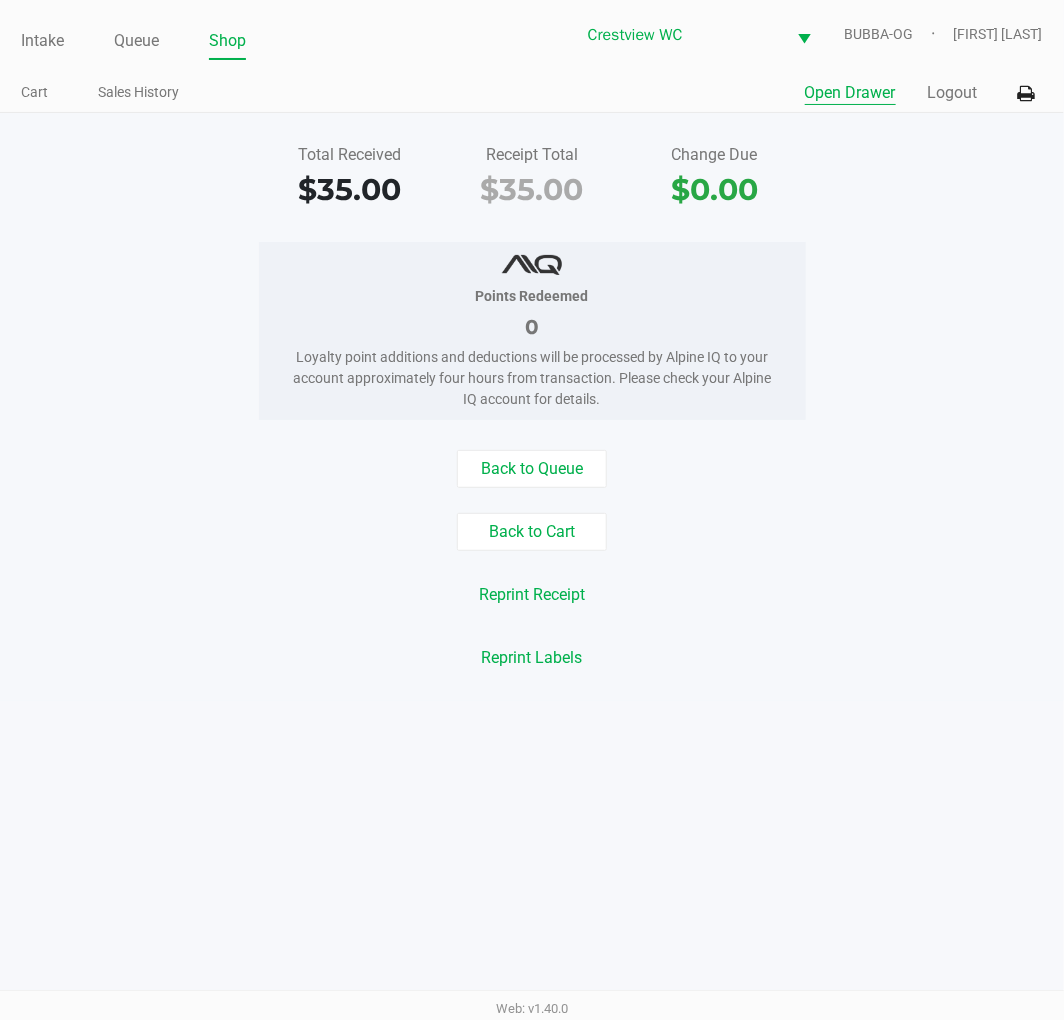 click on "Open Drawer" 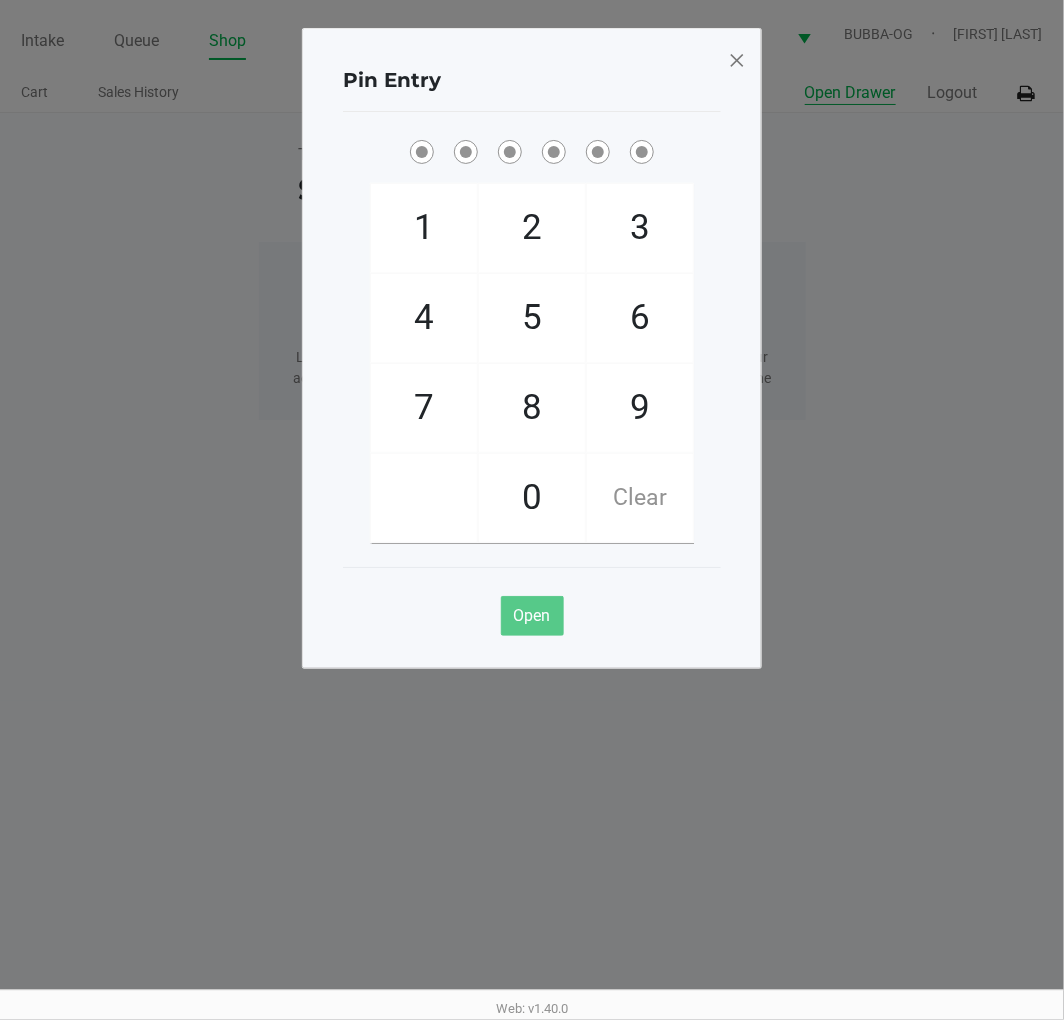 click on "9" 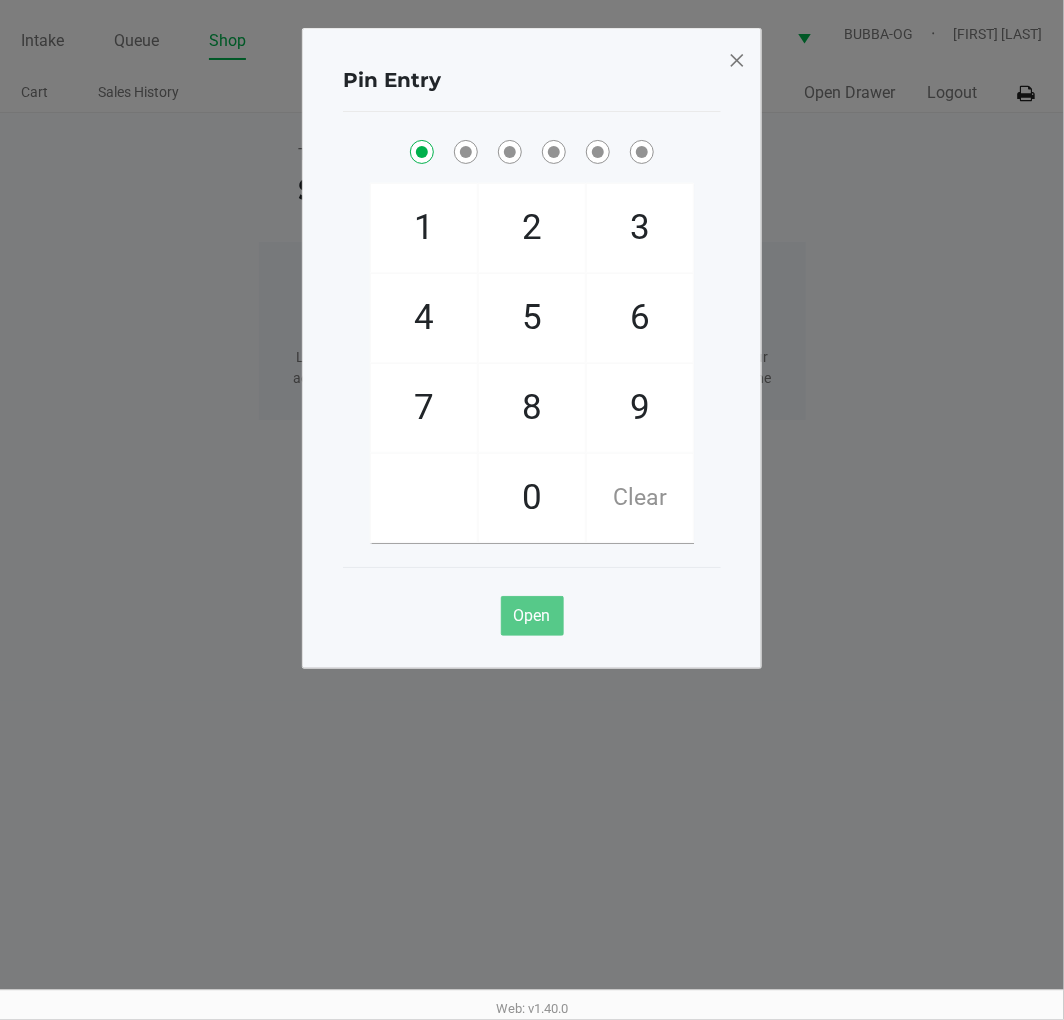 checkbox on "true" 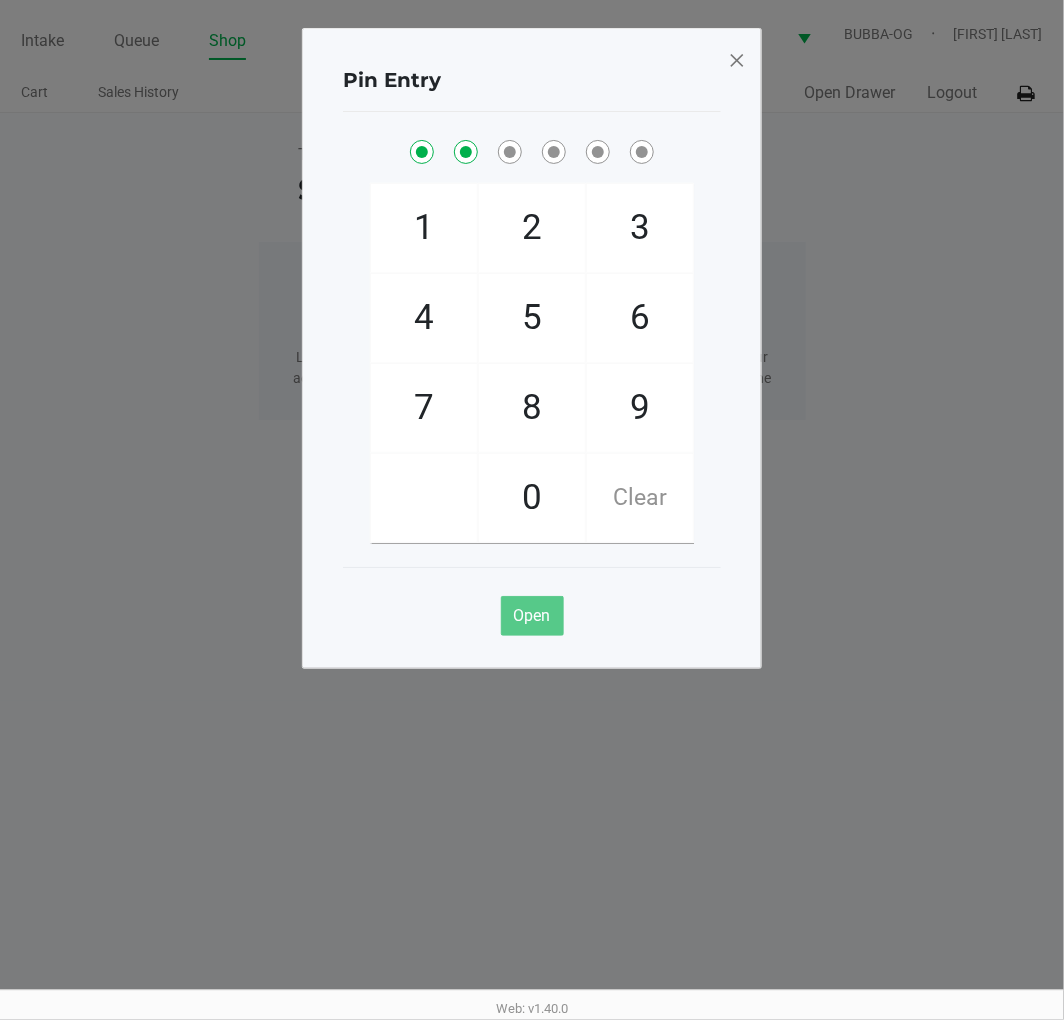 checkbox on "true" 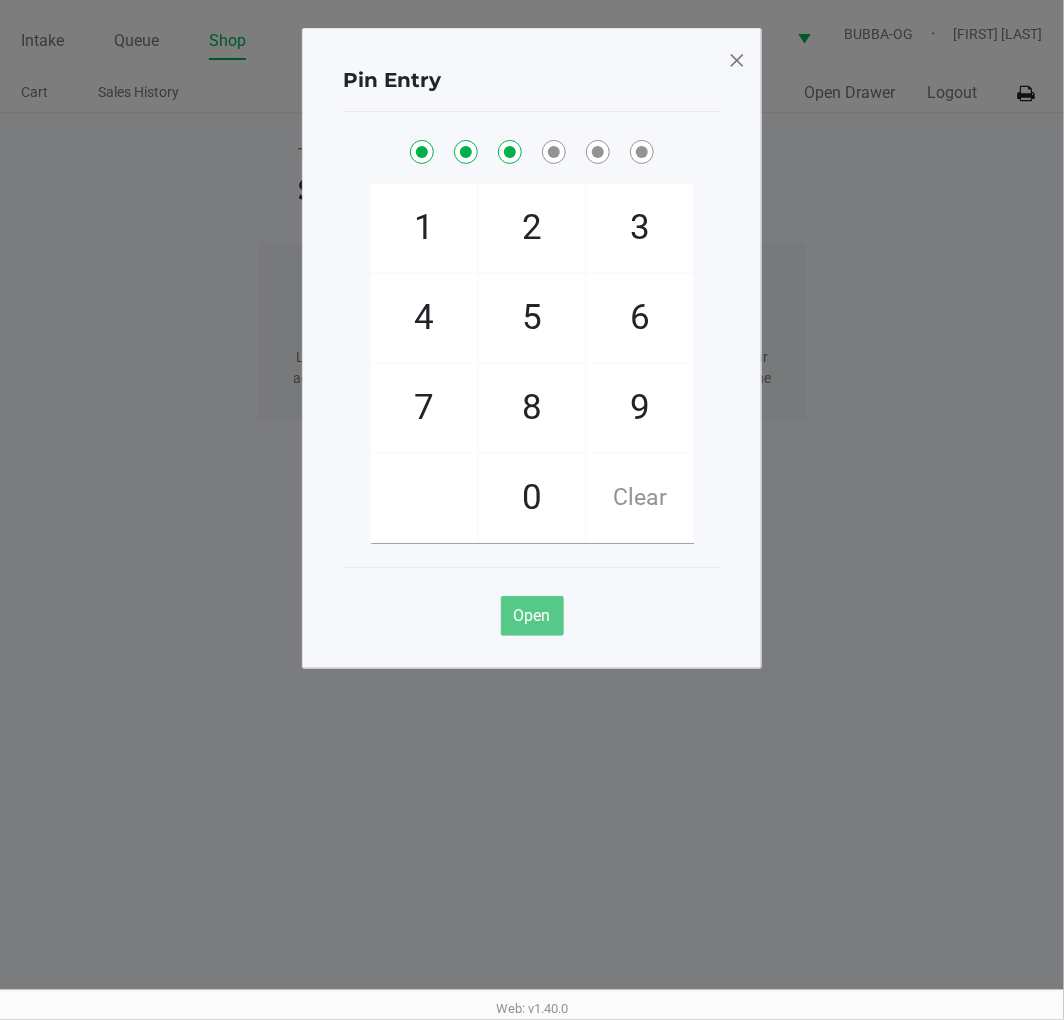 checkbox on "true" 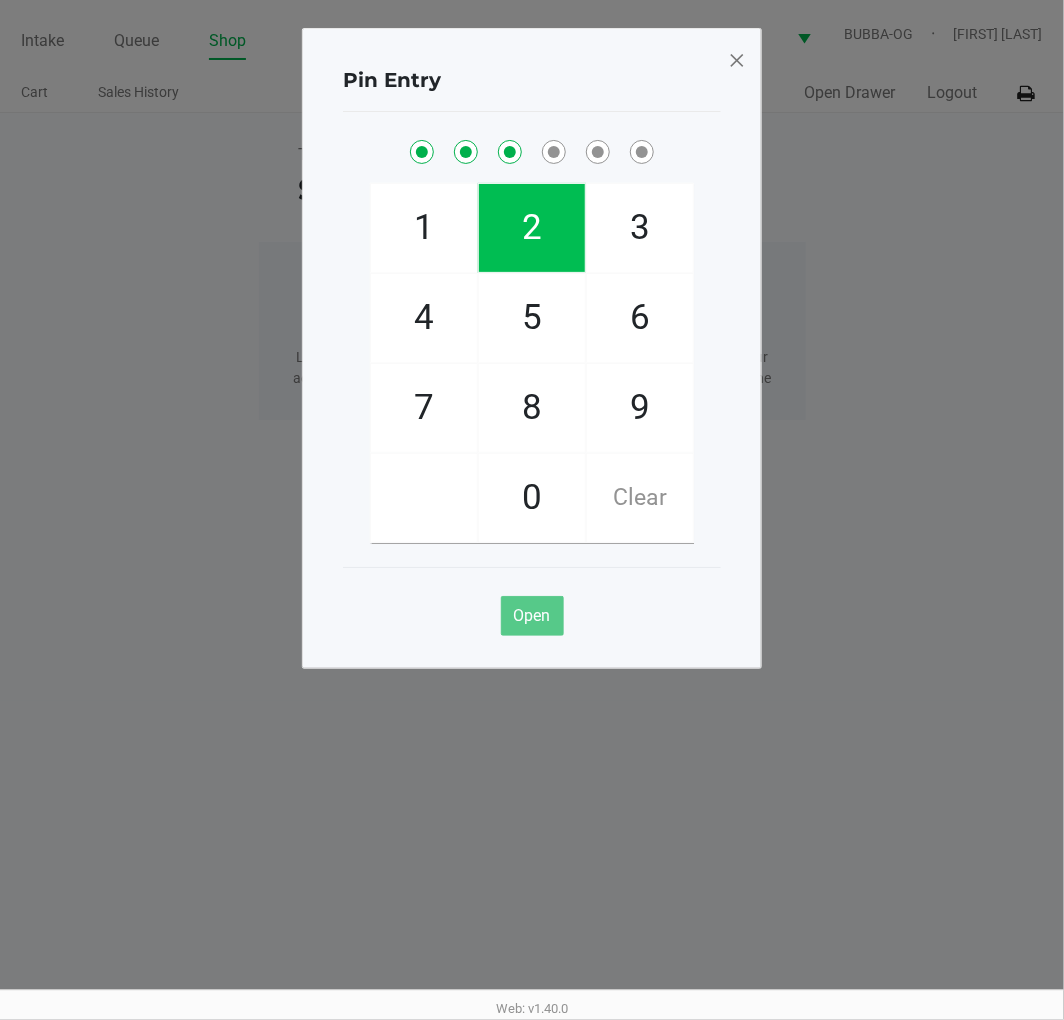 click on "8" 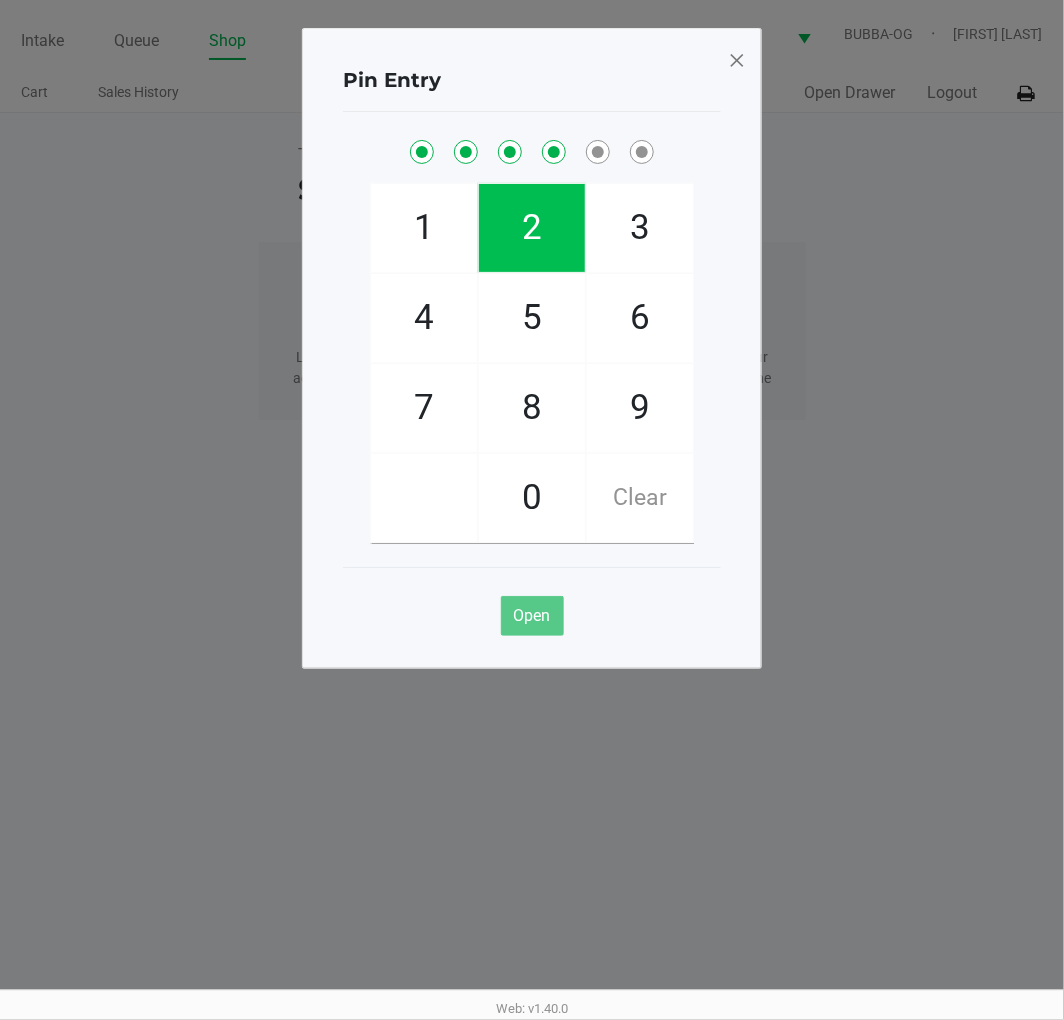 checkbox on "true" 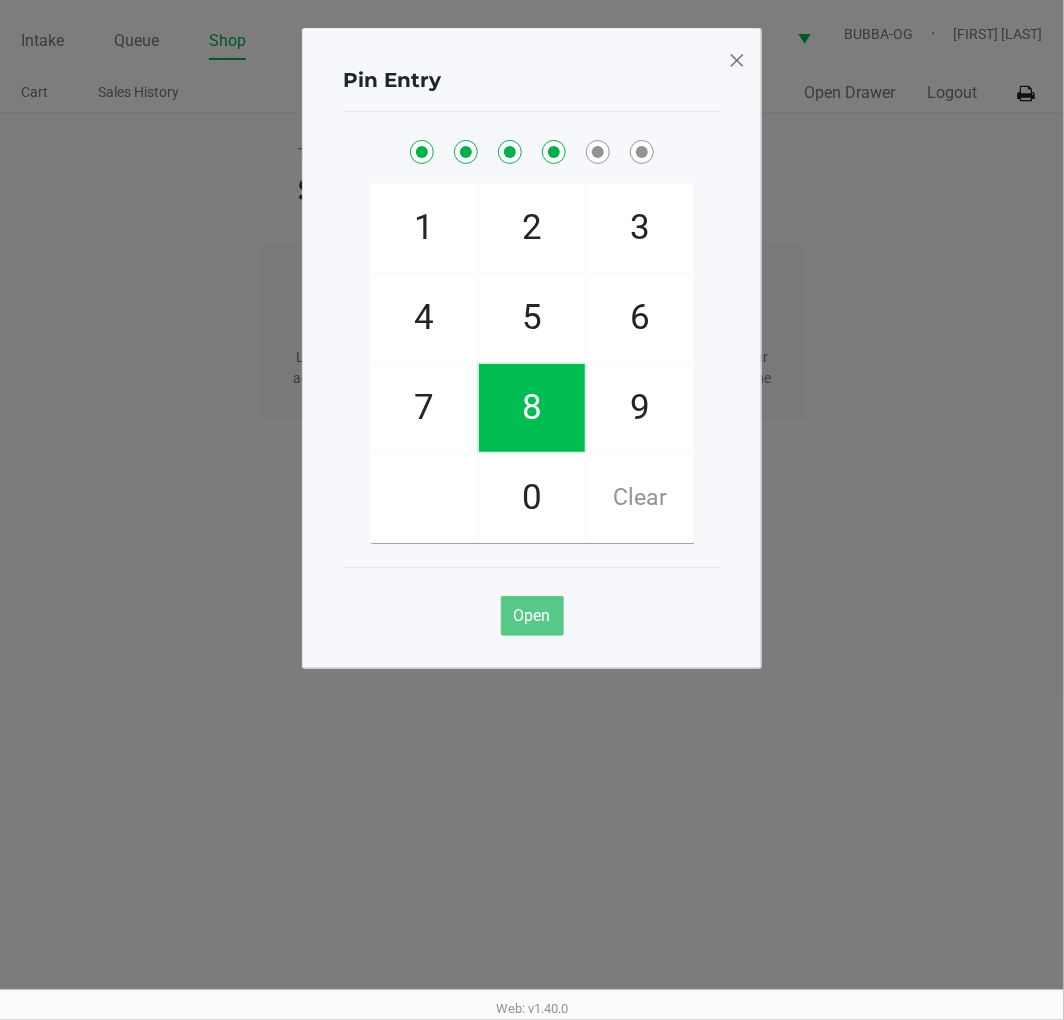 click on "2" 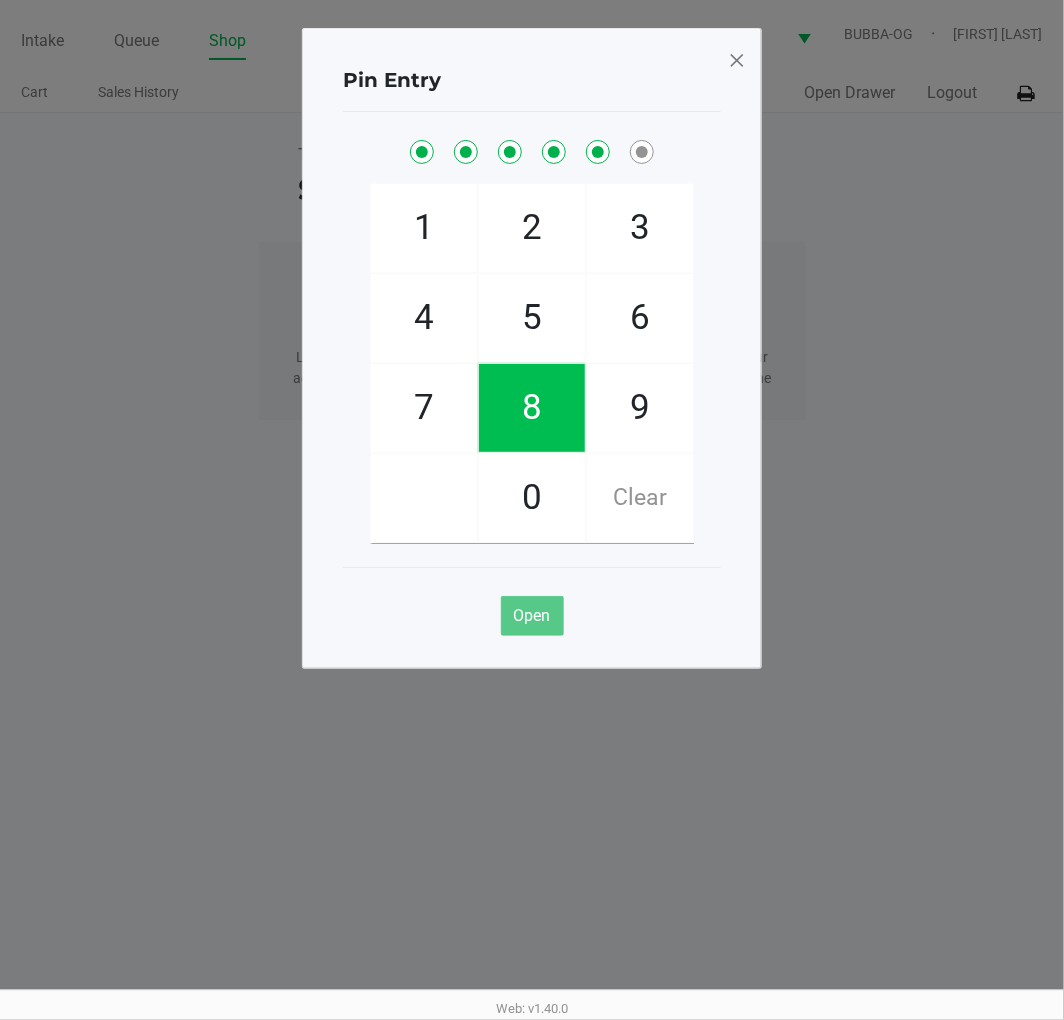 checkbox on "true" 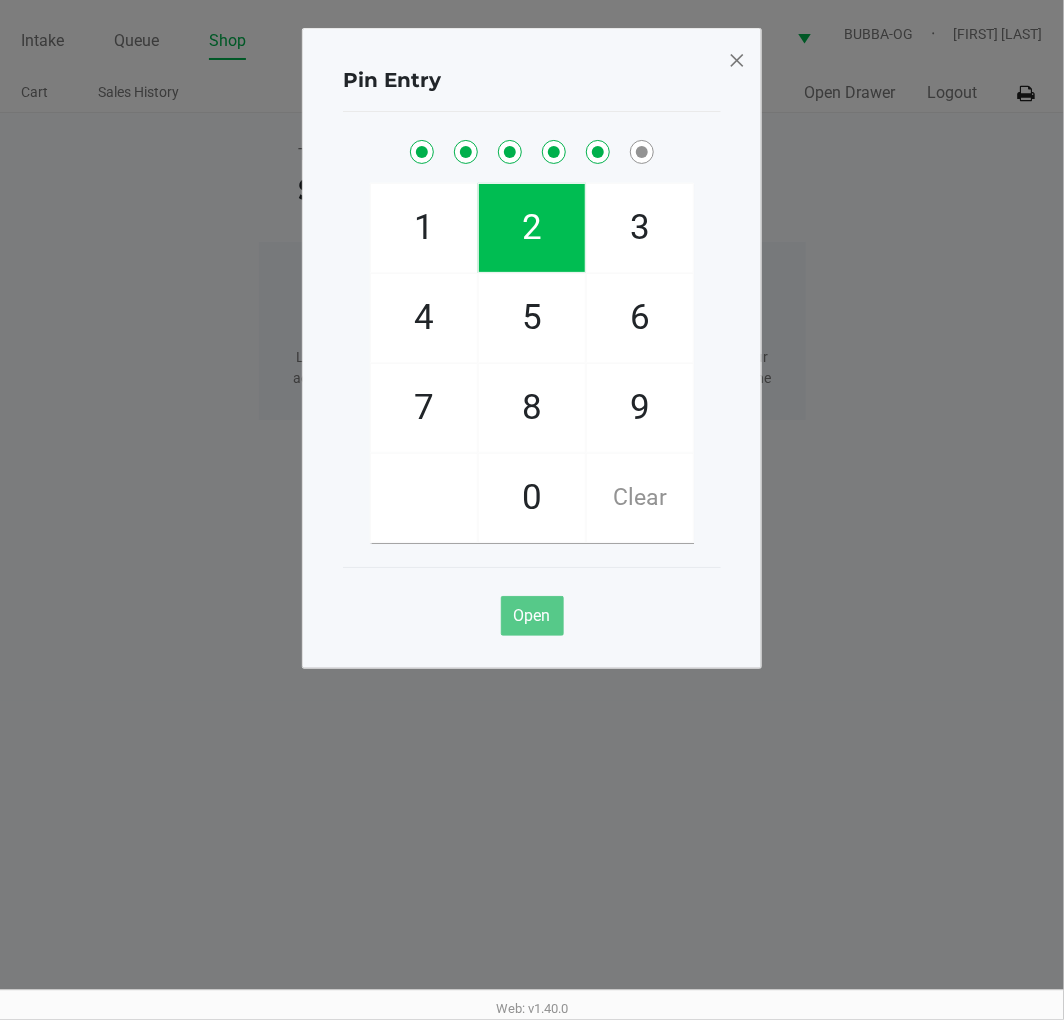 click on "1" 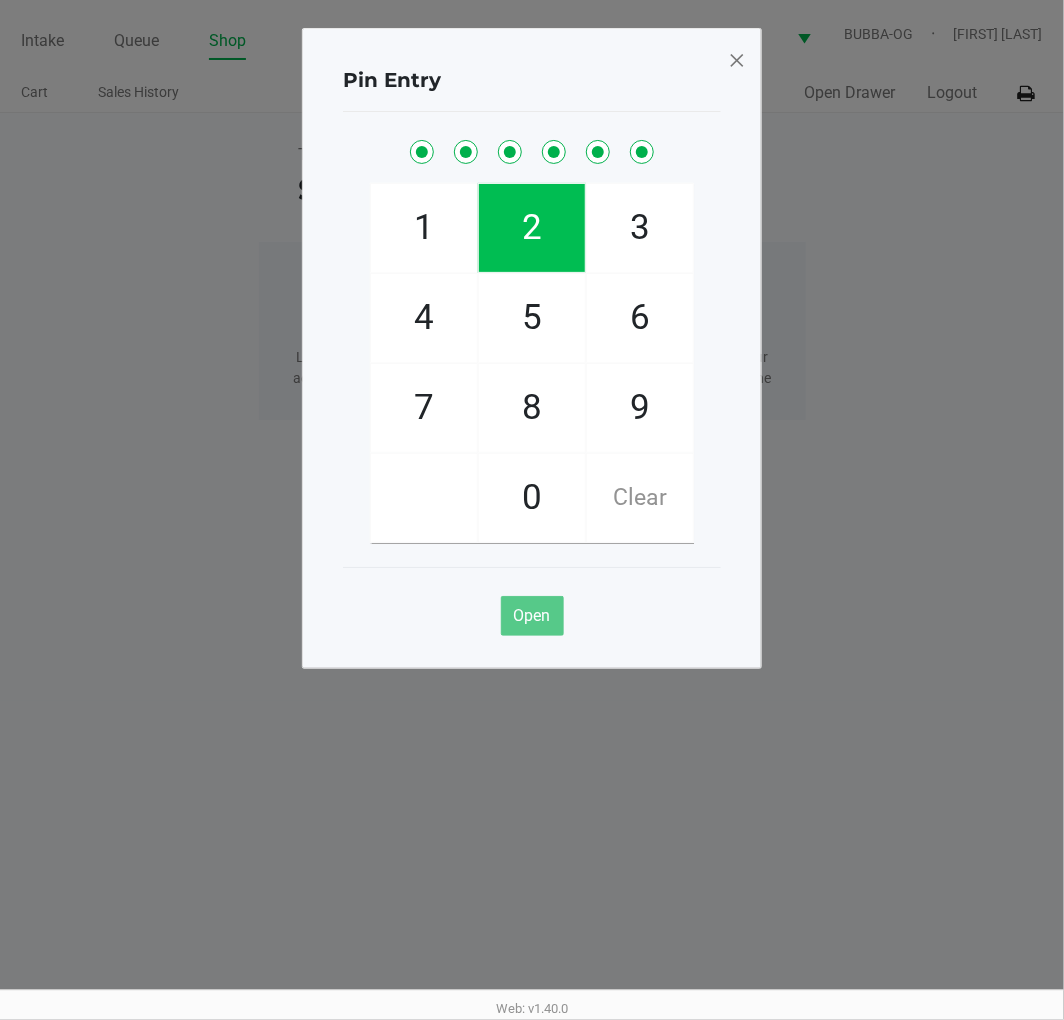 checkbox on "true" 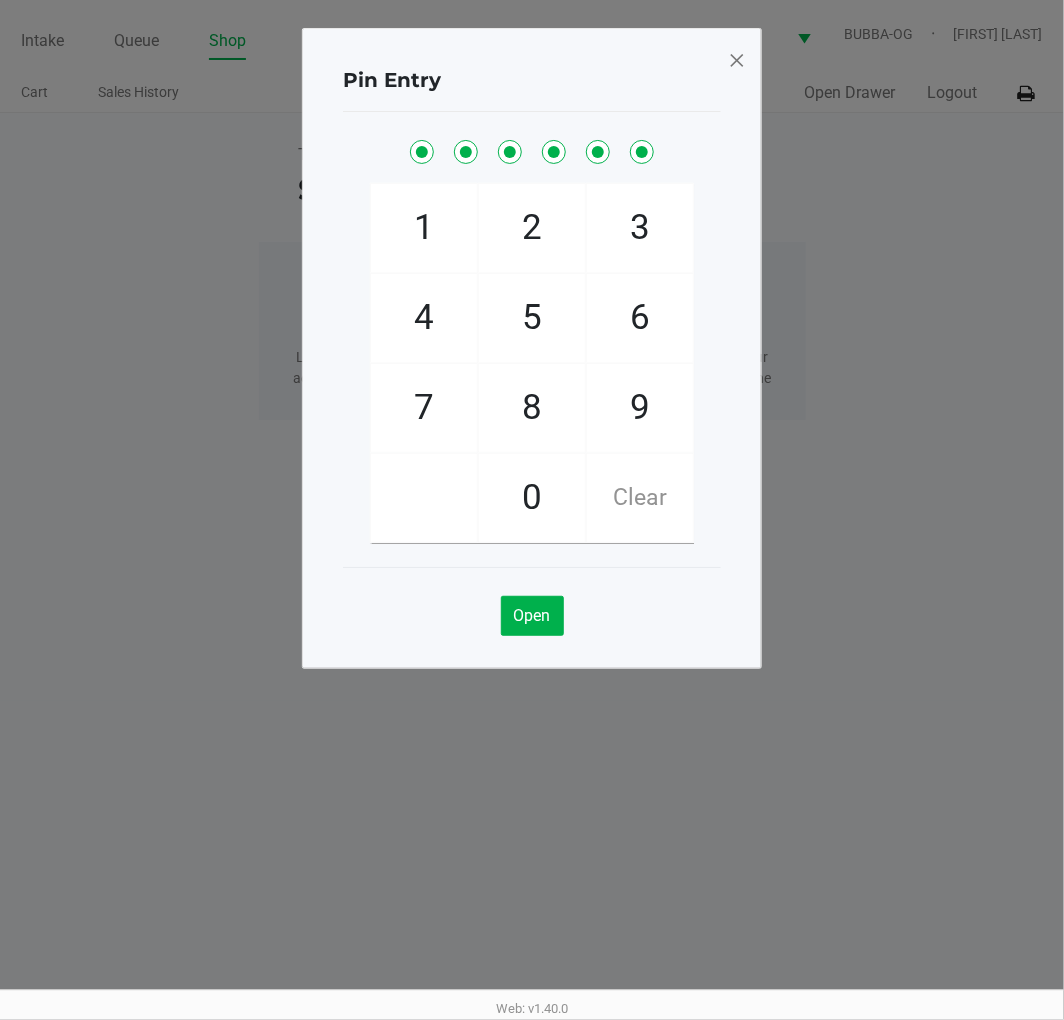 click 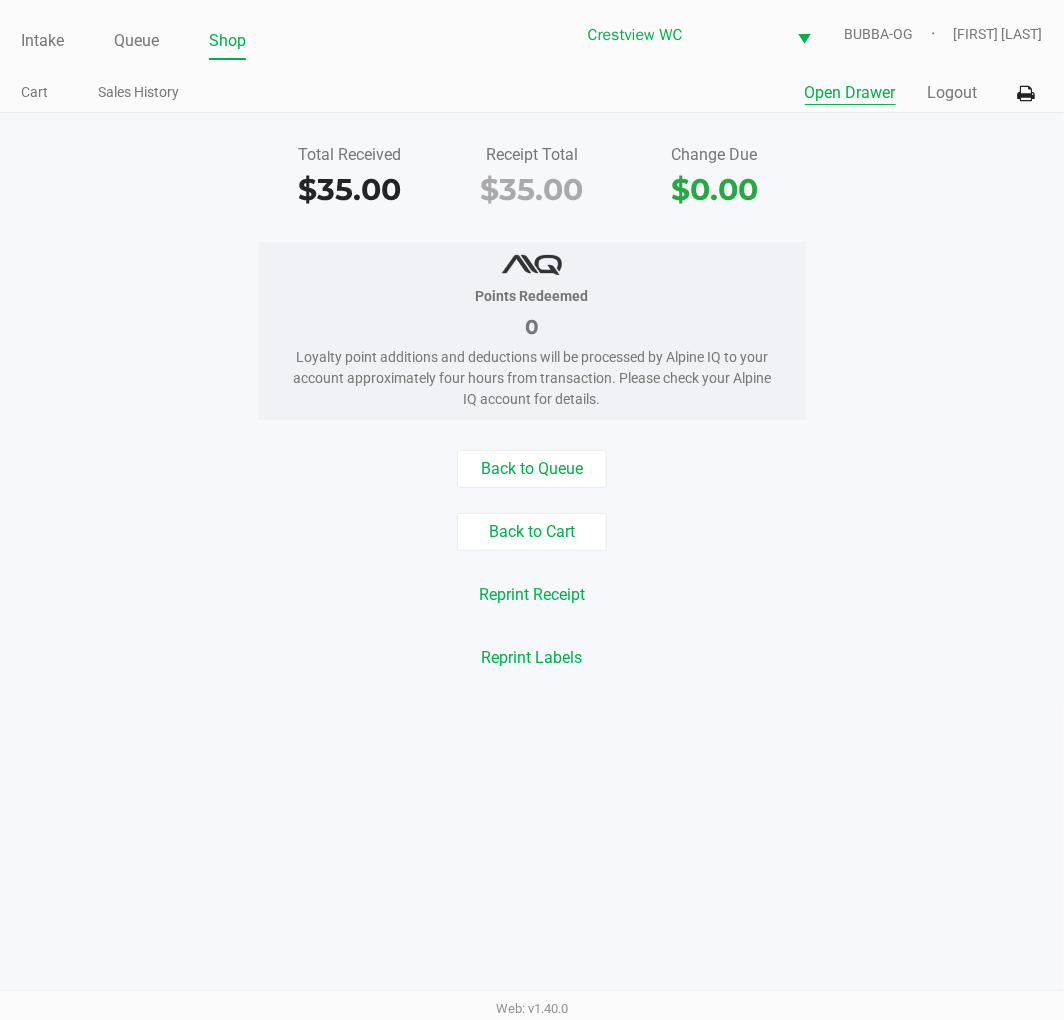 click on "Intake" 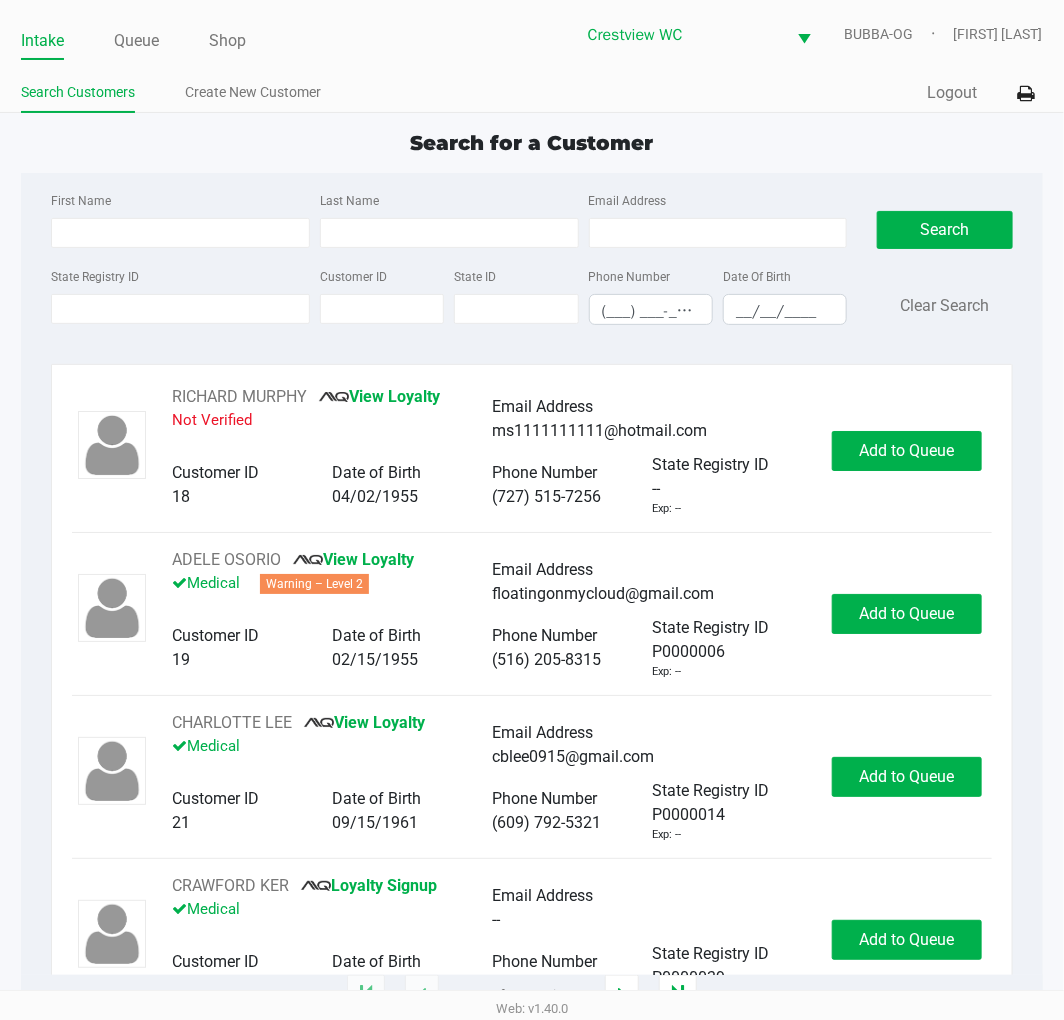 click on "State Registry ID" 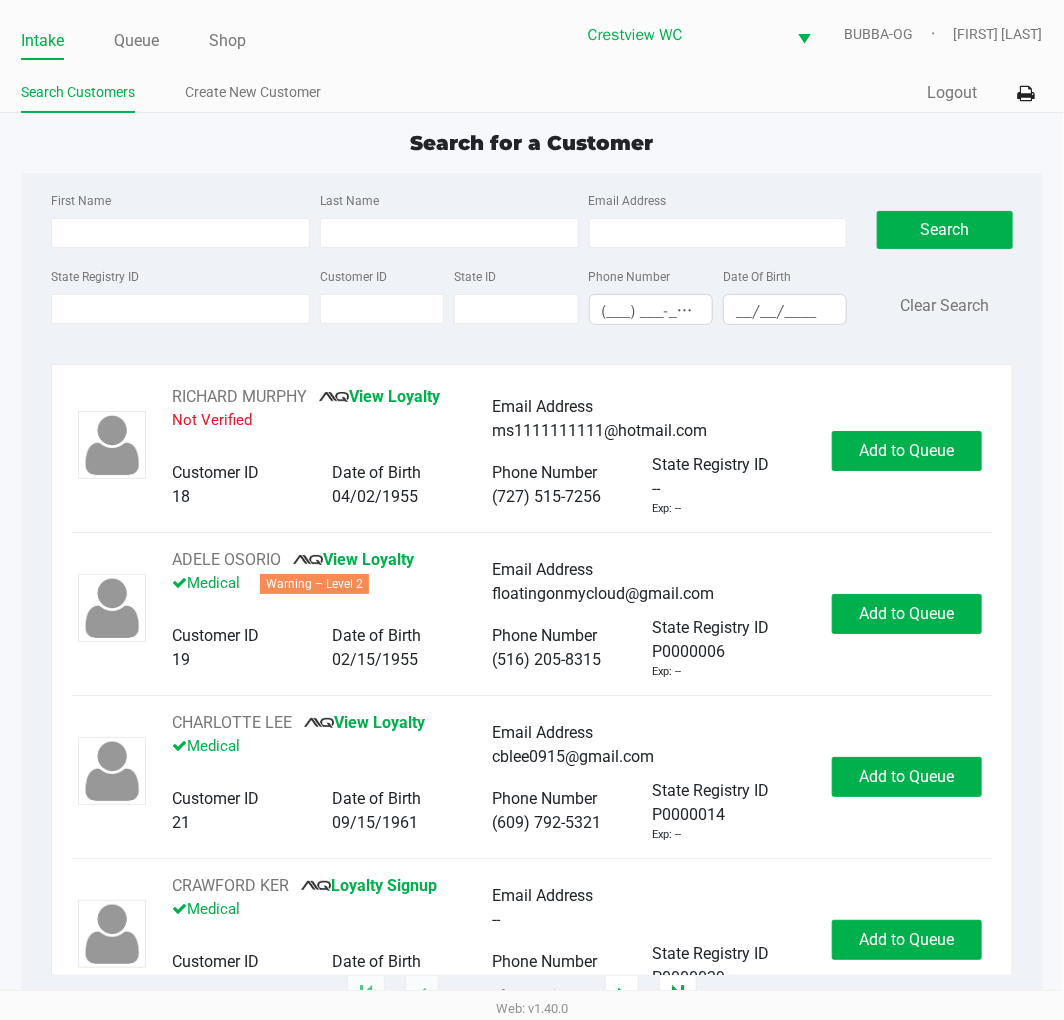 click on "State Registry ID" at bounding box center (180, 309) 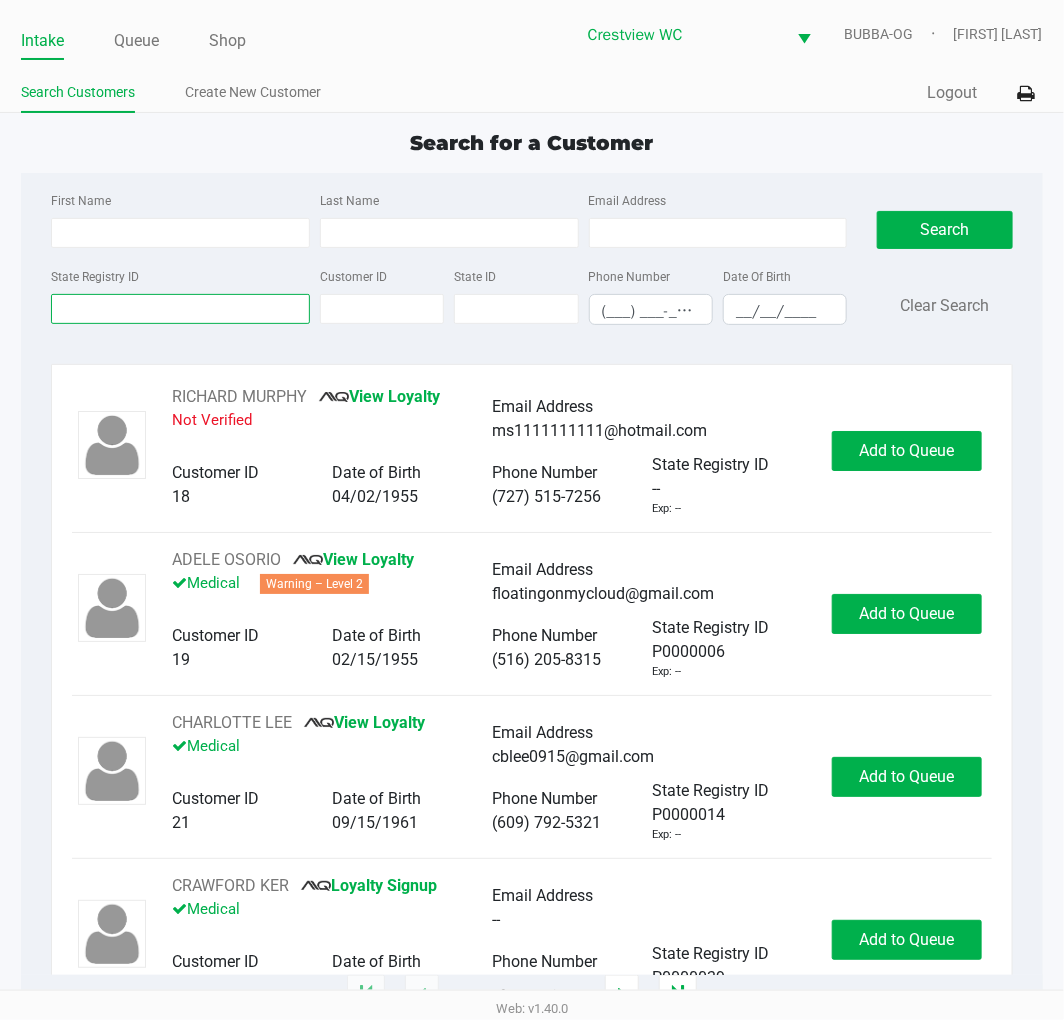 click on "State Registry ID" at bounding box center [180, 309] 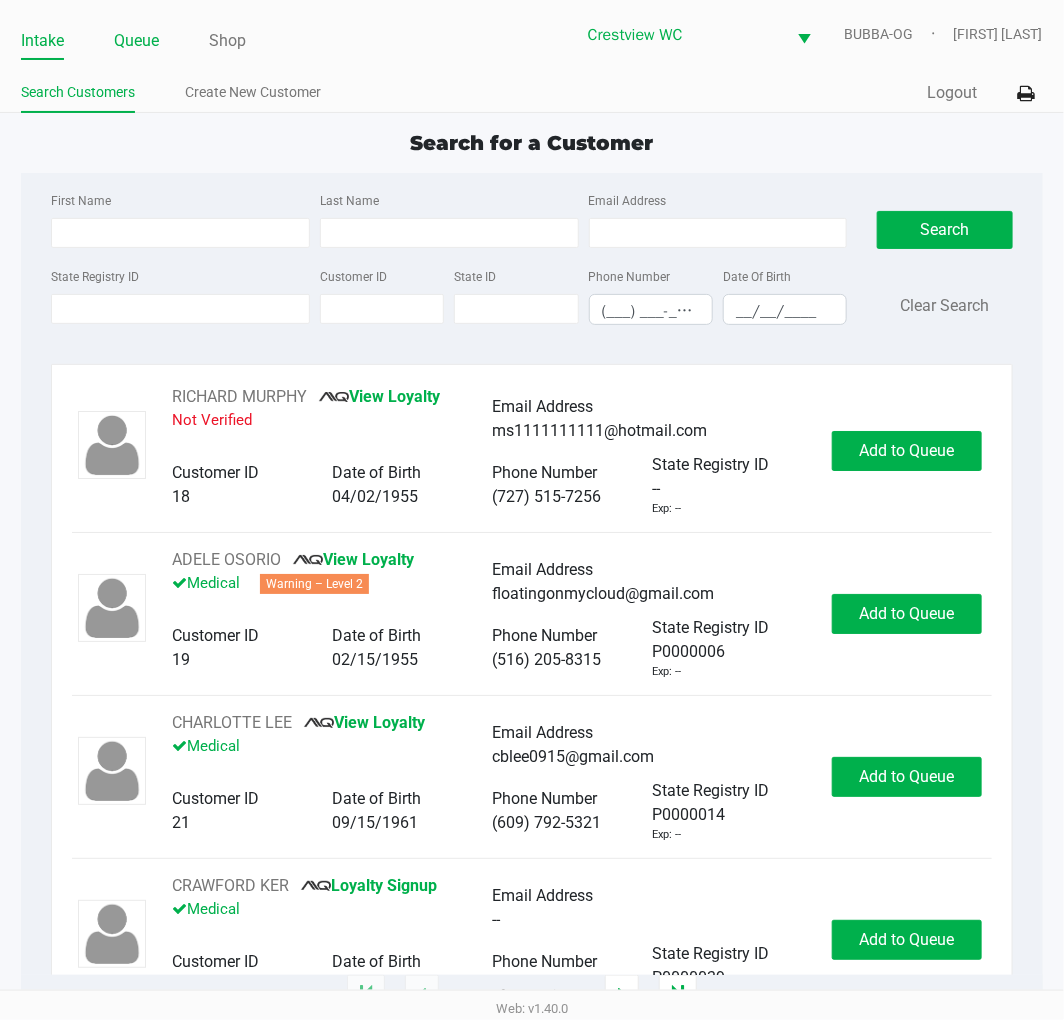 click on "Queue" 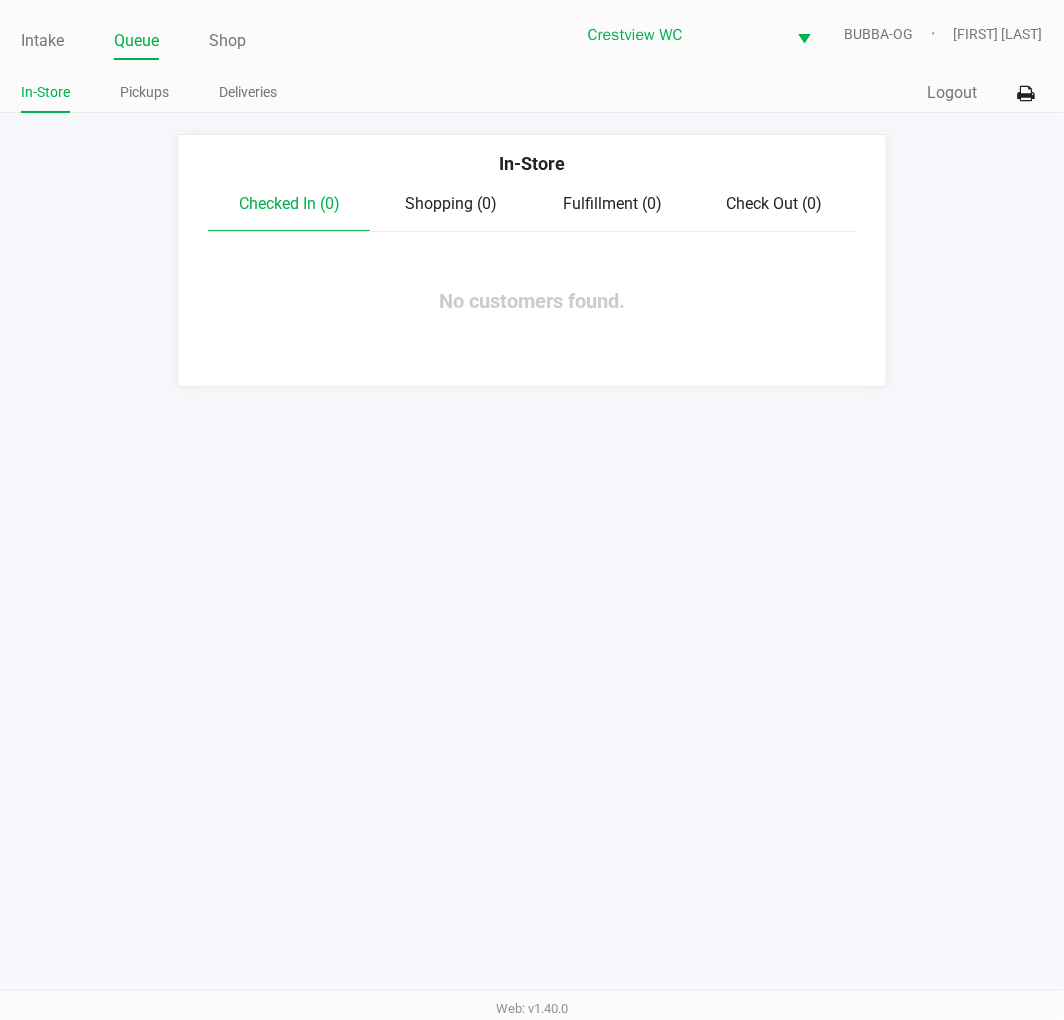 click on "Pickups" 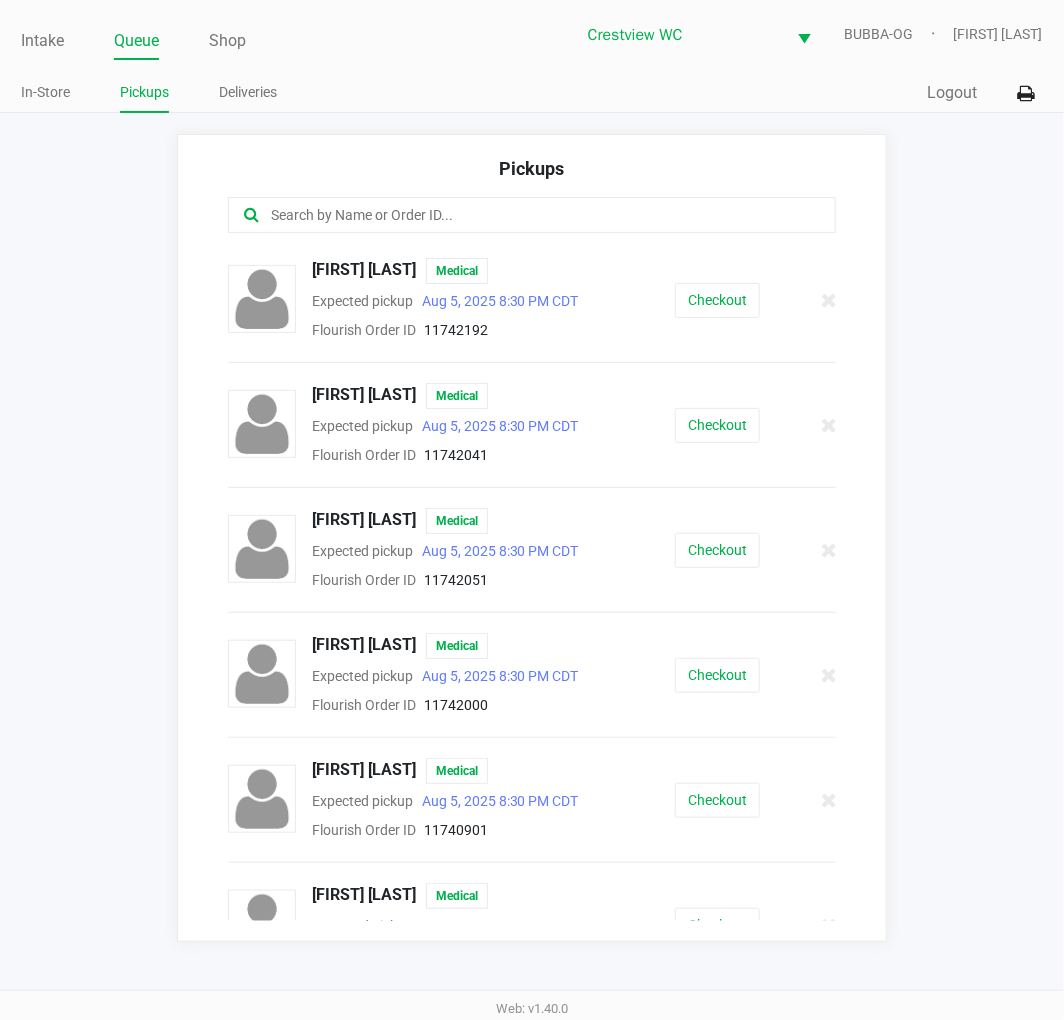 click 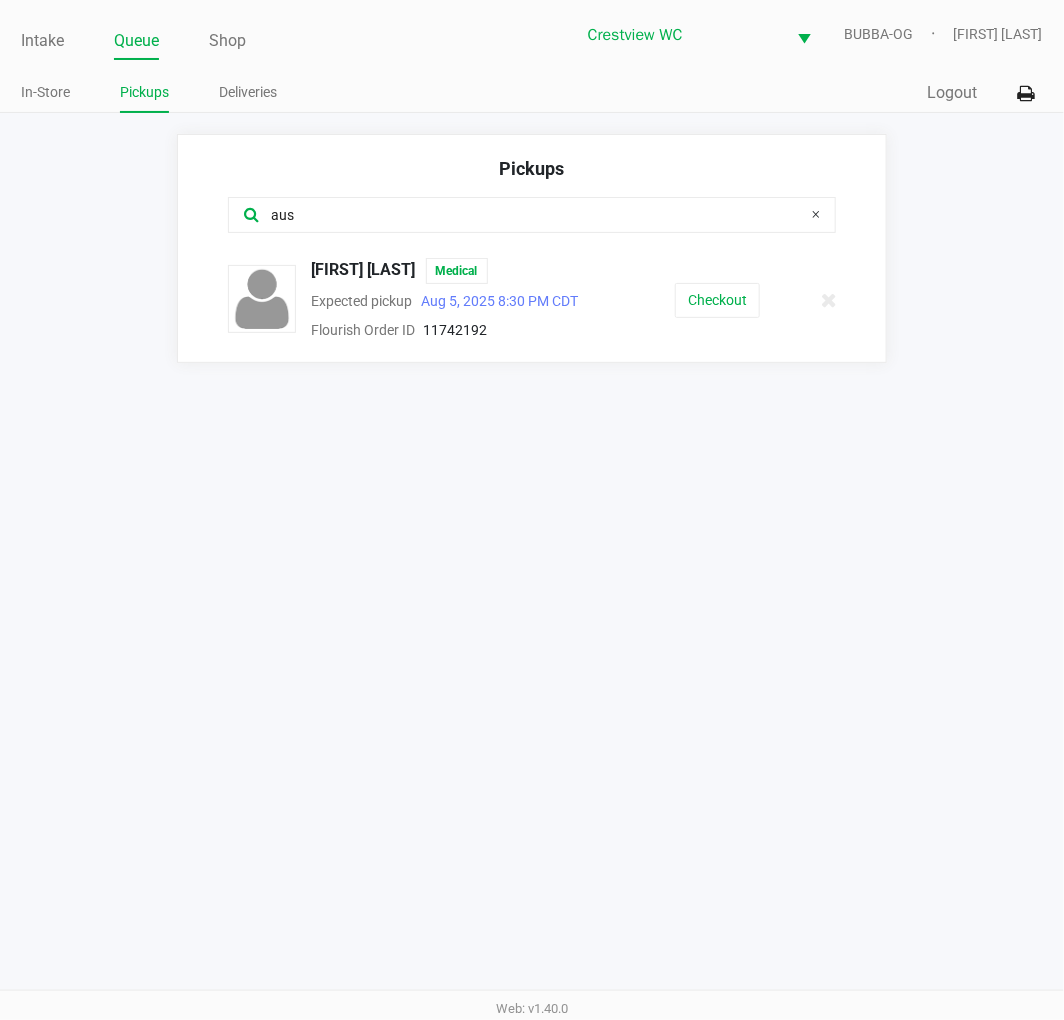 type on "aus" 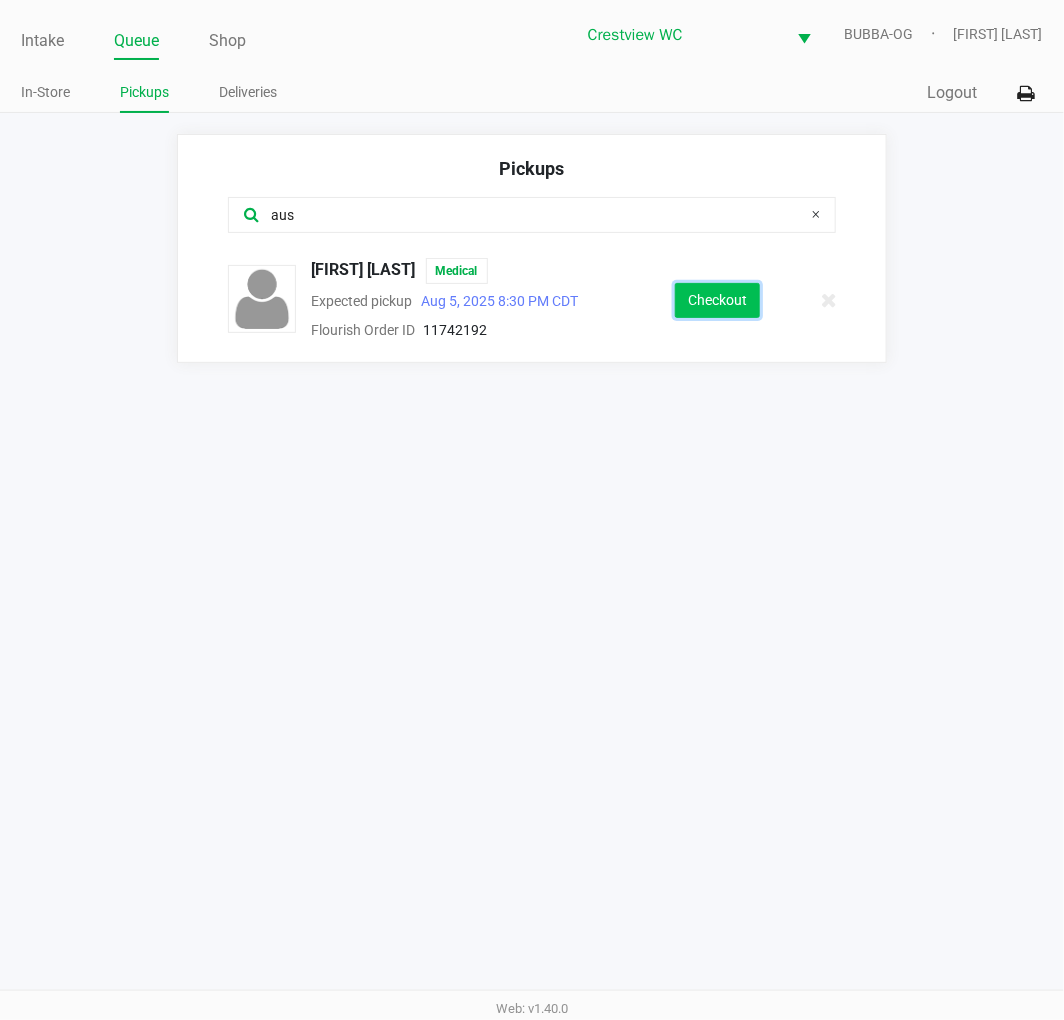 click on "Checkout" 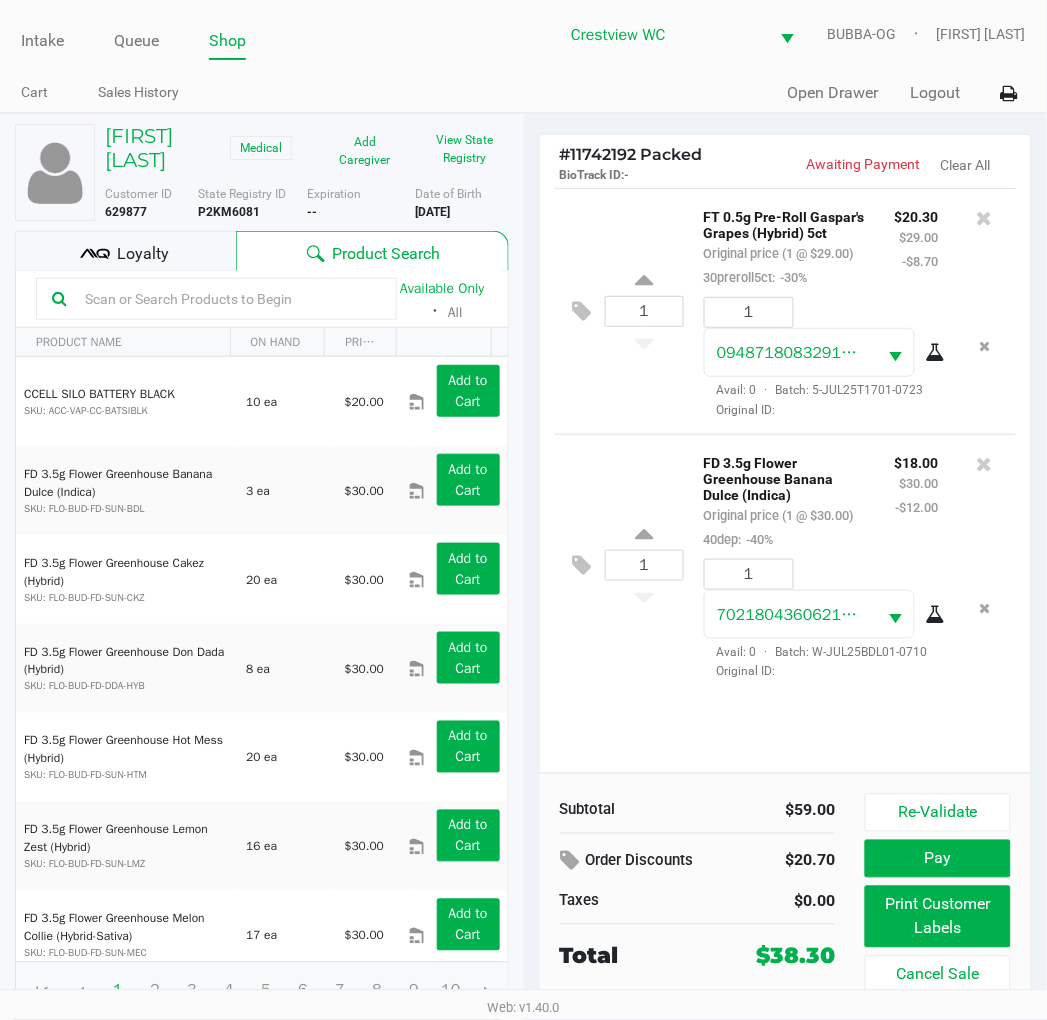 scroll, scrollTop: 37, scrollLeft: 0, axis: vertical 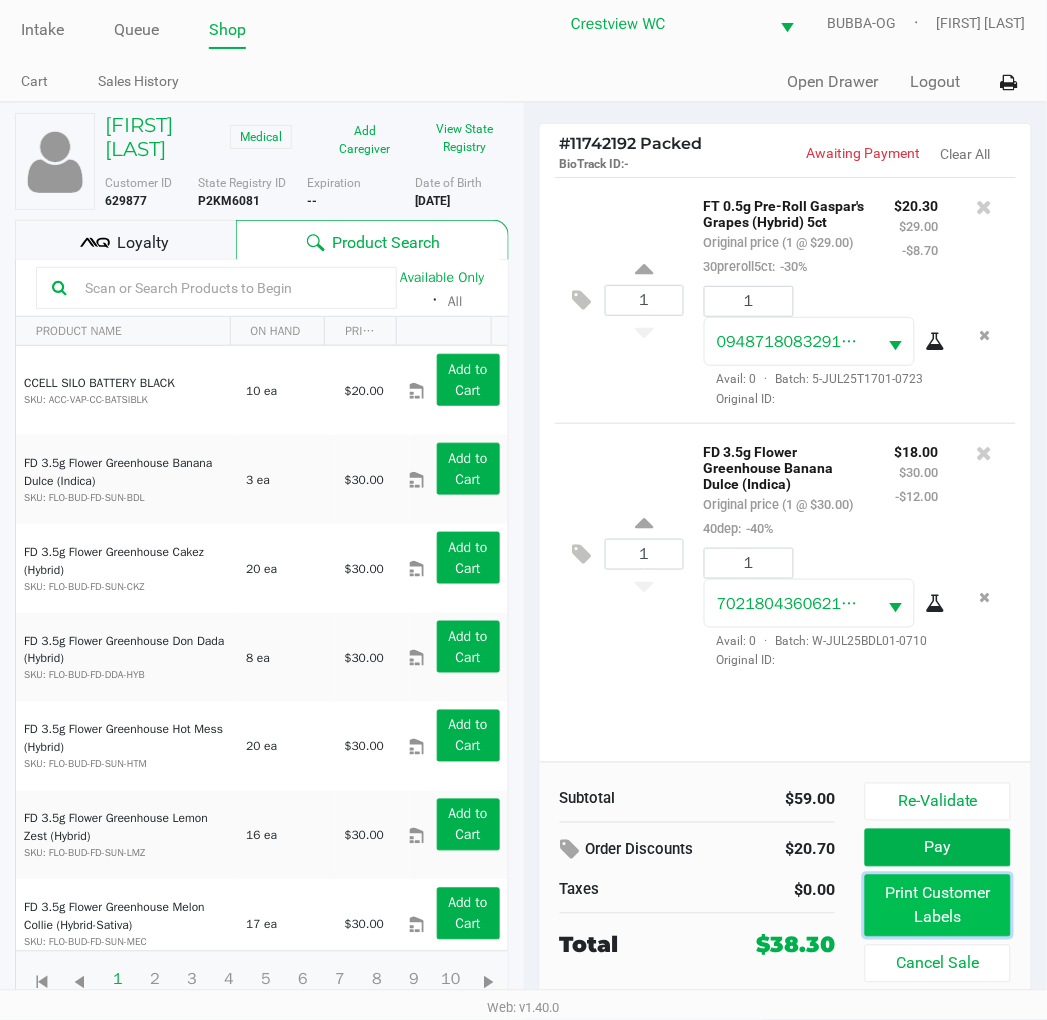 click on "Print Customer Labels" 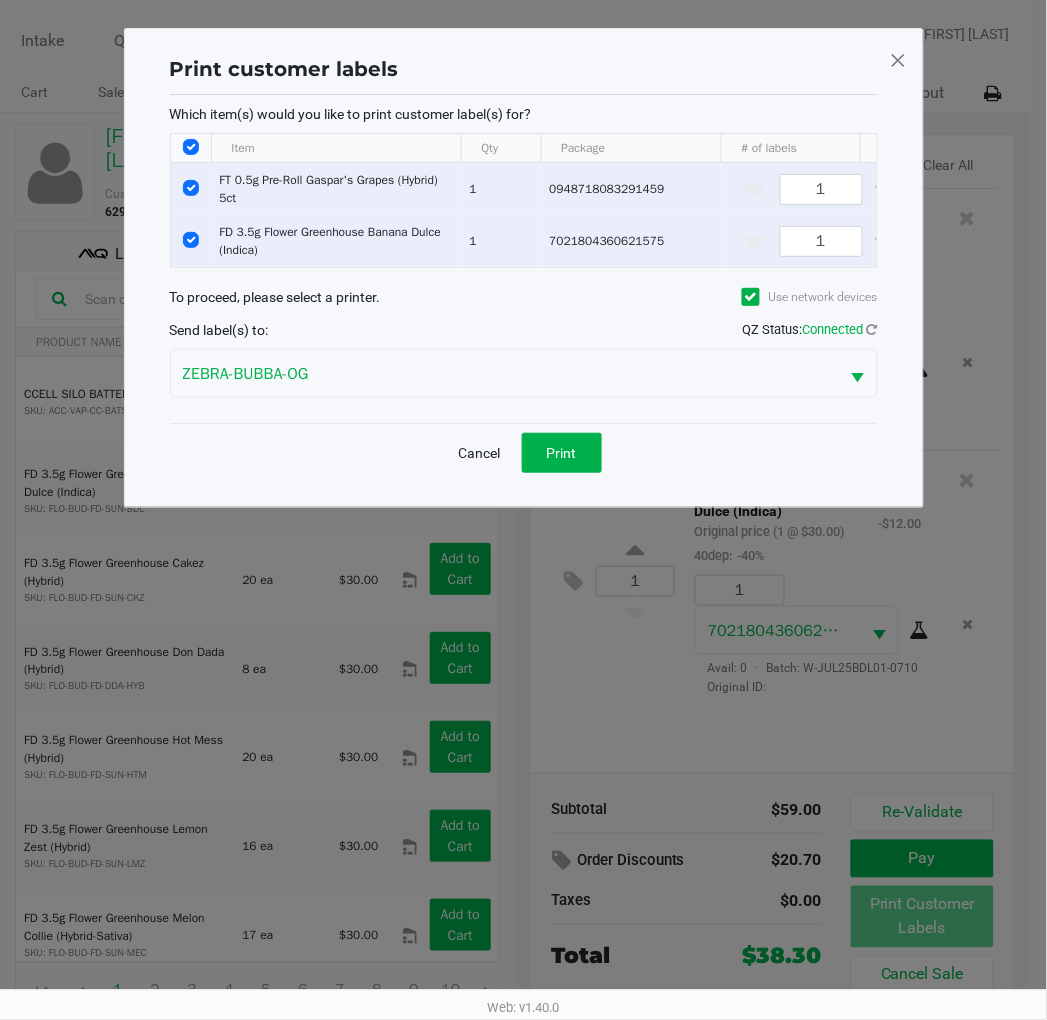 scroll, scrollTop: 0, scrollLeft: 0, axis: both 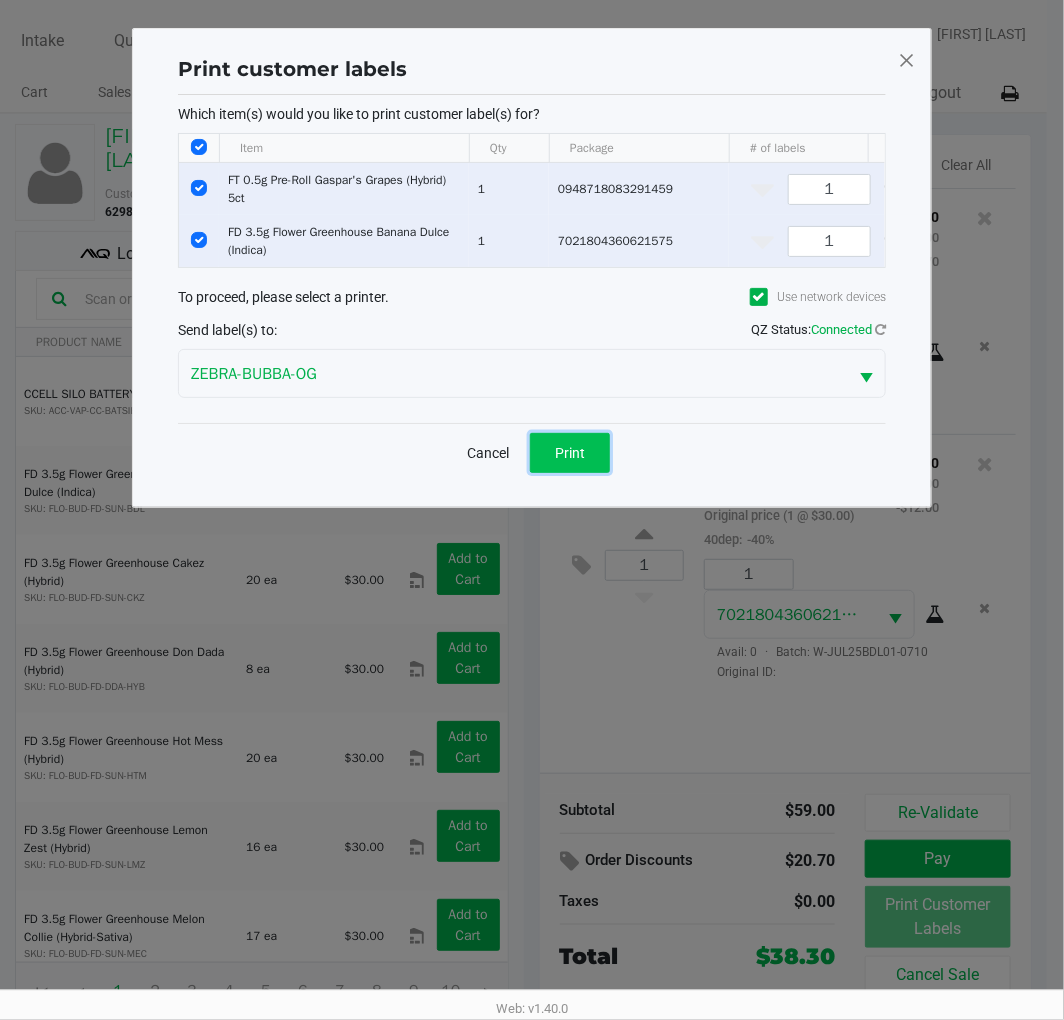 click on "Print" 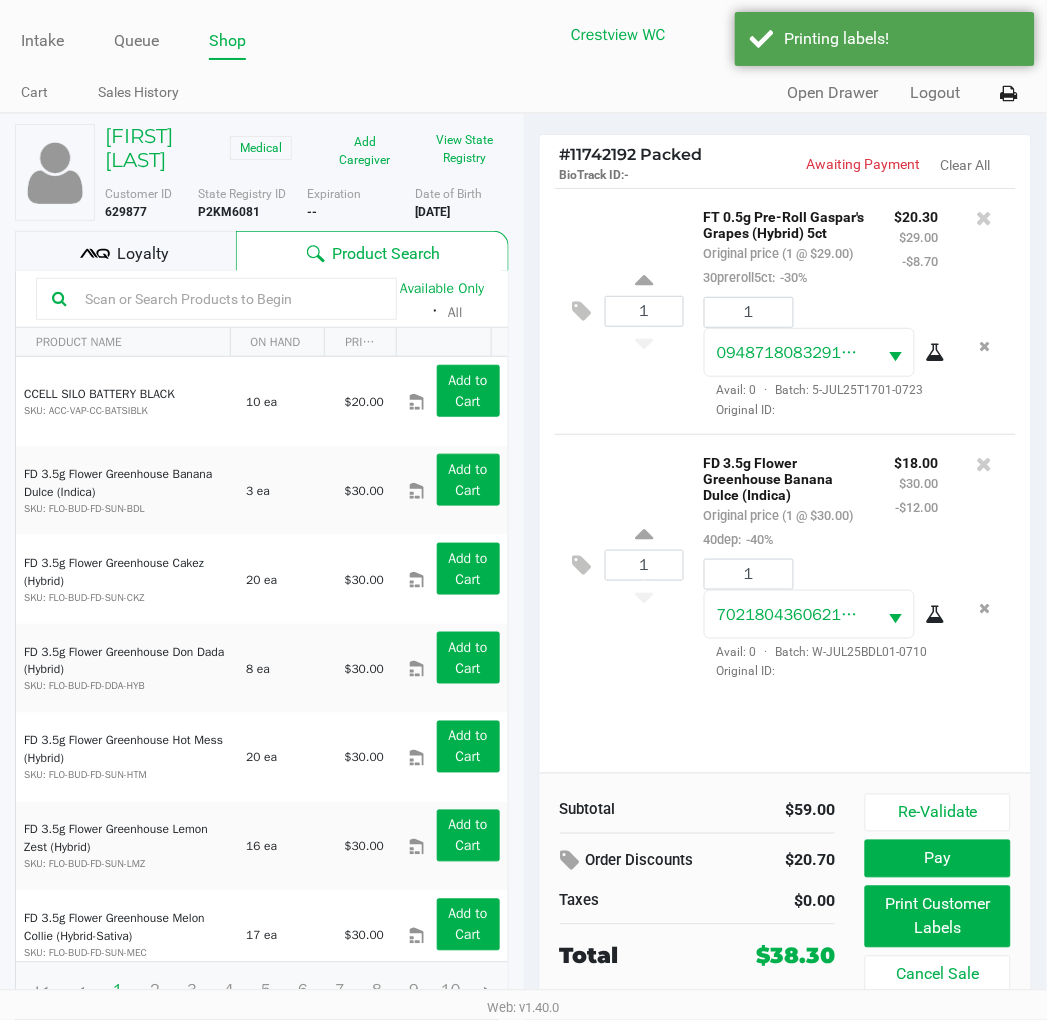 click 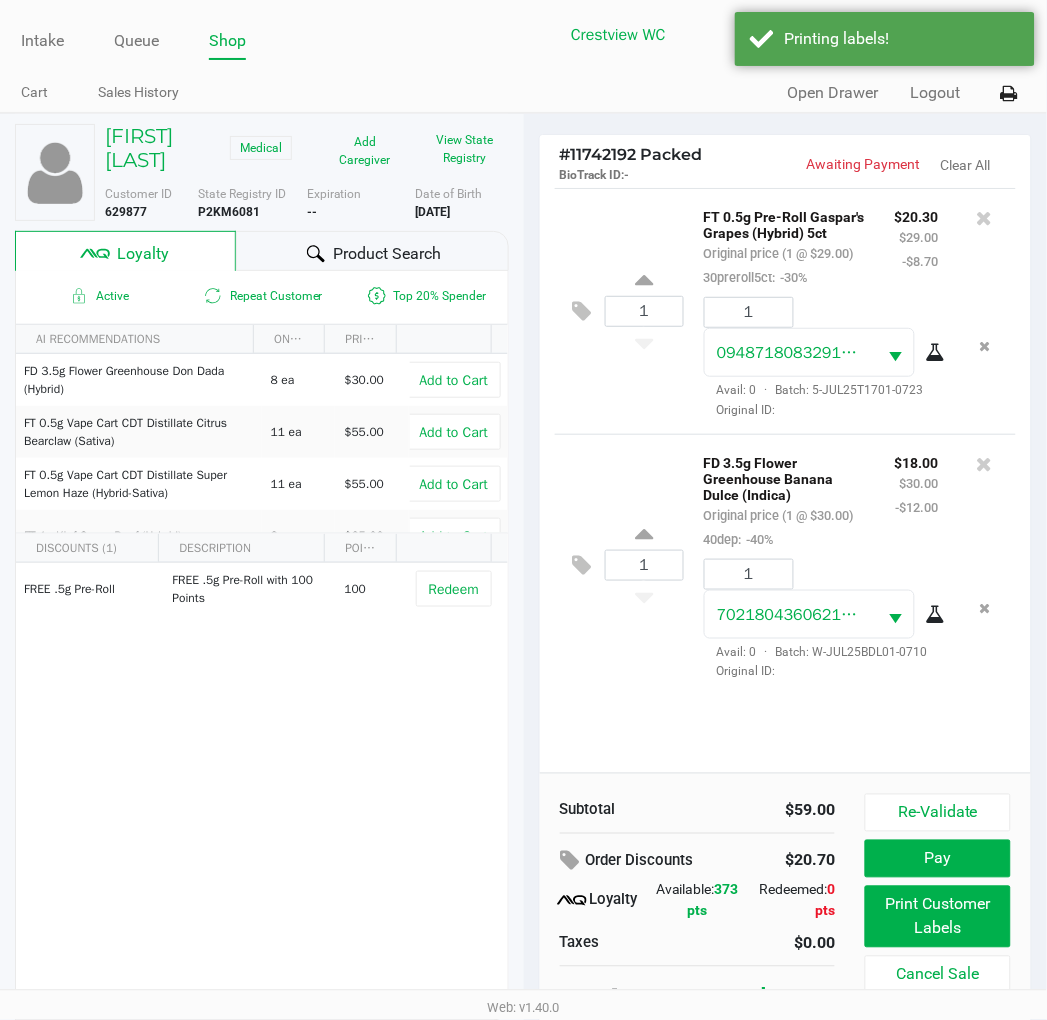 scroll, scrollTop: 37, scrollLeft: 0, axis: vertical 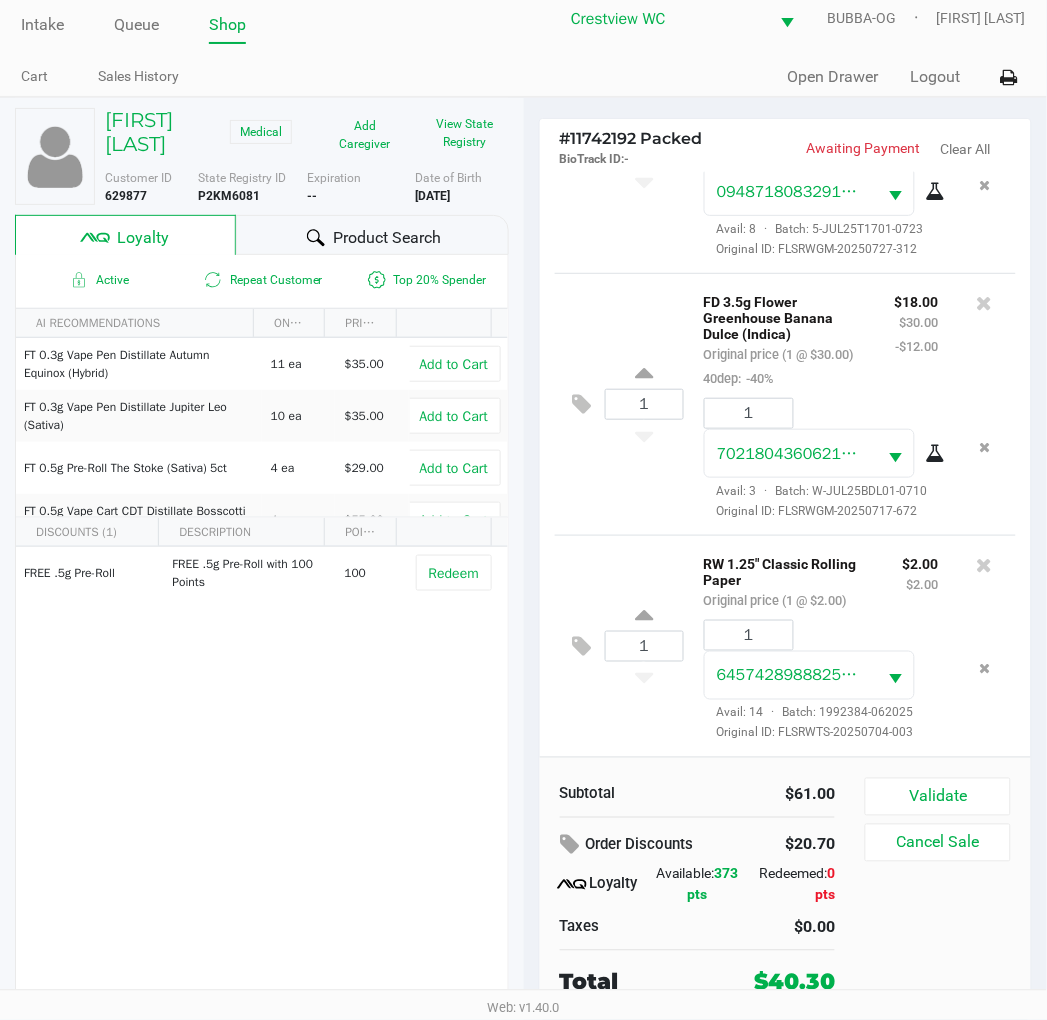 click on "Validate" 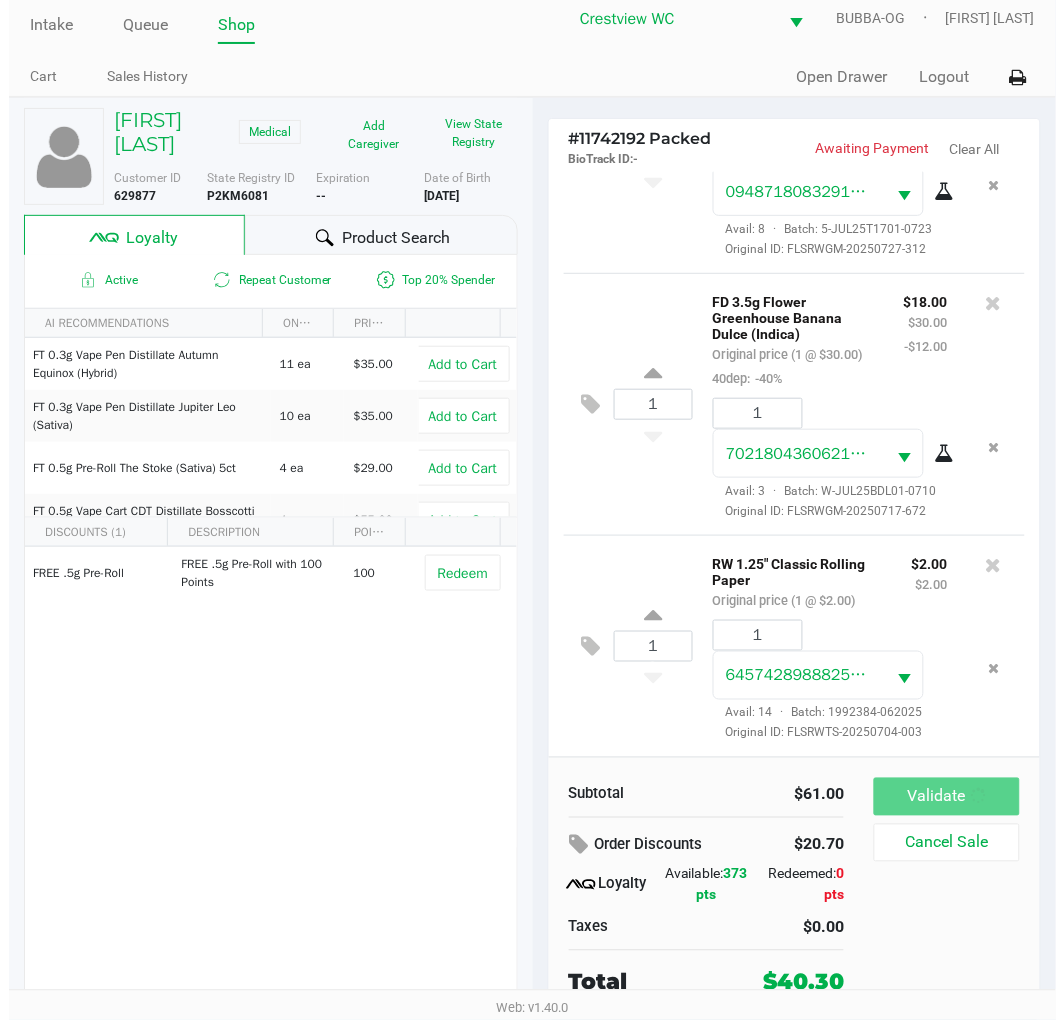 scroll, scrollTop: 0, scrollLeft: 0, axis: both 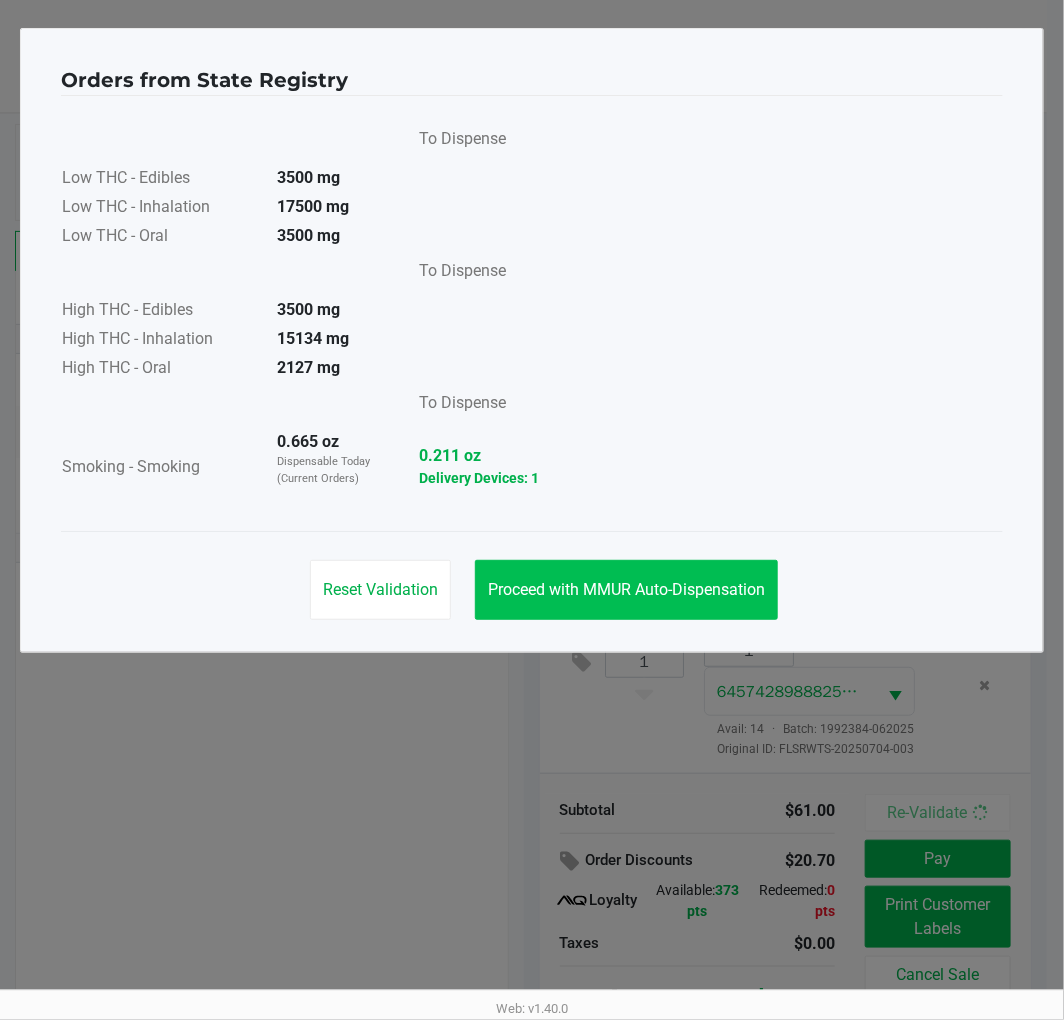click on "Proceed with MMUR Auto-Dispensation" 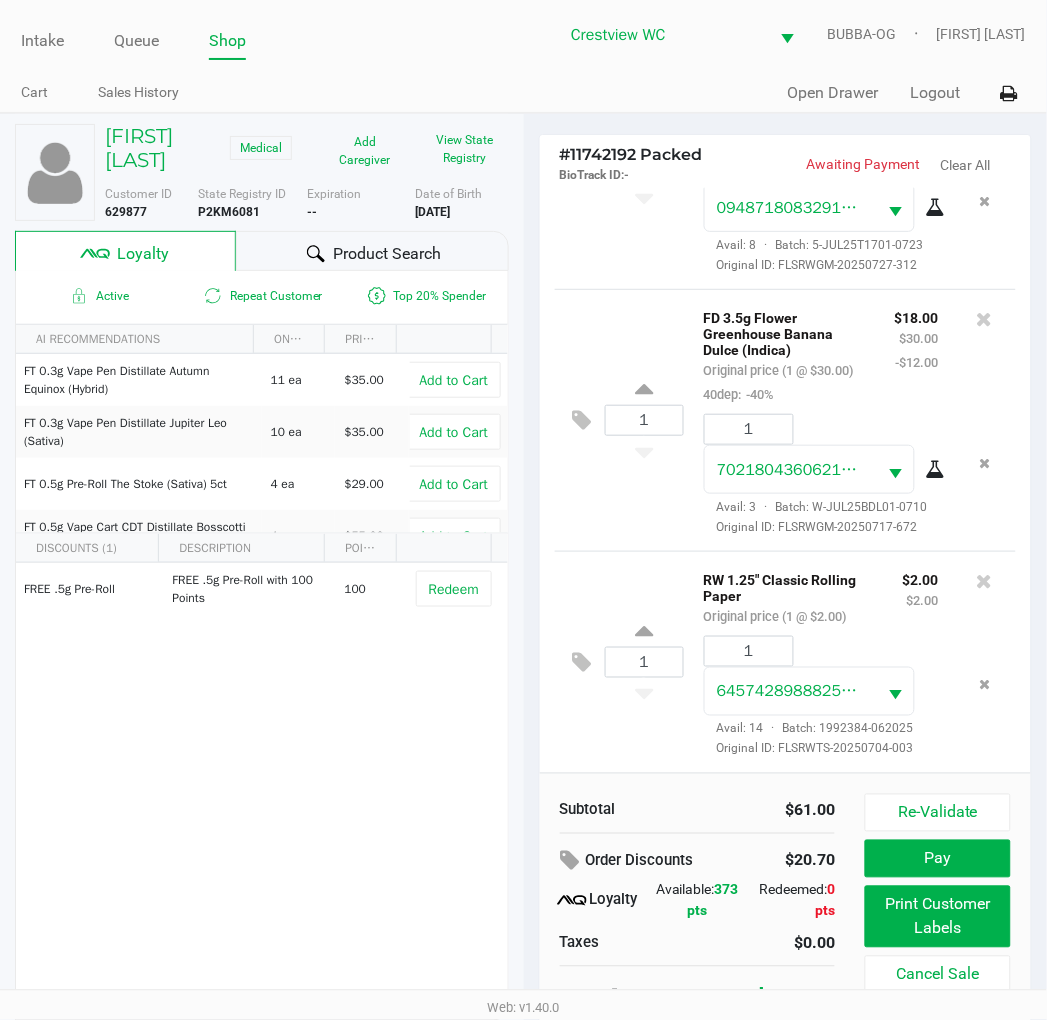 click on "Print Customer Labels" 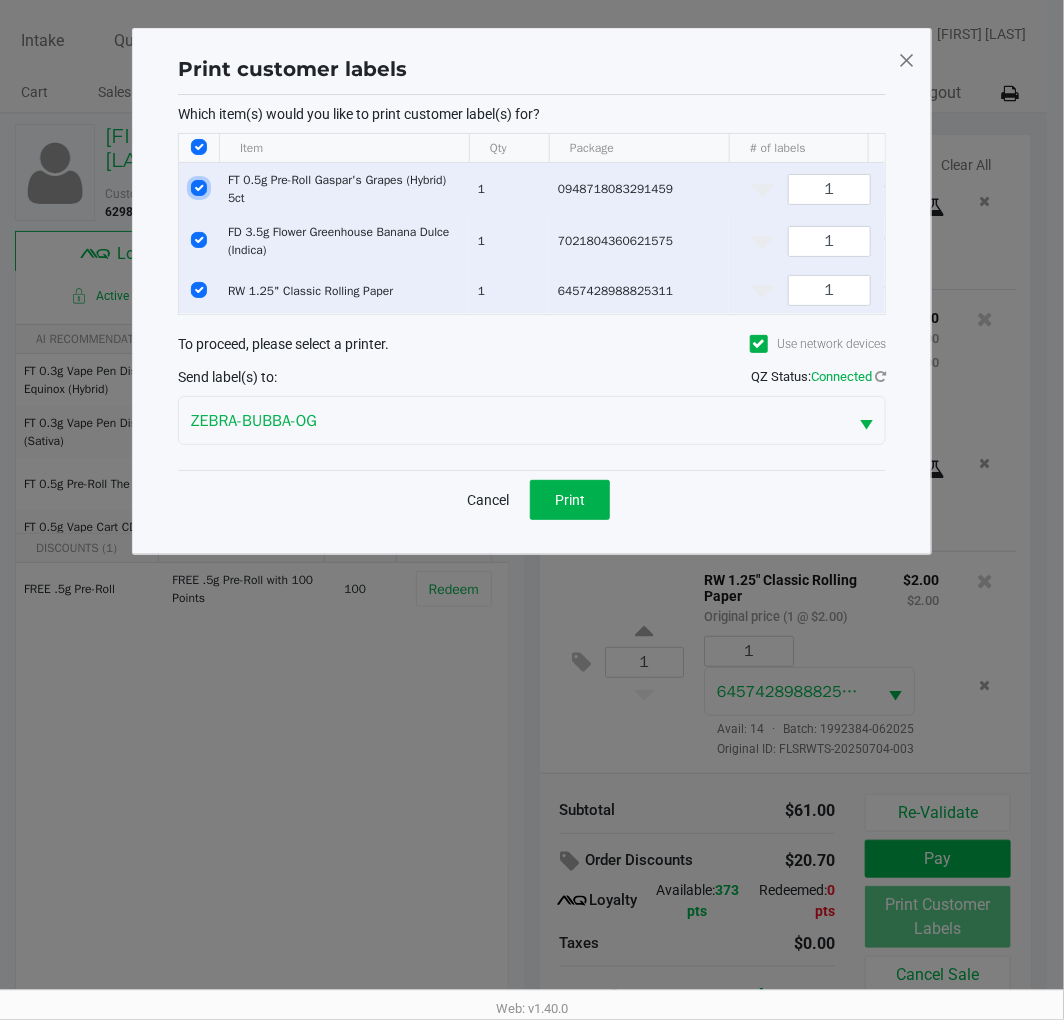 click at bounding box center [199, 188] 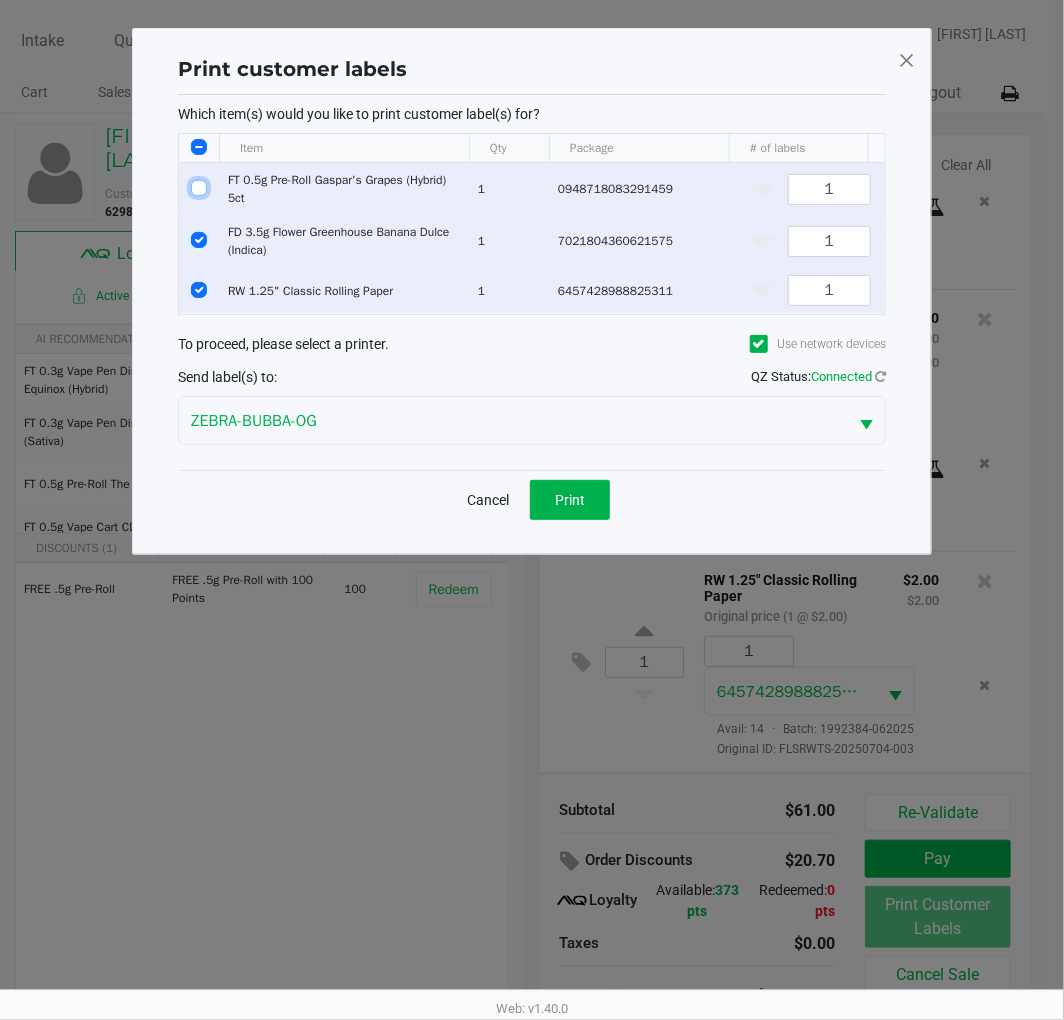 checkbox on "false" 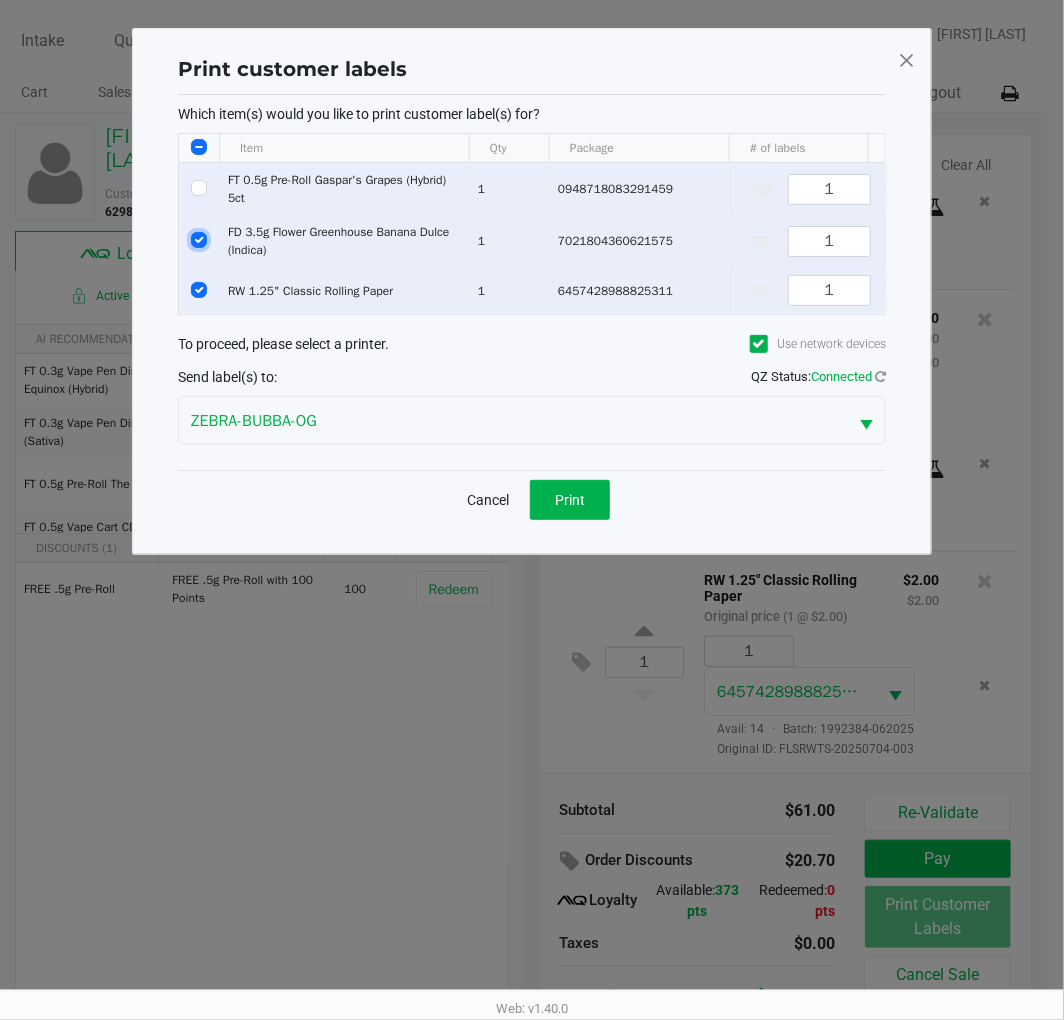 click at bounding box center [199, 240] 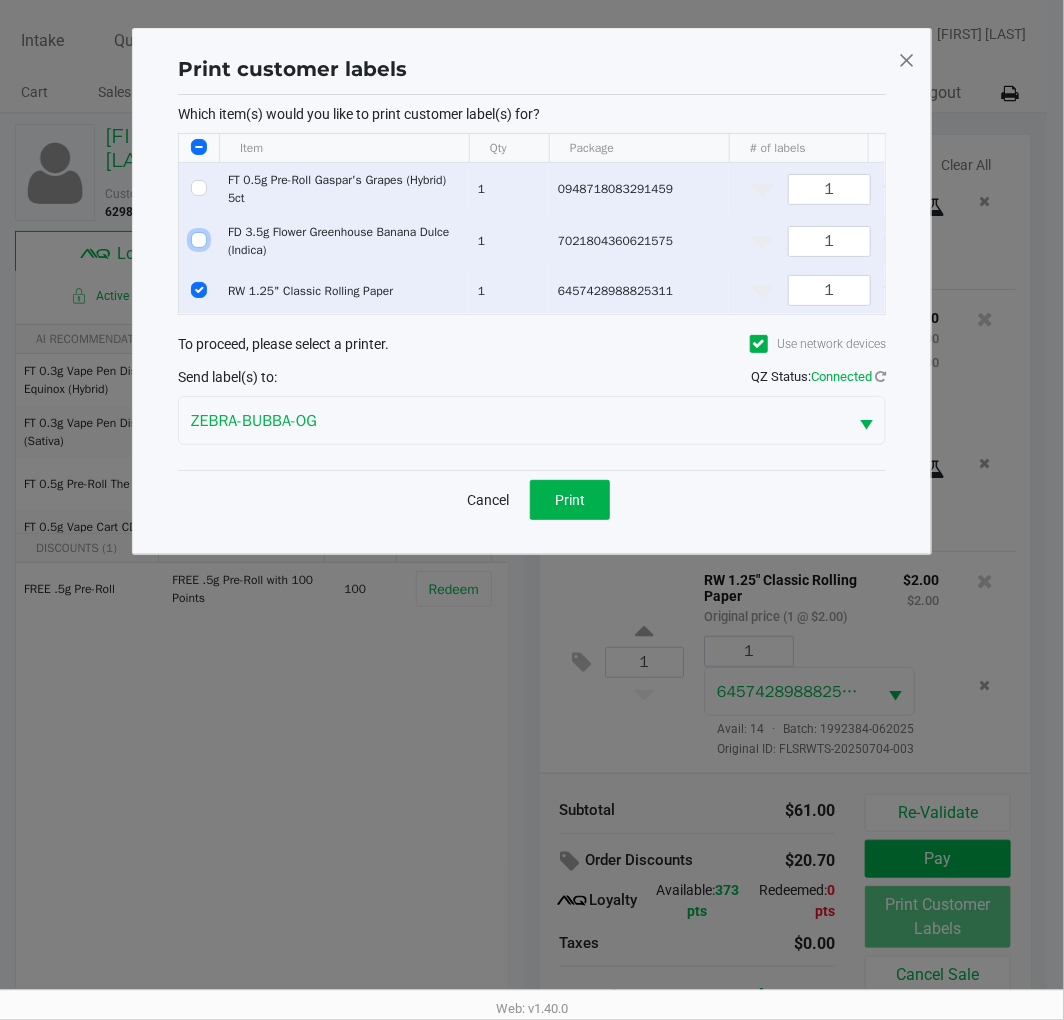 checkbox on "false" 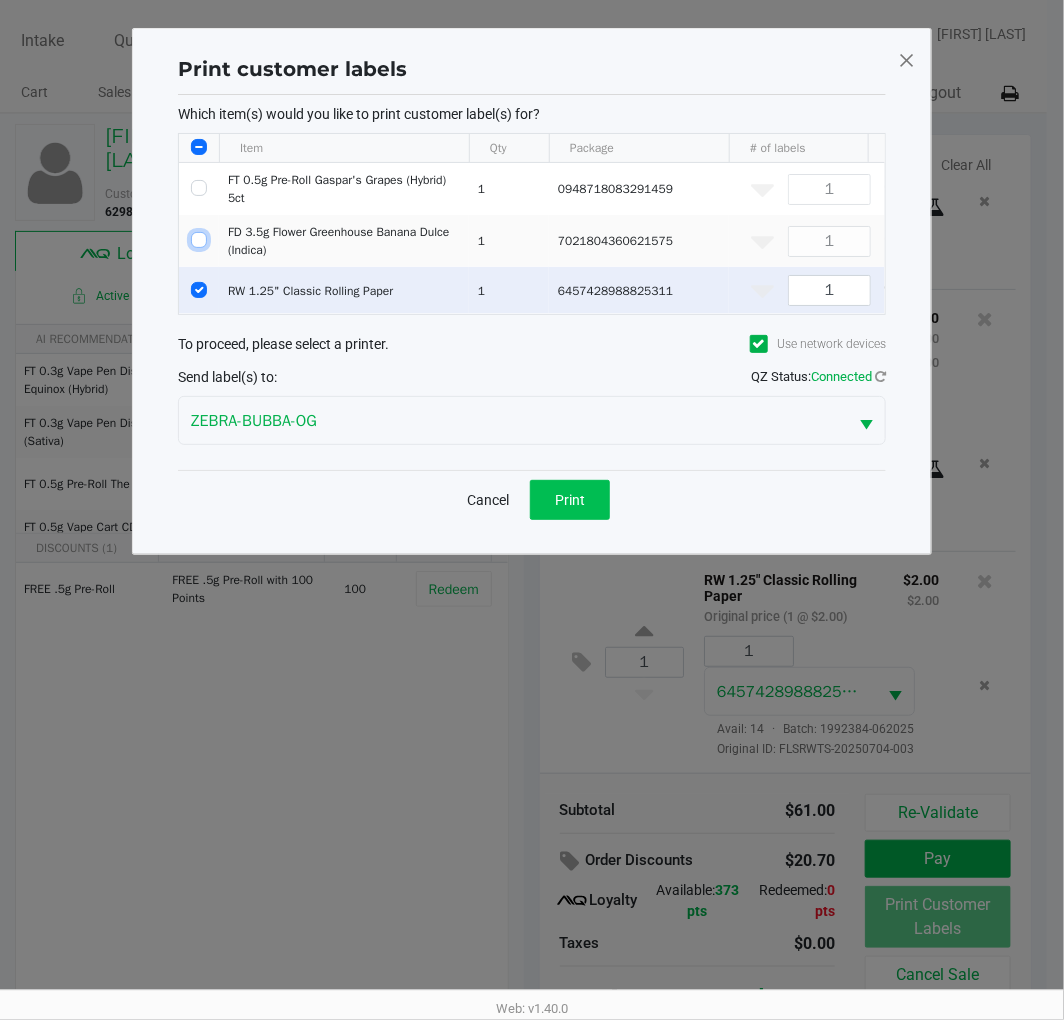 click on "Print" 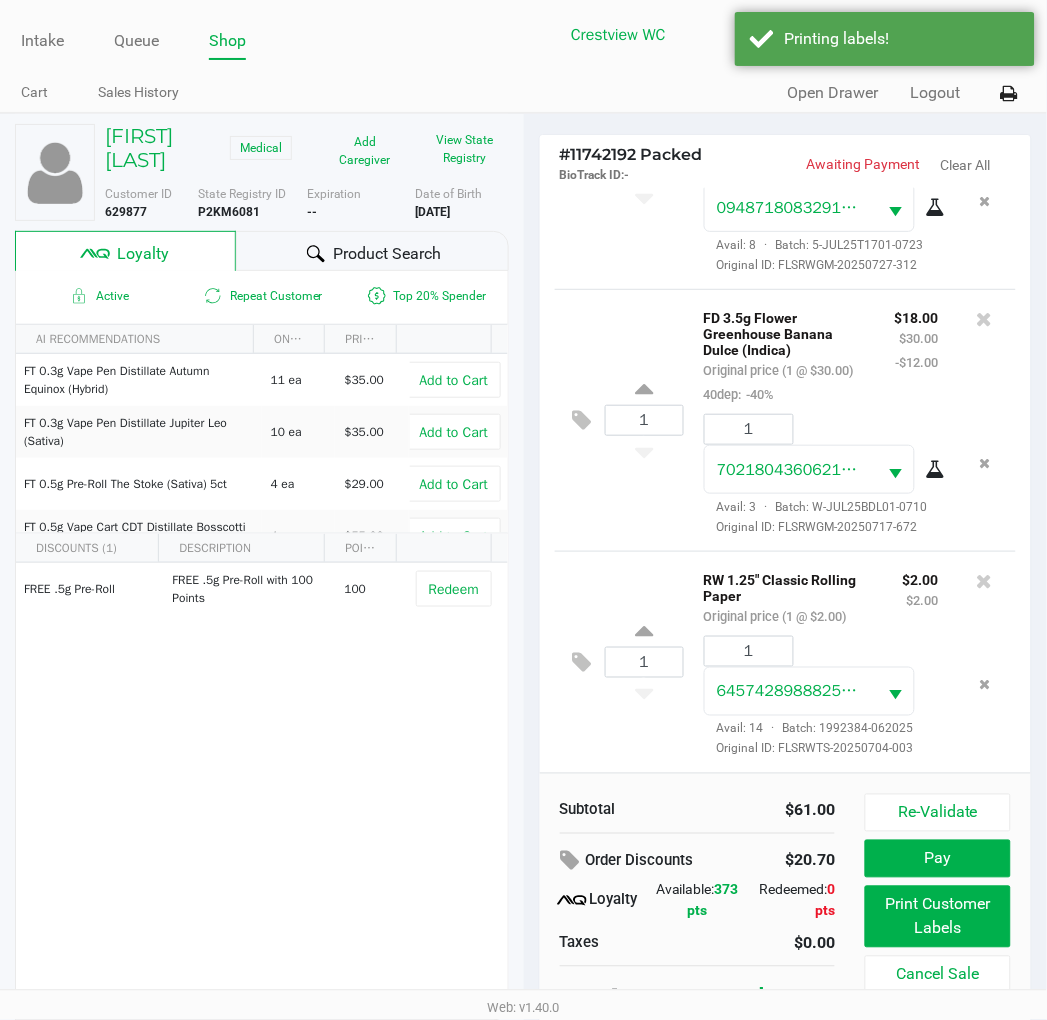 scroll, scrollTop: 37, scrollLeft: 0, axis: vertical 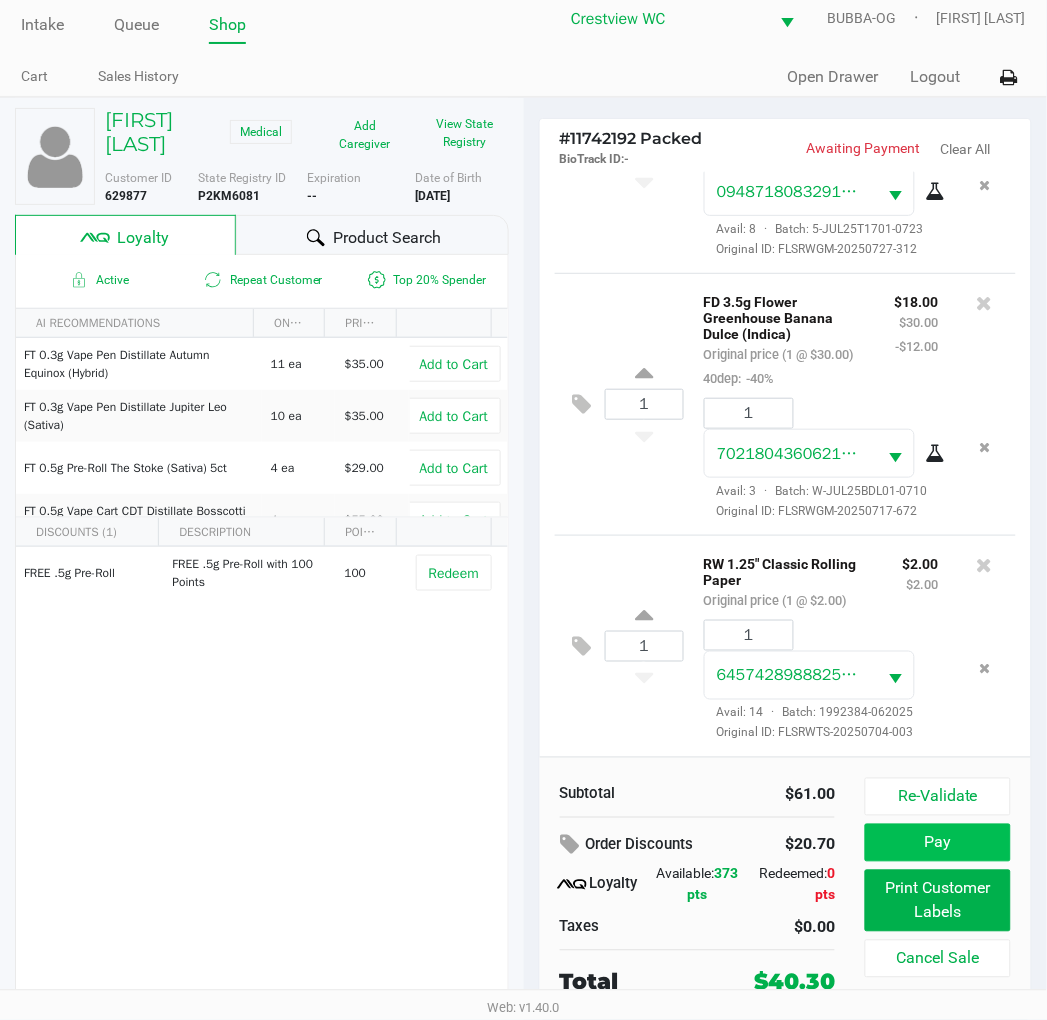 click on "Pay" 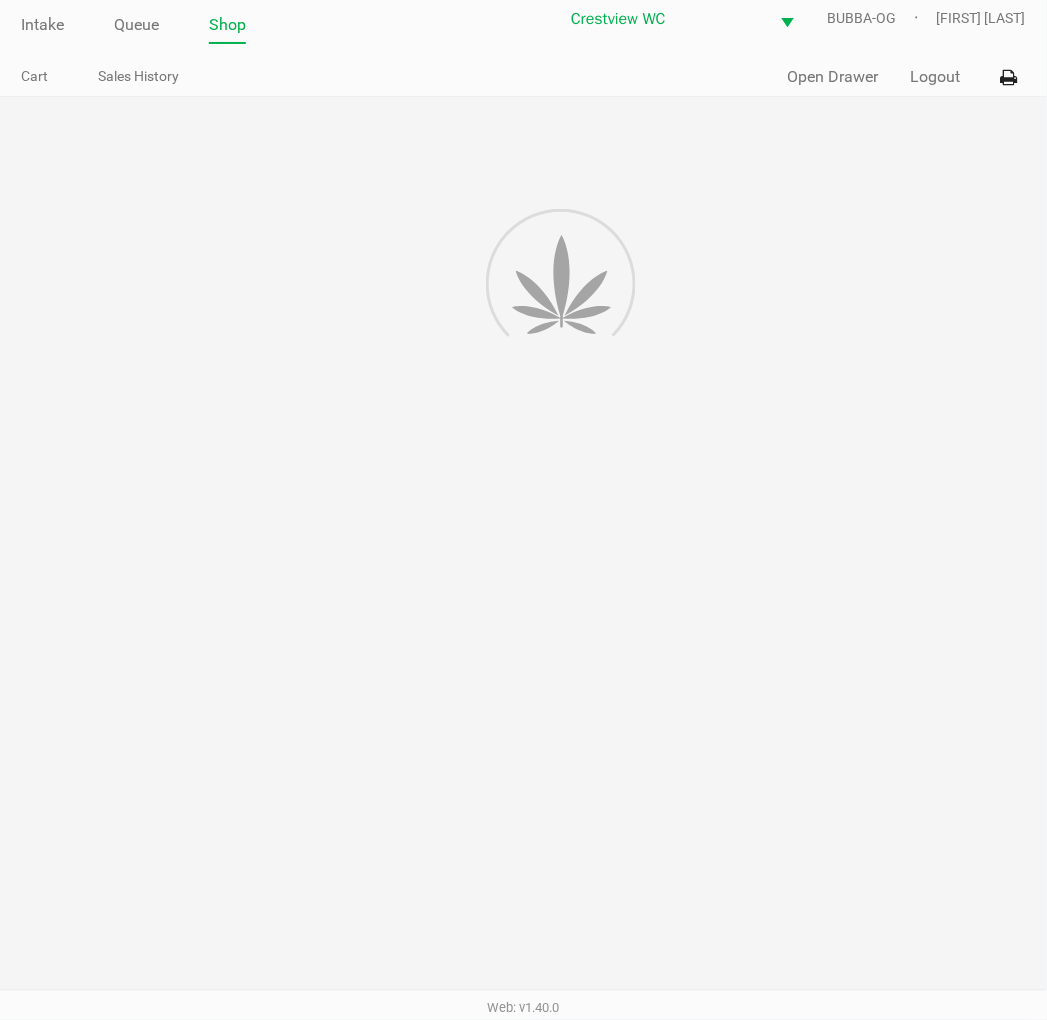 scroll, scrollTop: 0, scrollLeft: 0, axis: both 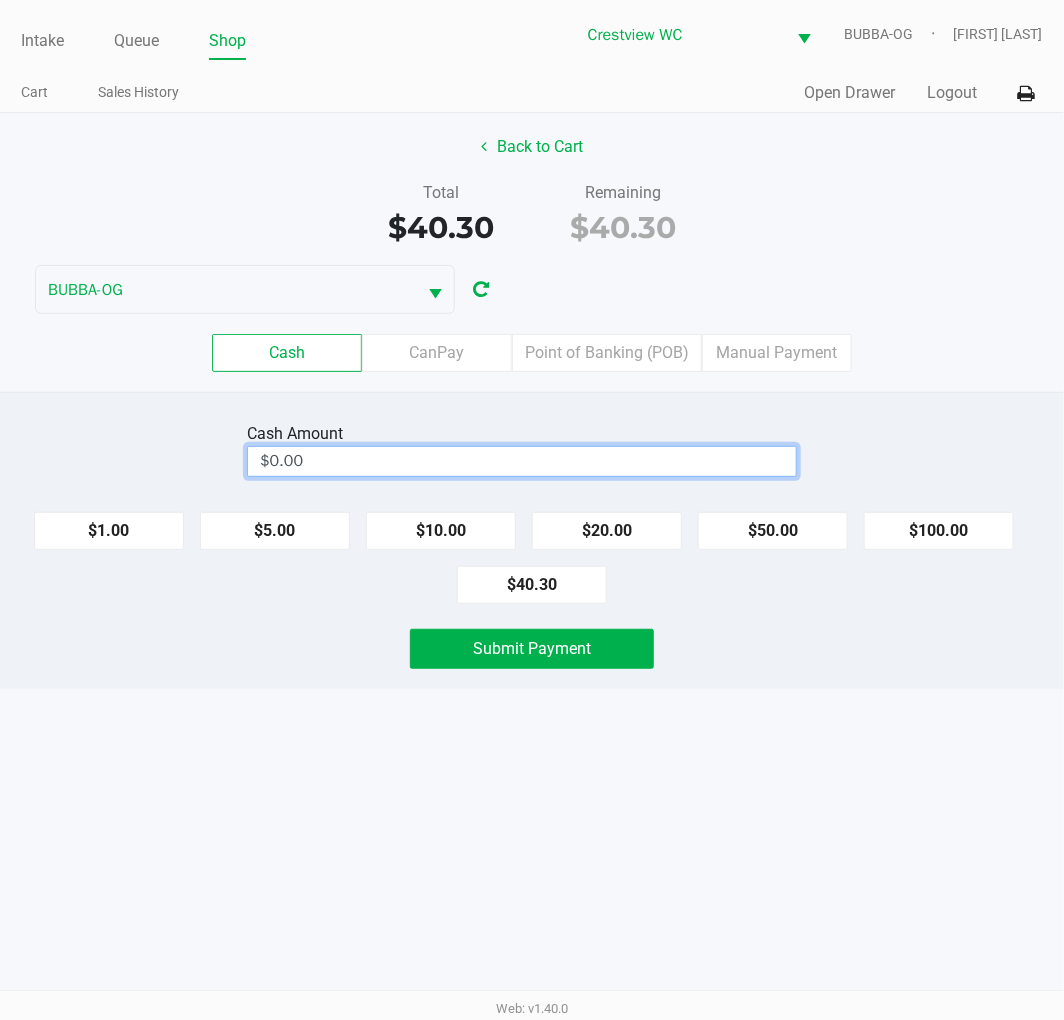 click on "$0.00" at bounding box center (522, 461) 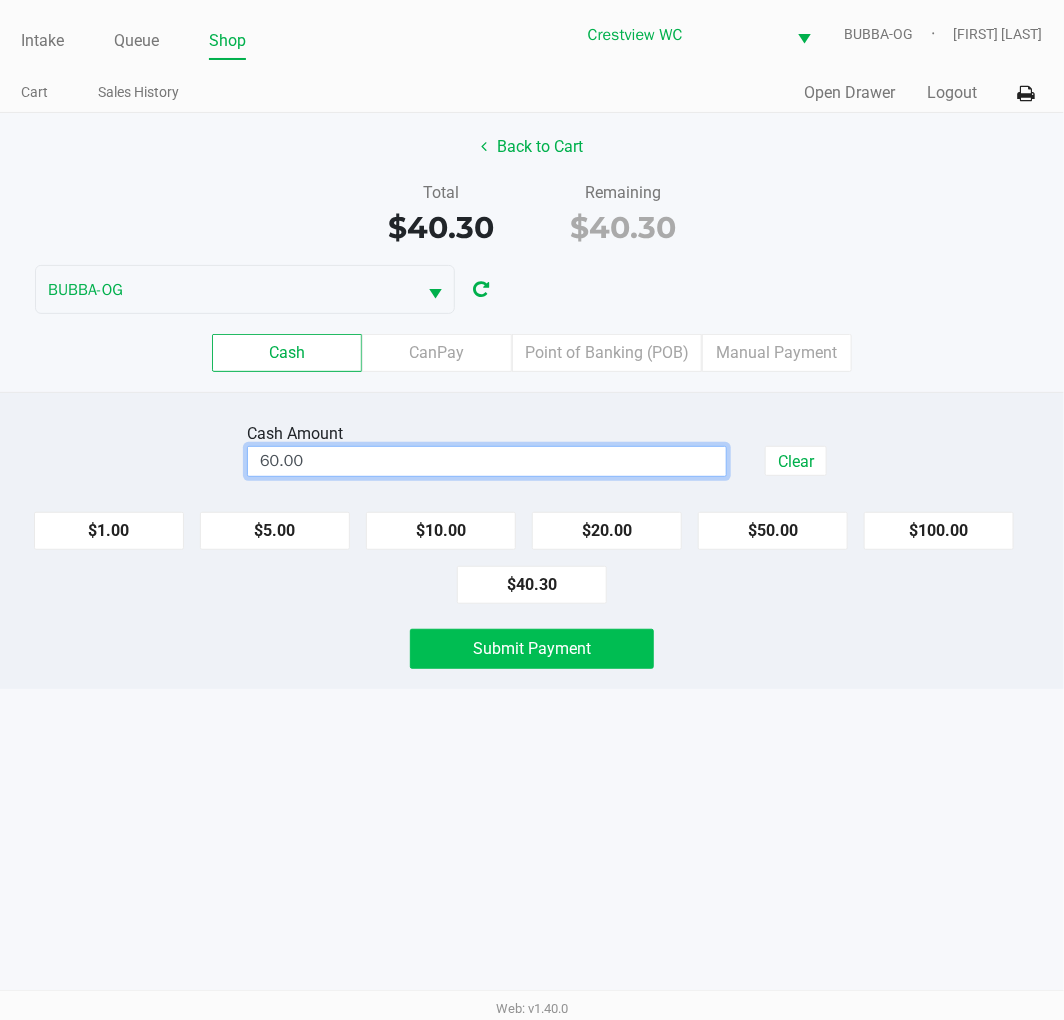 click on "Submit Payment" 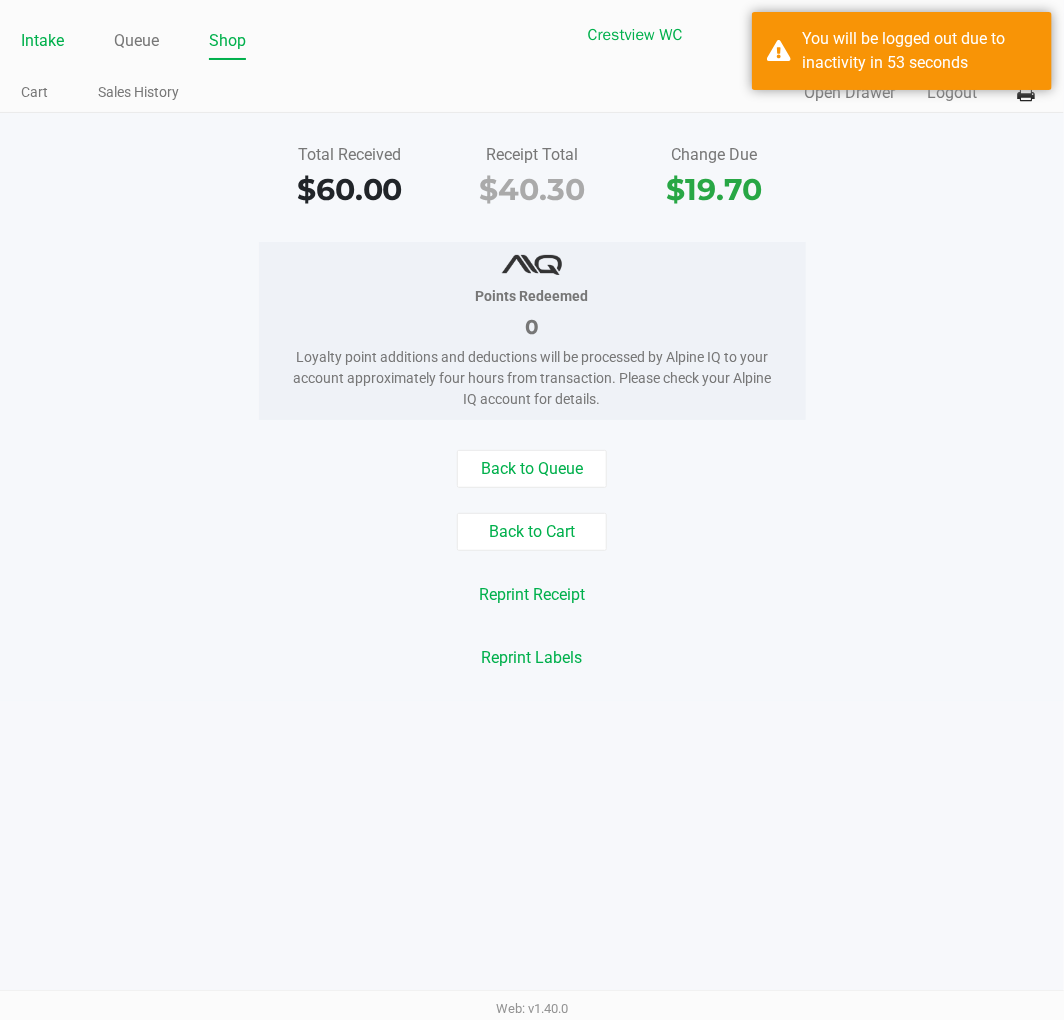 click on "Intake" 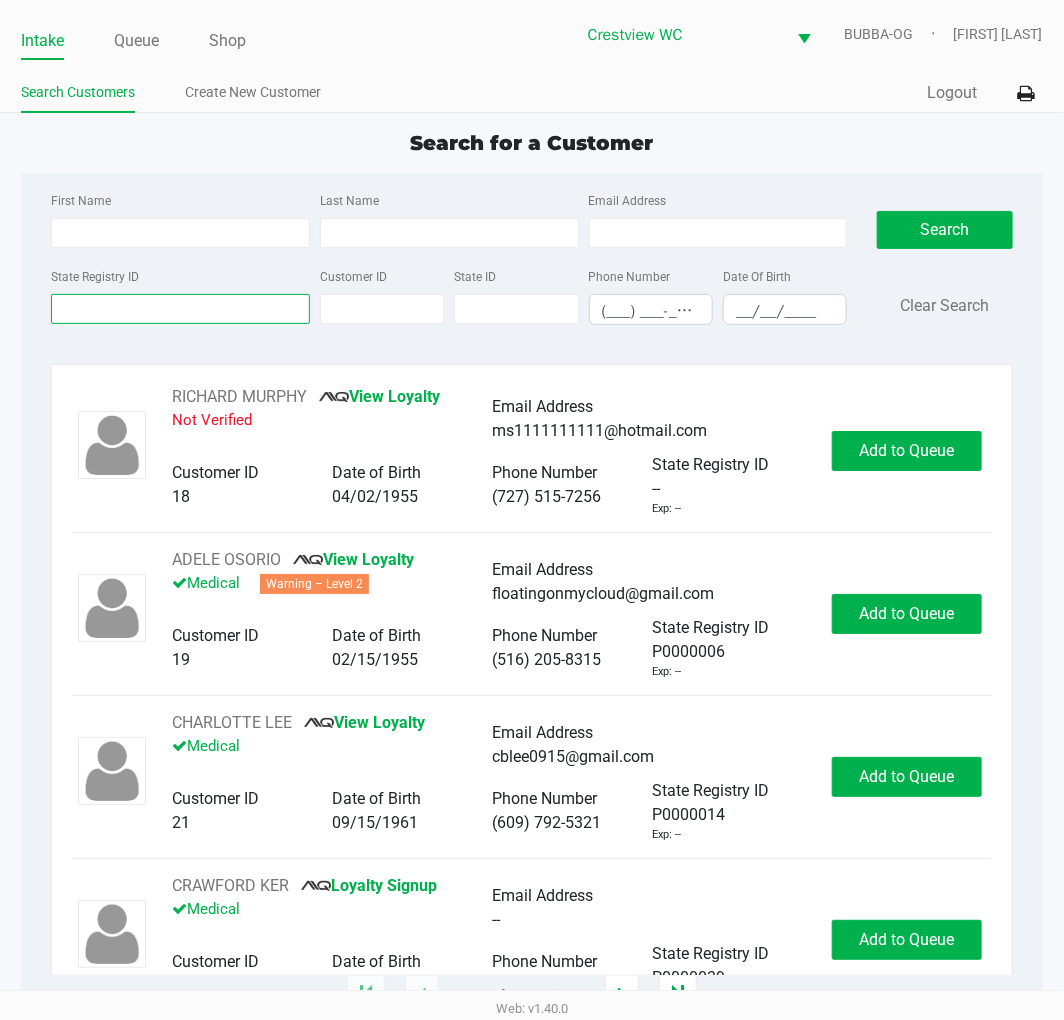 click on "State Registry ID" at bounding box center [180, 309] 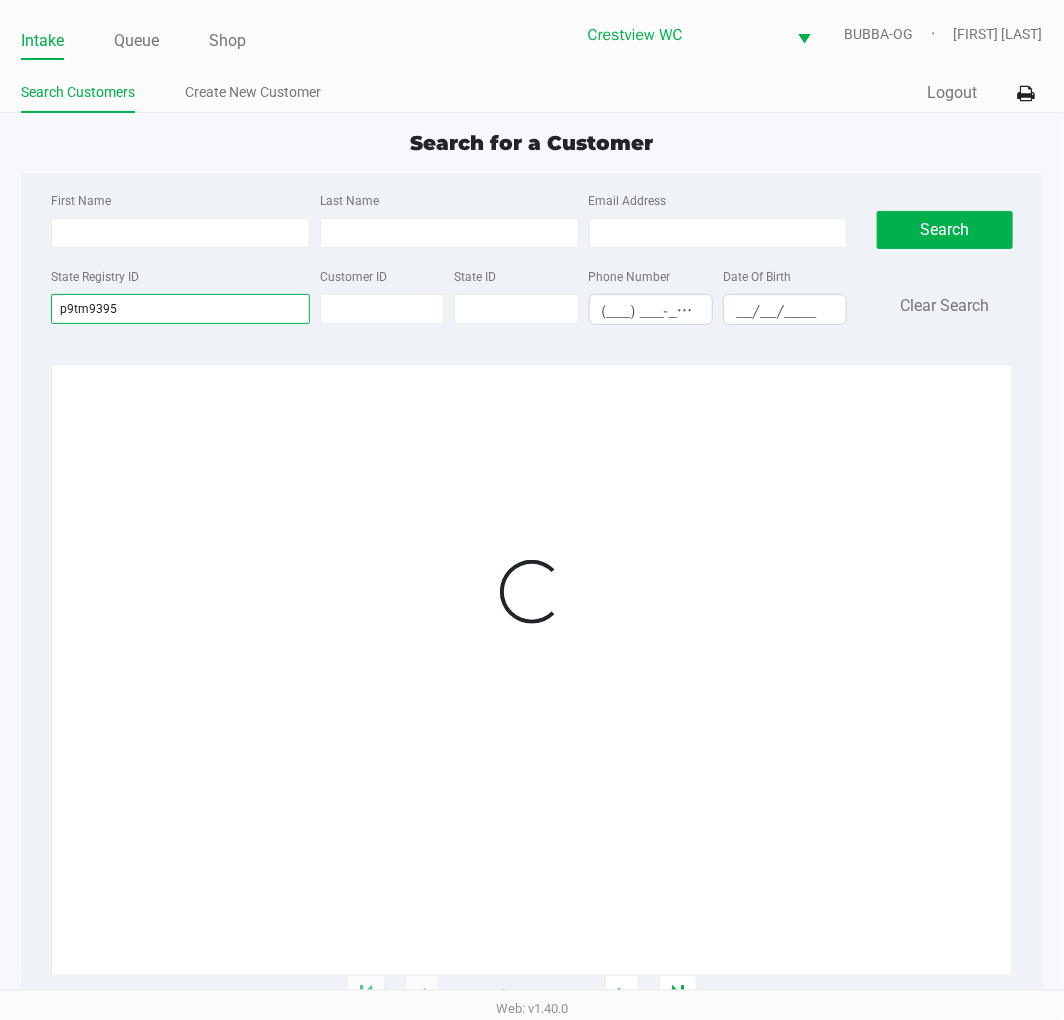 type on "p9tm9395" 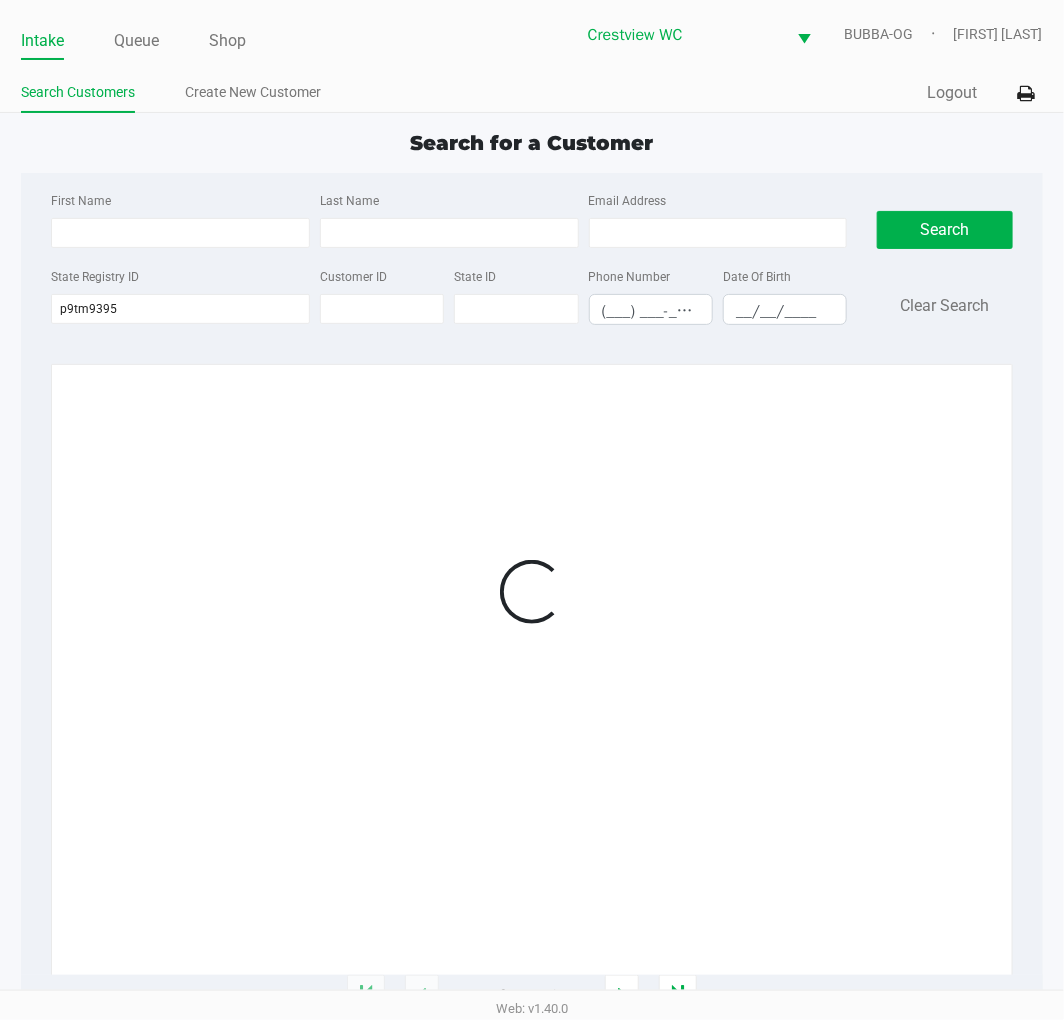 click 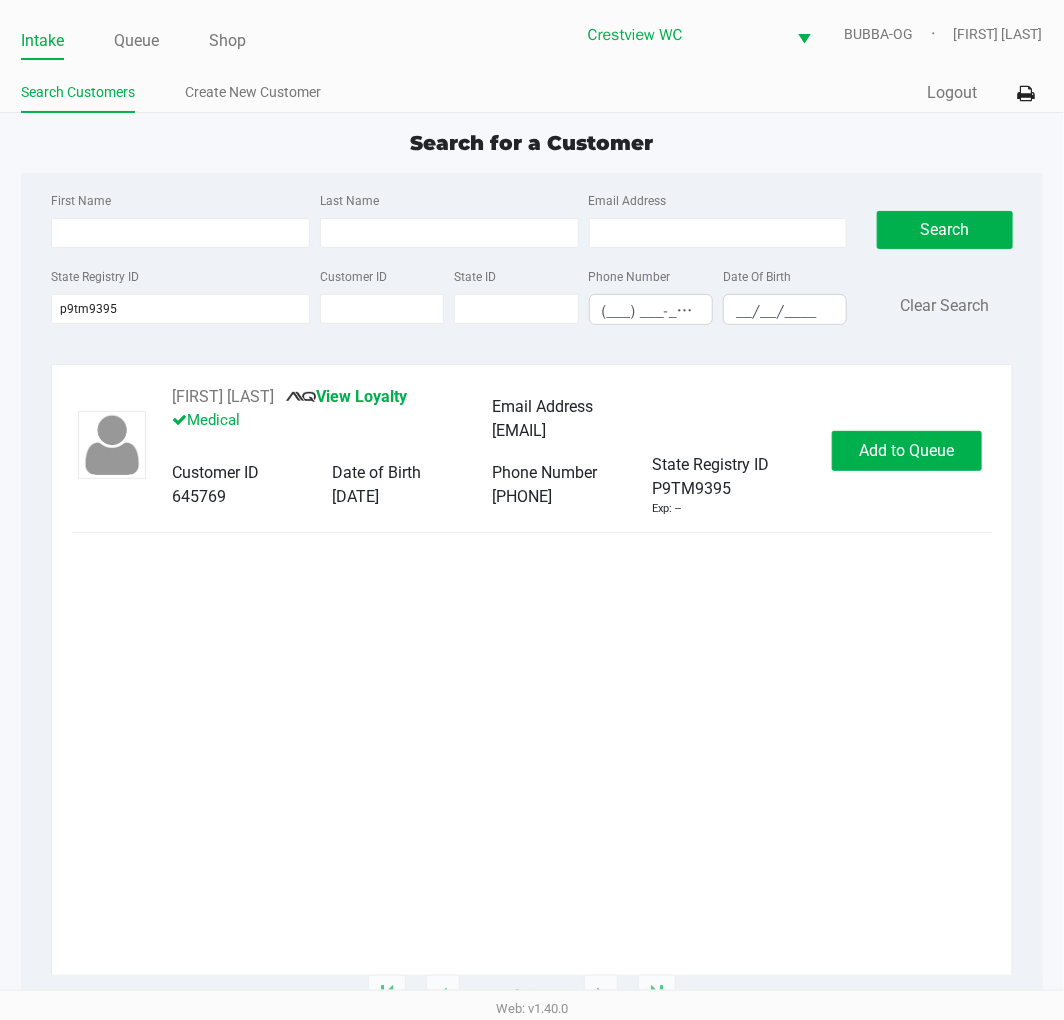 click on "Add to Queue" 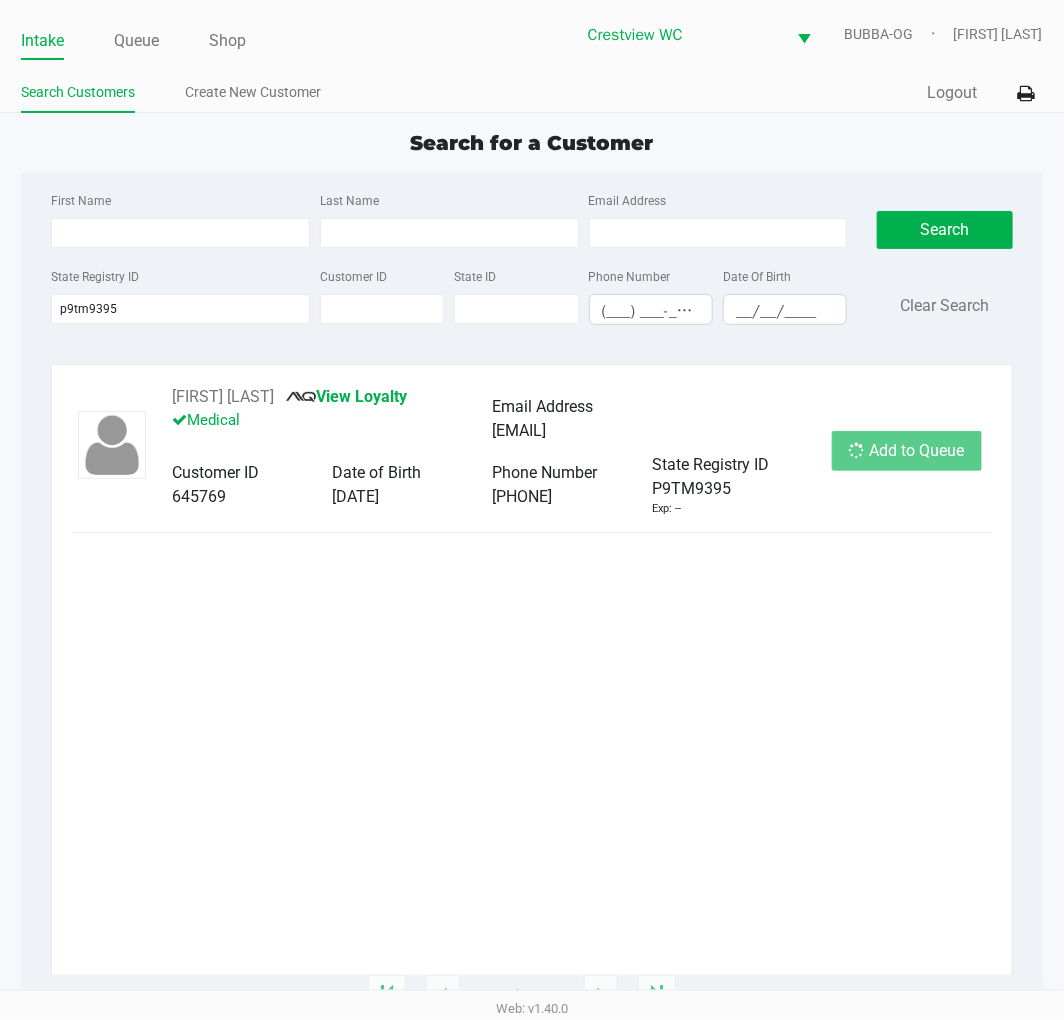 click on "BRADLEY GOODWIN       View Loyalty   Medical   Email Address   bradgoodwin84@yahoo.com   Customer ID   645769   Date of Birth   11/21/1984   Phone Number   (850) 826-3126   State Registry ID   P9TM9395   Exp: --   Add to Queue" 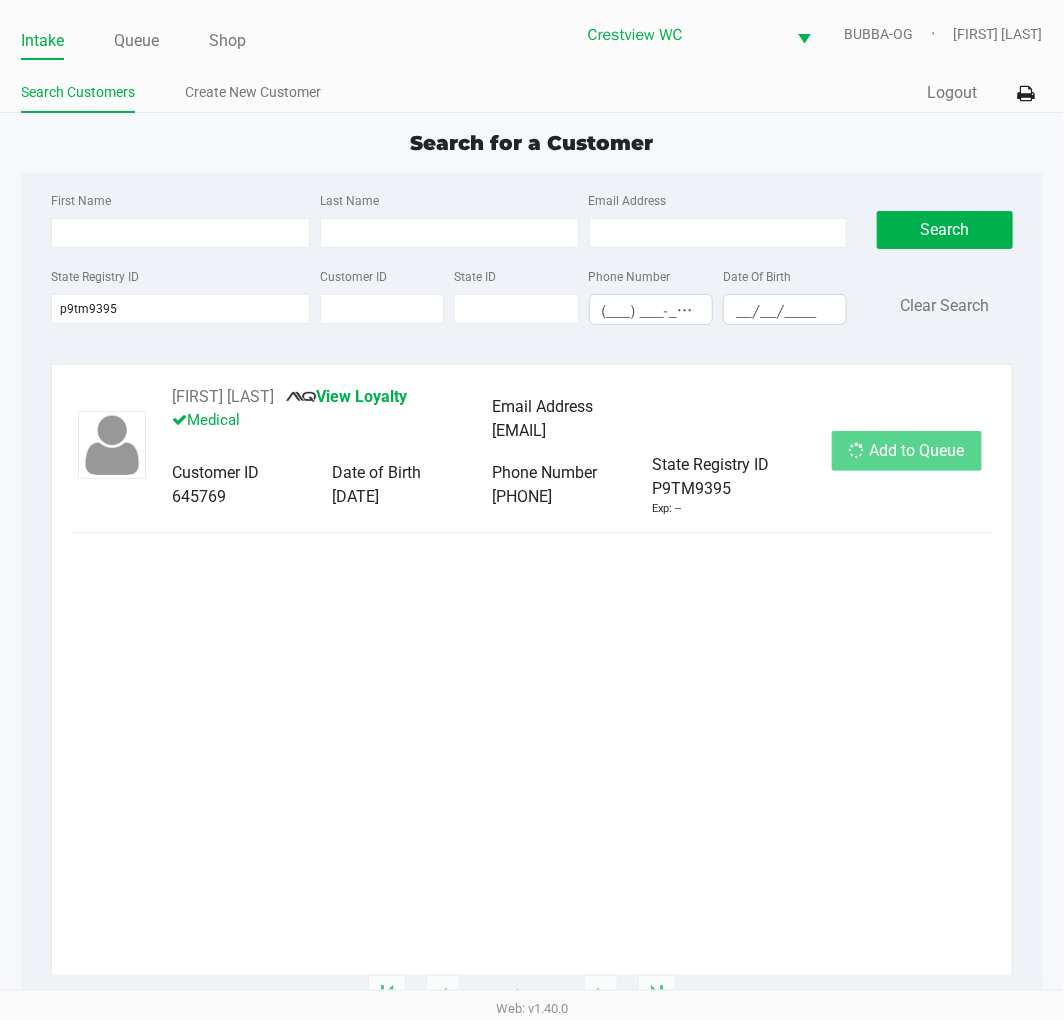 click on "Add to Queue" 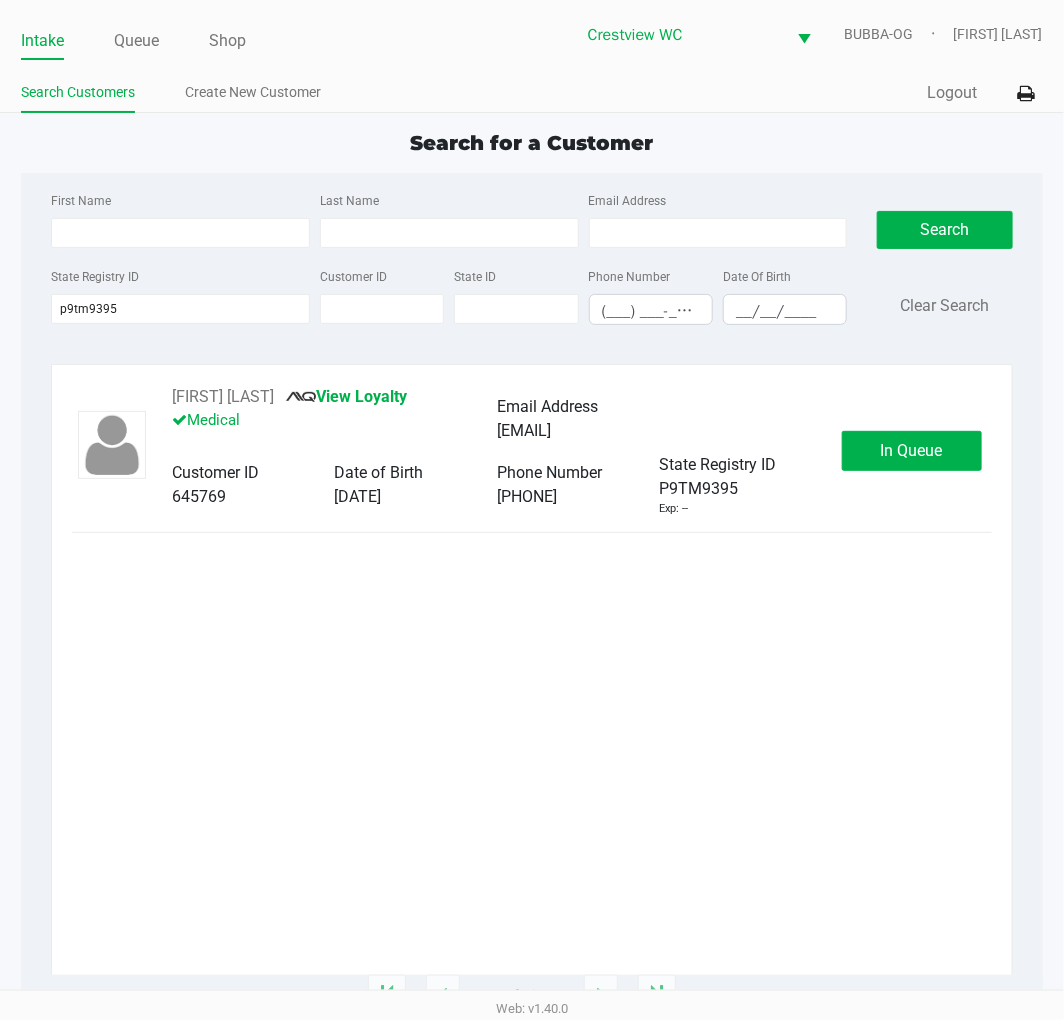 click on "In Queue" 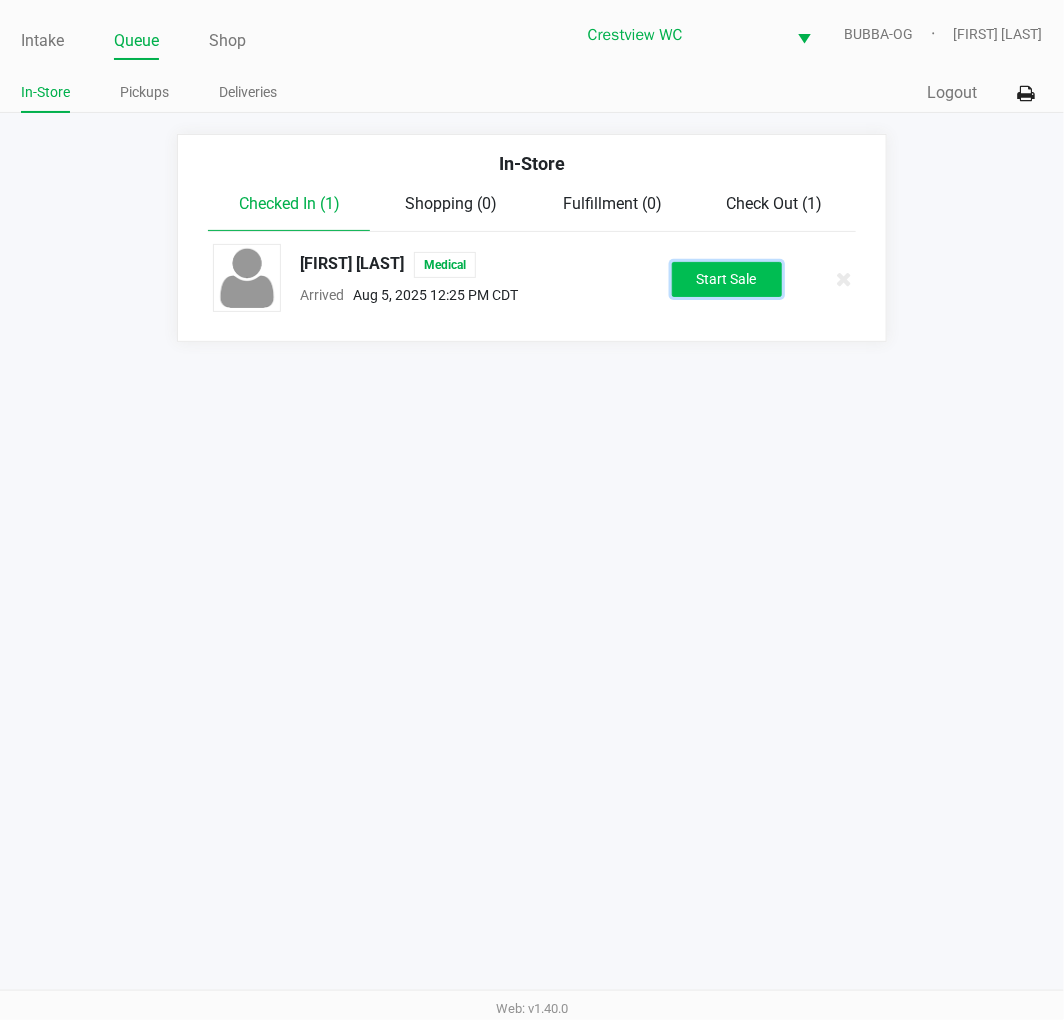 click on "Start Sale" 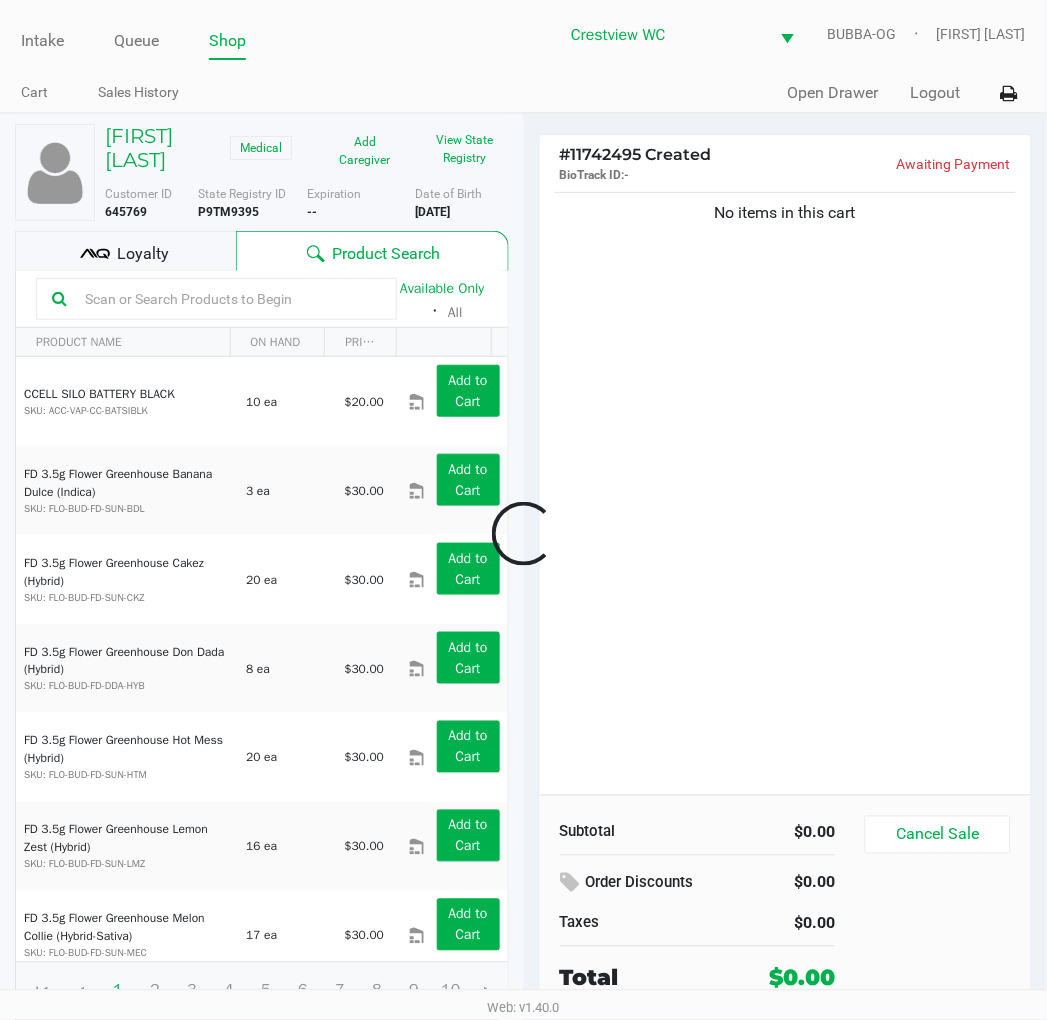 scroll, scrollTop: 37, scrollLeft: 0, axis: vertical 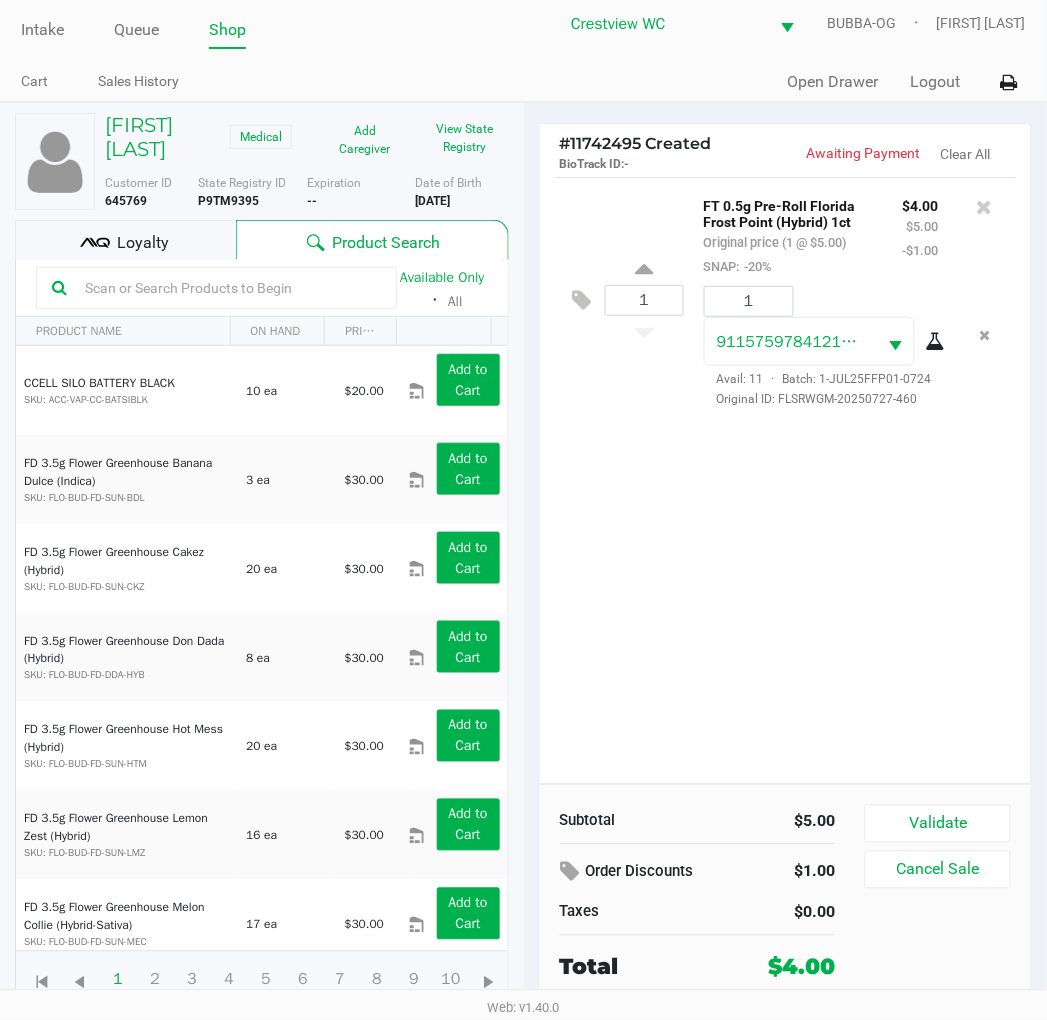 click on "Validate" 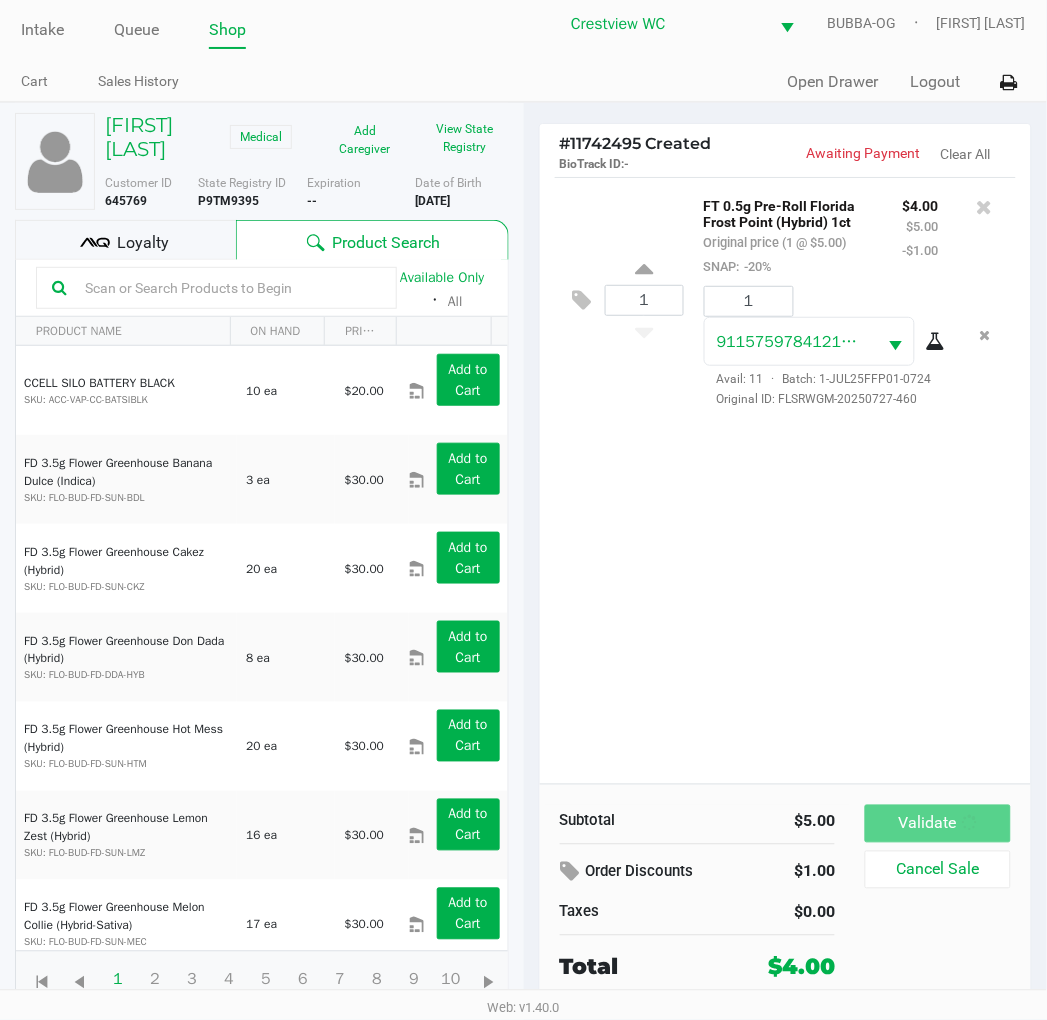 scroll, scrollTop: 0, scrollLeft: 0, axis: both 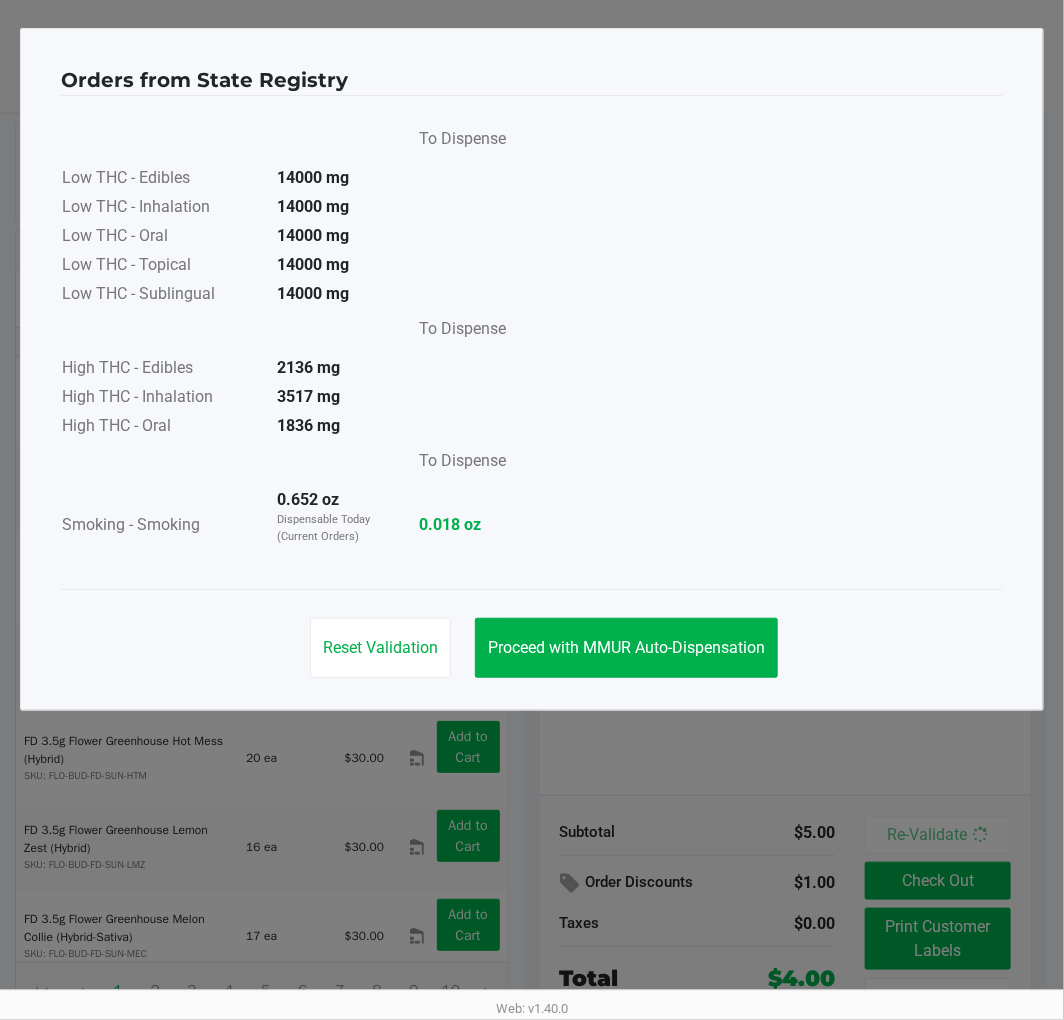 click on "Proceed with MMUR Auto-Dispensation" 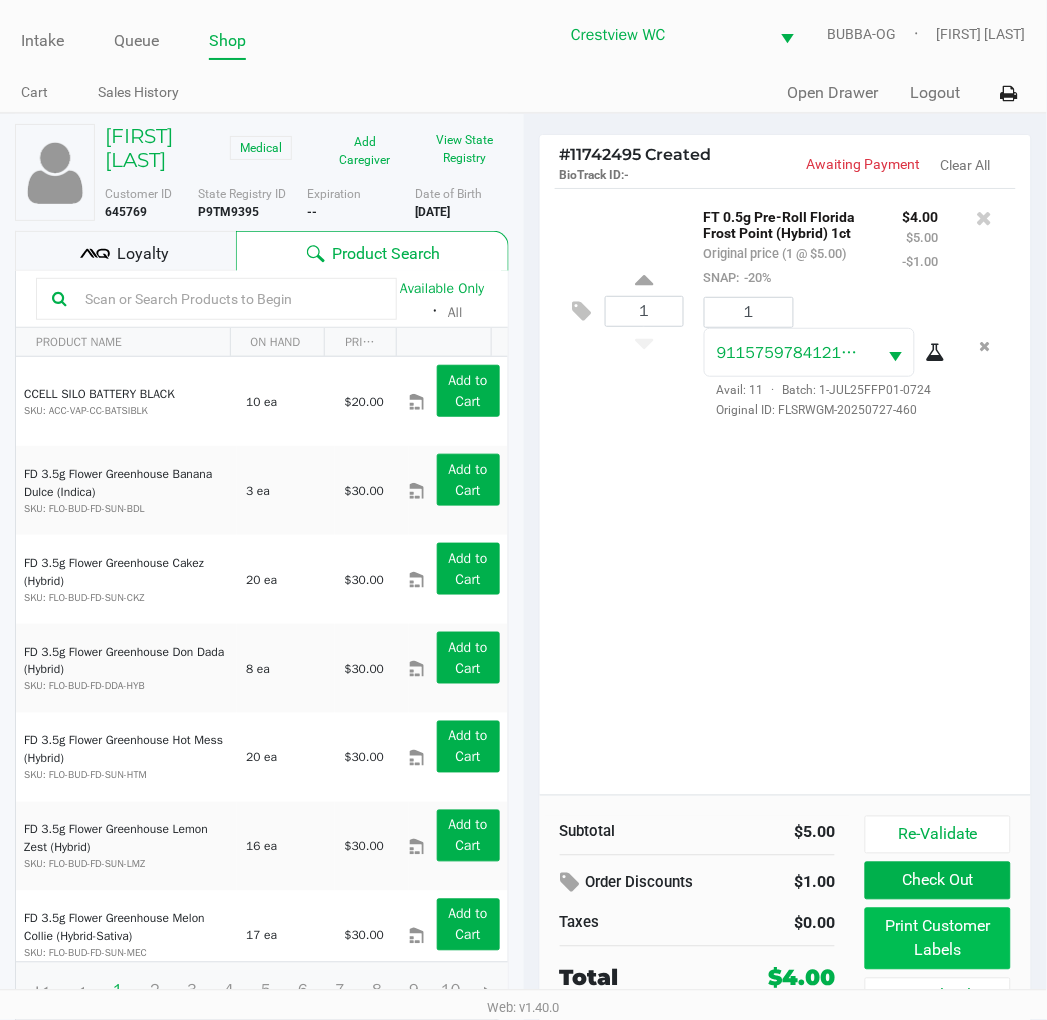 click on "Print Customer Labels" 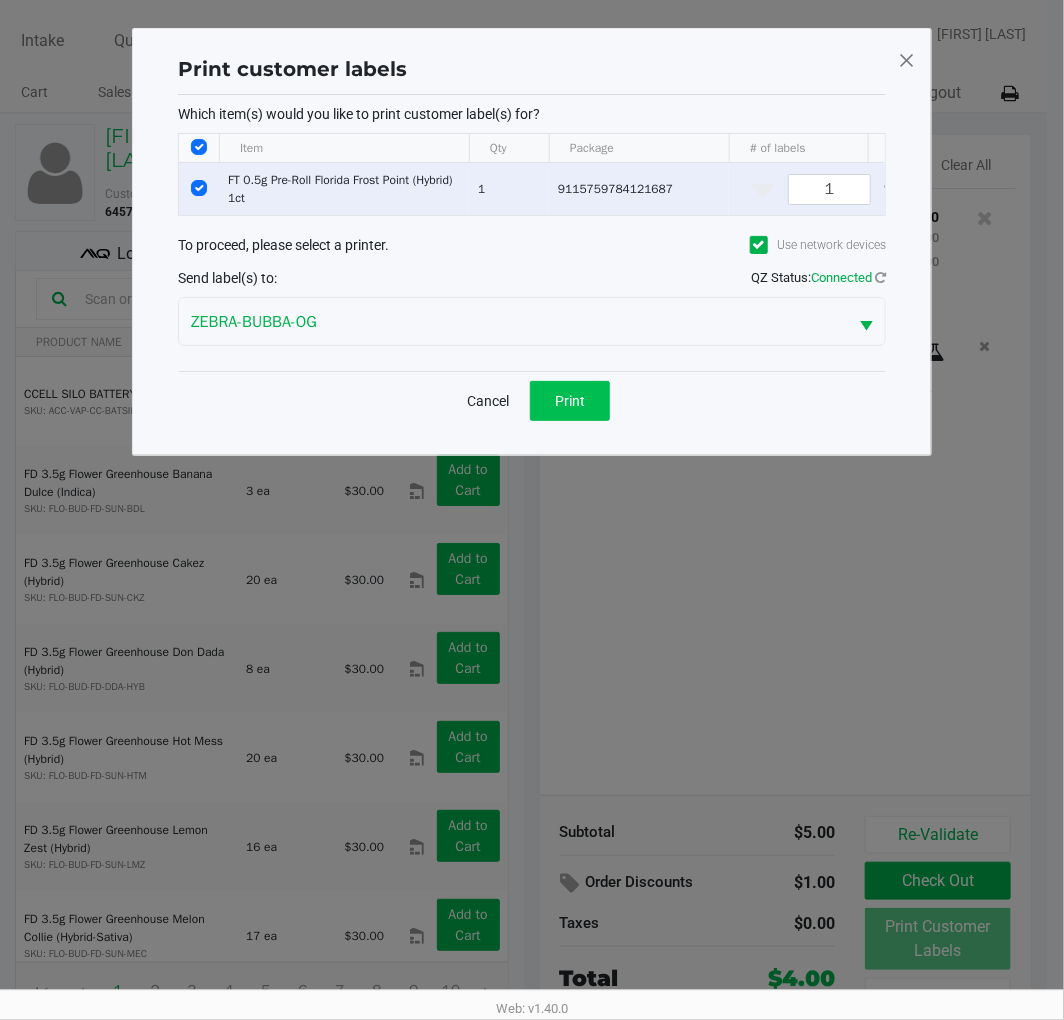 click on "Print" 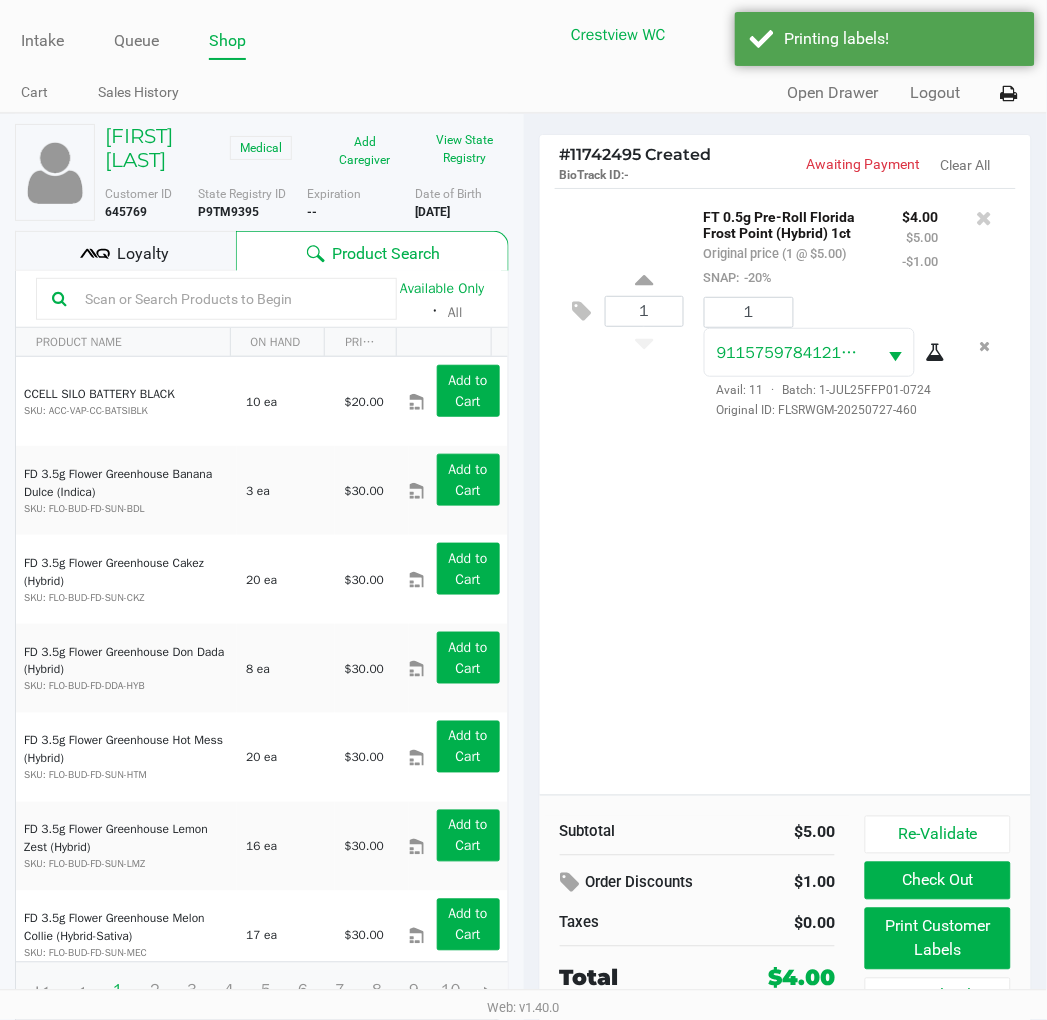 click on "Loyalty" 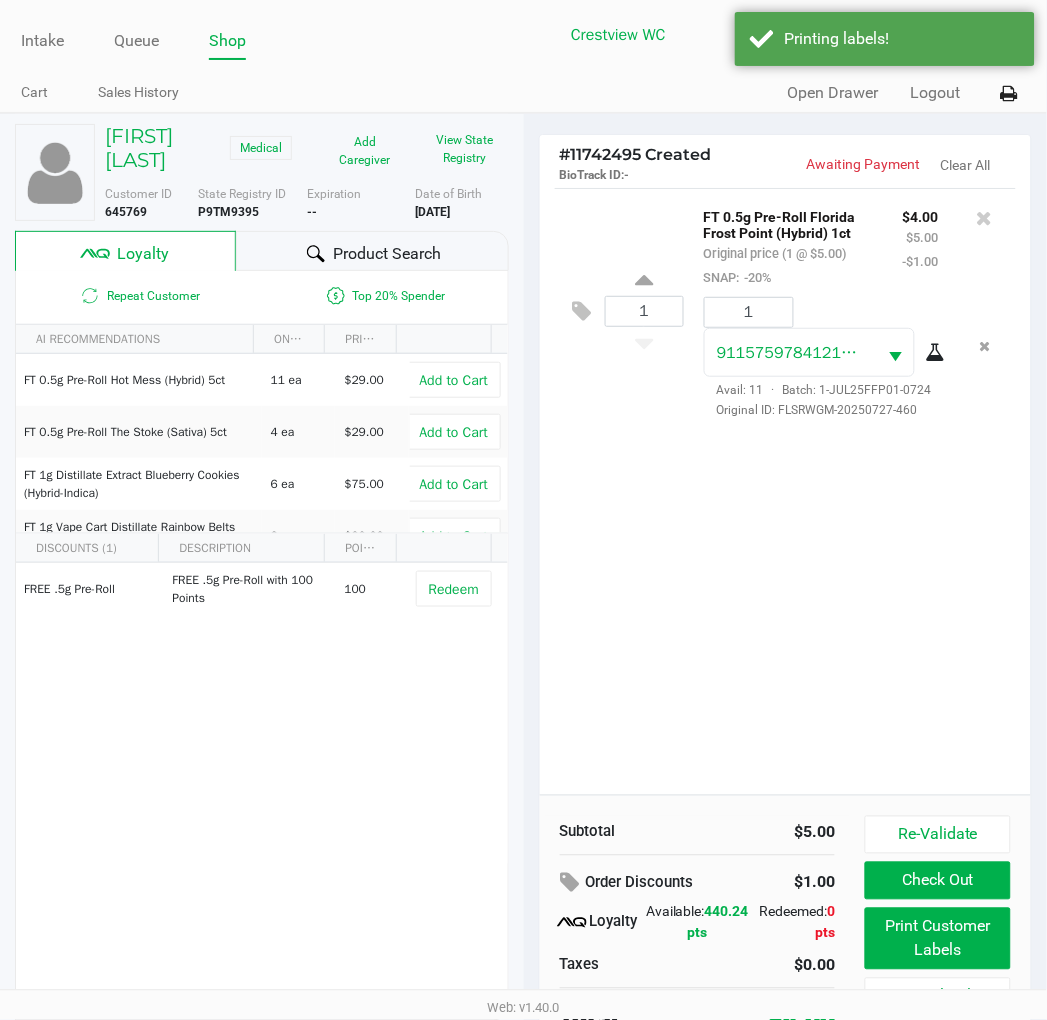 scroll, scrollTop: 38, scrollLeft: 0, axis: vertical 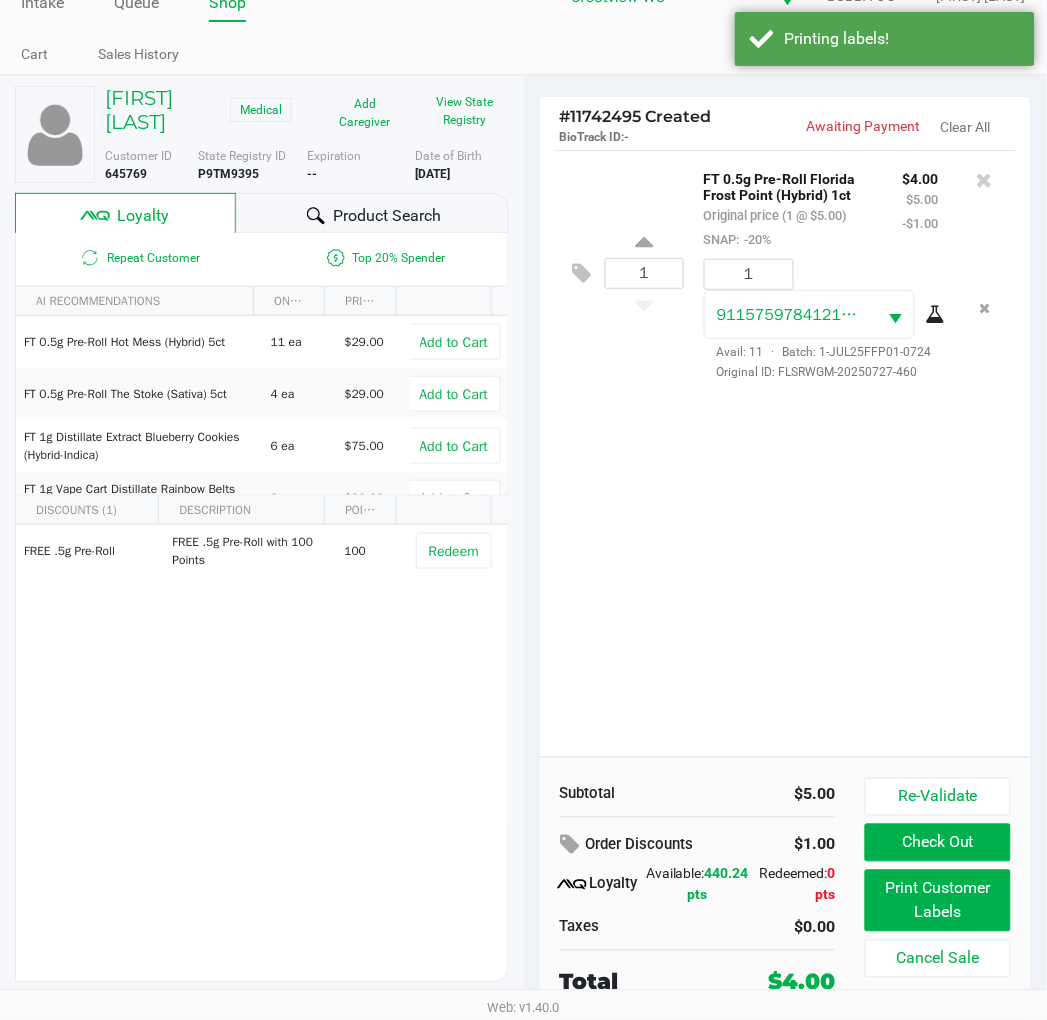 click on "Redeem" 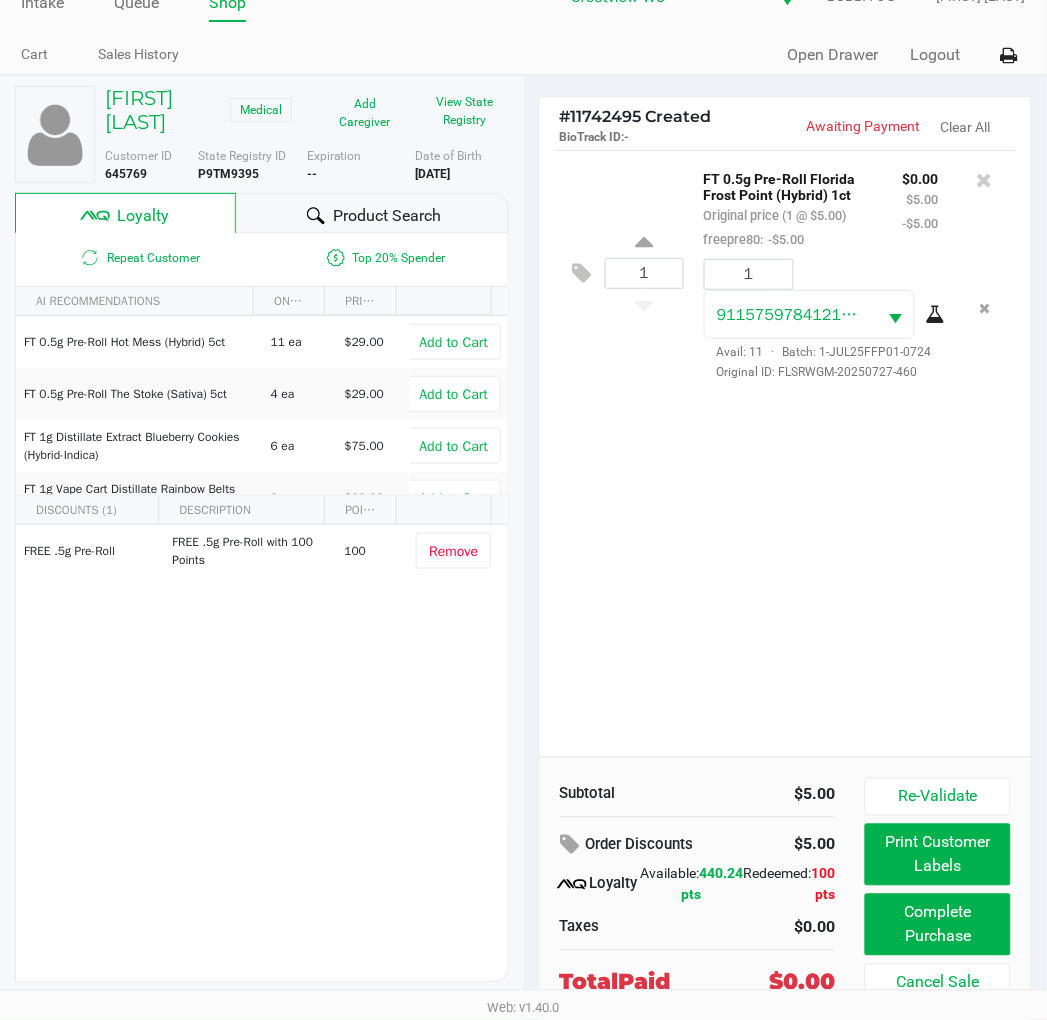 click on "Complete Purchase" 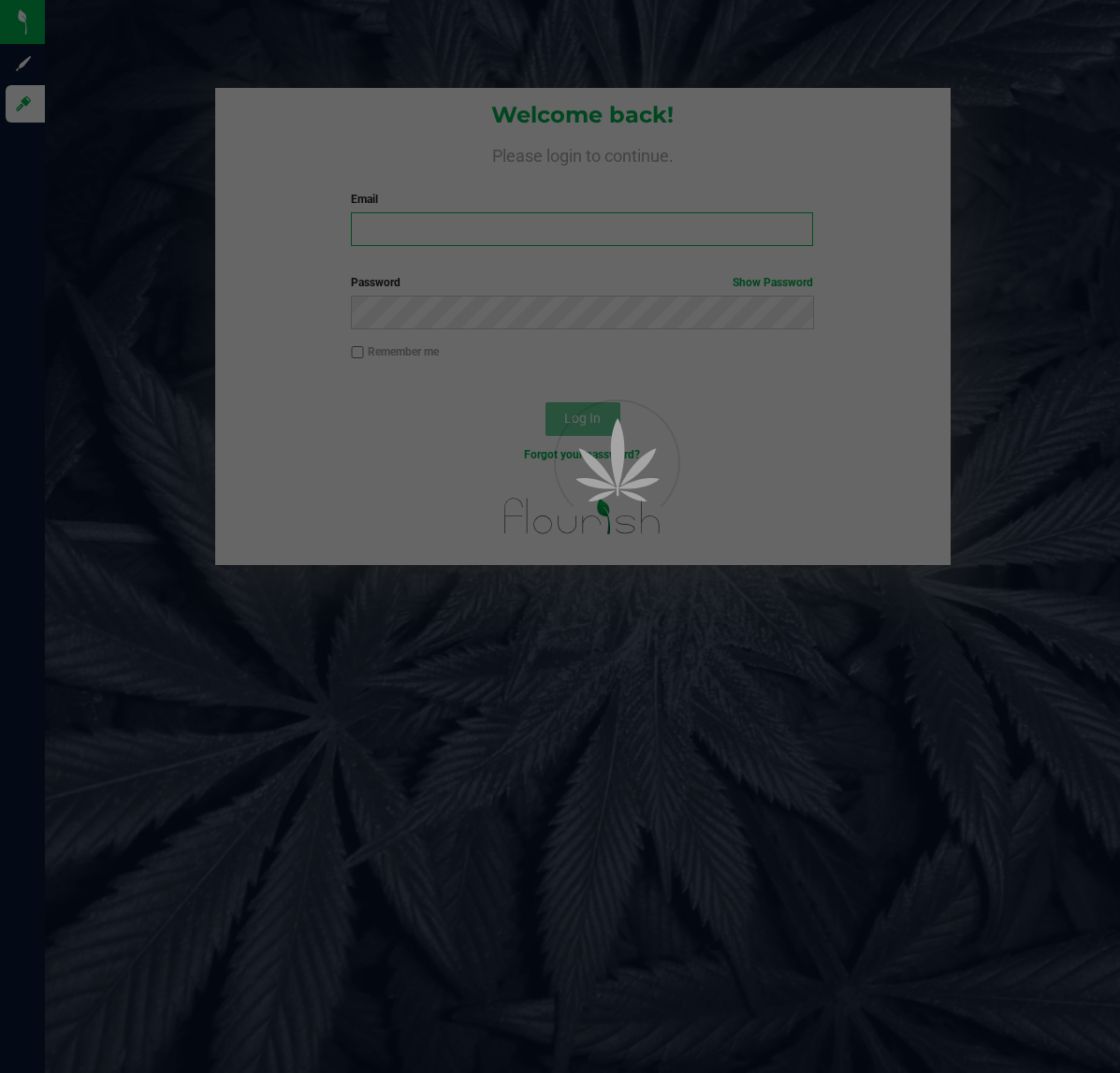 scroll, scrollTop: 0, scrollLeft: 0, axis: both 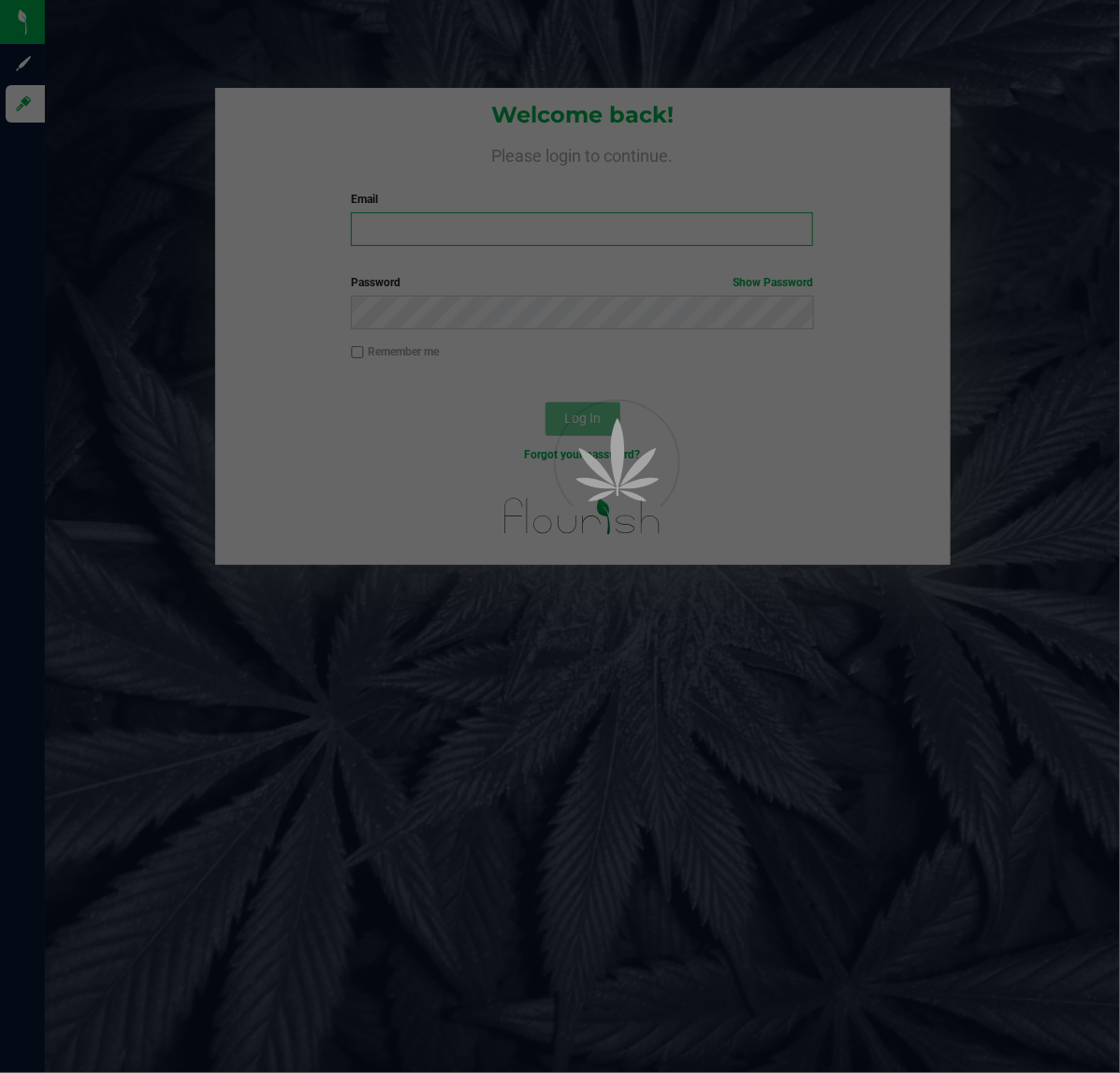 click on "Email" at bounding box center [582, 229] 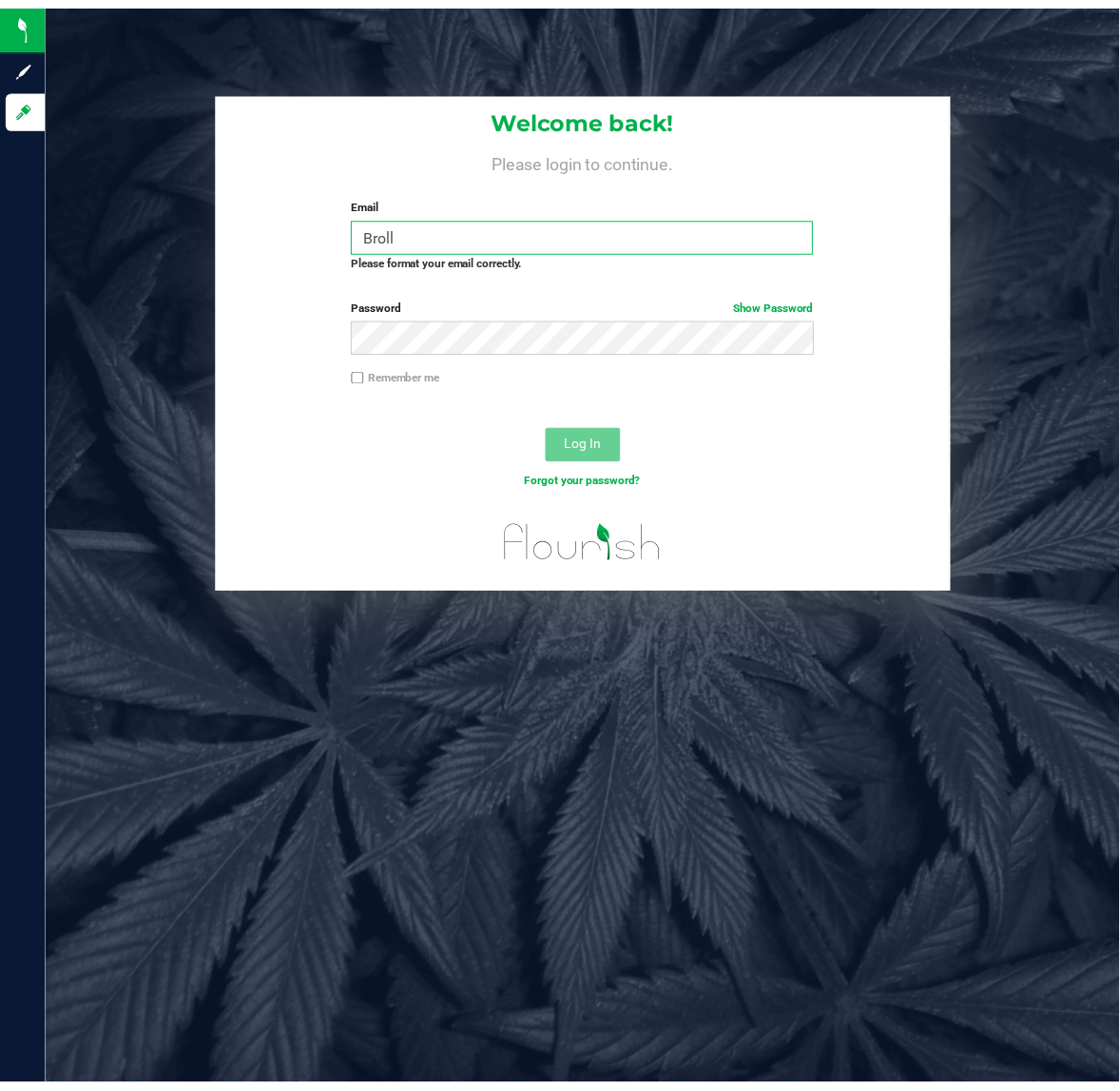 scroll, scrollTop: 0, scrollLeft: 0, axis: both 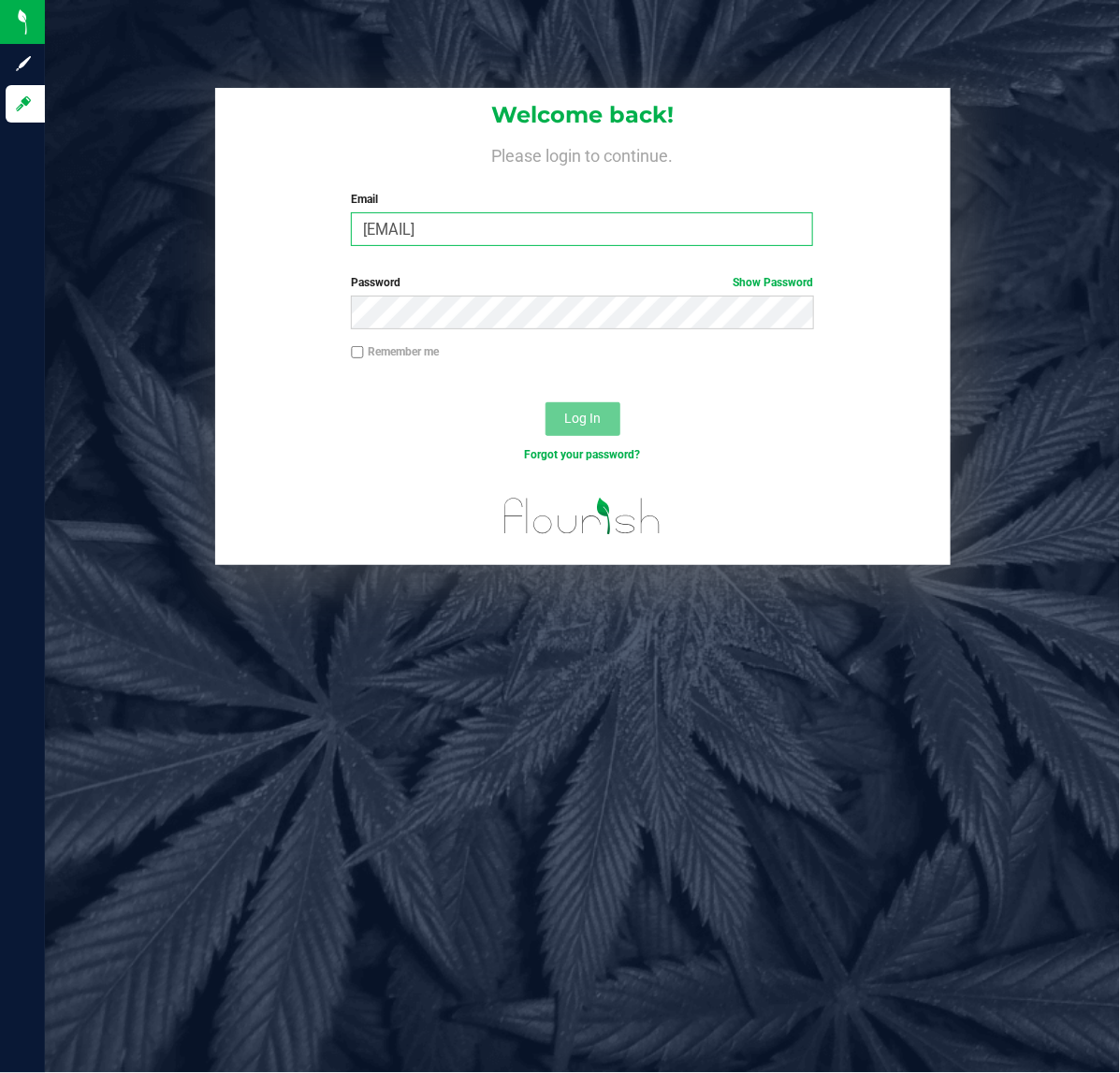 type on "[EMAIL]" 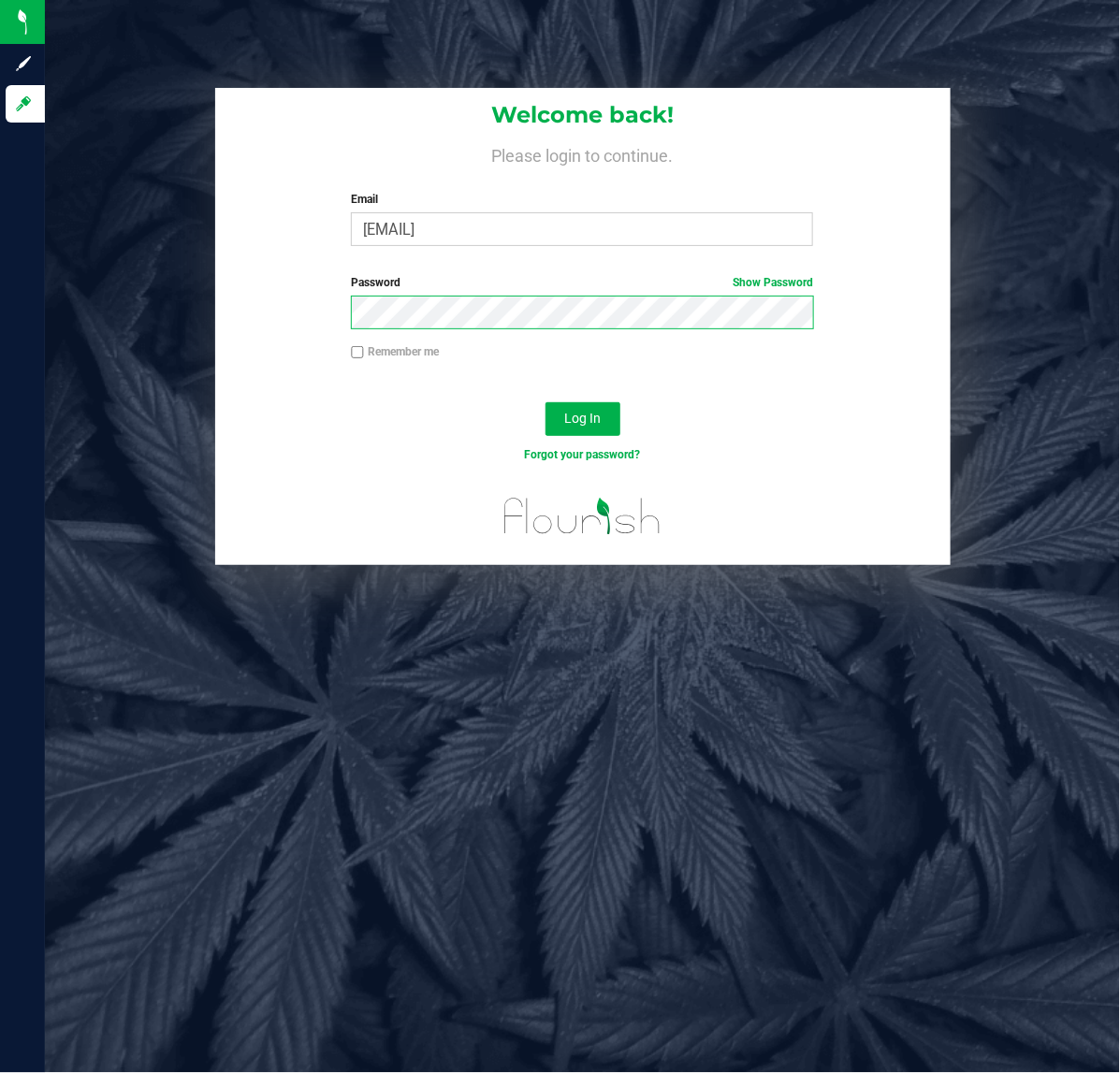 click on "Log In" at bounding box center (583, 419) 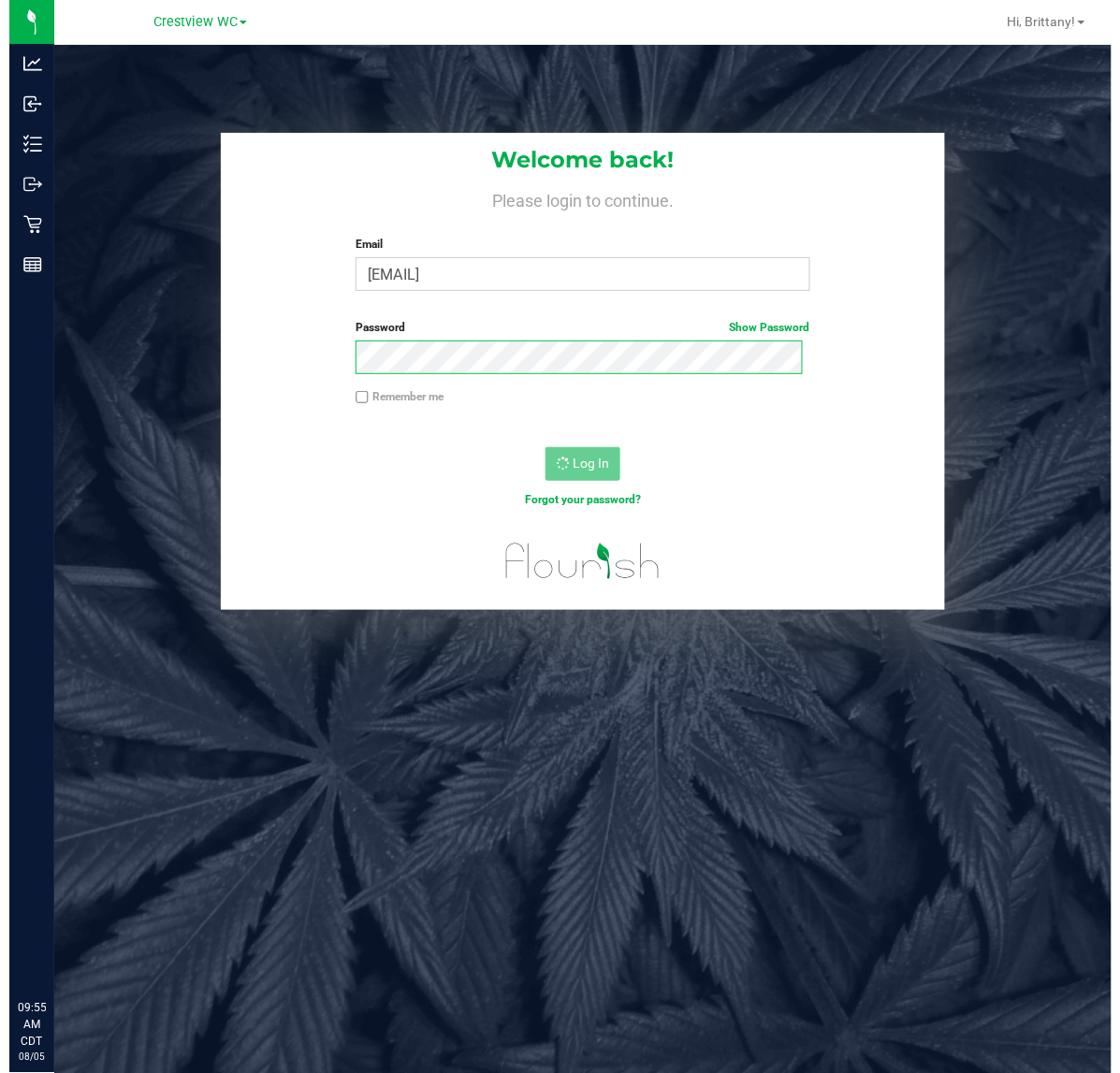 scroll, scrollTop: 0, scrollLeft: 0, axis: both 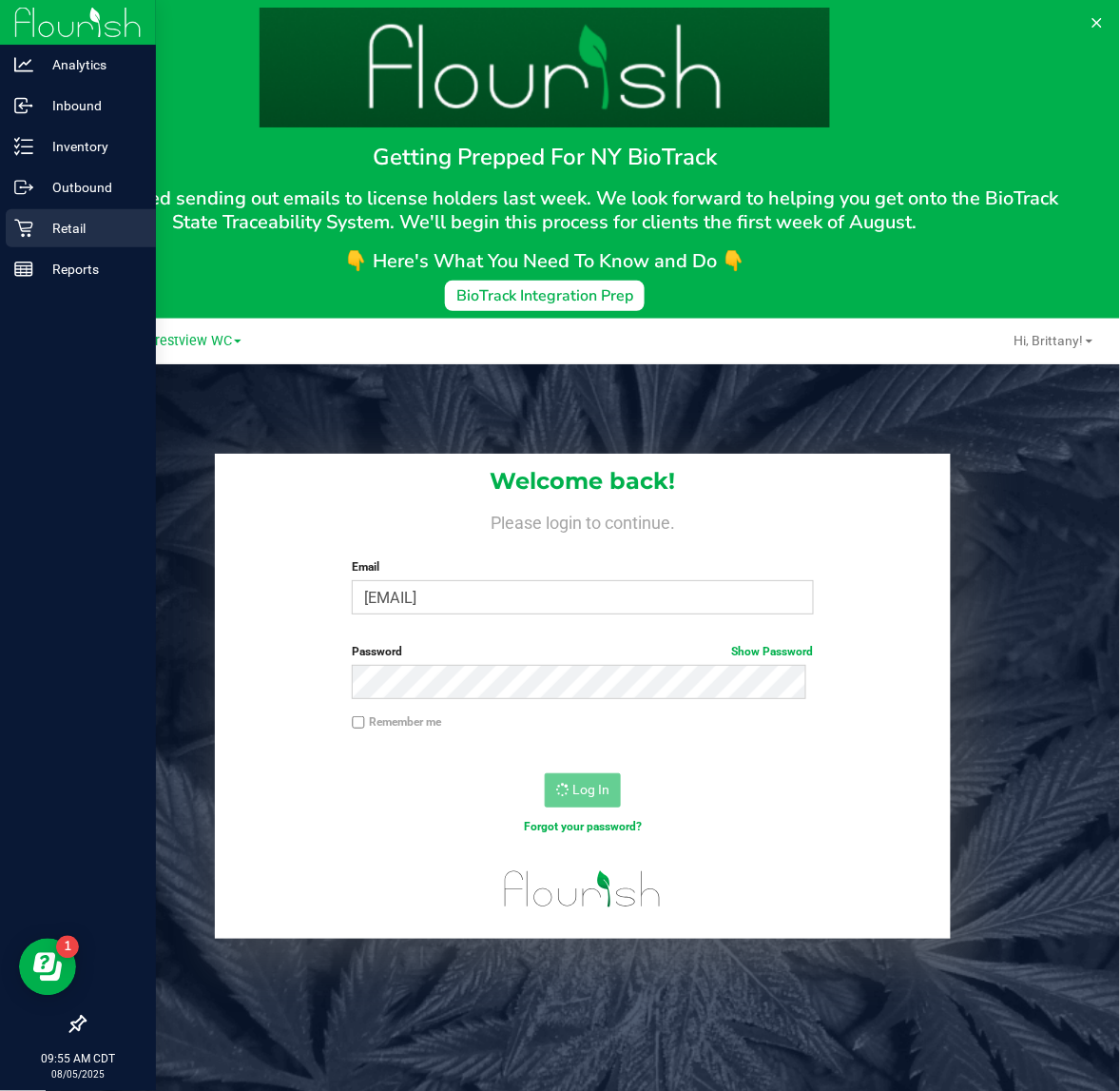 click on "Retail" at bounding box center (90, 228) 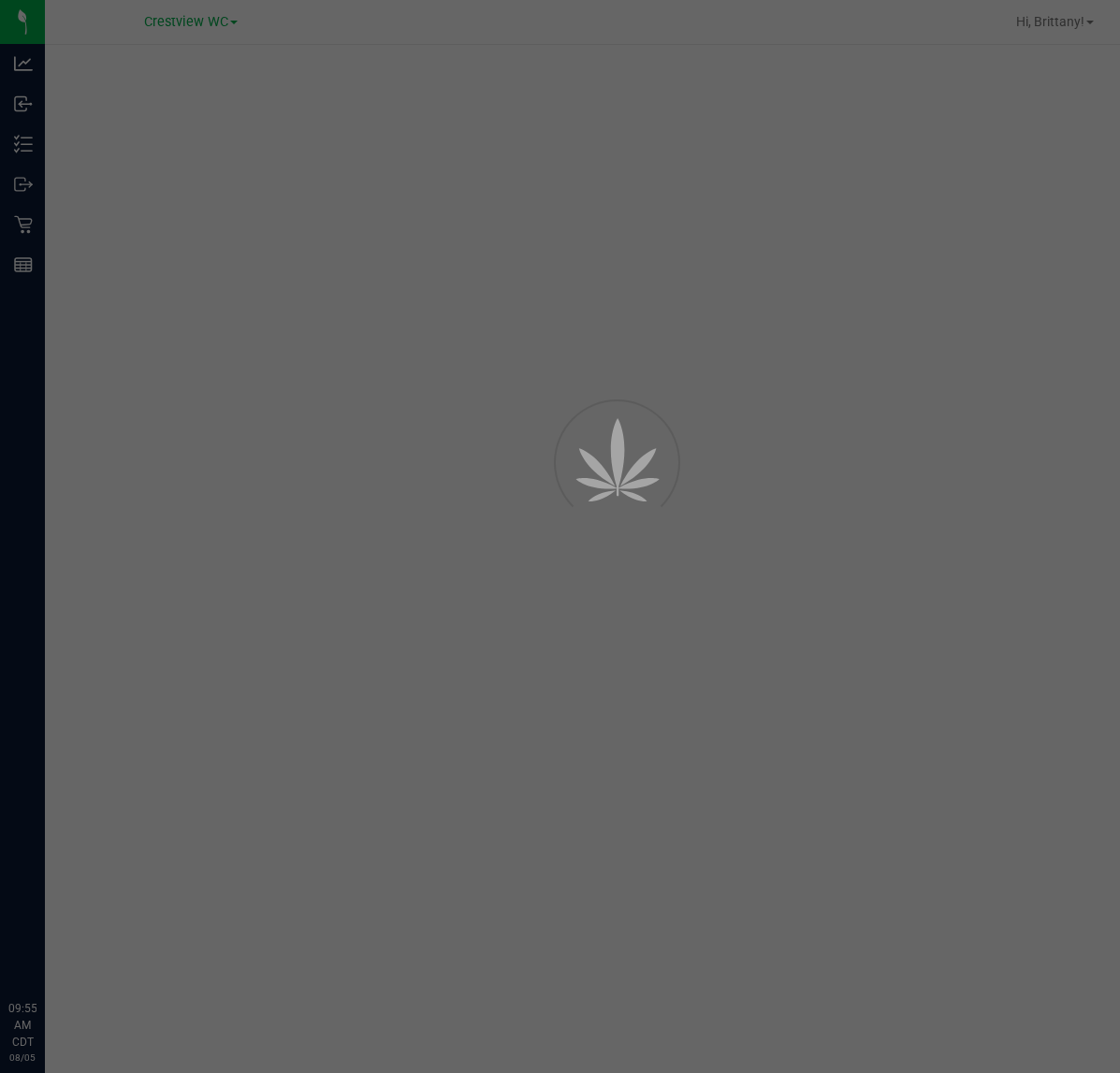 scroll, scrollTop: 0, scrollLeft: 0, axis: both 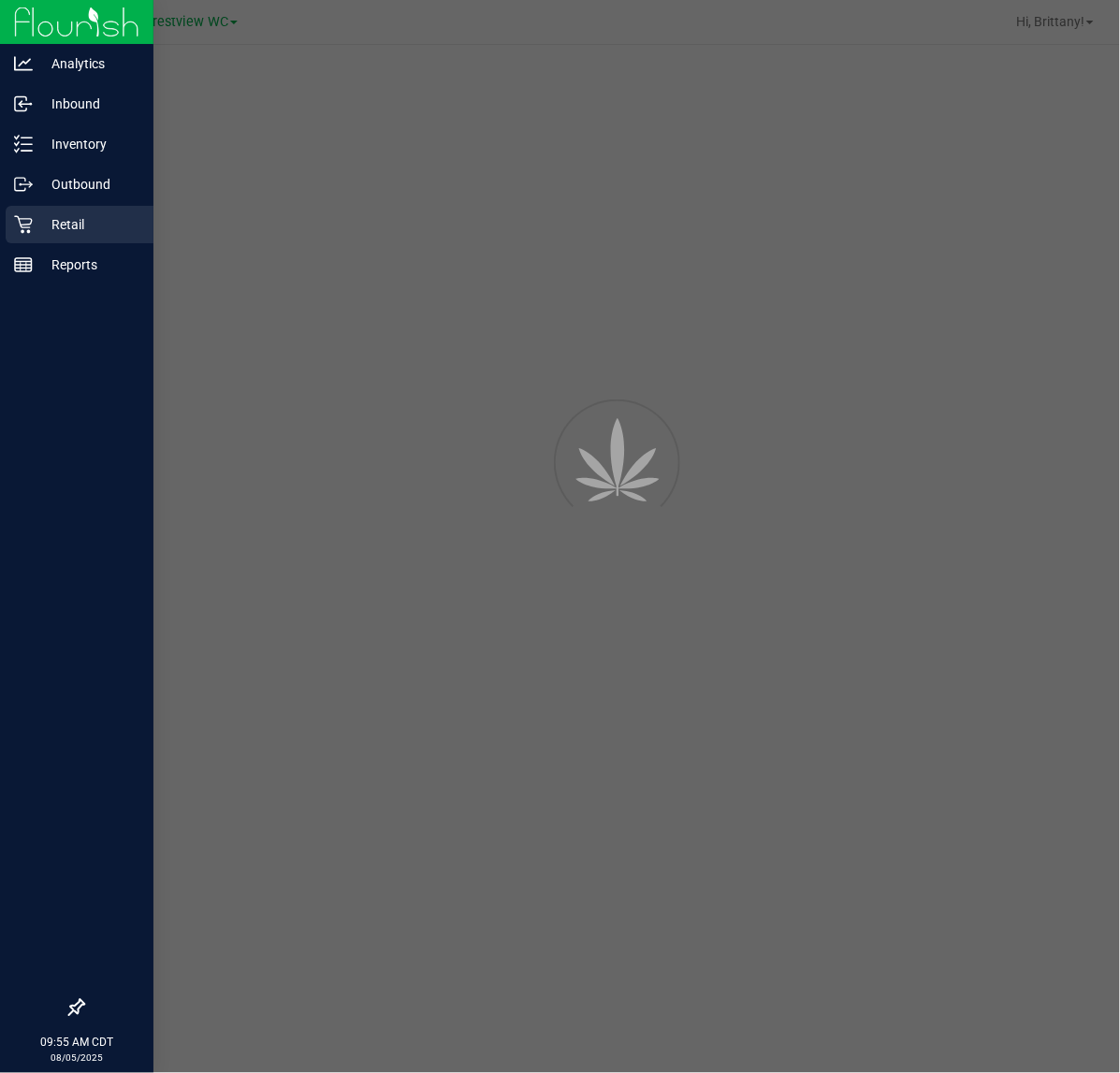 click on "Retail" at bounding box center (80, 225) 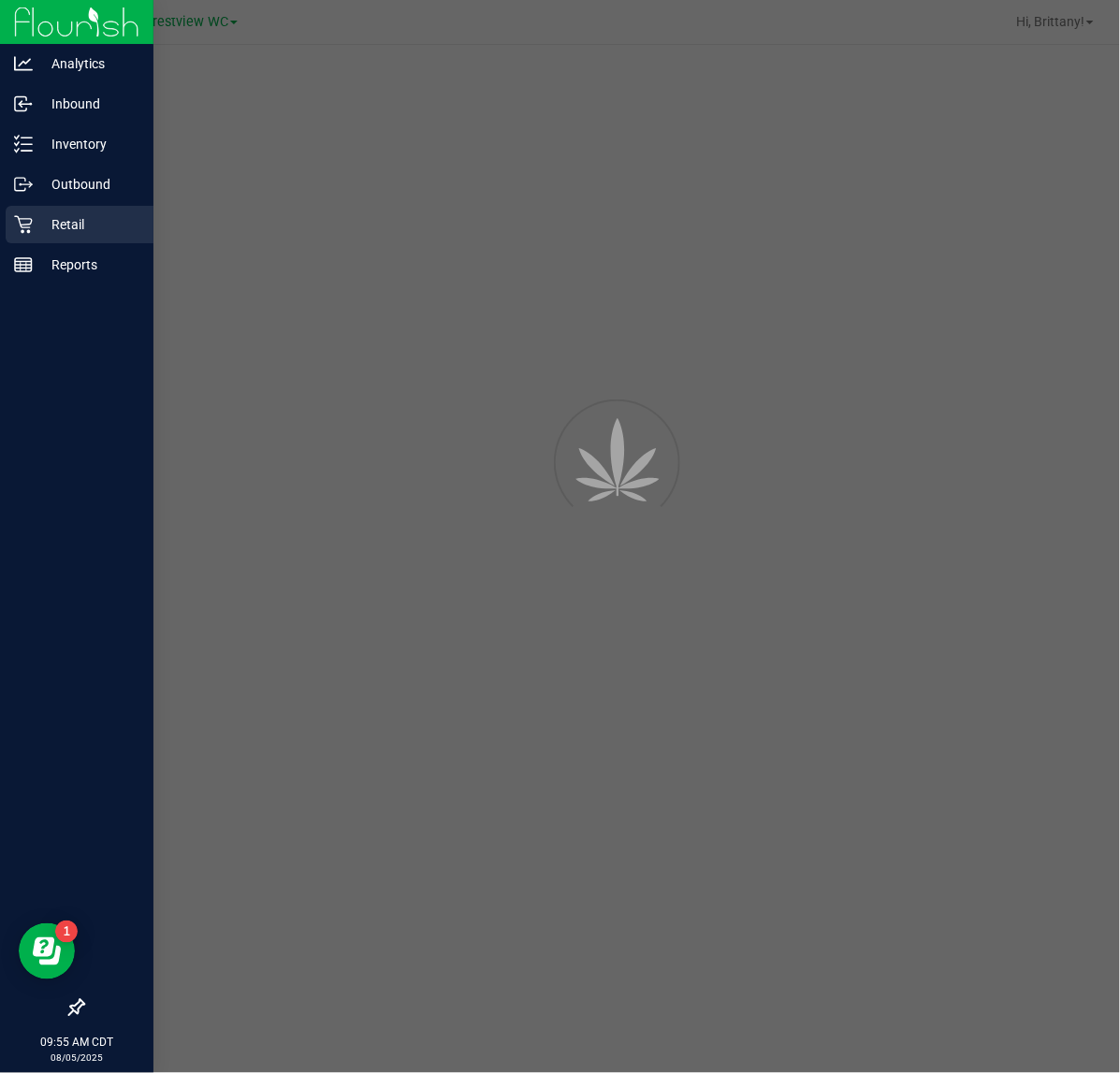 scroll, scrollTop: 0, scrollLeft: 0, axis: both 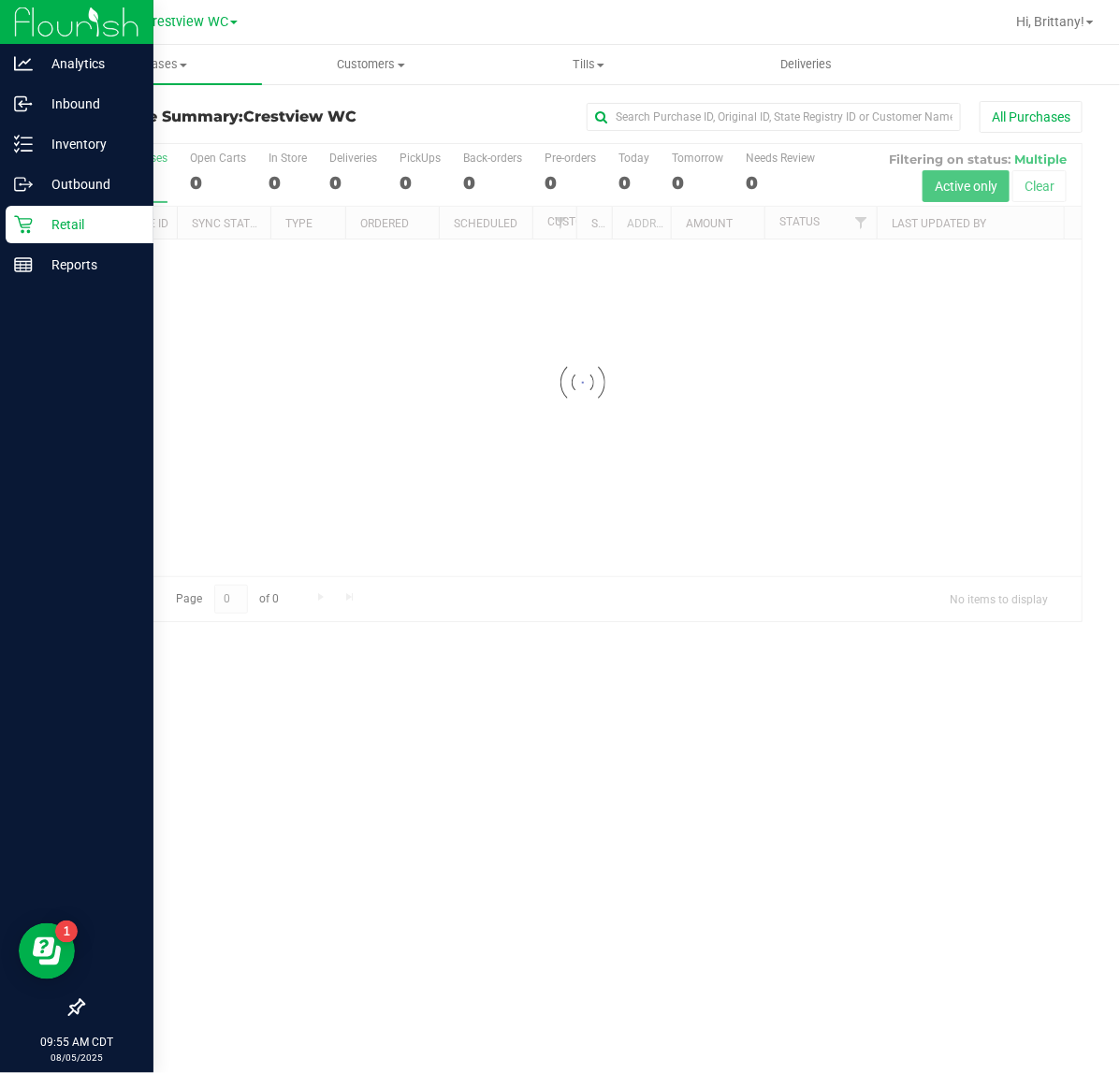 click on "Retail" at bounding box center (80, 225) 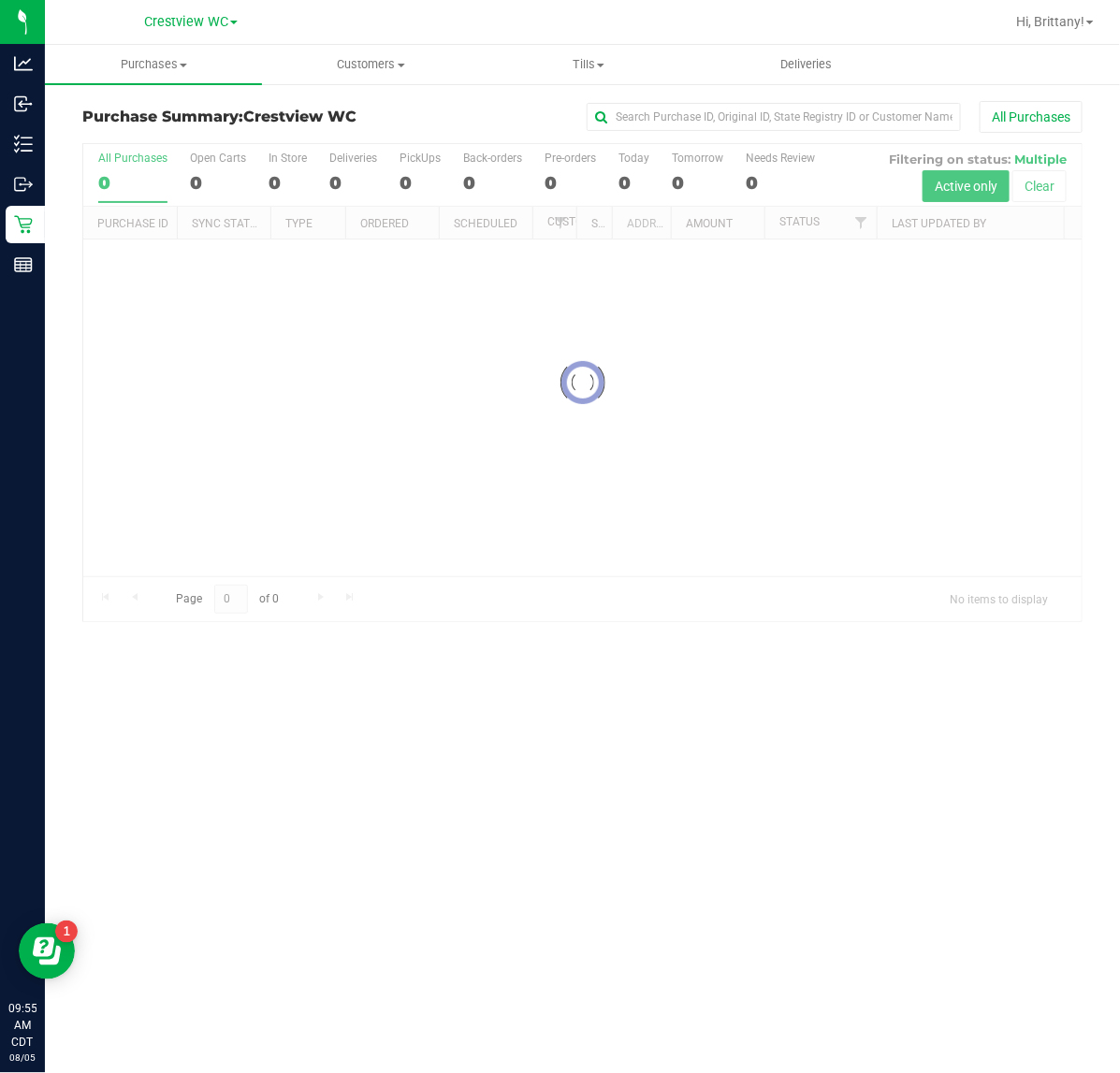click at bounding box center [582, 383] 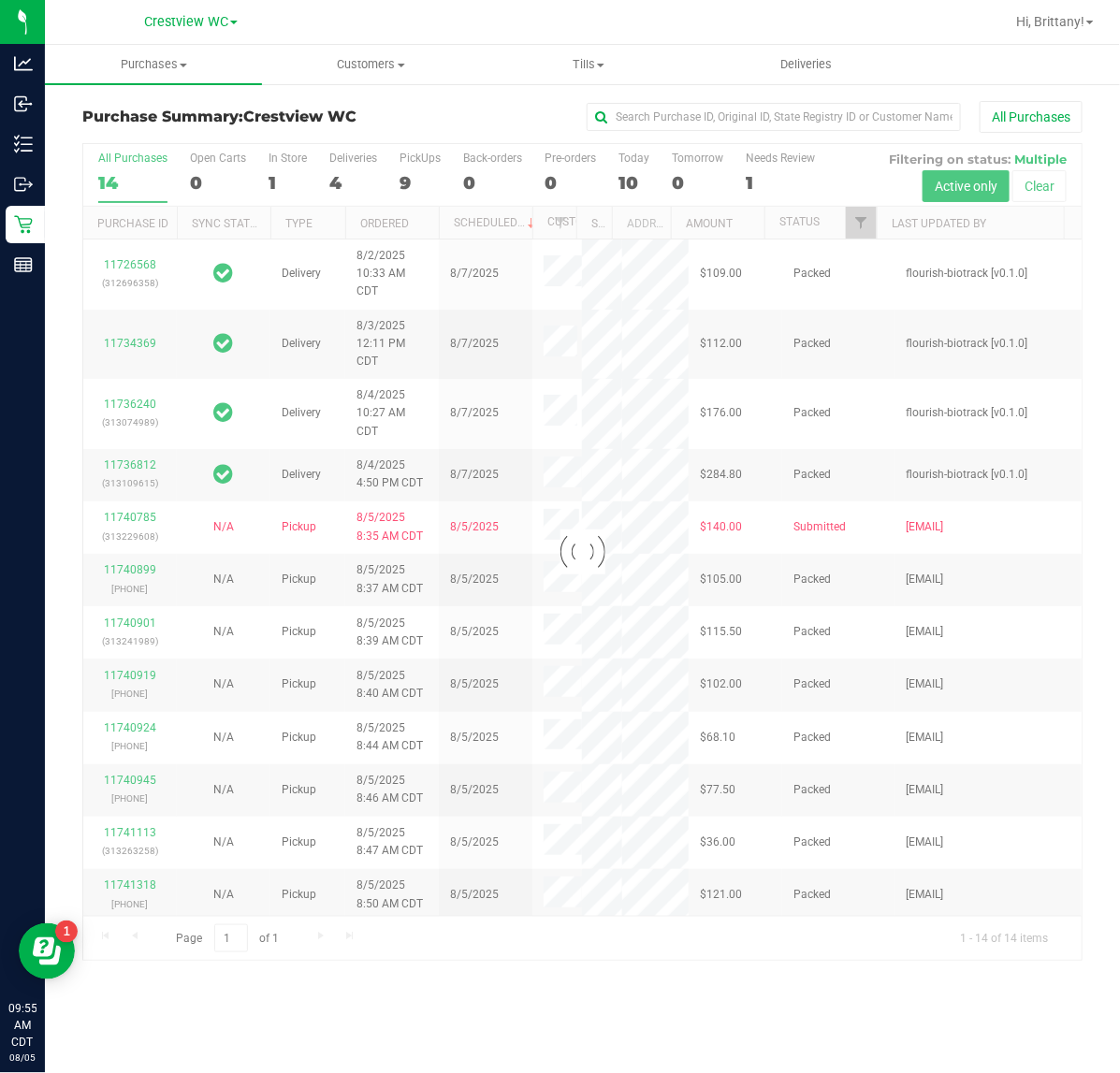 click at bounding box center (582, 552) 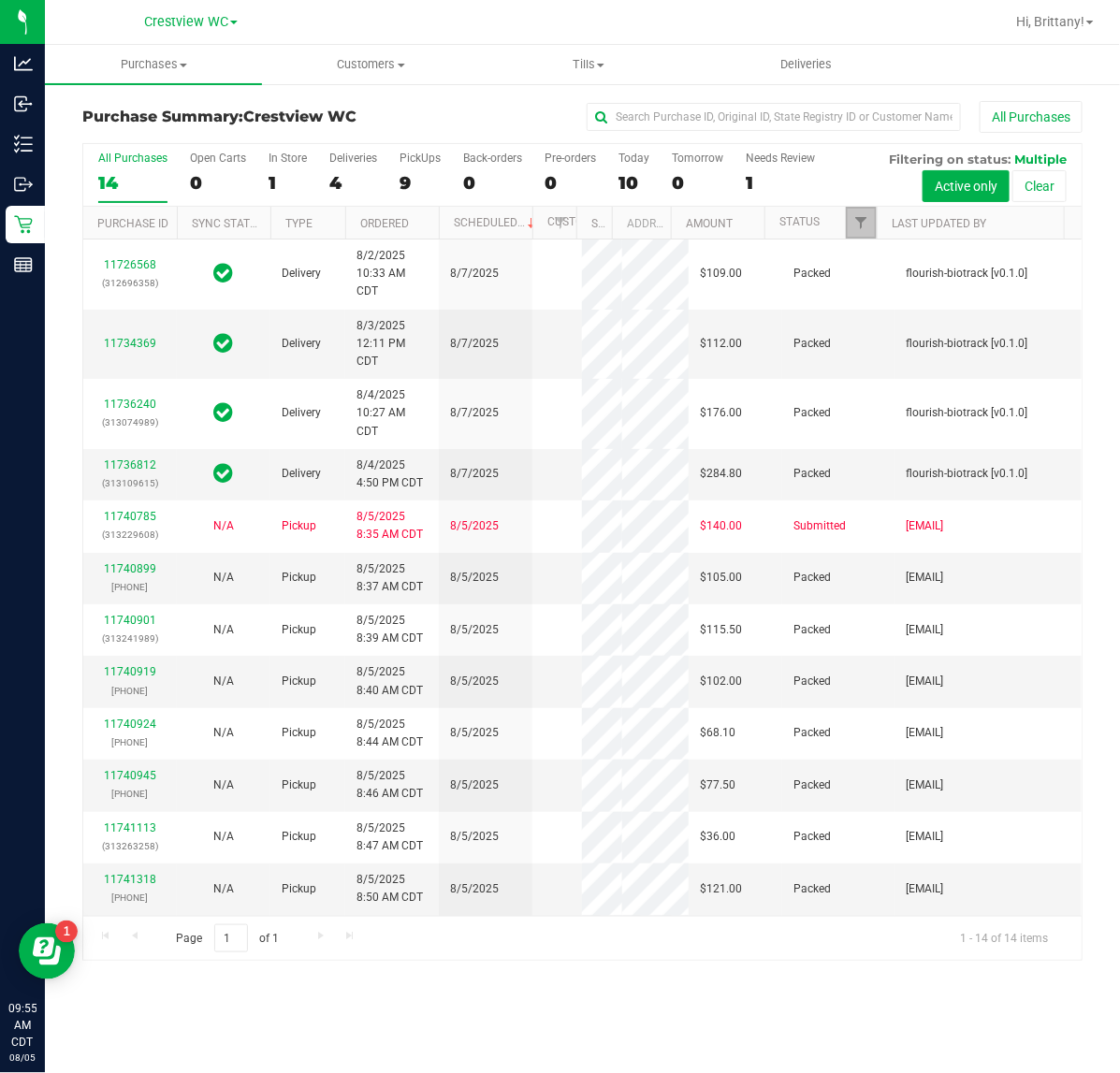 click at bounding box center [861, 223] 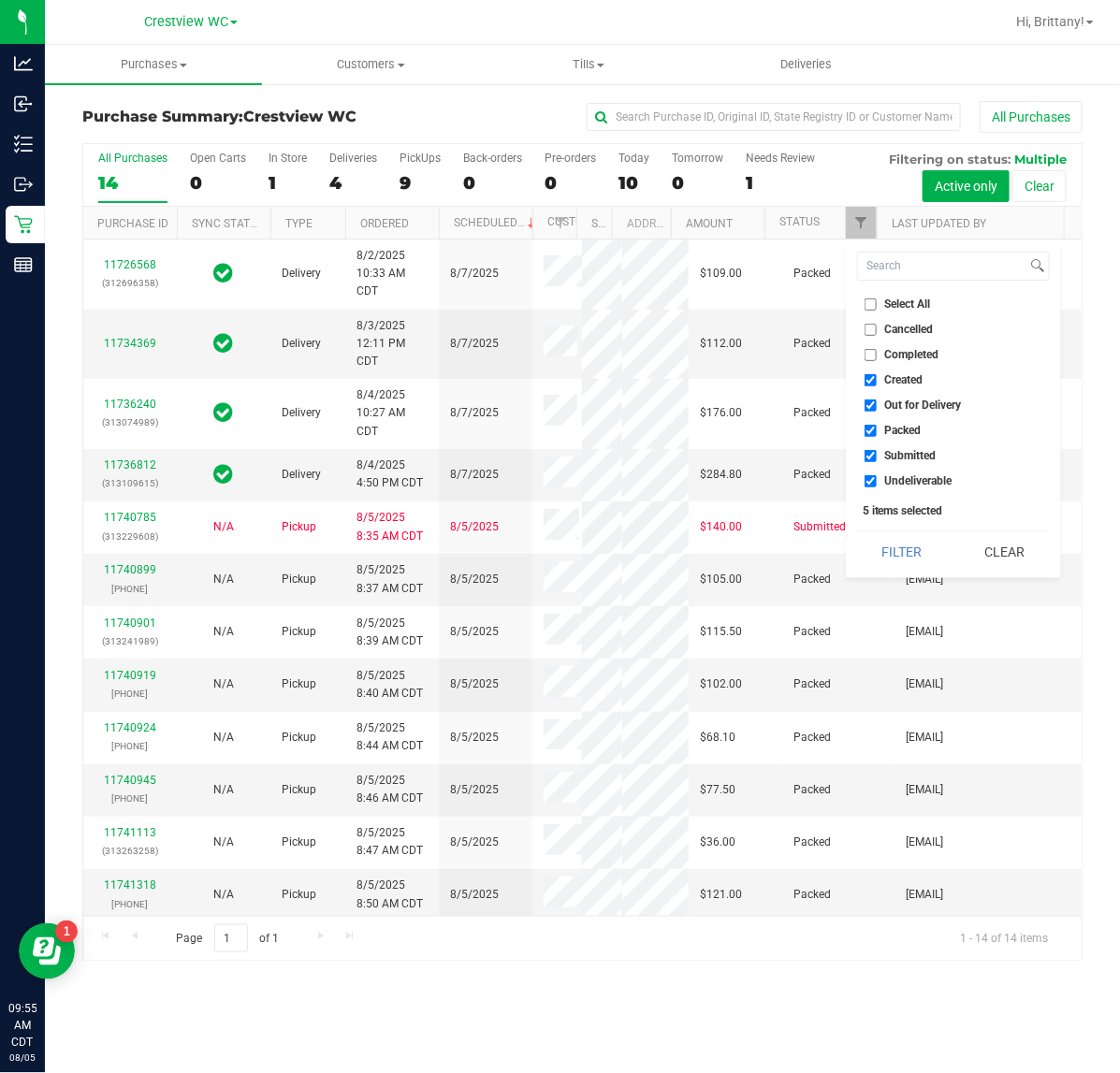 click on "Created" at bounding box center [904, 380] 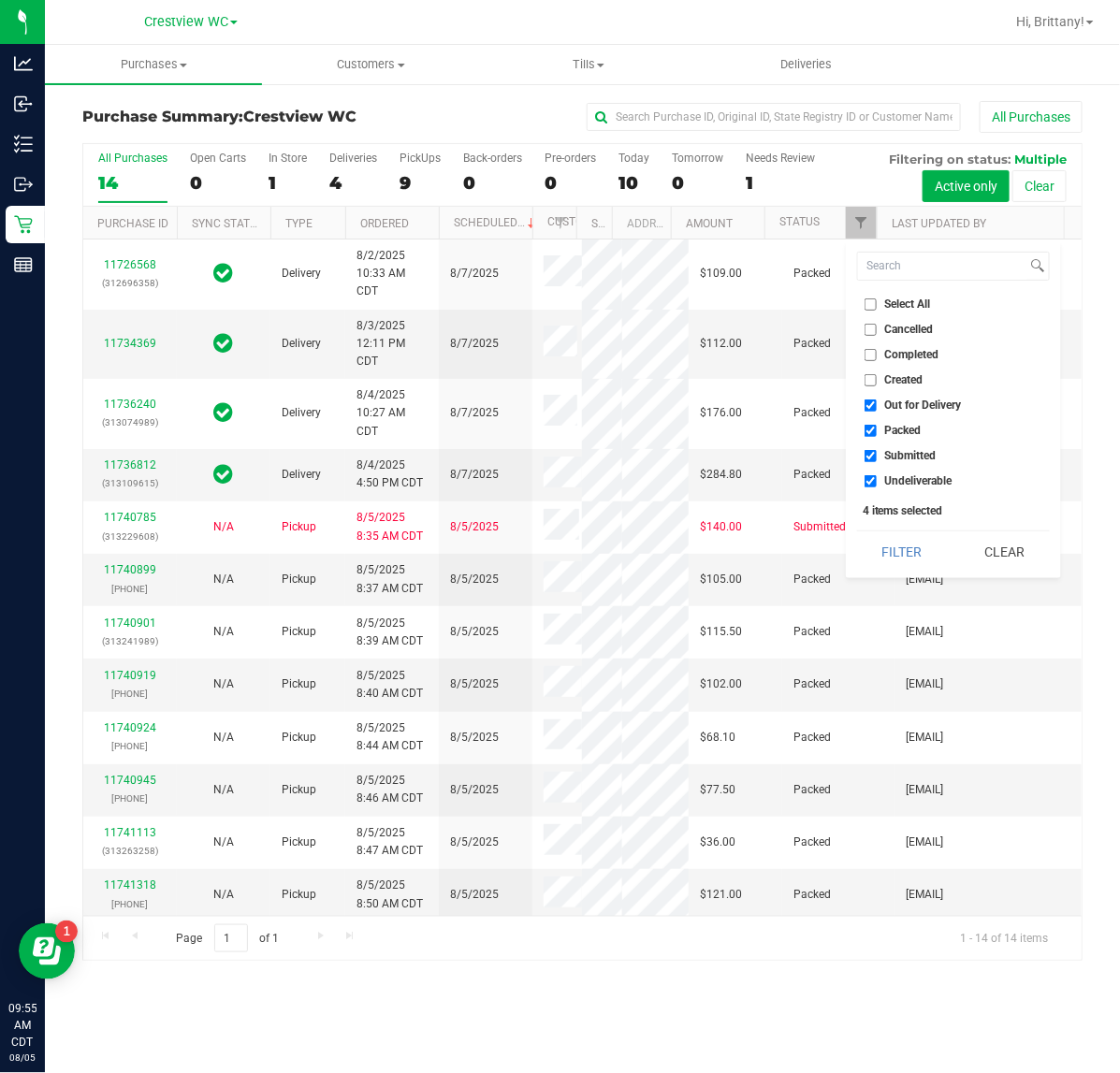 click on "Select All Cancelled Completed Created Out for Delivery Packed Submitted Undeliverable" at bounding box center (953, 393) 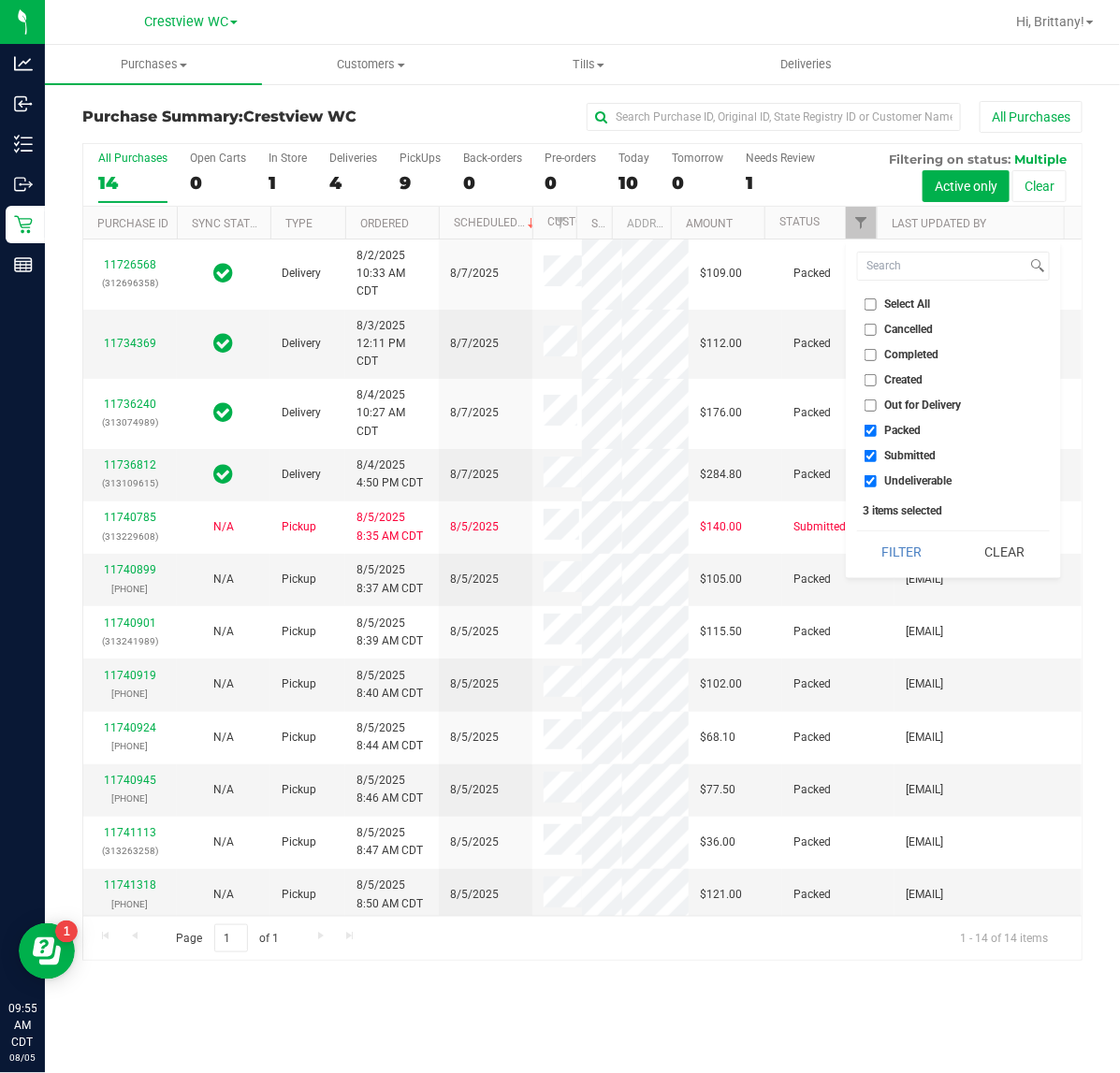 click on "Packed" at bounding box center (903, 430) 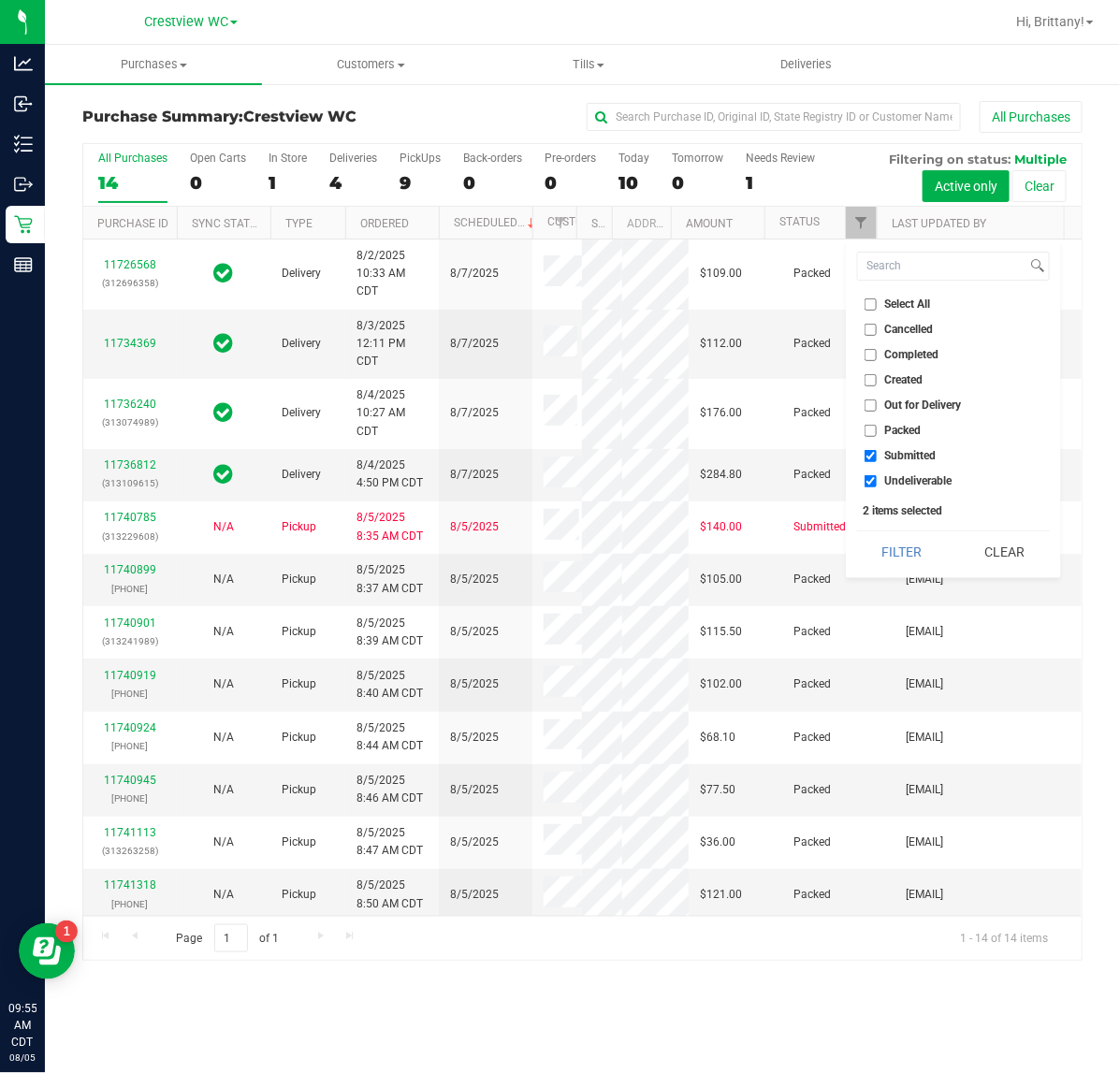 click on "Undeliverable" at bounding box center [919, 481] 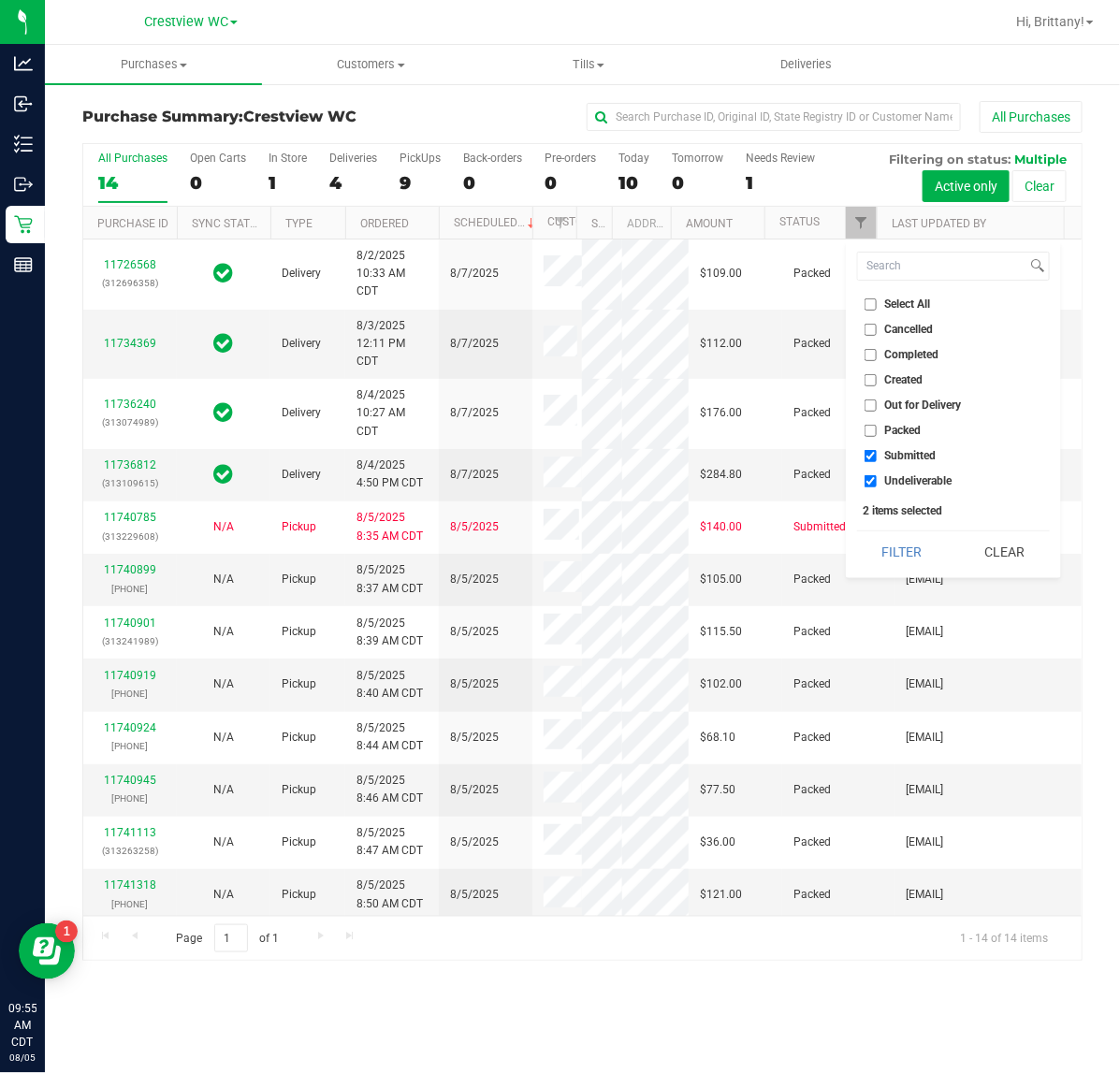 click on "Undeliverable" at bounding box center [919, 481] 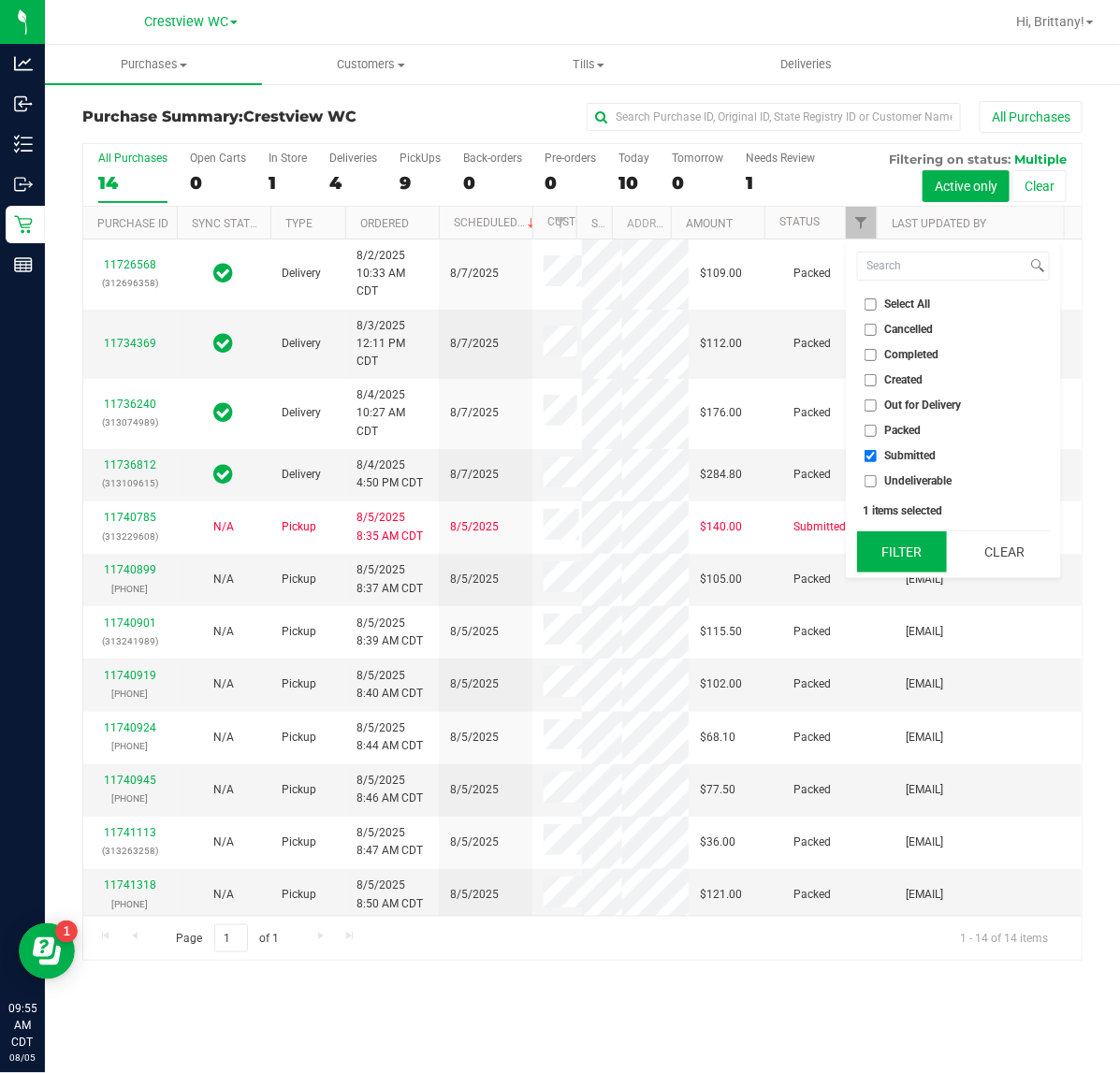 click on "Filter" at bounding box center [902, 552] 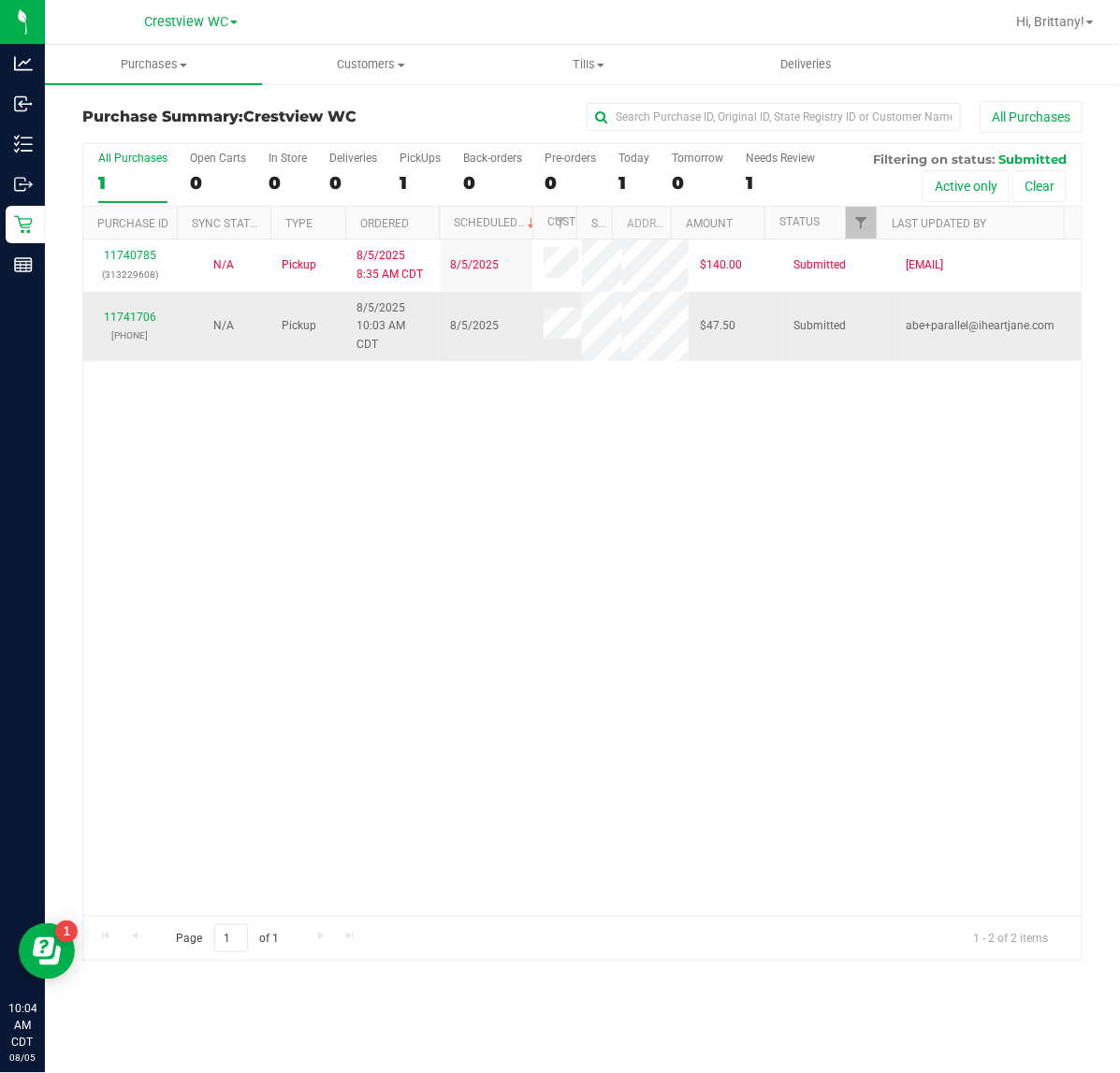 click on "11741706
(313281711)" at bounding box center [130, 326] 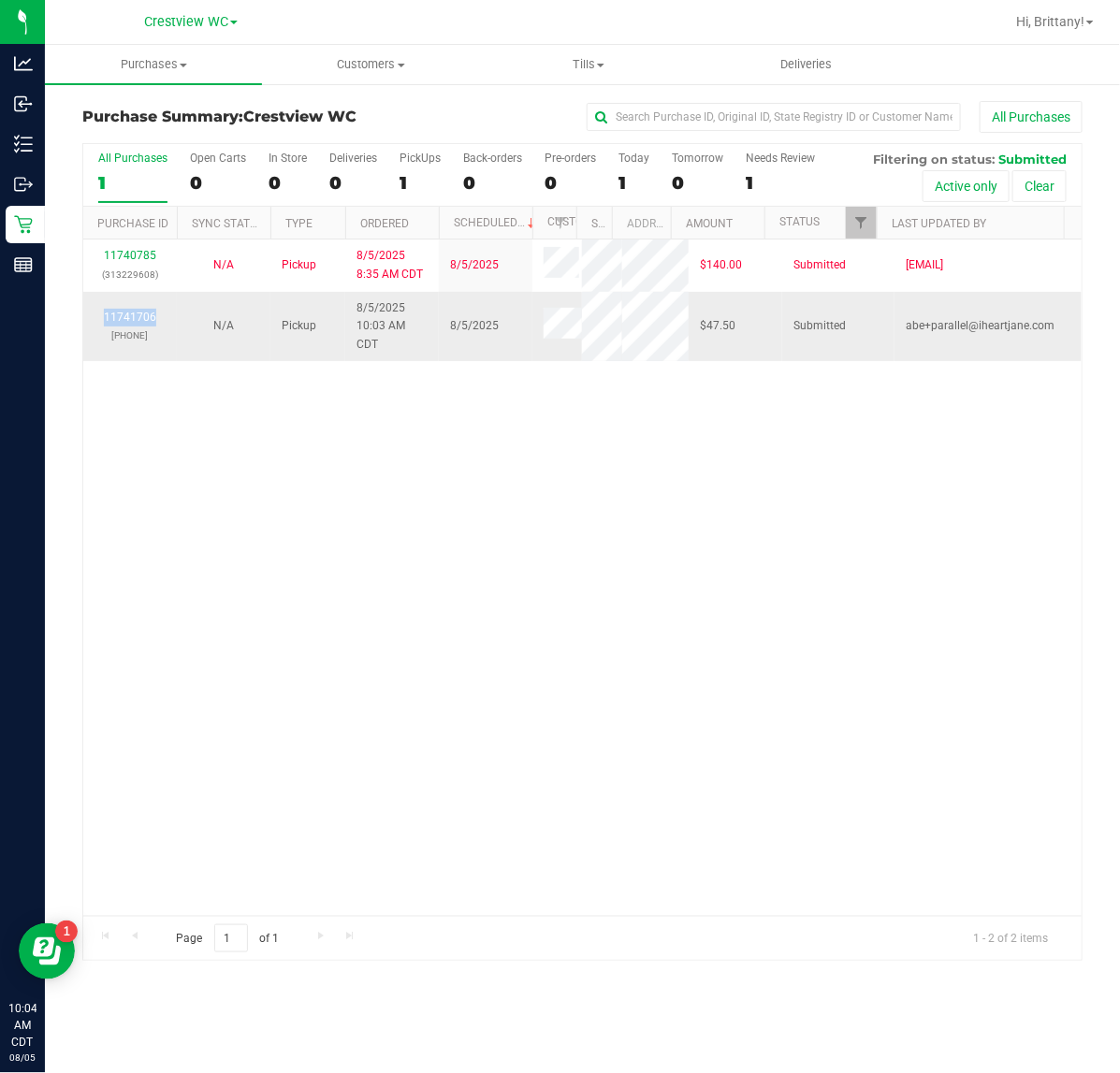 click on "11741706
(313281711)" at bounding box center (130, 326) 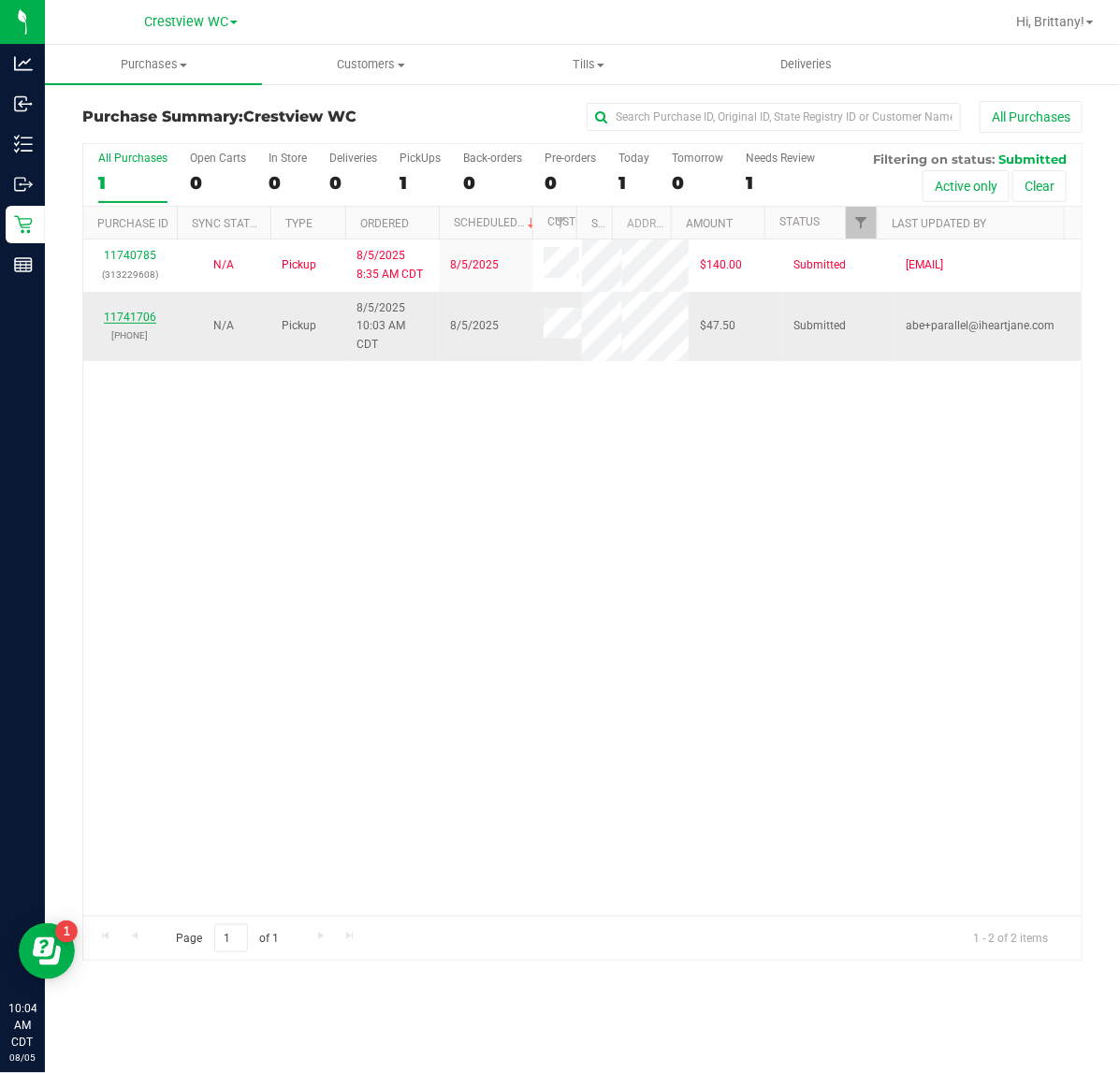 click on "11741706" at bounding box center [130, 317] 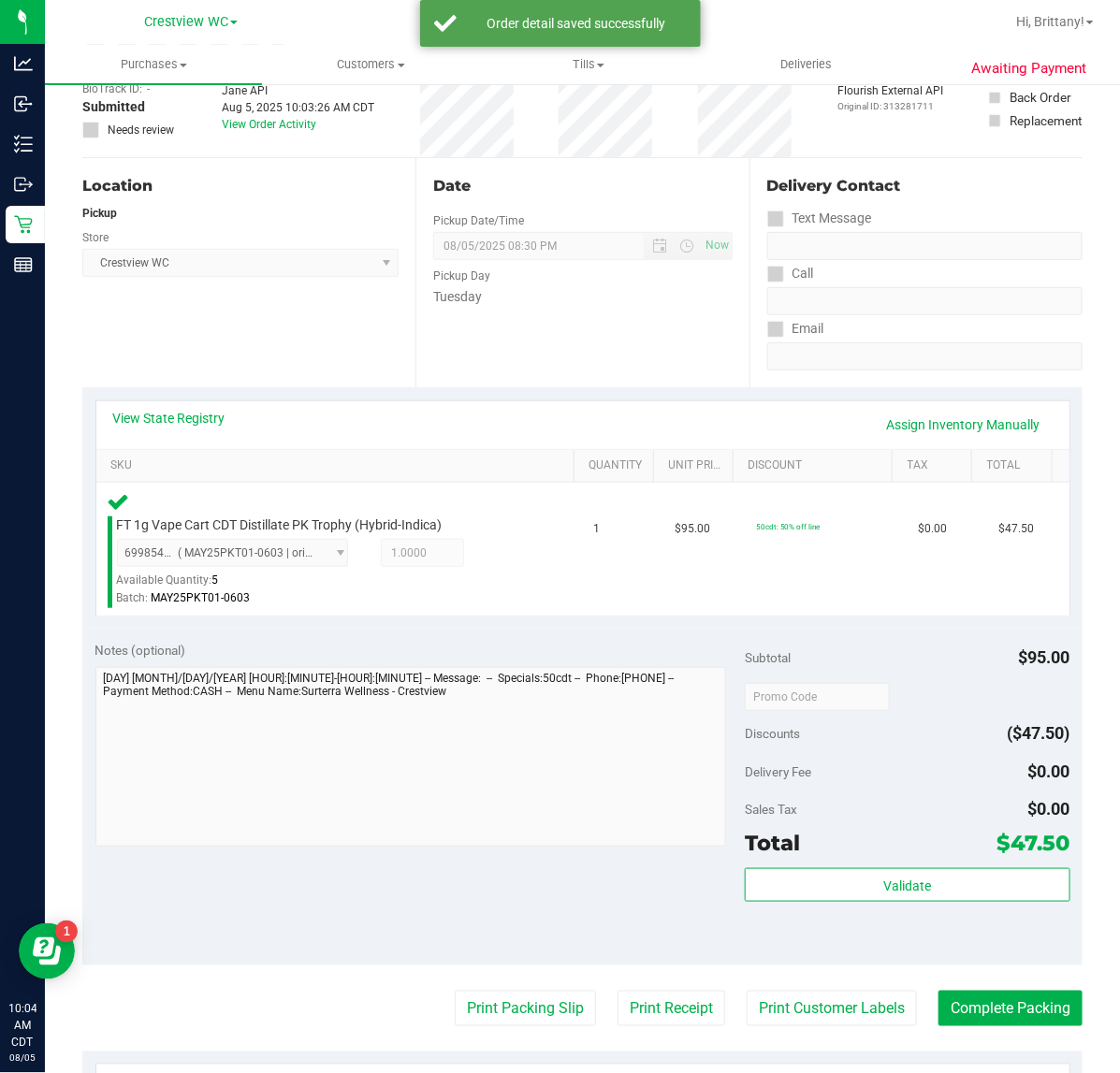 scroll, scrollTop: 281, scrollLeft: 0, axis: vertical 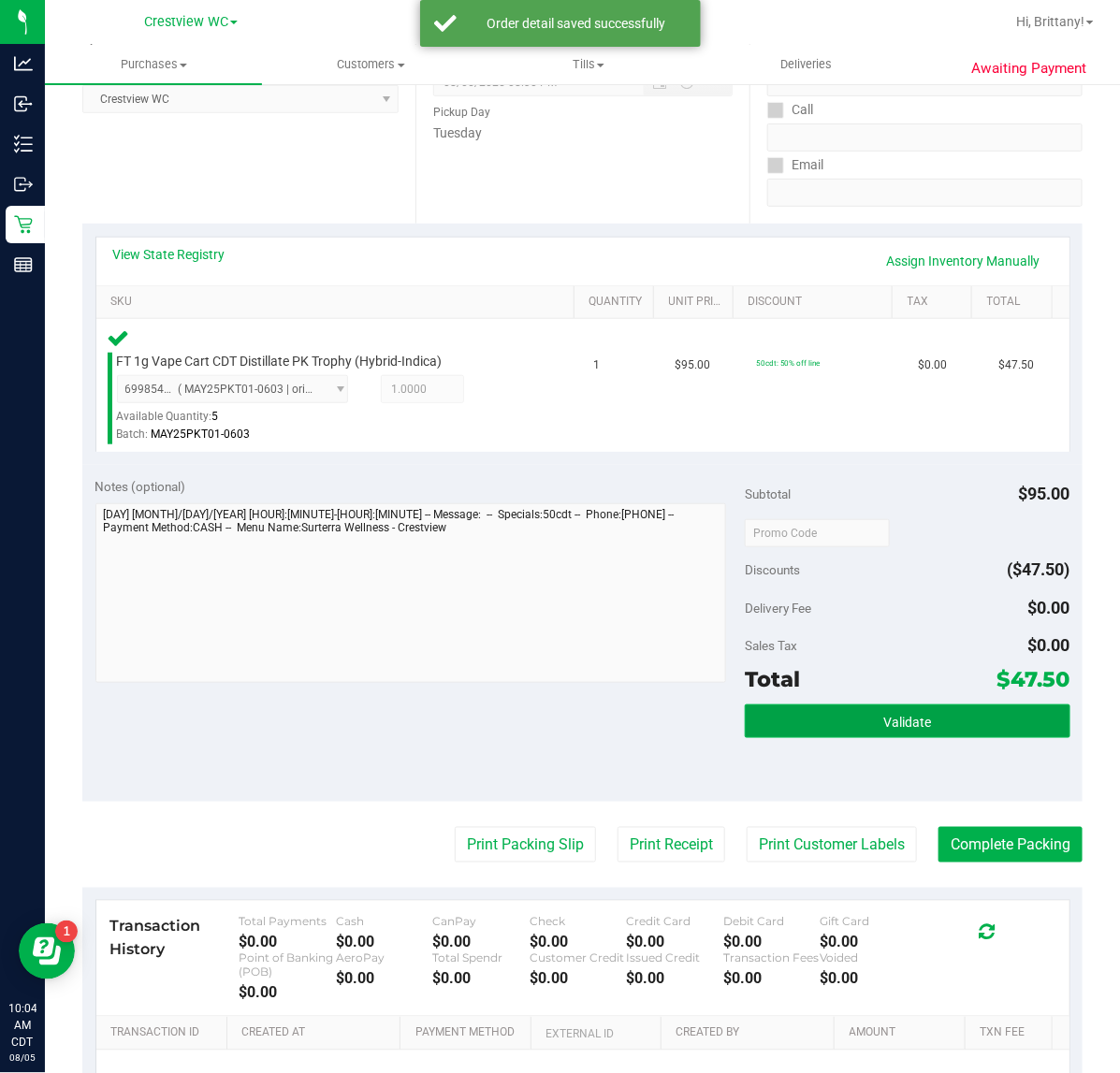 click on "Validate" at bounding box center (907, 722) 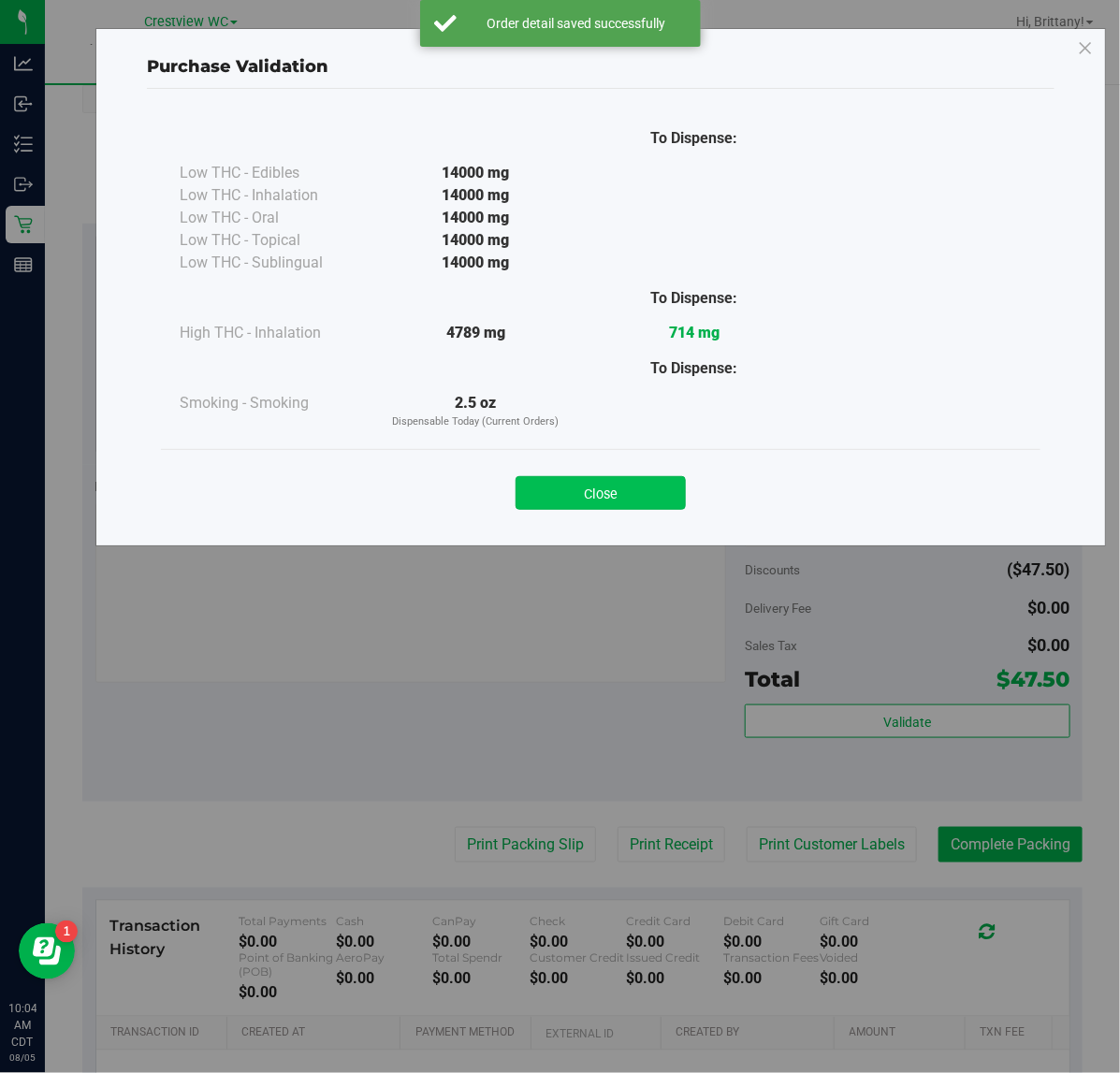 click on "Close" at bounding box center (601, 493) 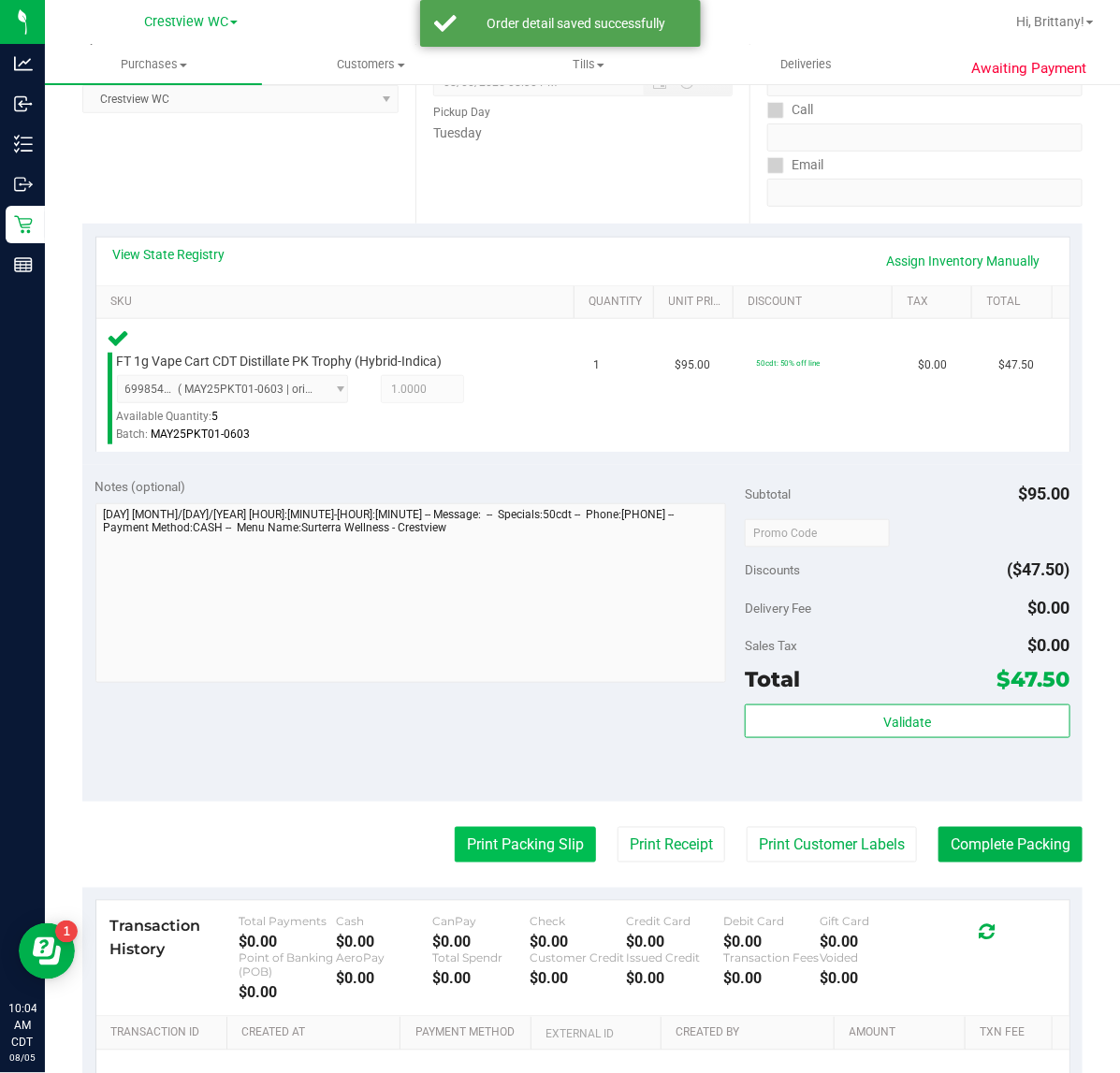 click on "Print Packing Slip" at bounding box center [525, 845] 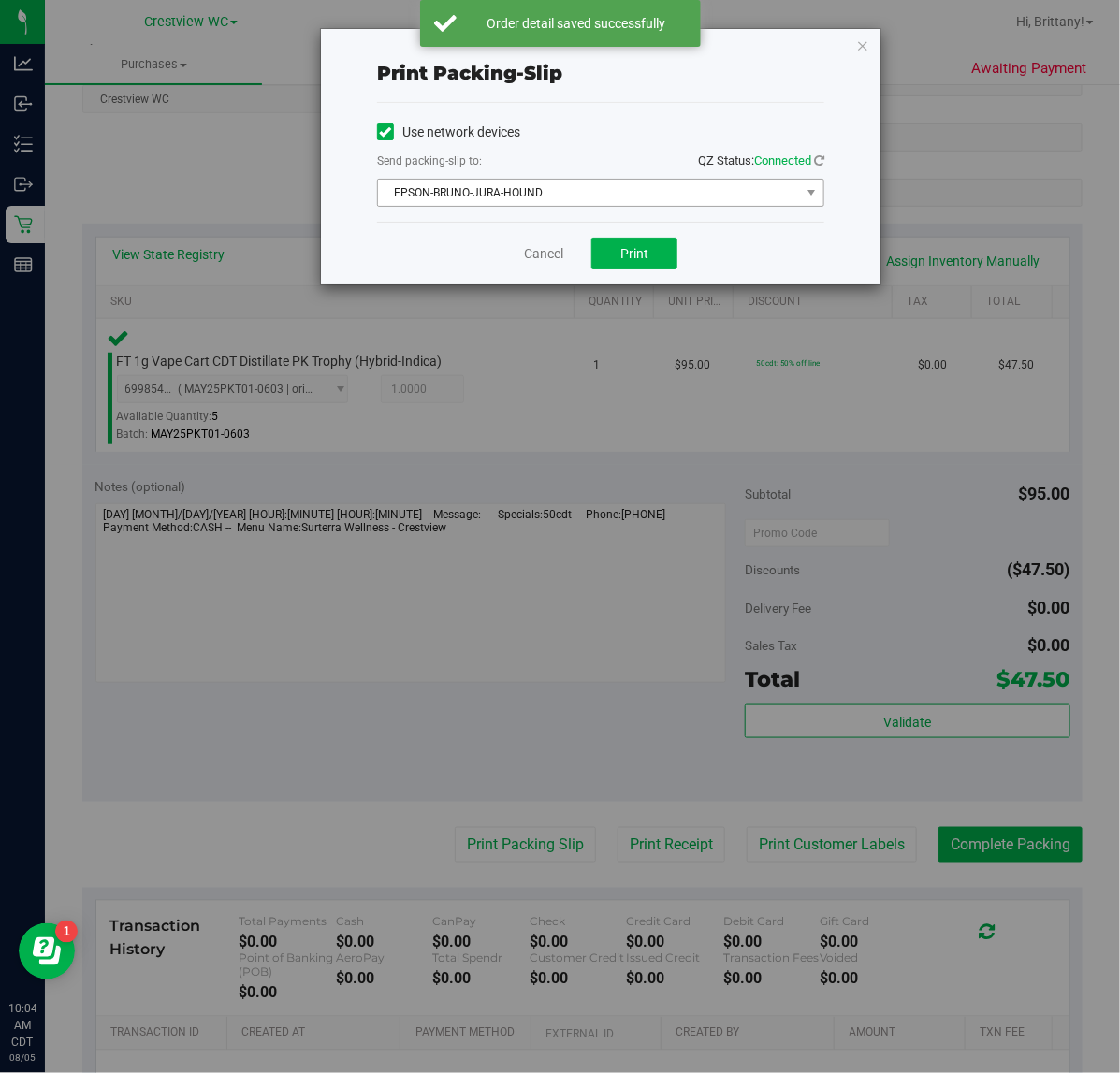 click on "EPSON-BRUNO-JURA-HOUND" at bounding box center (589, 193) 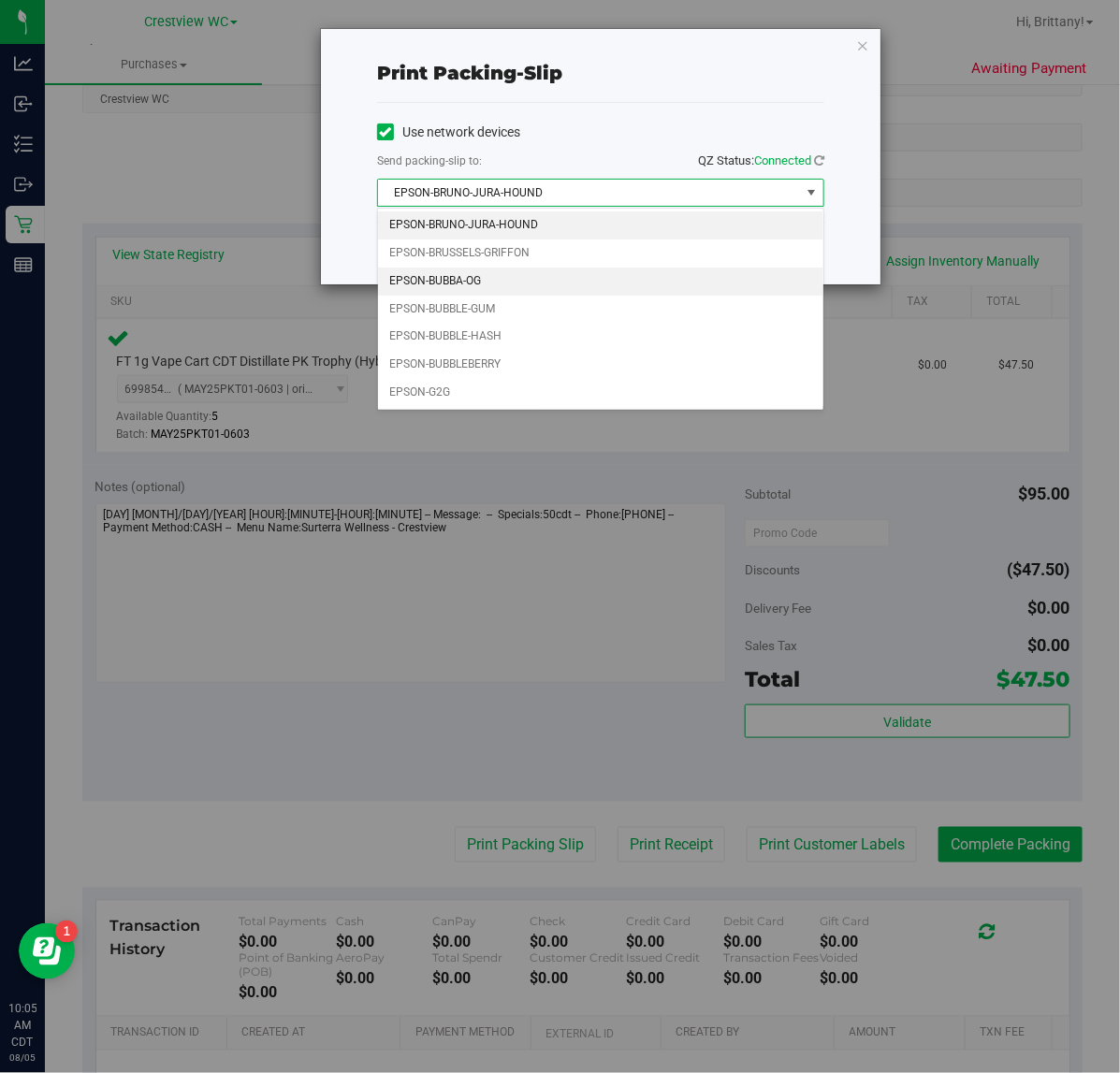 click on "EPSON-BUBBA-OG" at bounding box center [601, 282] 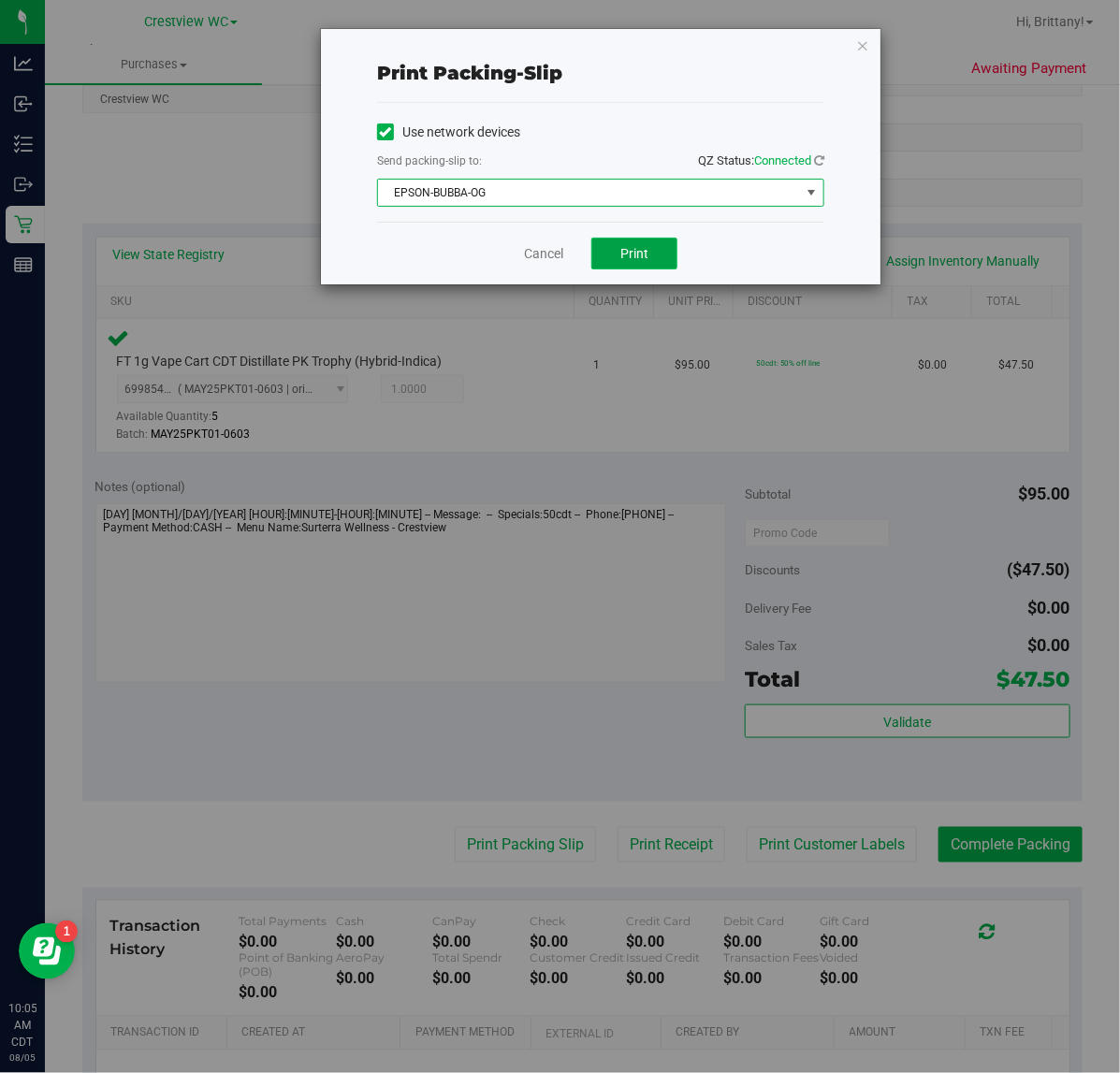 click on "Print" at bounding box center (634, 254) 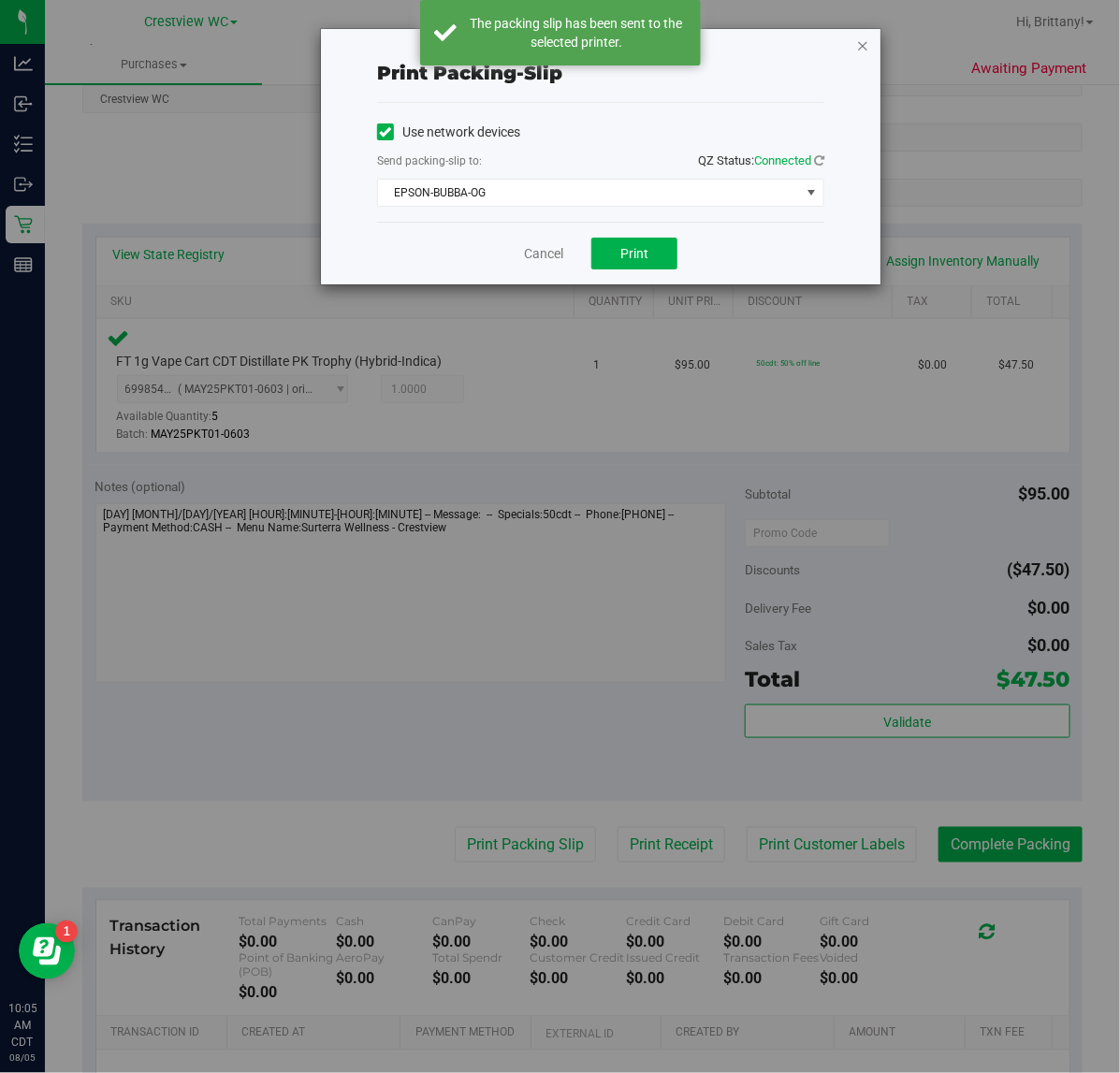 click at bounding box center [863, 45] 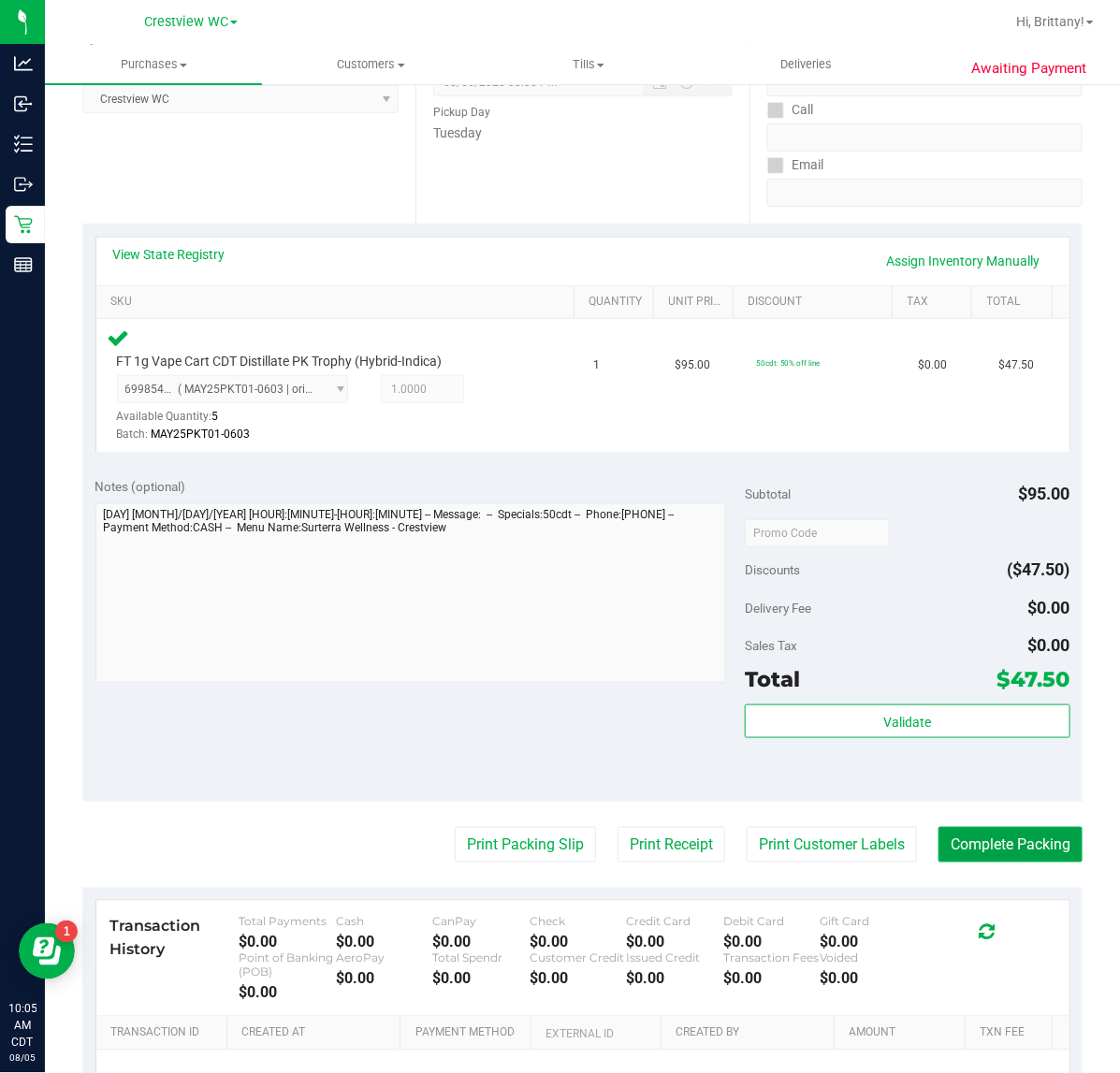 click on "Complete Packing" at bounding box center [1011, 845] 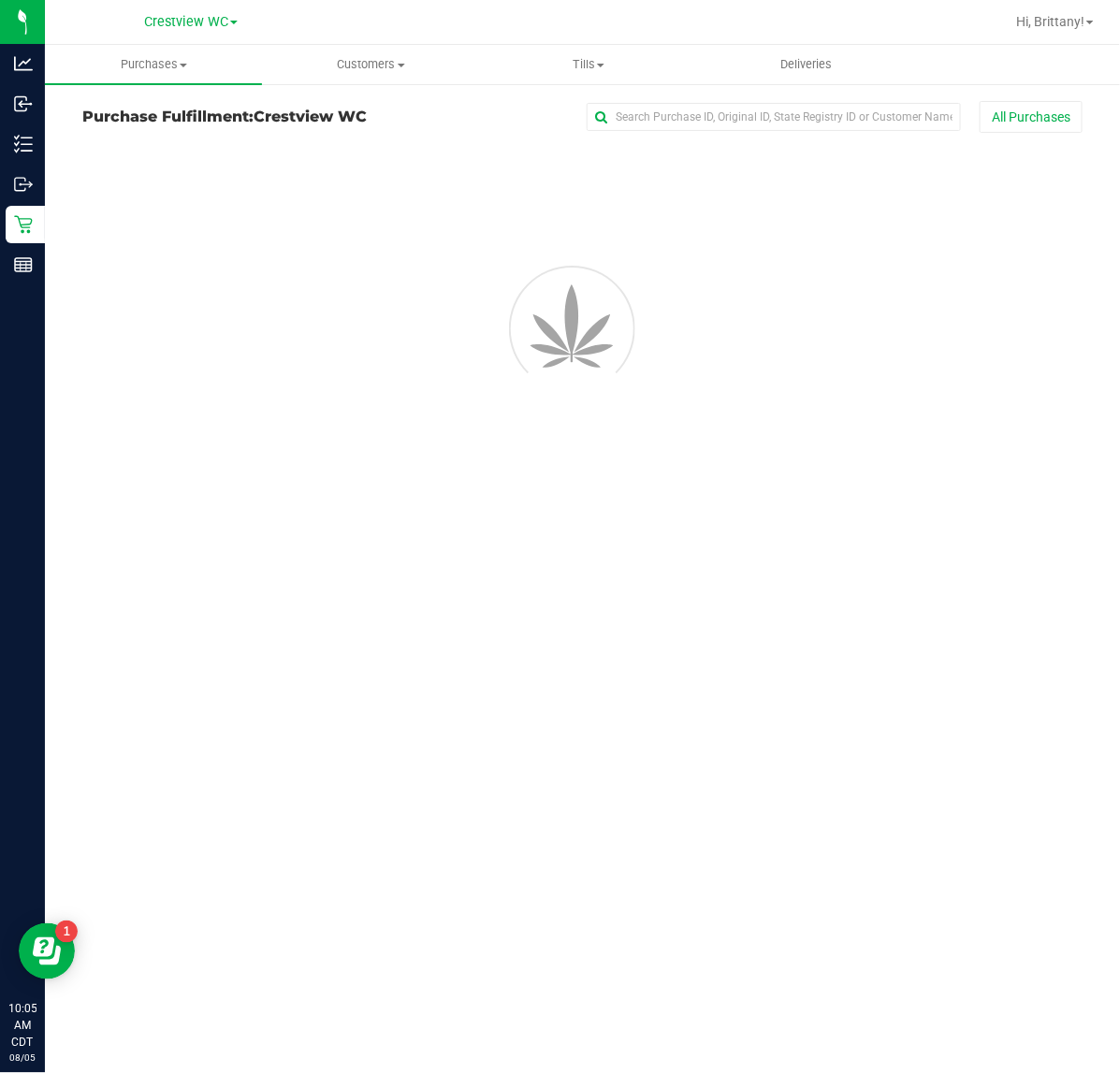 scroll, scrollTop: 0, scrollLeft: 0, axis: both 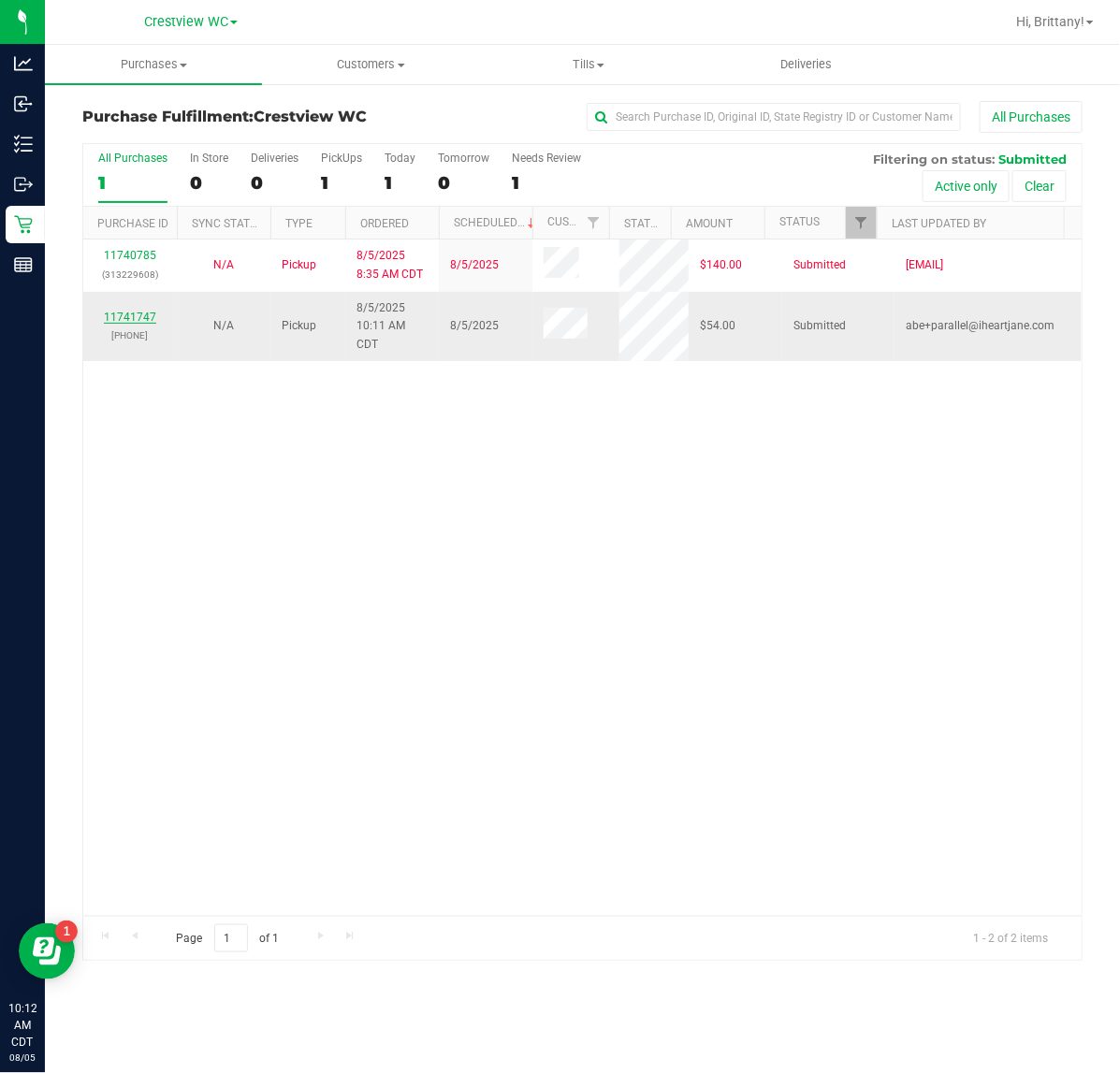 click on "11741747" at bounding box center [130, 317] 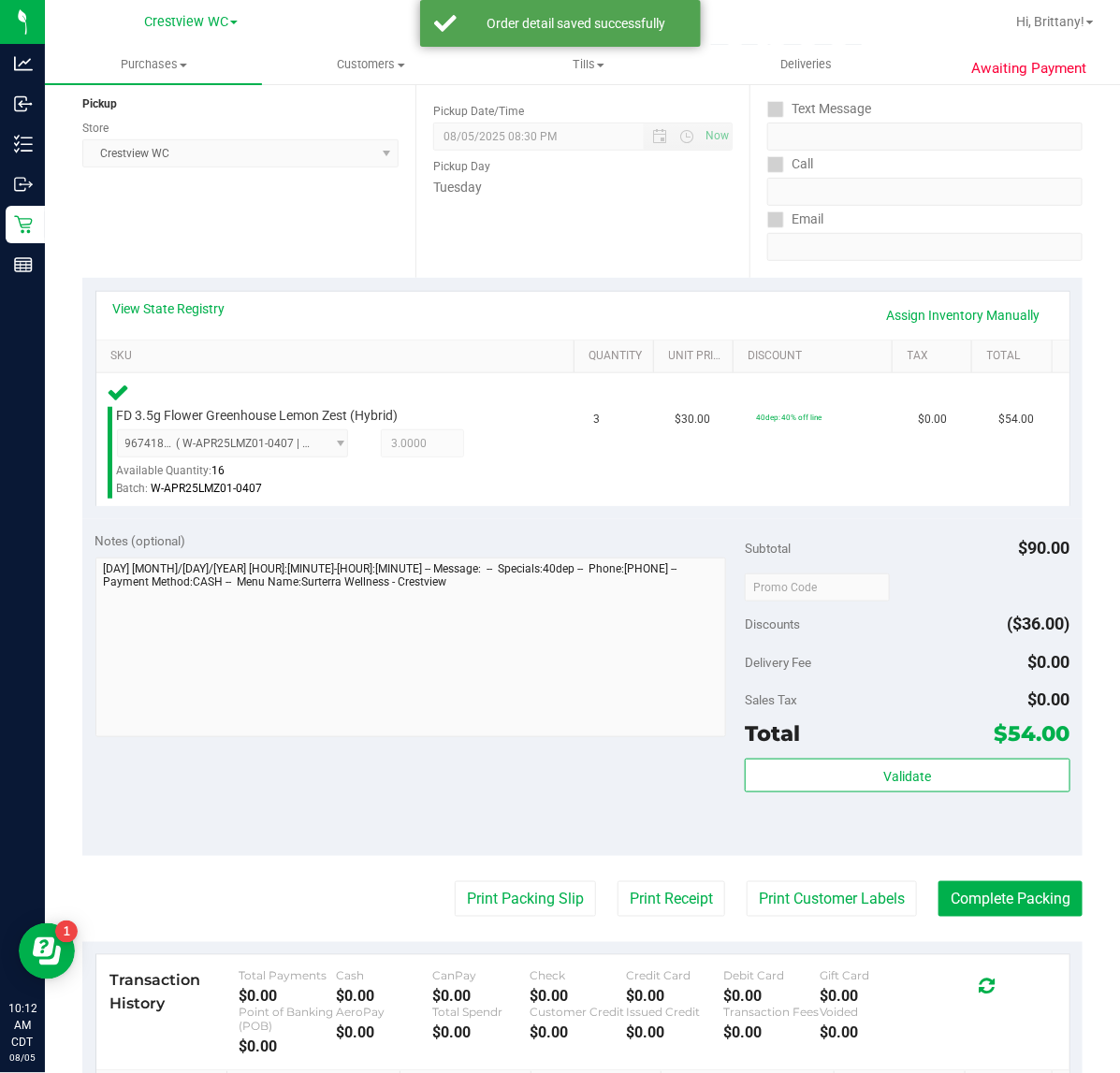 scroll, scrollTop: 250, scrollLeft: 0, axis: vertical 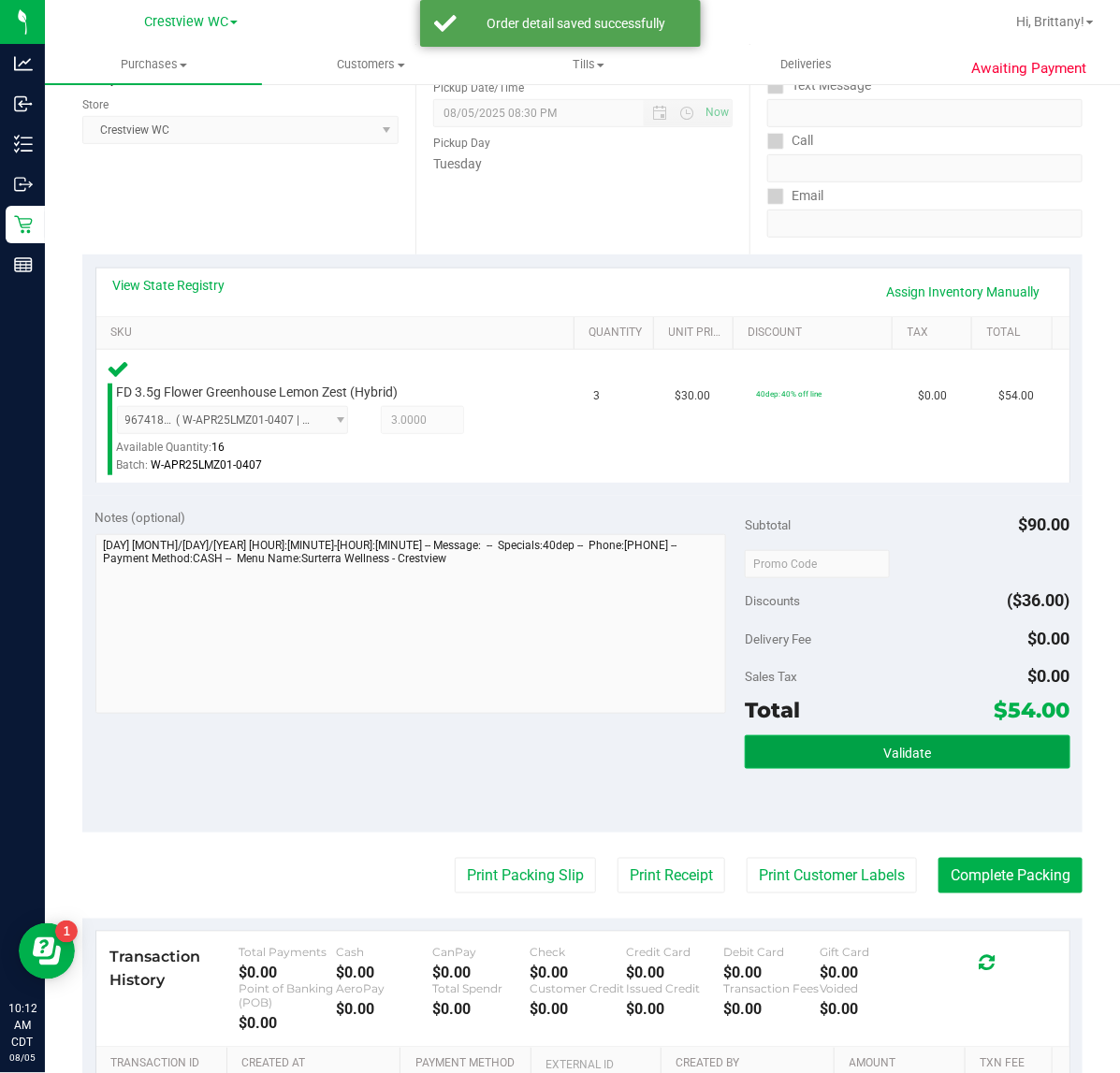 click on "Validate" at bounding box center [907, 752] 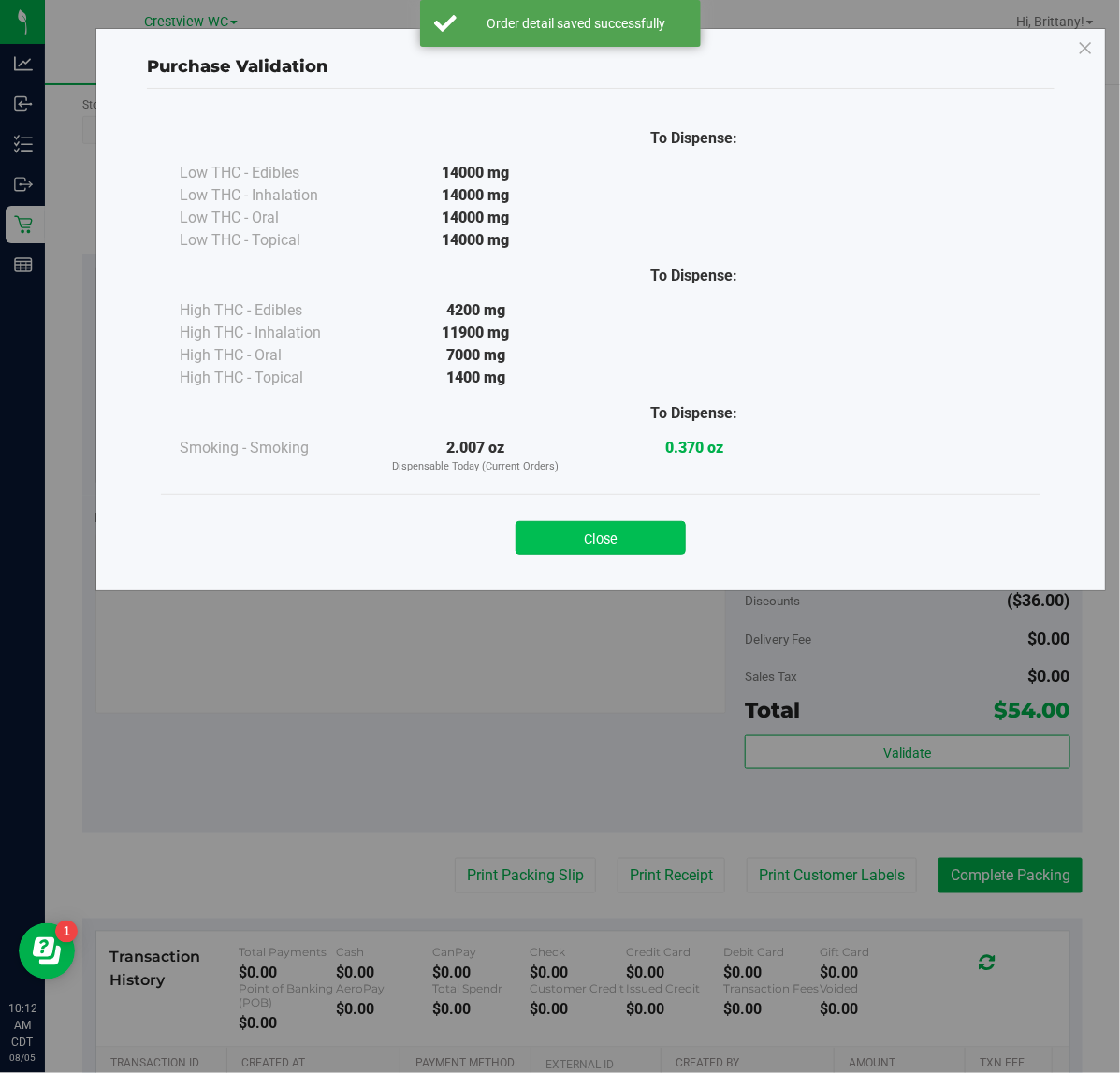 click on "Close" at bounding box center [601, 538] 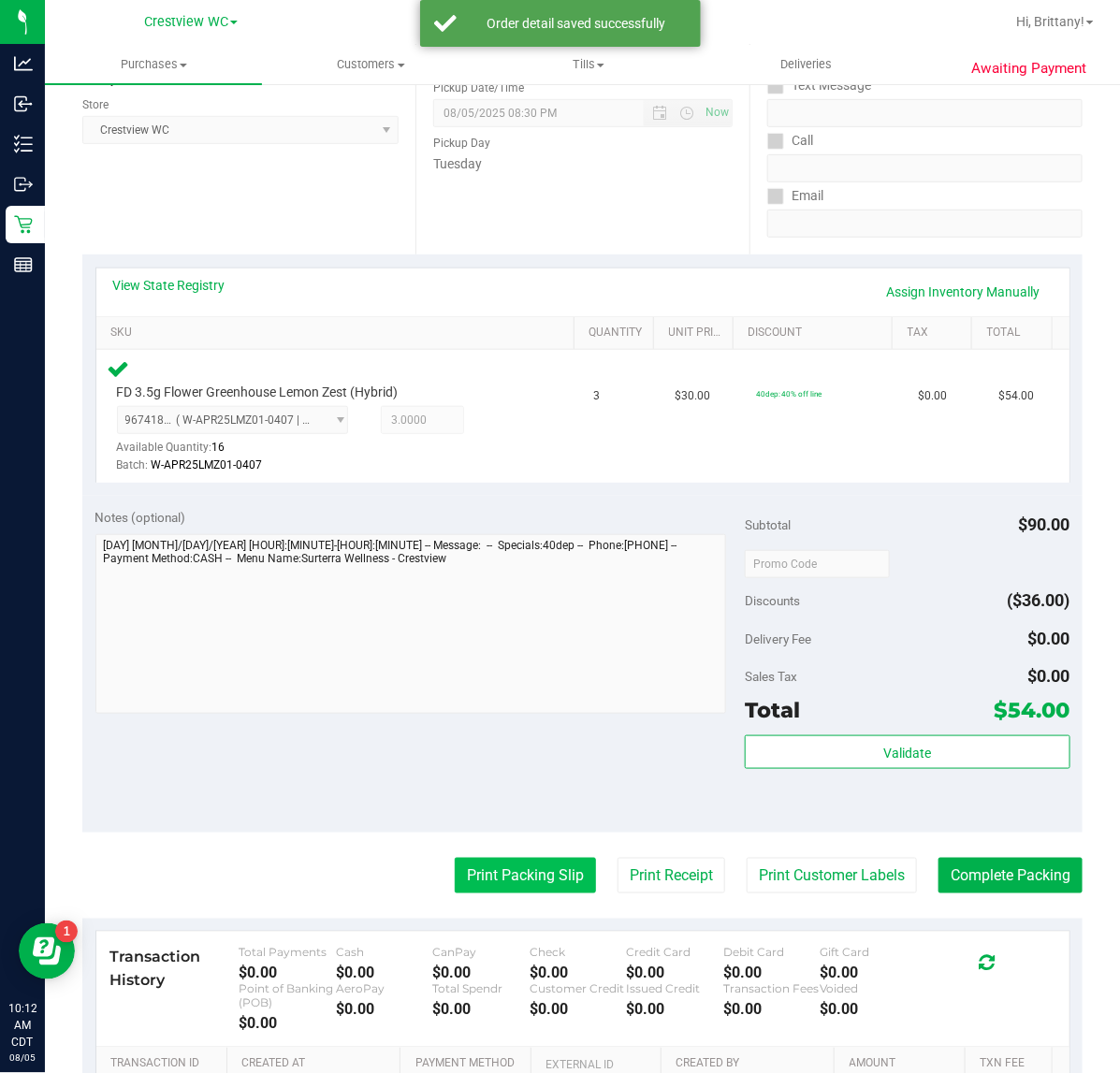 click on "Print Packing Slip" at bounding box center [525, 876] 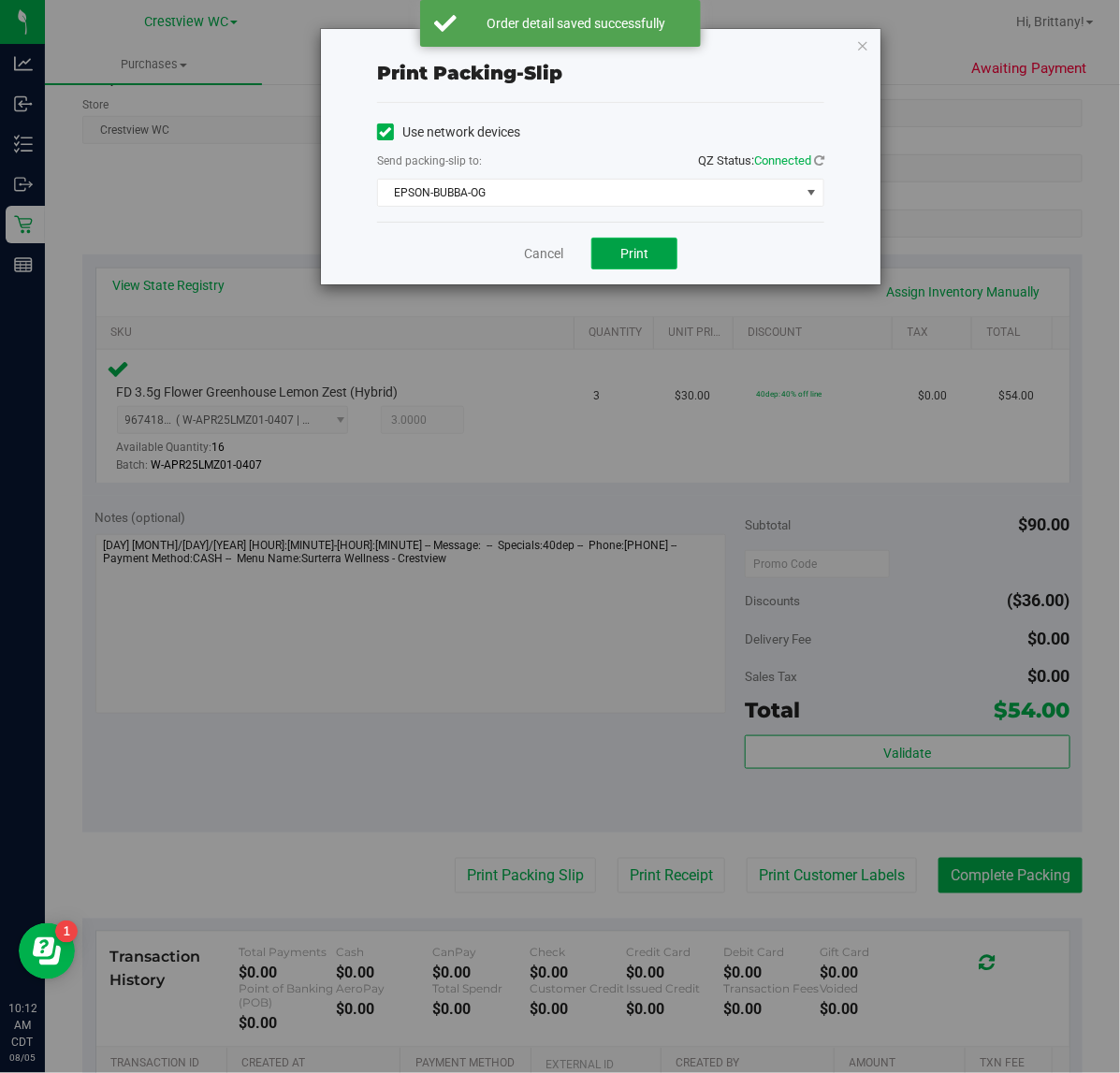 click on "Print" at bounding box center [634, 254] 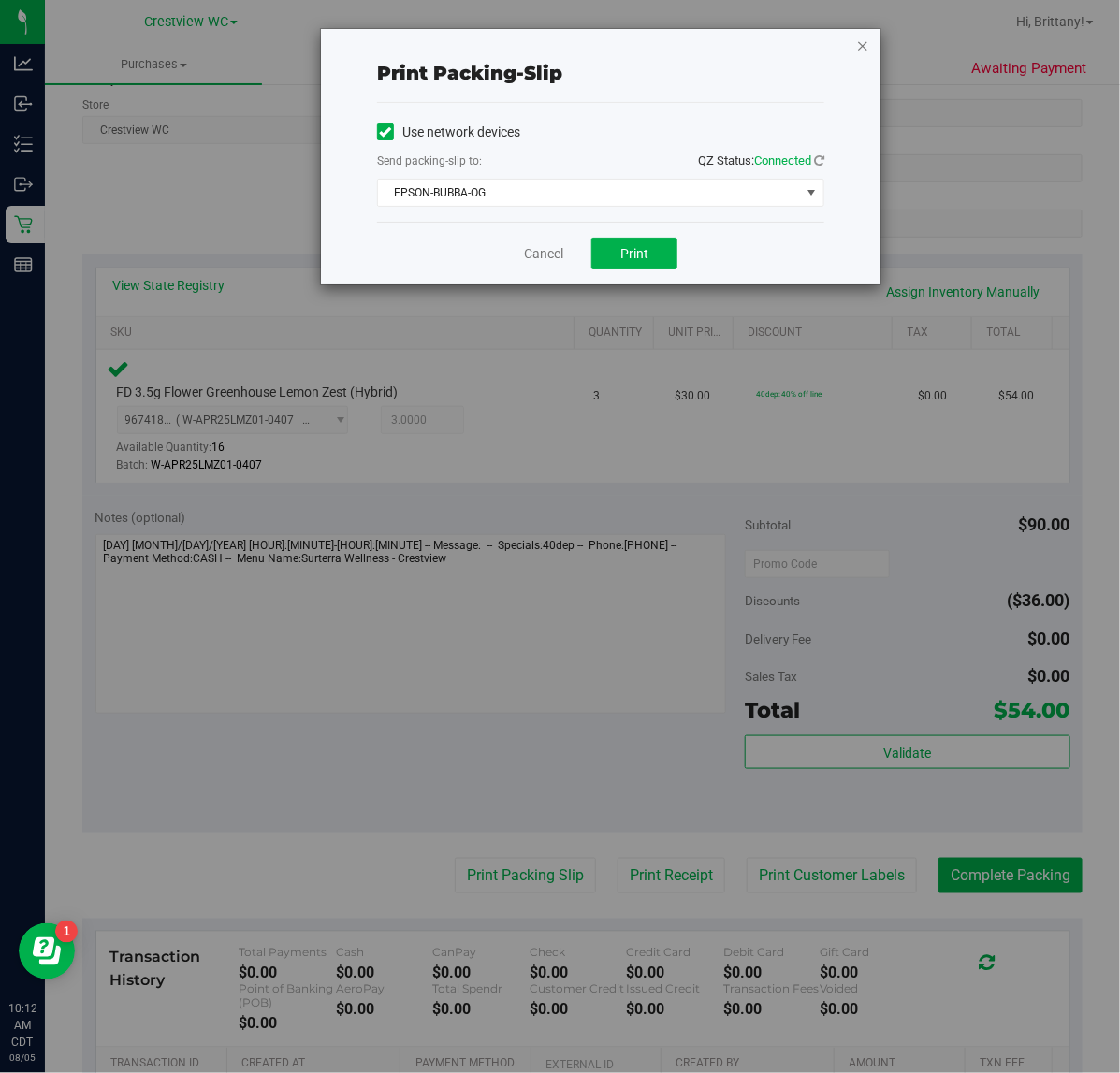 click at bounding box center (863, 45) 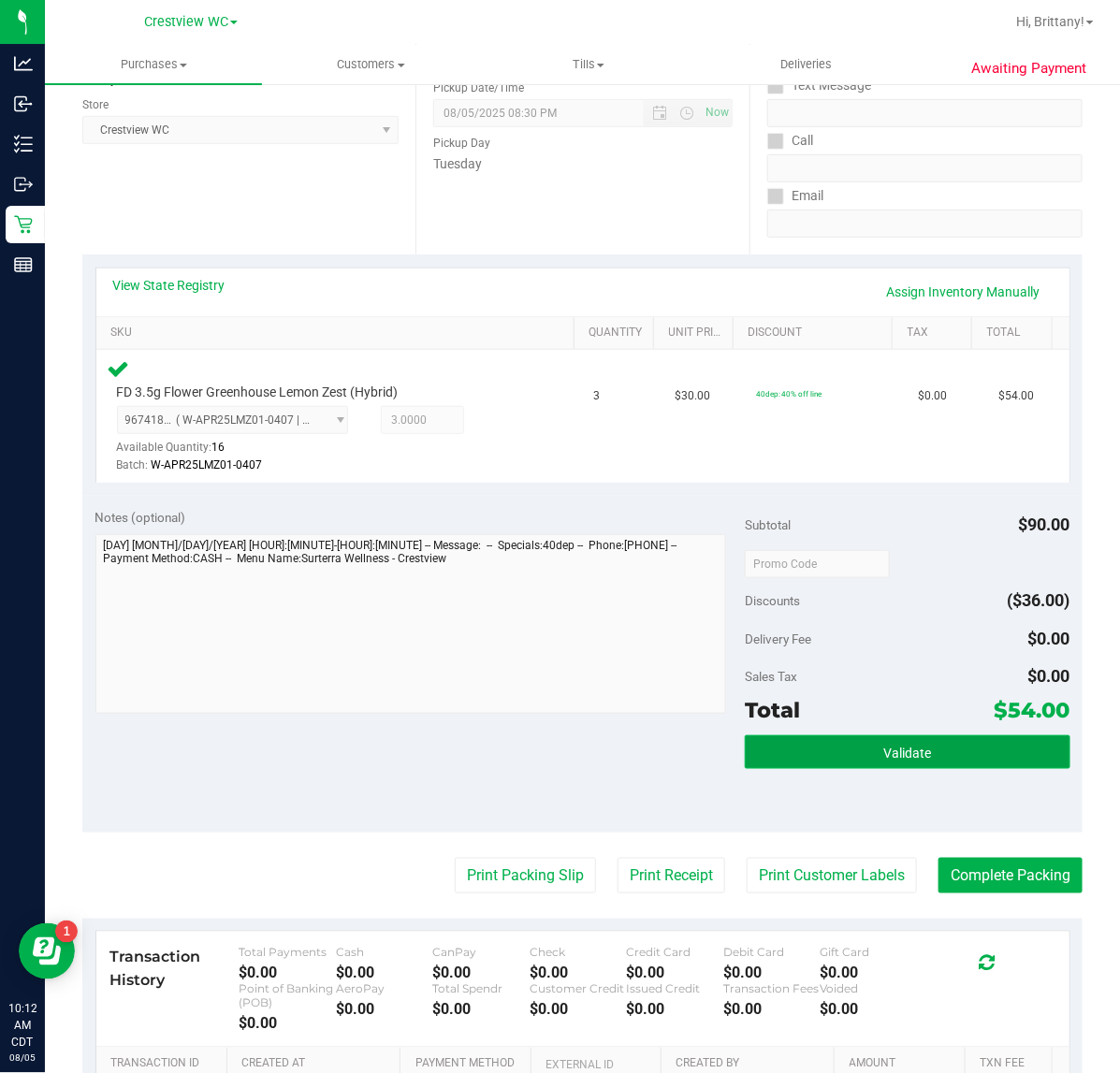 click on "Validate" at bounding box center [907, 752] 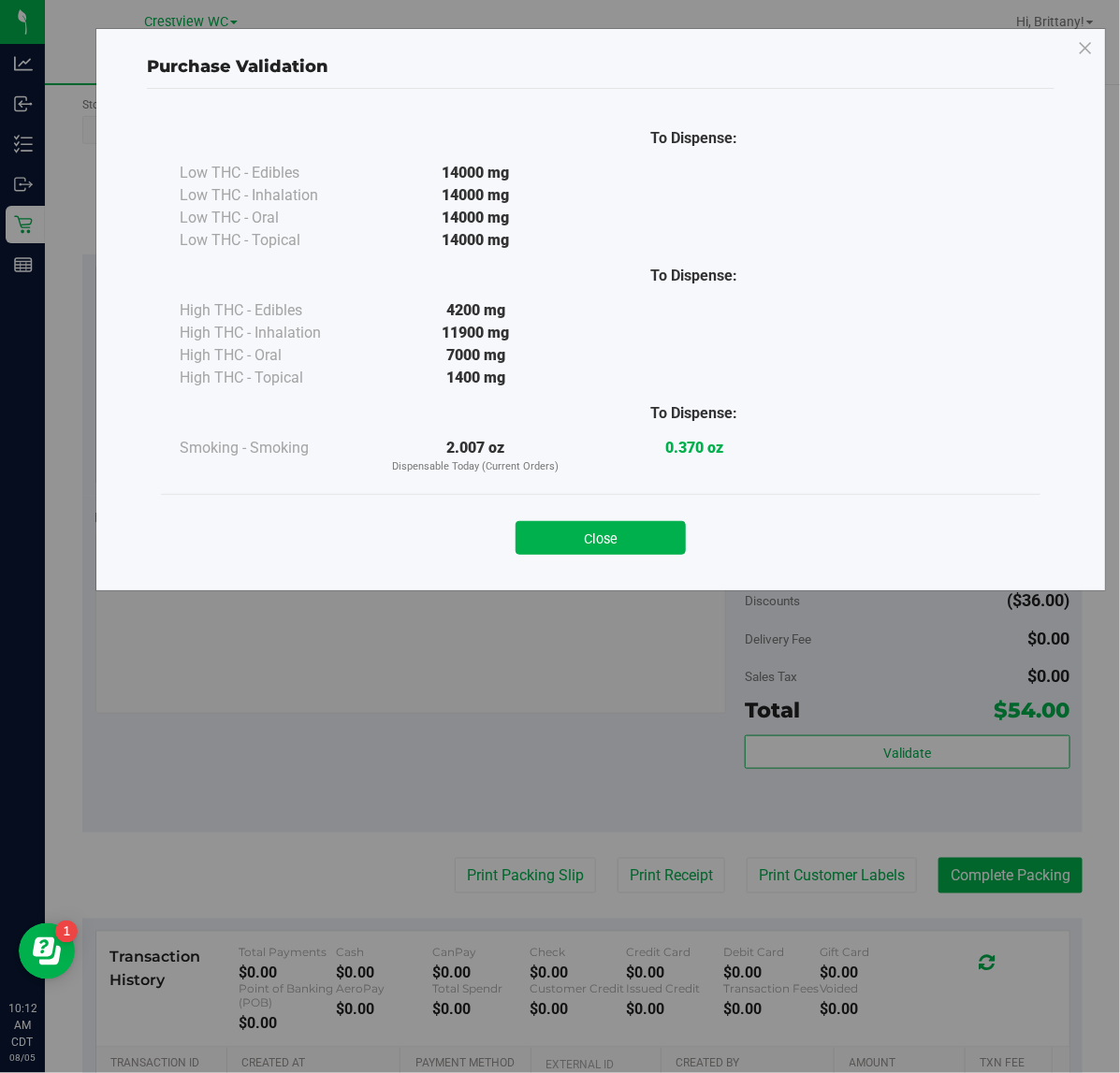 click on "Purchase Validation
To Dispense:
Low THC - Edibles
14000 mg" at bounding box center [567, 536] 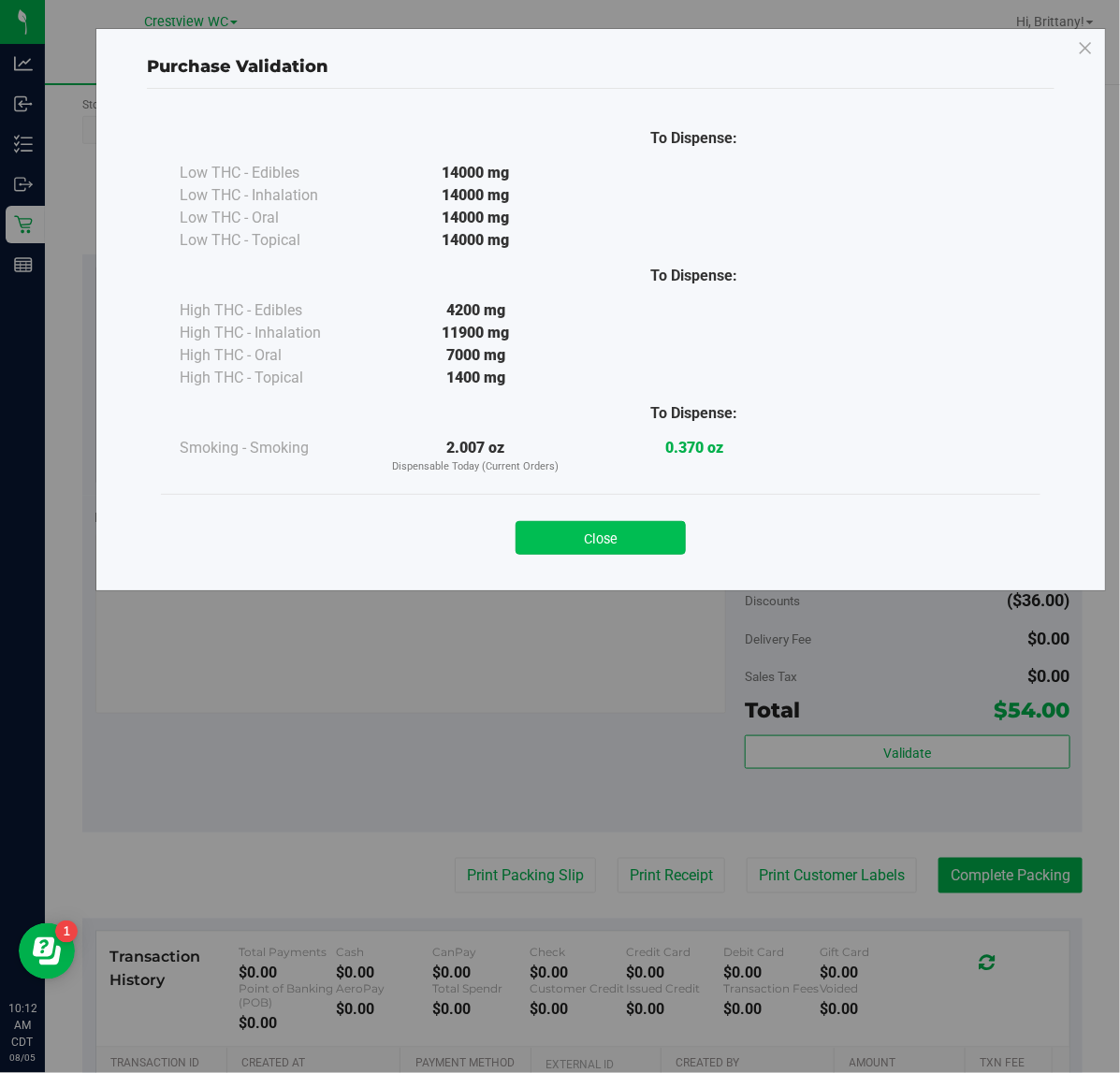 click on "Close" at bounding box center (601, 538) 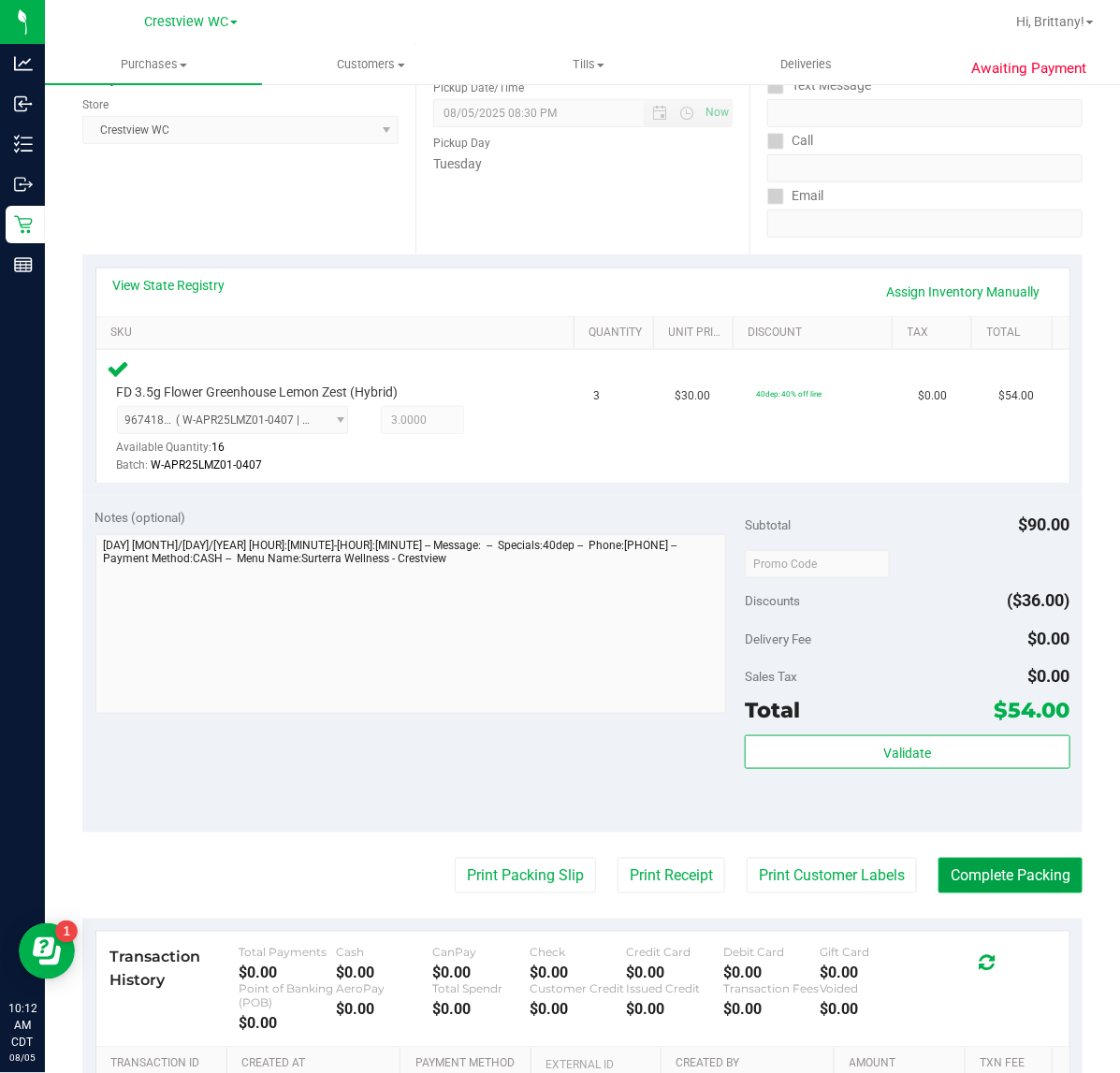 click on "Complete Packing" at bounding box center (1011, 876) 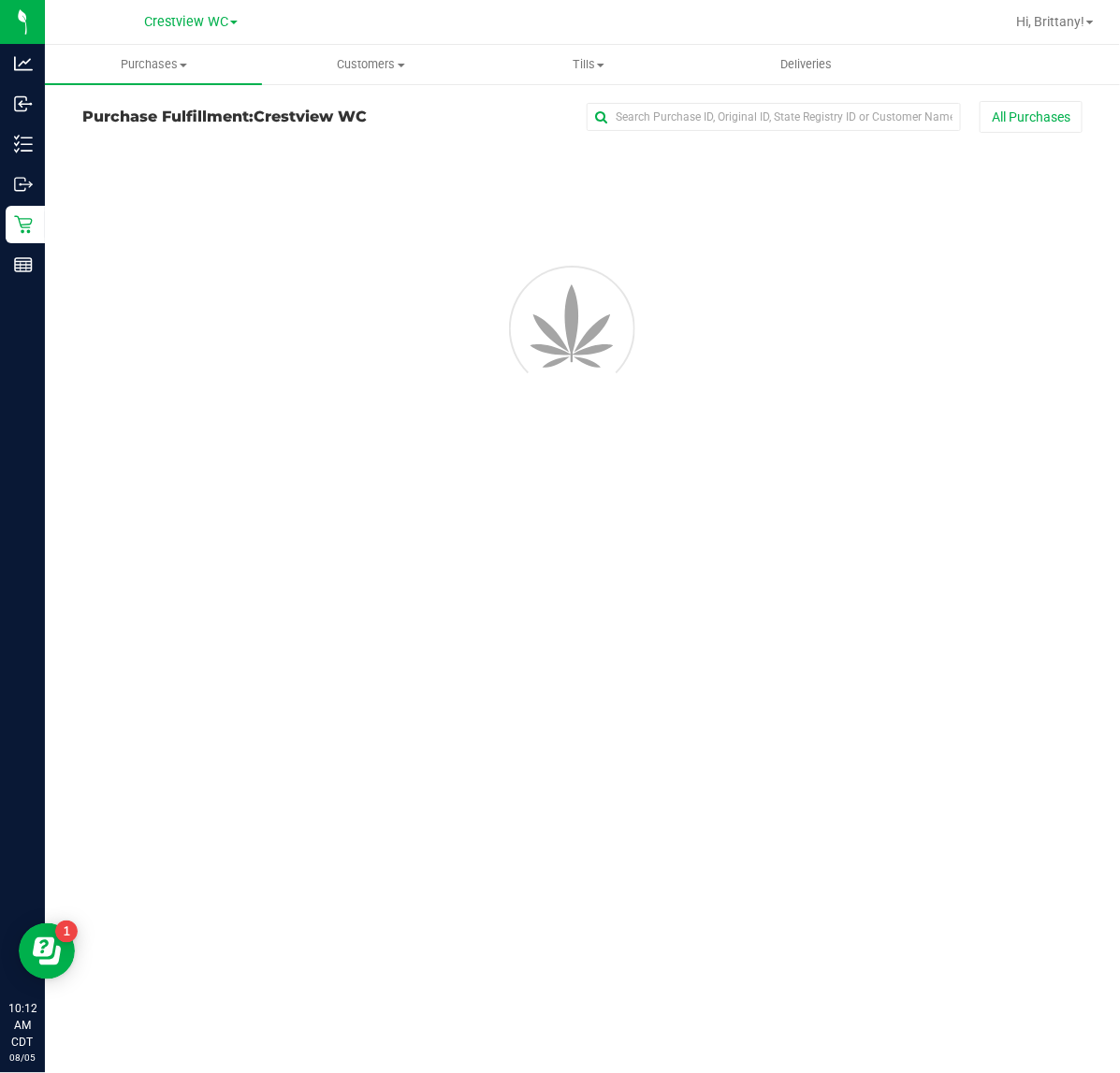 scroll, scrollTop: 0, scrollLeft: 0, axis: both 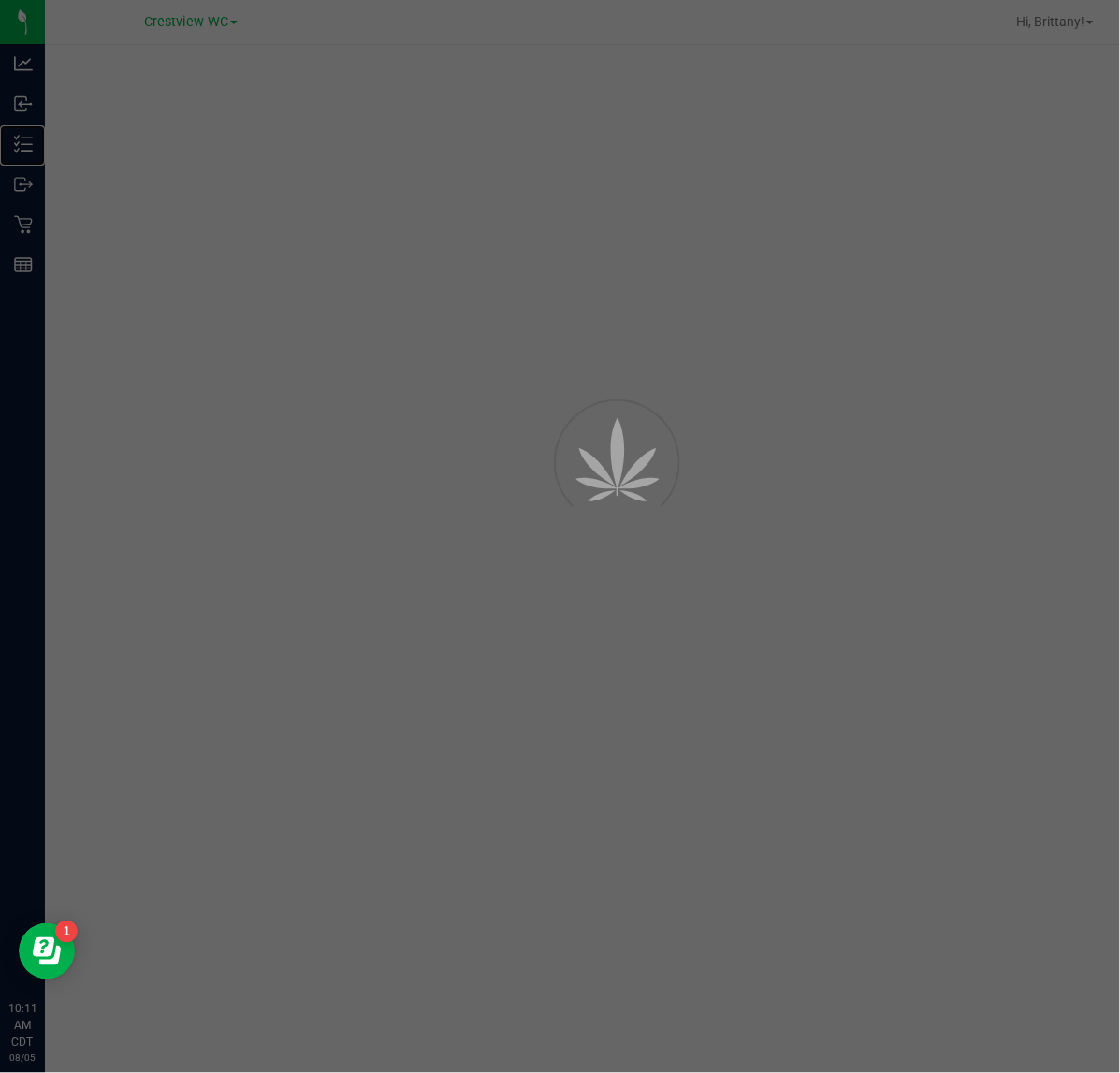 click on "Inventory" at bounding box center [25, 144] 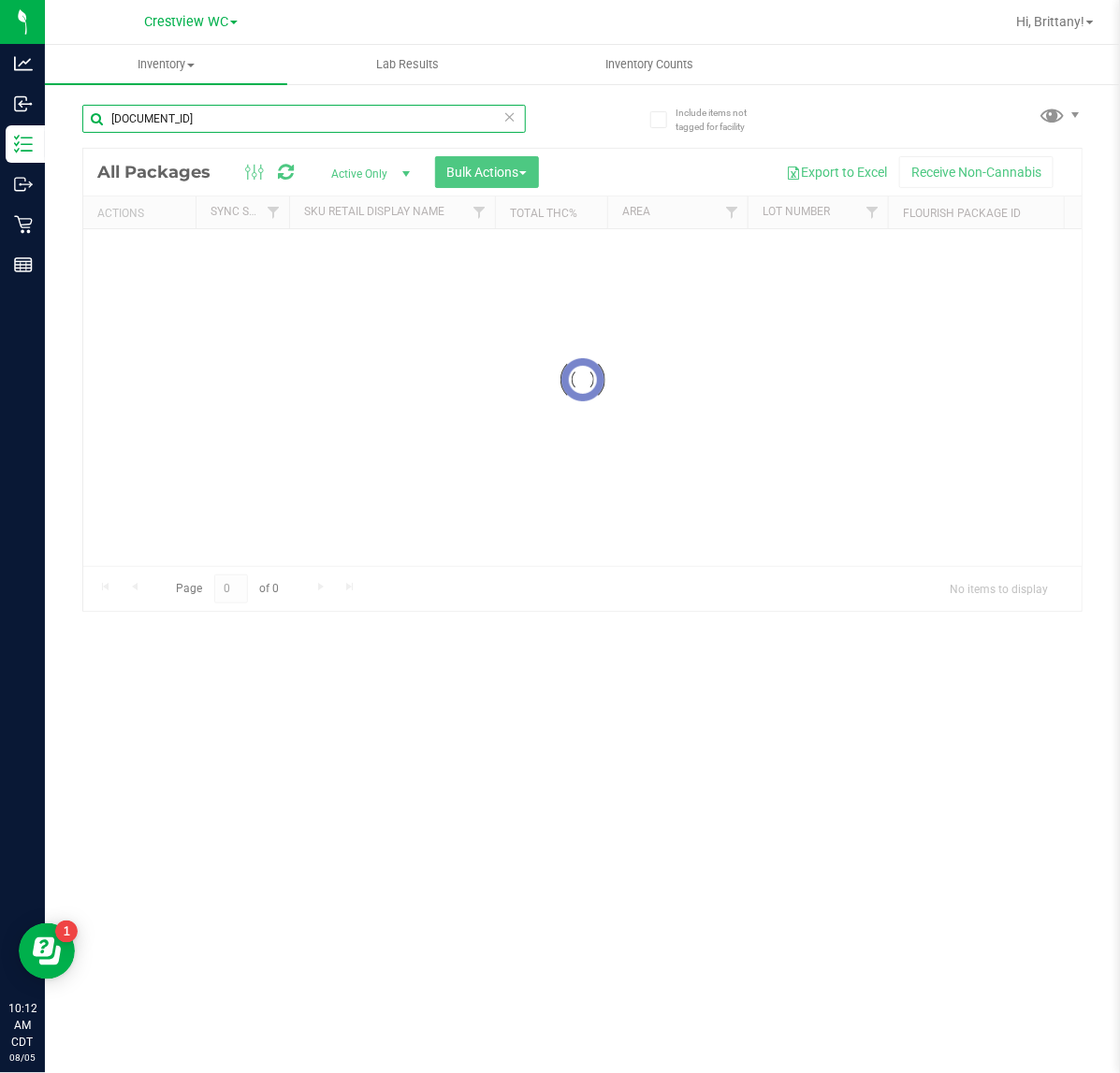 drag, startPoint x: 305, startPoint y: 126, endPoint x: -367, endPoint y: 12, distance: 681.60106 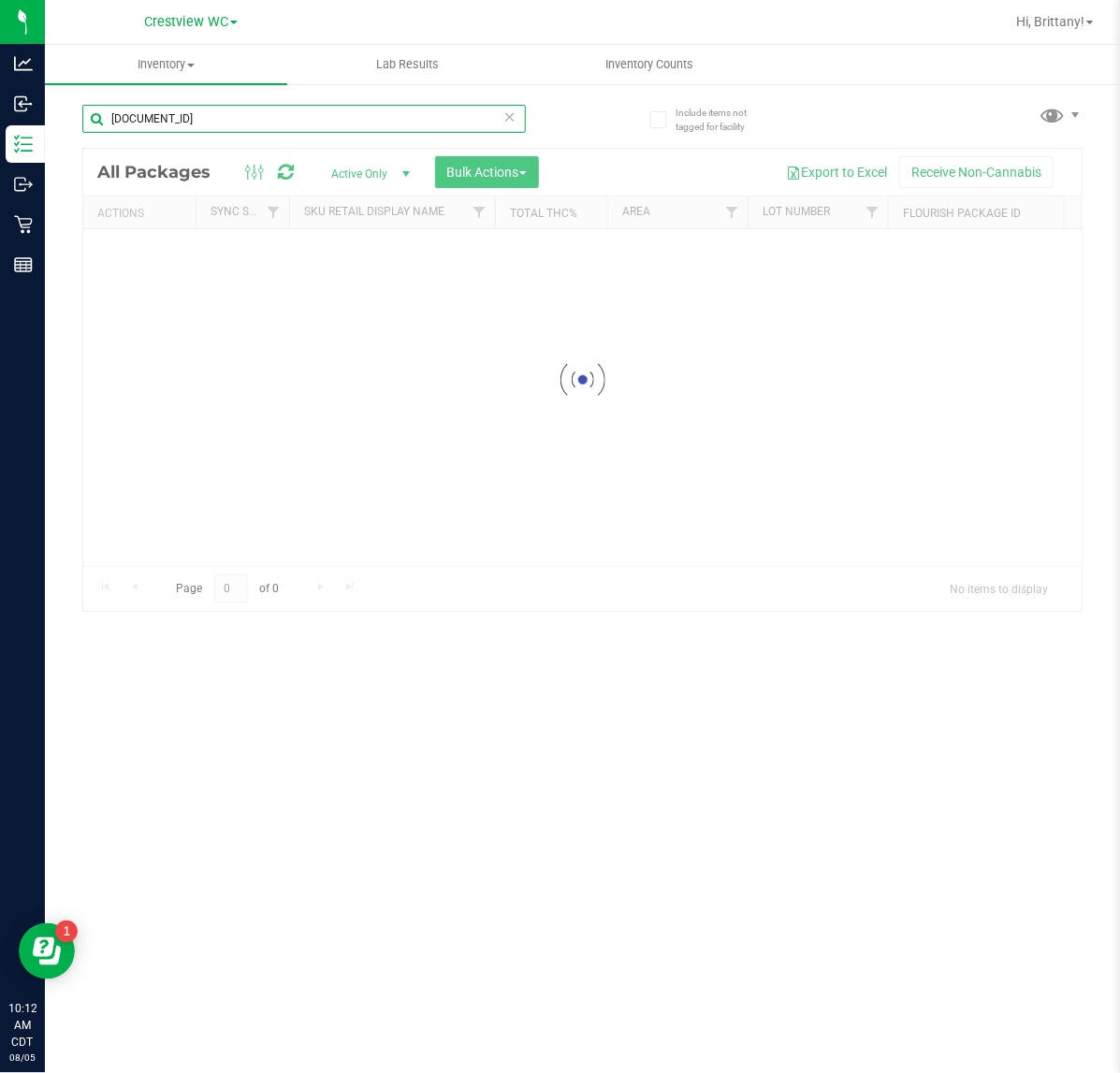 click on "Analytics Inbound Inventory Outbound Retail Reports 10:12 AM CDT 08/05/2025  08/05   Crestview WC   Hi, Brittany!
Inventory
All packages
All inventory
Waste log
Create inventory
Lab Results
Inventory Counts" at bounding box center (560, 536) 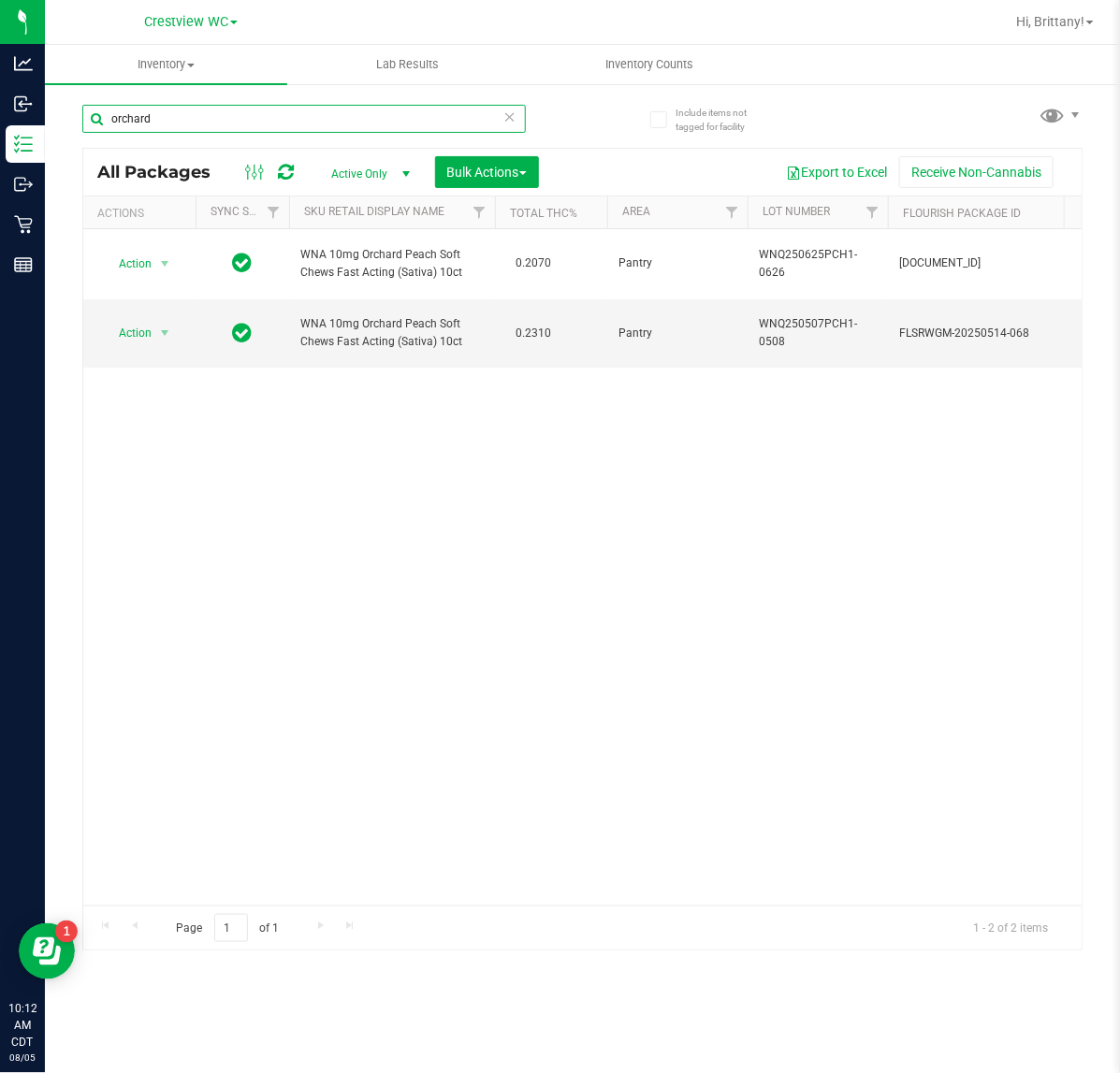scroll, scrollTop: 0, scrollLeft: 68, axis: horizontal 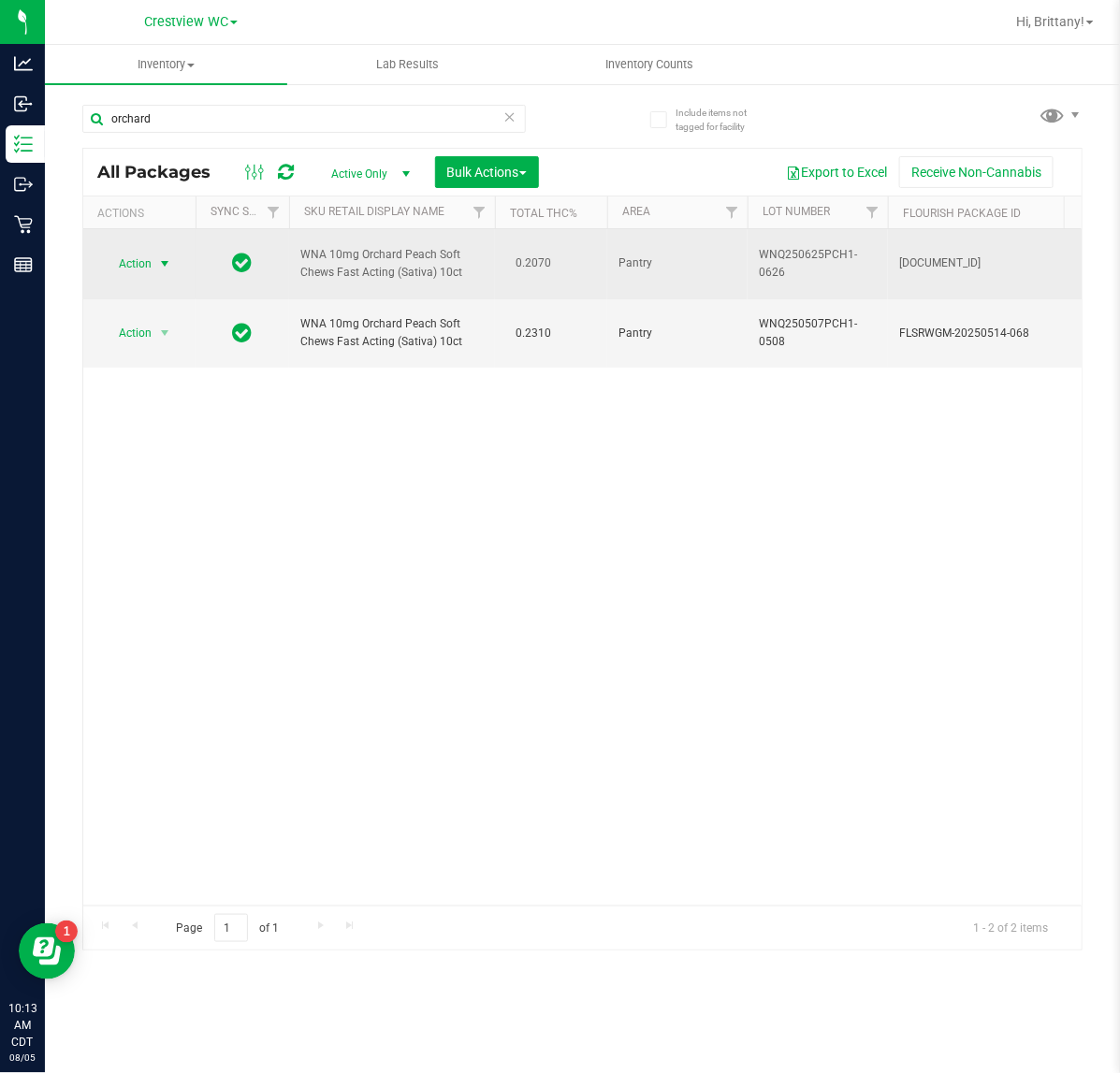click at bounding box center (165, 264) 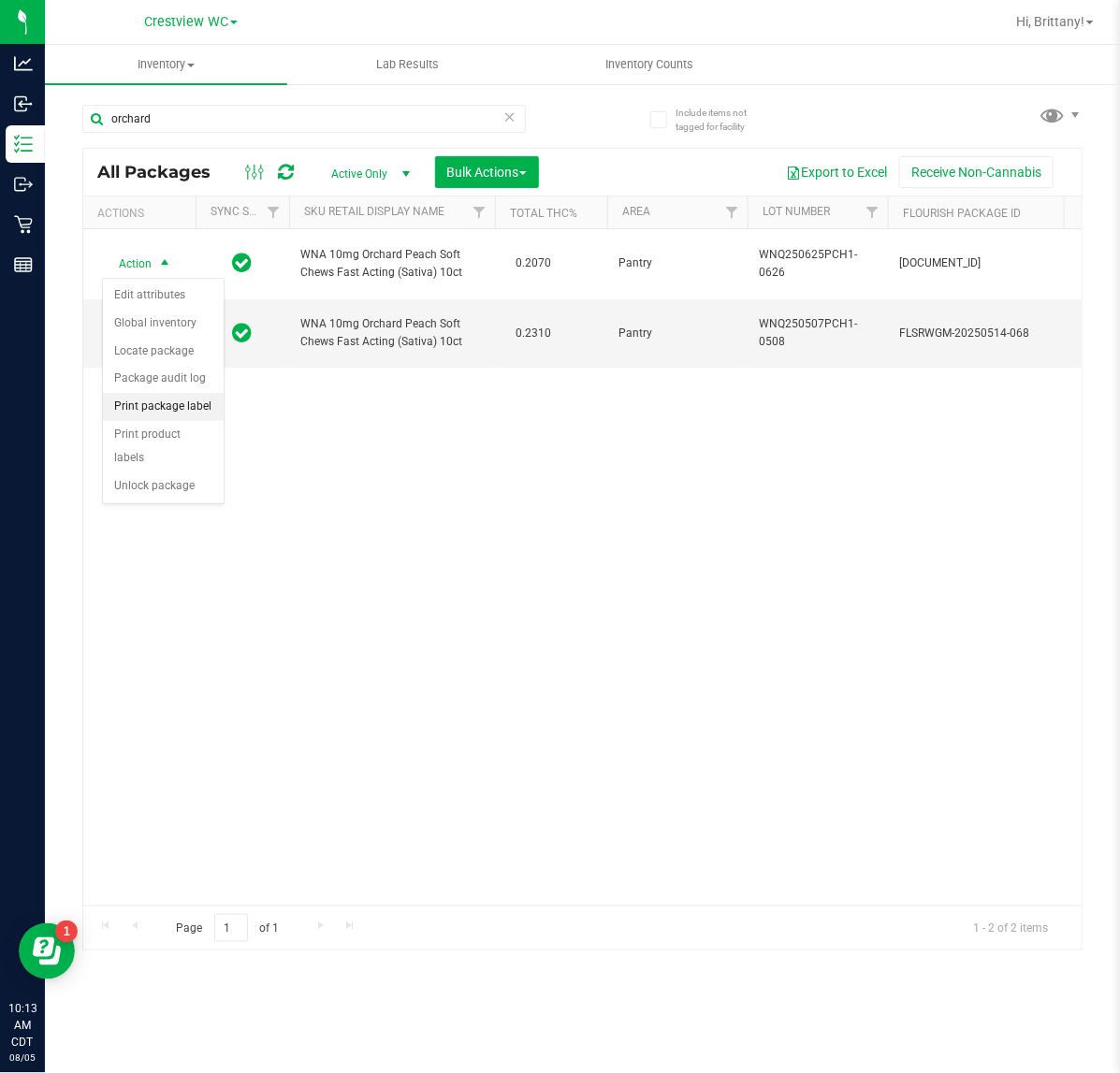 click on "Print package label" at bounding box center (163, 407) 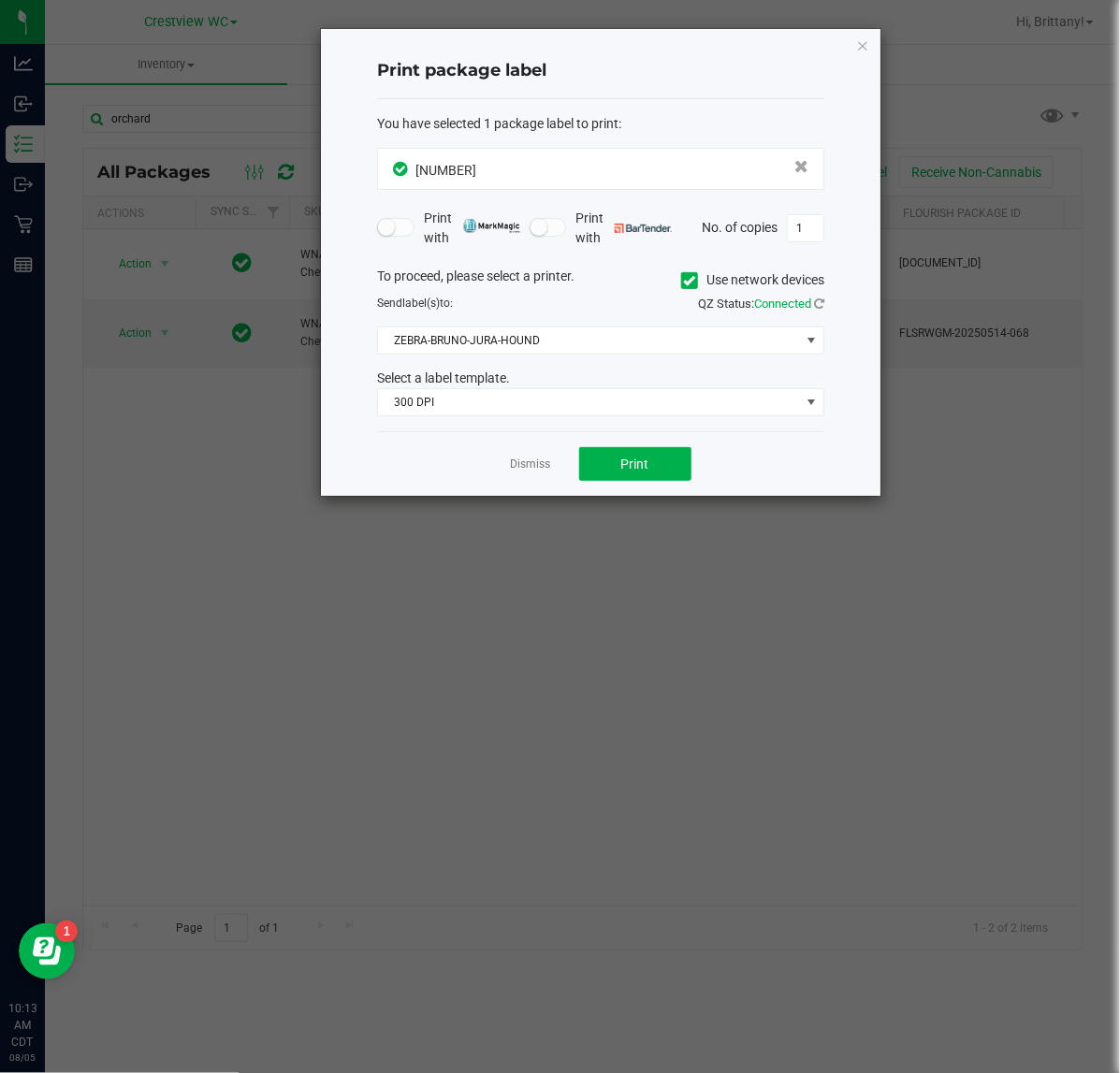 click on "You have selected 1 package label to print  :
4591843144432258  Print with   Print with   No. of copies  1  To proceed, please select a printer.   Use network devices  Send  label(s)  to:  QZ Status:   Connected  ZEBRA-BRUNO-JURA-HOUND  Select a label template.  300 DPI" 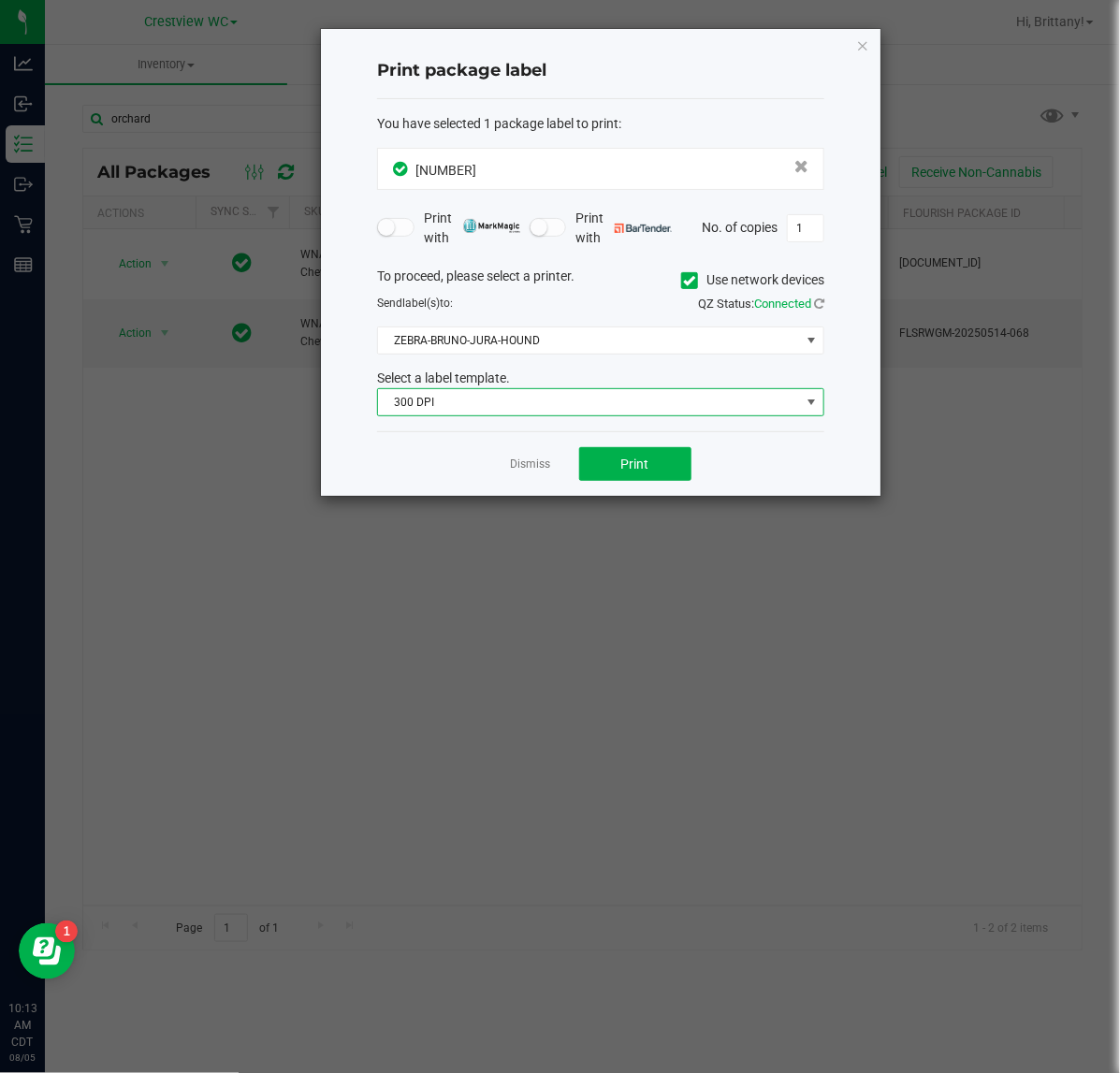 click on "300 DPI" at bounding box center (589, 402) 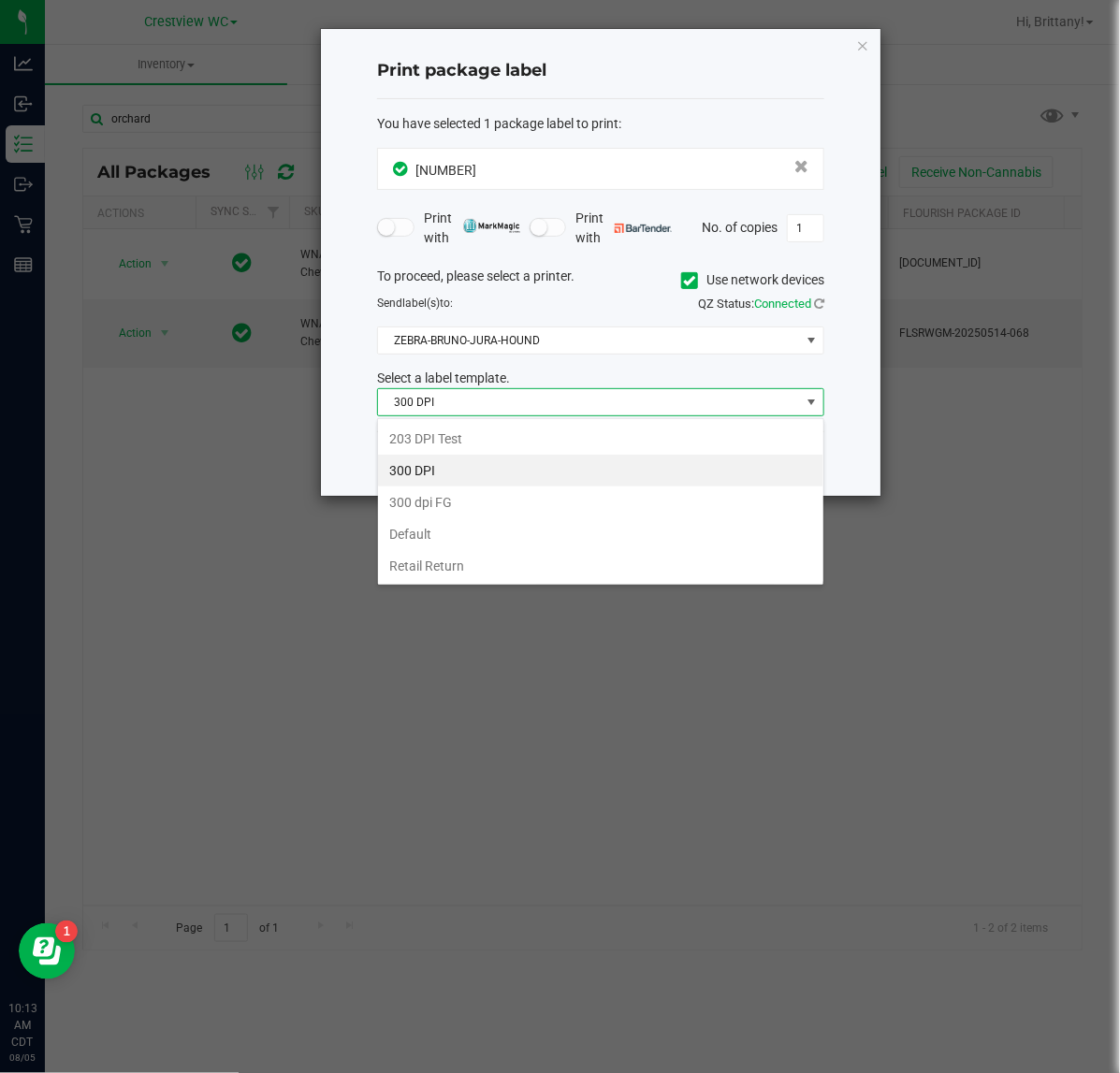 scroll, scrollTop: 93520, scrollLeft: 93120, axis: both 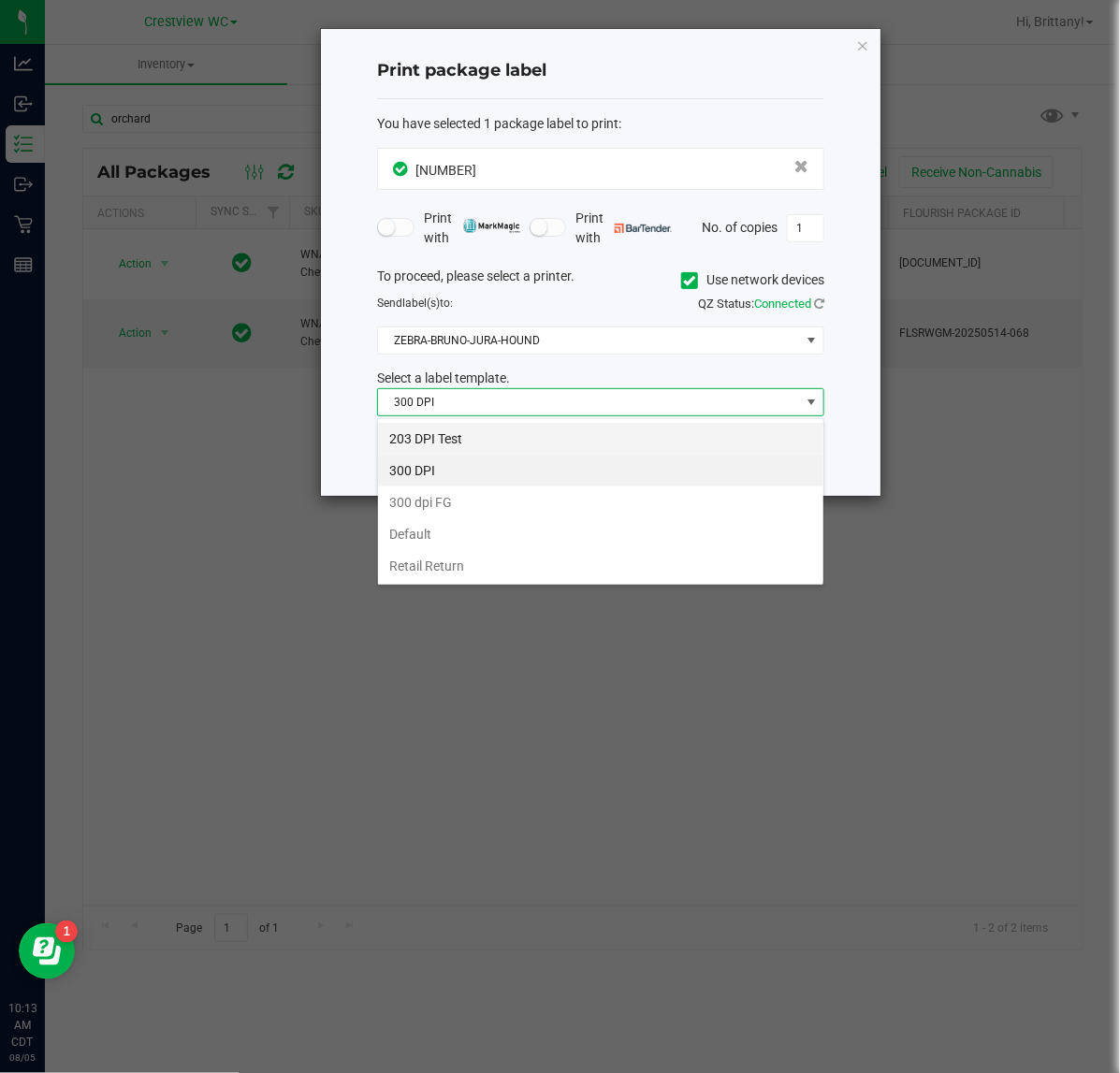 click on "203 DPI Test" at bounding box center (601, 439) 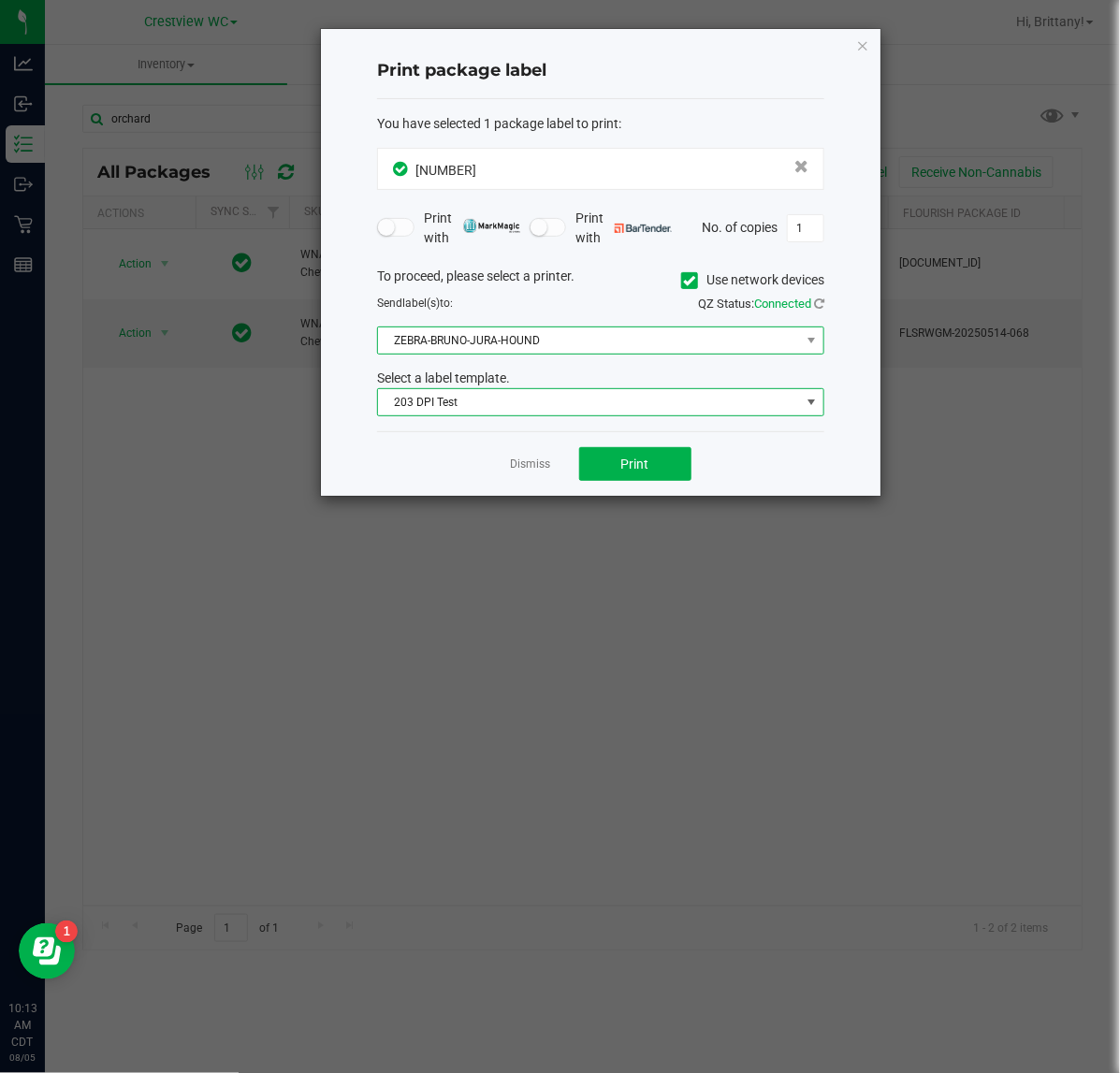 click on "ZEBRA-BRUNO-JURA-HOUND" at bounding box center (589, 341) 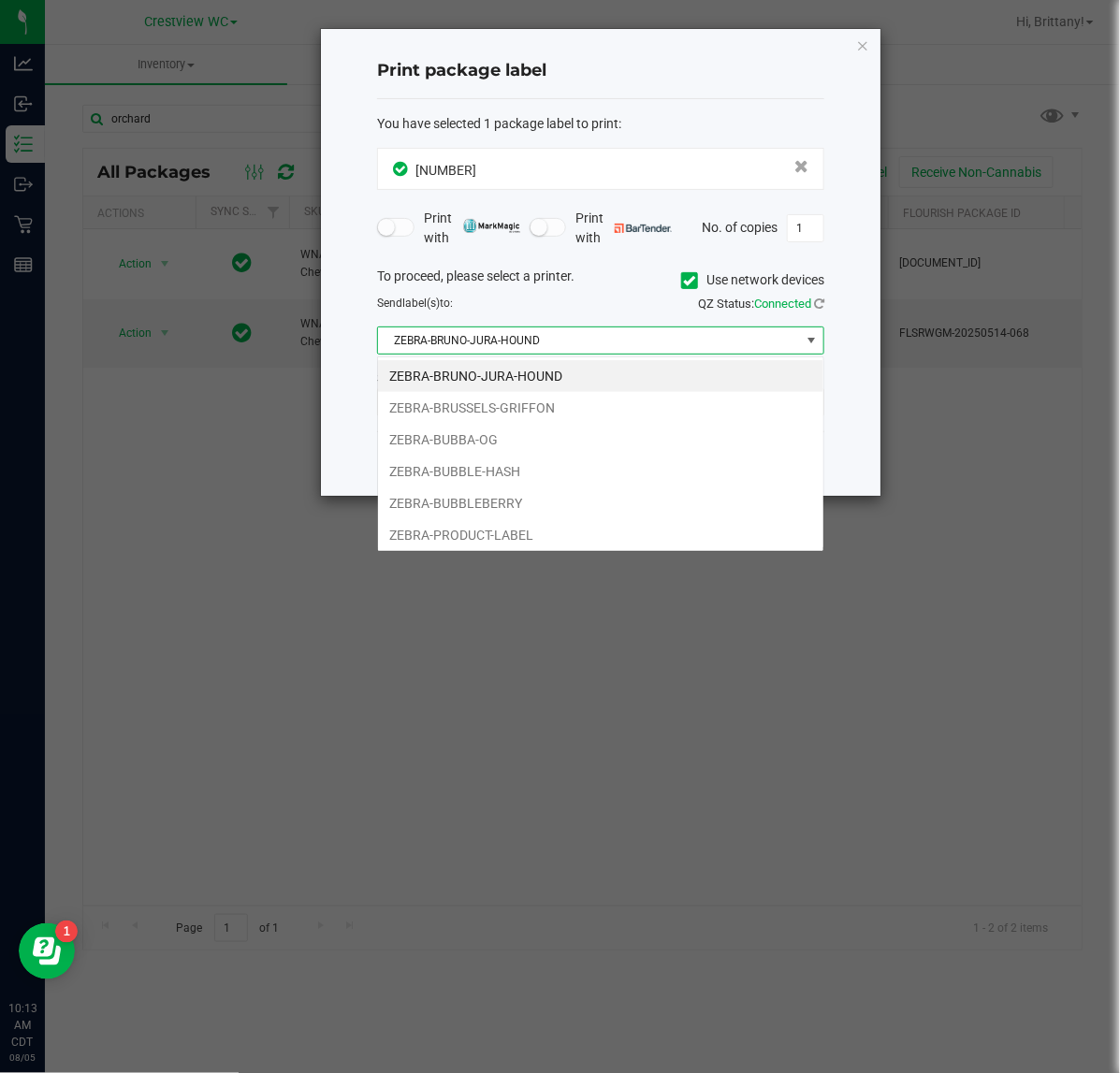 scroll, scrollTop: 93520, scrollLeft: 93120, axis: both 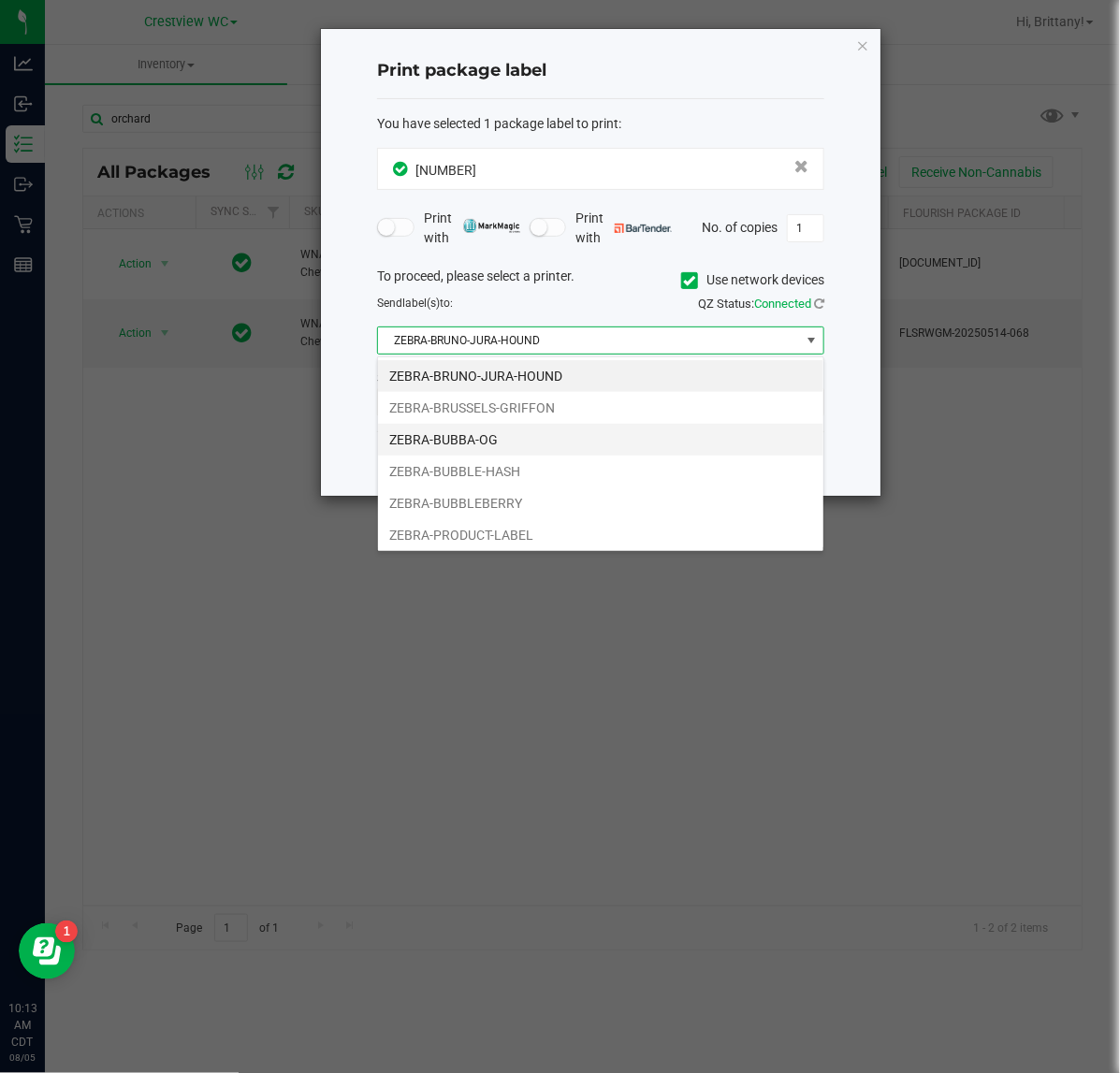 click on "ZEBRA-BUBBA-OG" at bounding box center (601, 440) 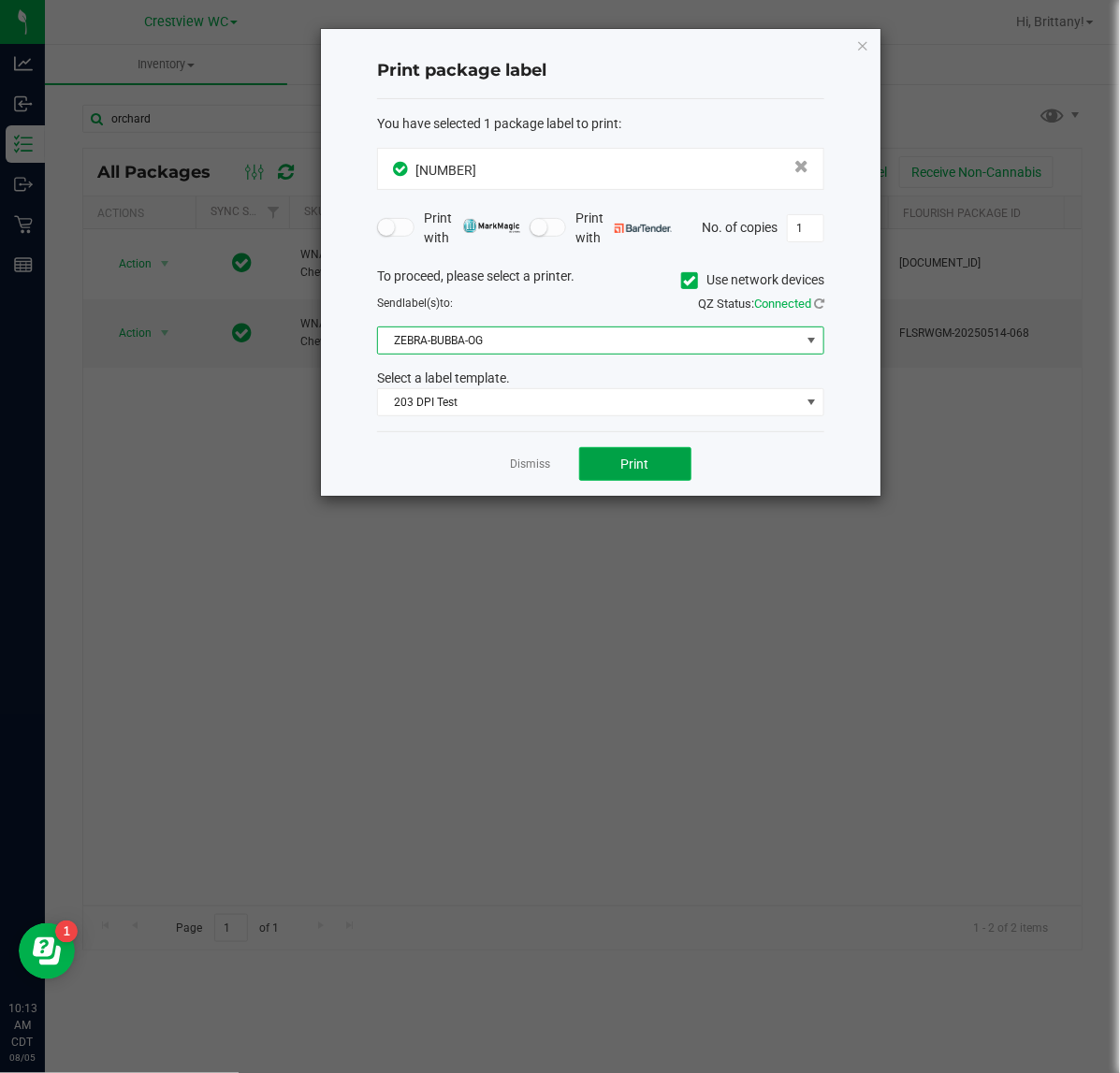 click on "Print" 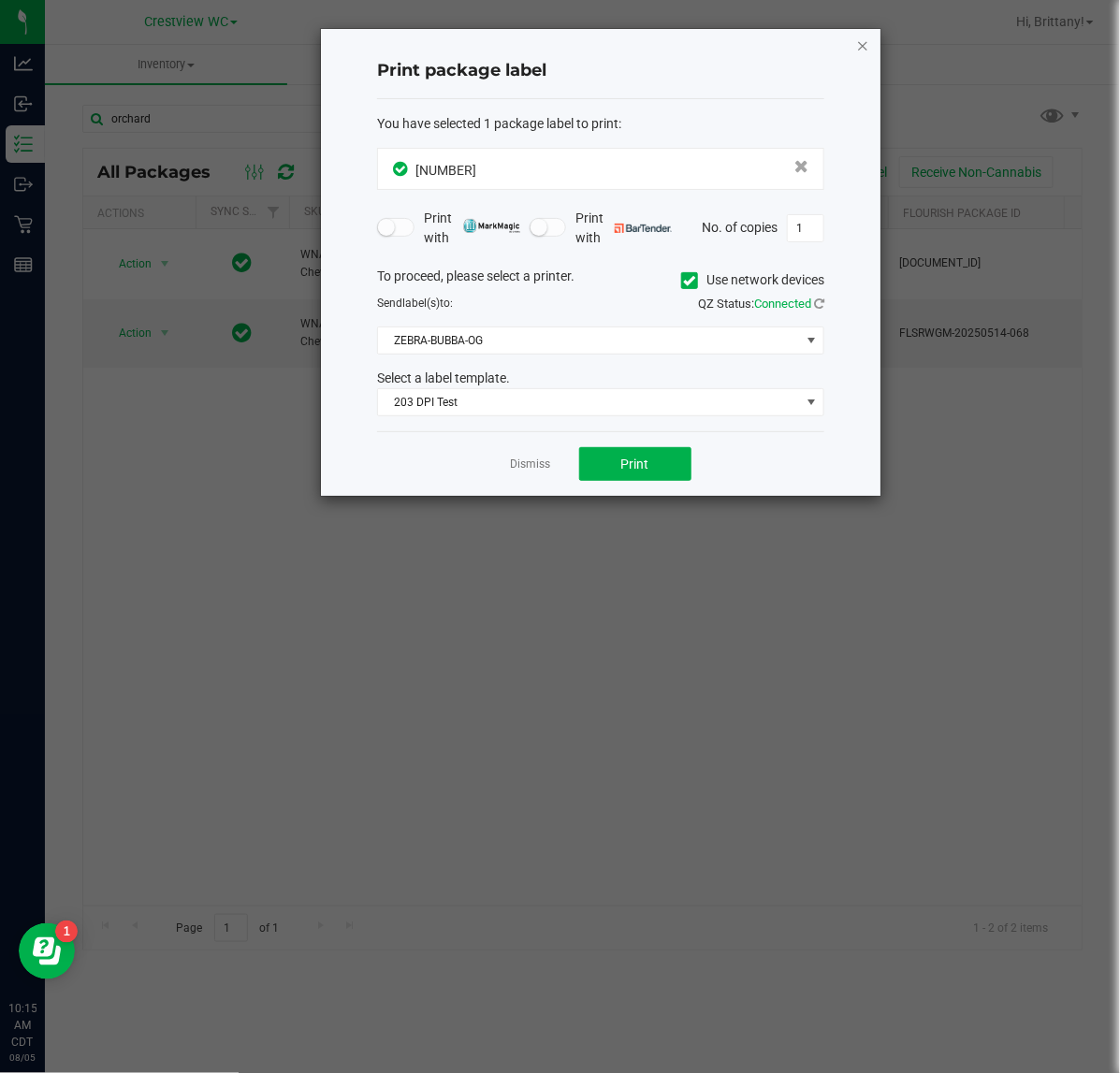 click 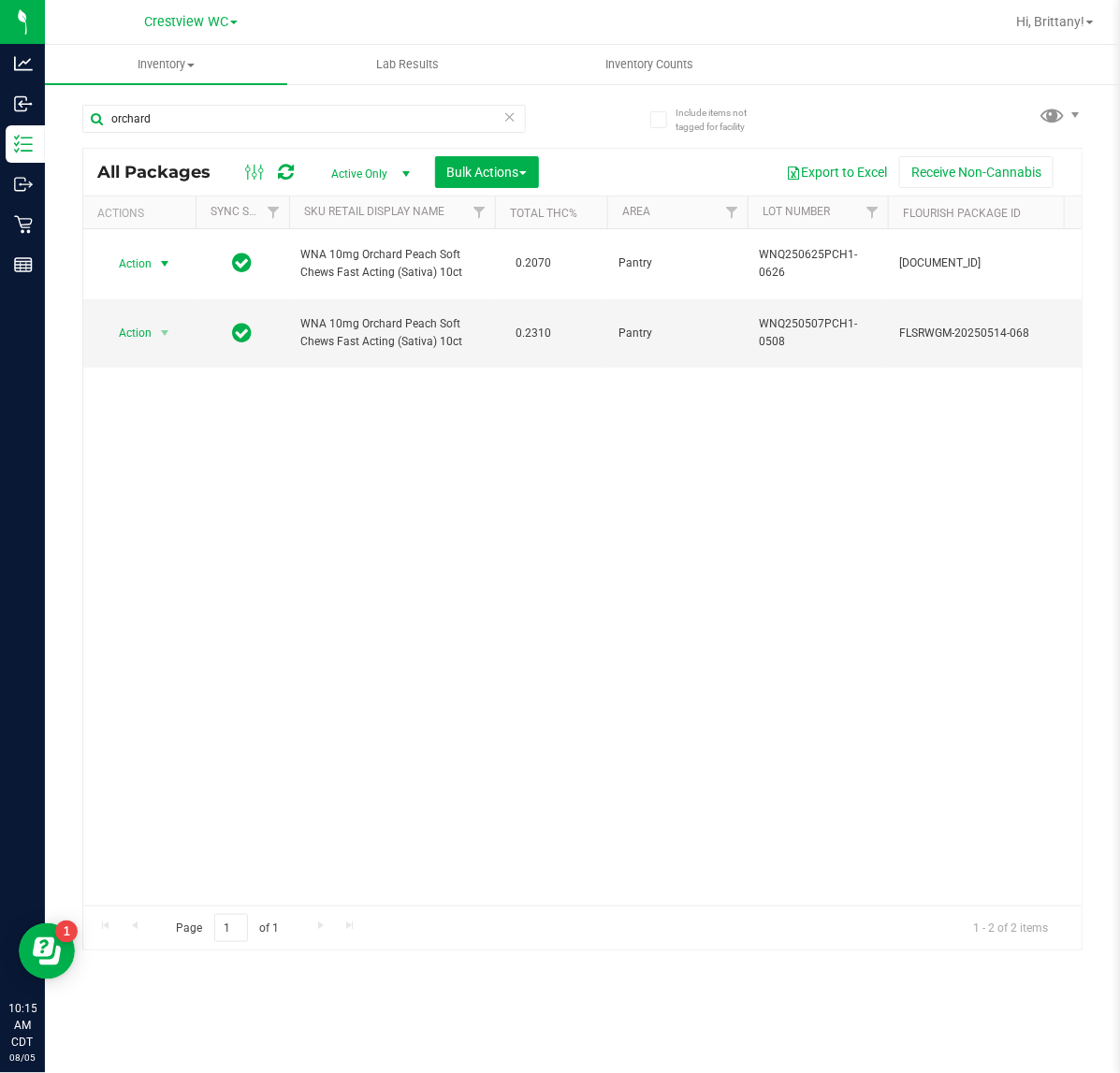 scroll, scrollTop: 0, scrollLeft: 482, axis: horizontal 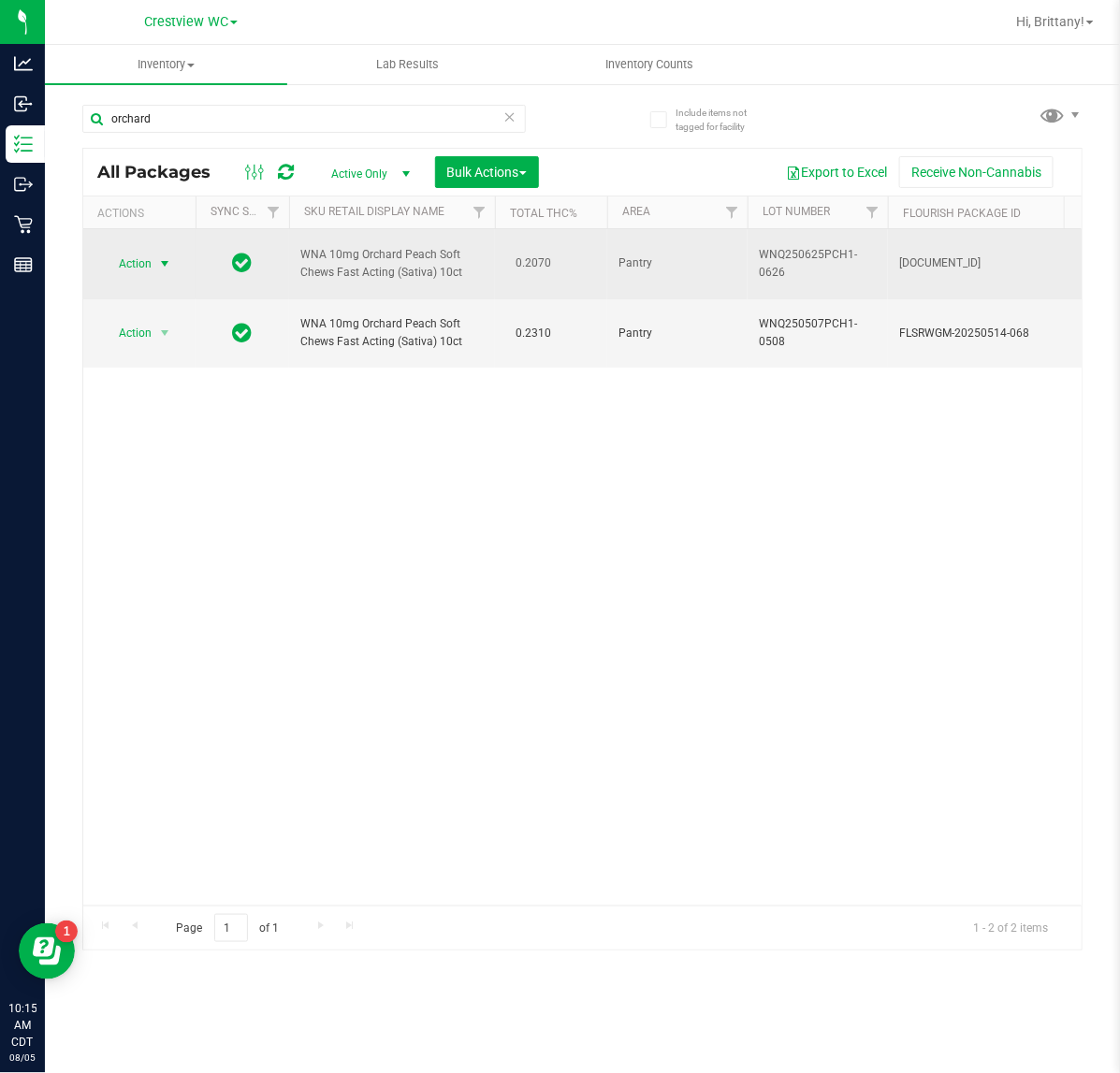 click on "Action" at bounding box center (127, 264) 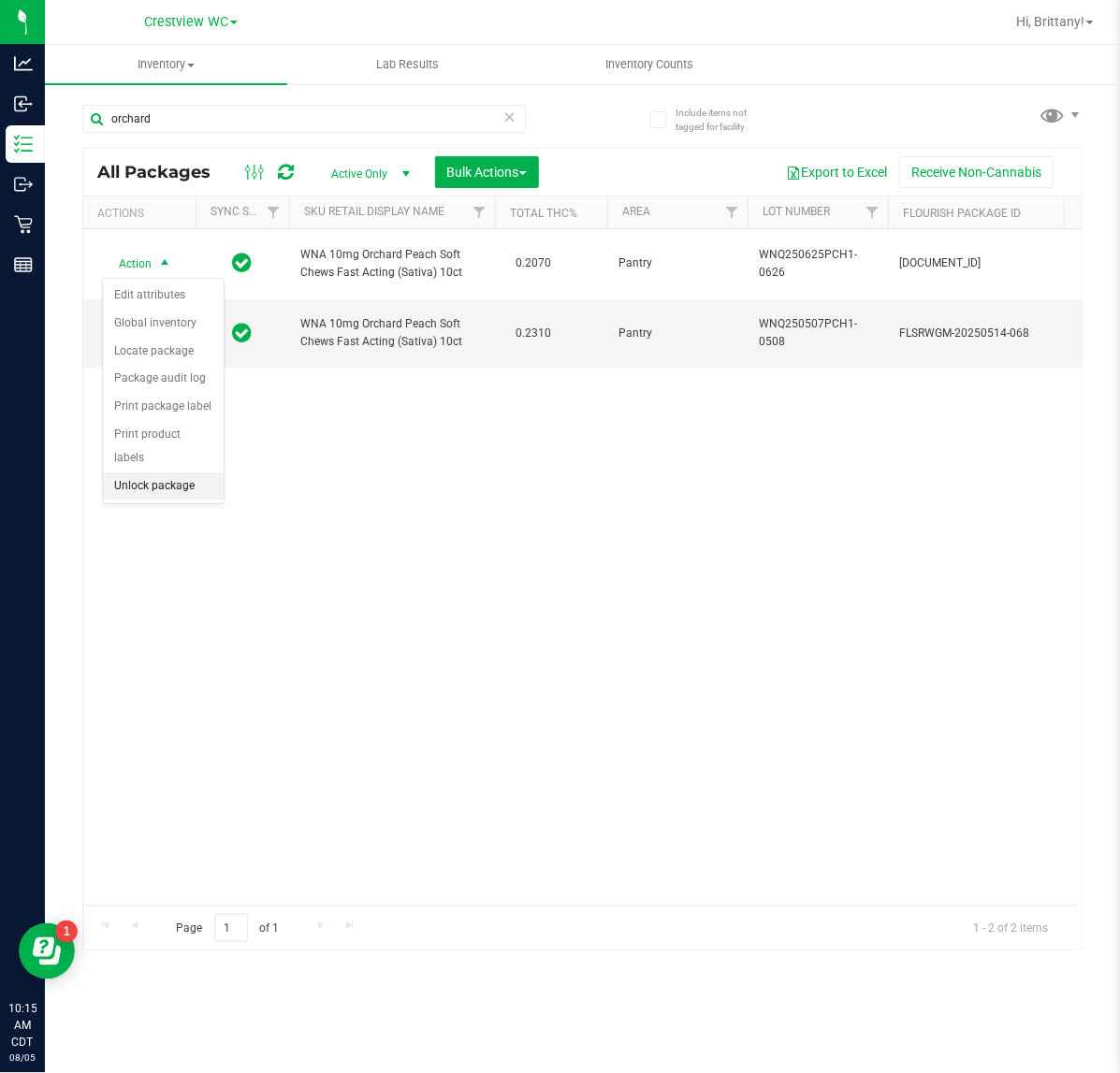 click on "Unlock package" at bounding box center (163, 486) 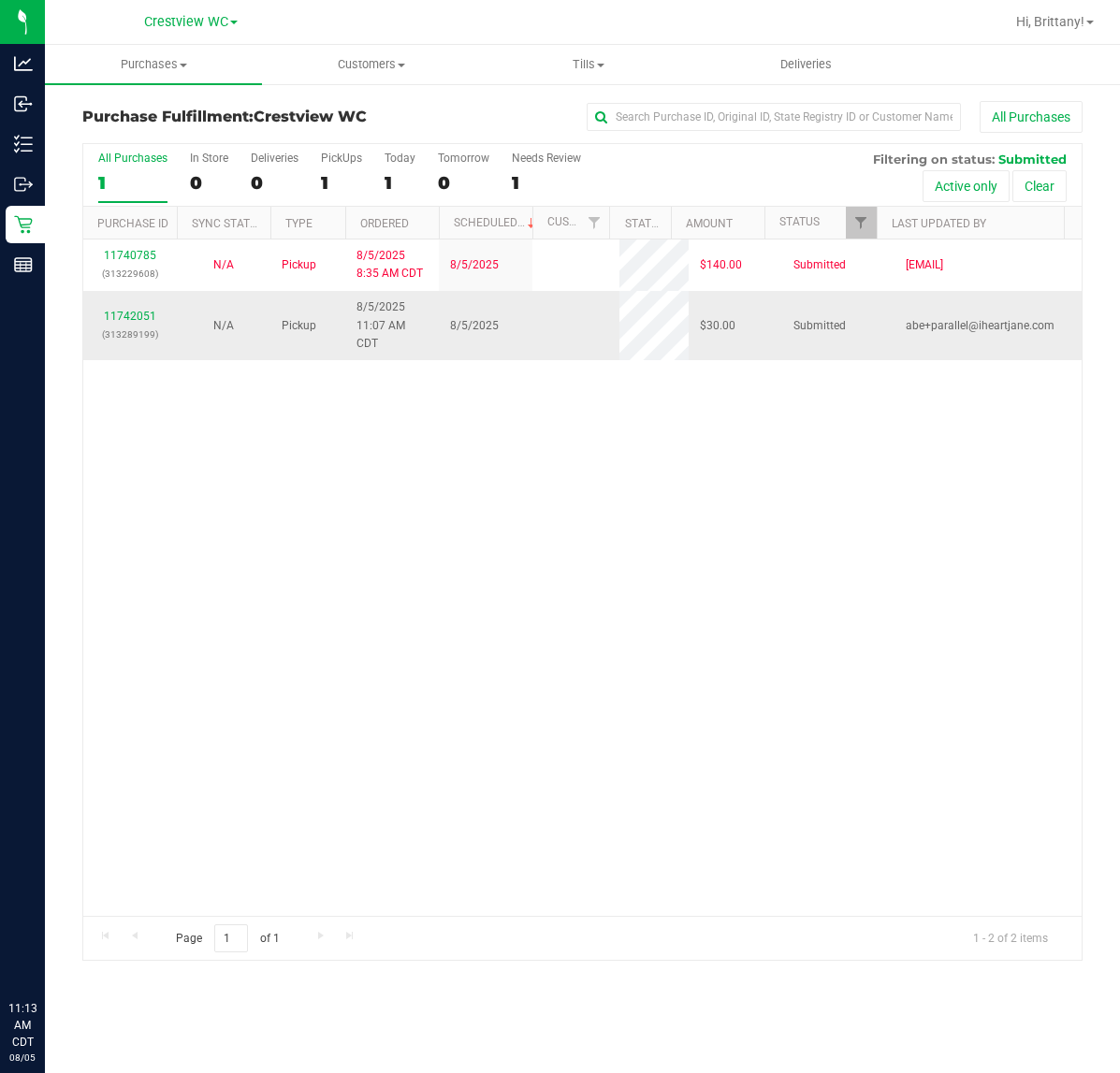 scroll, scrollTop: 0, scrollLeft: 0, axis: both 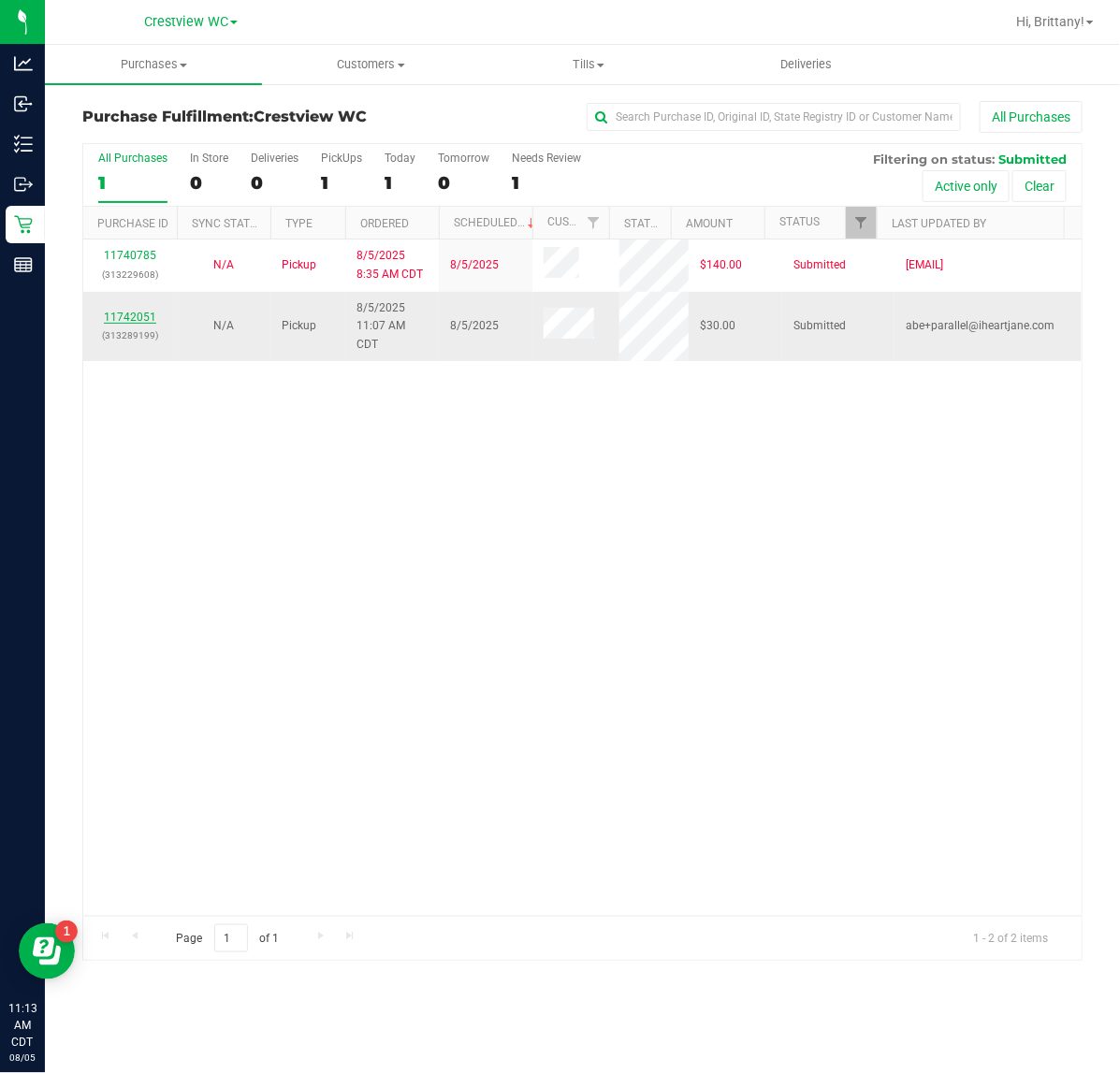 click on "11742051" at bounding box center [130, 317] 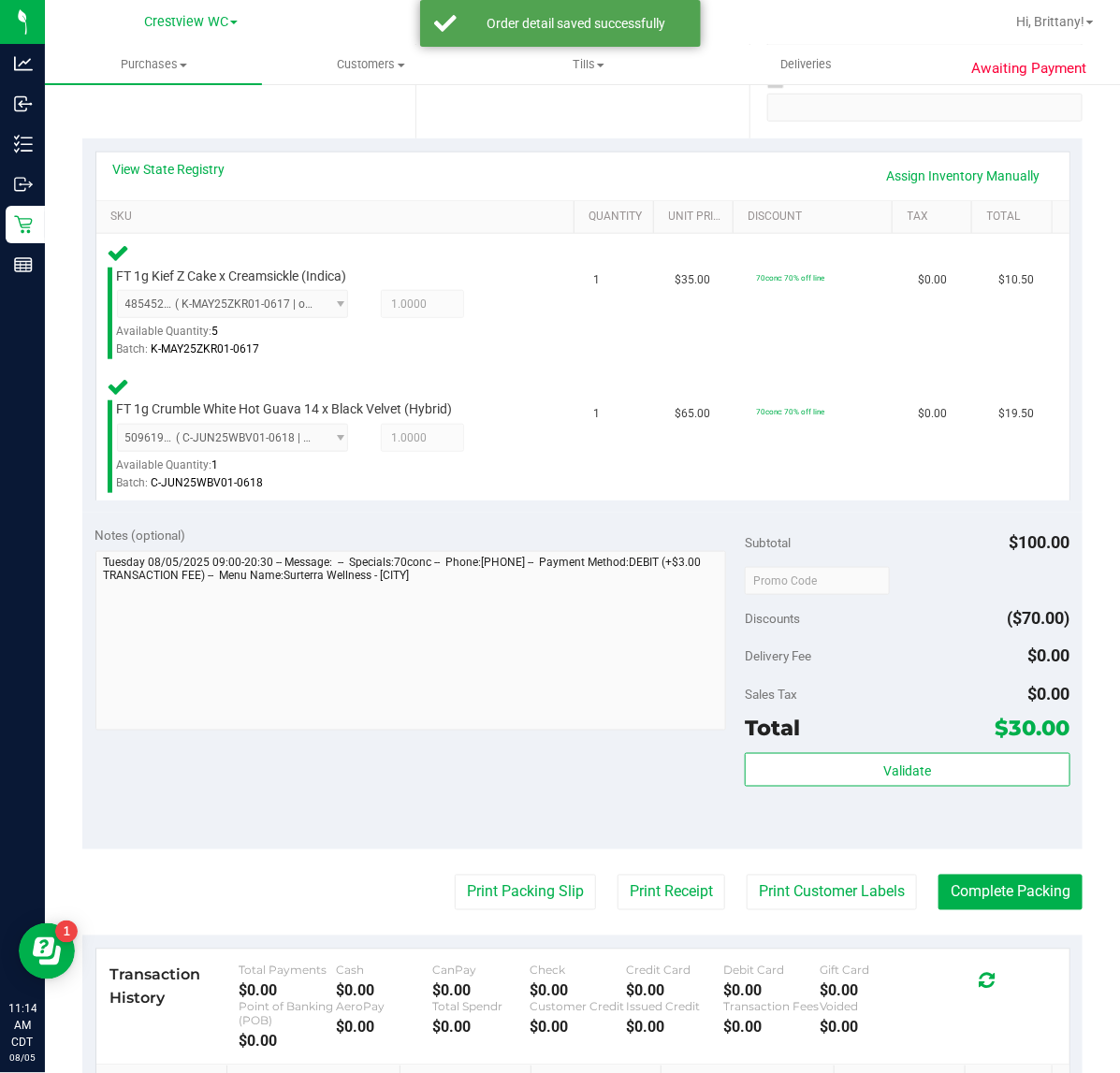 scroll, scrollTop: 362, scrollLeft: 0, axis: vertical 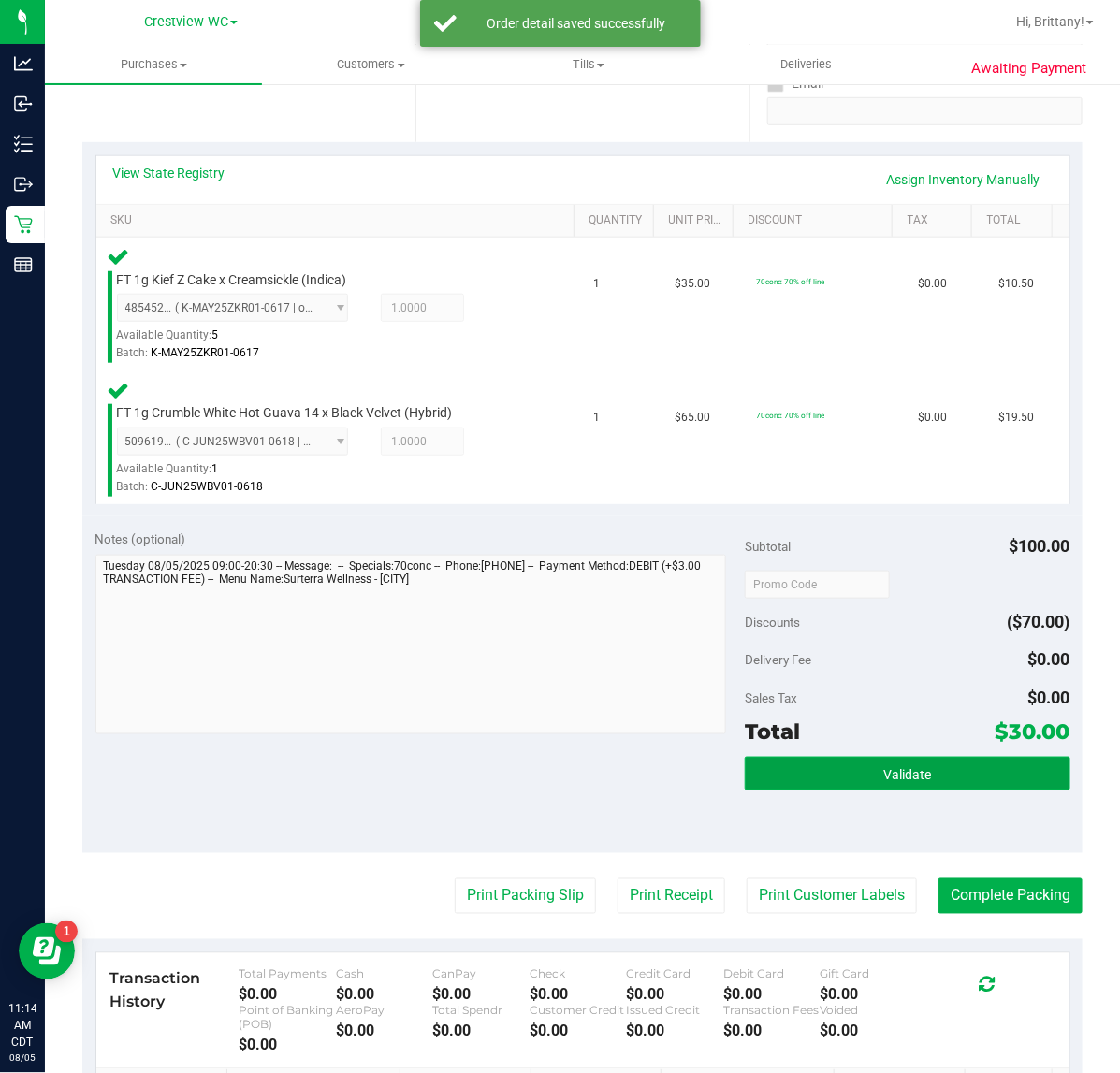 click on "Validate" at bounding box center (907, 774) 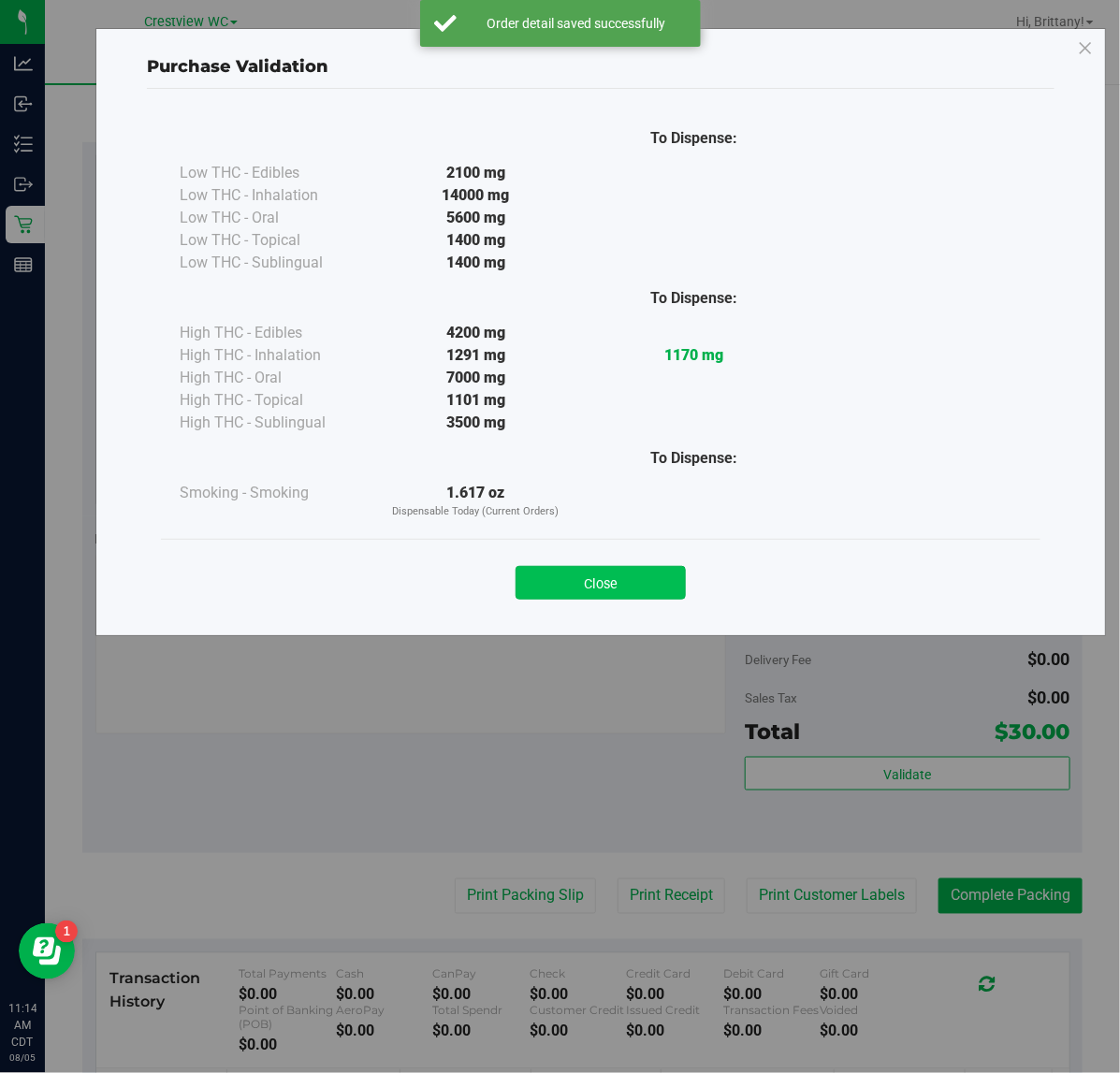 click on "Close" at bounding box center [601, 583] 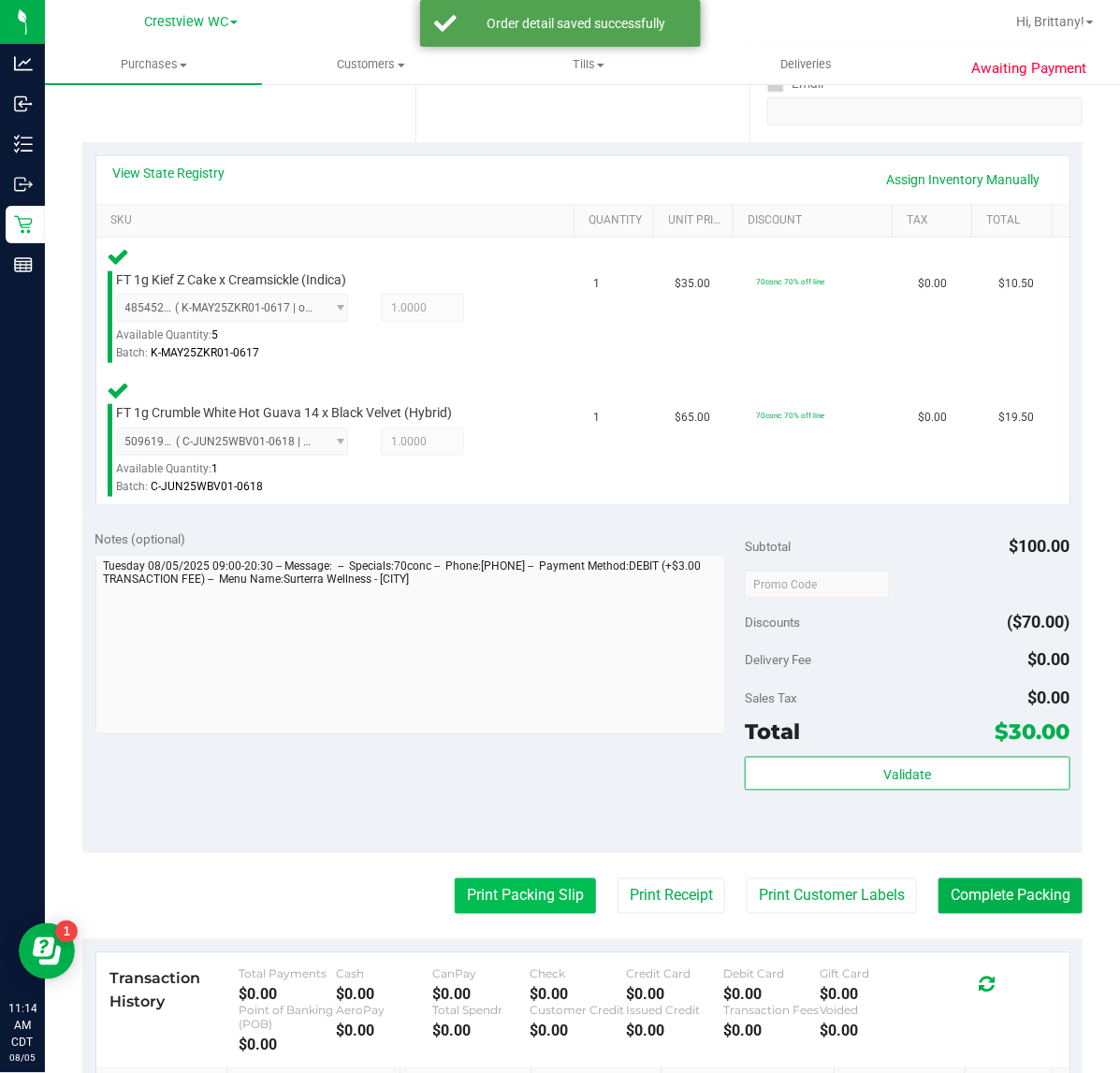 click on "Print Packing Slip" at bounding box center [525, 896] 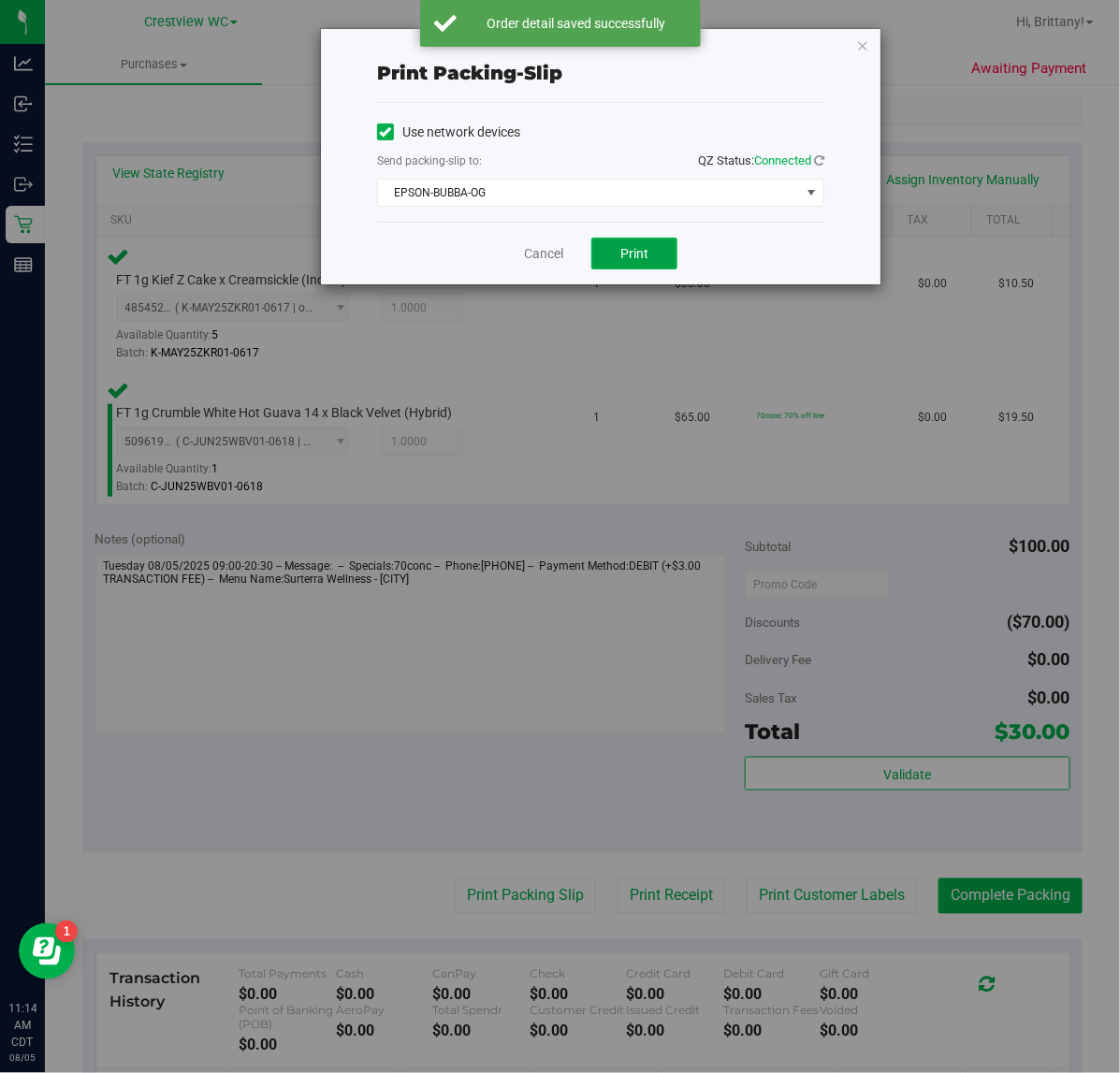 click on "Print" at bounding box center (634, 254) 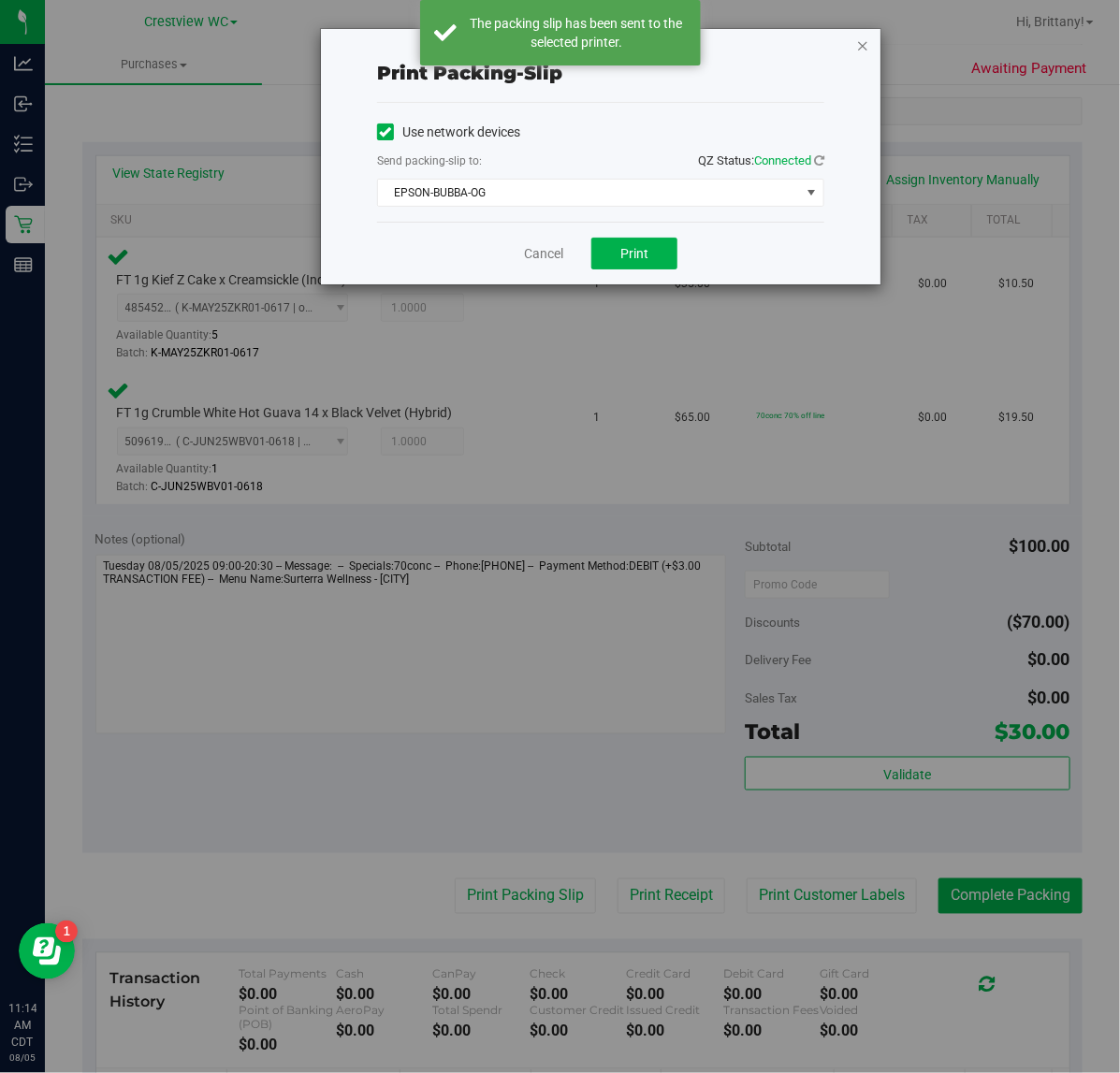 click at bounding box center [863, 45] 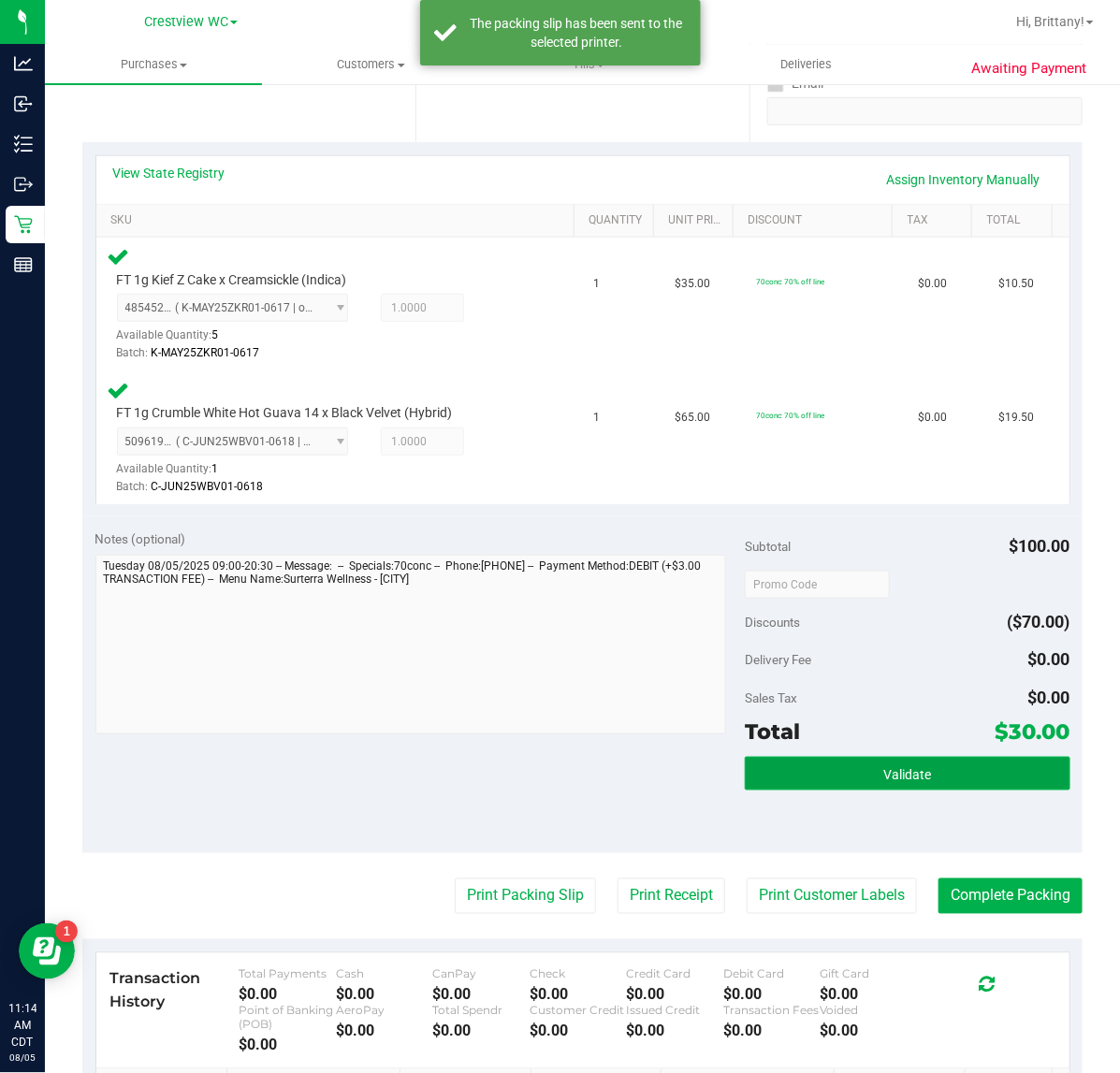 click on "Validate" at bounding box center [907, 774] 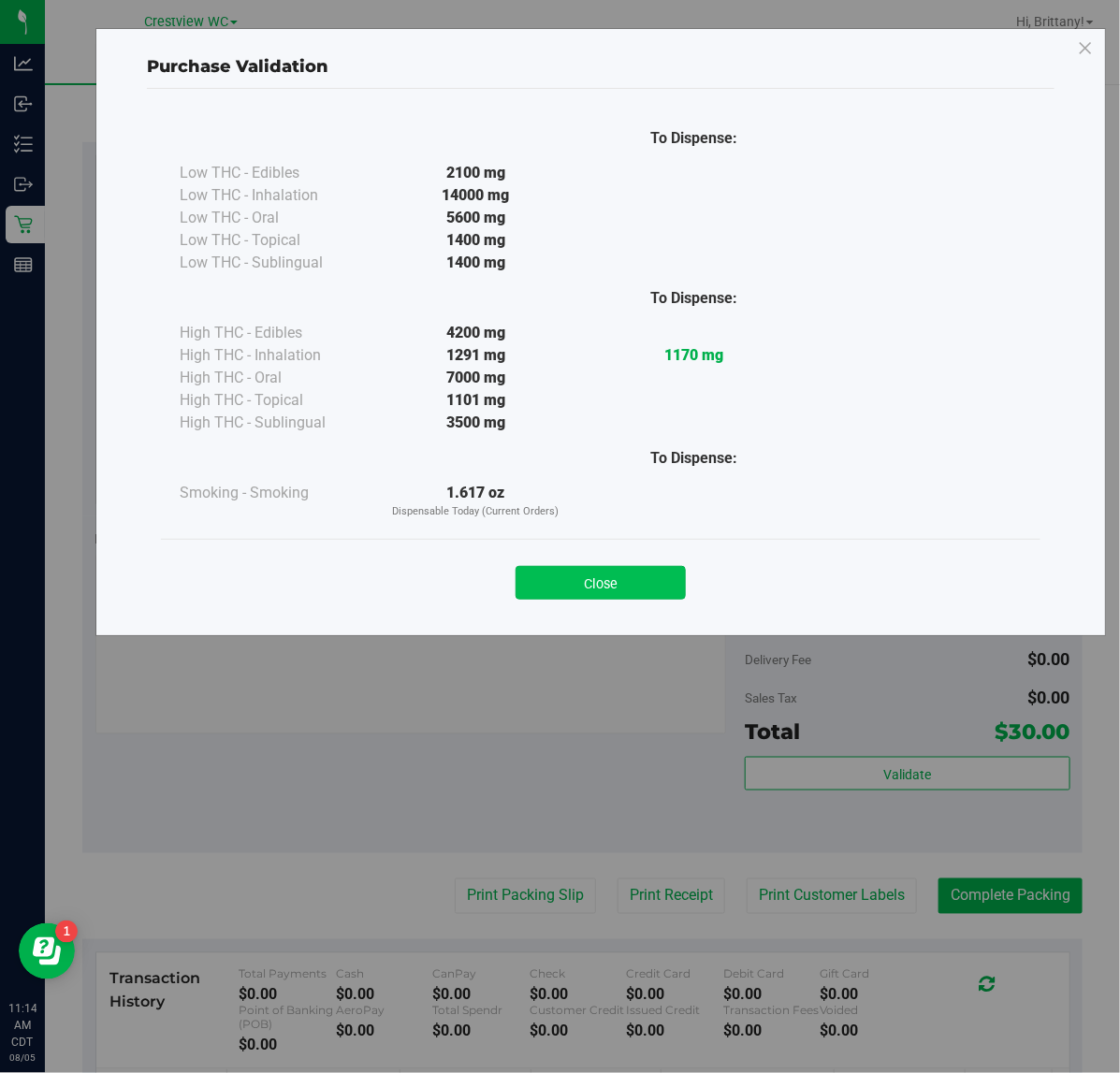 click on "Close" at bounding box center (601, 583) 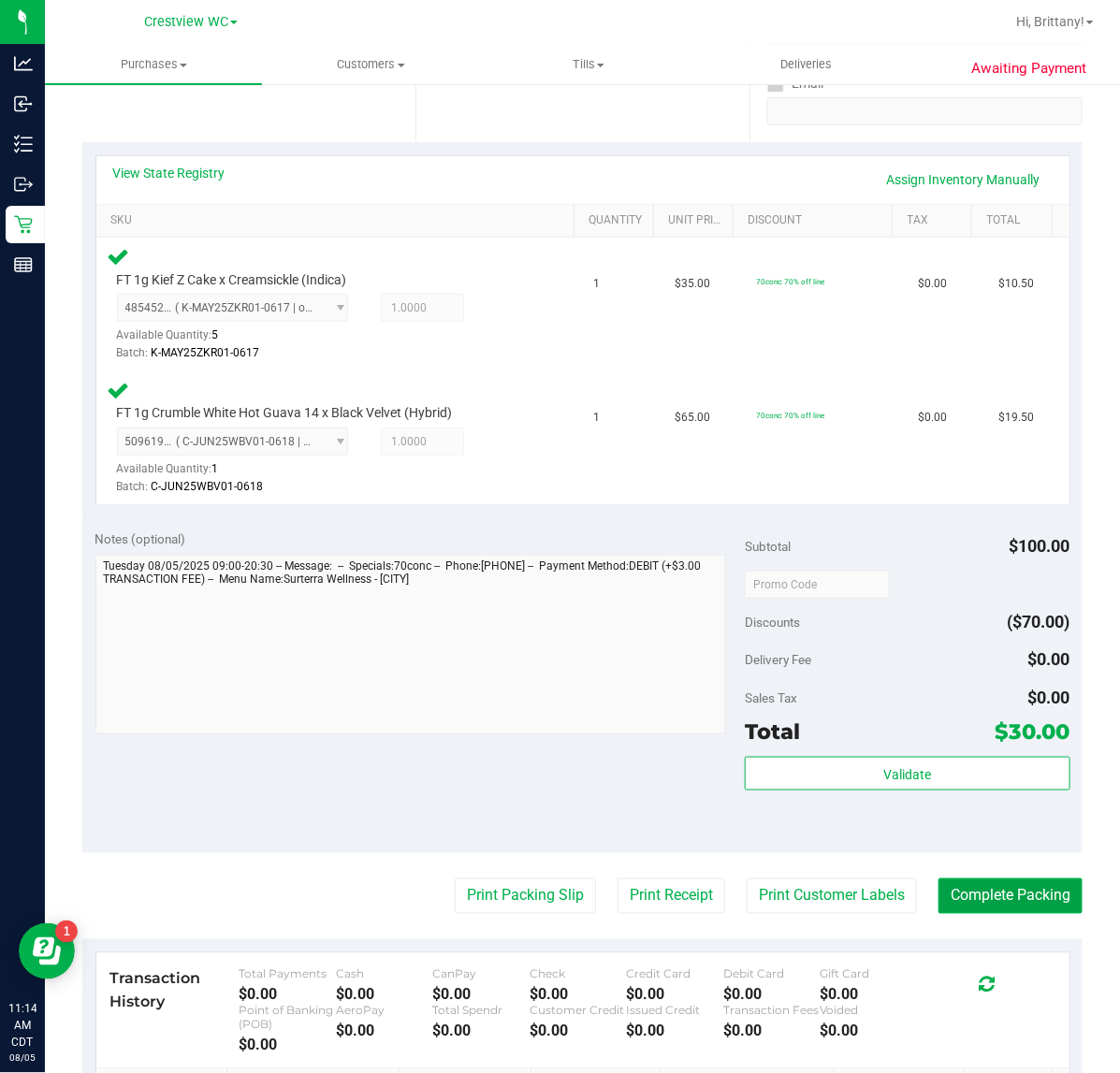 click on "Complete Packing" at bounding box center (1011, 896) 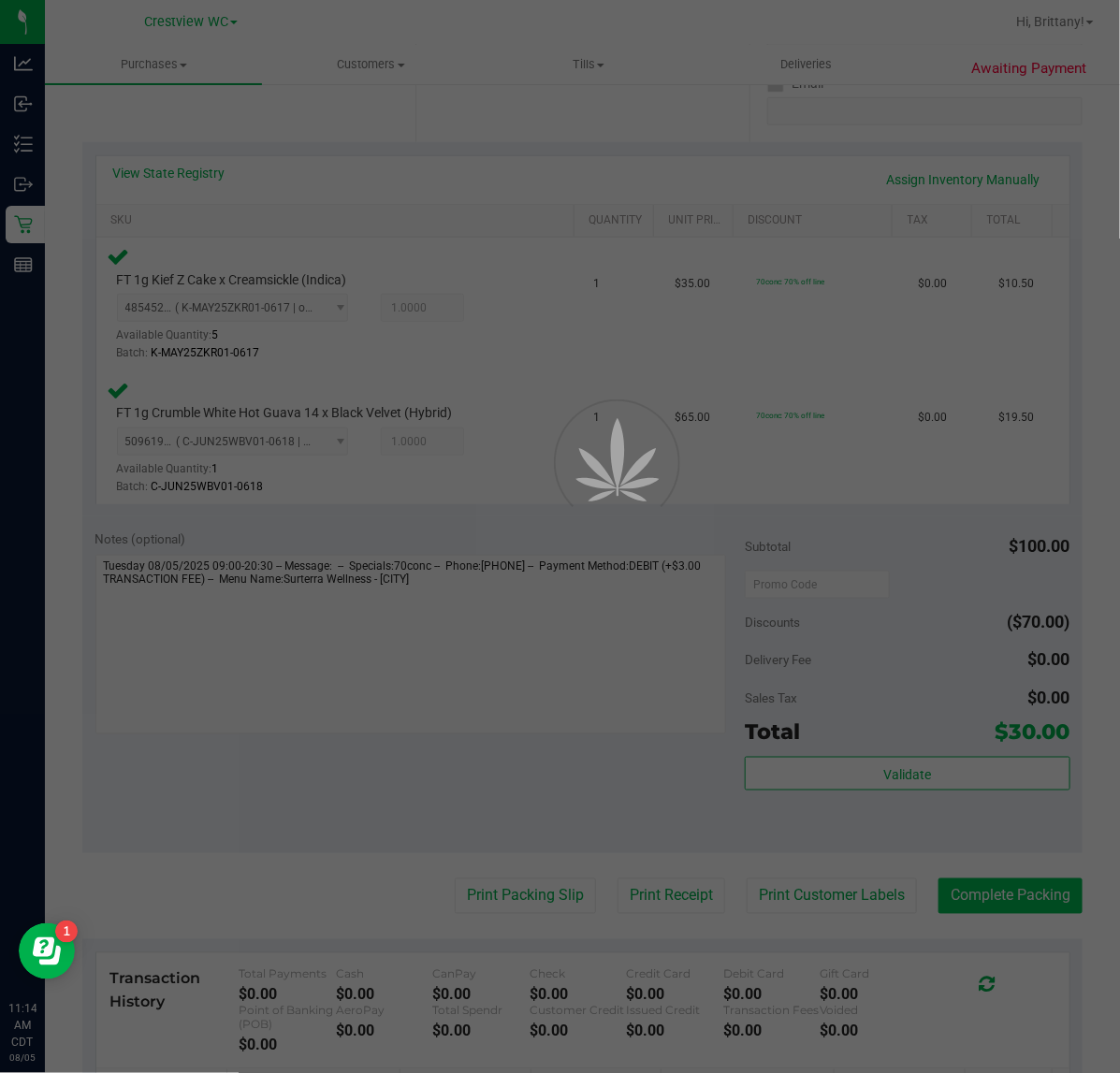 scroll, scrollTop: 0, scrollLeft: 0, axis: both 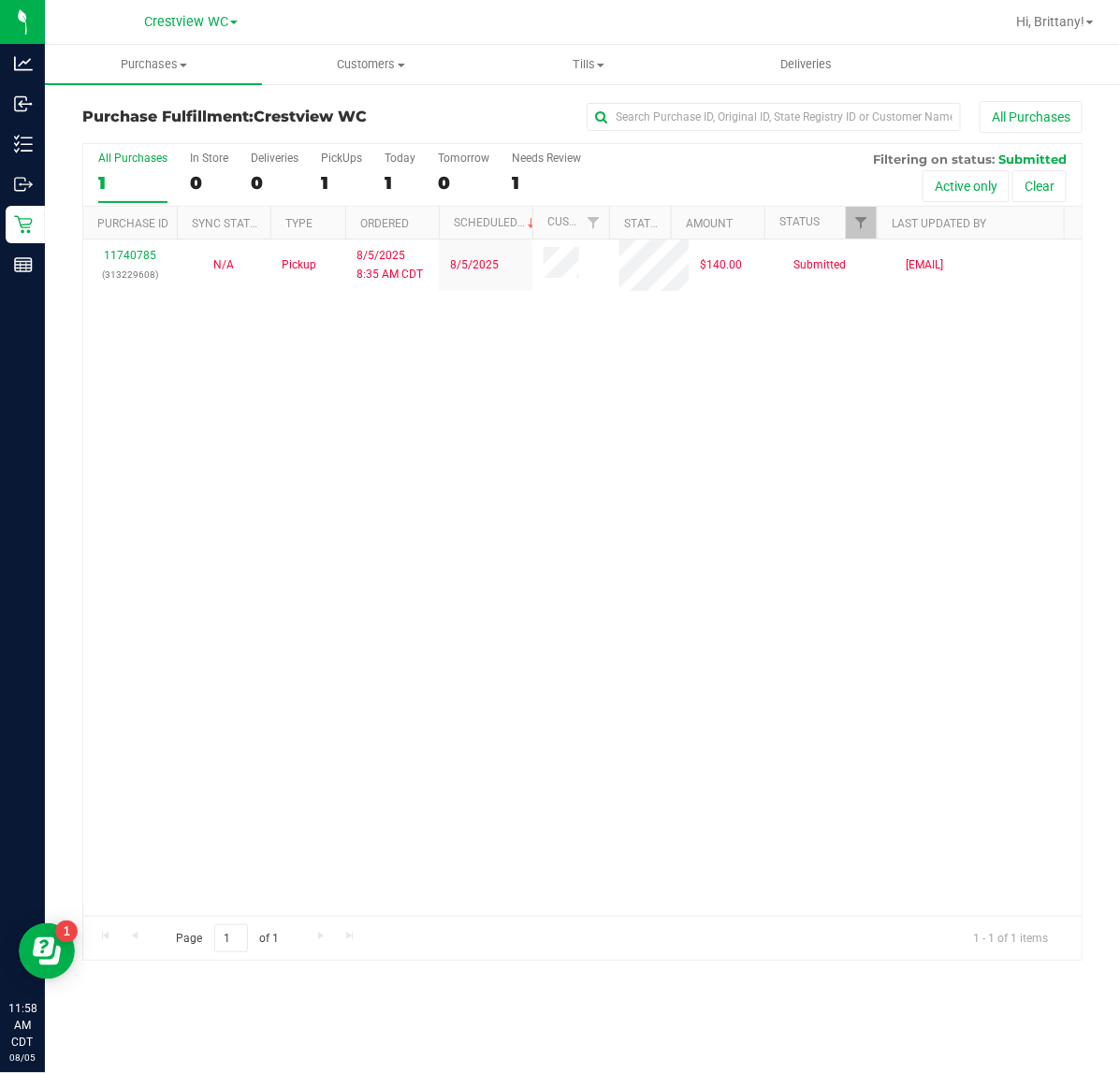 click on "11740785
(313229608)
N/A
Pickup 8/5/2025 8:35 AM CDT 8/5/2025
$140.00
Submitted [EMAIL]" at bounding box center [582, 577] 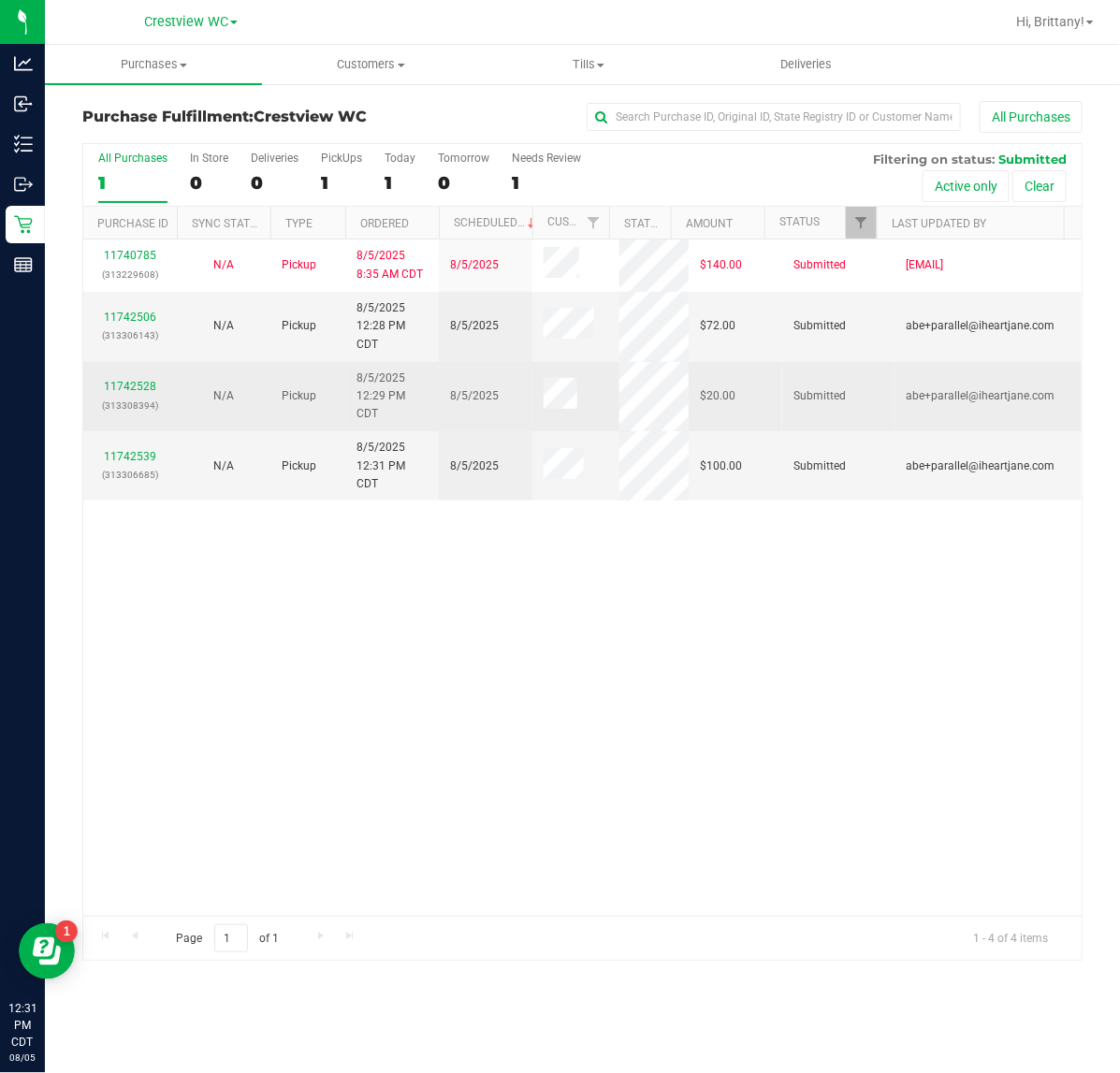 click on "(313308394)" at bounding box center (130, 405) 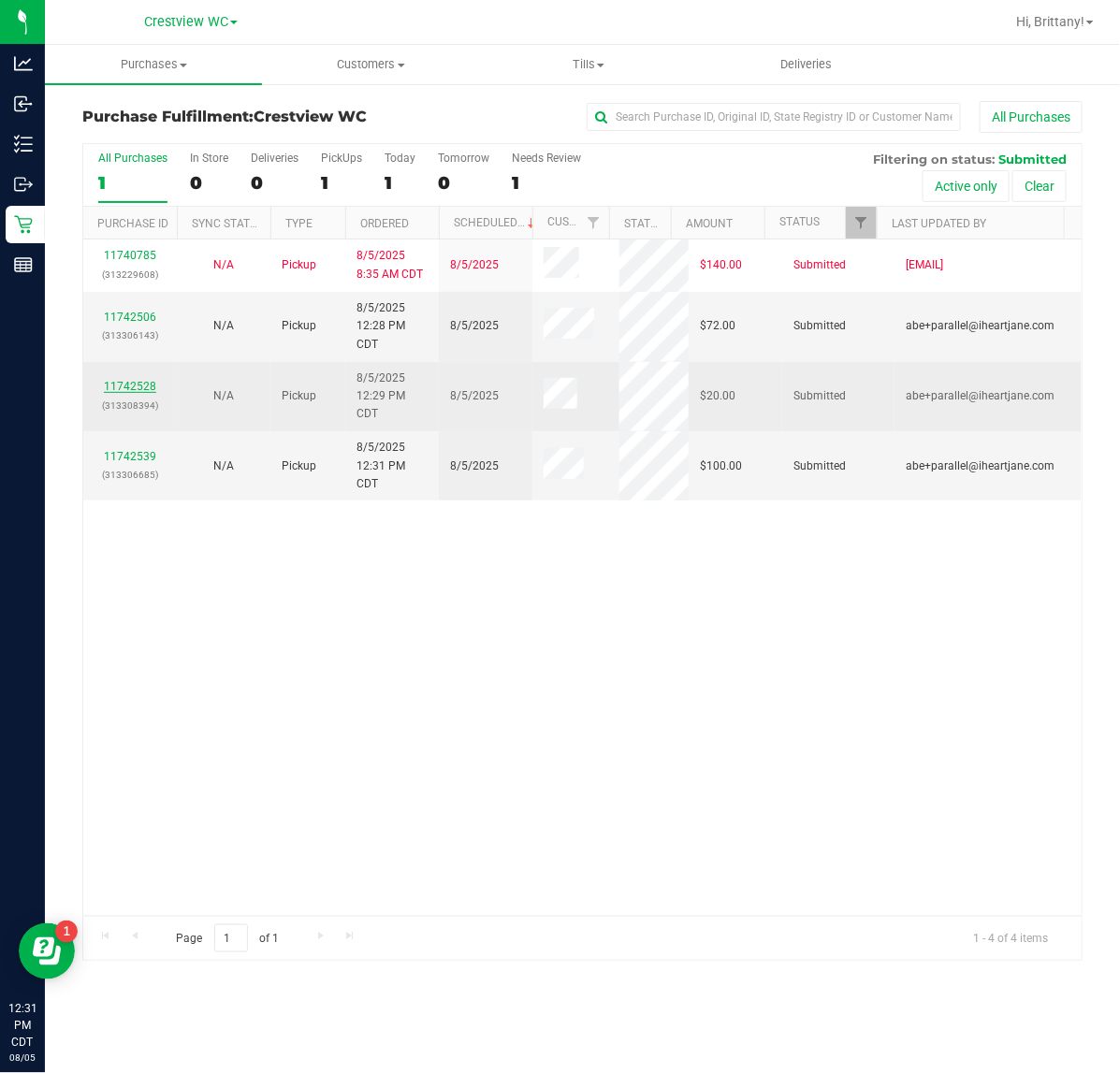 click on "11742528" at bounding box center [130, 386] 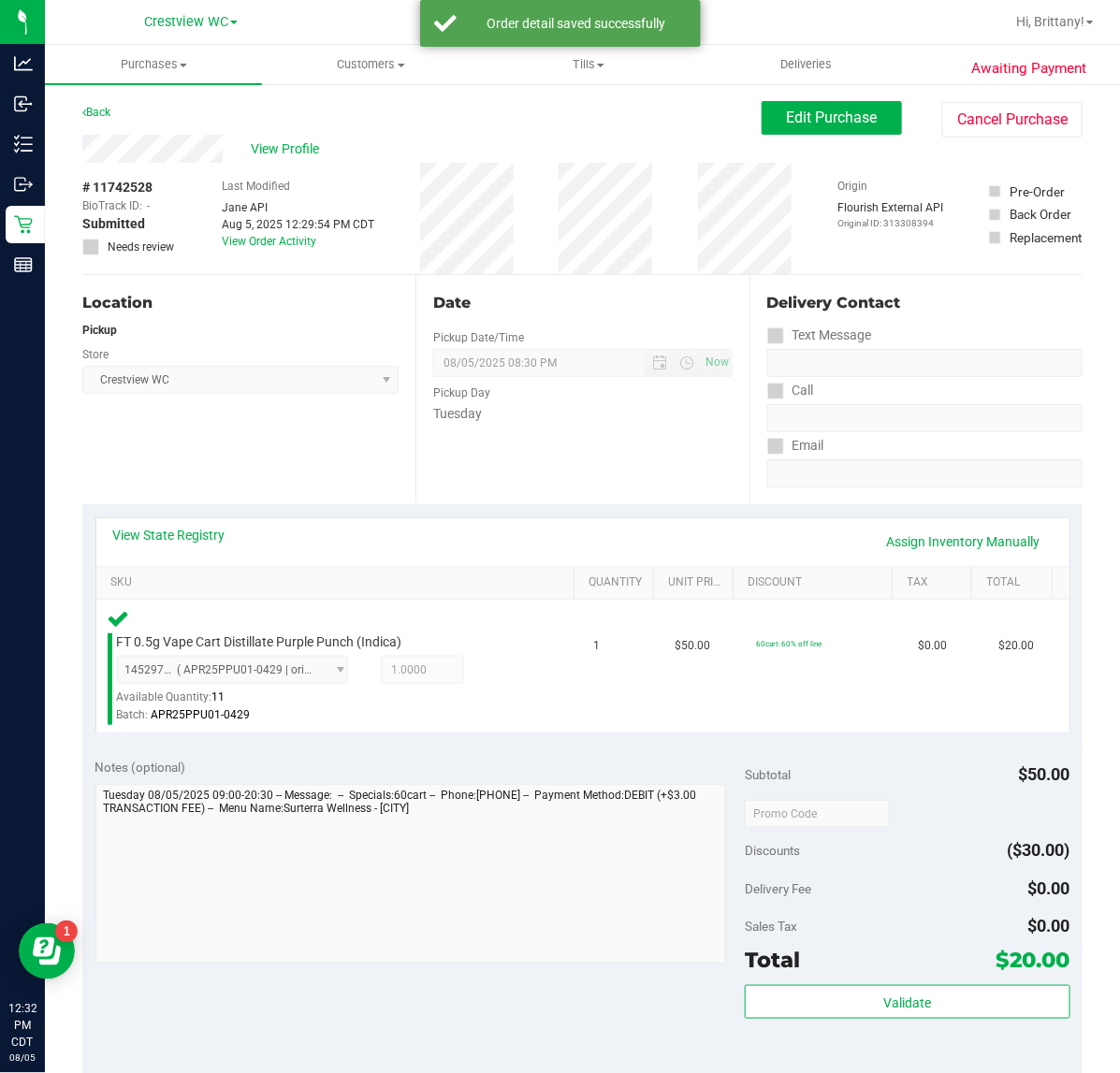 click on "Validate" at bounding box center [907, 1027] 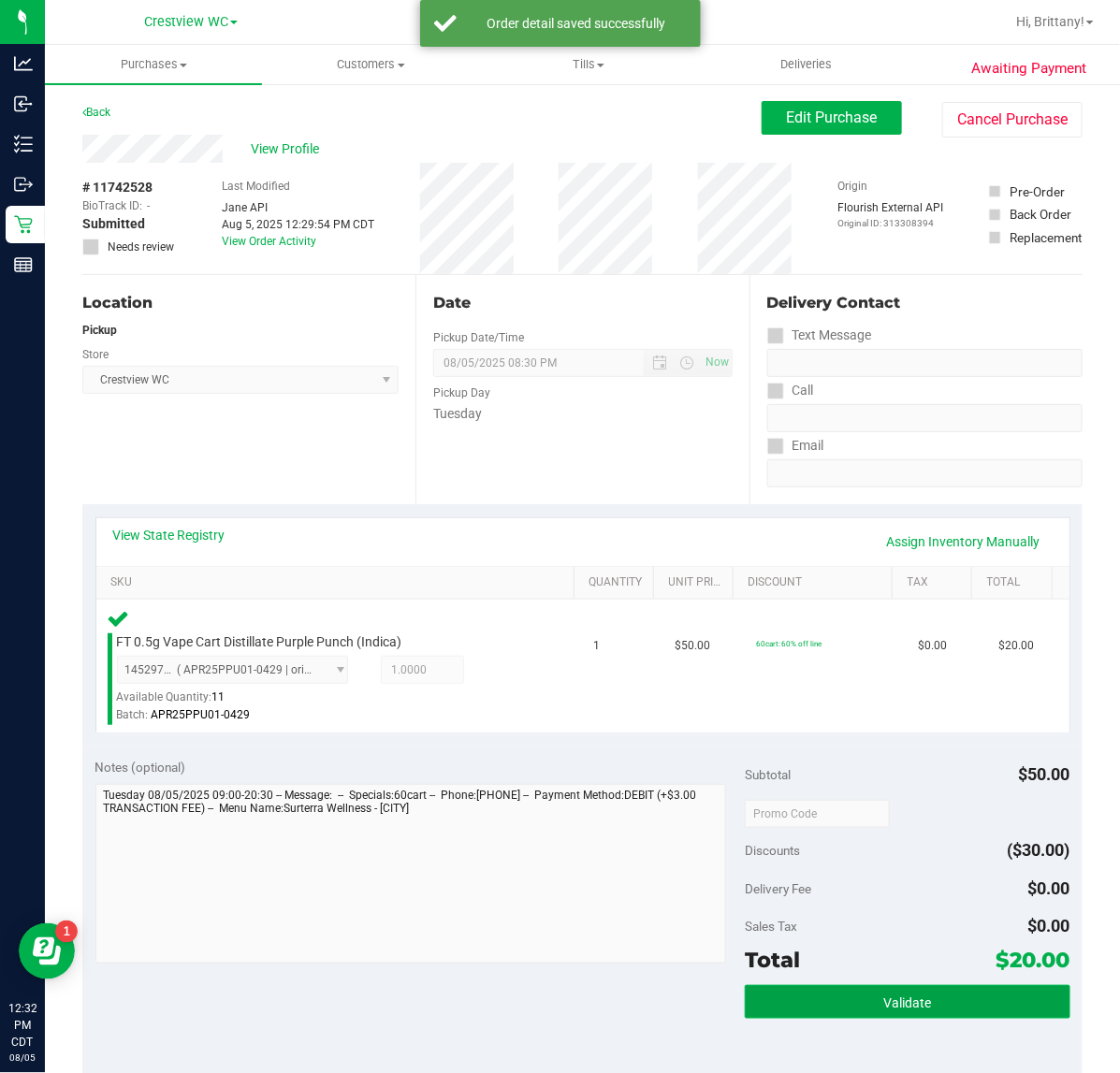 click on "Validate" at bounding box center (907, 1002) 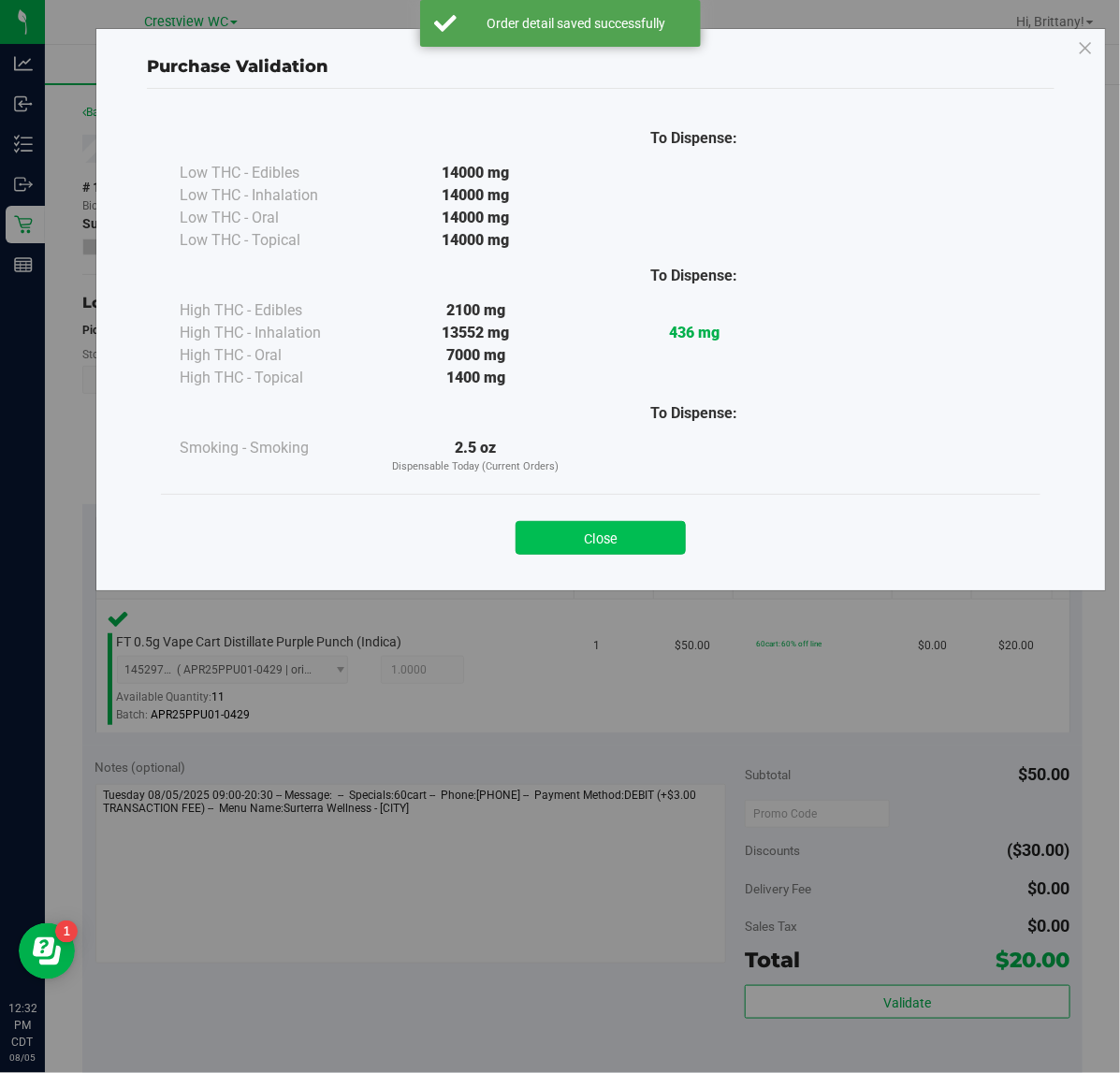 click on "Close" at bounding box center (601, 538) 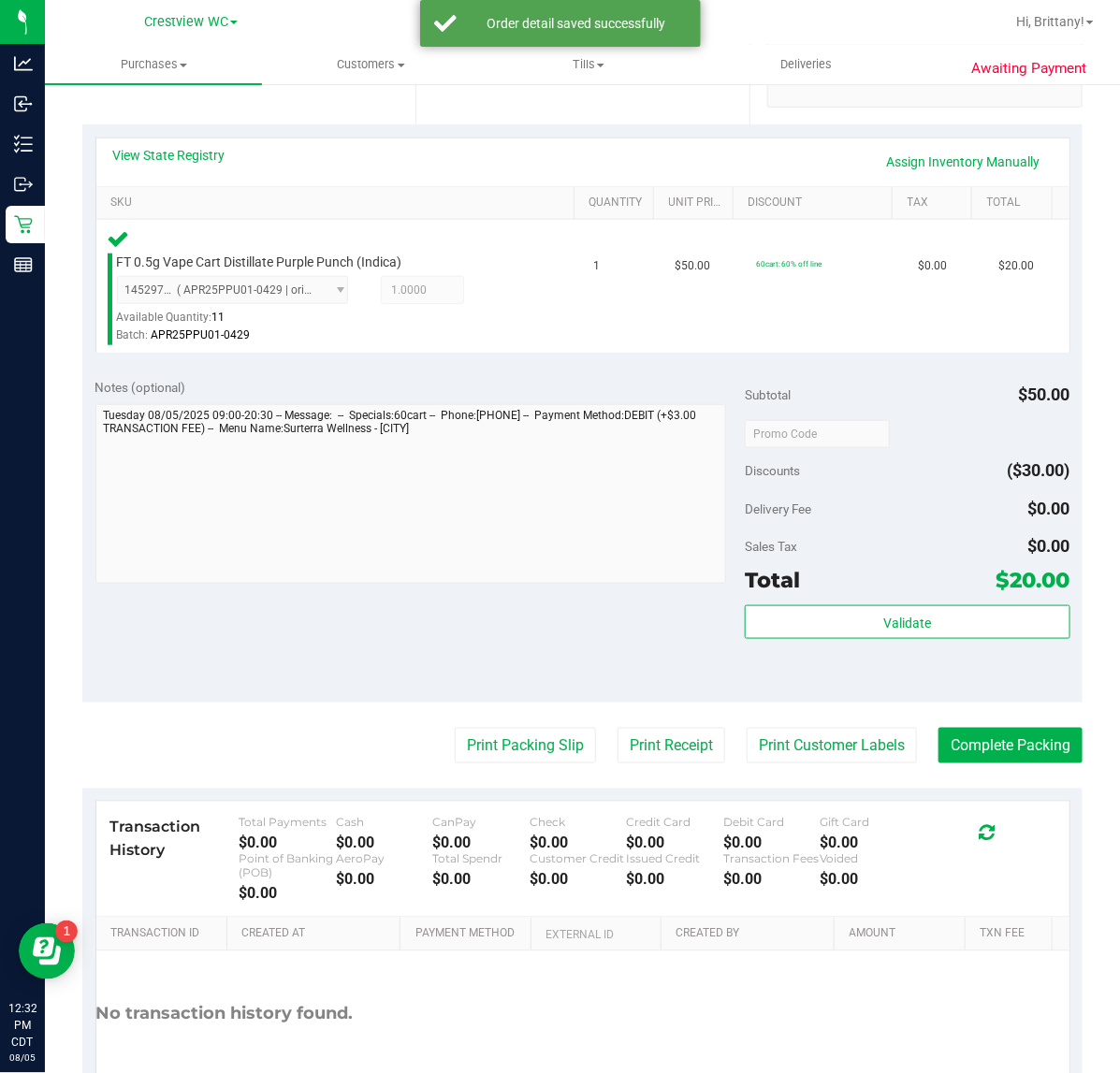scroll, scrollTop: 379, scrollLeft: 0, axis: vertical 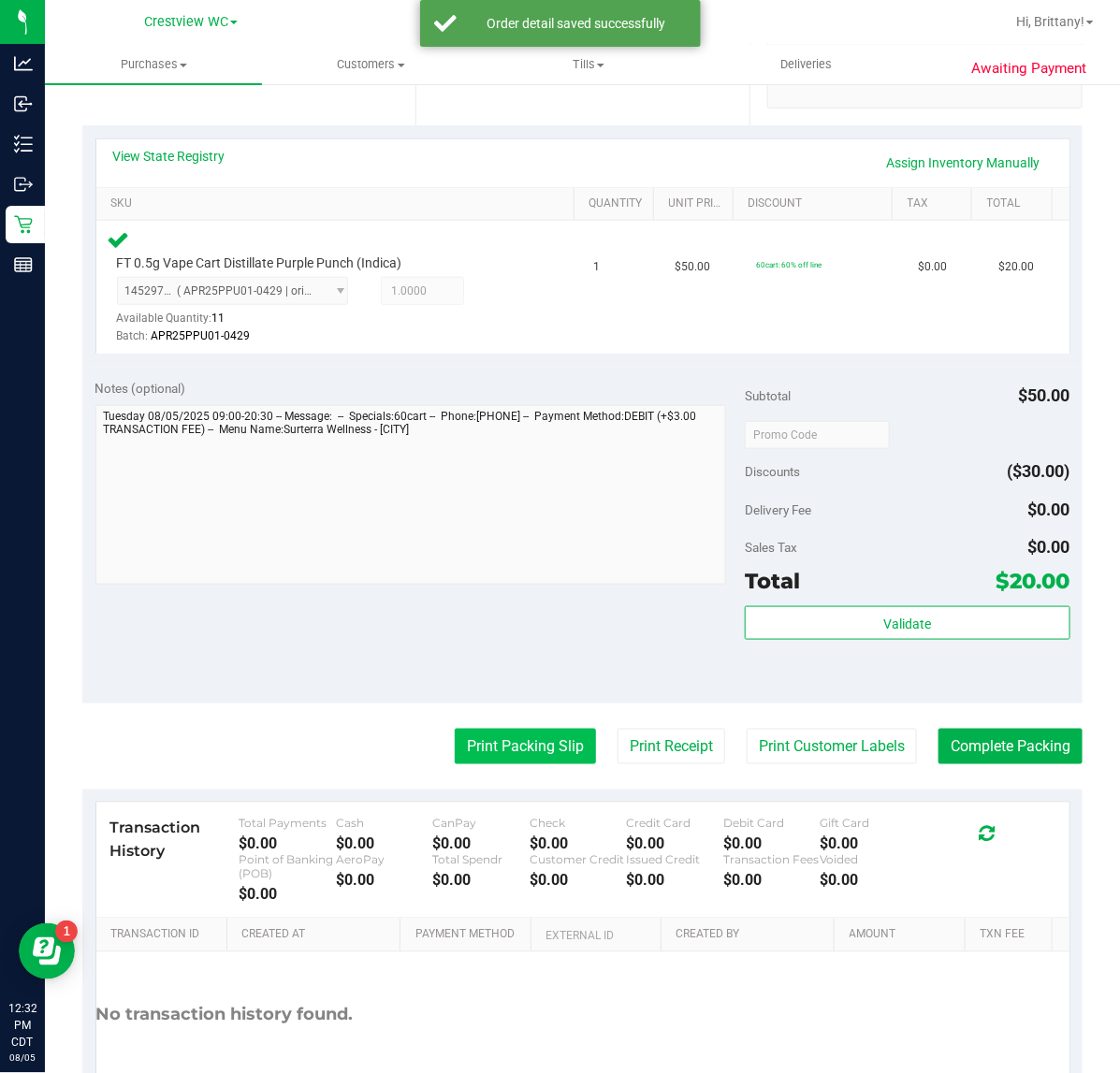 click on "Print Packing Slip" at bounding box center [525, 747] 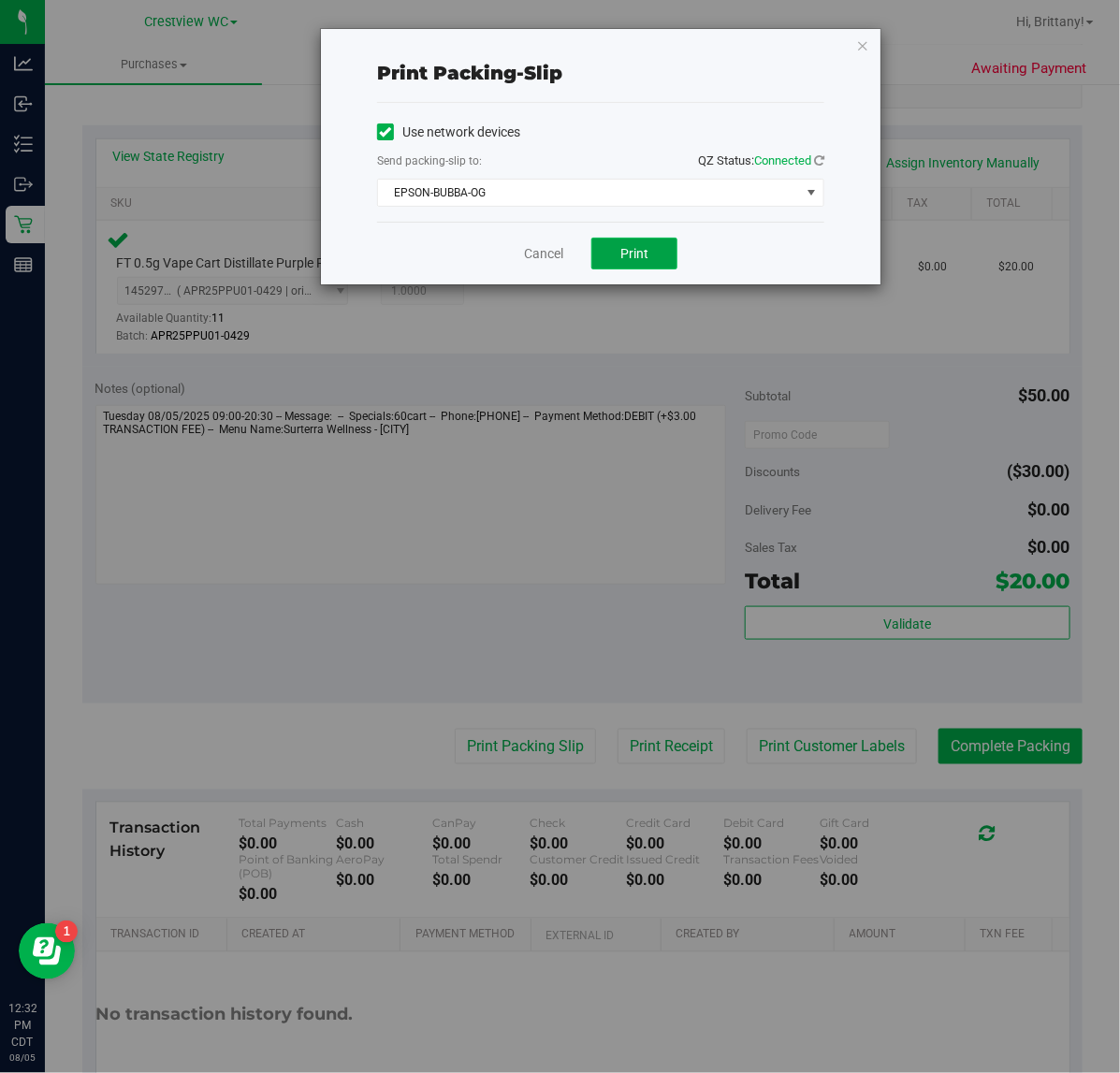 click on "Print" at bounding box center (634, 254) 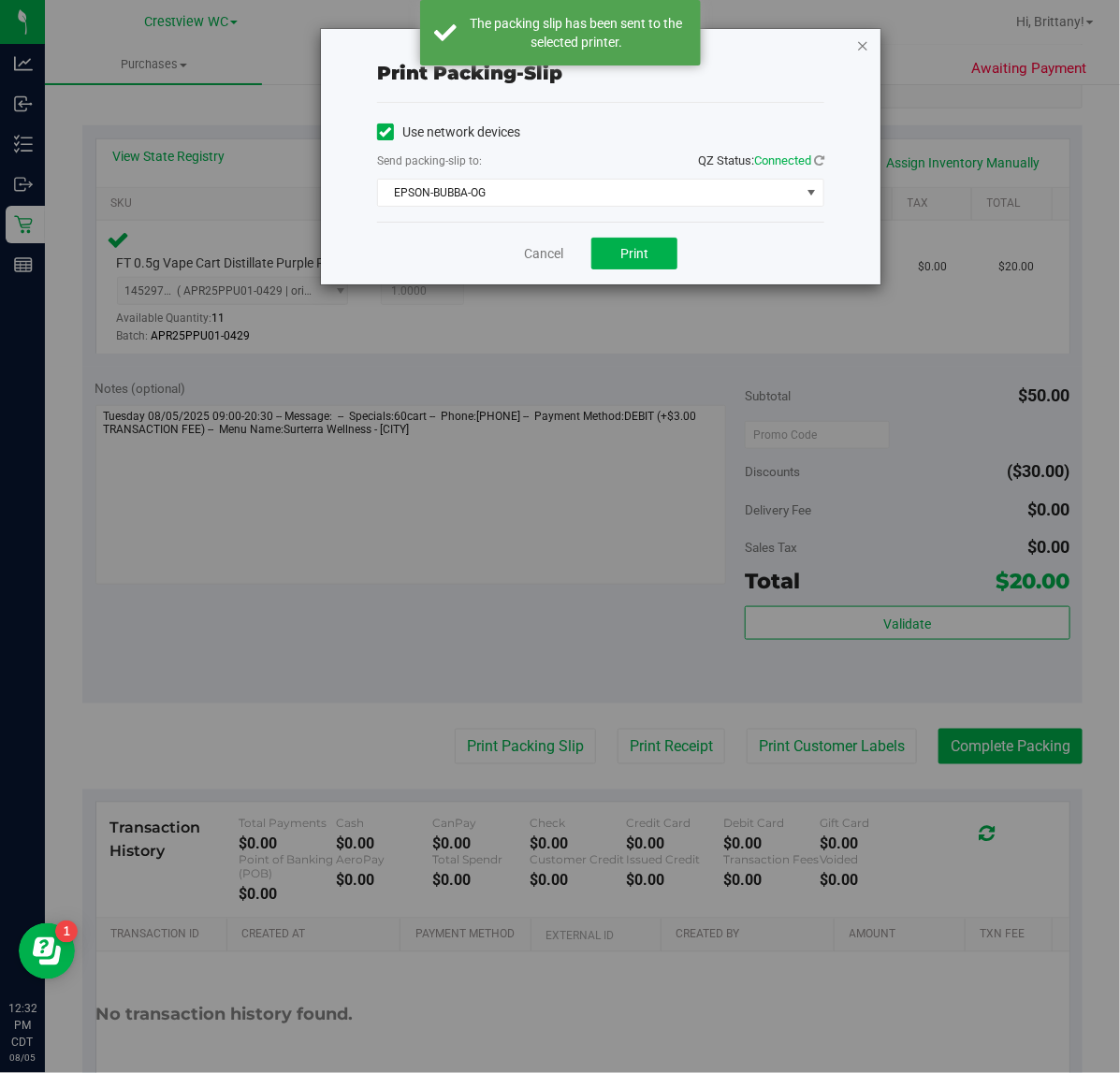 click at bounding box center (863, 45) 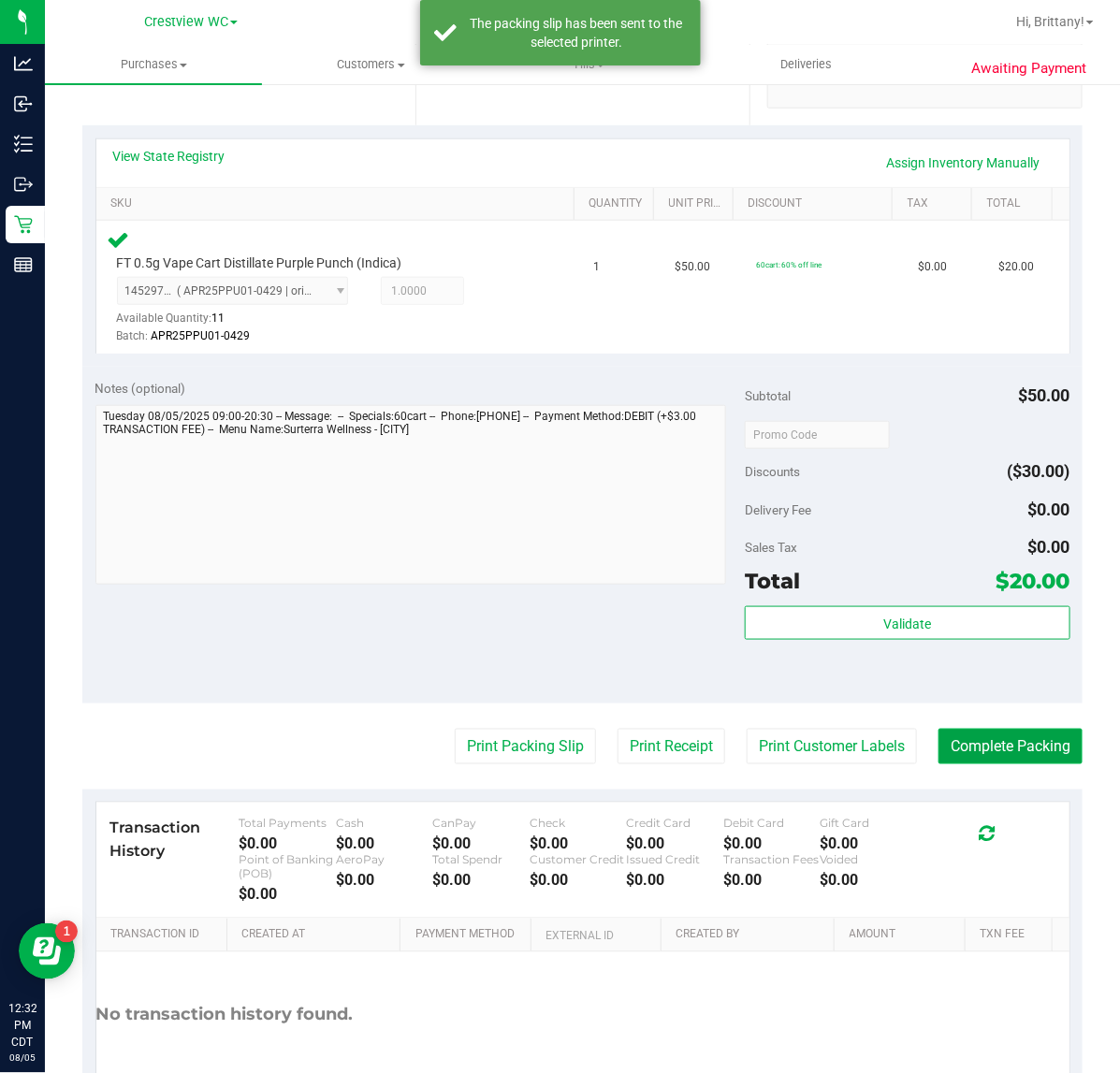click on "Complete Packing" at bounding box center [1011, 747] 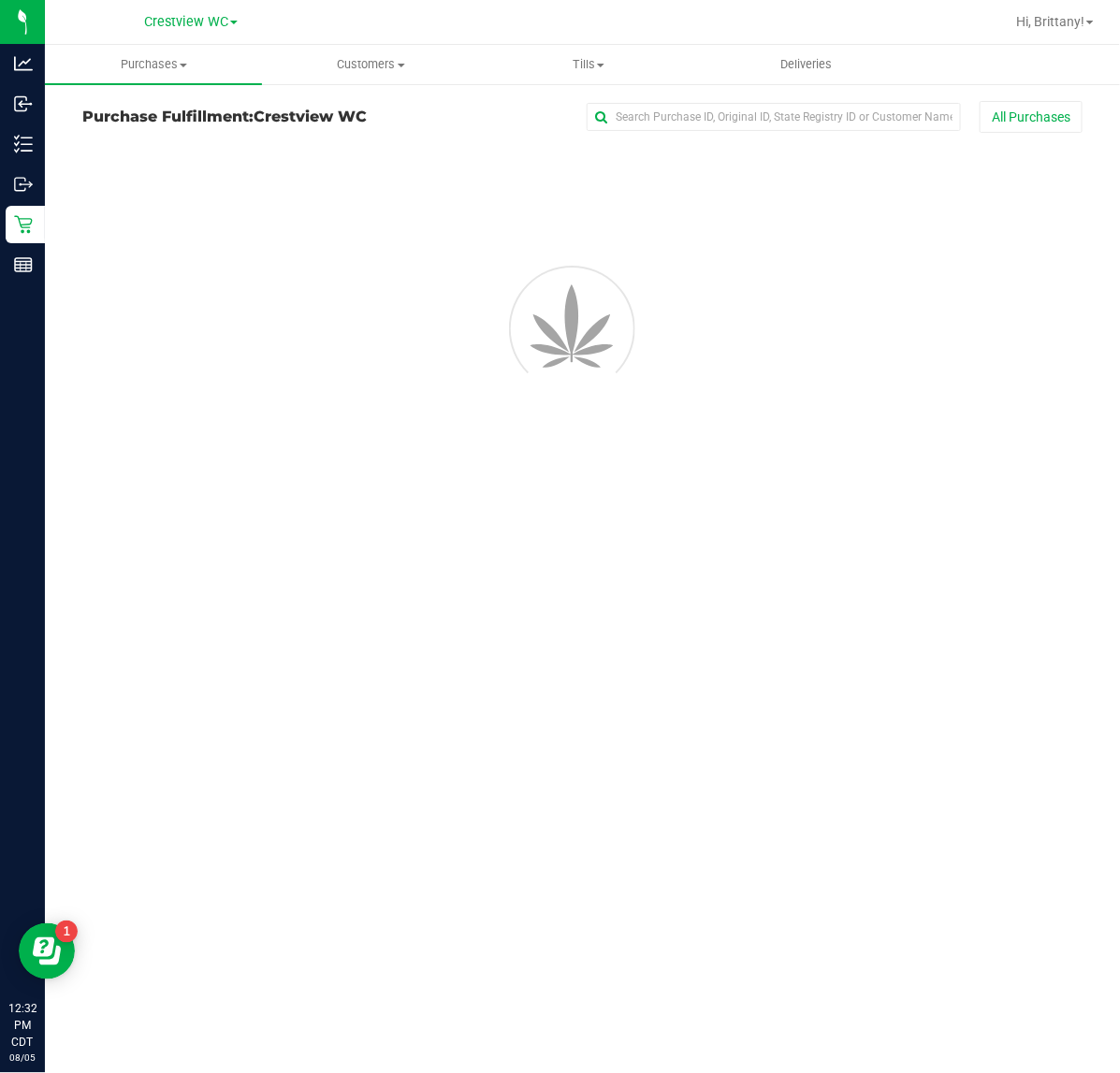 scroll, scrollTop: 0, scrollLeft: 0, axis: both 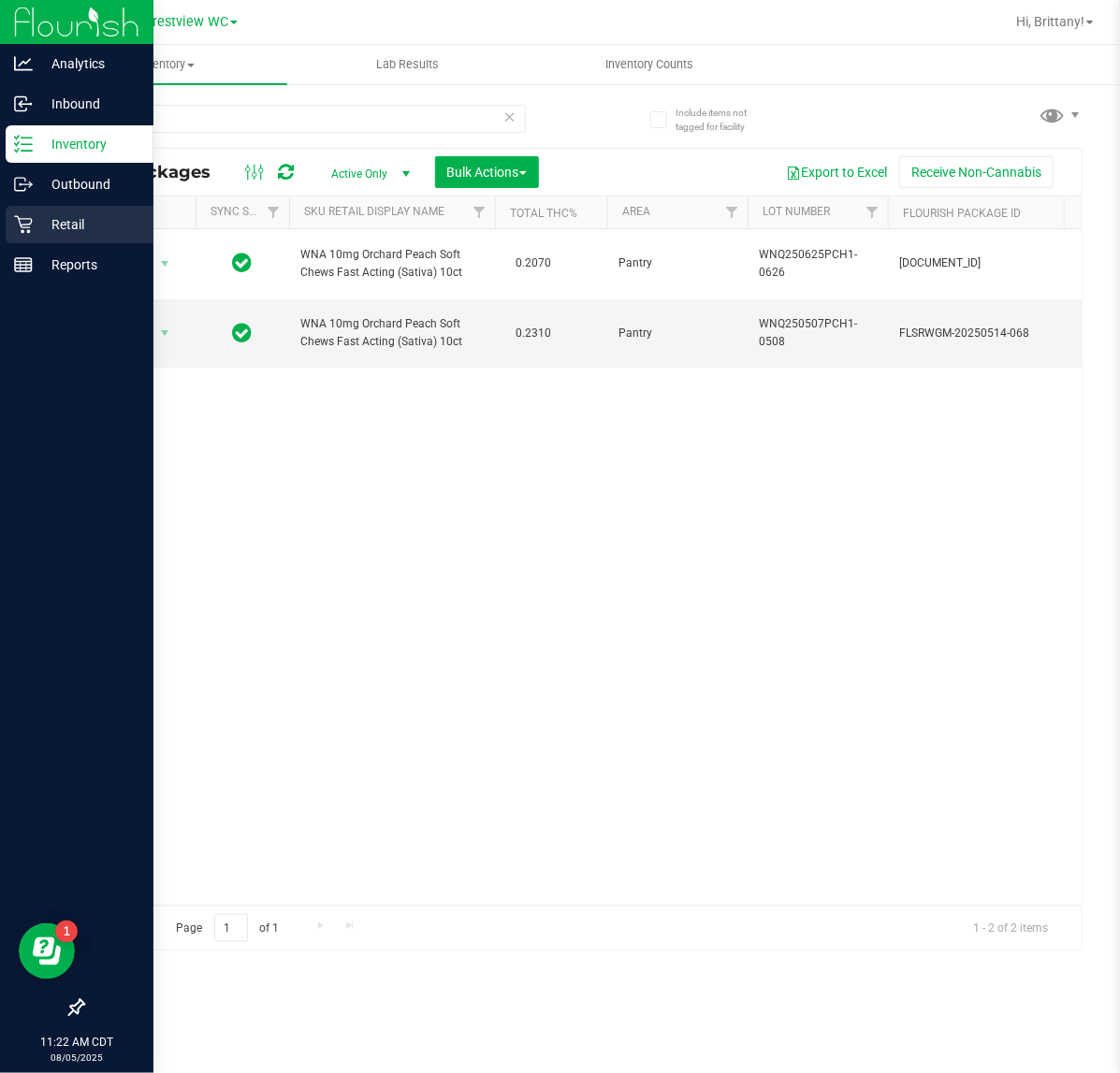 click 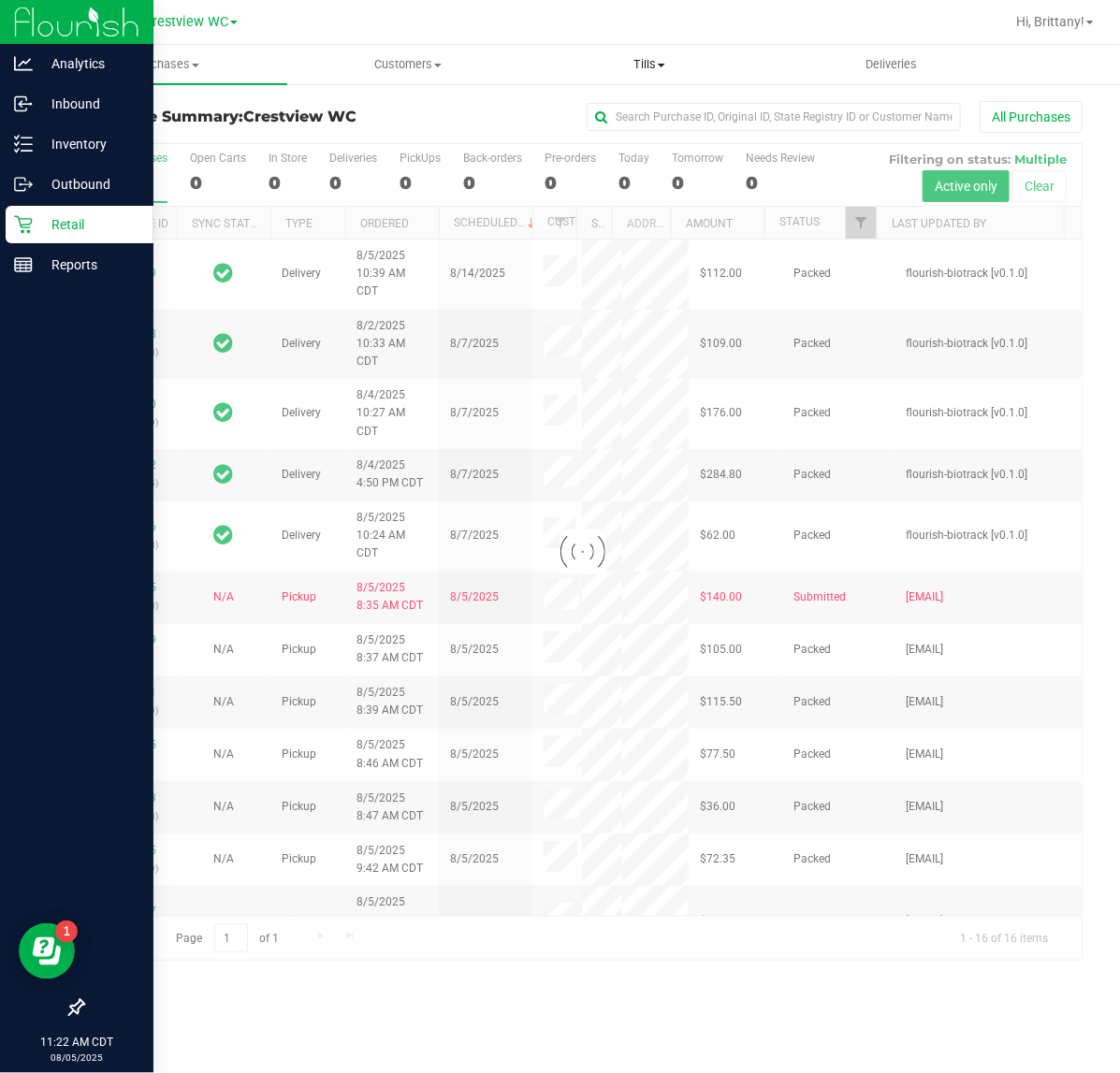 click on "Tills
Manage tills
Reconcile e-payments" at bounding box center (649, 65) 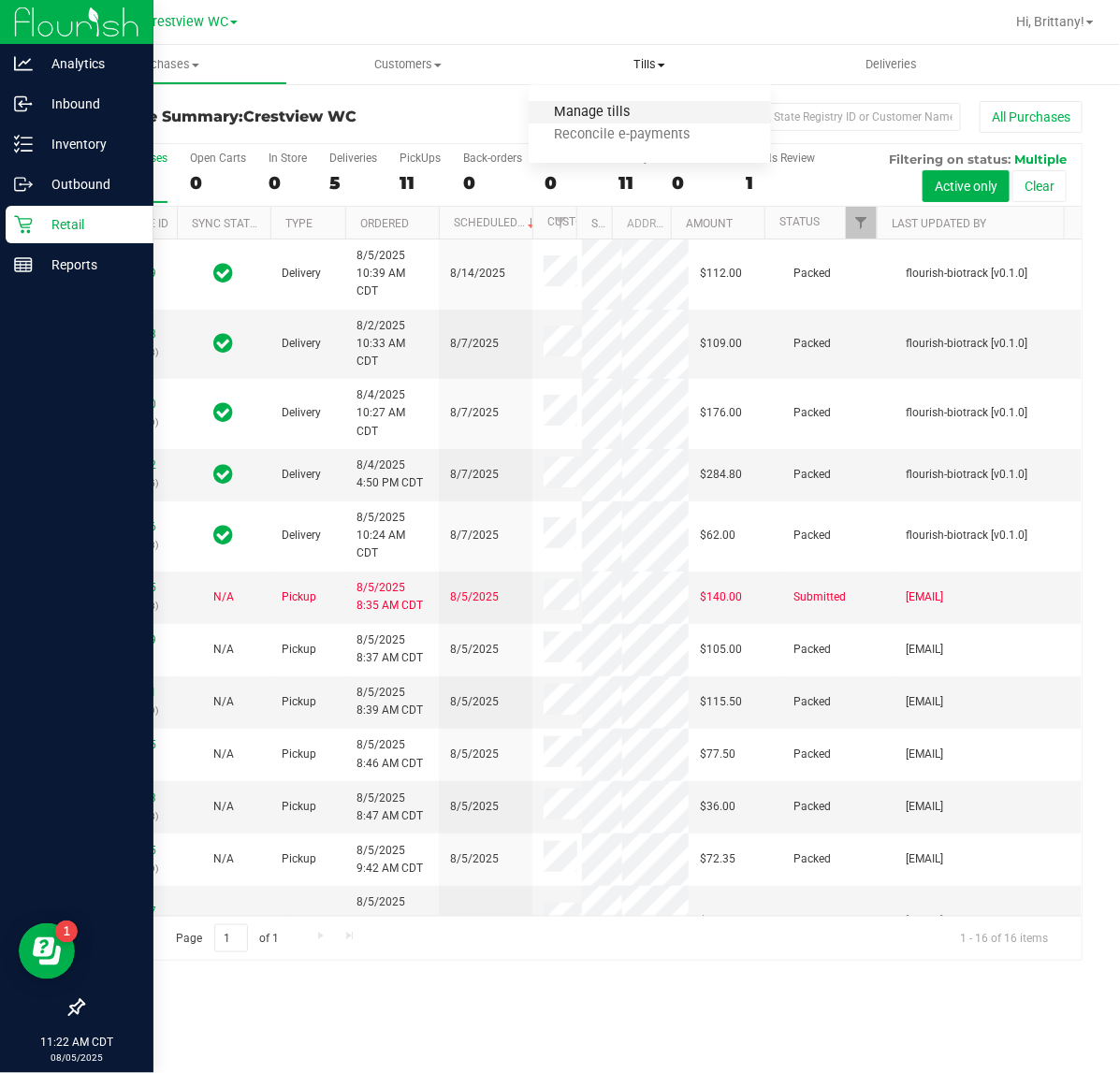 click on "Manage tills" at bounding box center [591, 112] 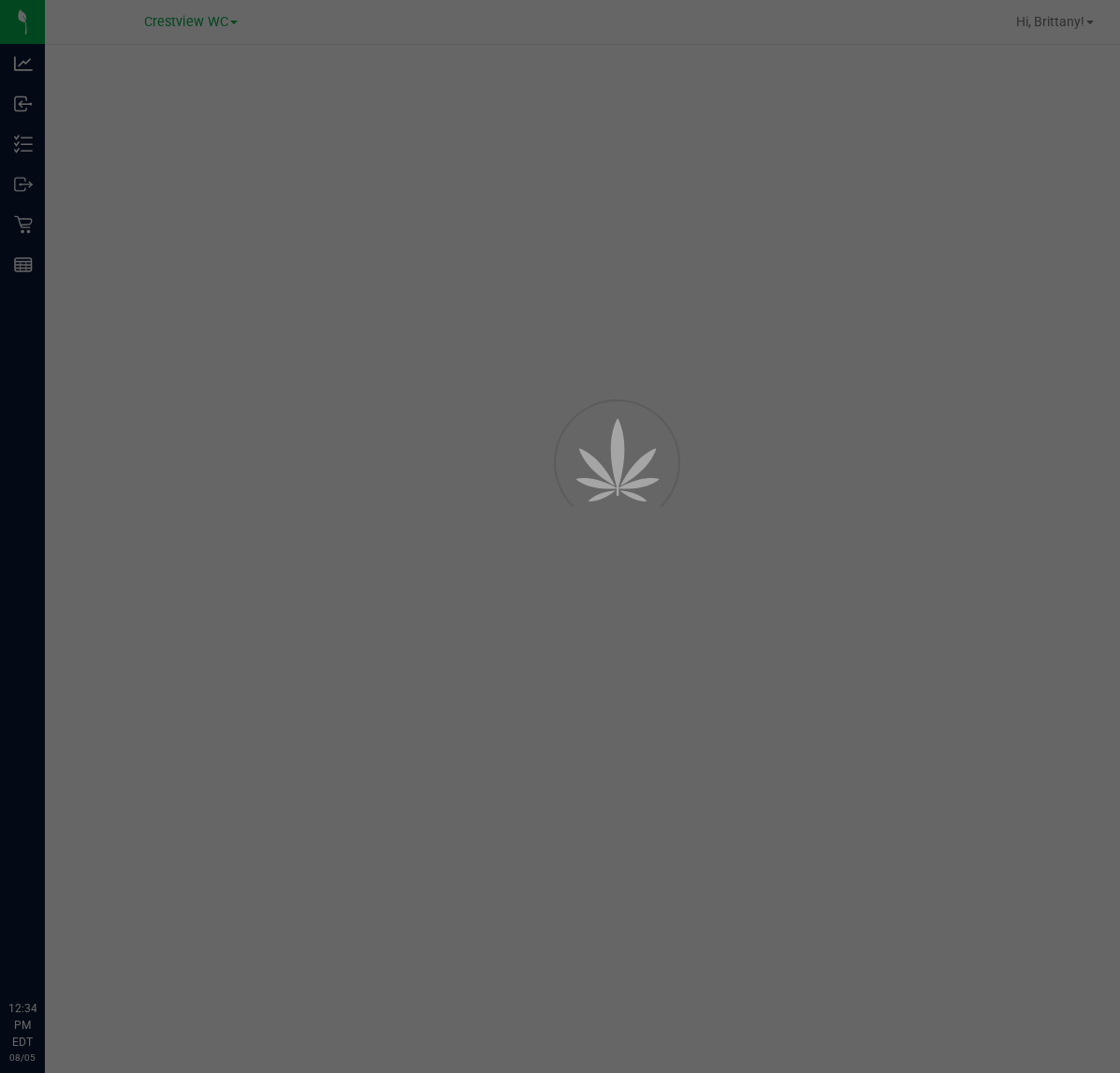 scroll, scrollTop: 0, scrollLeft: 0, axis: both 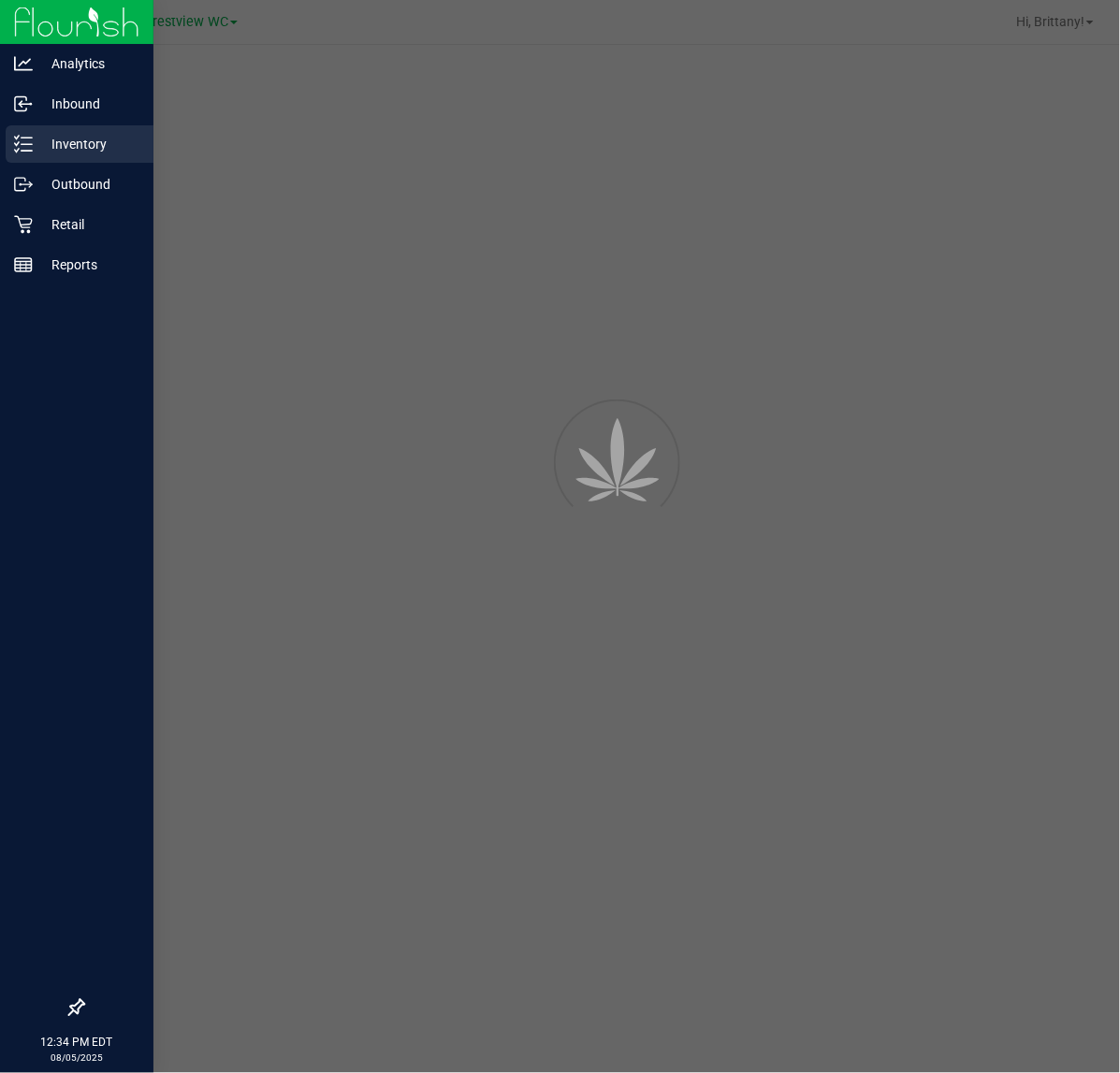 click 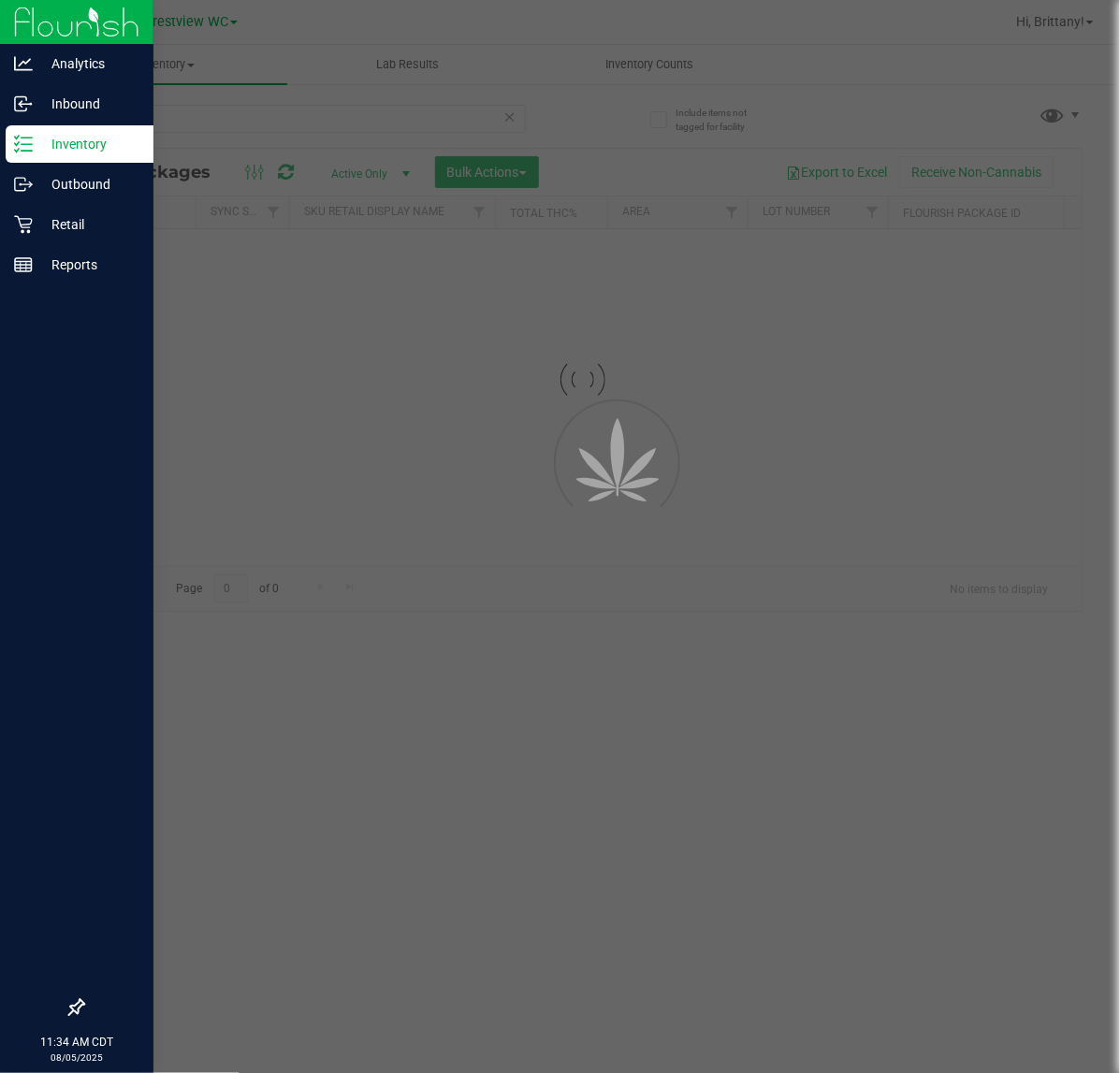 scroll, scrollTop: 0, scrollLeft: 0, axis: both 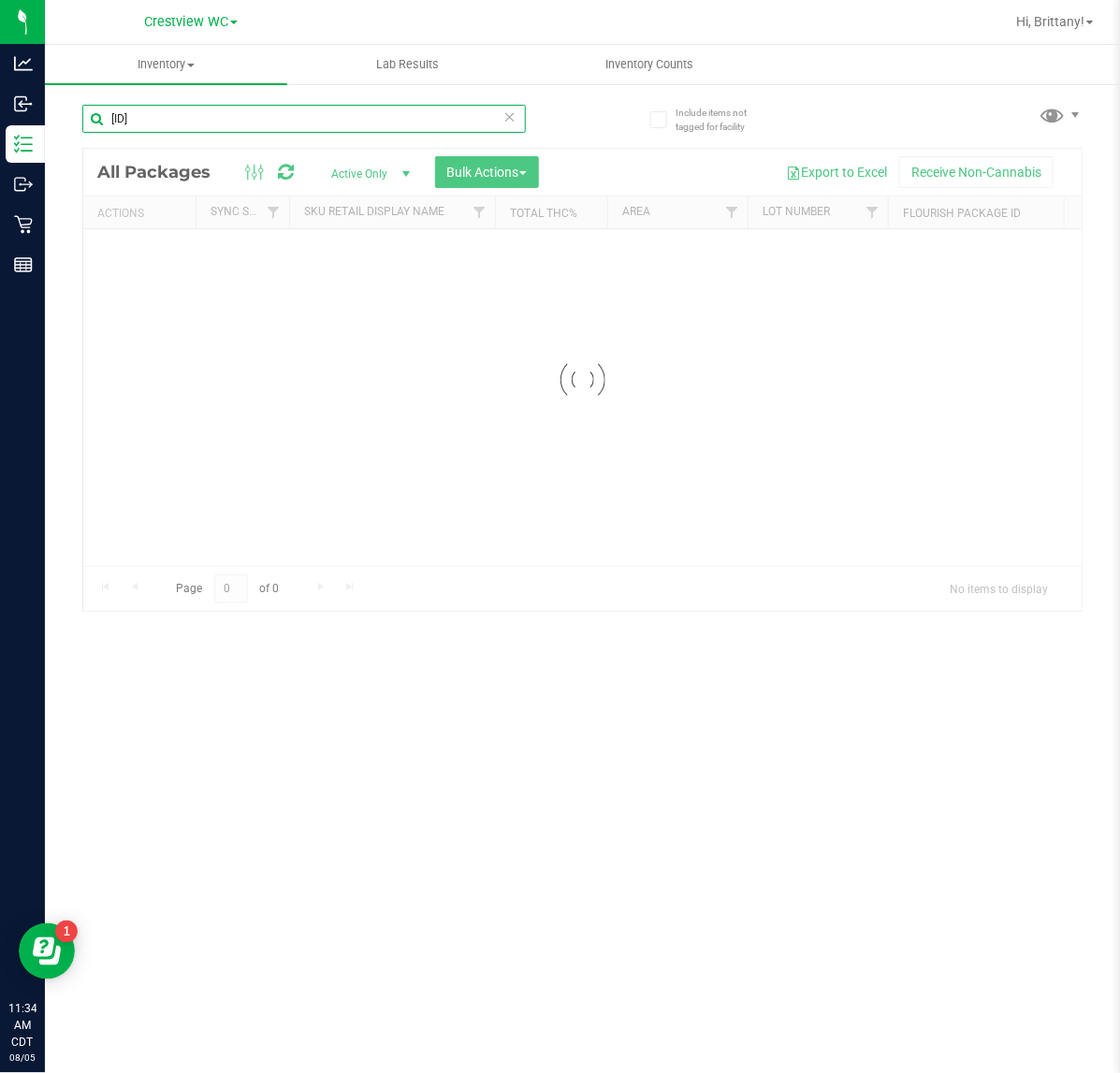 click on "[PRODUCT_CODE]" at bounding box center (304, 119) 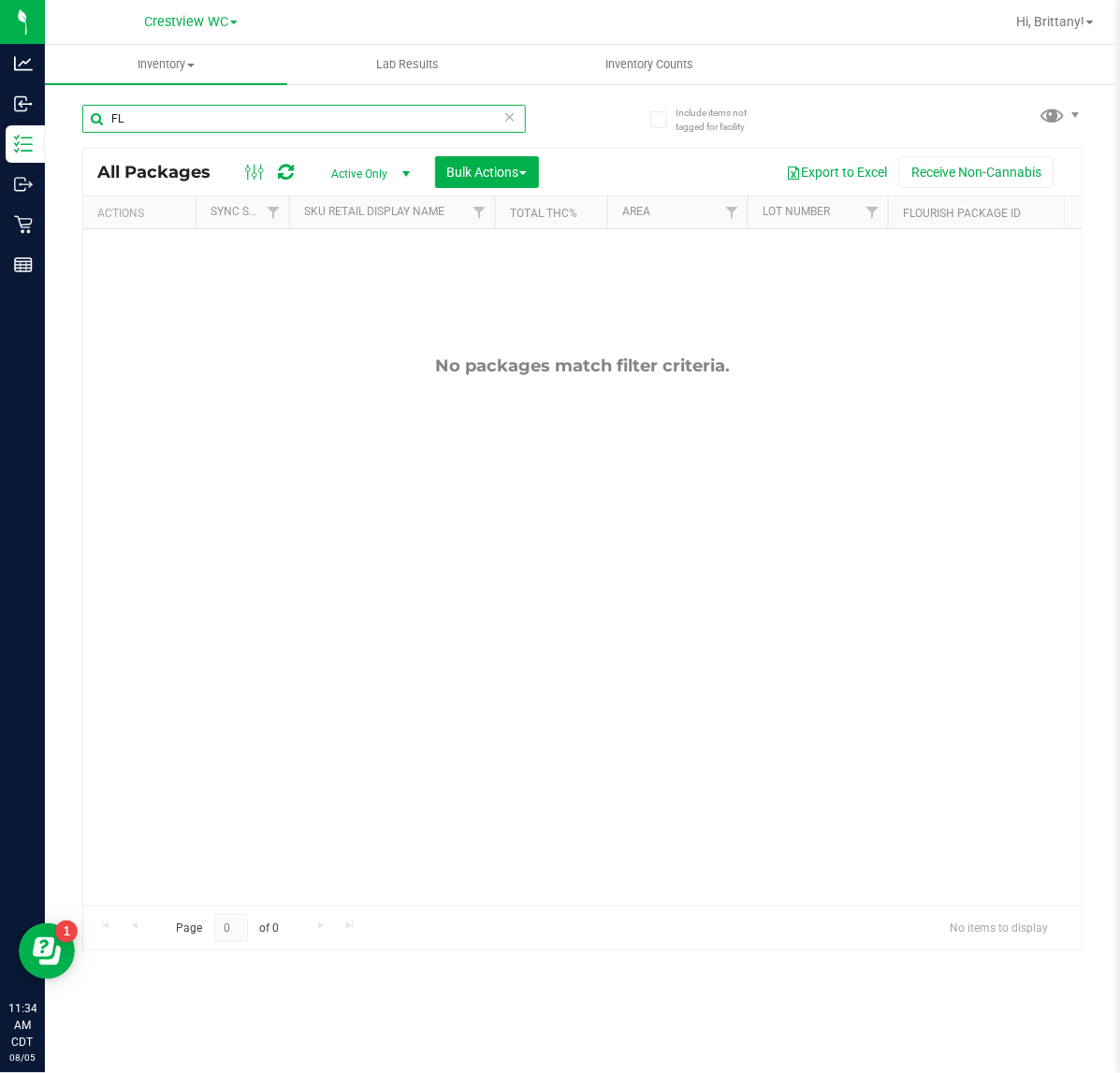 type on "F" 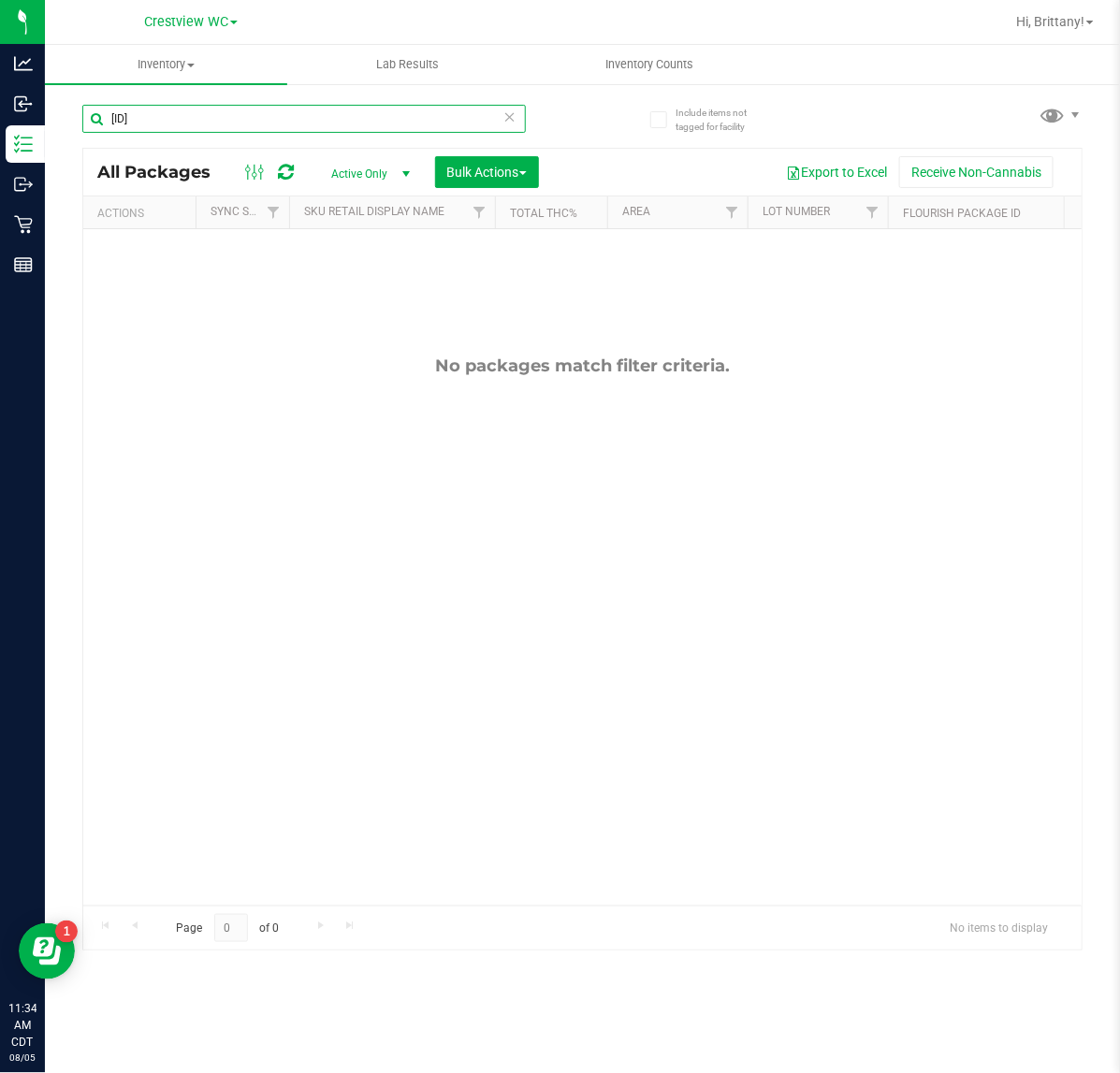 type on "8600015963524606" 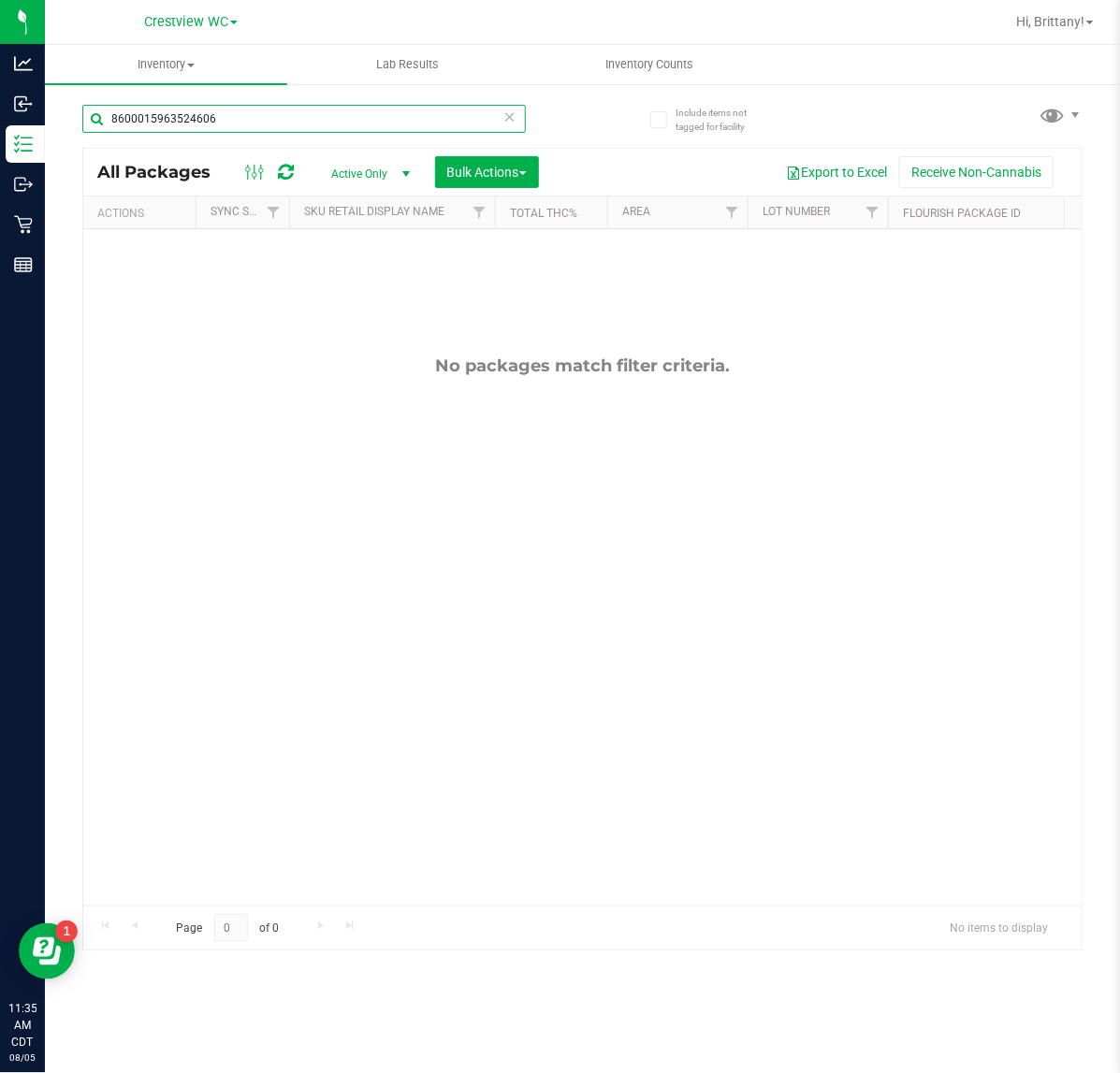 drag, startPoint x: 246, startPoint y: 120, endPoint x: -378, endPoint y: 239, distance: 635.2456 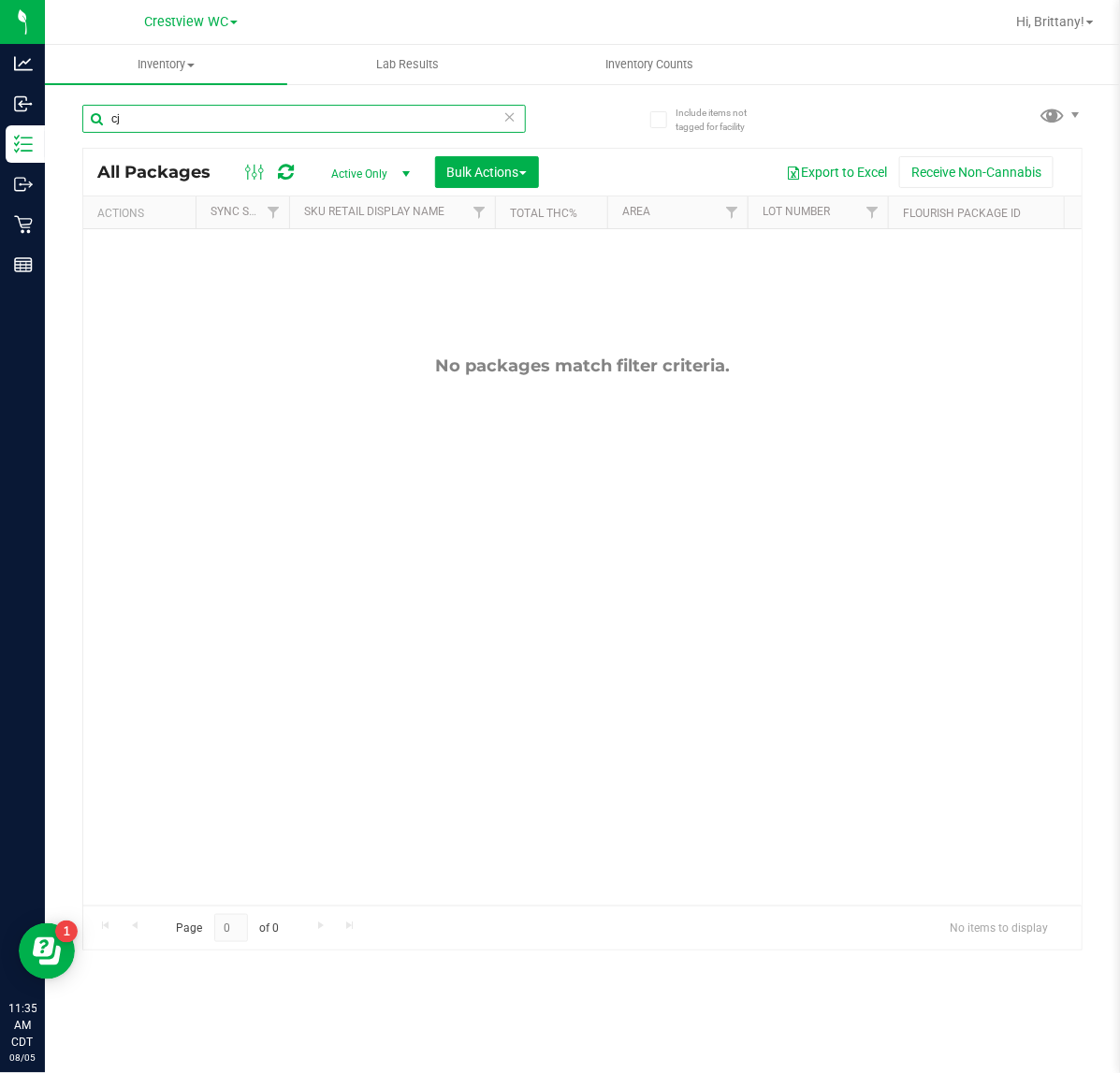 type on "cjp" 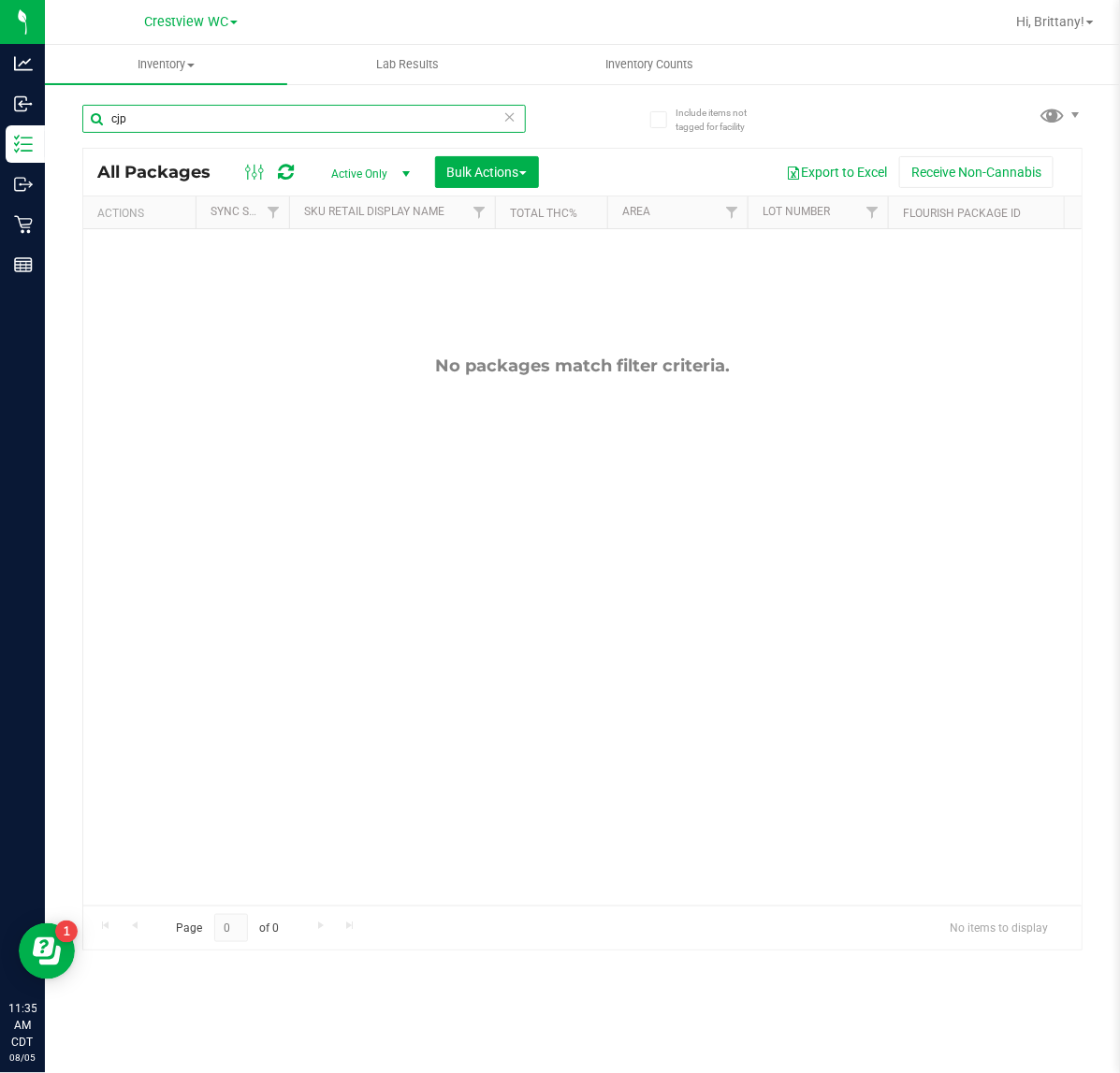 scroll, scrollTop: 117, scrollLeft: 0, axis: vertical 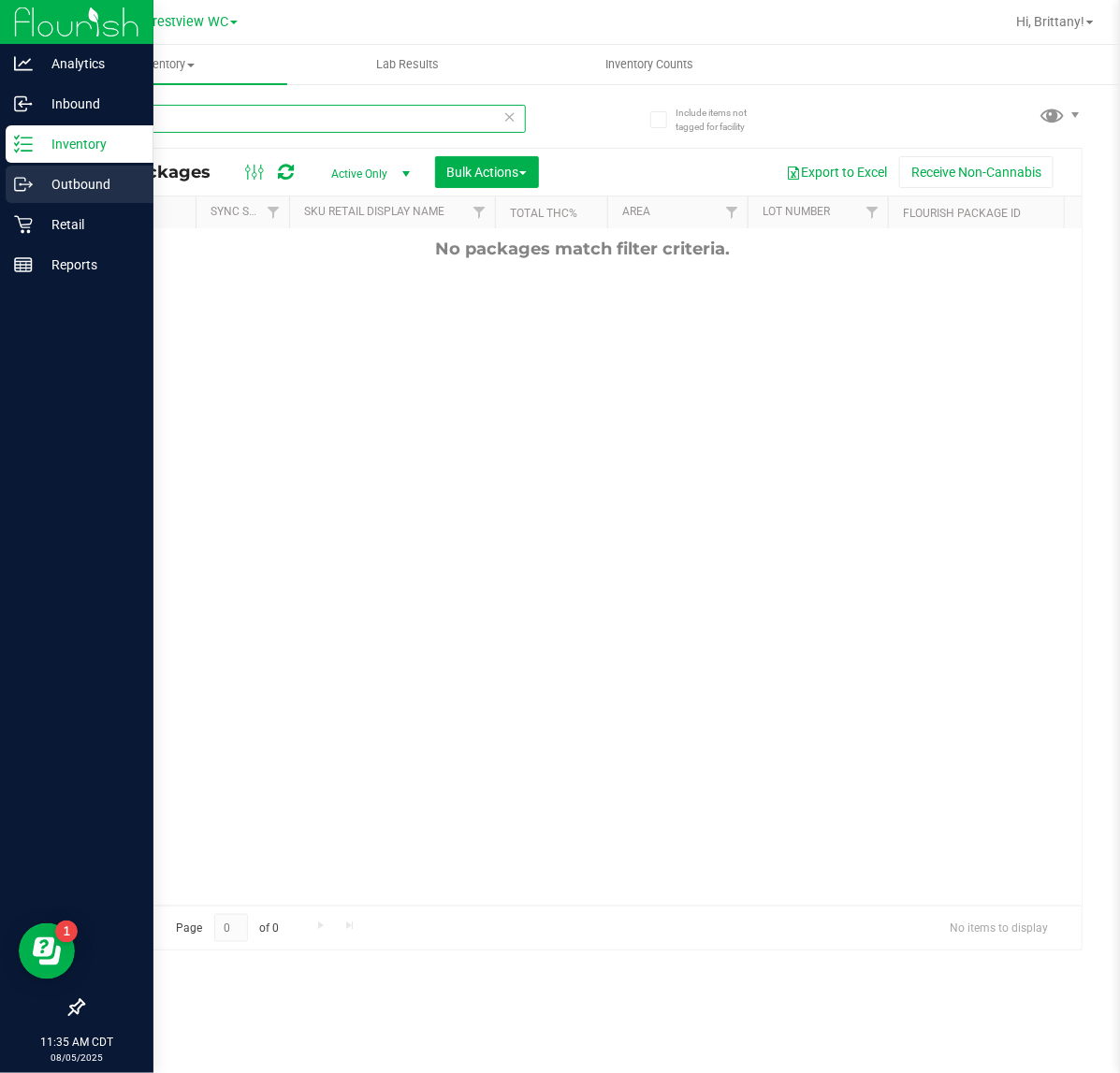 drag, startPoint x: 305, startPoint y: 119, endPoint x: 292, endPoint y: 181, distance: 63.34824 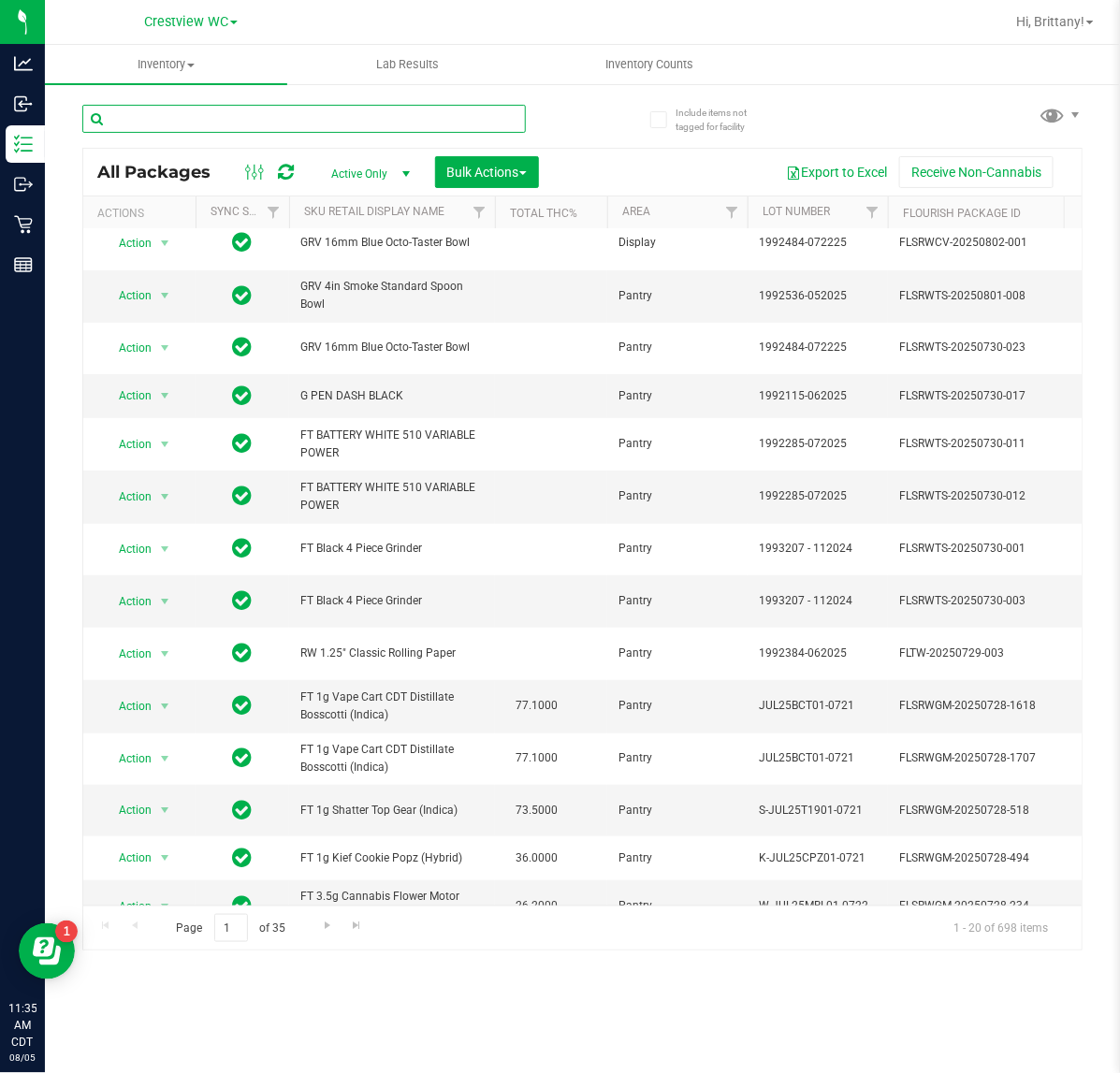 scroll, scrollTop: 0, scrollLeft: 0, axis: both 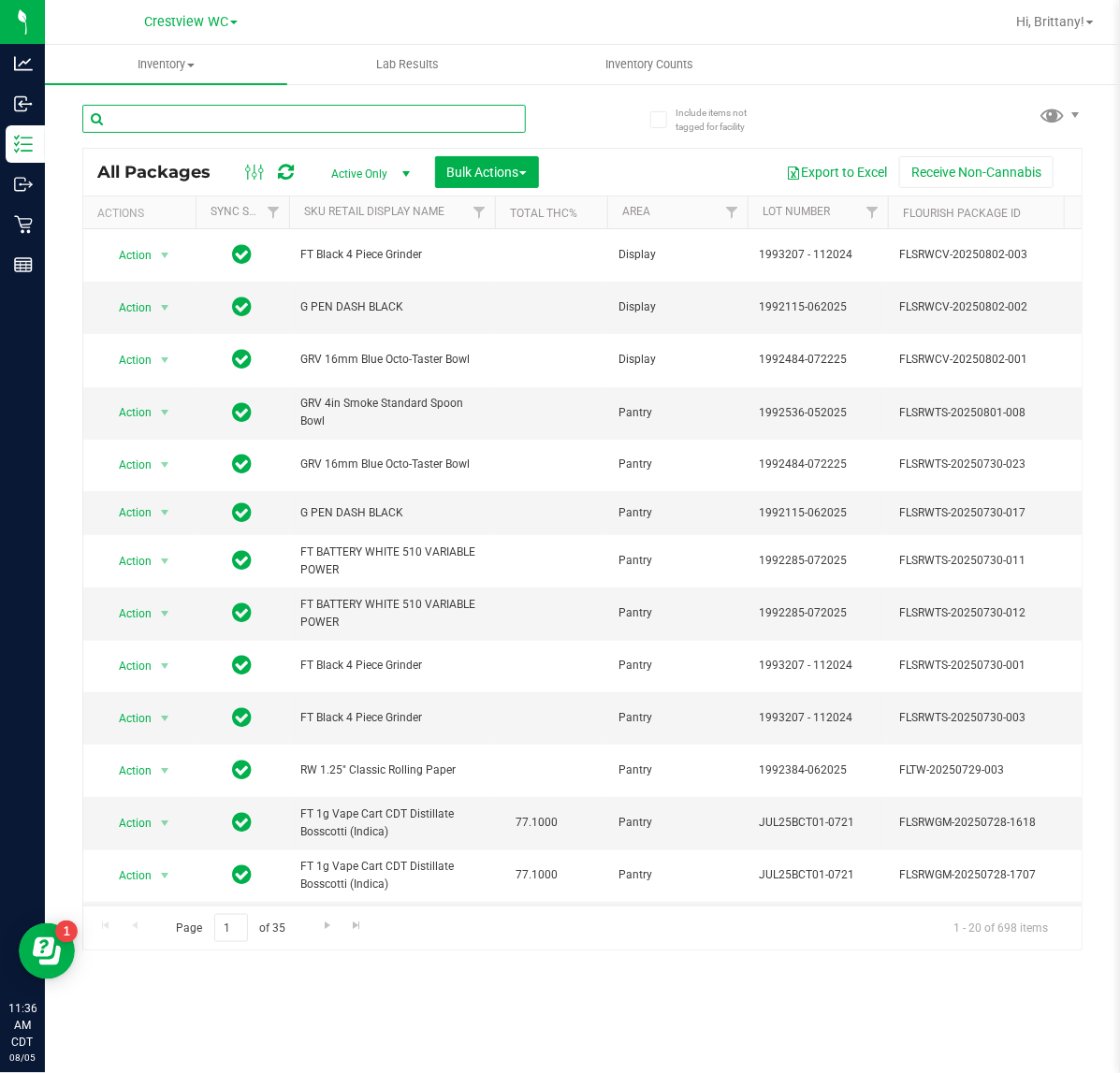 type 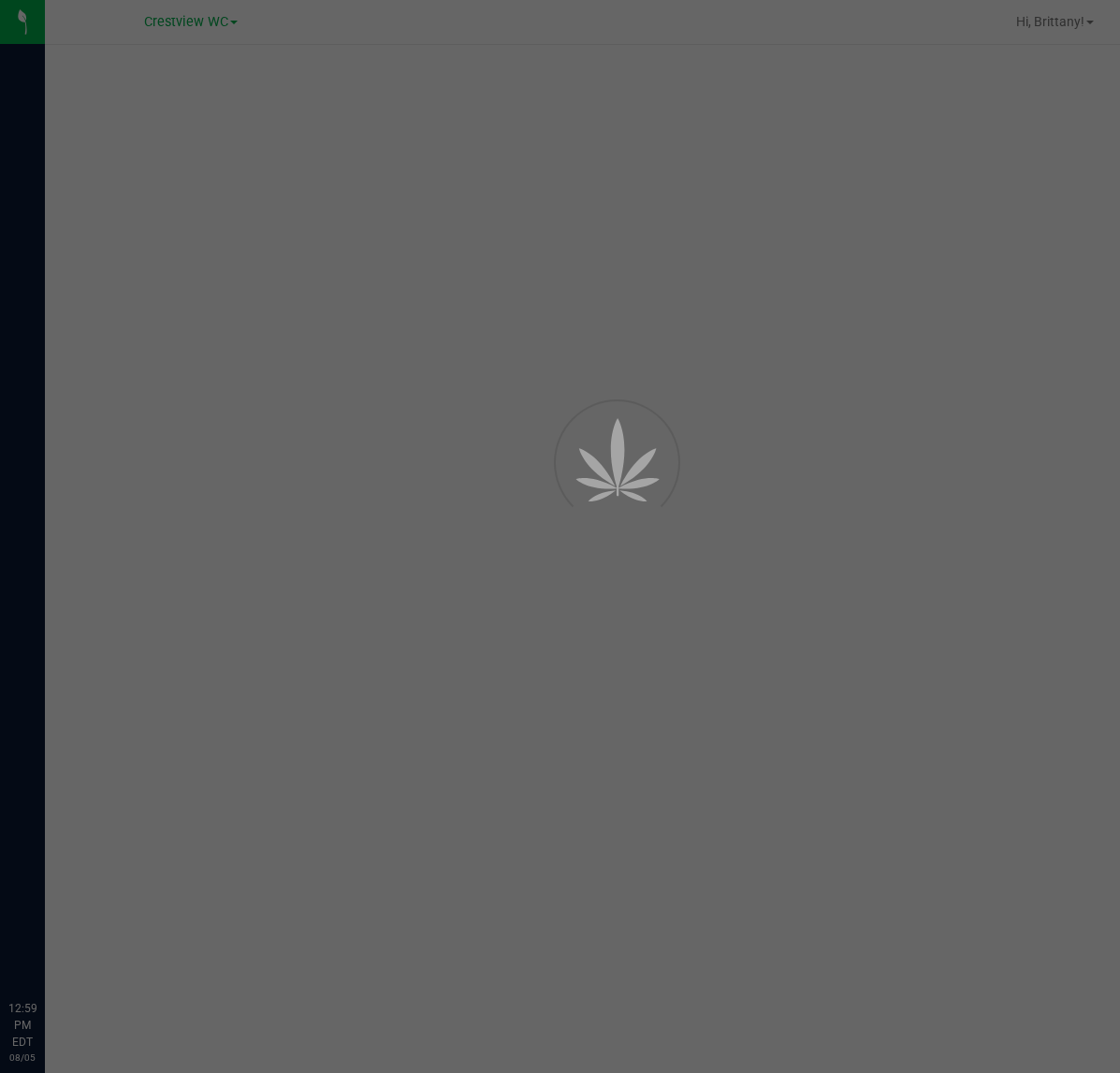 scroll, scrollTop: 0, scrollLeft: 0, axis: both 